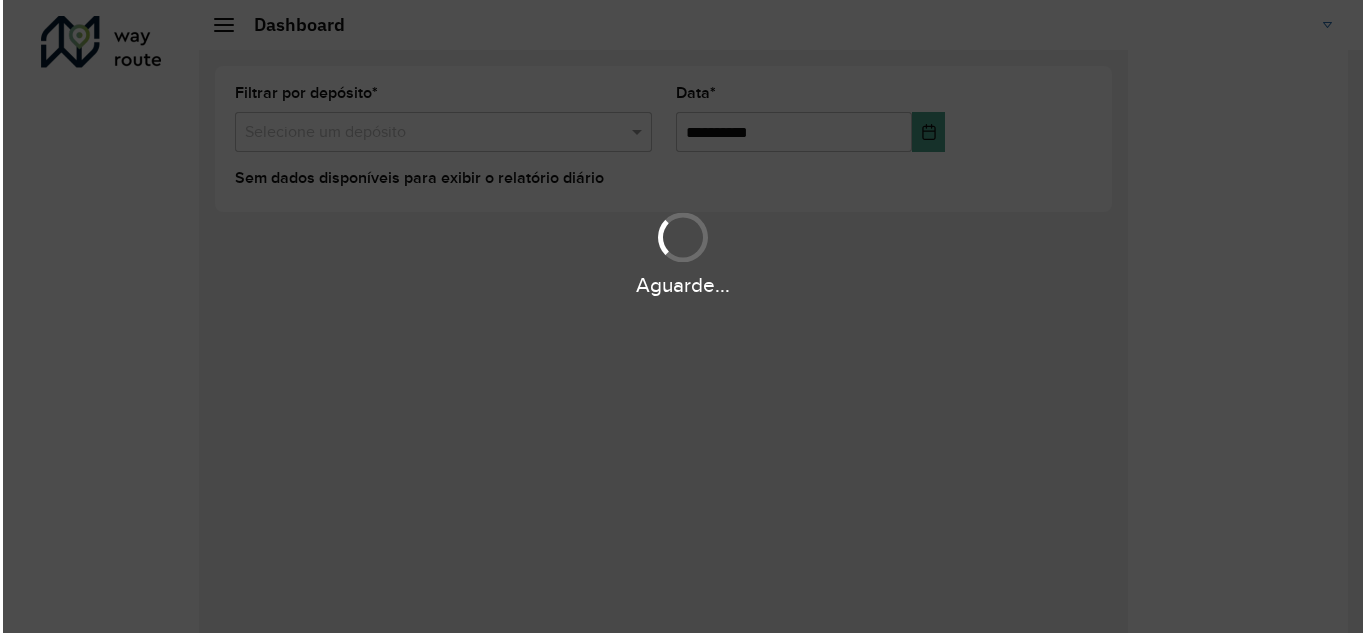 scroll, scrollTop: 0, scrollLeft: 0, axis: both 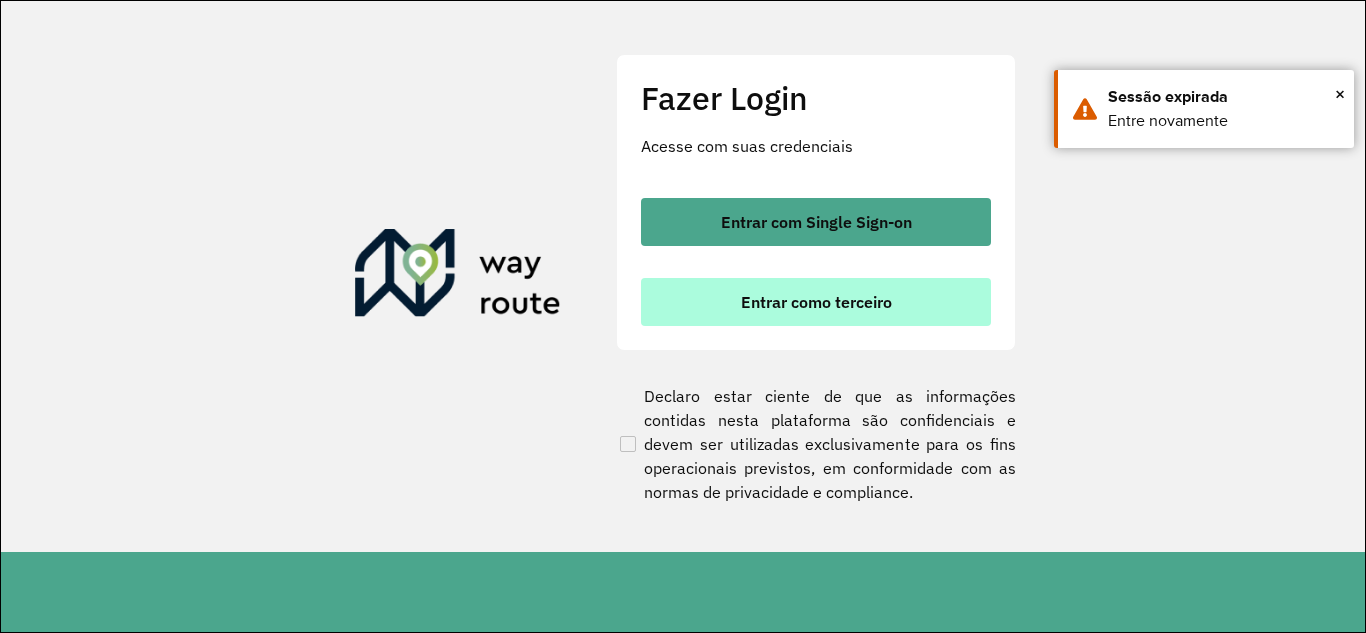 click on "Entrar como terceiro" at bounding box center (816, 302) 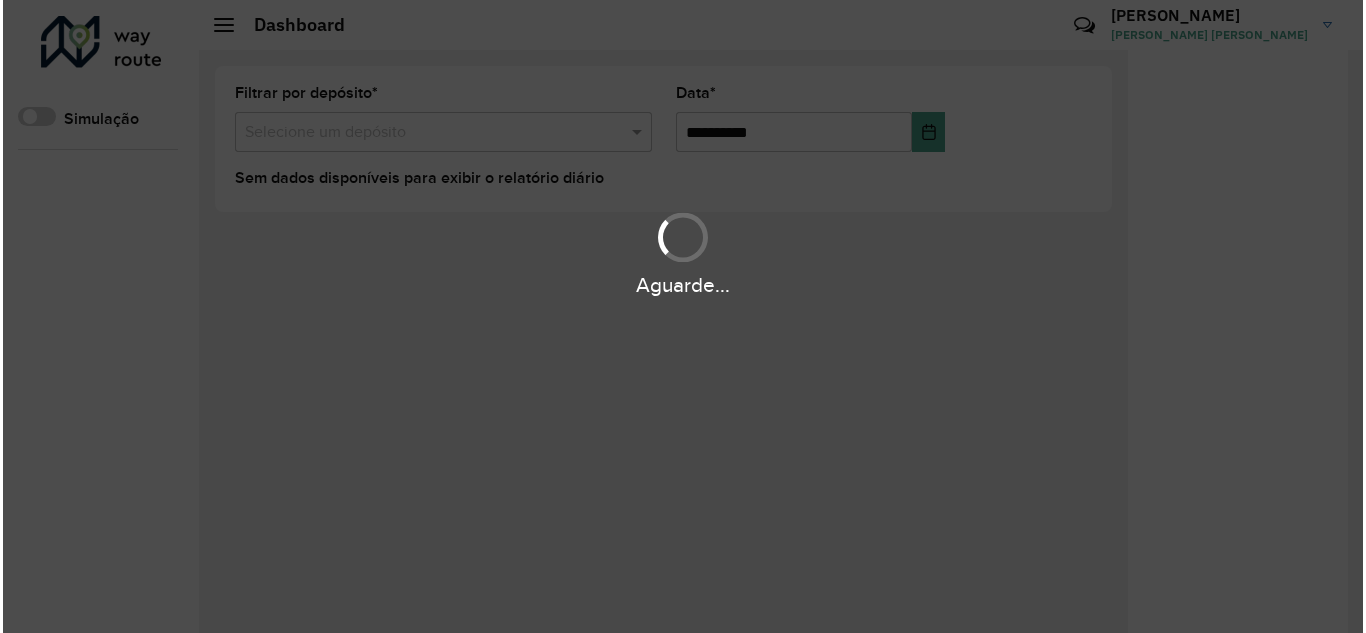 scroll, scrollTop: 0, scrollLeft: 0, axis: both 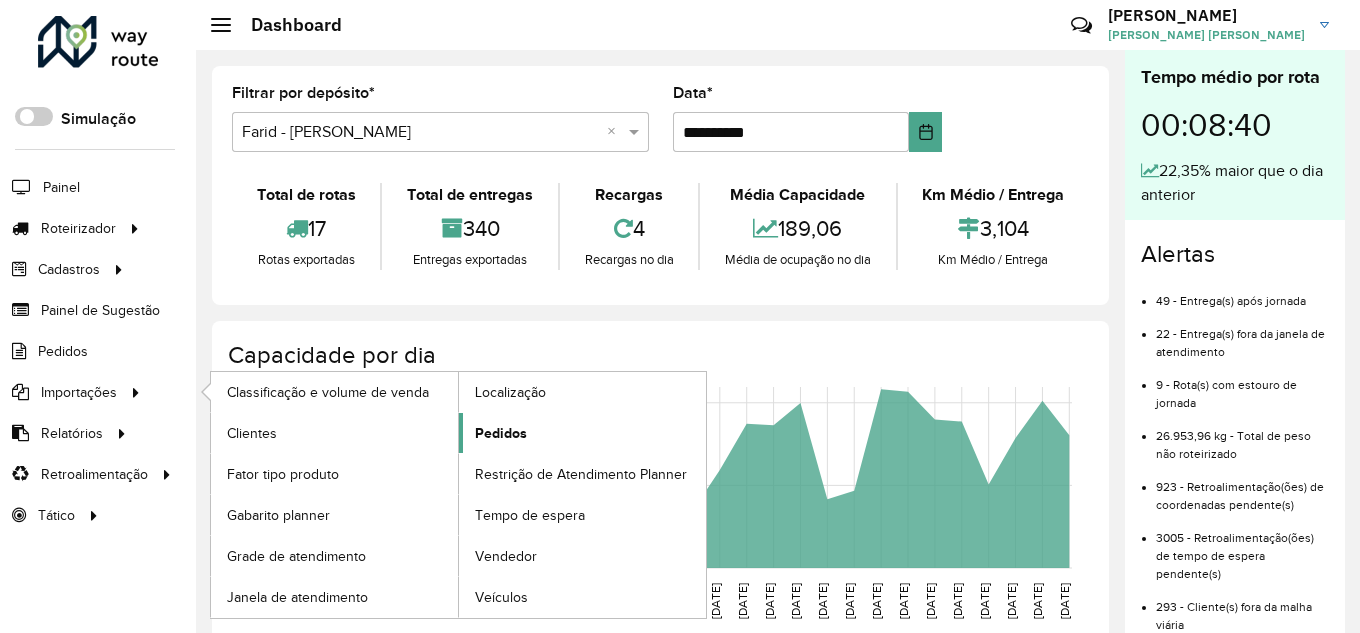 click on "Pedidos" 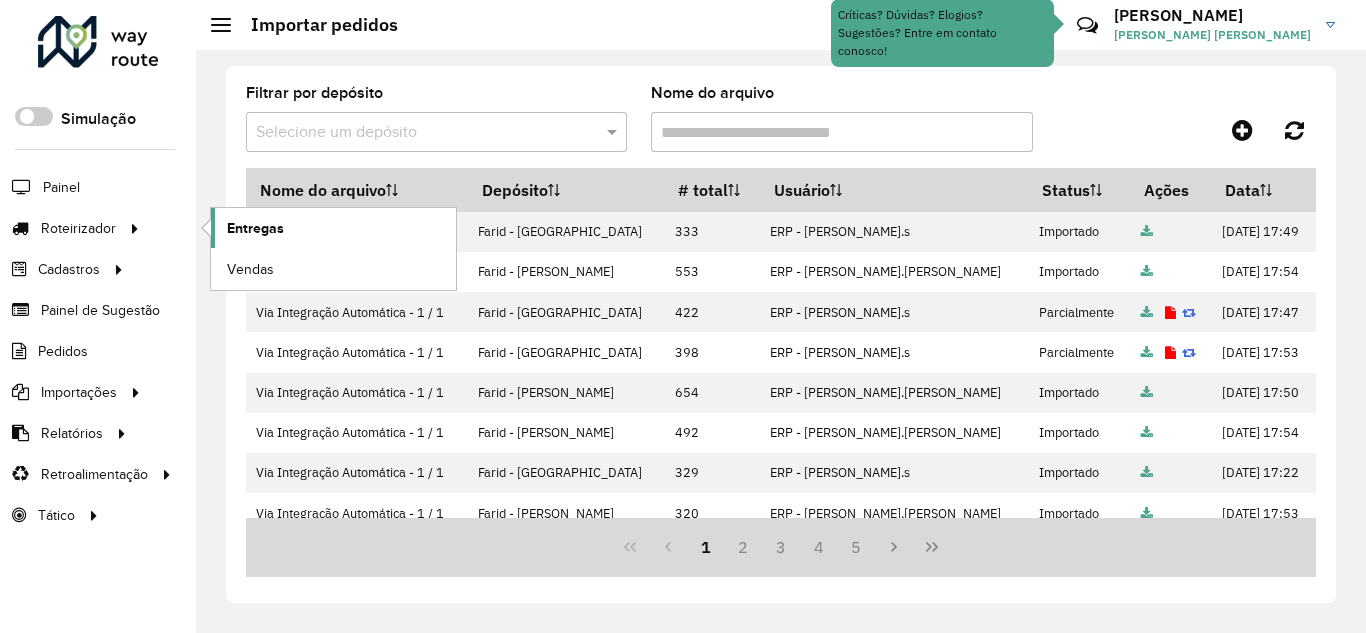 click on "Entregas" 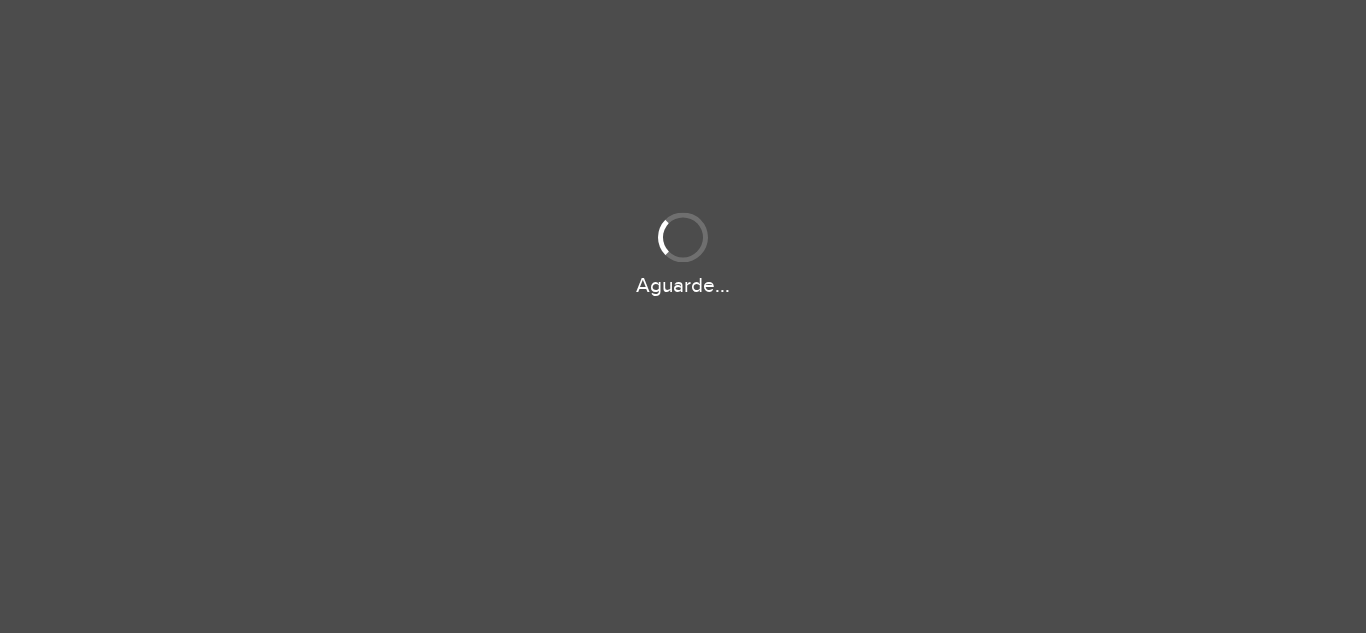 scroll, scrollTop: 0, scrollLeft: 0, axis: both 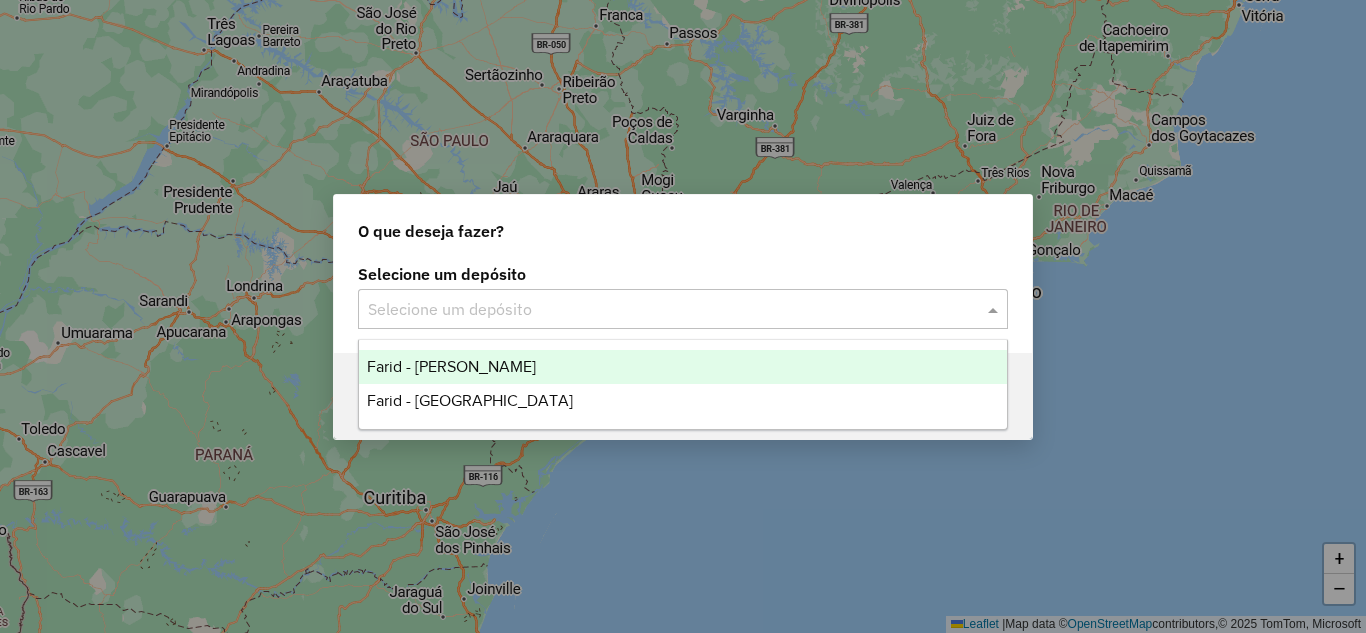 click 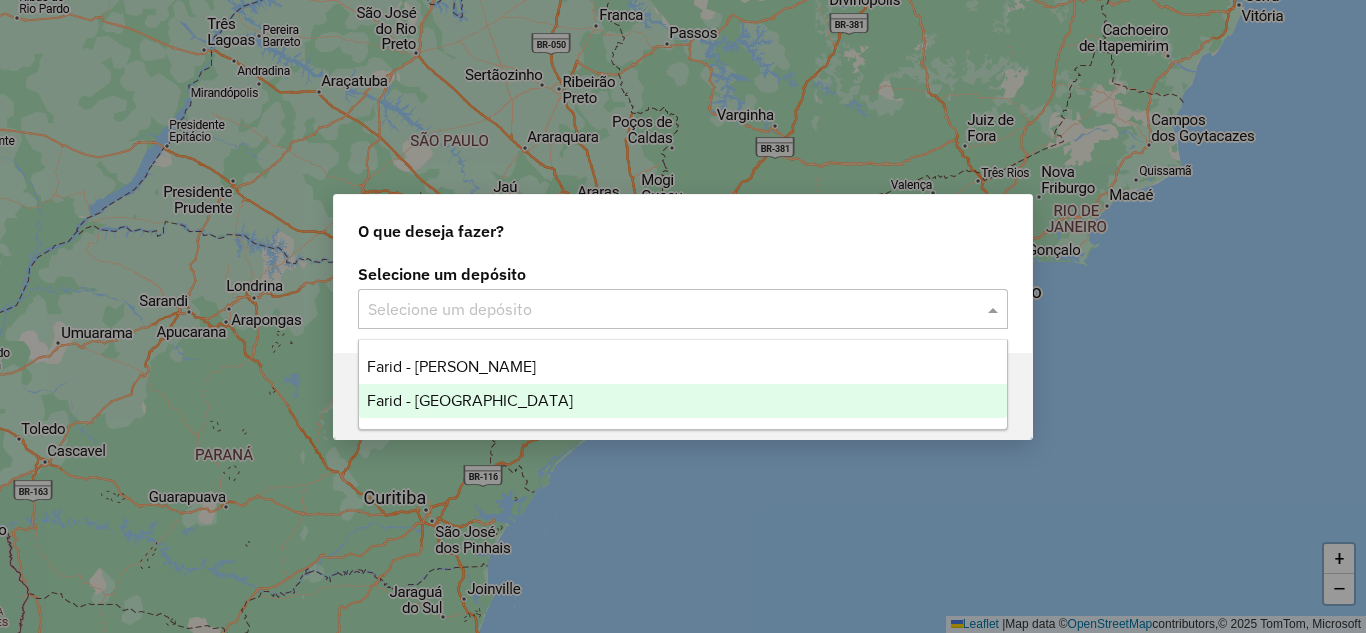 click on "Farid - [GEOGRAPHIC_DATA]" at bounding box center [470, 400] 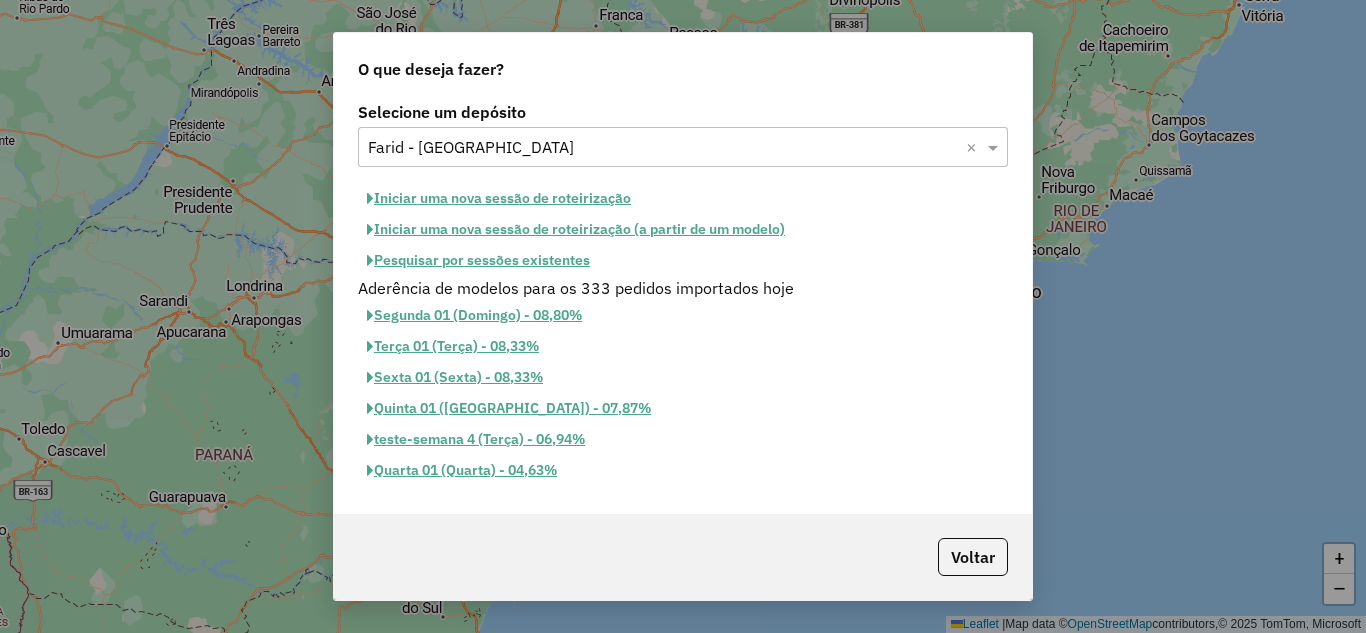 click on "Iniciar uma nova sessão de roteirização" 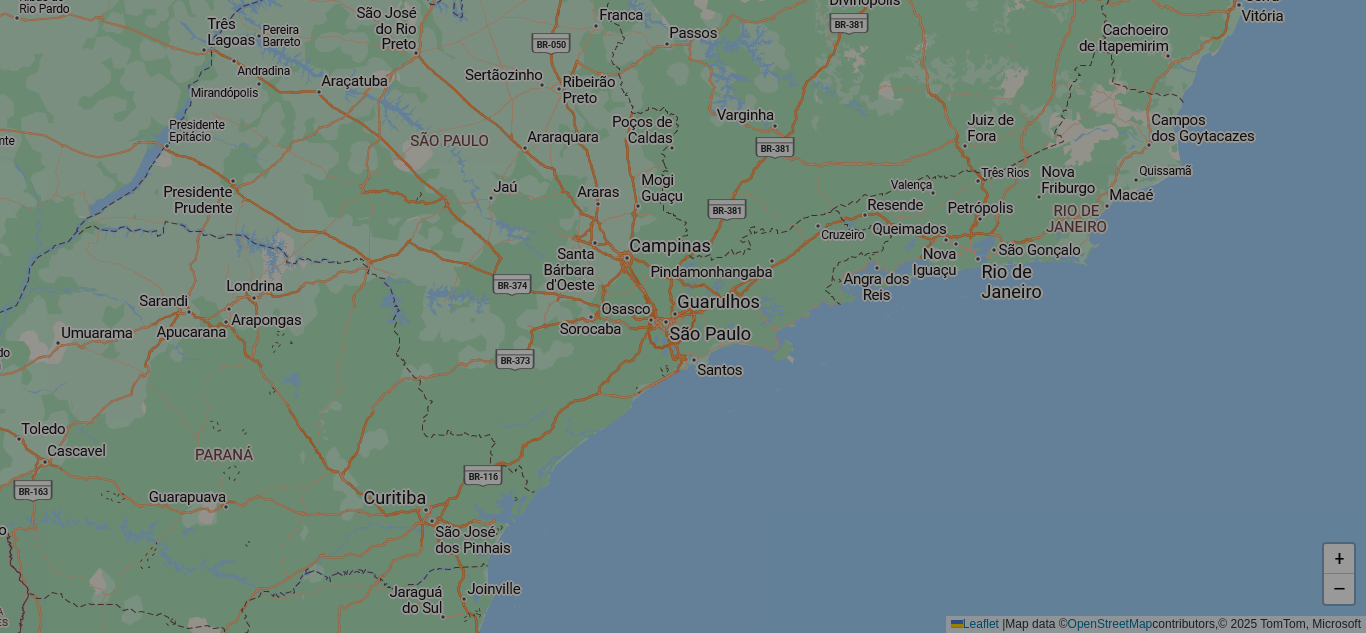 select on "*" 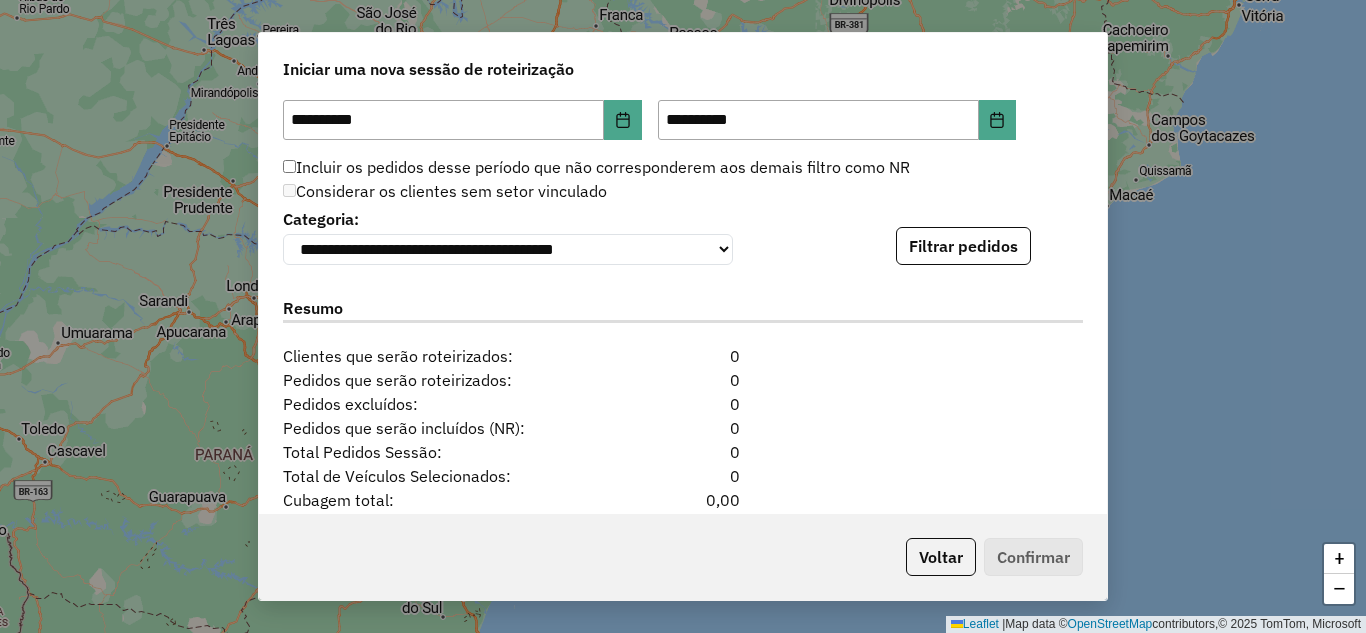 scroll, scrollTop: 1960, scrollLeft: 0, axis: vertical 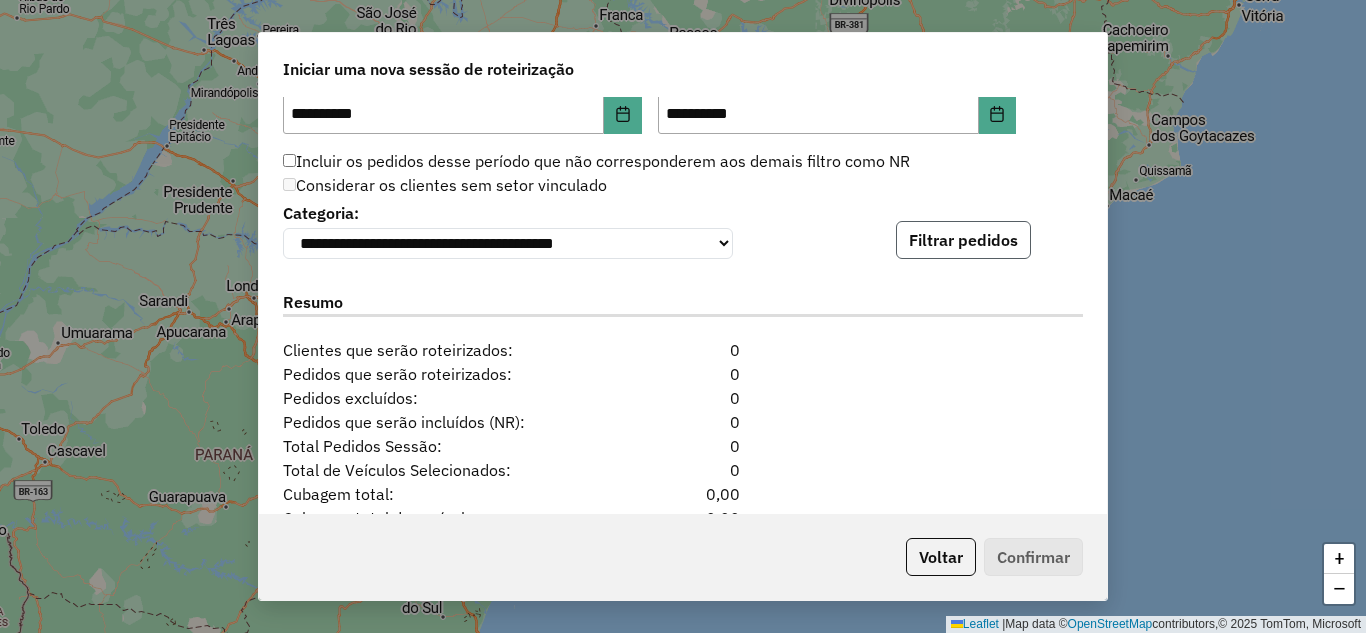 click on "Filtrar pedidos" 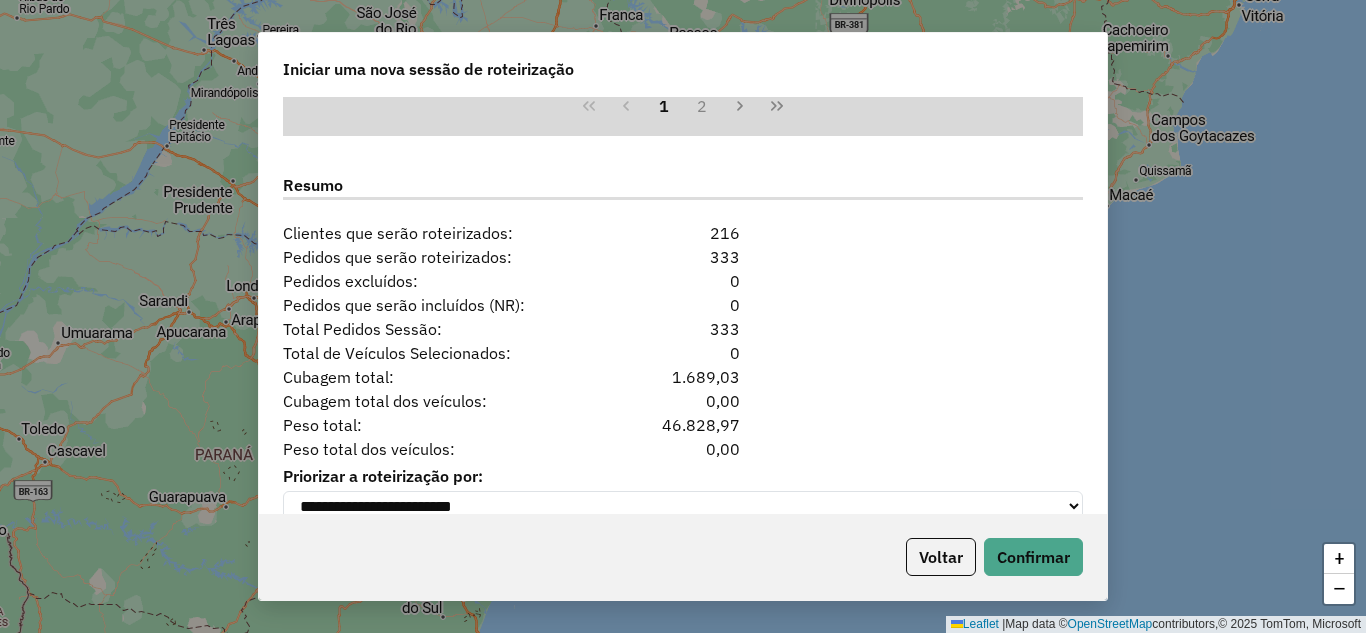 scroll, scrollTop: 2495, scrollLeft: 0, axis: vertical 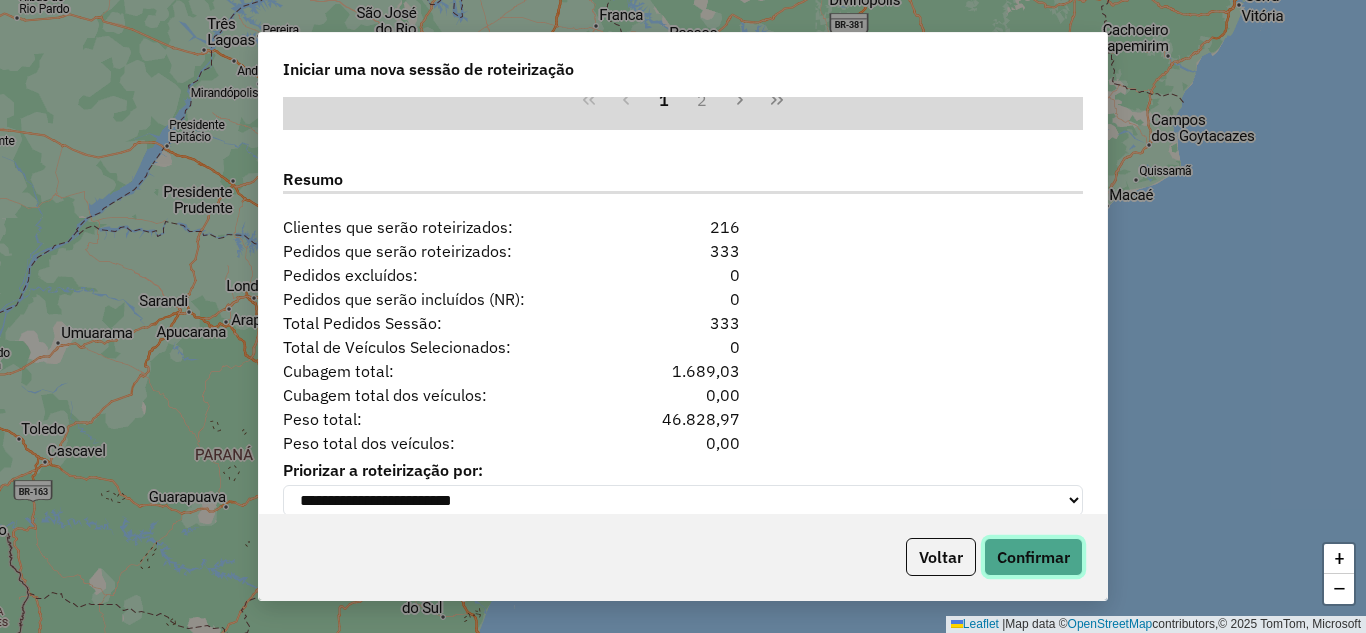 click on "Confirmar" 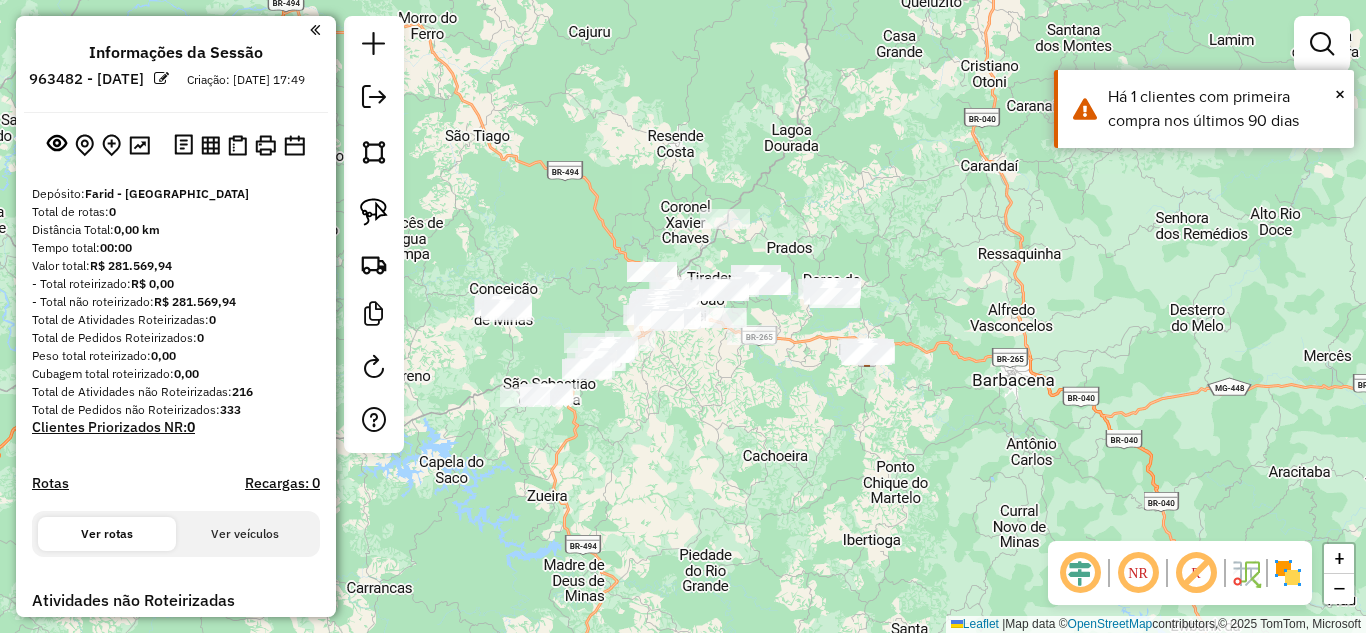 click 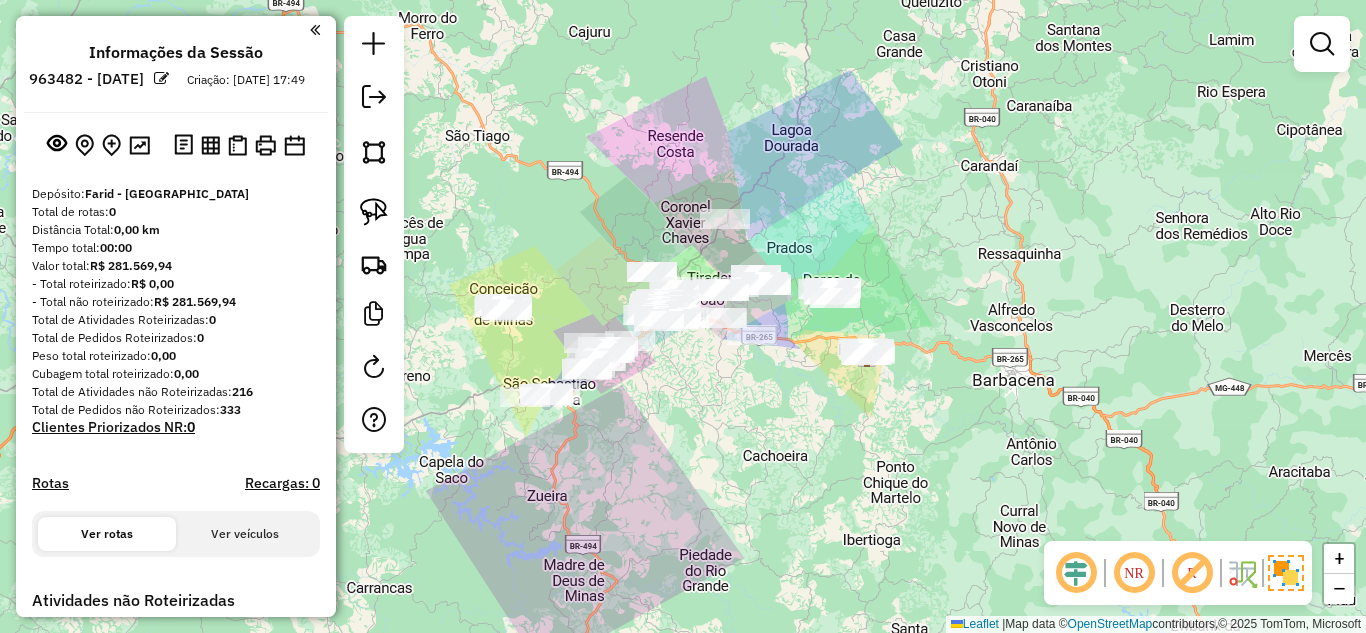 click 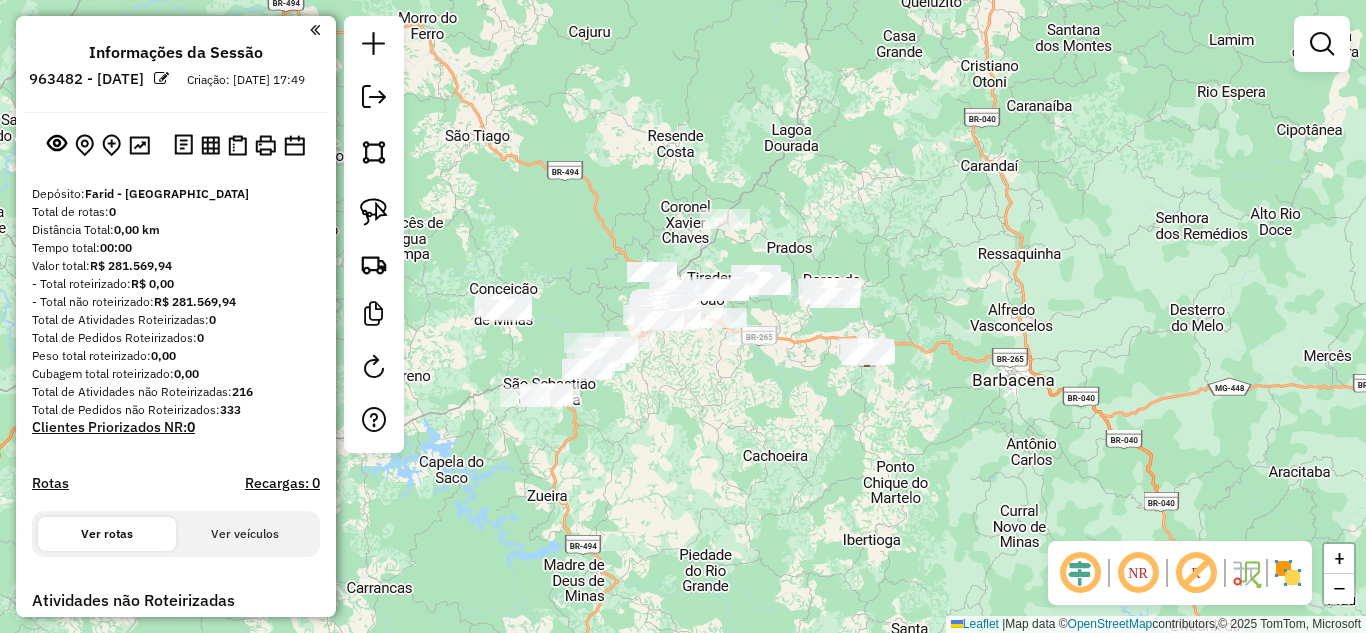 click 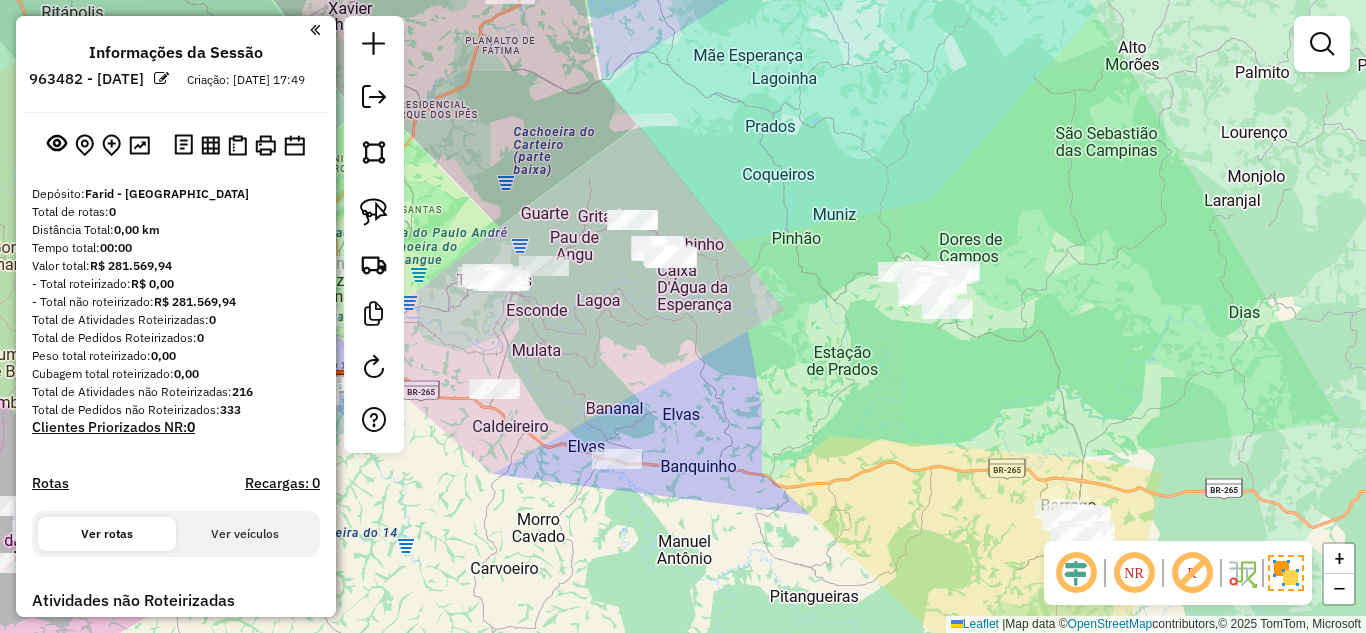 drag, startPoint x: 688, startPoint y: 350, endPoint x: 700, endPoint y: 343, distance: 13.892444 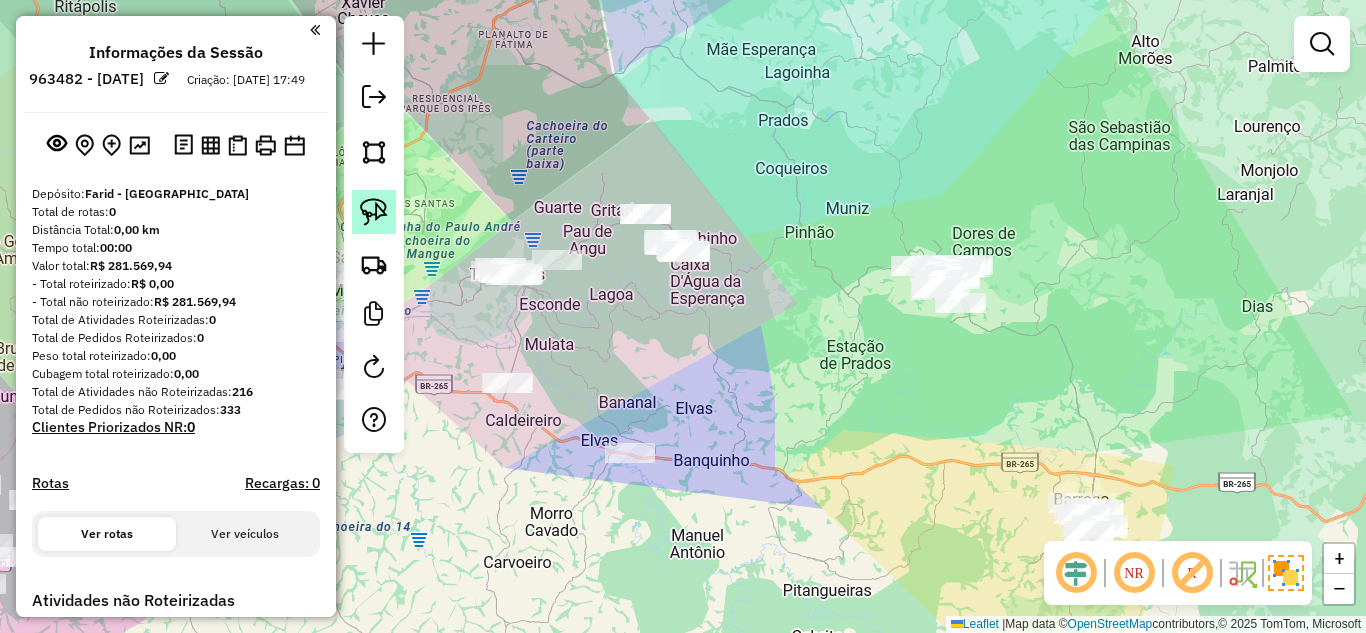 click 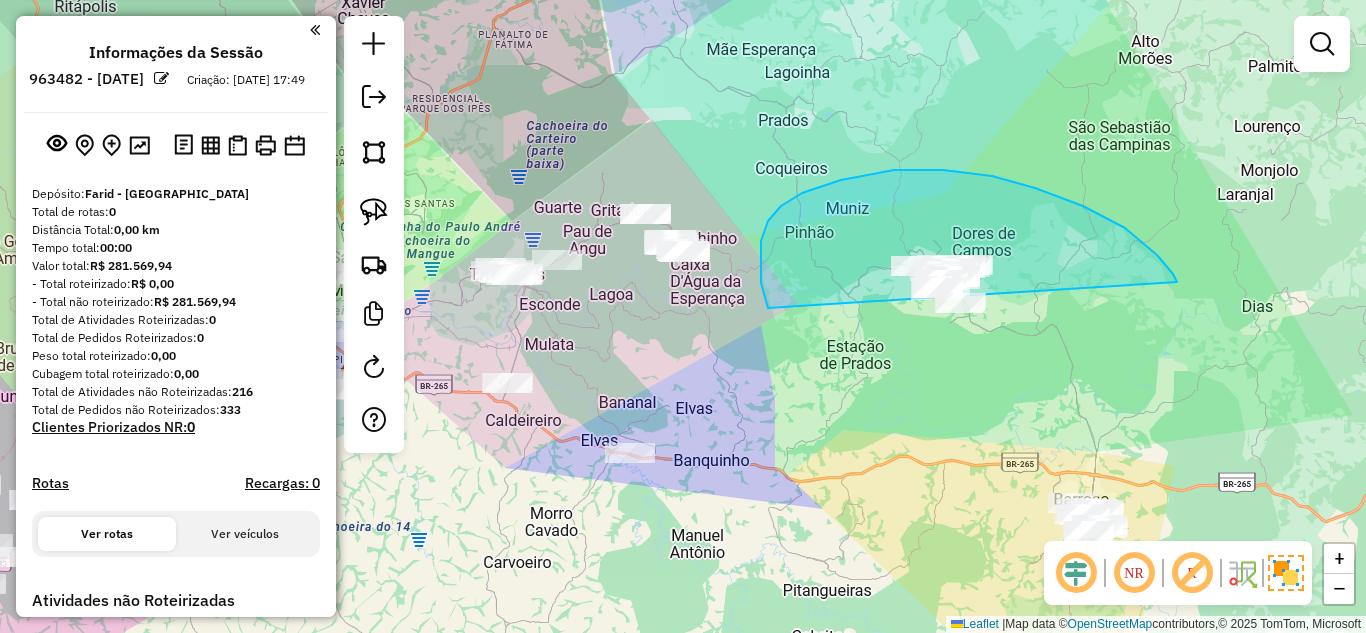 drag, startPoint x: 1173, startPoint y: 274, endPoint x: 869, endPoint y: 390, distance: 325.3798 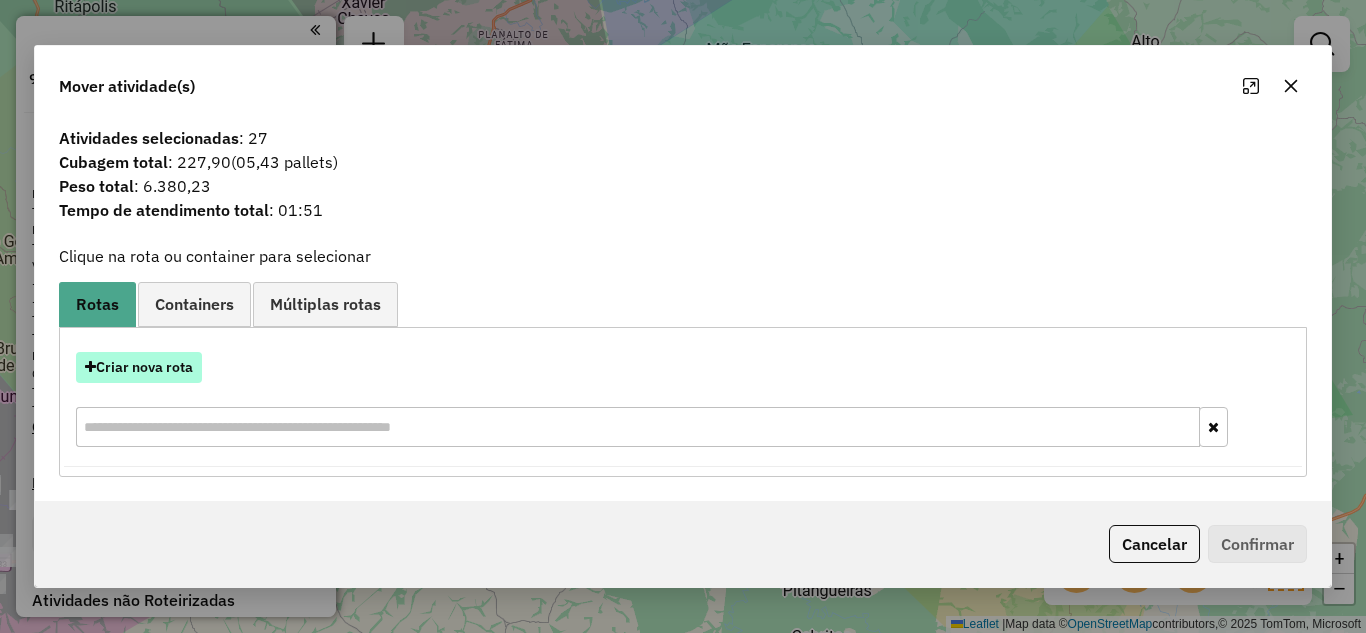 click on "Criar nova rota" at bounding box center (139, 367) 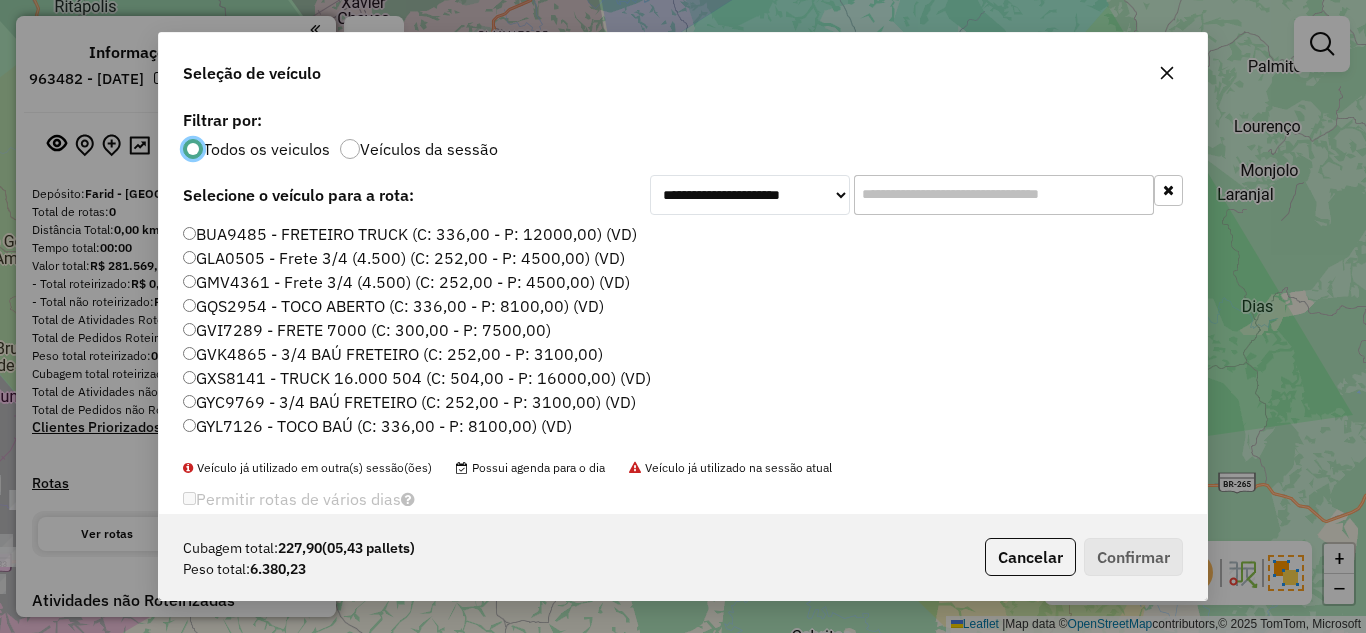 scroll, scrollTop: 11, scrollLeft: 6, axis: both 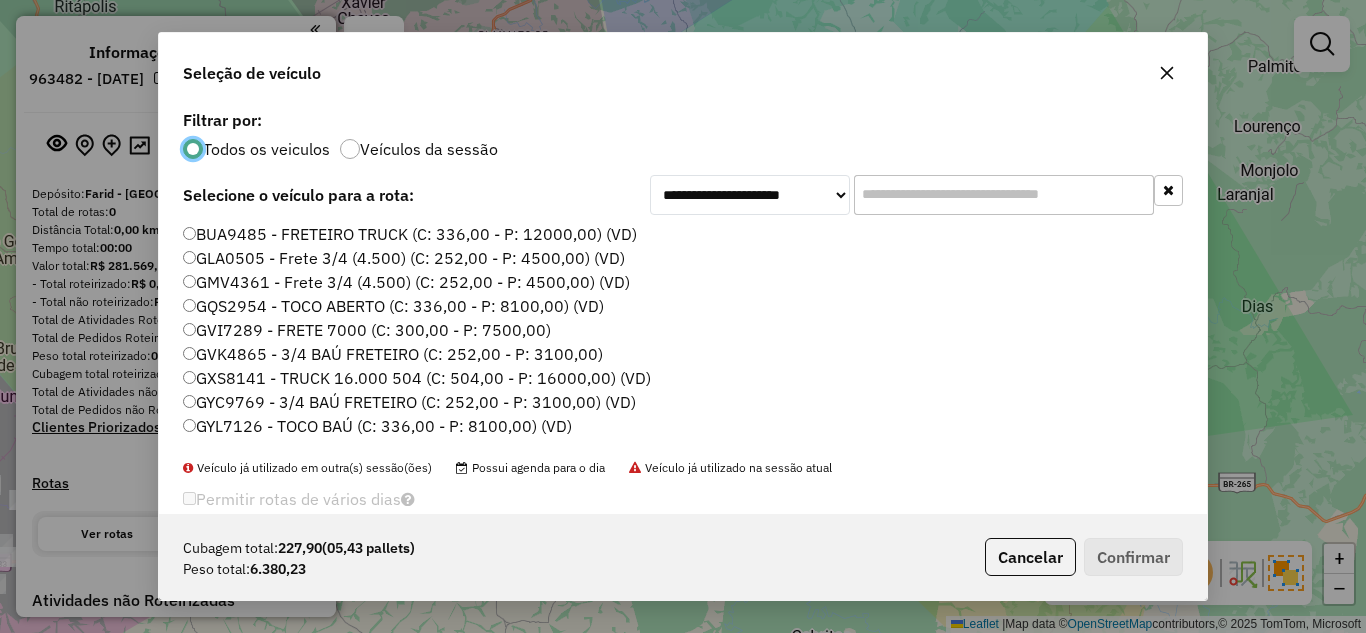 click 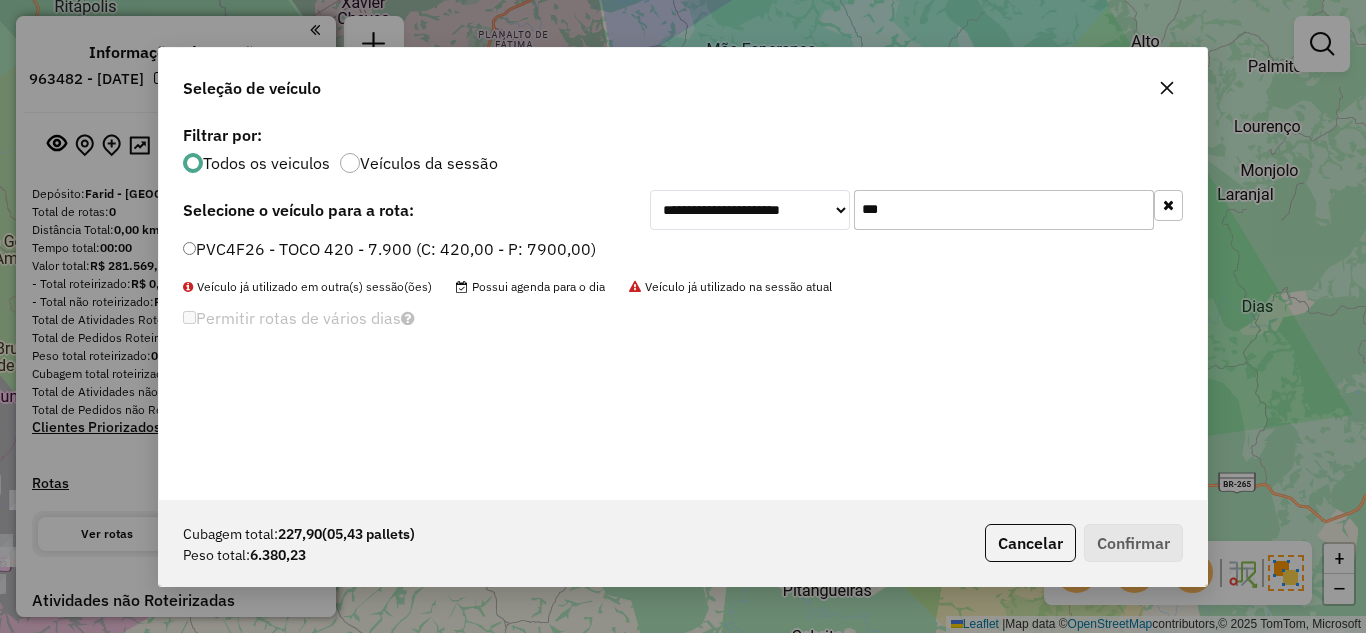 type on "***" 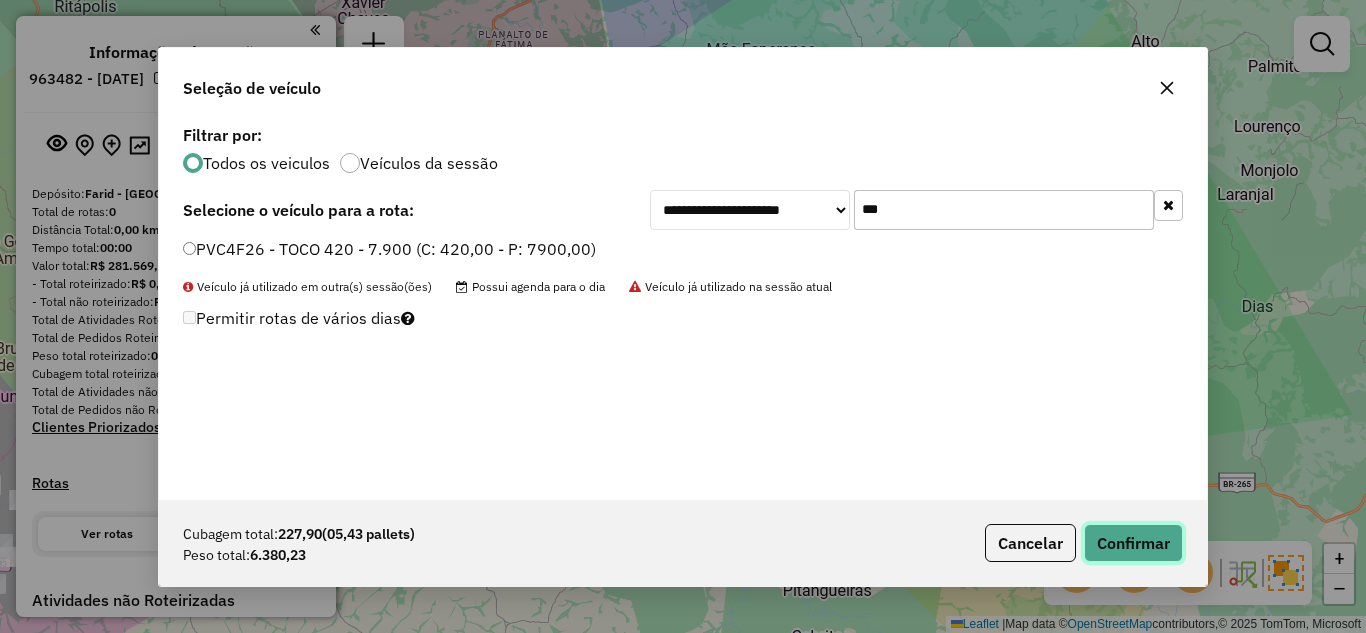 click on "Confirmar" 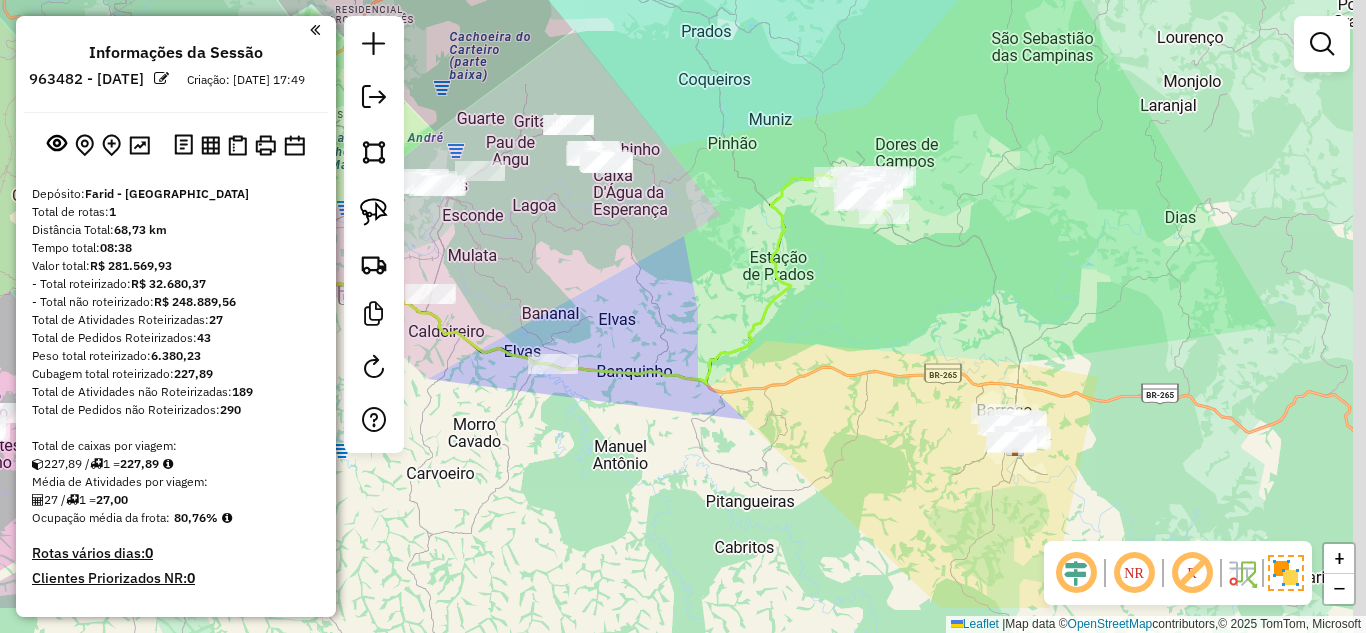 drag, startPoint x: 1111, startPoint y: 404, endPoint x: 994, endPoint y: 216, distance: 221.43396 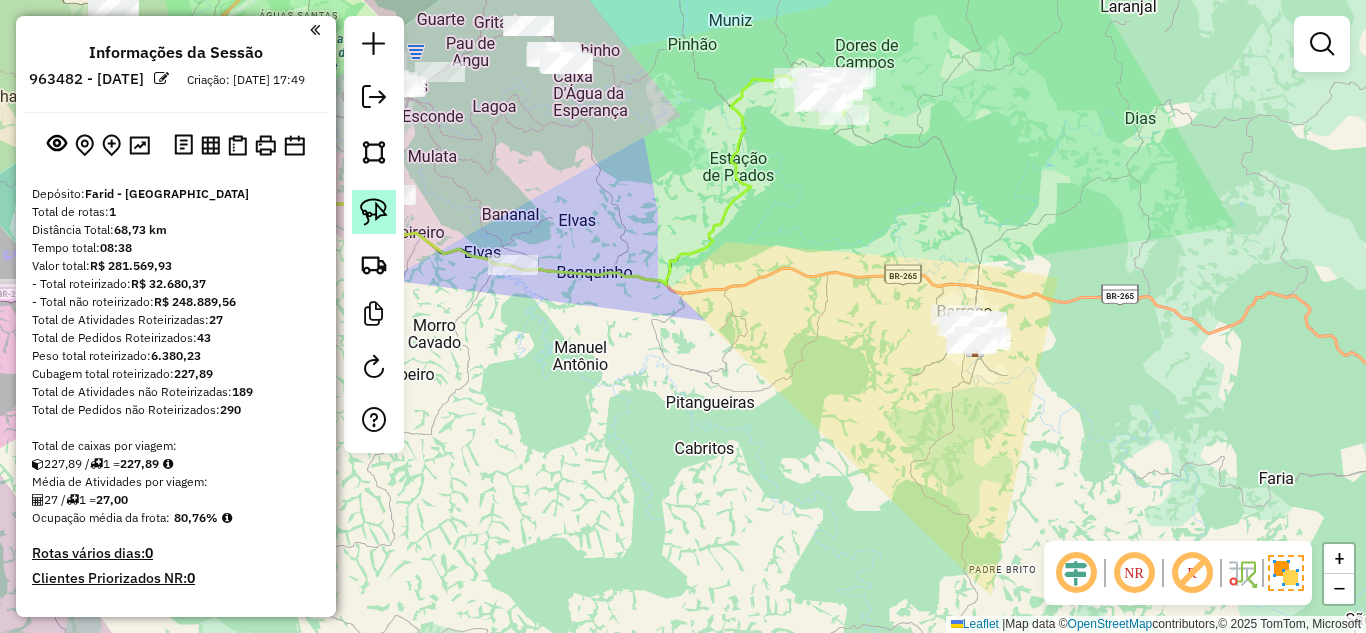 click 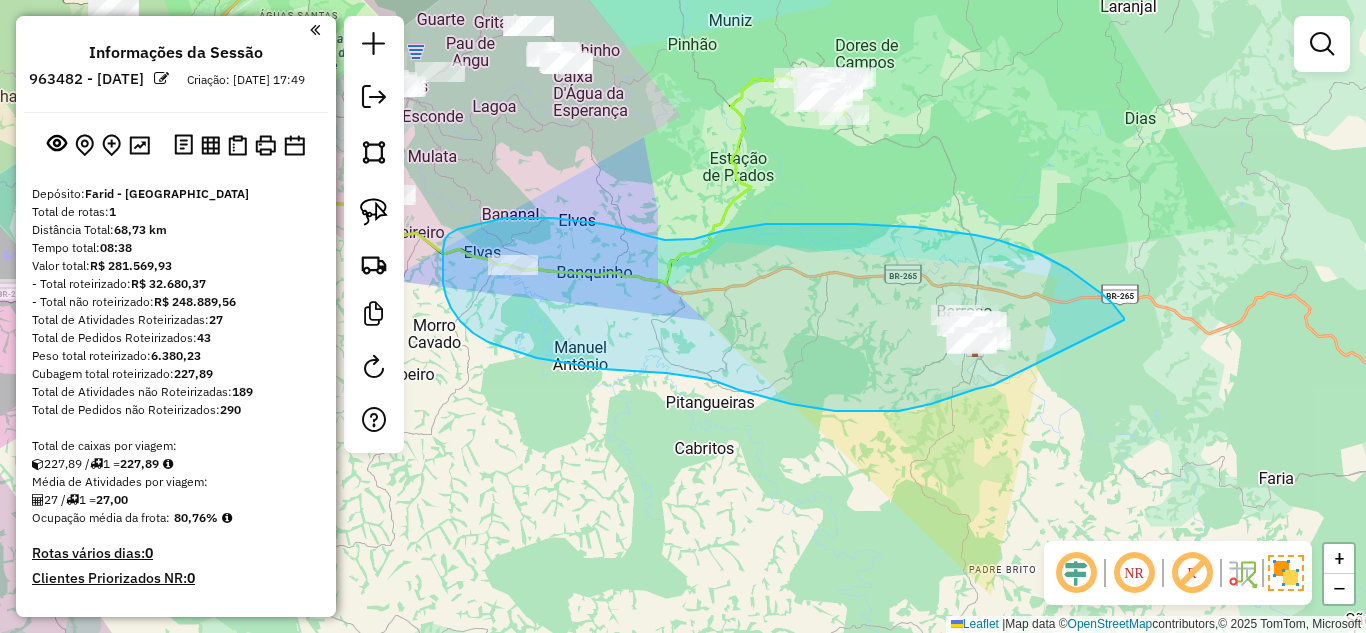drag, startPoint x: 1112, startPoint y: 303, endPoint x: 993, endPoint y: 385, distance: 144.51643 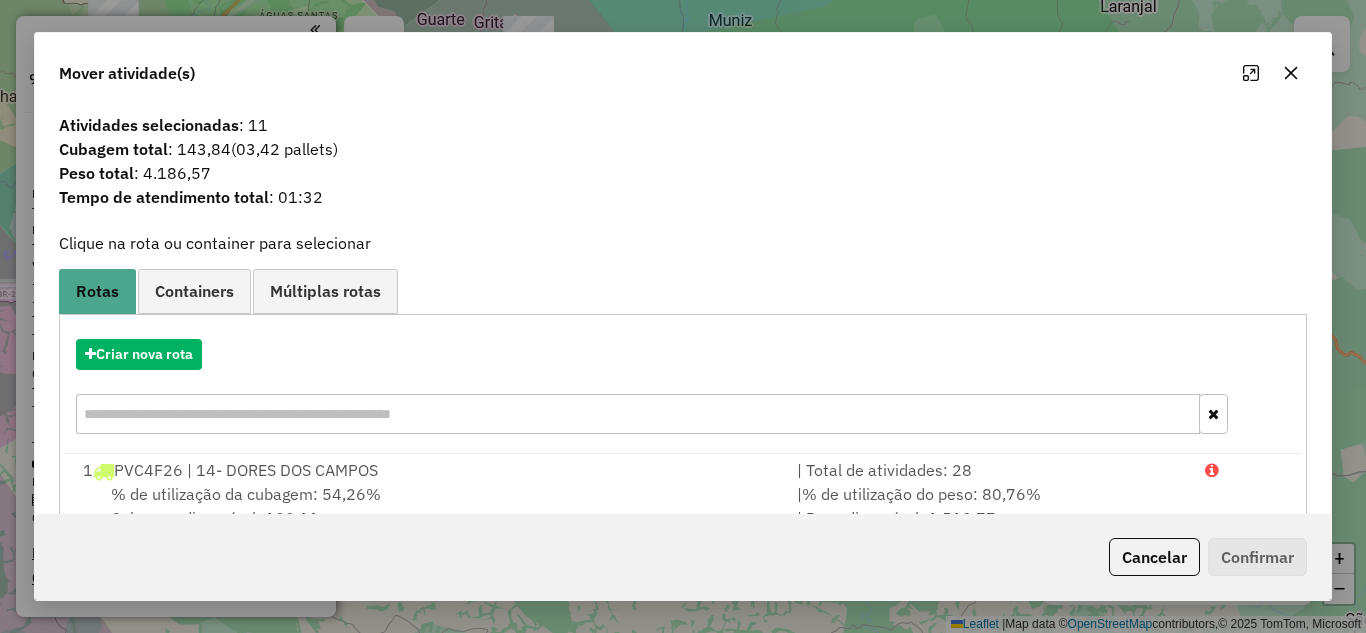 click on "Criar nova rota" at bounding box center [683, 389] 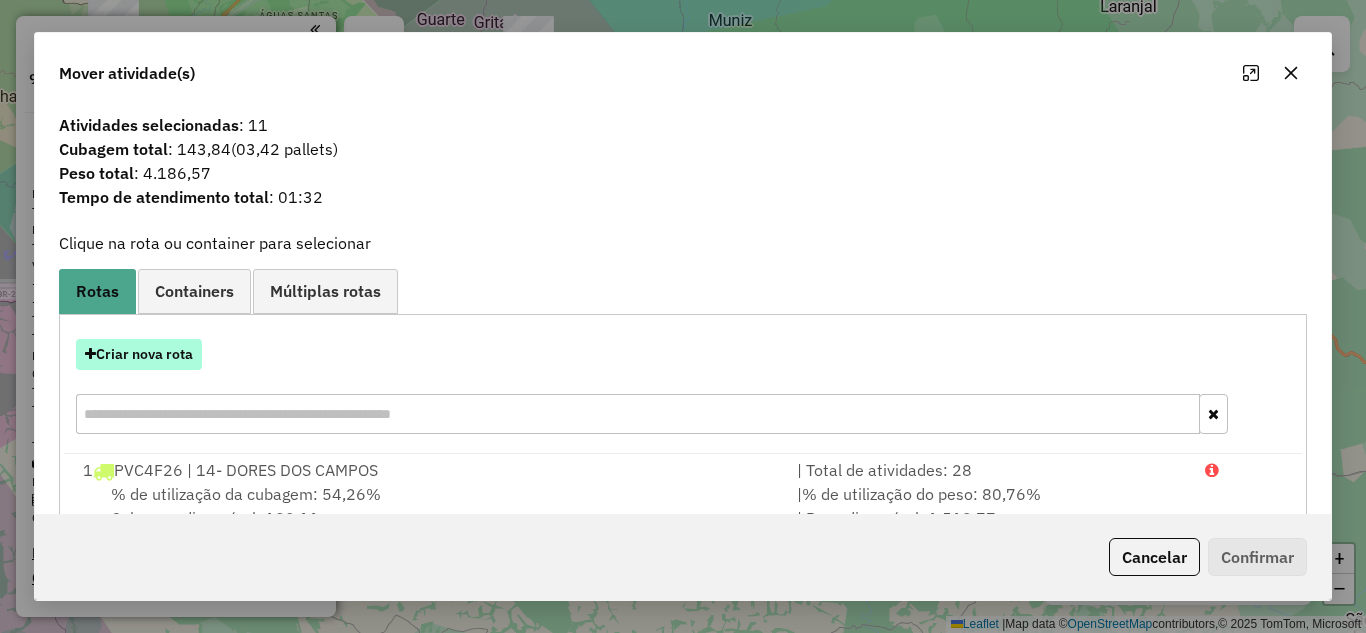 click on "Criar nova rota" at bounding box center (139, 354) 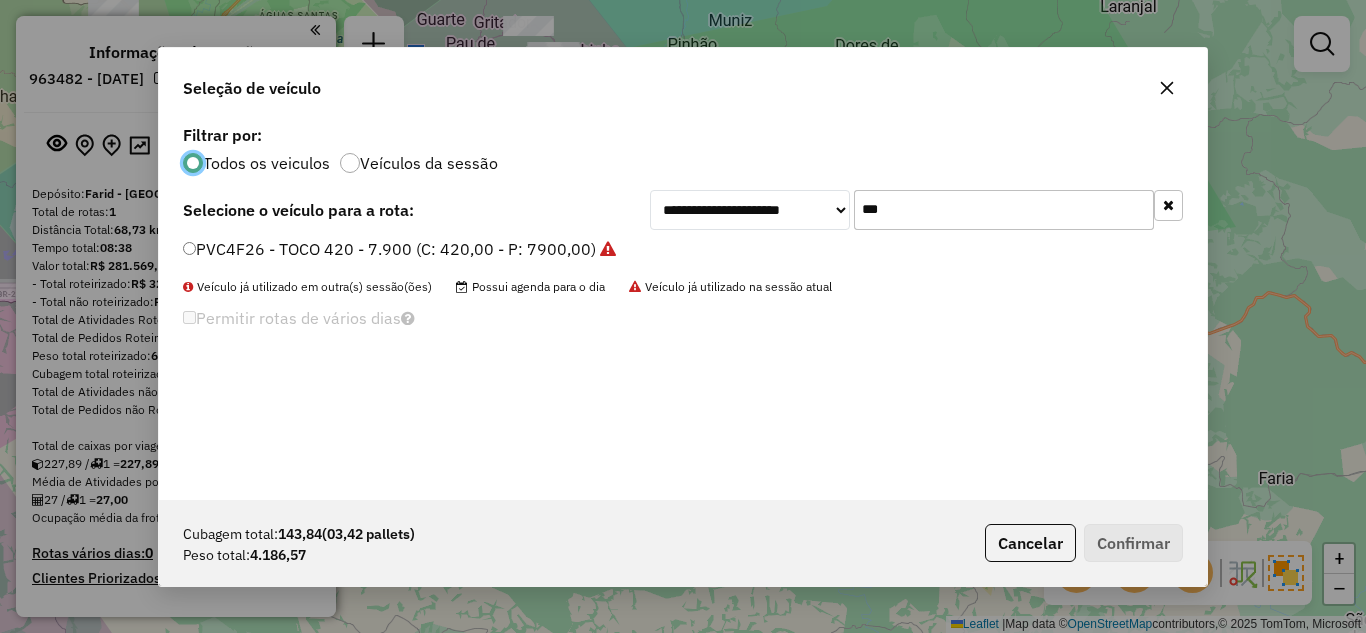 scroll, scrollTop: 11, scrollLeft: 6, axis: both 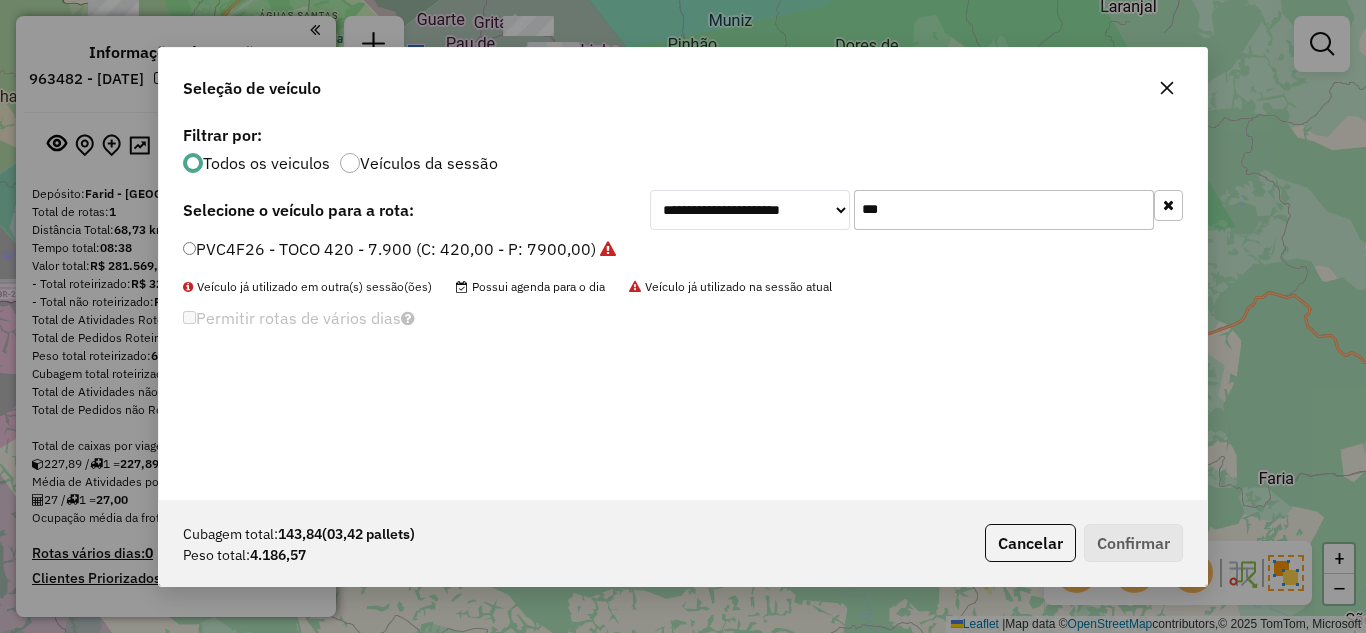 drag, startPoint x: 905, startPoint y: 204, endPoint x: 836, endPoint y: 203, distance: 69.00725 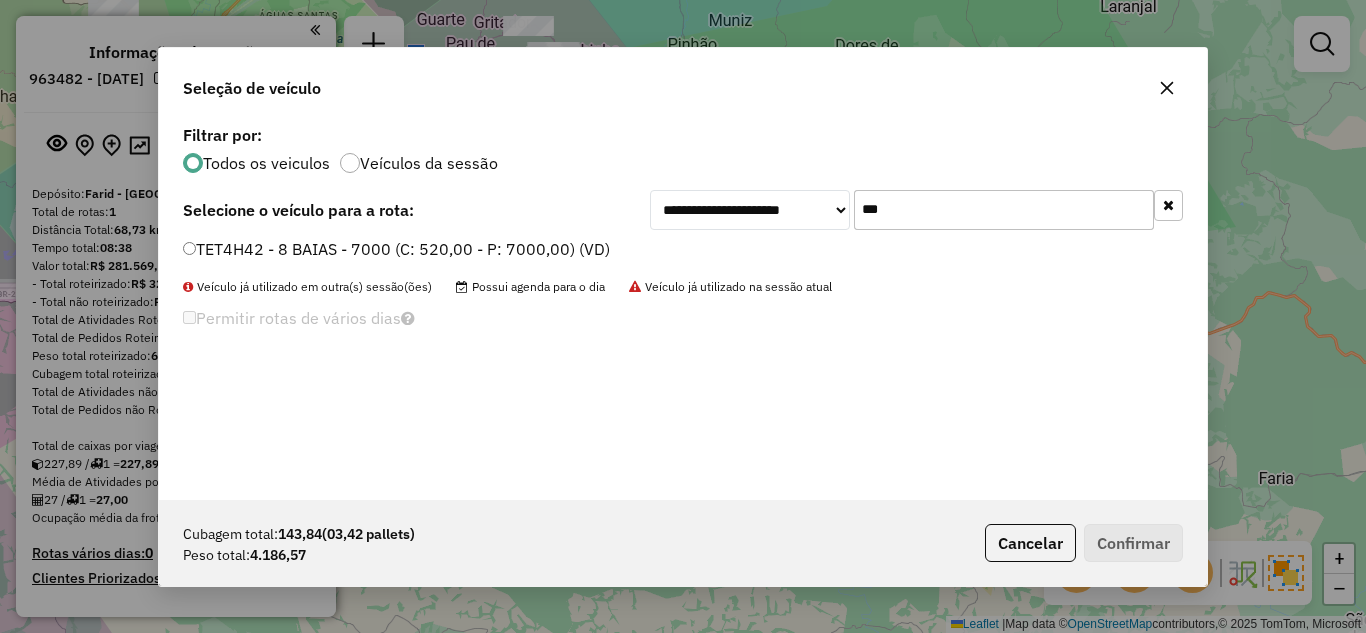 type on "***" 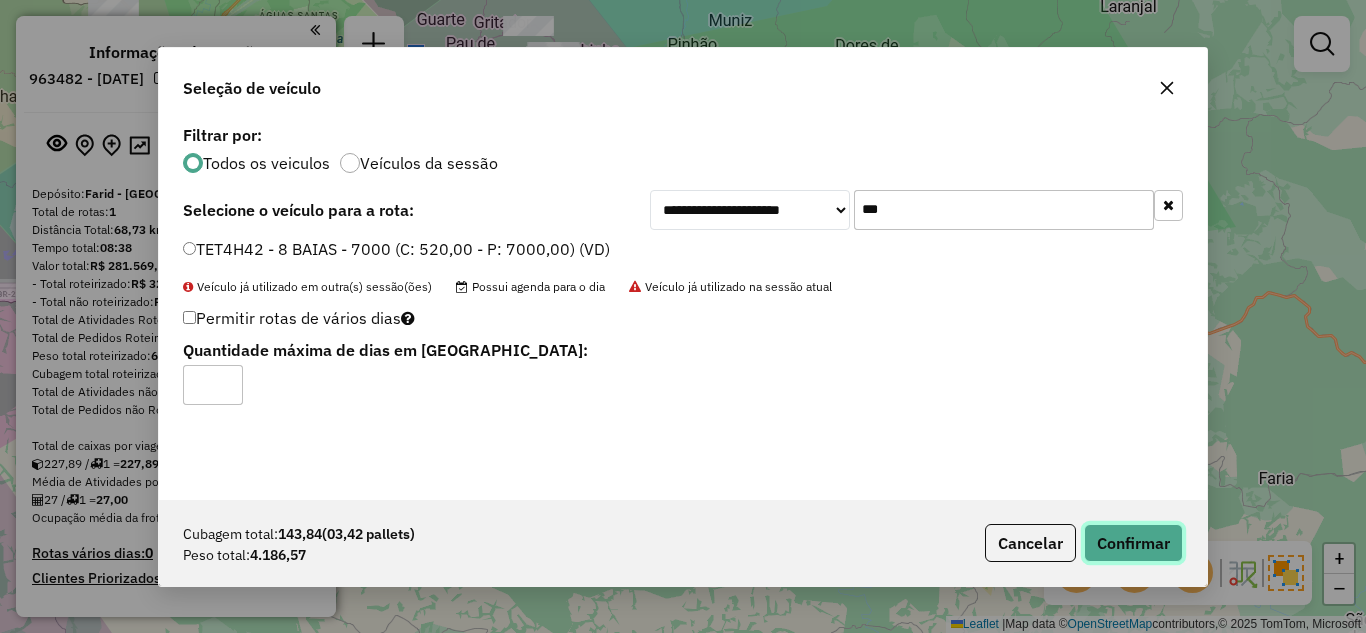click on "Confirmar" 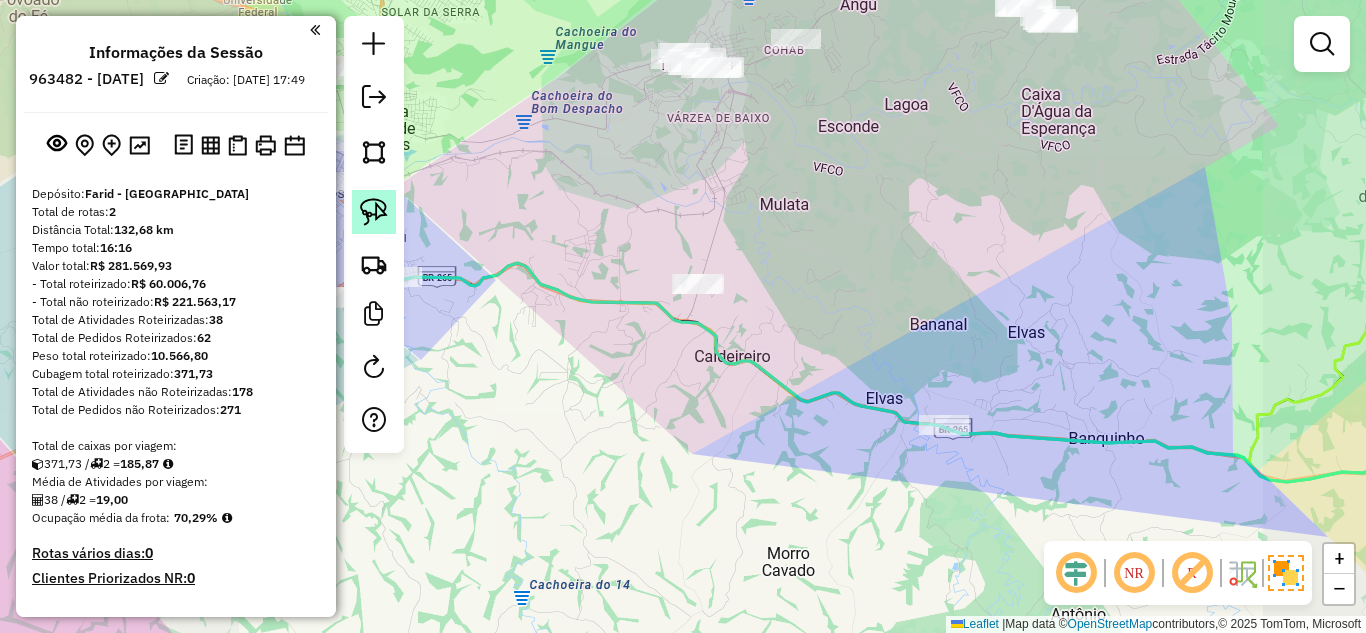 click 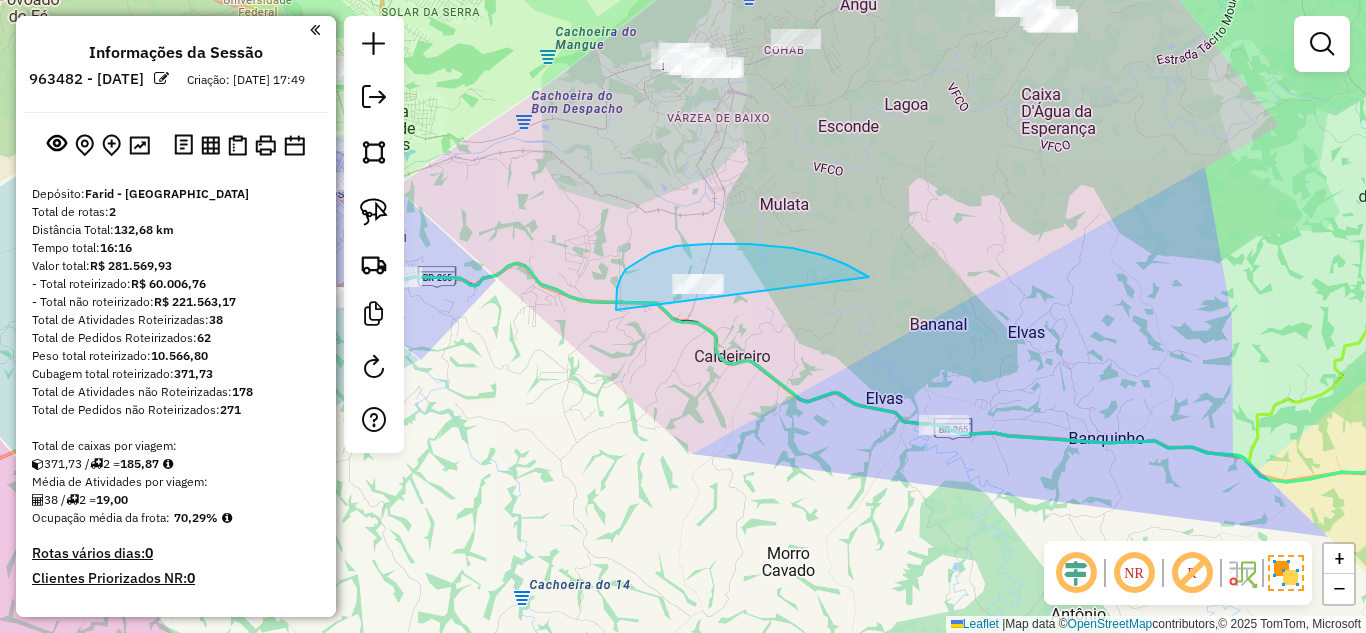 drag, startPoint x: 861, startPoint y: 273, endPoint x: 638, endPoint y: 389, distance: 251.36627 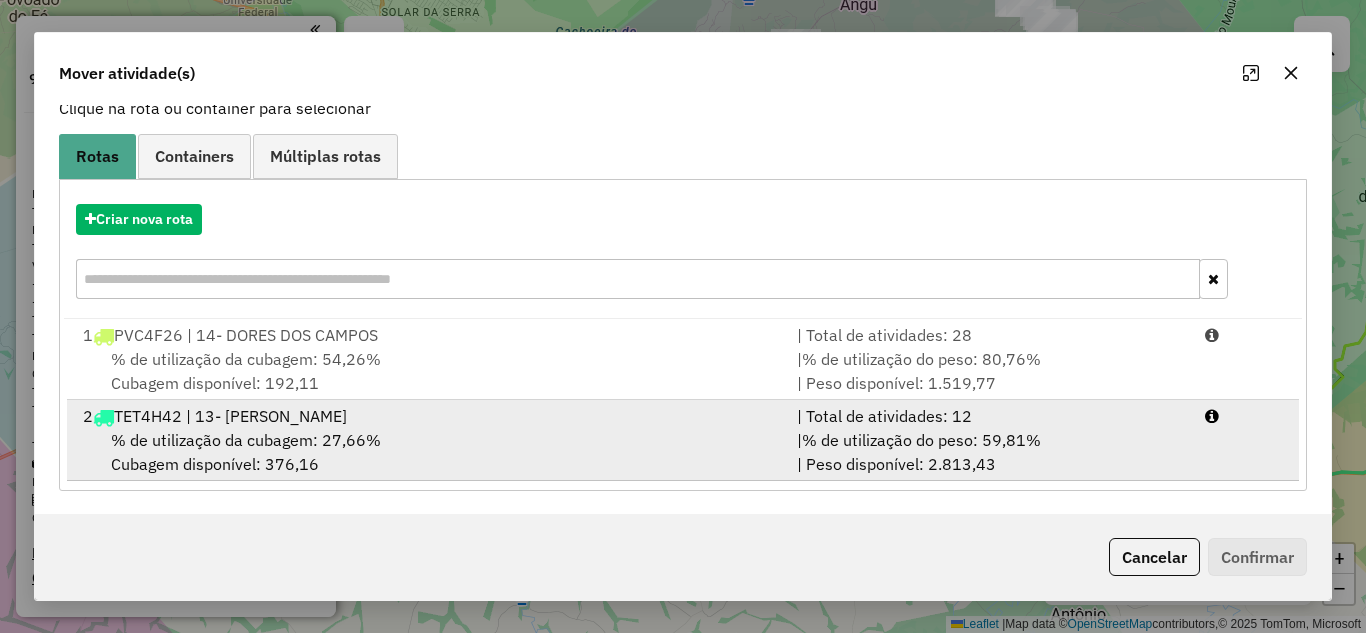 scroll, scrollTop: 136, scrollLeft: 0, axis: vertical 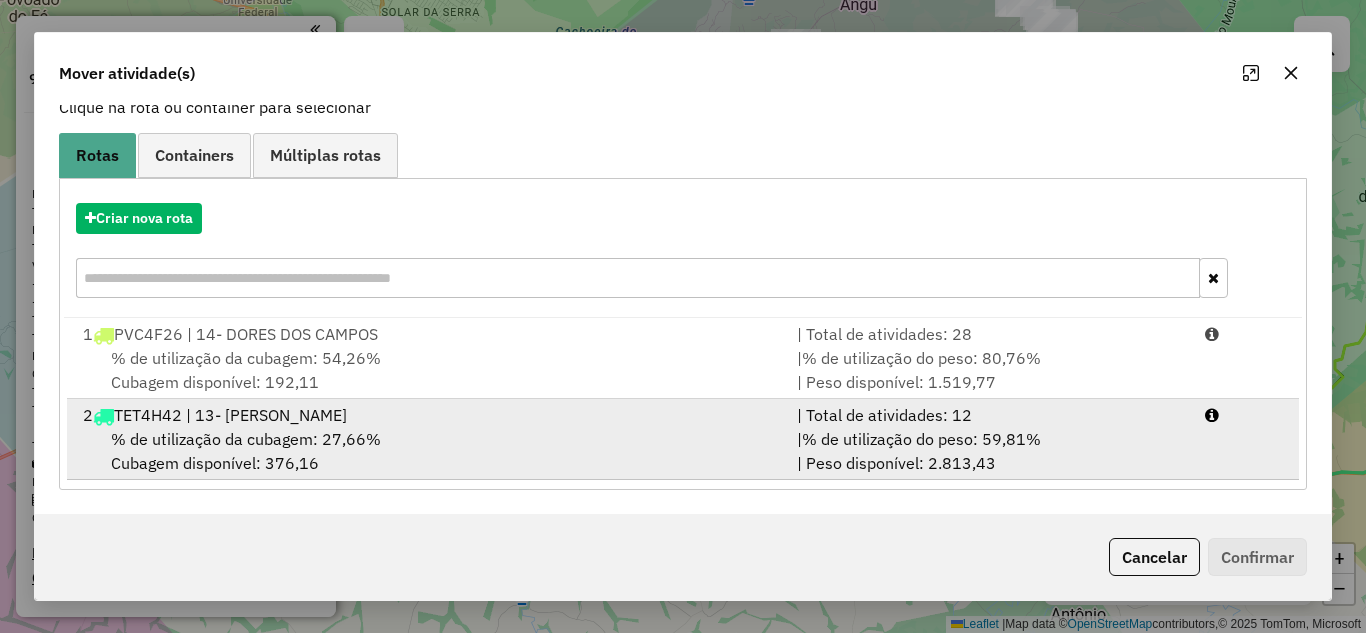 click on "% de utilização da cubagem: 27,66%  Cubagem disponível: 376,16" at bounding box center [428, 451] 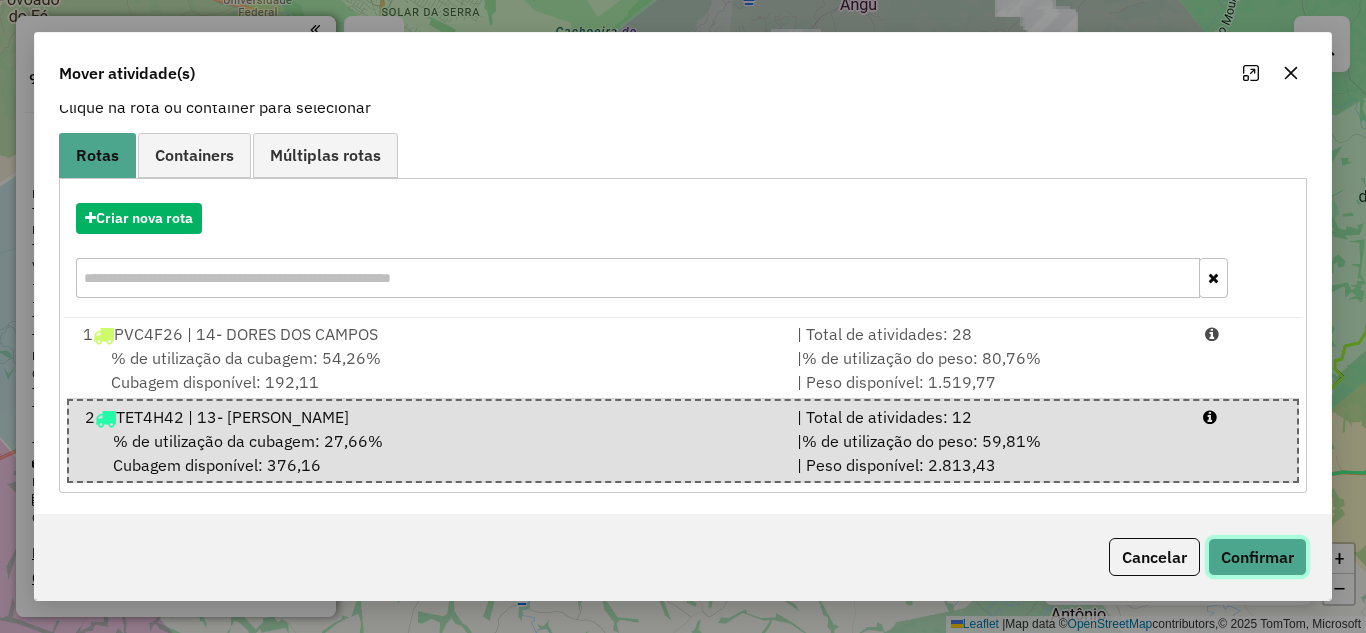 click on "Confirmar" 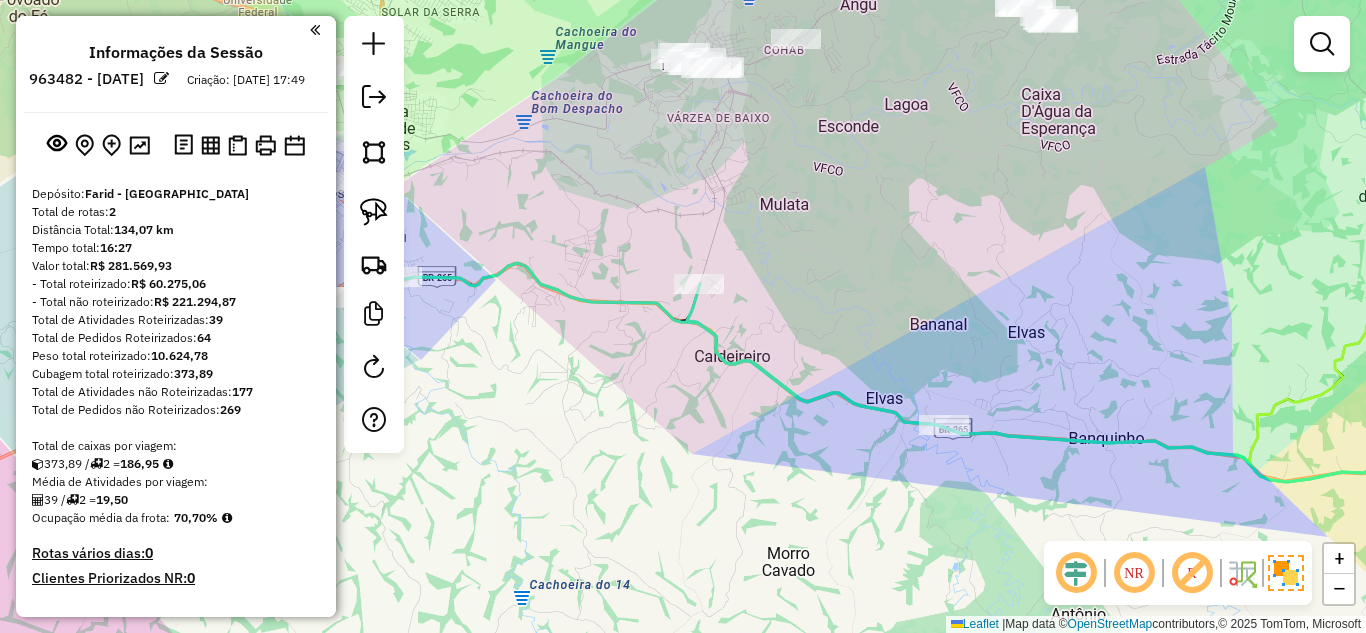 scroll, scrollTop: 0, scrollLeft: 0, axis: both 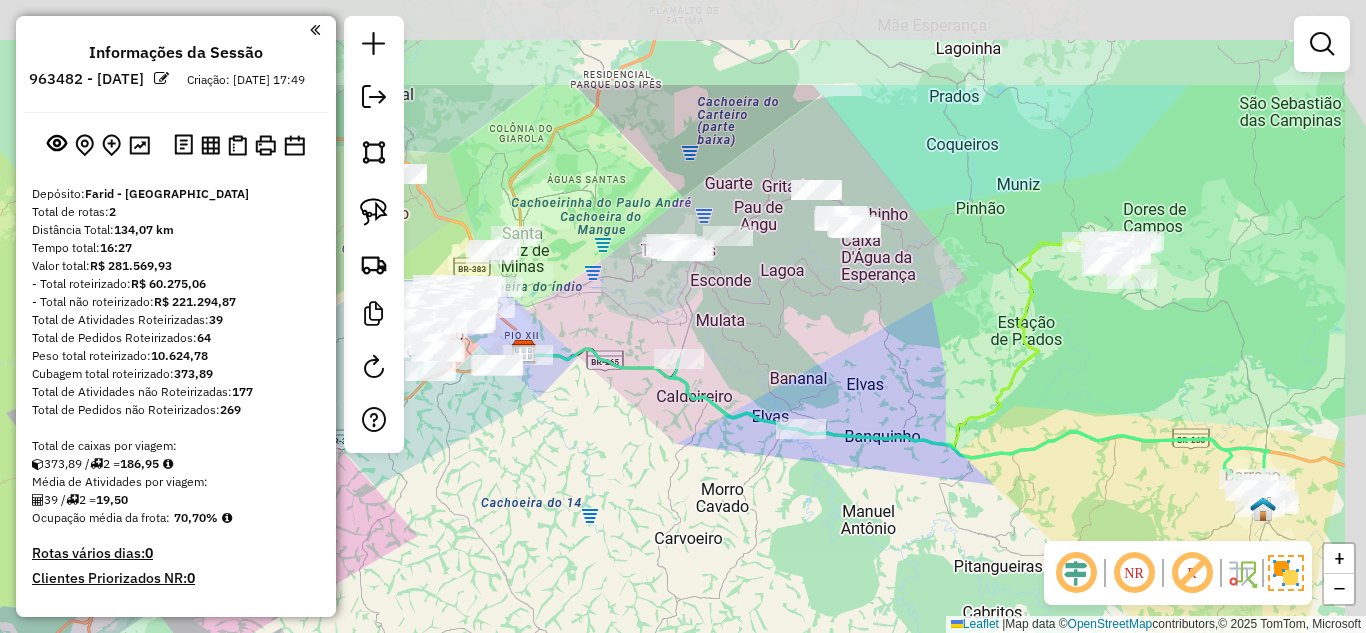 drag, startPoint x: 862, startPoint y: 128, endPoint x: 748, endPoint y: 276, distance: 186.81541 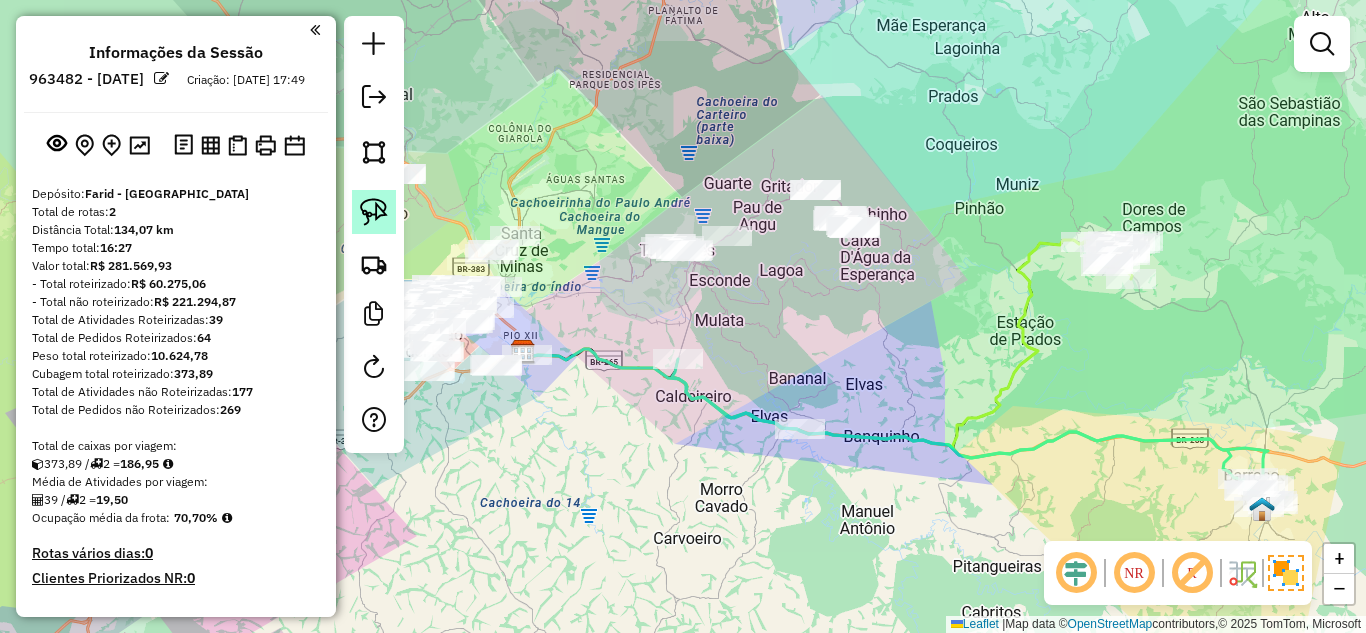 click 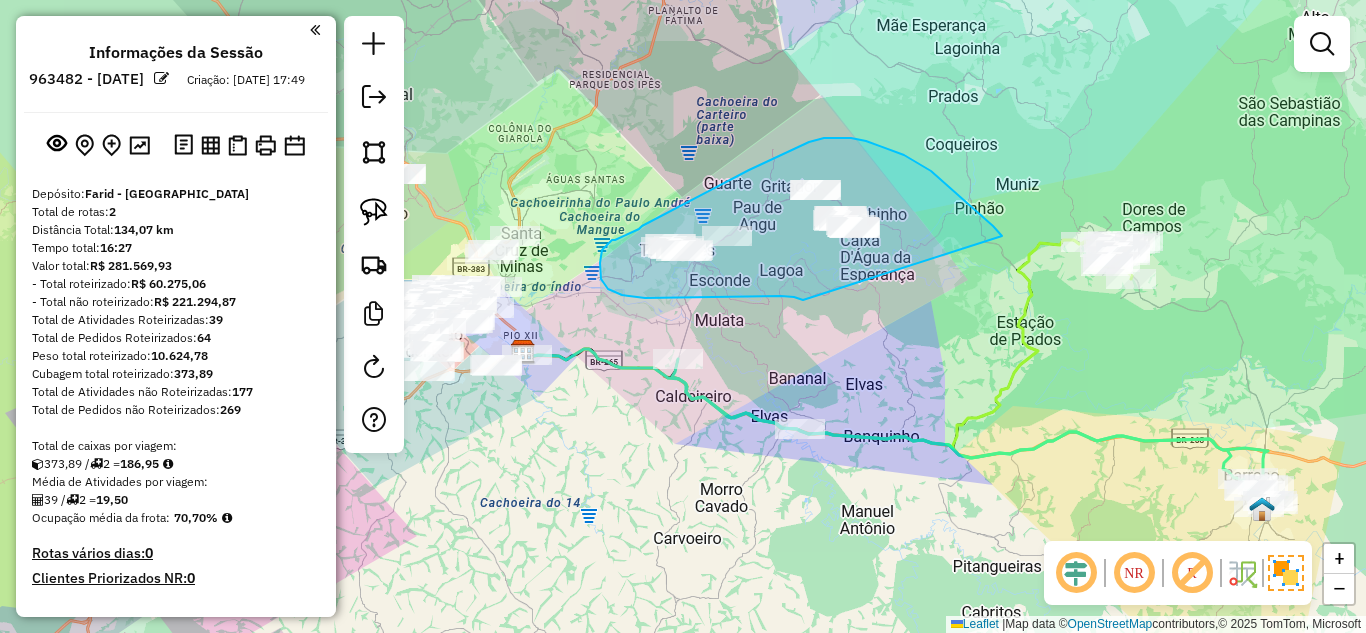 drag, startPoint x: 931, startPoint y: 171, endPoint x: 803, endPoint y: 300, distance: 181.72781 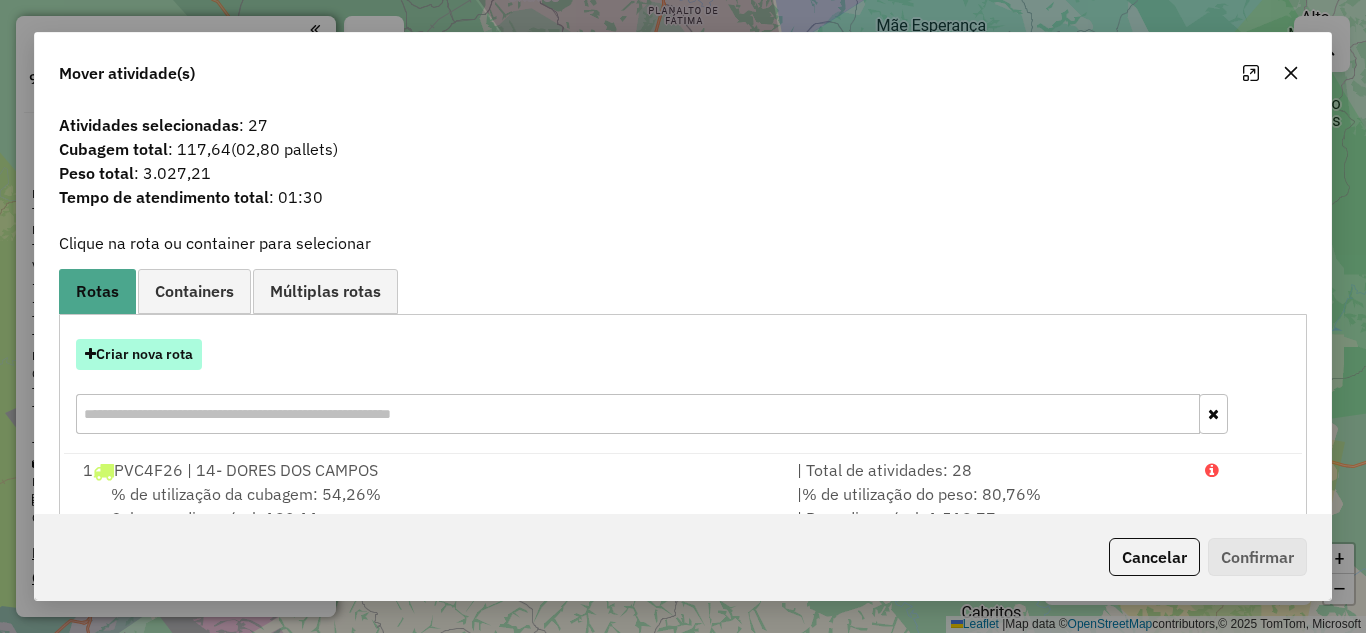click on "Criar nova rota" at bounding box center [139, 354] 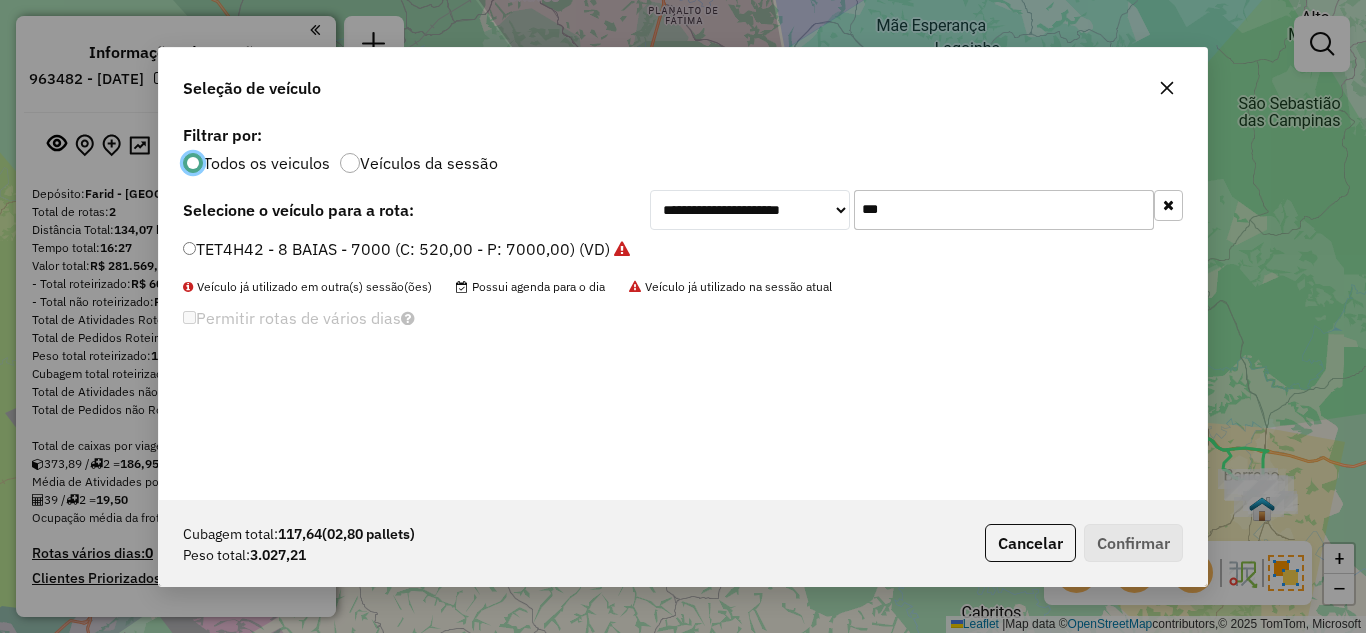 scroll, scrollTop: 11, scrollLeft: 6, axis: both 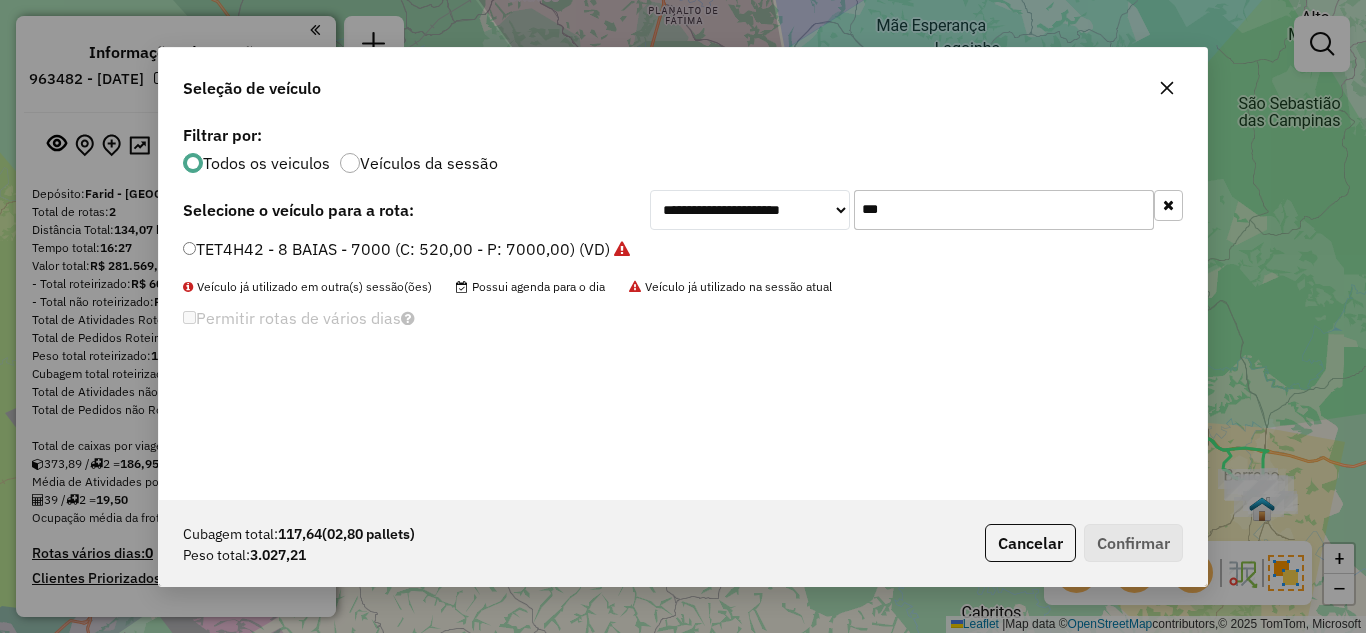 drag, startPoint x: 860, startPoint y: 216, endPoint x: 813, endPoint y: 206, distance: 48.052055 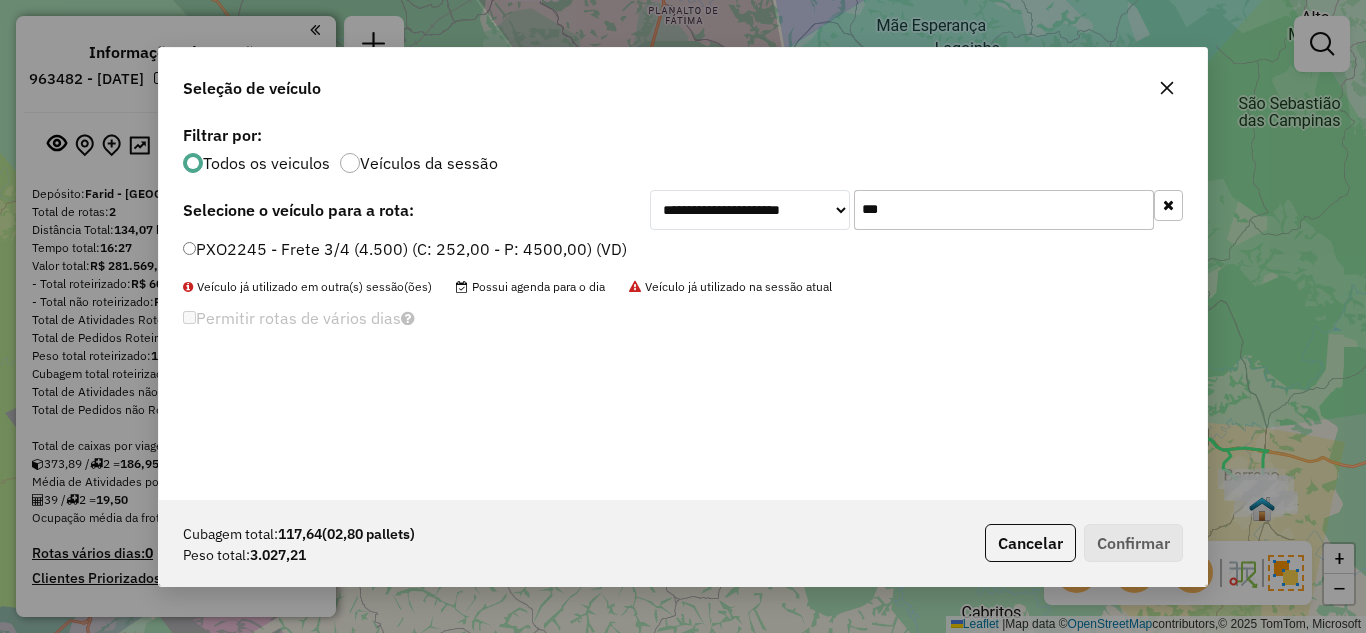 type on "***" 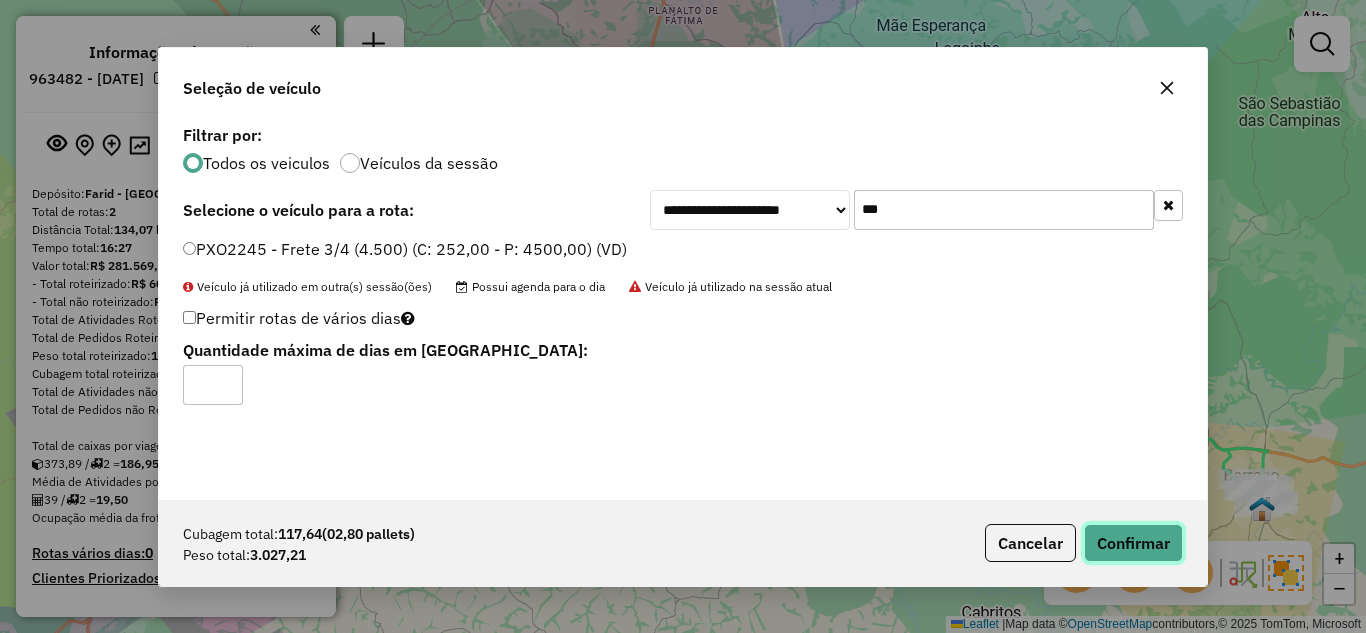 click on "Confirmar" 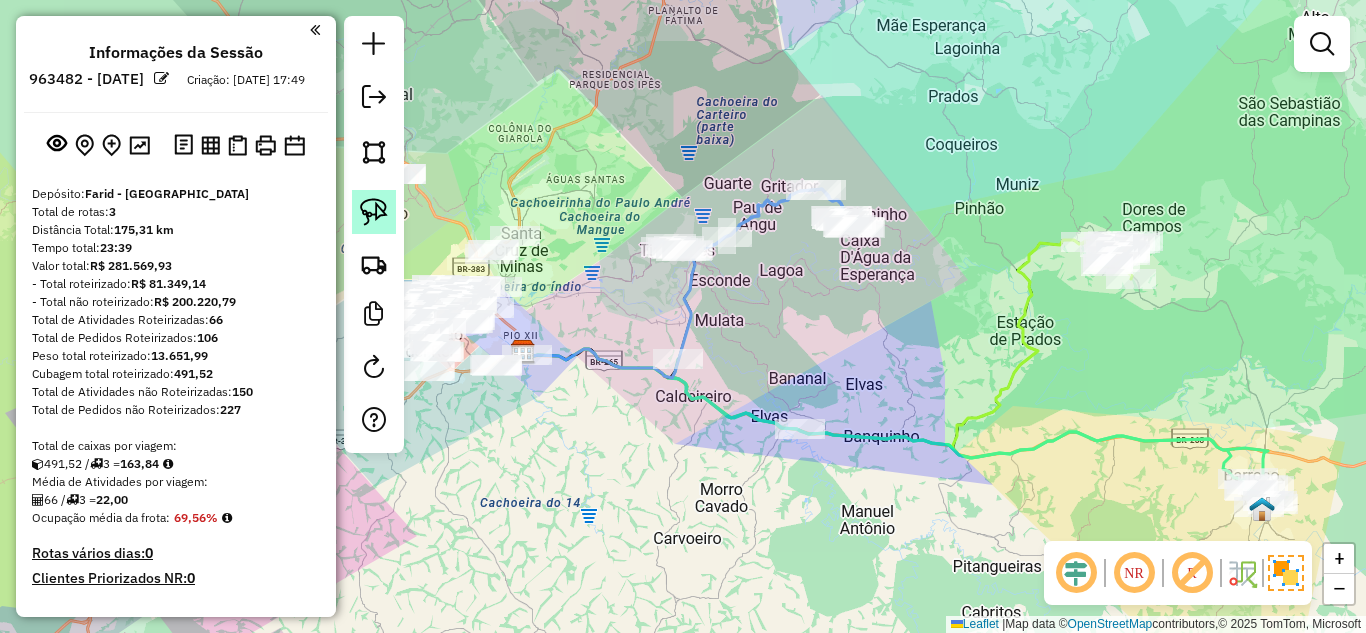 click 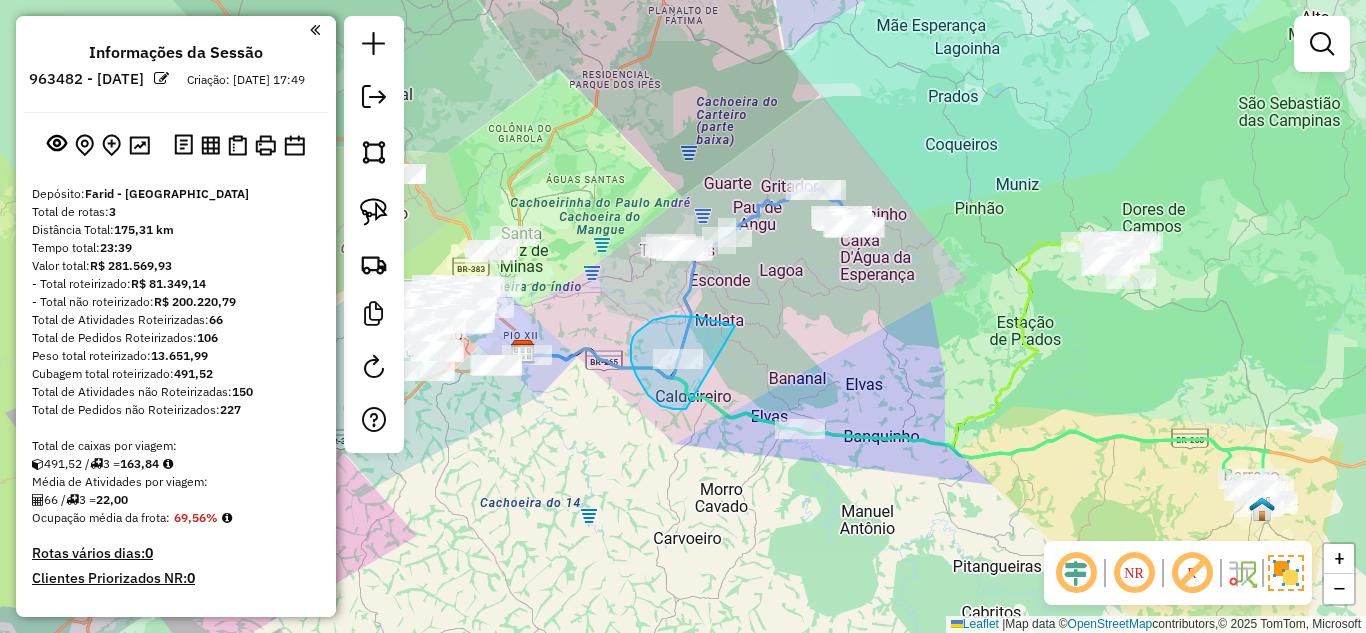 drag, startPoint x: 735, startPoint y: 326, endPoint x: 687, endPoint y: 409, distance: 95.880135 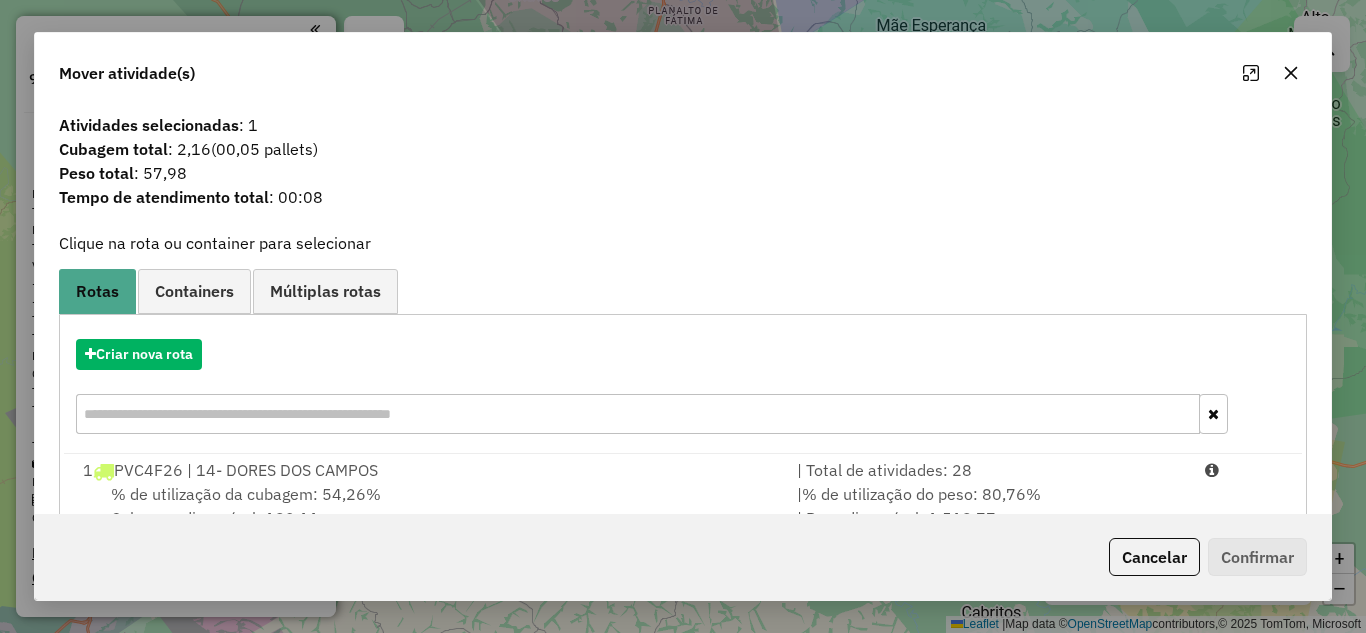drag, startPoint x: 1284, startPoint y: 74, endPoint x: 526, endPoint y: 236, distance: 775.11804 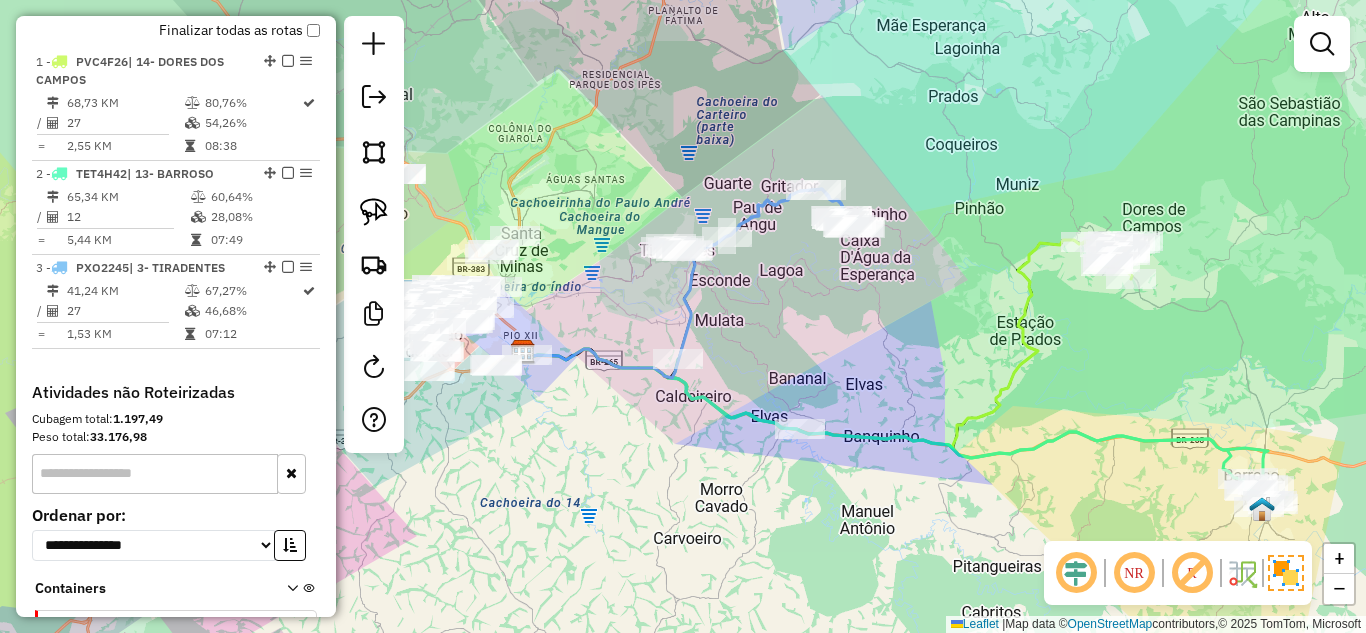 scroll, scrollTop: 700, scrollLeft: 0, axis: vertical 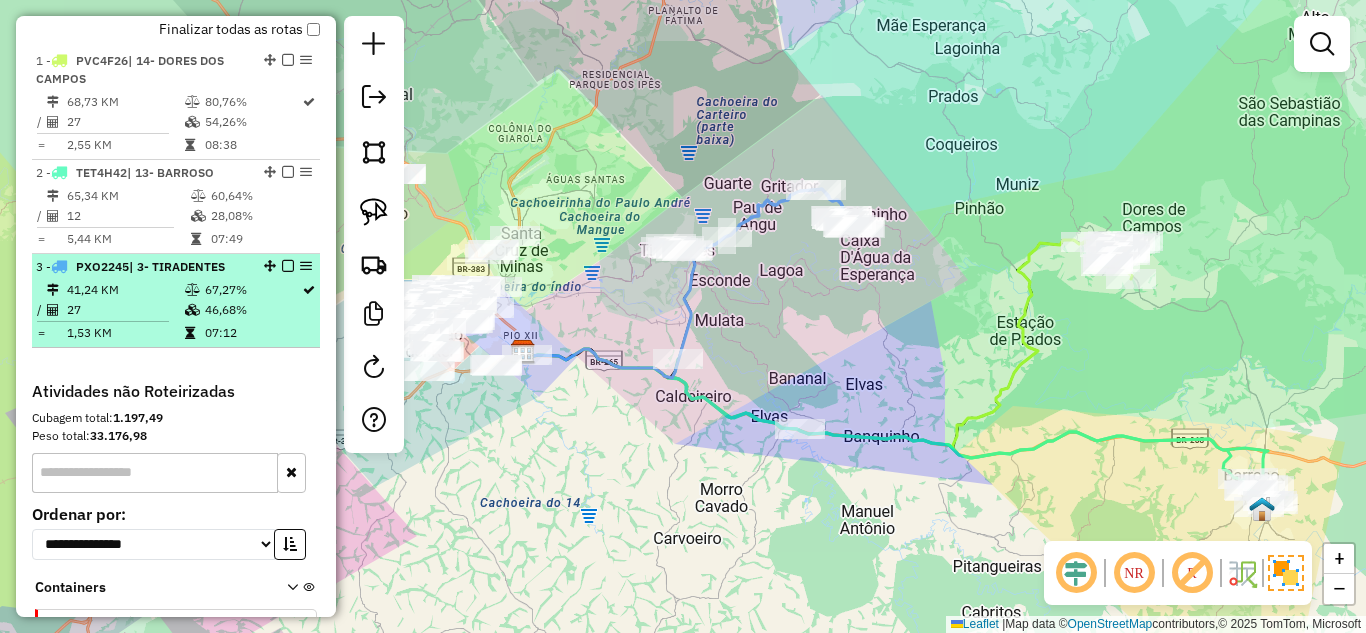 click on "41,24 KM" at bounding box center [125, 290] 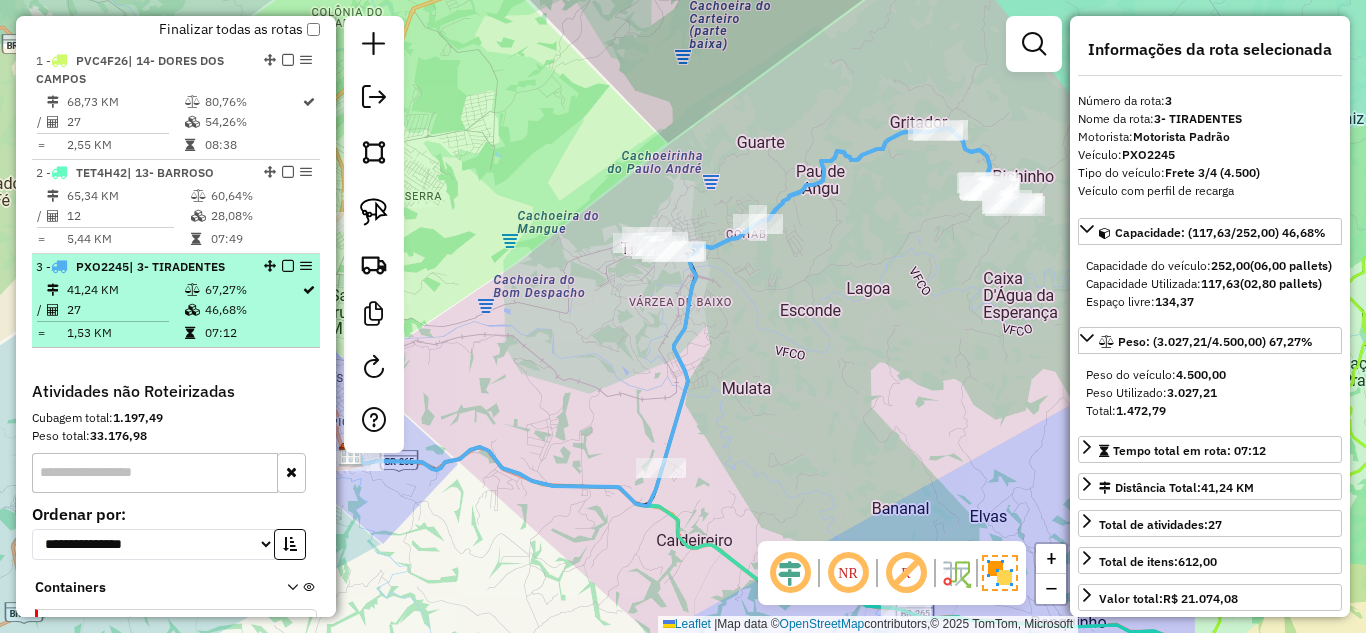 drag, startPoint x: 282, startPoint y: 282, endPoint x: 235, endPoint y: 275, distance: 47.518417 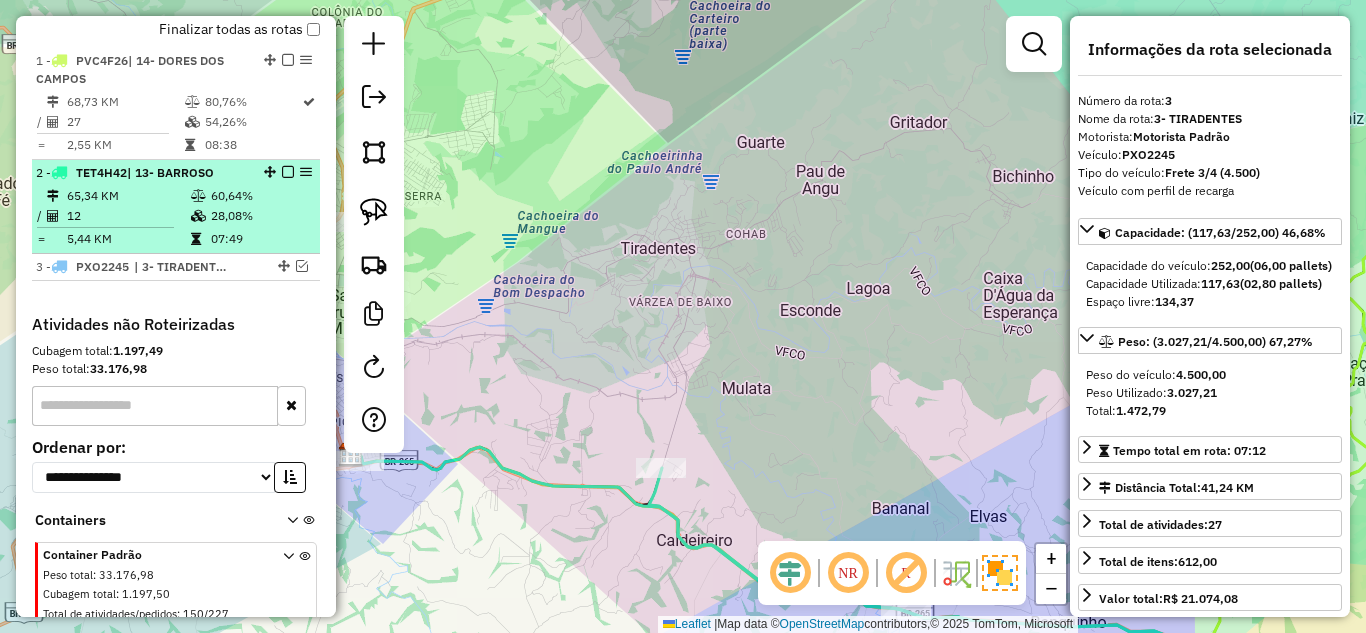 click on "28,08%" at bounding box center (260, 216) 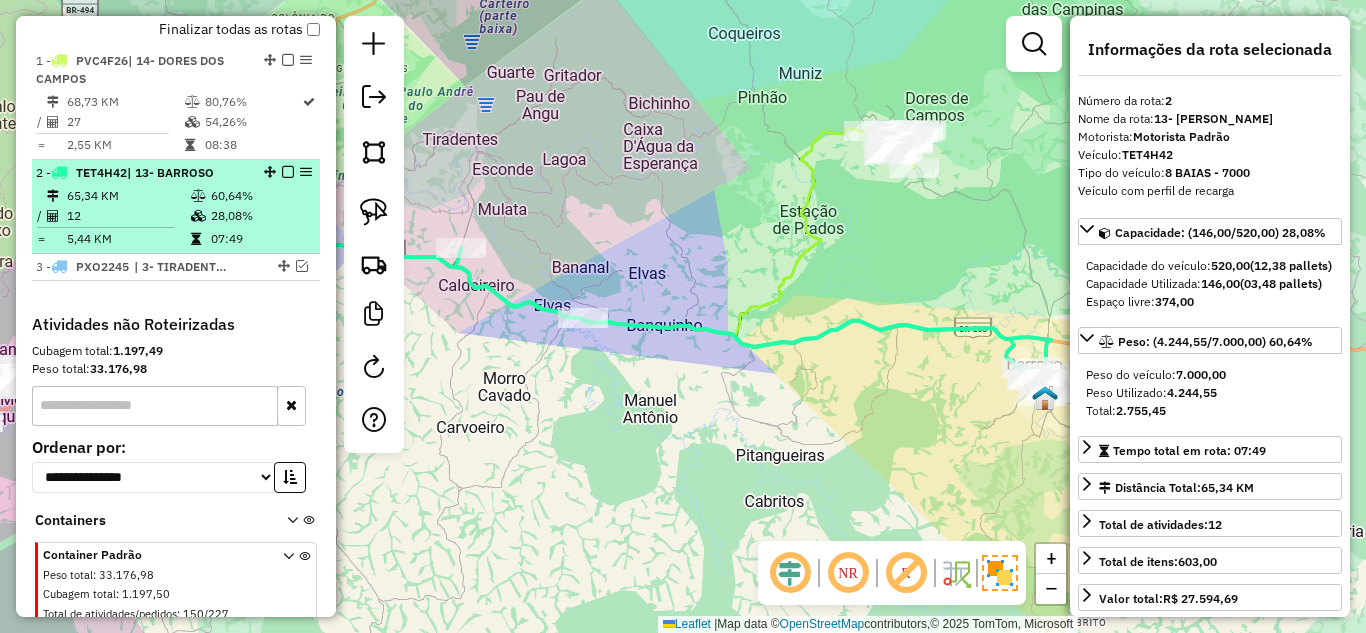 click at bounding box center (288, 172) 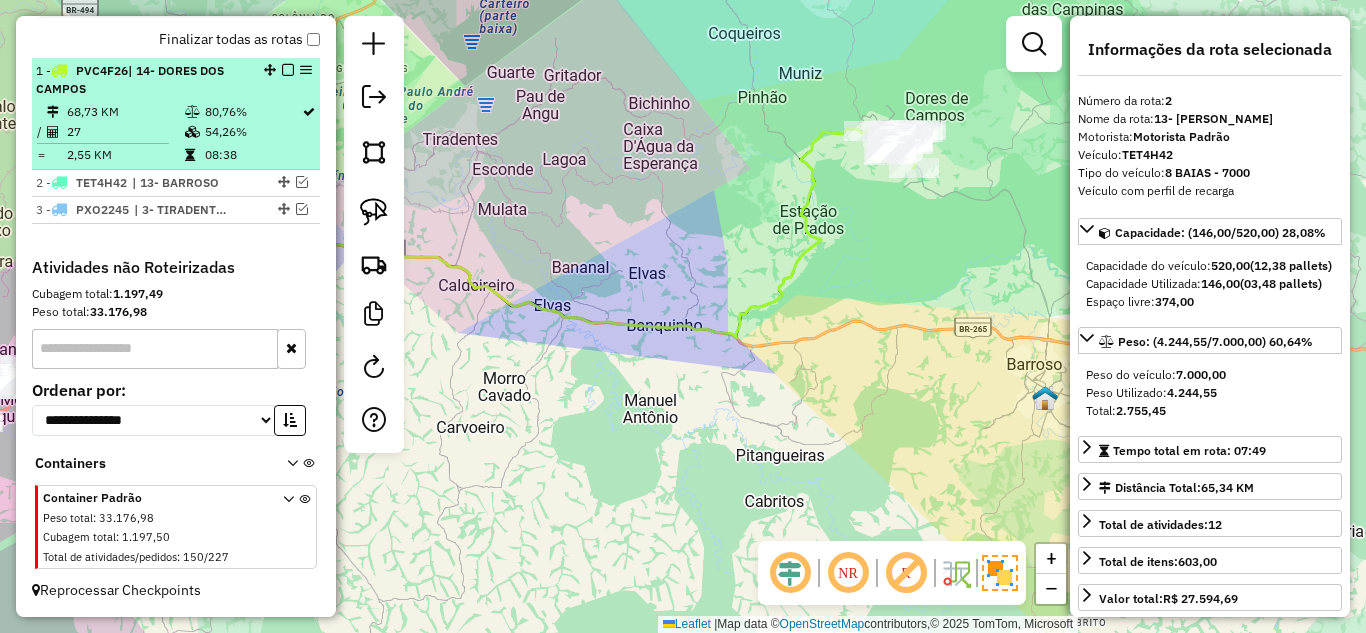 click at bounding box center (288, 70) 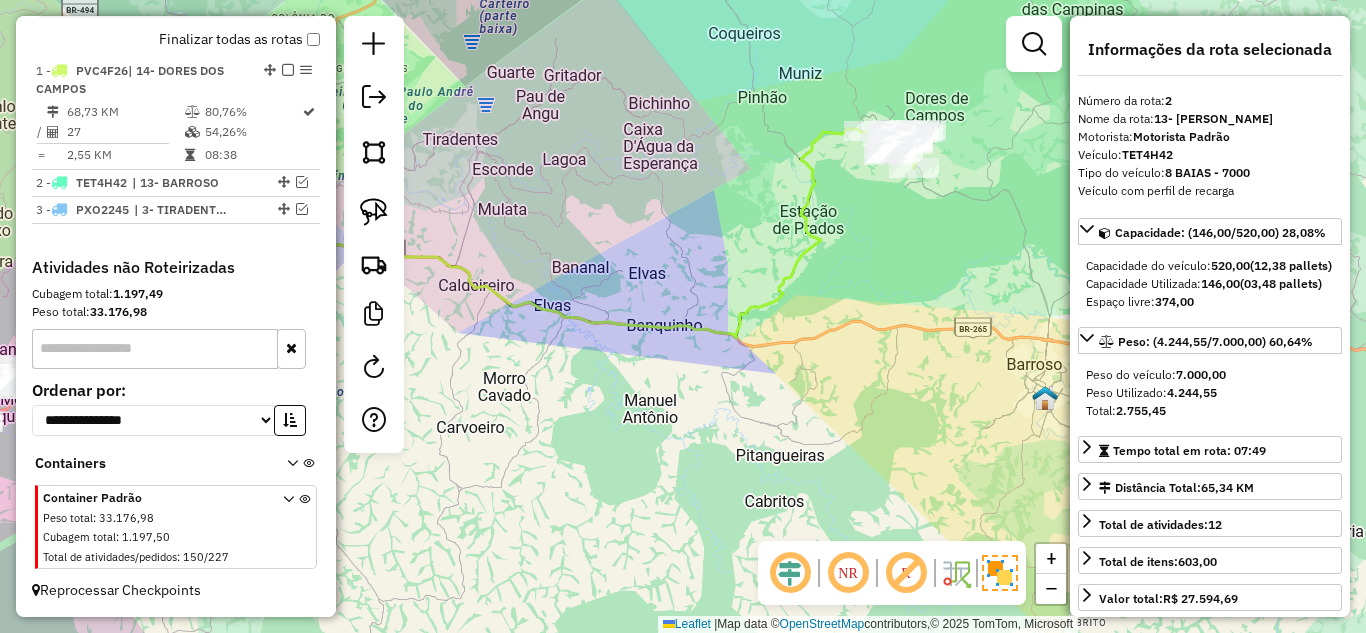 scroll, scrollTop: 623, scrollLeft: 0, axis: vertical 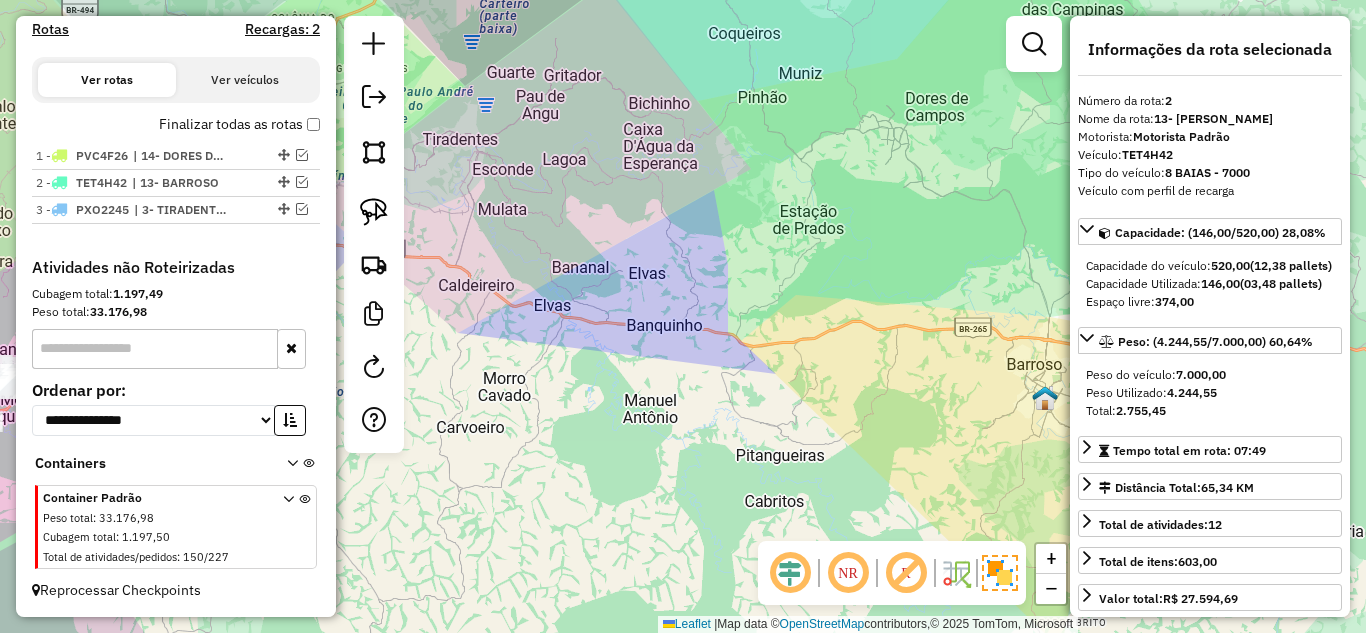 click on "Janela de atendimento Grade de atendimento Capacidade Transportadoras Veículos Cliente Pedidos  Rotas Selecione os dias de semana para filtrar as janelas de atendimento  Seg   Ter   Qua   Qui   Sex   Sáb   Dom  Informe o período da janela de atendimento: De: Até:  Filtrar exatamente a janela do cliente  Considerar janela de atendimento padrão  Selecione os dias de semana para filtrar as grades de atendimento  Seg   Ter   Qua   Qui   Sex   Sáb   Dom   Considerar clientes sem dia de atendimento cadastrado  Clientes fora do dia de atendimento selecionado Filtrar as atividades entre os valores definidos abaixo:  Peso mínimo:   Peso máximo:   Cubagem mínima:   Cubagem máxima:   De:   Até:  Filtrar as atividades entre o tempo de atendimento definido abaixo:  De:   Até:   Considerar capacidade total dos clientes não roteirizados Transportadora: Selecione um ou mais itens Tipo de veículo: Selecione um ou mais itens Veículo: Selecione um ou mais itens Motorista: Selecione um ou mais itens Nome: Rótulo:" 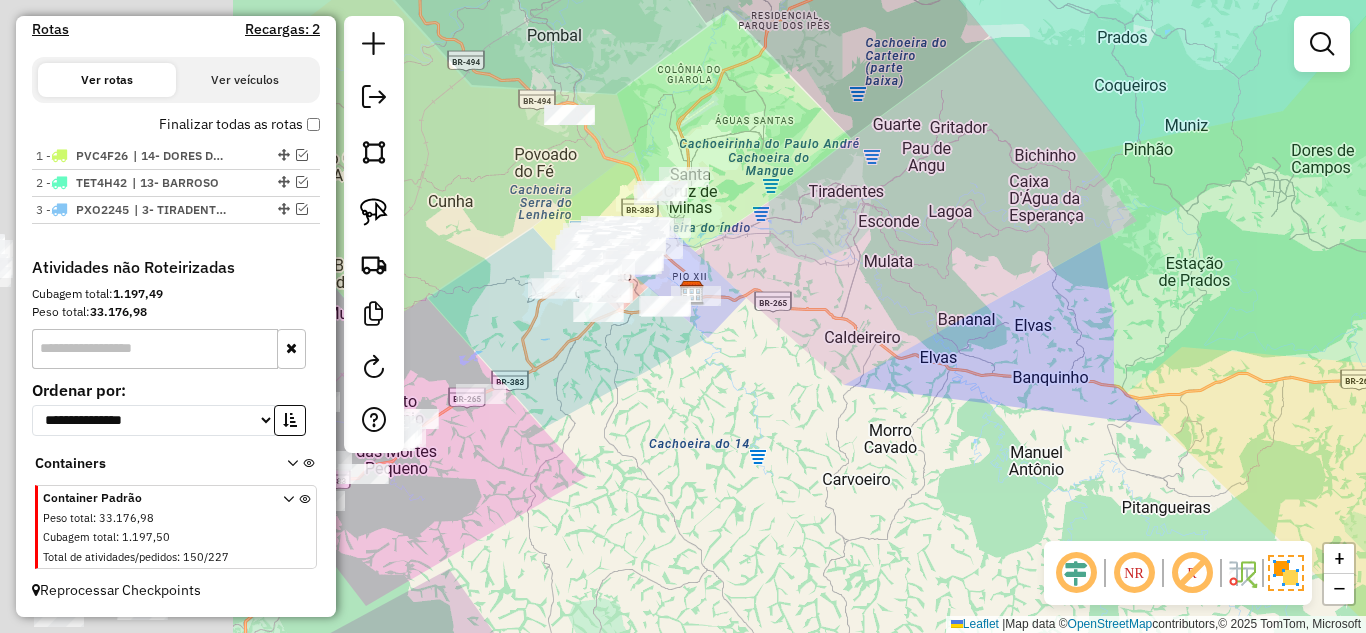 drag, startPoint x: 584, startPoint y: 378, endPoint x: 962, endPoint y: 420, distance: 380.32617 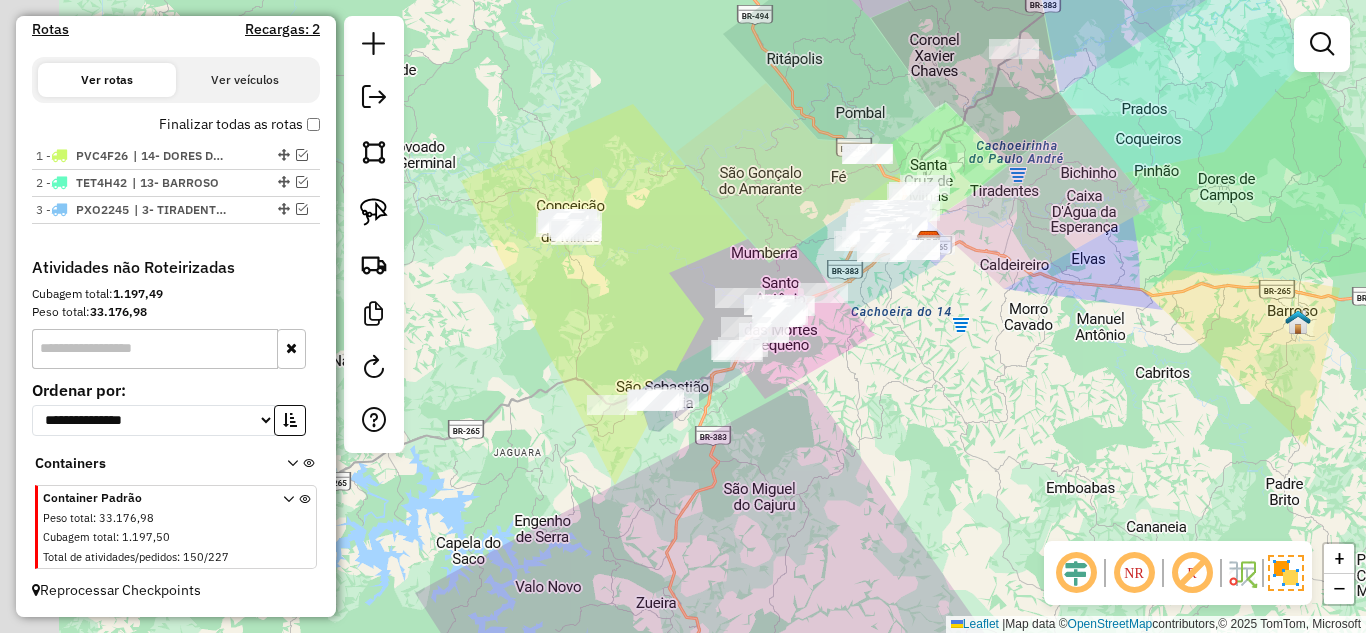drag, startPoint x: 505, startPoint y: 385, endPoint x: 604, endPoint y: 319, distance: 118.98319 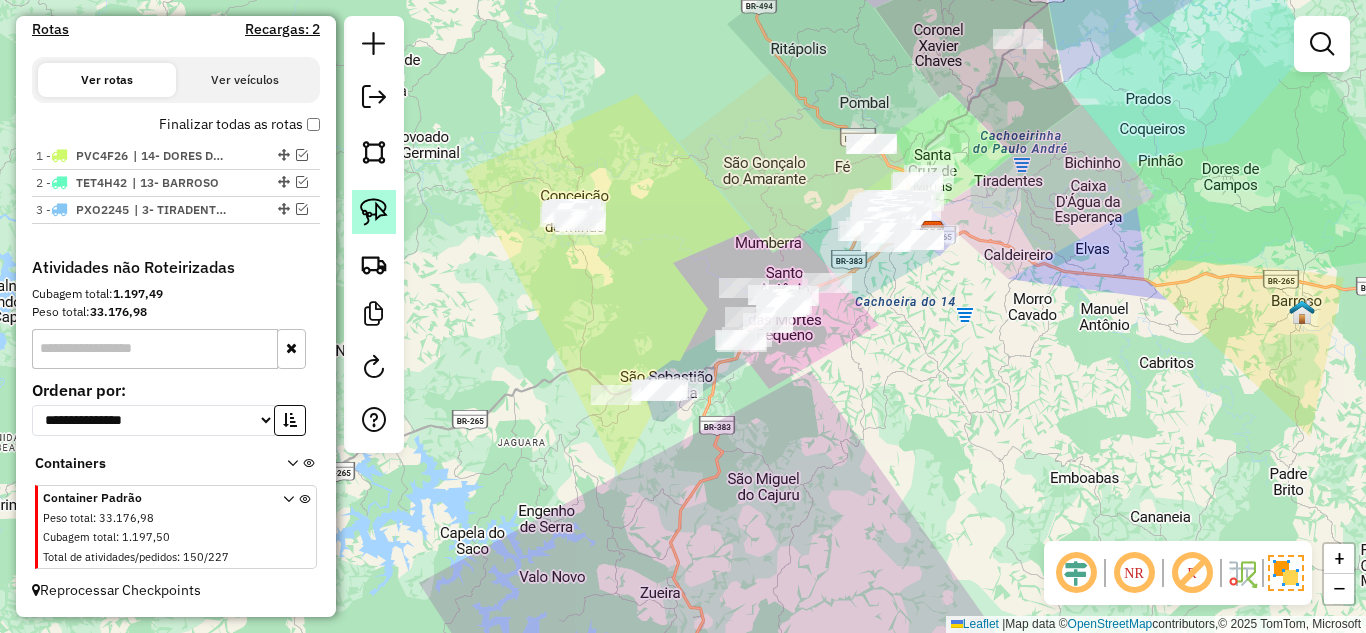 click 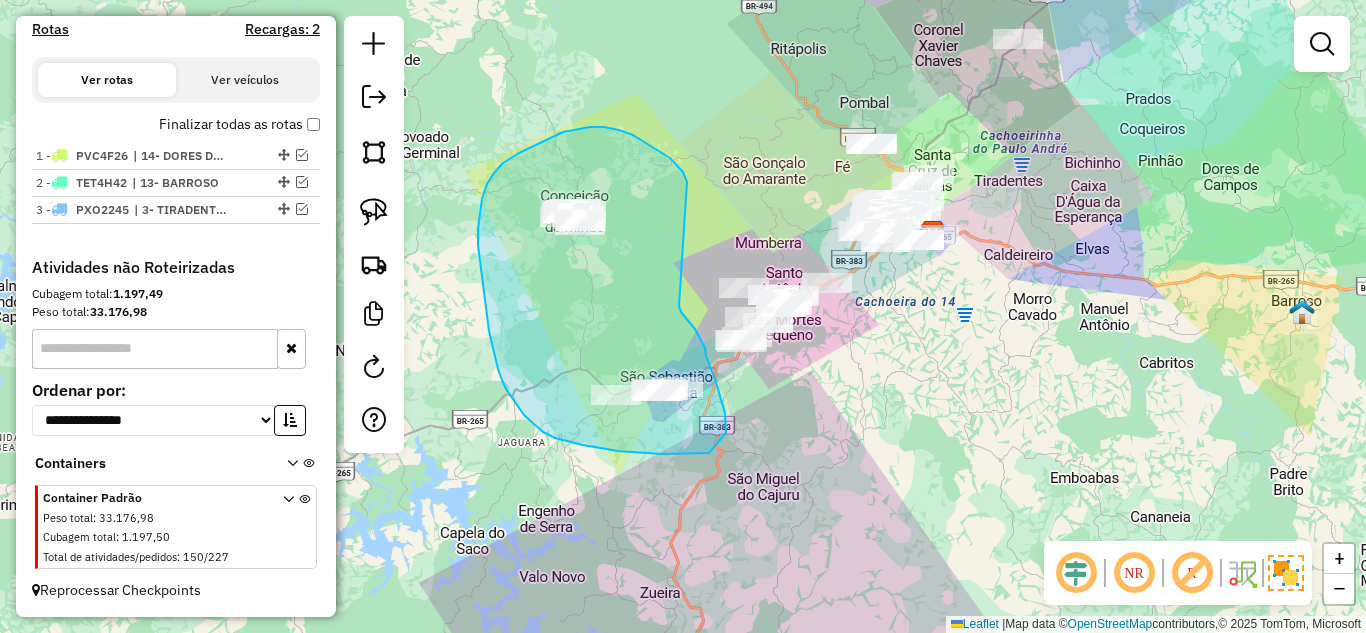 drag, startPoint x: 619, startPoint y: 130, endPoint x: 679, endPoint y: 306, distance: 185.94623 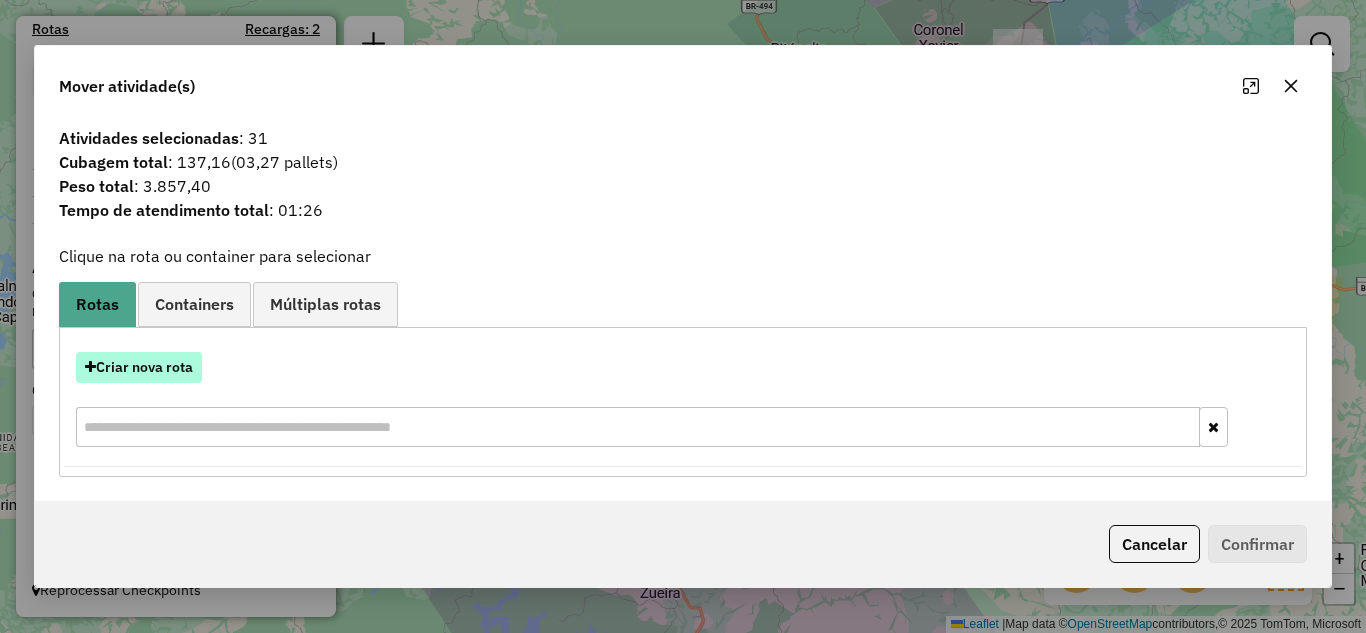 click on "Criar nova rota" at bounding box center [139, 367] 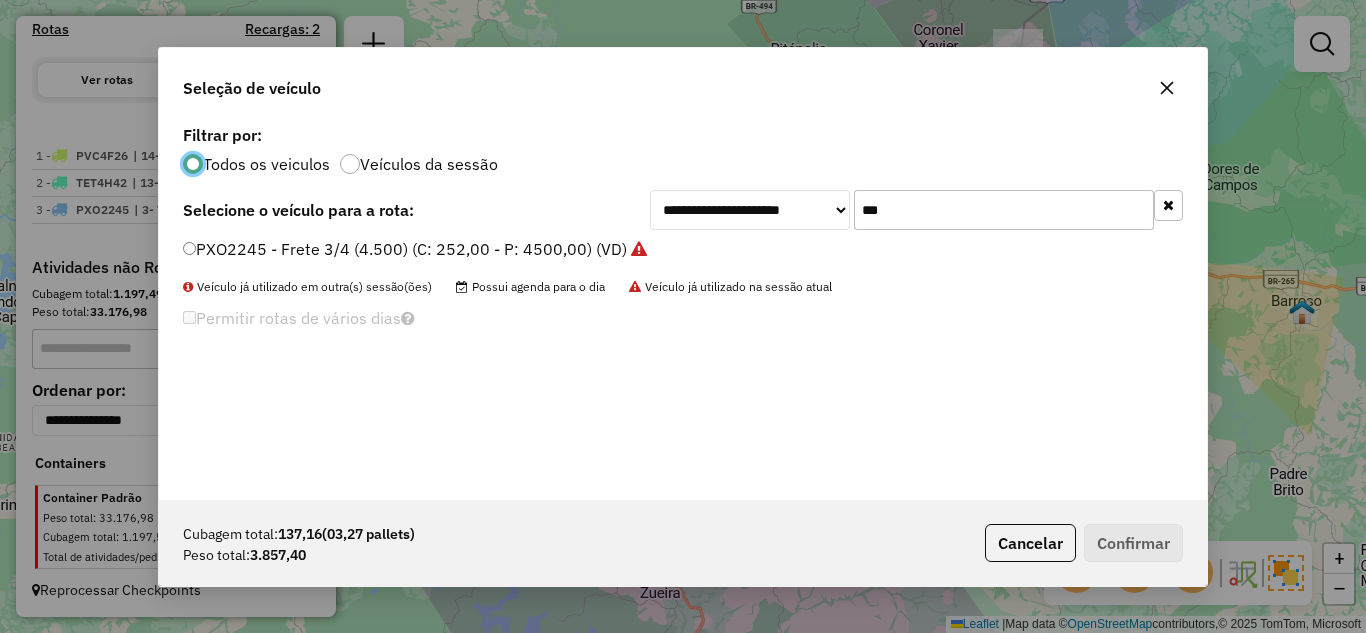 scroll, scrollTop: 11, scrollLeft: 6, axis: both 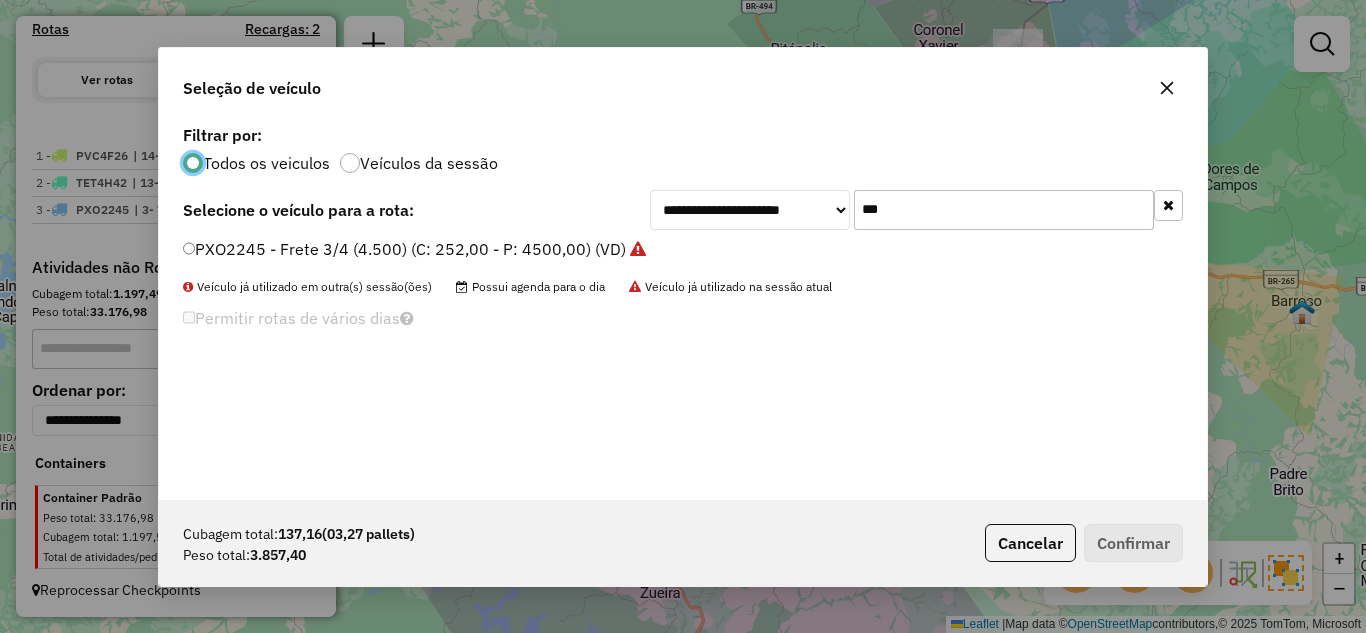 click on "**********" 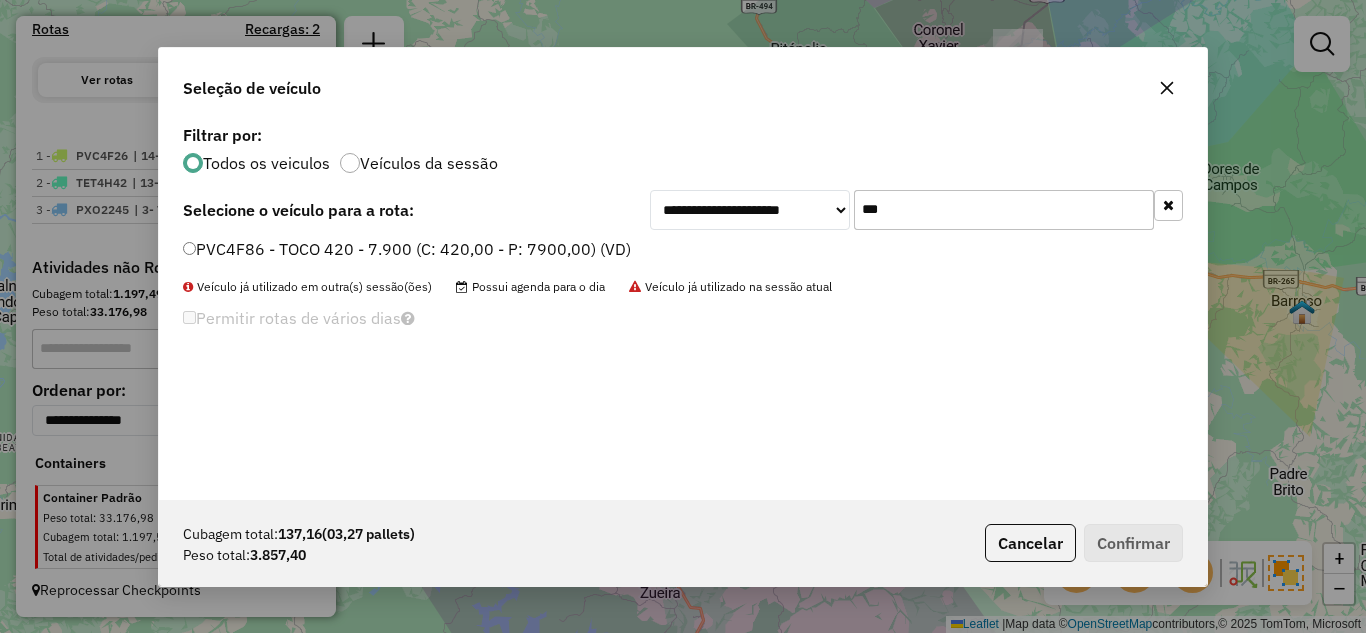 type on "***" 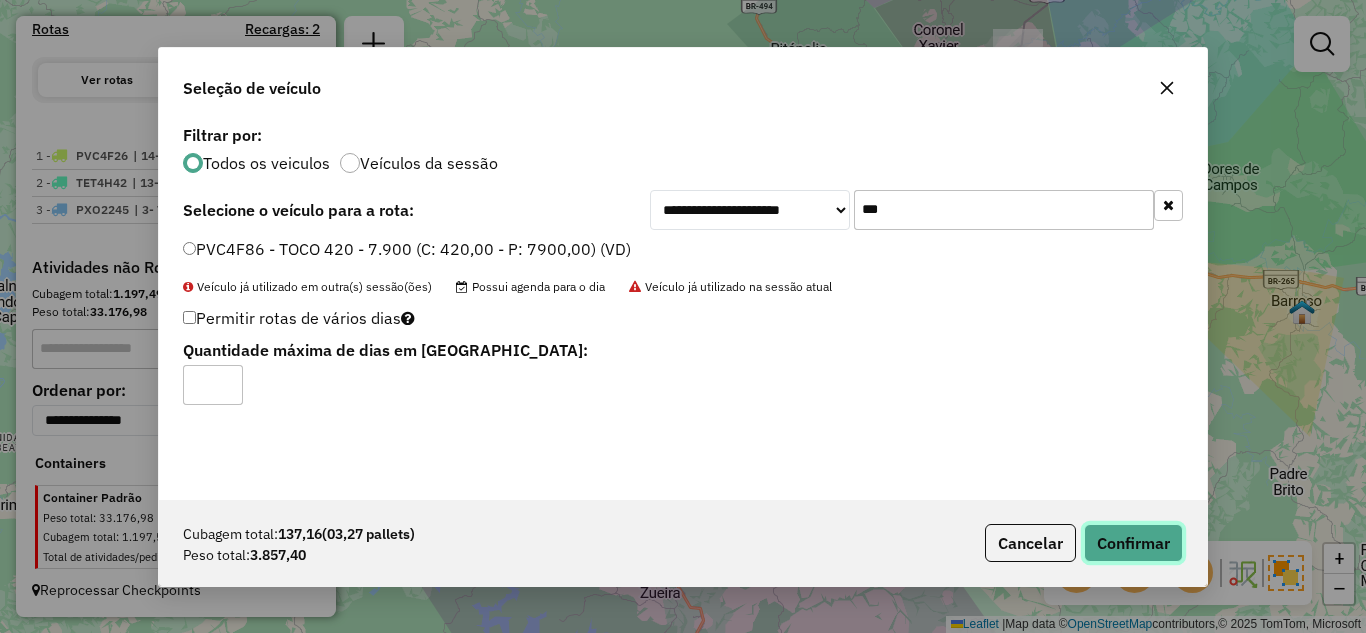 click on "Confirmar" 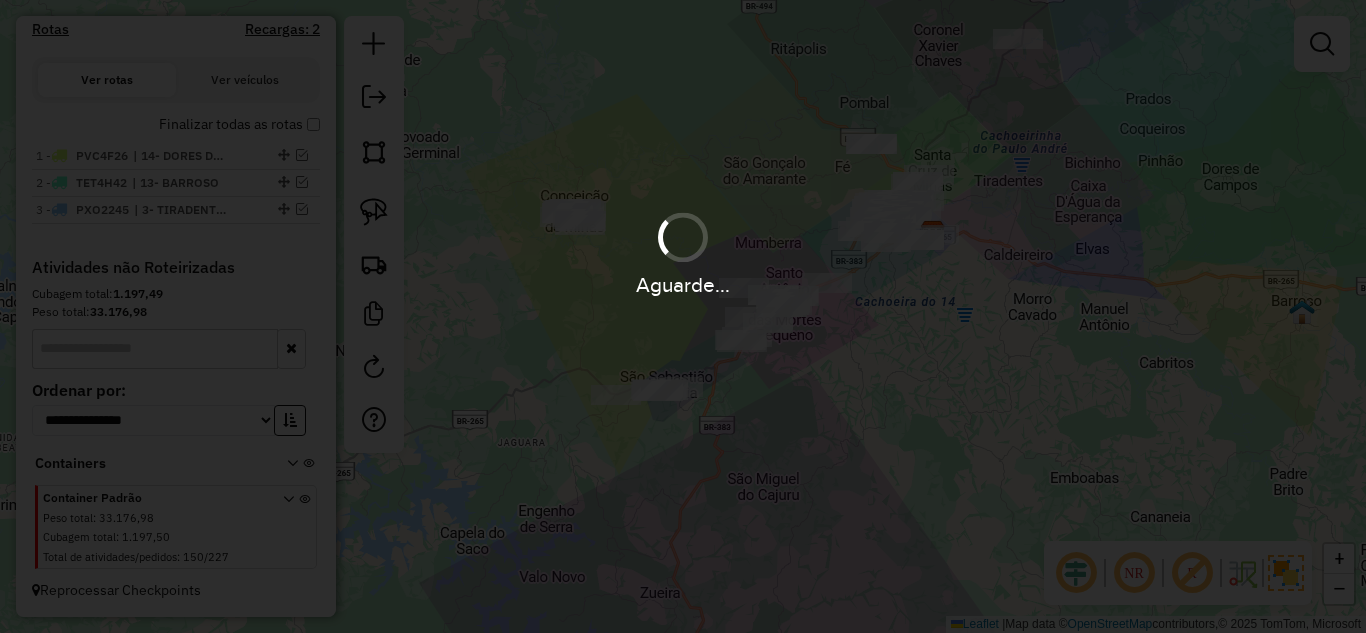 scroll, scrollTop: 700, scrollLeft: 0, axis: vertical 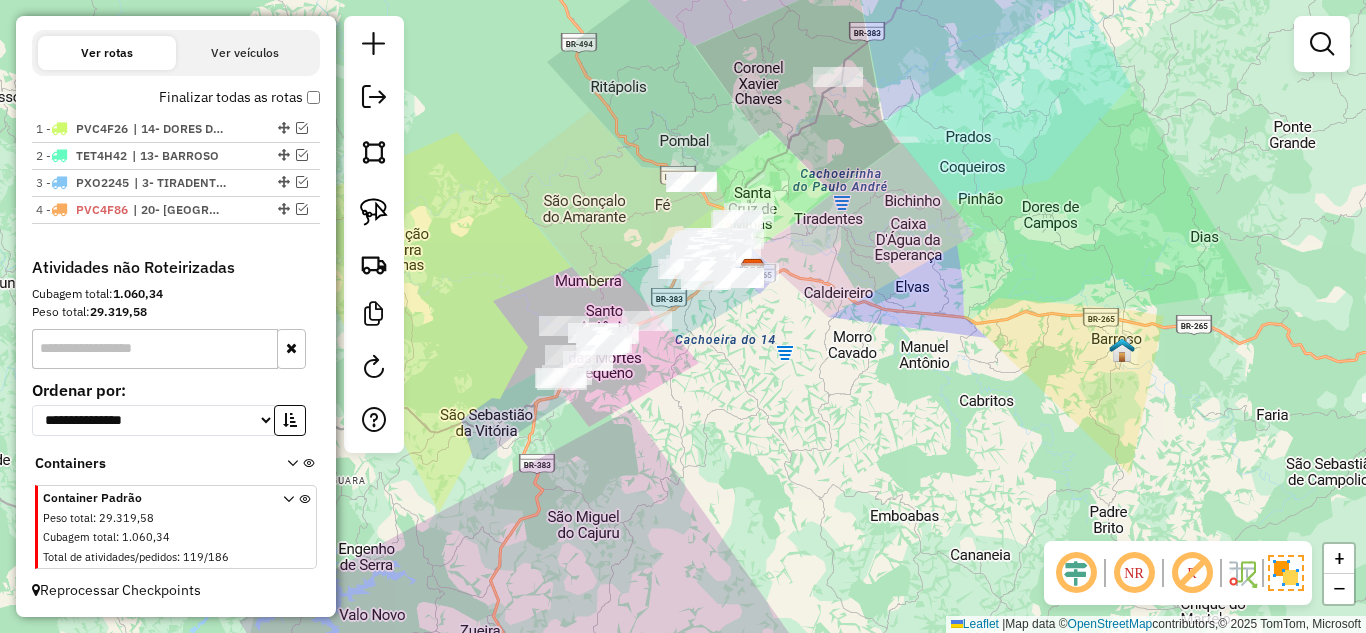 drag, startPoint x: 903, startPoint y: 310, endPoint x: 730, endPoint y: 348, distance: 177.12425 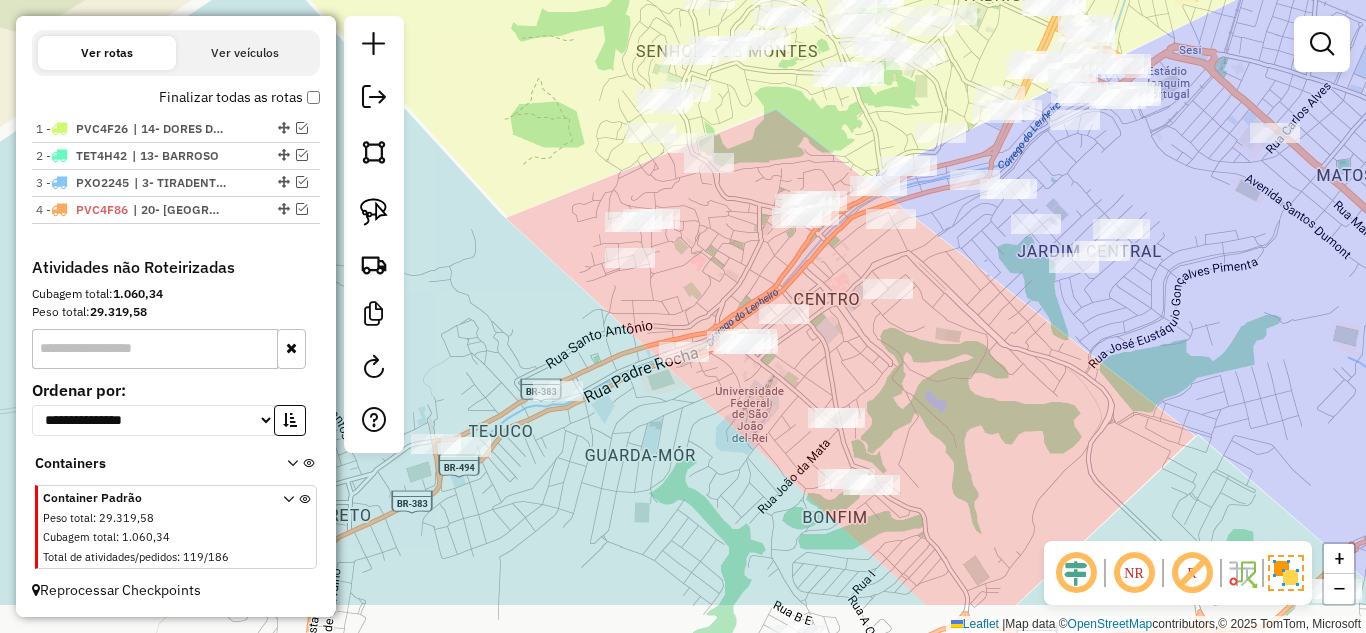 drag, startPoint x: 761, startPoint y: 380, endPoint x: 705, endPoint y: 288, distance: 107.70329 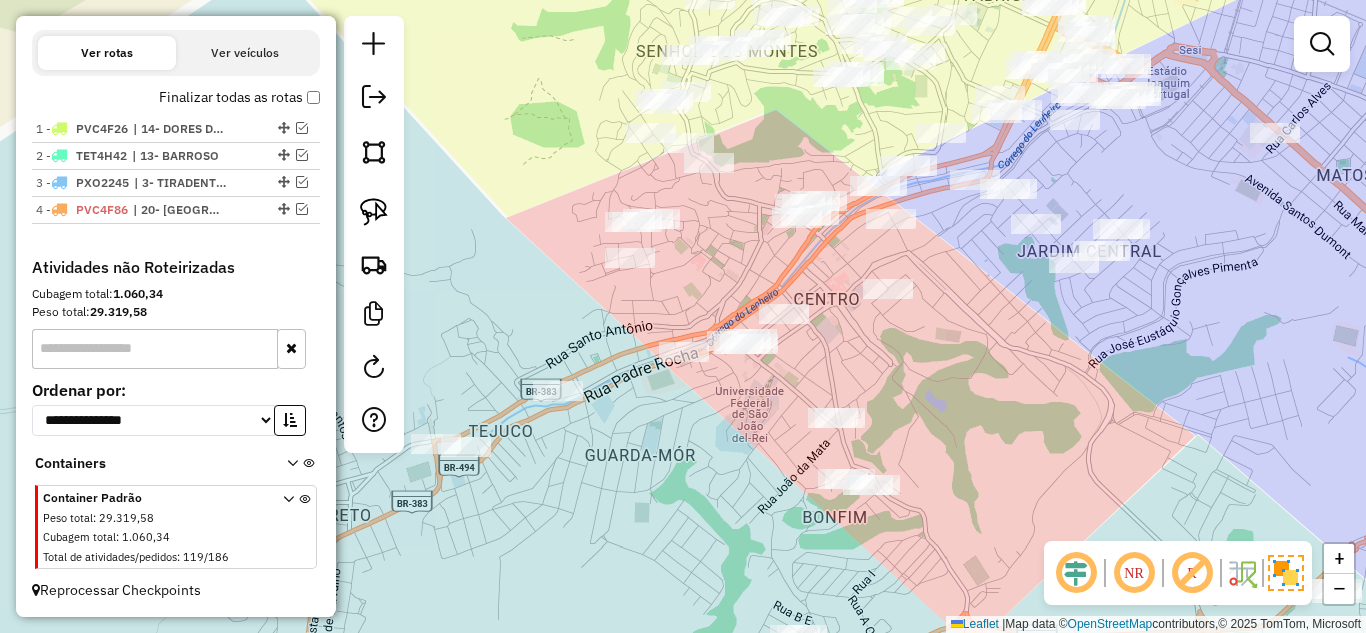 click on "Janela de atendimento Grade de atendimento Capacidade Transportadoras Veículos Cliente Pedidos  Rotas Selecione os dias de semana para filtrar as janelas de atendimento  Seg   Ter   Qua   Qui   Sex   Sáb   Dom  Informe o período da janela de atendimento: De: Até:  Filtrar exatamente a janela do cliente  Considerar janela de atendimento padrão  Selecione os dias de semana para filtrar as grades de atendimento  Seg   Ter   Qua   Qui   Sex   Sáb   Dom   Considerar clientes sem dia de atendimento cadastrado  Clientes fora do dia de atendimento selecionado Filtrar as atividades entre os valores definidos abaixo:  Peso mínimo:   Peso máximo:   Cubagem mínima:   Cubagem máxima:   De:   Até:  Filtrar as atividades entre o tempo de atendimento definido abaixo:  De:   Até:   Considerar capacidade total dos clientes não roteirizados Transportadora: Selecione um ou mais itens Tipo de veículo: Selecione um ou mais itens Veículo: Selecione um ou mais itens Motorista: Selecione um ou mais itens Nome: Rótulo:" 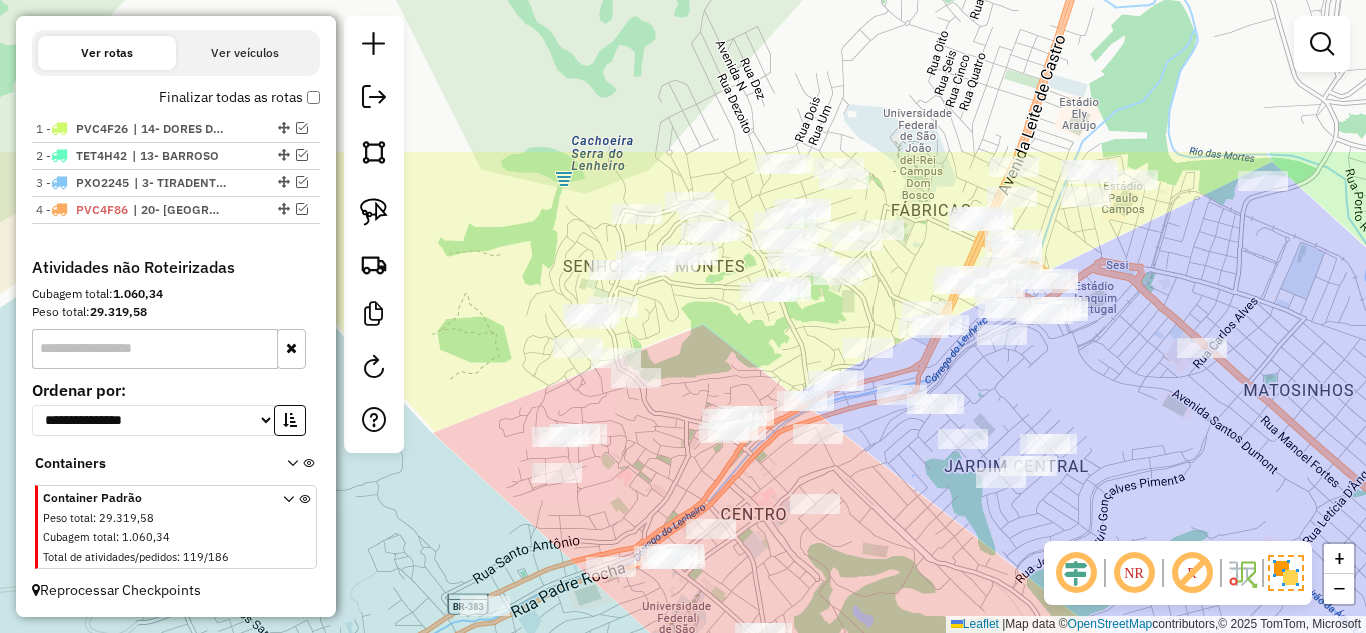 drag, startPoint x: 835, startPoint y: 135, endPoint x: 762, endPoint y: 350, distance: 227.05505 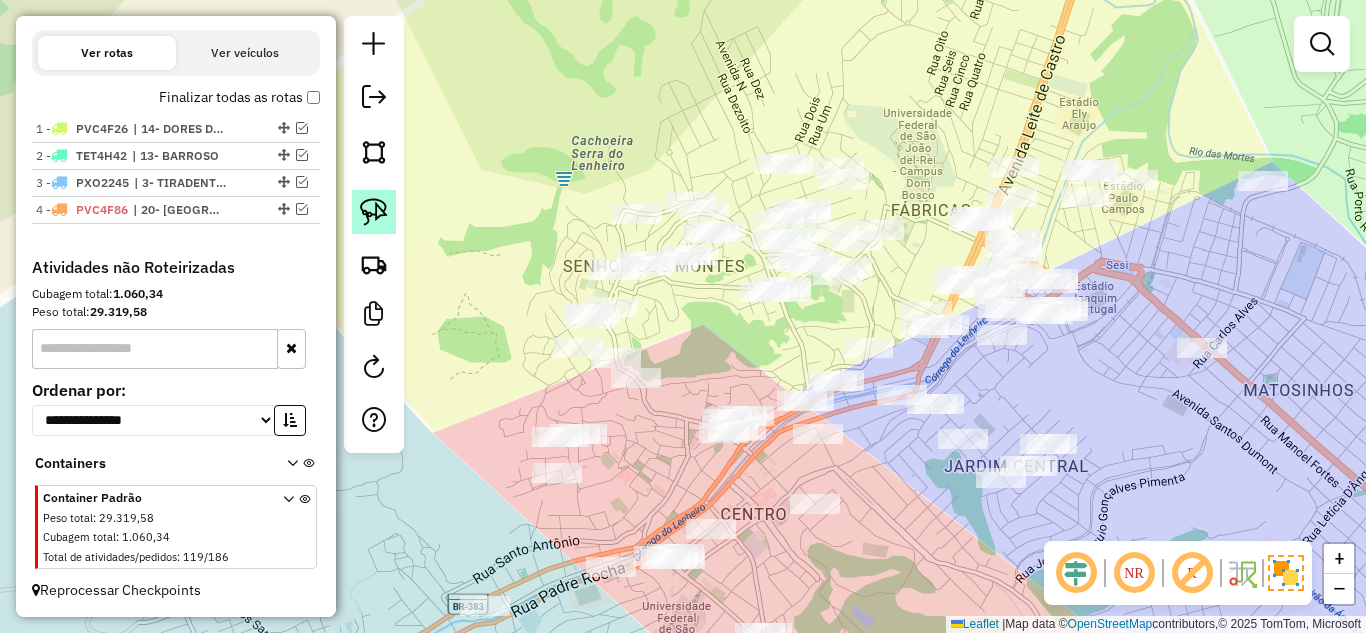 click 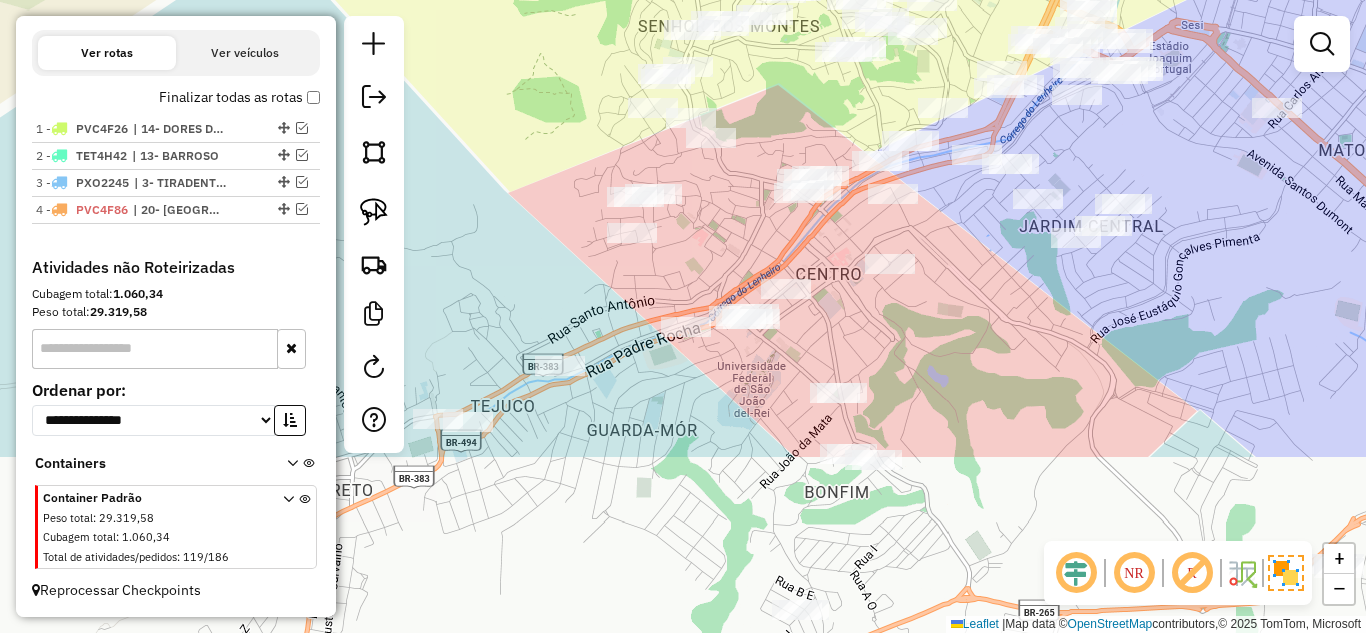 drag, startPoint x: 738, startPoint y: 356, endPoint x: 813, endPoint y: 96, distance: 270.6012 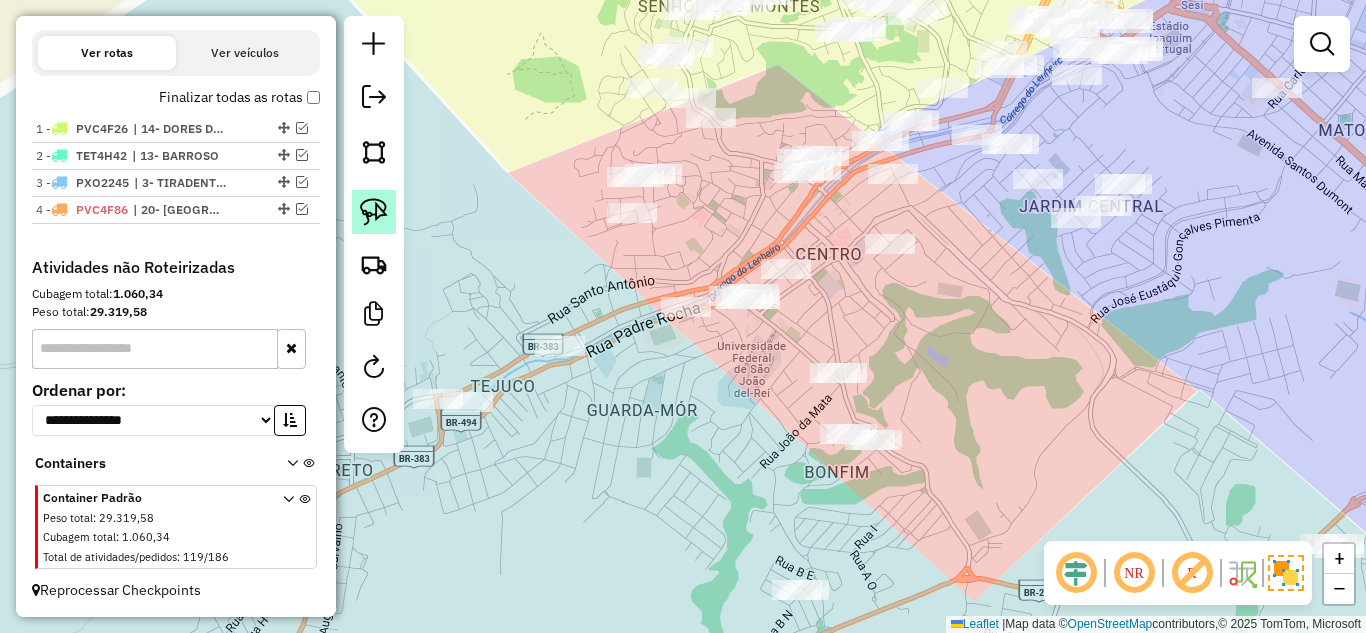 click 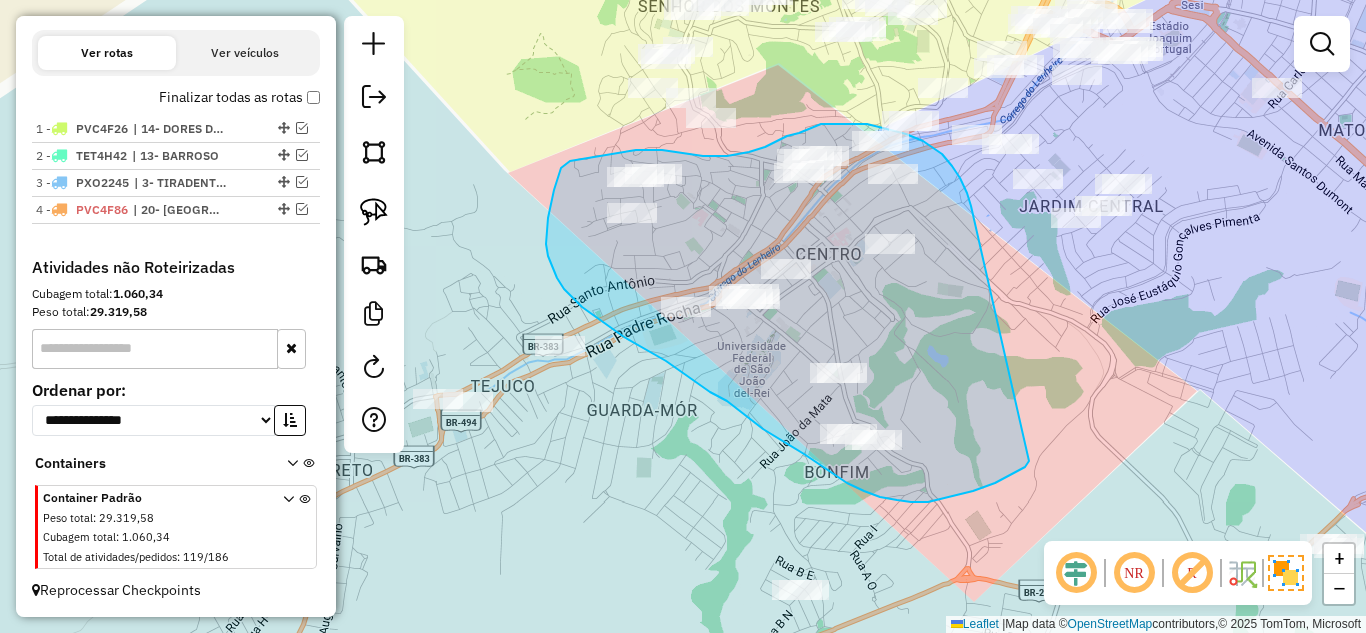 drag, startPoint x: 971, startPoint y: 206, endPoint x: 1029, endPoint y: 461, distance: 261.5129 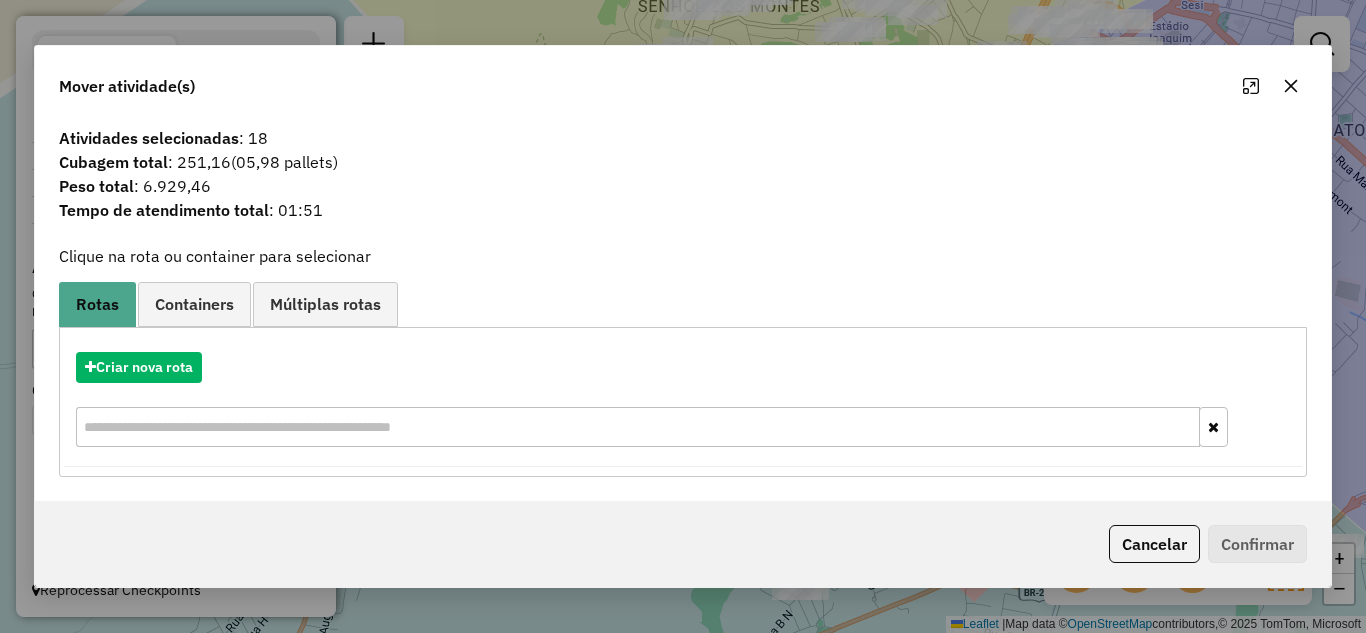 click 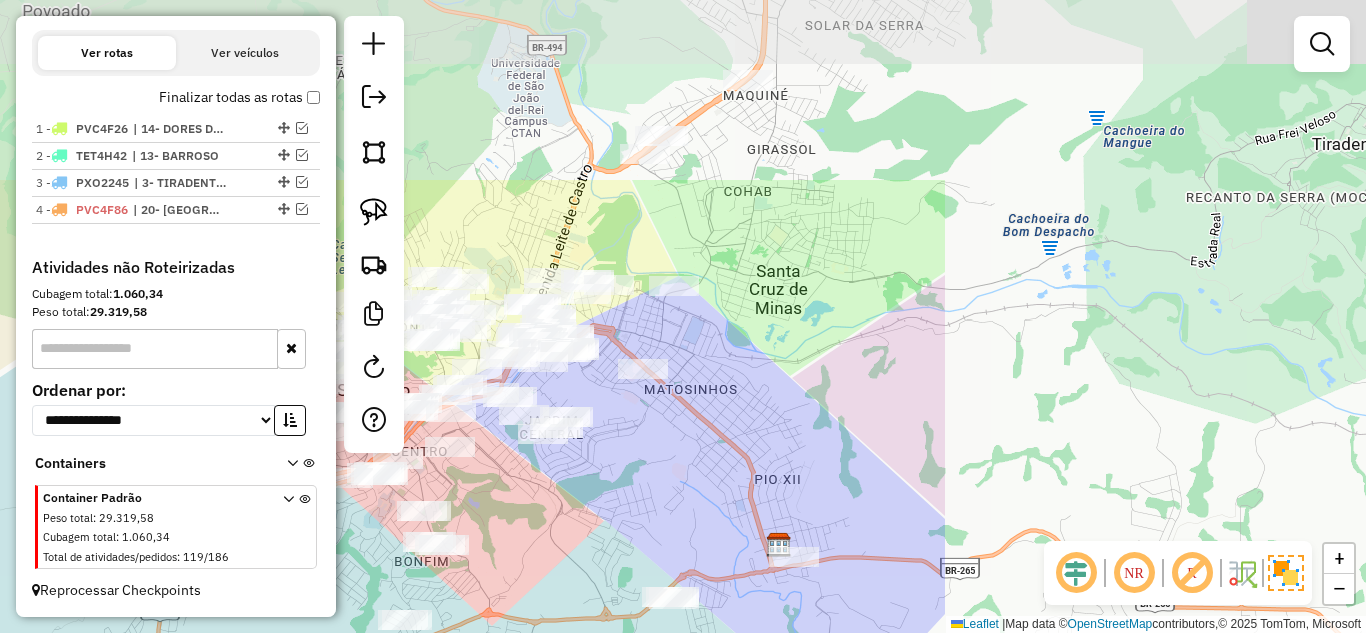 drag, startPoint x: 1161, startPoint y: 224, endPoint x: 604, endPoint y: 467, distance: 607.6989 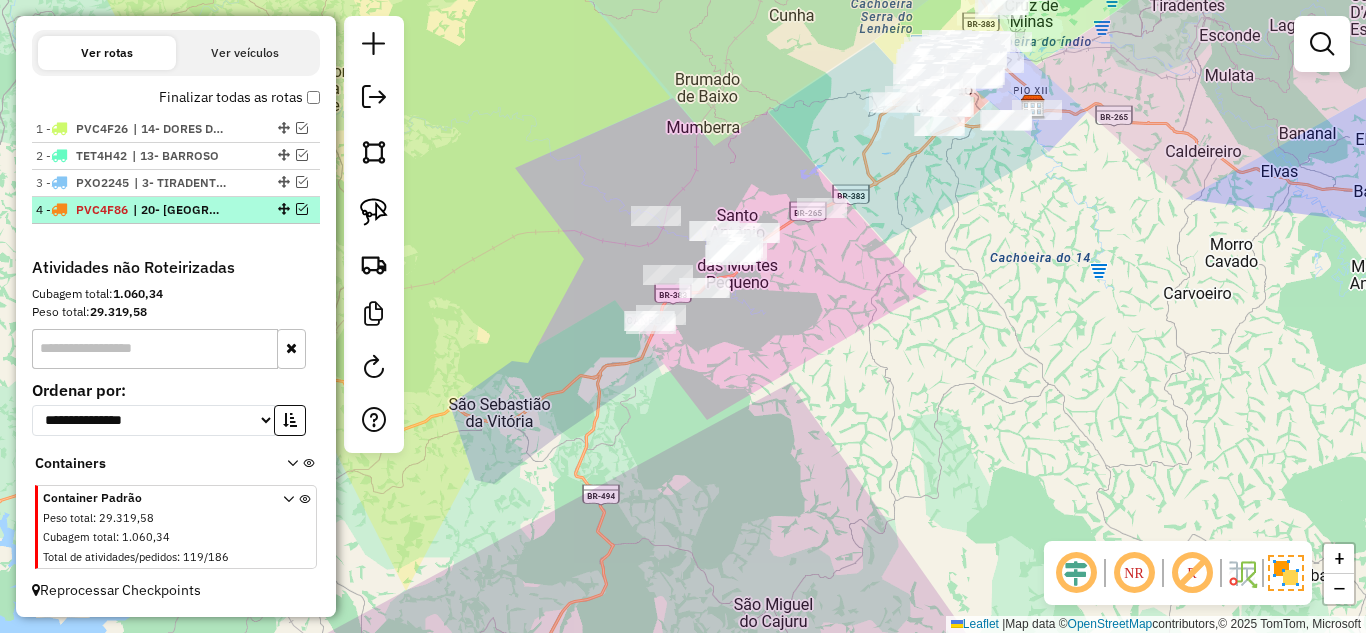 click at bounding box center (302, 209) 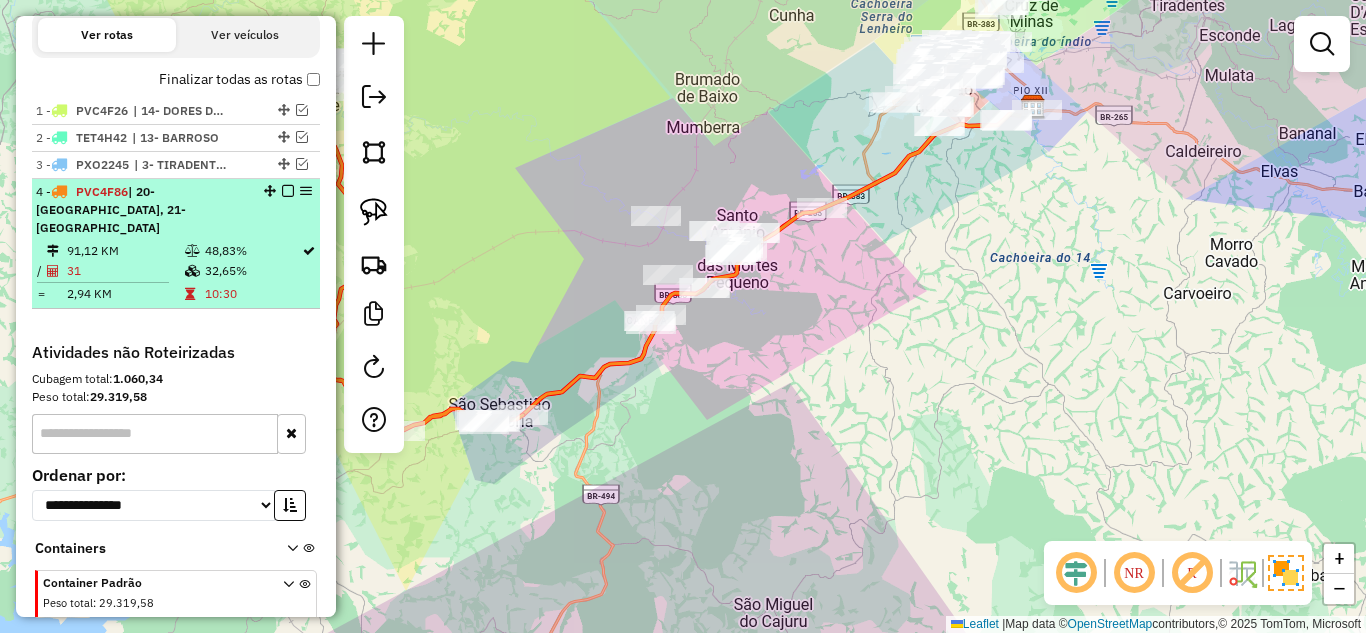 click on "4 -       PVC4F86   | 20- [GEOGRAPHIC_DATA], 21- [GEOGRAPHIC_DATA]" at bounding box center (142, 210) 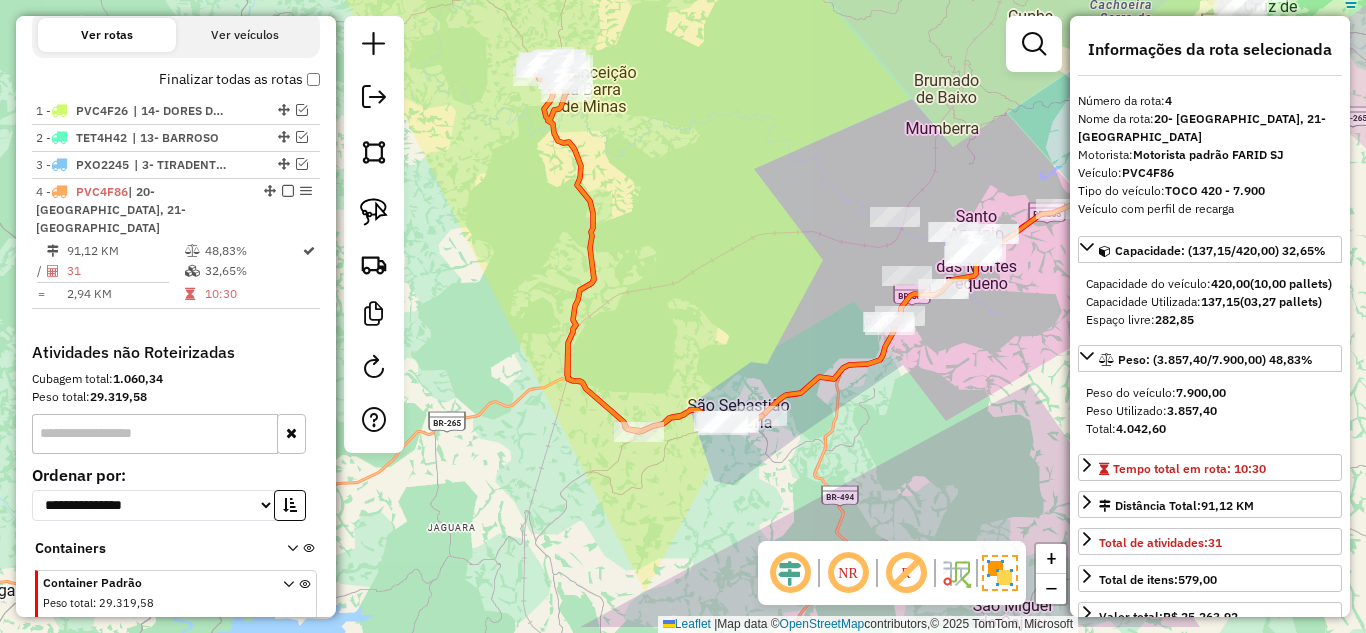 drag, startPoint x: 619, startPoint y: 316, endPoint x: 746, endPoint y: 306, distance: 127.39309 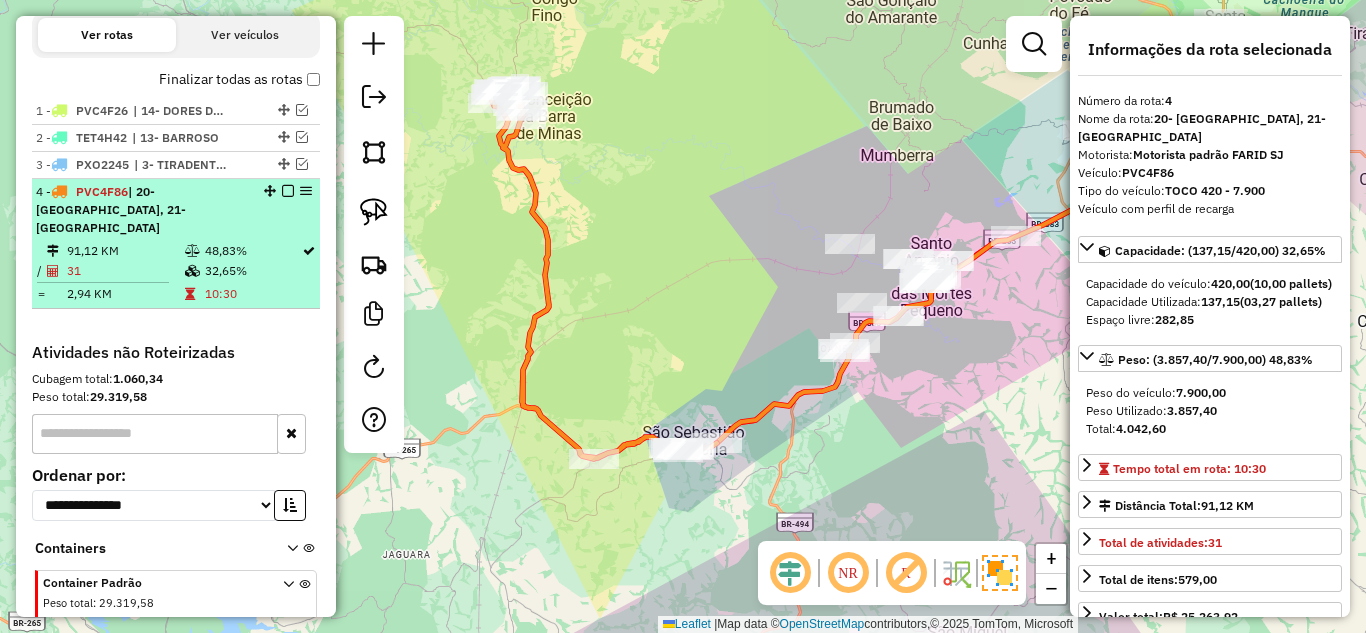 click at bounding box center [288, 191] 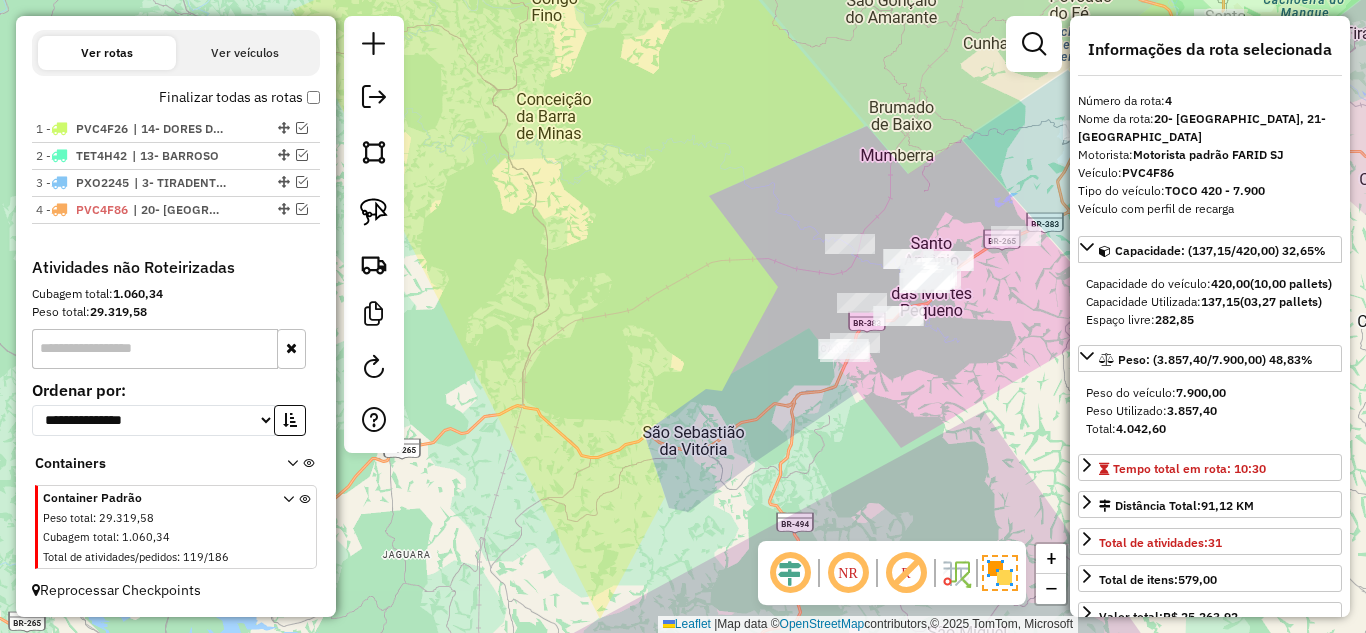 click on "Janela de atendimento Grade de atendimento Capacidade Transportadoras Veículos Cliente Pedidos  Rotas Selecione os dias de semana para filtrar as janelas de atendimento  Seg   Ter   Qua   Qui   Sex   Sáb   Dom  Informe o período da janela de atendimento: De: Até:  Filtrar exatamente a janela do cliente  Considerar janela de atendimento padrão  Selecione os dias de semana para filtrar as grades de atendimento  Seg   Ter   Qua   Qui   Sex   Sáb   Dom   Considerar clientes sem dia de atendimento cadastrado  Clientes fora do dia de atendimento selecionado Filtrar as atividades entre os valores definidos abaixo:  Peso mínimo:   Peso máximo:   Cubagem mínima:   Cubagem máxima:   De:   Até:  Filtrar as atividades entre o tempo de atendimento definido abaixo:  De:   Até:   Considerar capacidade total dos clientes não roteirizados Transportadora: Selecione um ou mais itens Tipo de veículo: Selecione um ou mais itens Veículo: Selecione um ou mais itens Motorista: Selecione um ou mais itens Nome: Rótulo:" 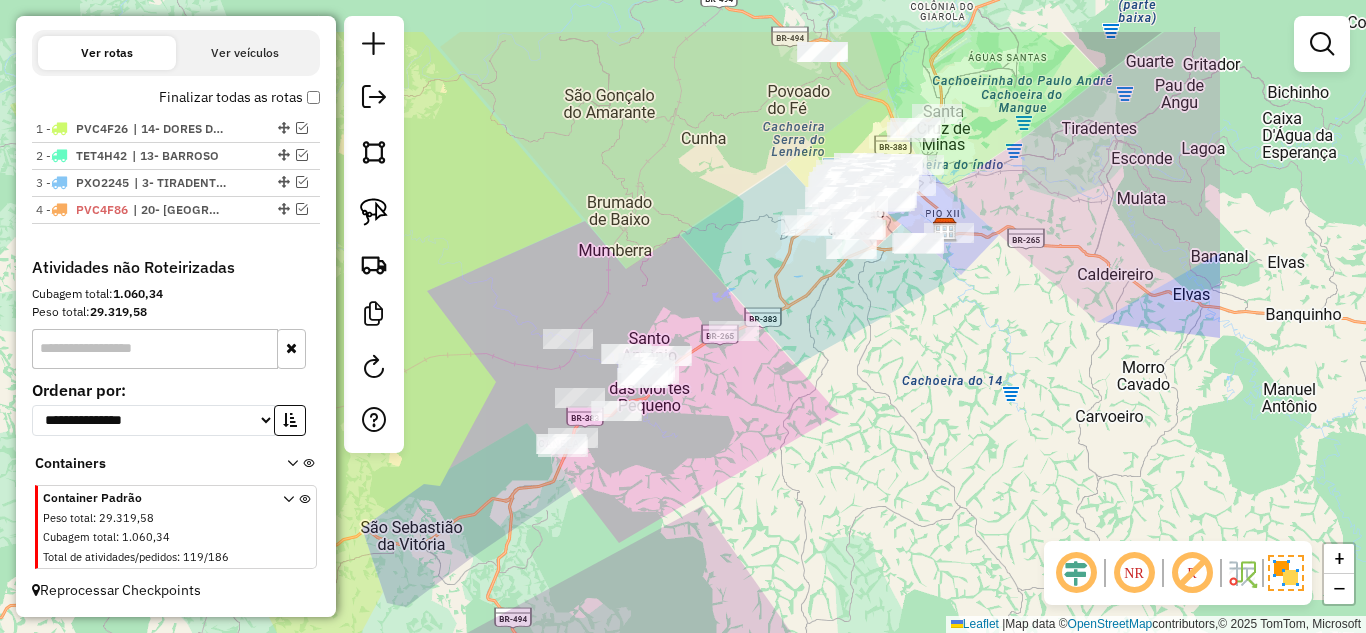 drag, startPoint x: 1048, startPoint y: 341, endPoint x: 768, endPoint y: 436, distance: 295.6772 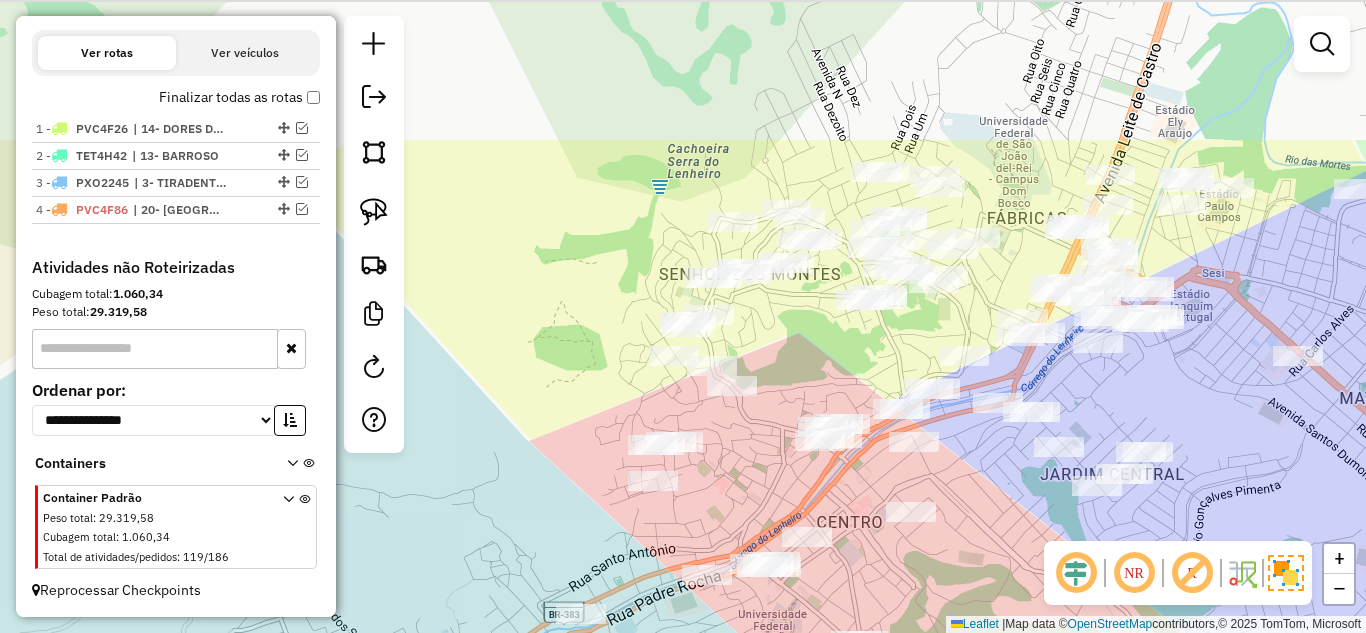 drag, startPoint x: 891, startPoint y: 164, endPoint x: 835, endPoint y: 367, distance: 210.58252 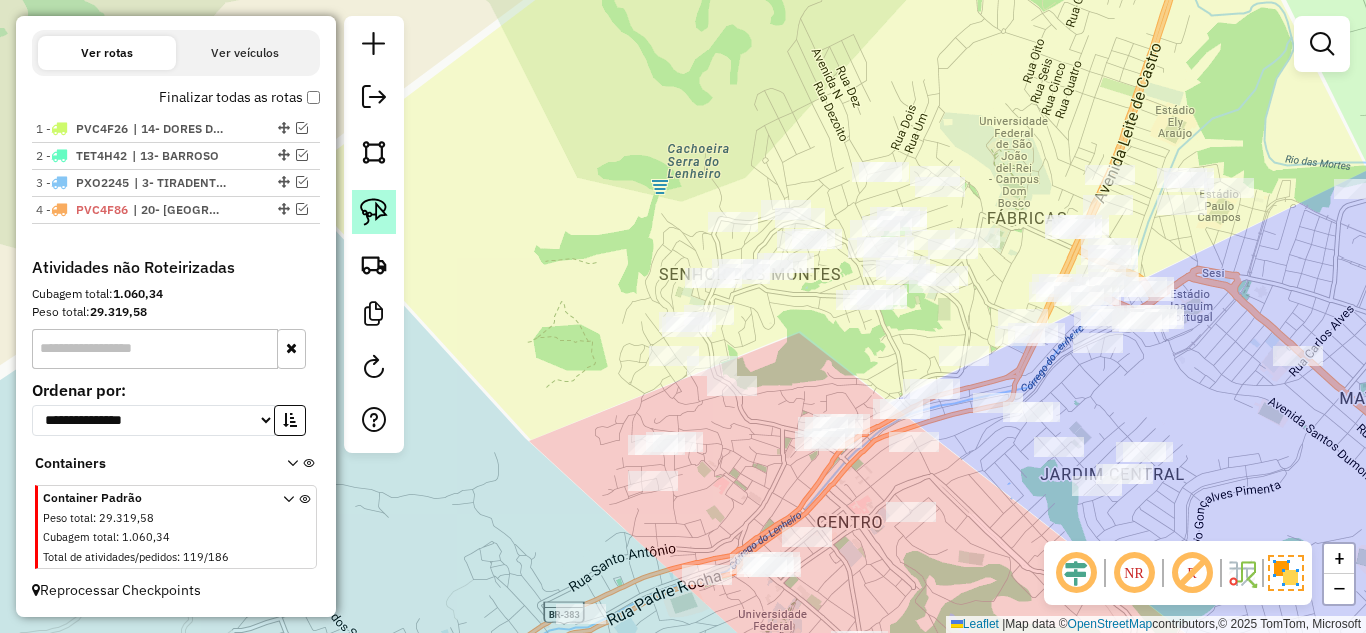 click 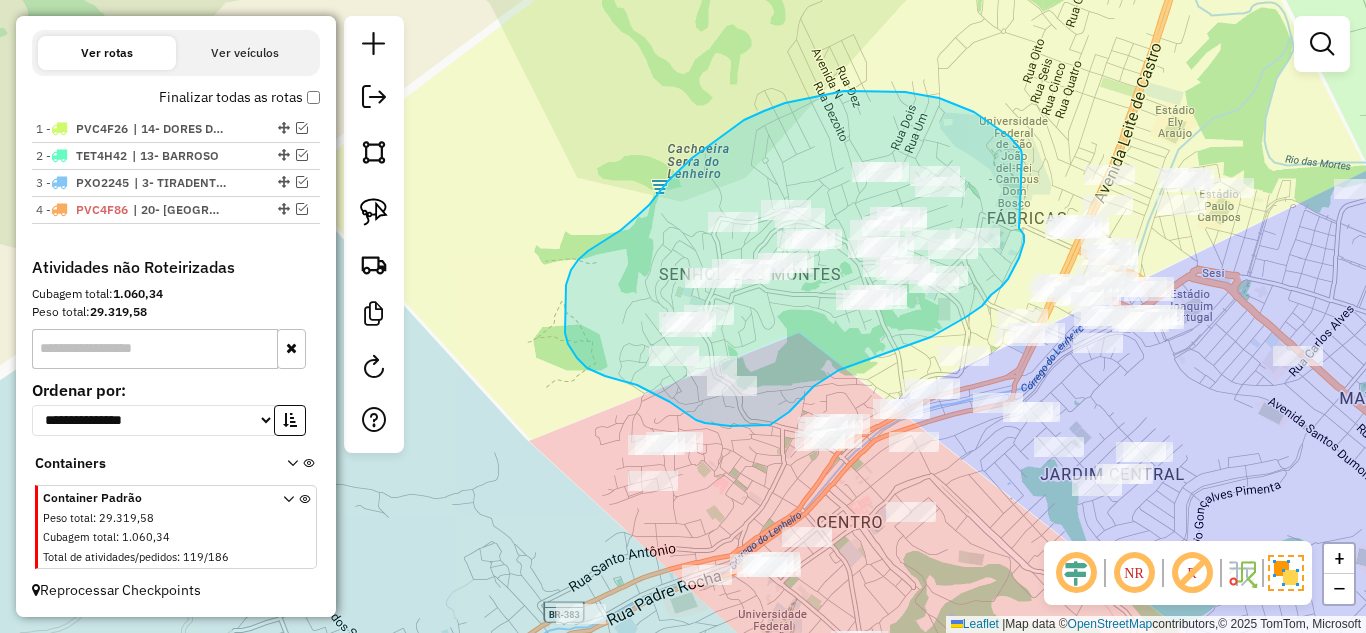 drag, startPoint x: 1022, startPoint y: 153, endPoint x: 1019, endPoint y: 228, distance: 75.059975 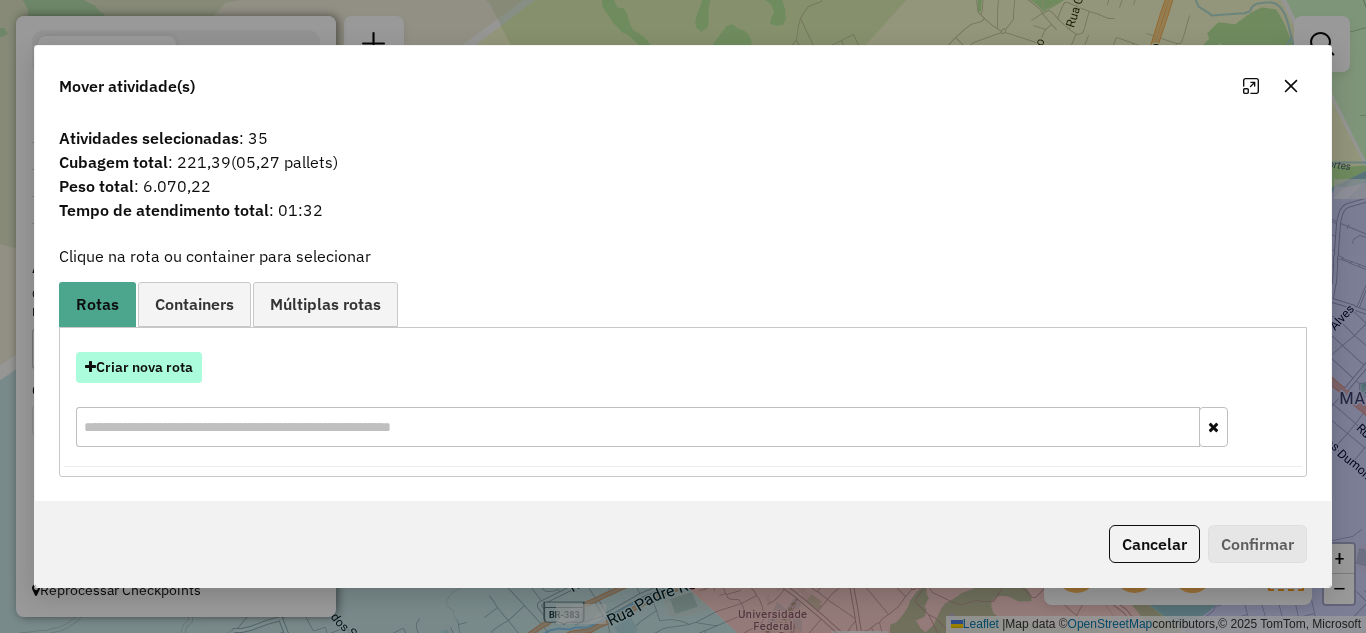 click on "Criar nova rota" at bounding box center (139, 367) 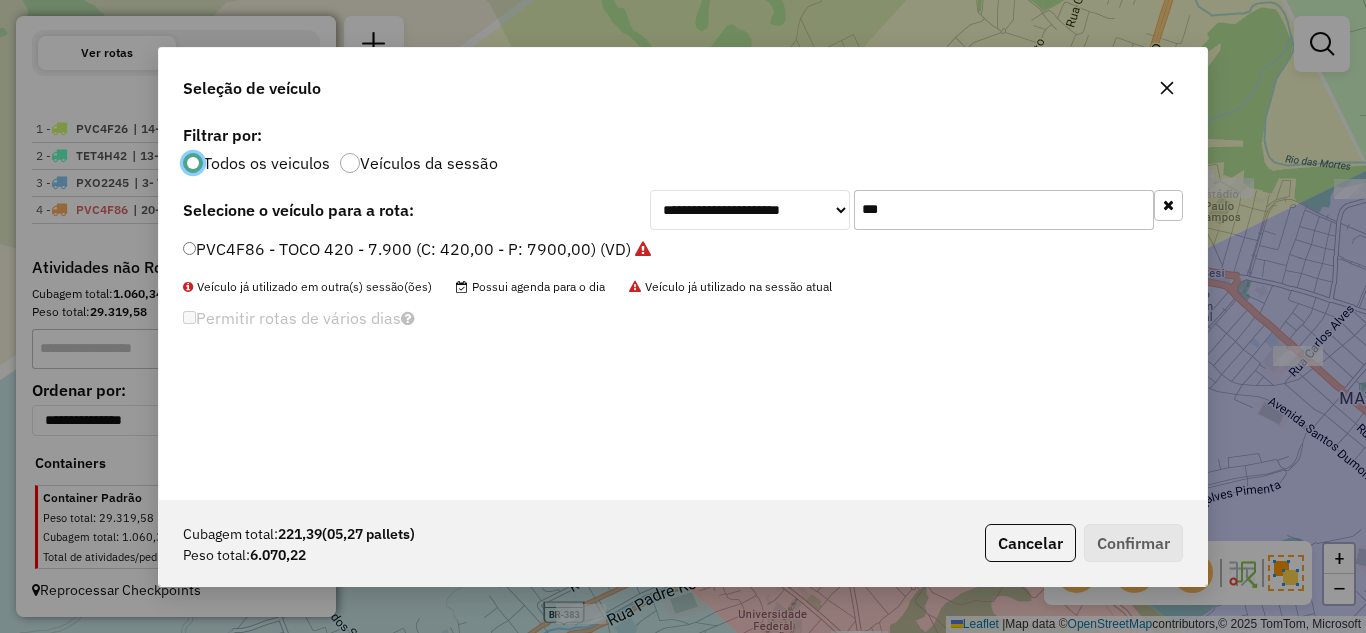 scroll, scrollTop: 11, scrollLeft: 6, axis: both 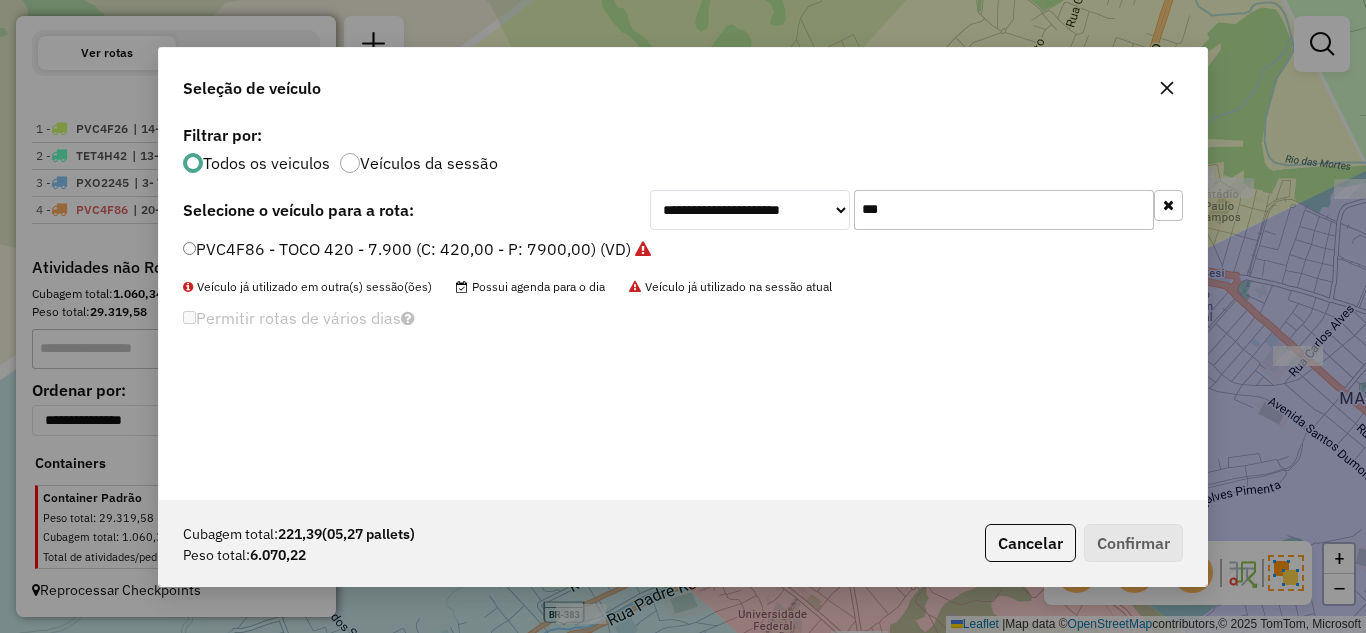drag, startPoint x: 872, startPoint y: 209, endPoint x: 835, endPoint y: 202, distance: 37.65634 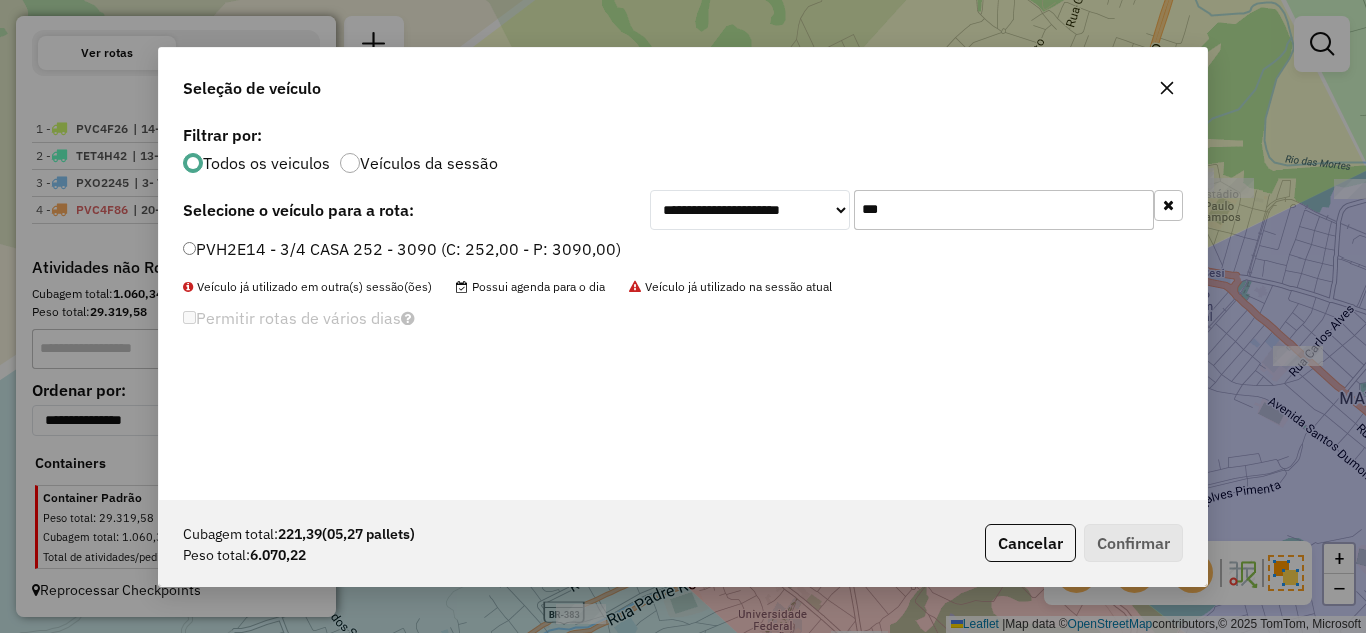 type on "***" 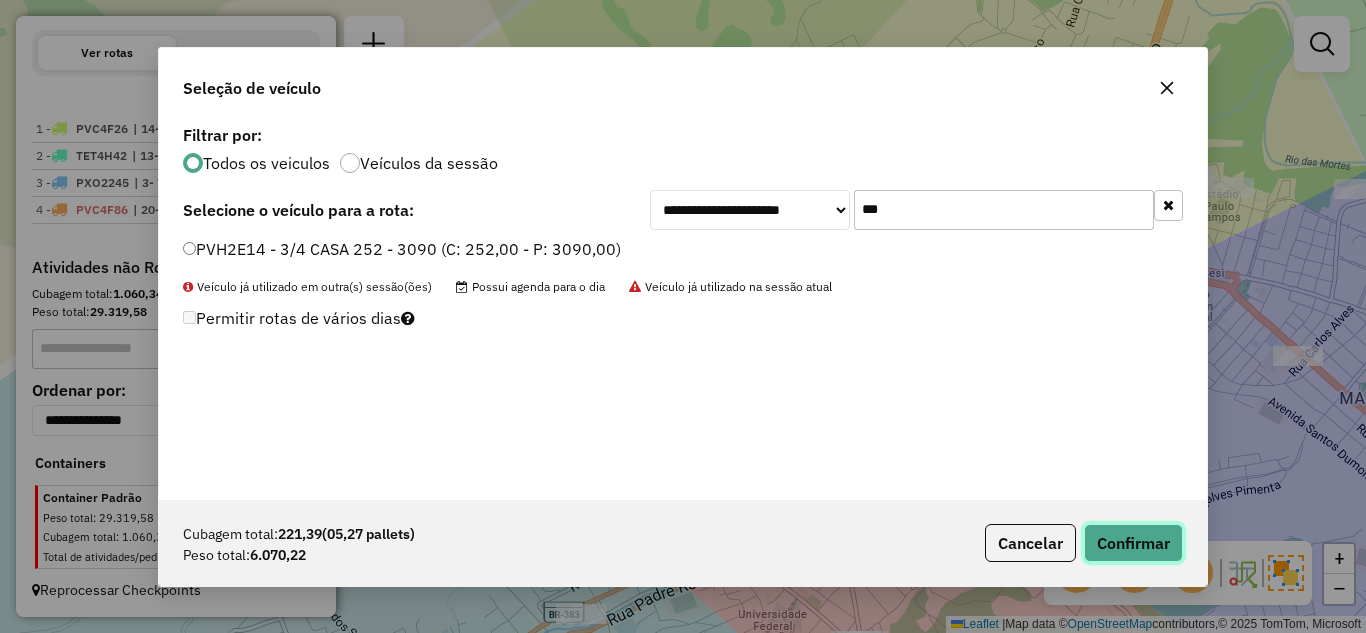 click on "Confirmar" 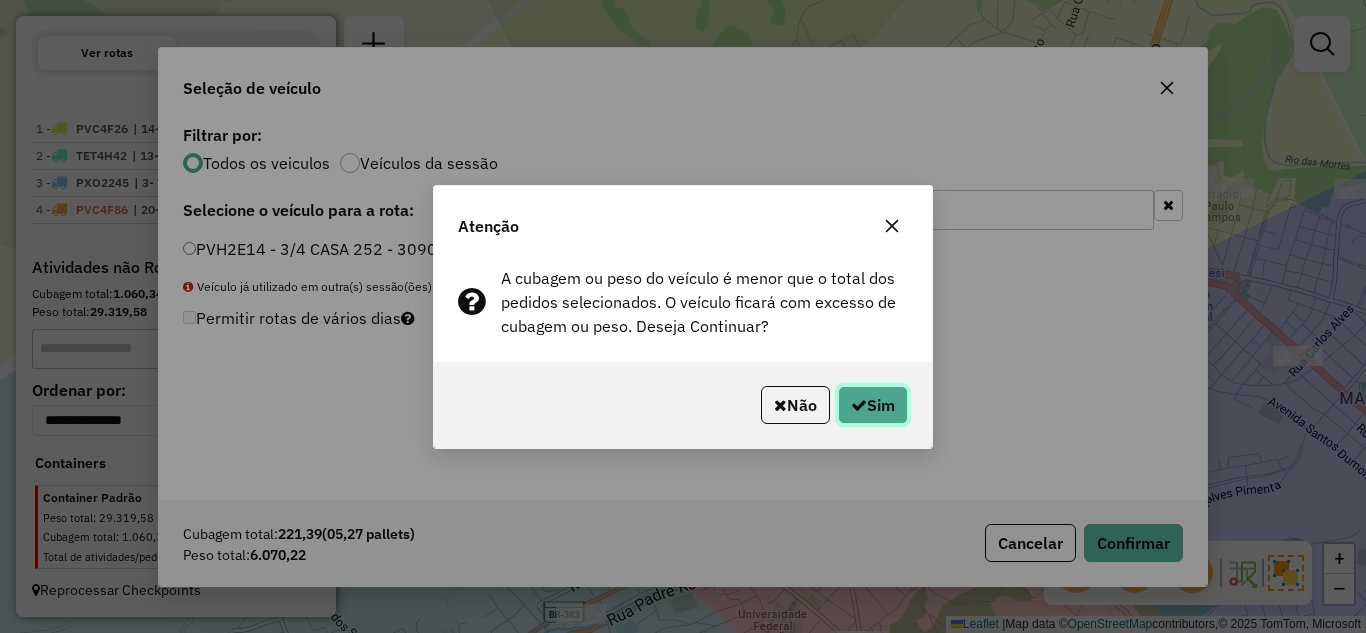 click on "Sim" 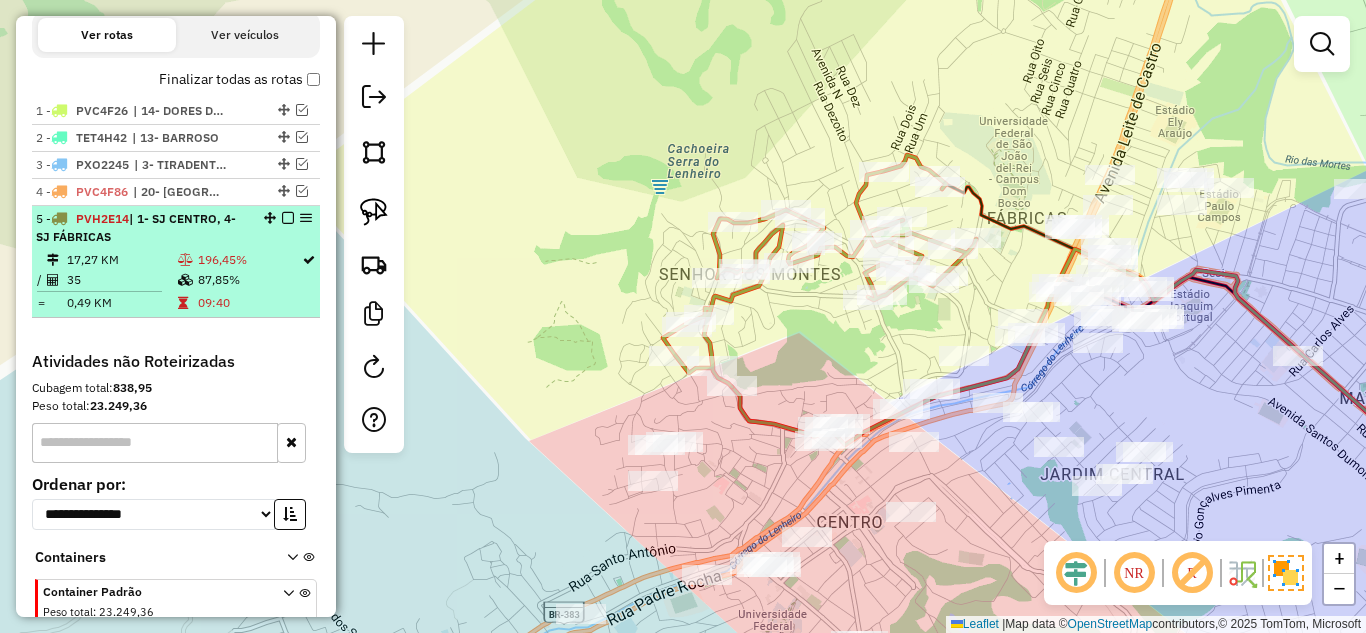click on "17,27 KM" at bounding box center (121, 260) 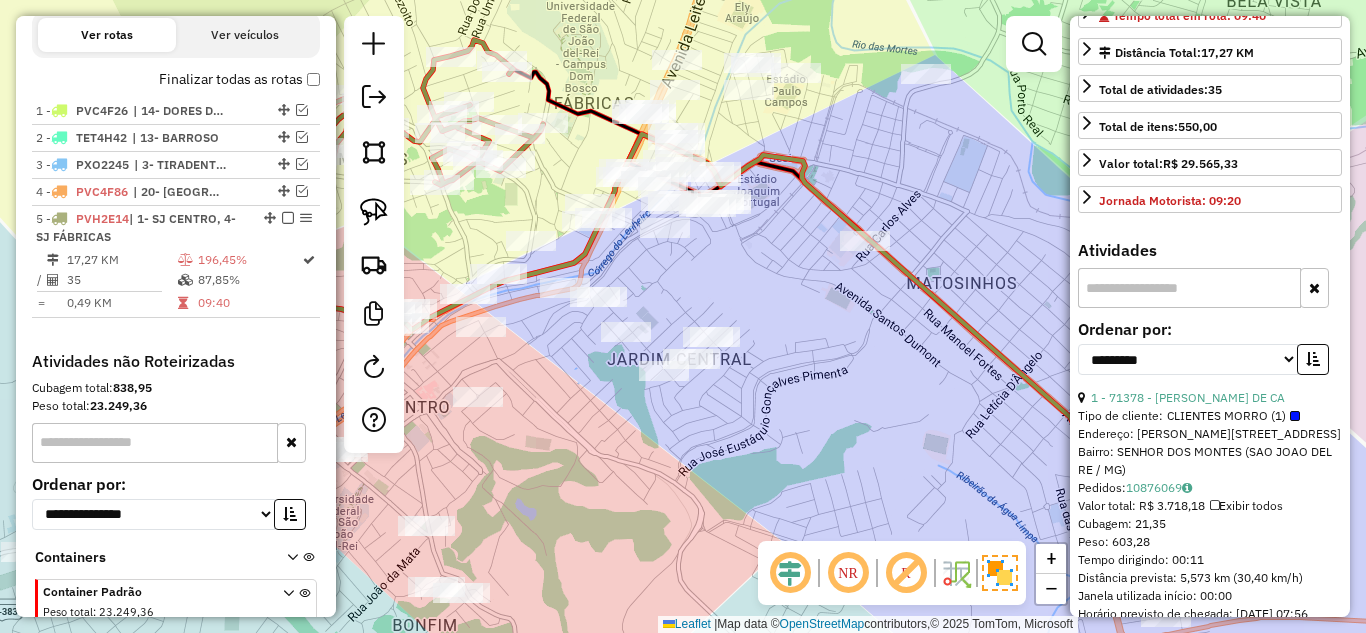 scroll, scrollTop: 500, scrollLeft: 0, axis: vertical 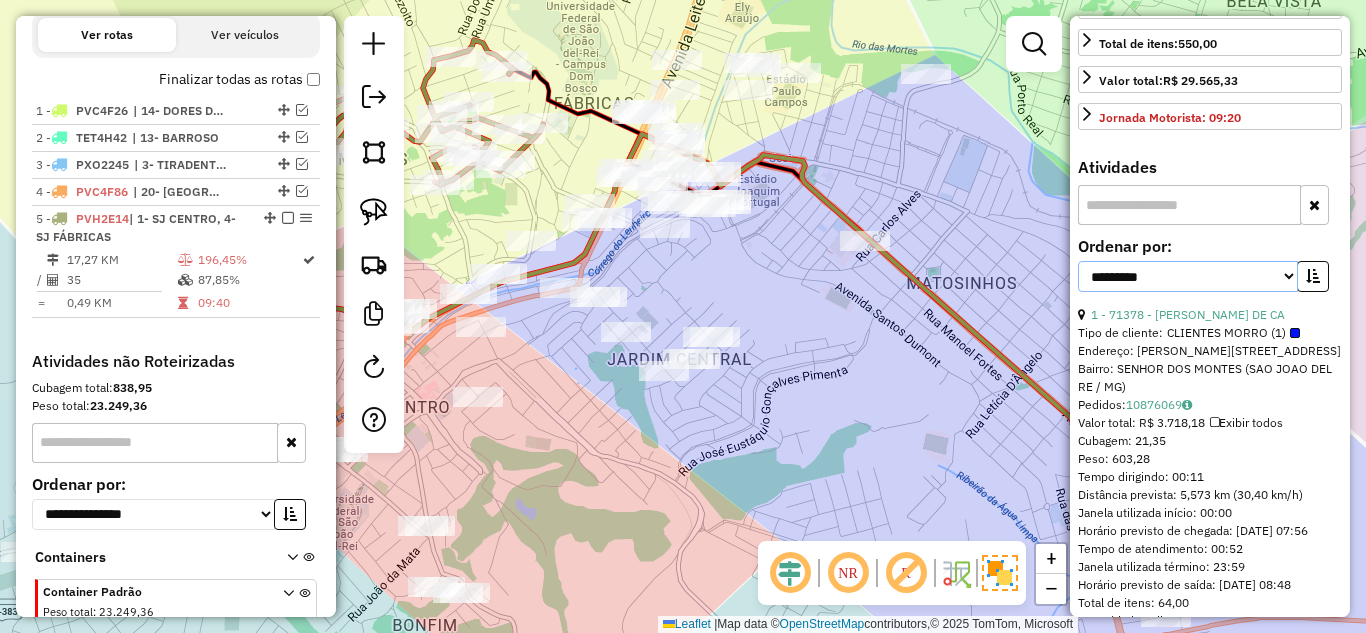 click on "**********" at bounding box center (1188, 276) 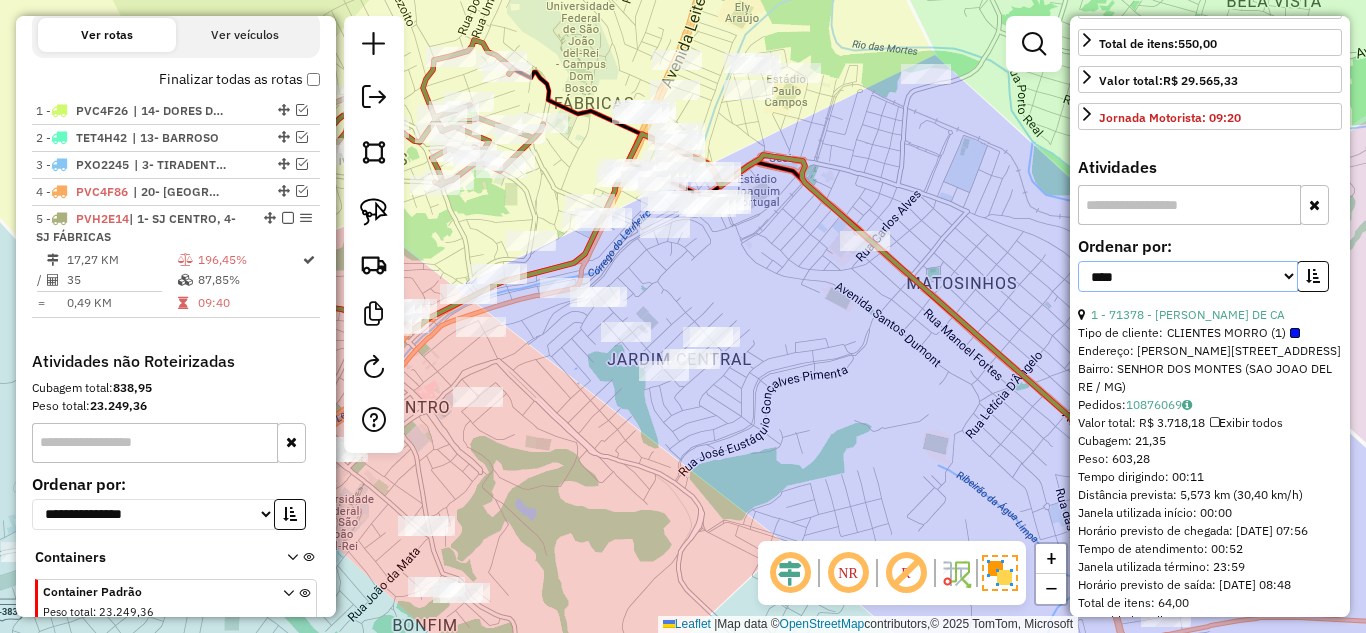 click on "**********" at bounding box center [1188, 276] 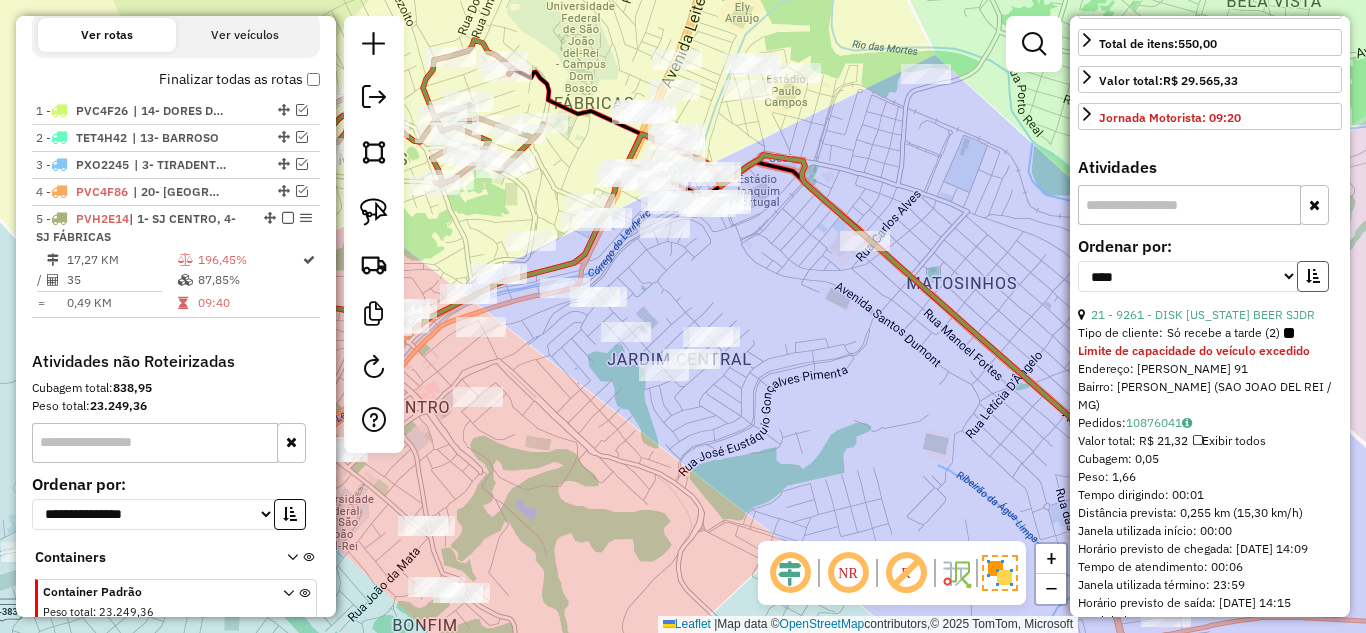 click at bounding box center (1313, 276) 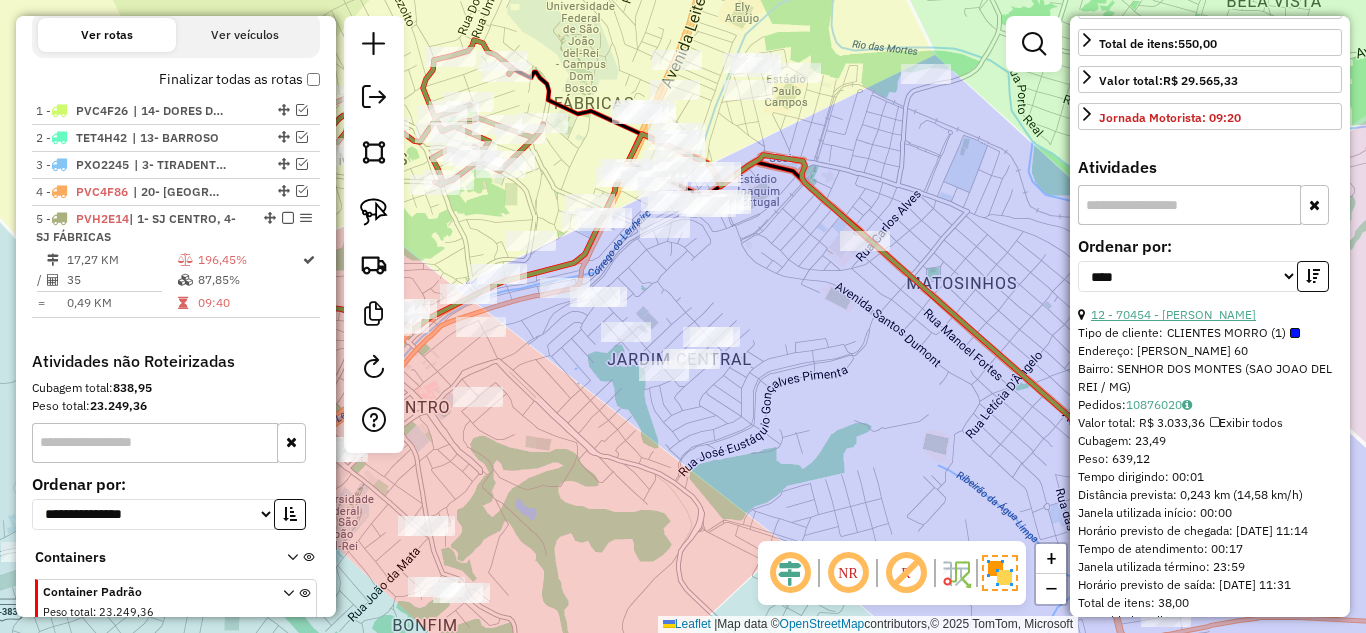 click on "12 - 70454 - [PERSON_NAME]" at bounding box center [1173, 314] 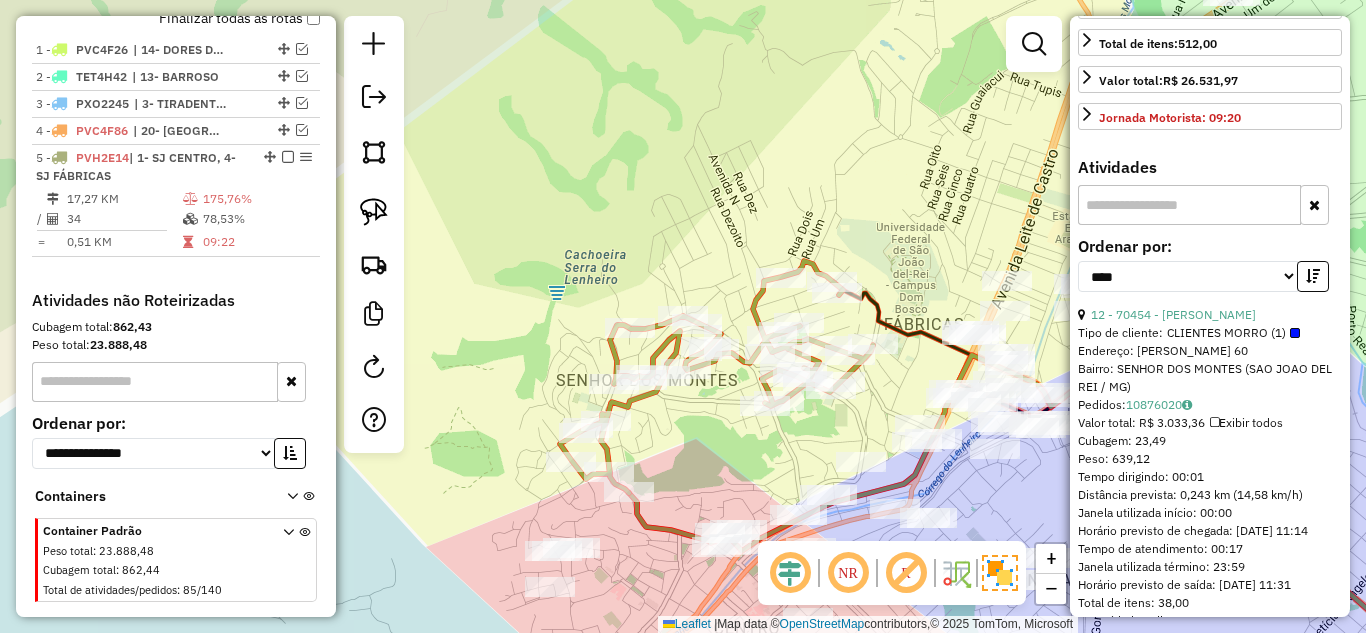 scroll, scrollTop: 762, scrollLeft: 0, axis: vertical 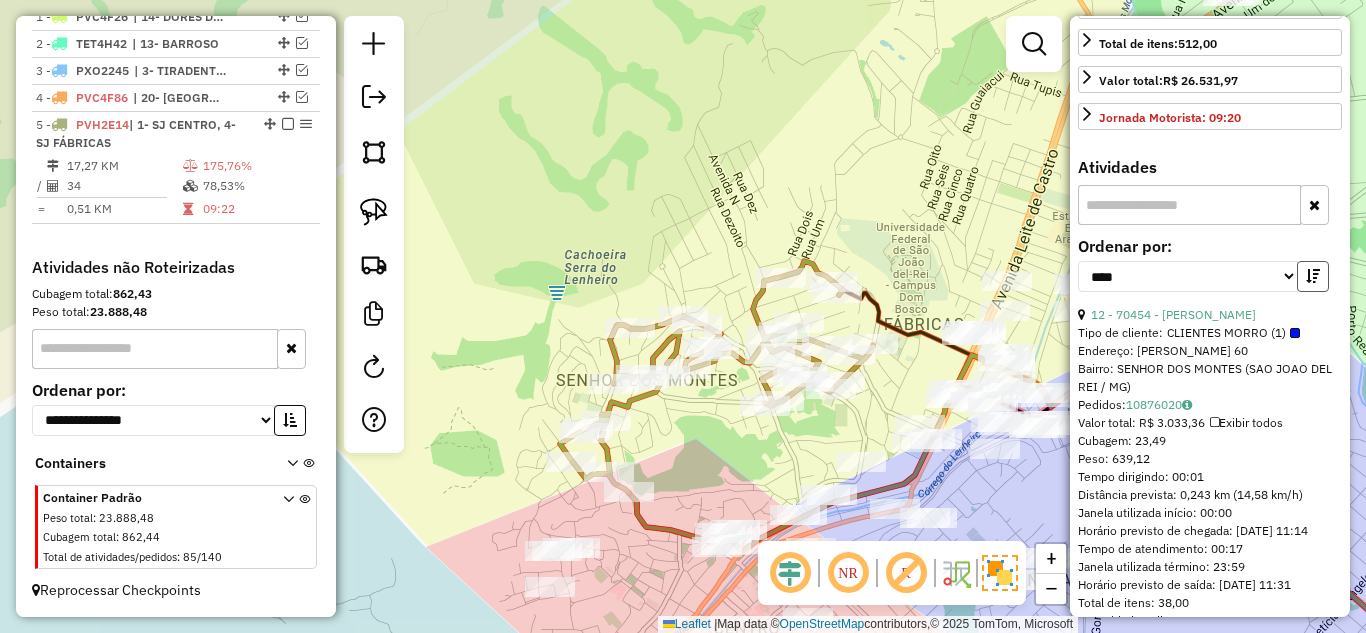click at bounding box center (1313, 276) 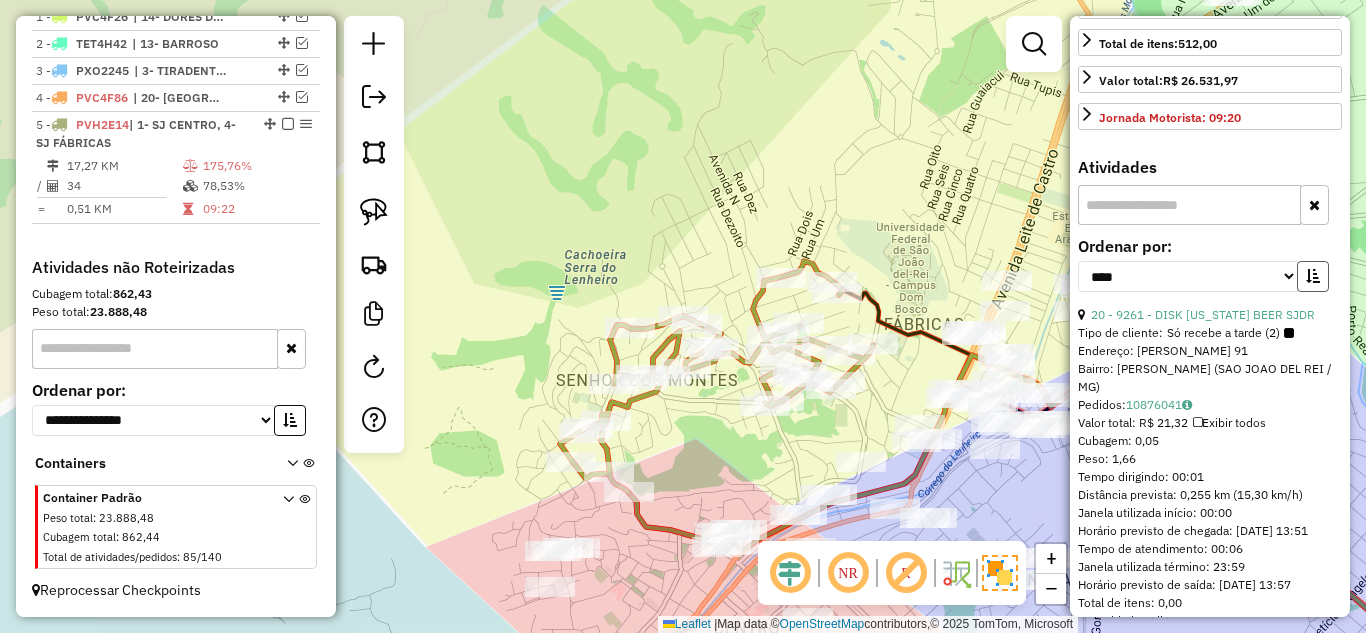 click at bounding box center [1313, 276] 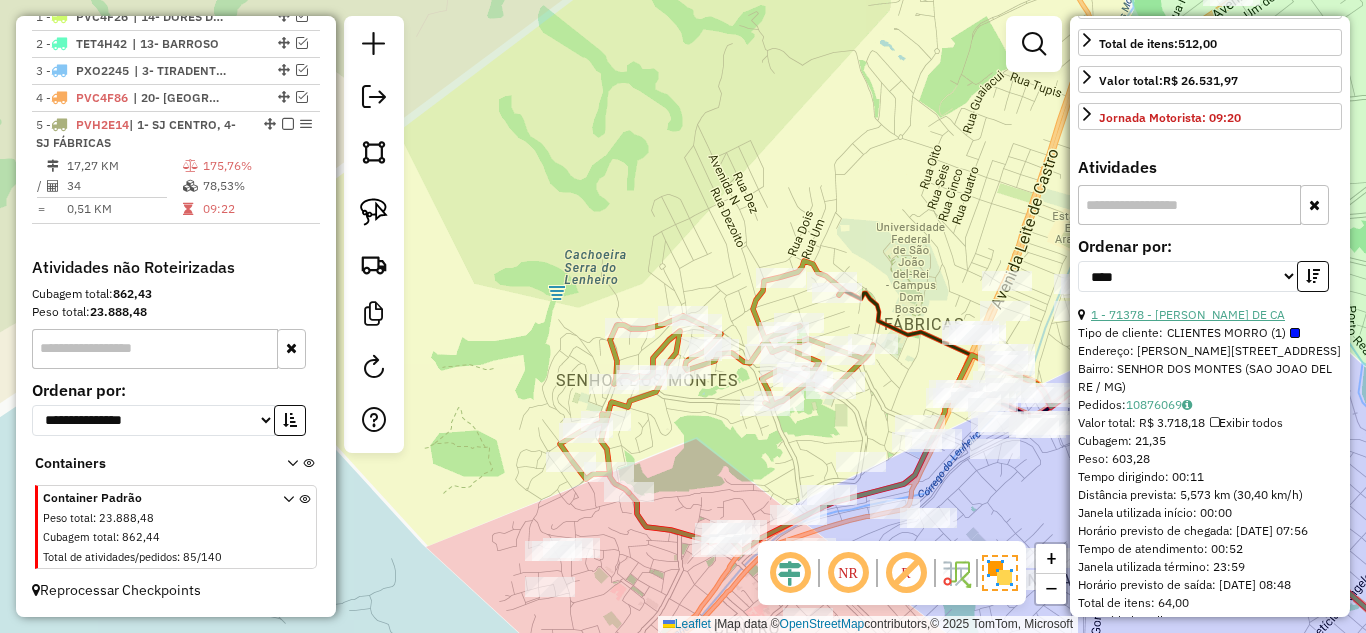 click on "1 - 71378 - [PERSON_NAME] DE CA" at bounding box center [1188, 314] 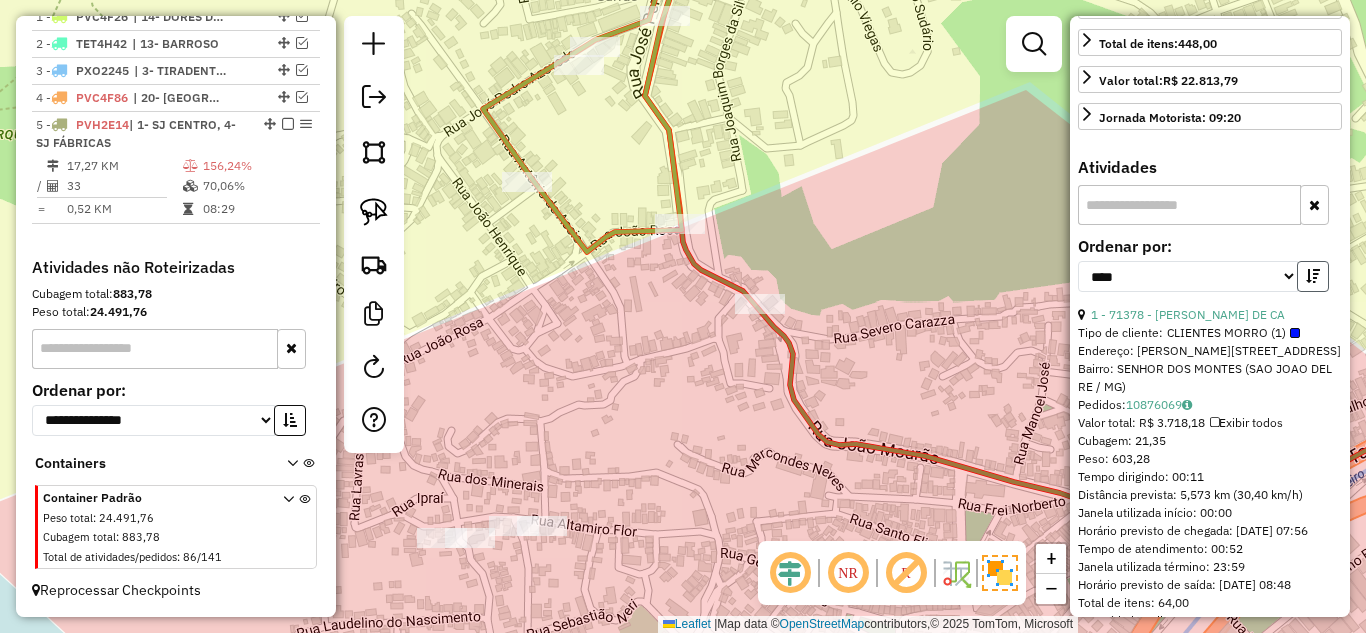 click at bounding box center [1313, 276] 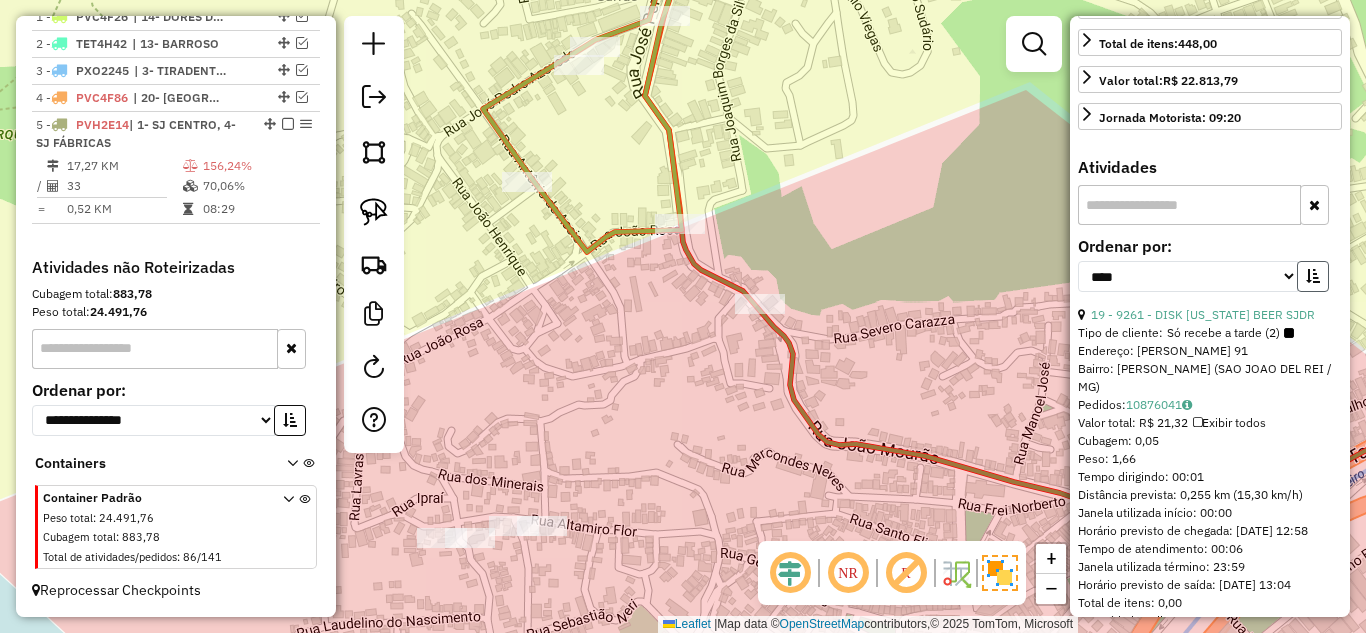 click at bounding box center (1313, 276) 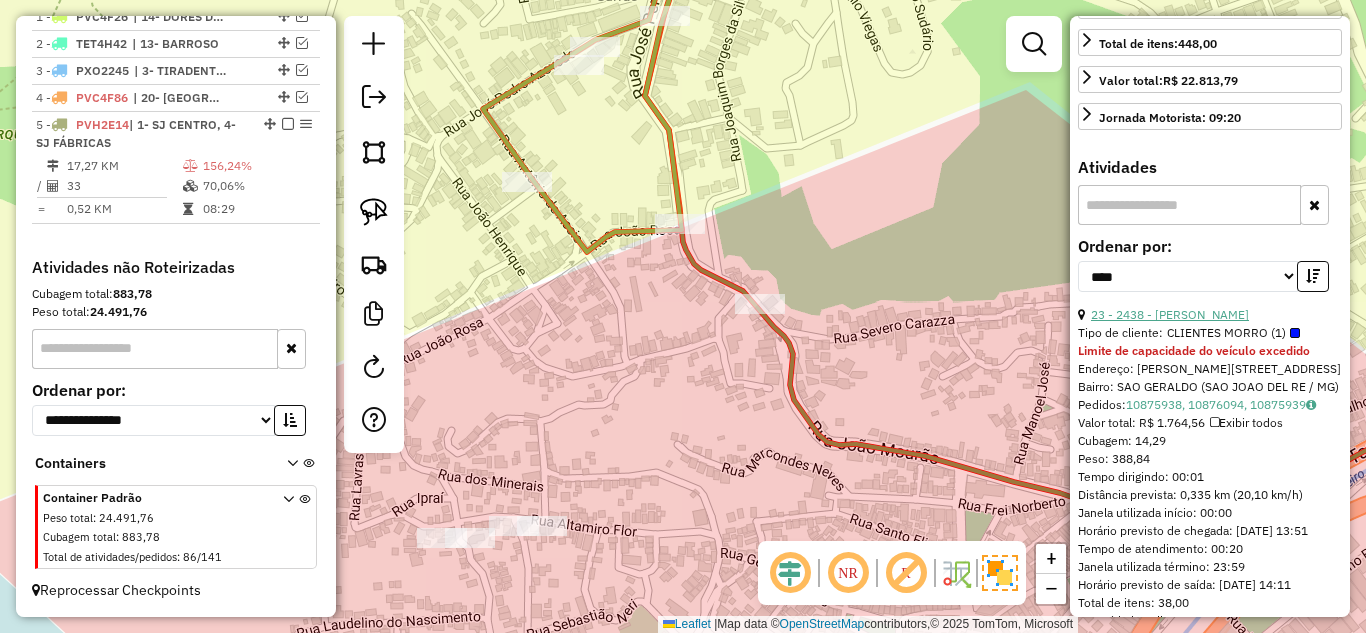 click on "23 - 2438 - [PERSON_NAME]" at bounding box center (1170, 314) 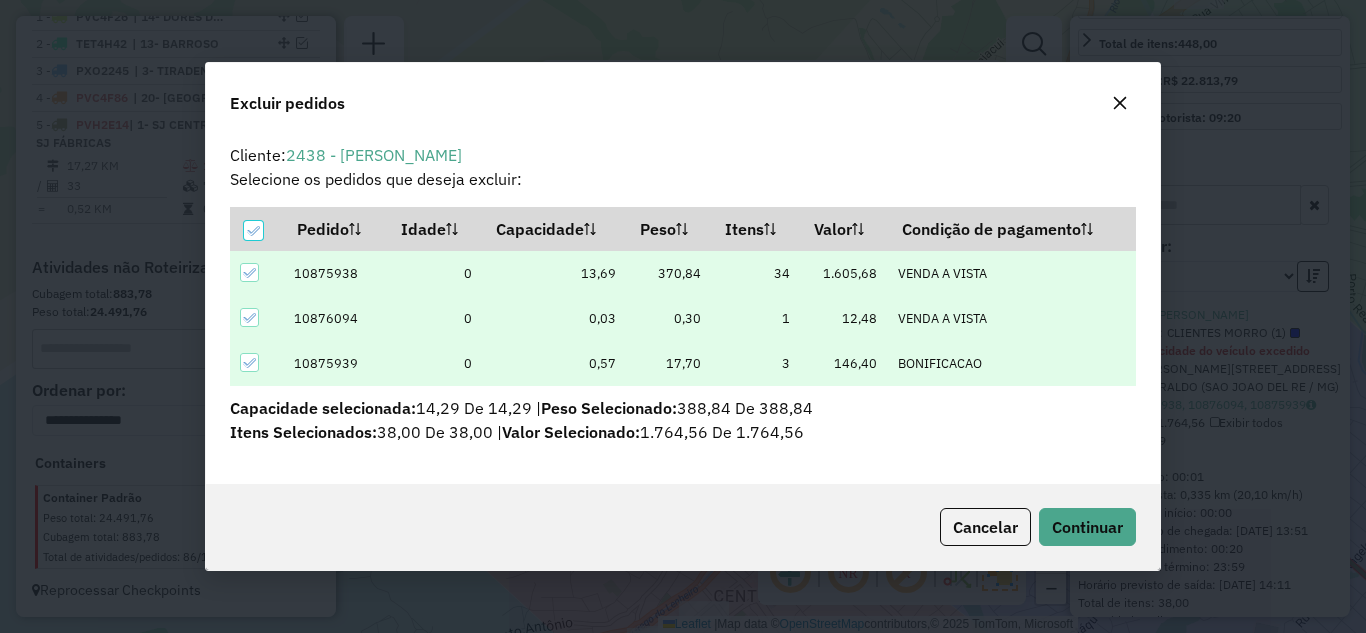 scroll, scrollTop: 0, scrollLeft: 0, axis: both 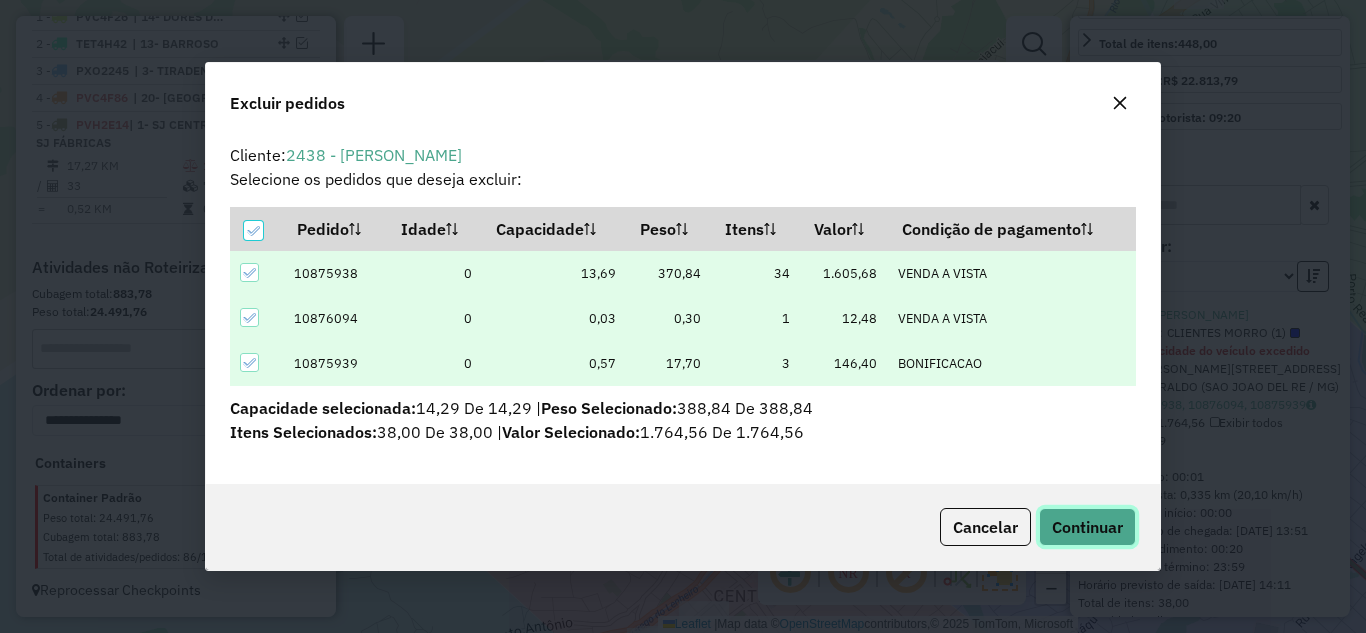 click on "Continuar" 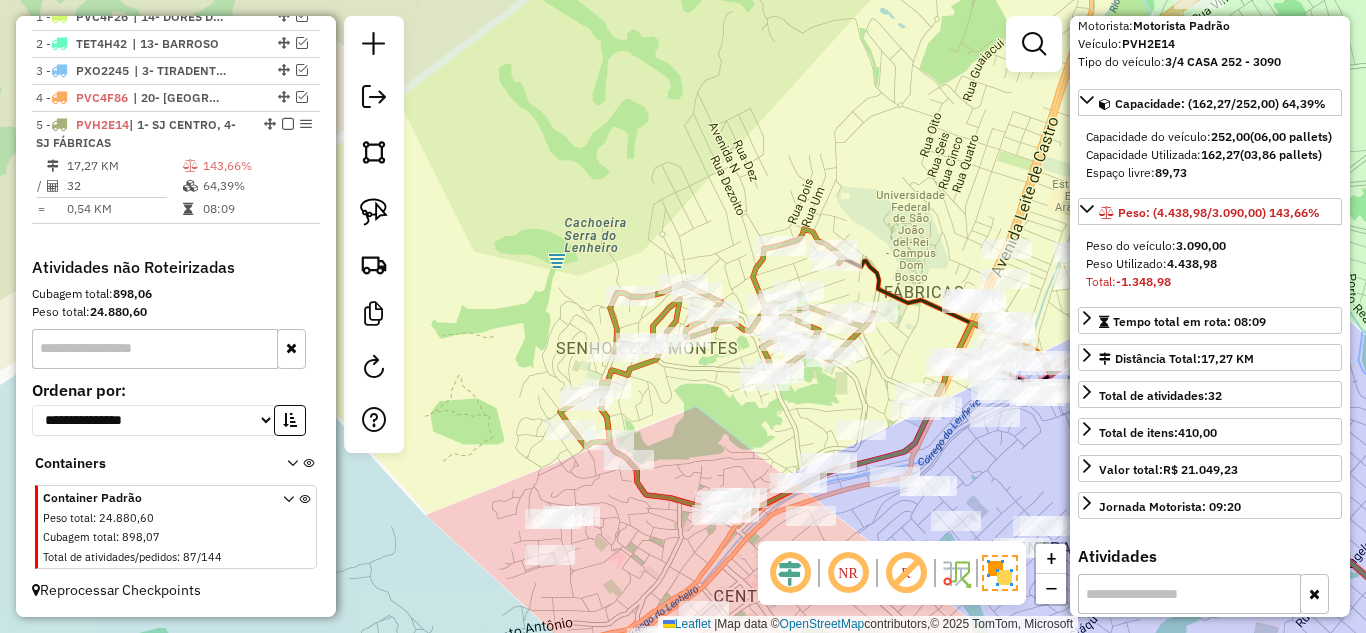 scroll, scrollTop: 100, scrollLeft: 0, axis: vertical 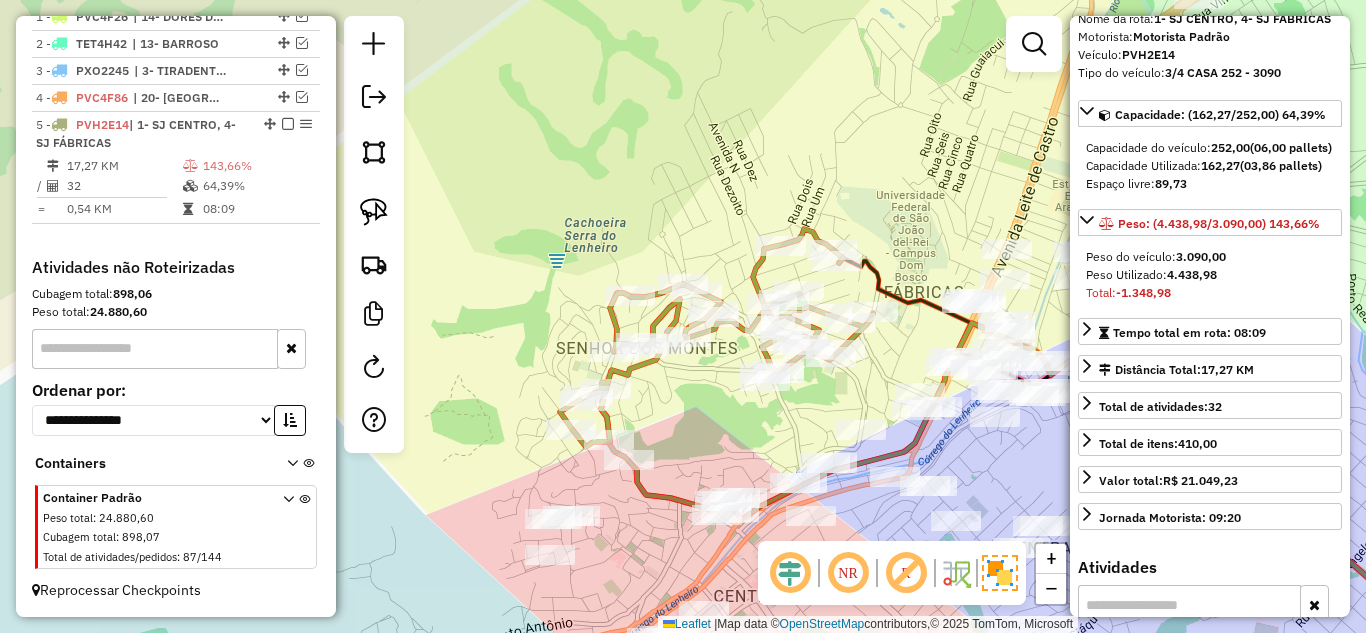 click on "Janela de atendimento Grade de atendimento Capacidade Transportadoras Veículos Cliente Pedidos  Rotas Selecione os dias de semana para filtrar as janelas de atendimento  Seg   Ter   Qua   Qui   Sex   Sáb   Dom  Informe o período da janela de atendimento: De: Até:  Filtrar exatamente a janela do cliente  Considerar janela de atendimento padrão  Selecione os dias de semana para filtrar as grades de atendimento  Seg   Ter   Qua   Qui   Sex   Sáb   Dom   Considerar clientes sem dia de atendimento cadastrado  Clientes fora do dia de atendimento selecionado Filtrar as atividades entre os valores definidos abaixo:  Peso mínimo:   Peso máximo:   Cubagem mínima:   Cubagem máxima:   De:   Até:  Filtrar as atividades entre o tempo de atendimento definido abaixo:  De:   Até:   Considerar capacidade total dos clientes não roteirizados Transportadora: Selecione um ou mais itens Tipo de veículo: Selecione um ou mais itens Veículo: Selecione um ou mais itens Motorista: Selecione um ou mais itens Nome: Rótulo:" 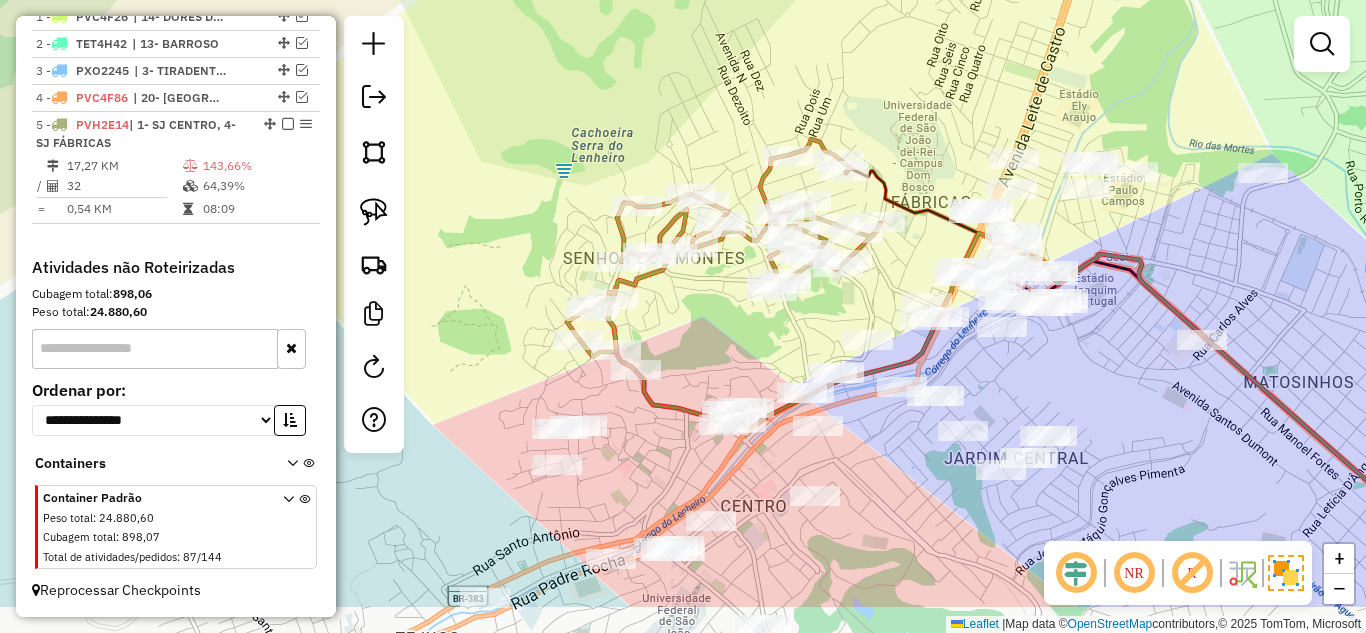 drag, startPoint x: 684, startPoint y: 409, endPoint x: 691, endPoint y: 319, distance: 90.27181 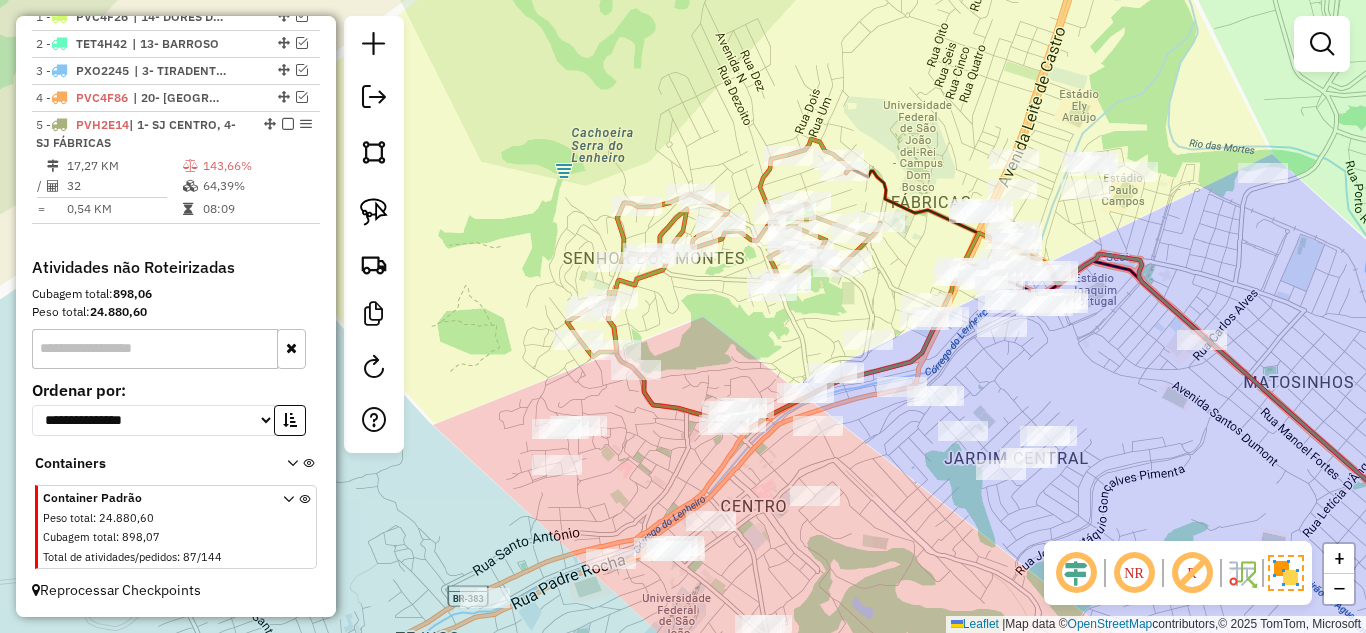 click 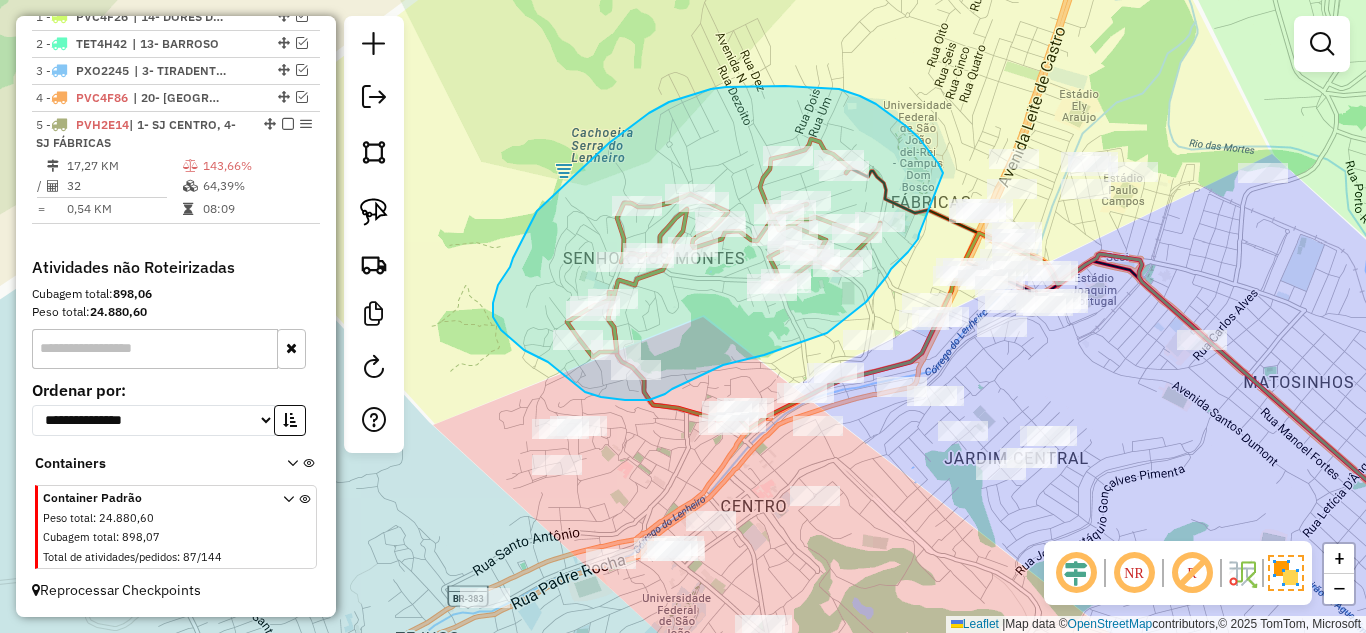 drag, startPoint x: 906, startPoint y: 126, endPoint x: 919, endPoint y: 234, distance: 108.779594 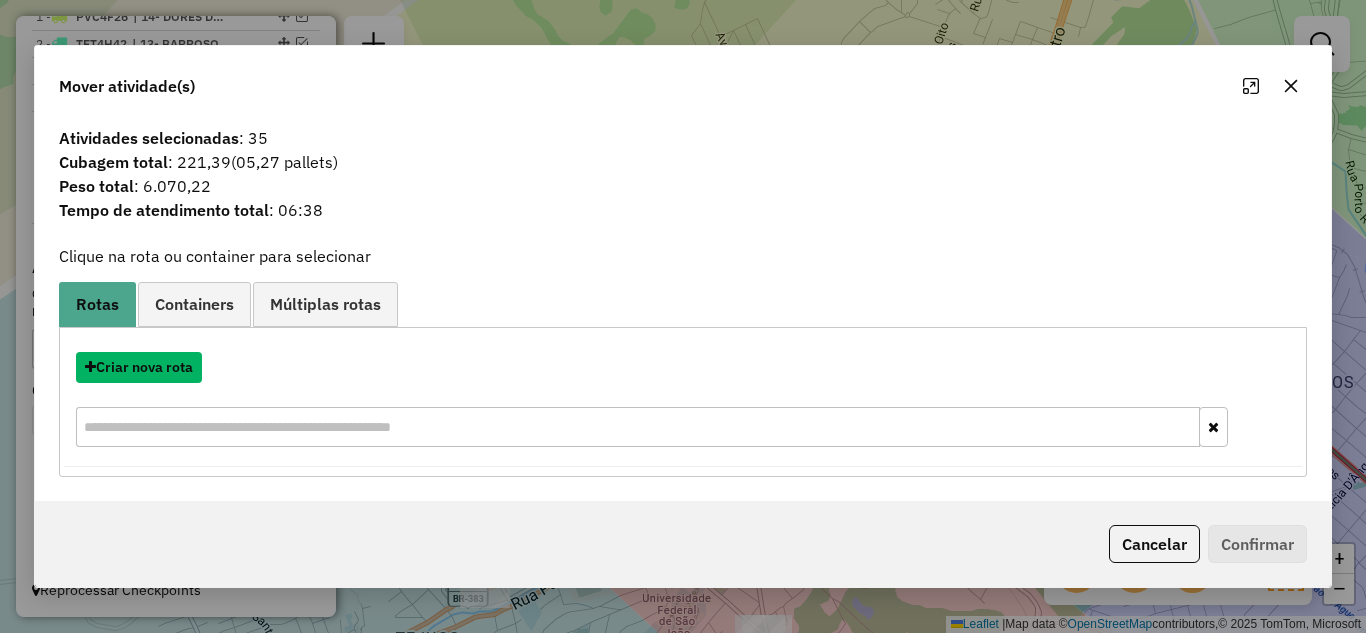 click on "Criar nova rota" at bounding box center (139, 367) 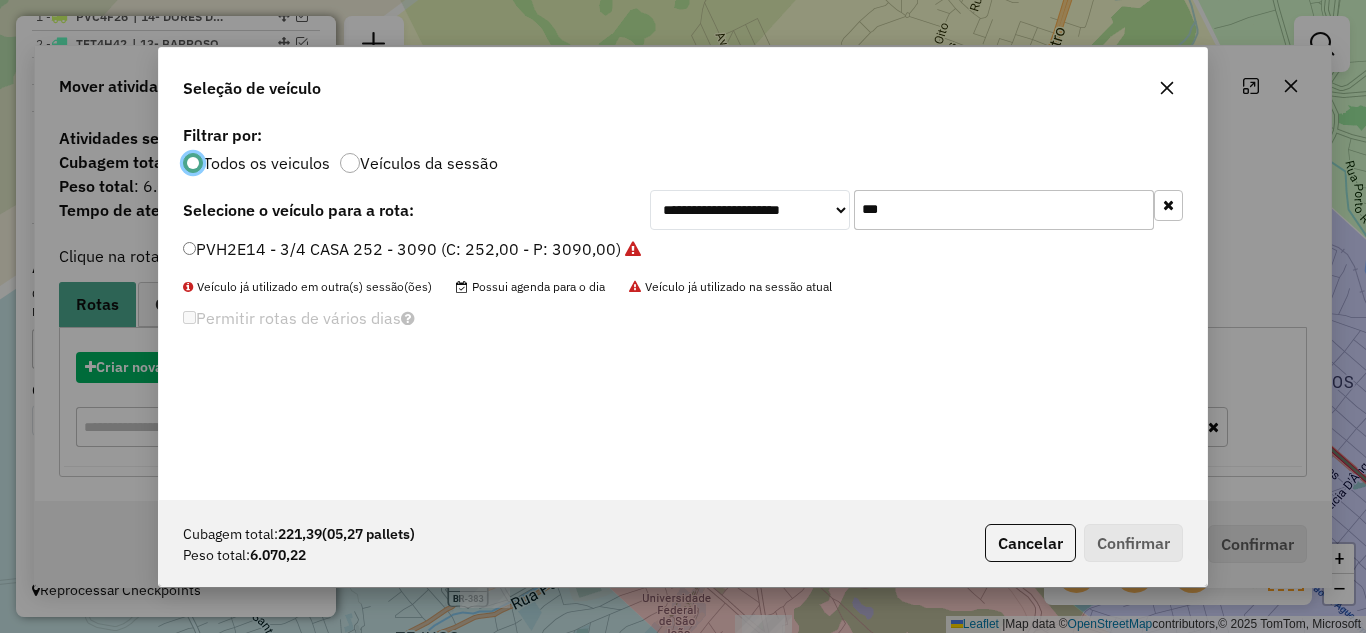 scroll, scrollTop: 11, scrollLeft: 6, axis: both 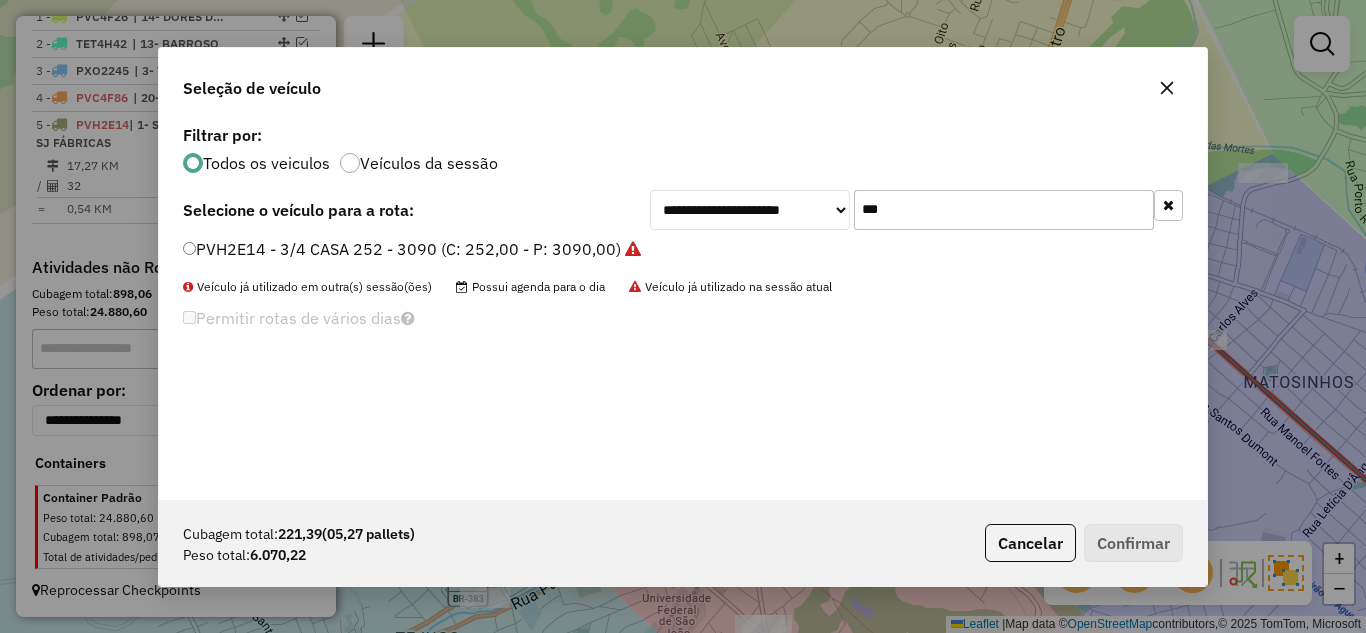 drag, startPoint x: 897, startPoint y: 213, endPoint x: 835, endPoint y: 208, distance: 62.201286 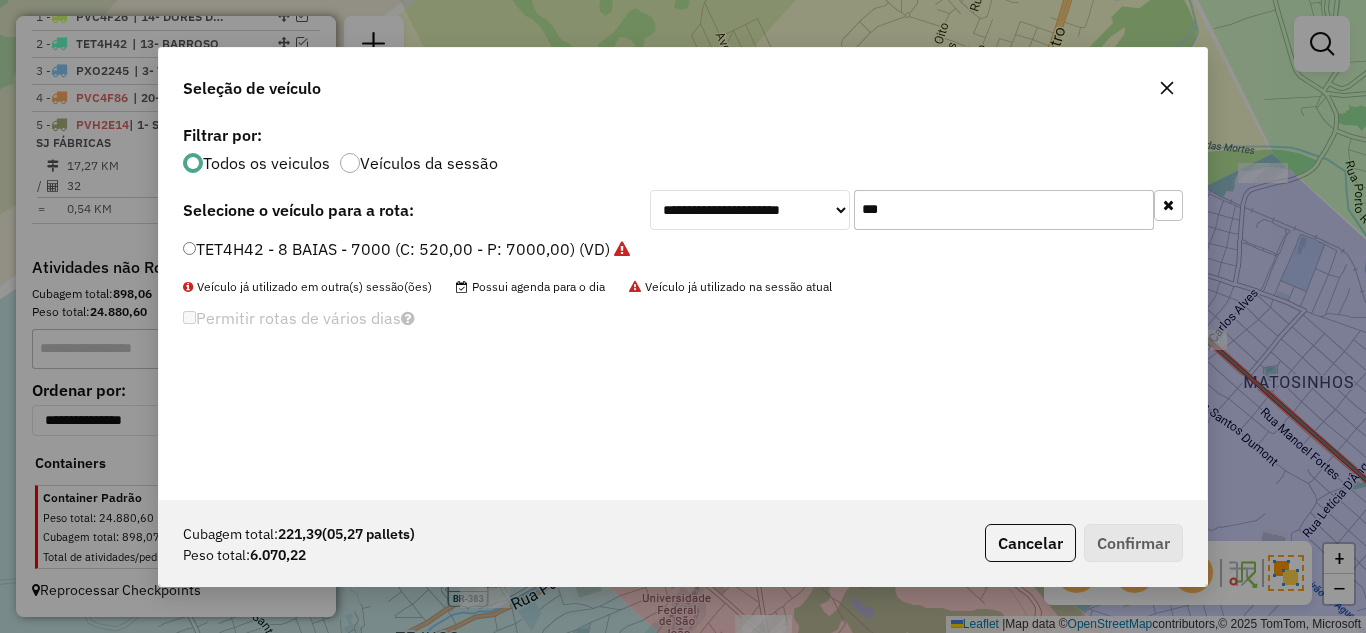 type on "***" 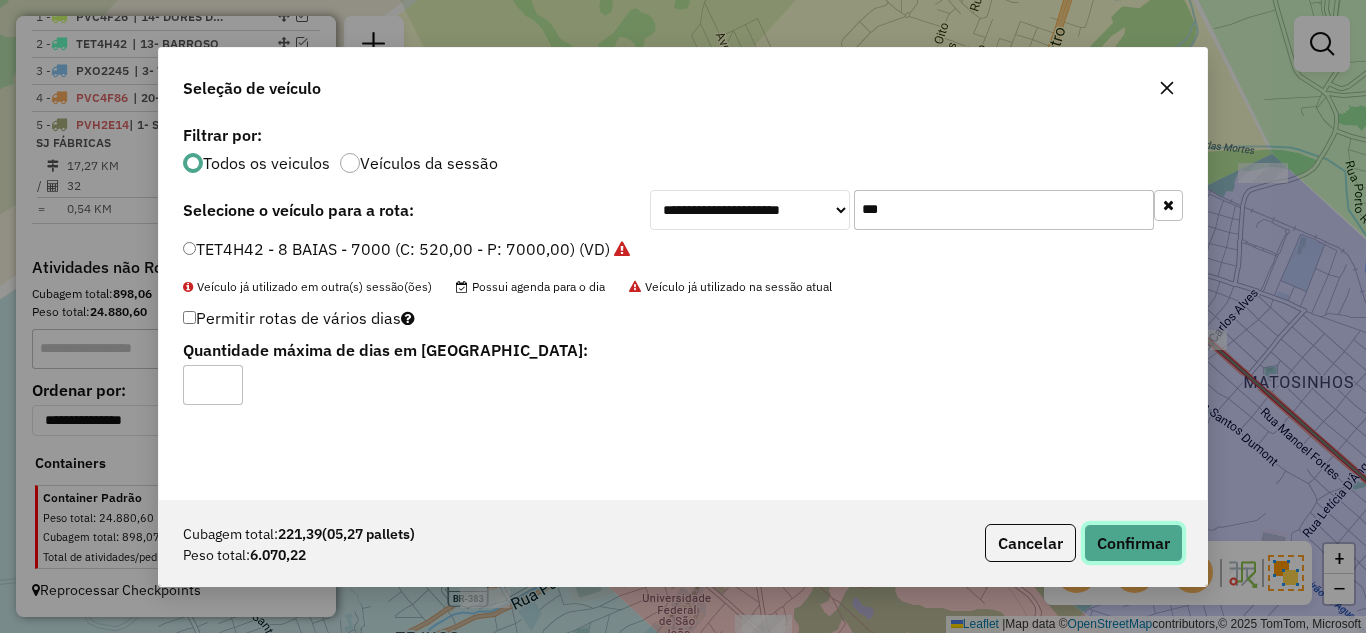 click on "Confirmar" 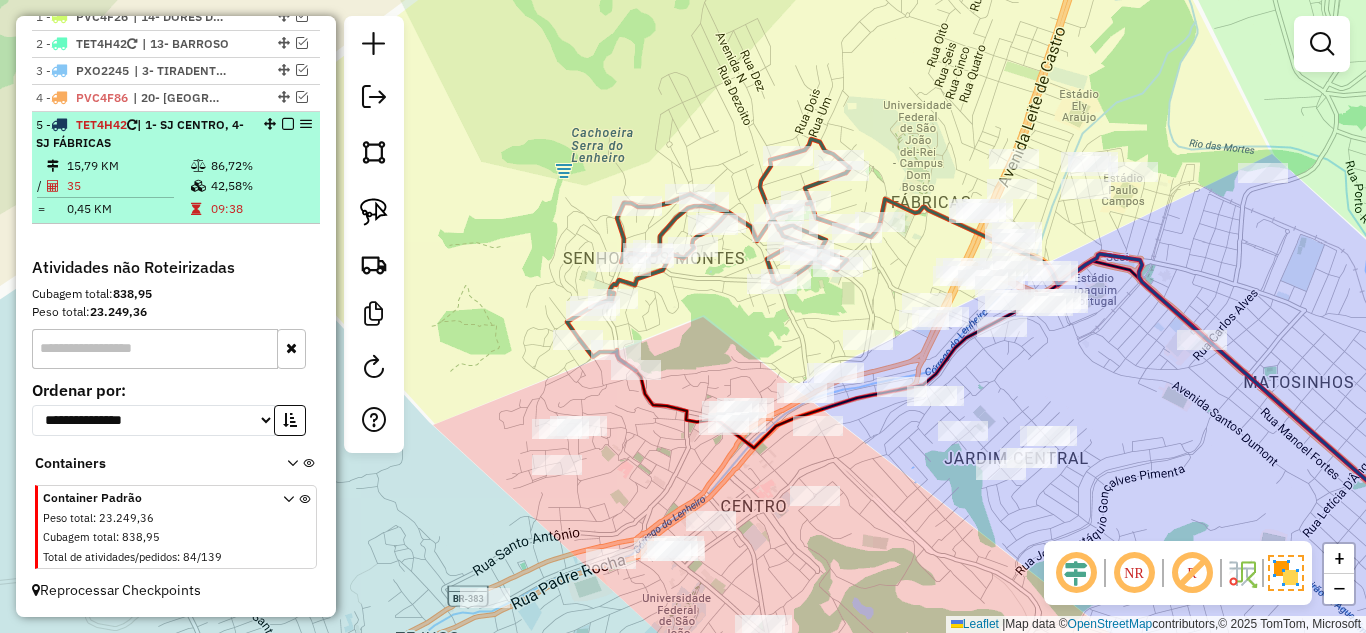 click on "42,58%" at bounding box center [260, 186] 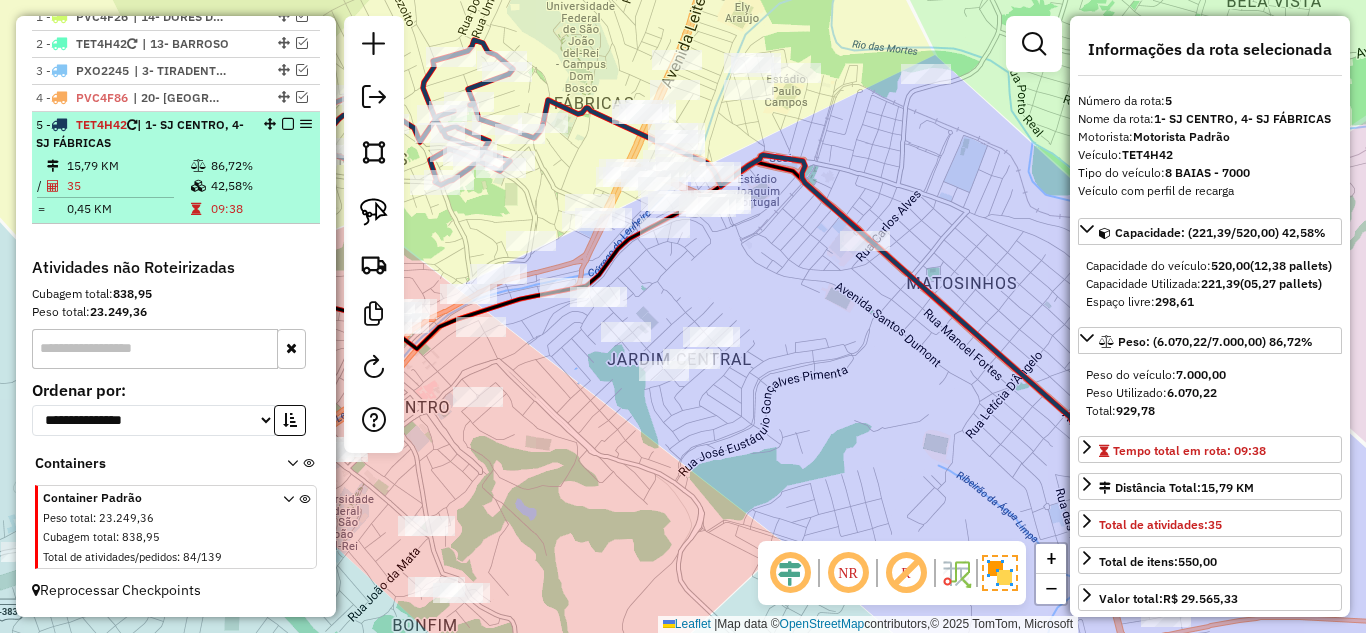 click at bounding box center [288, 124] 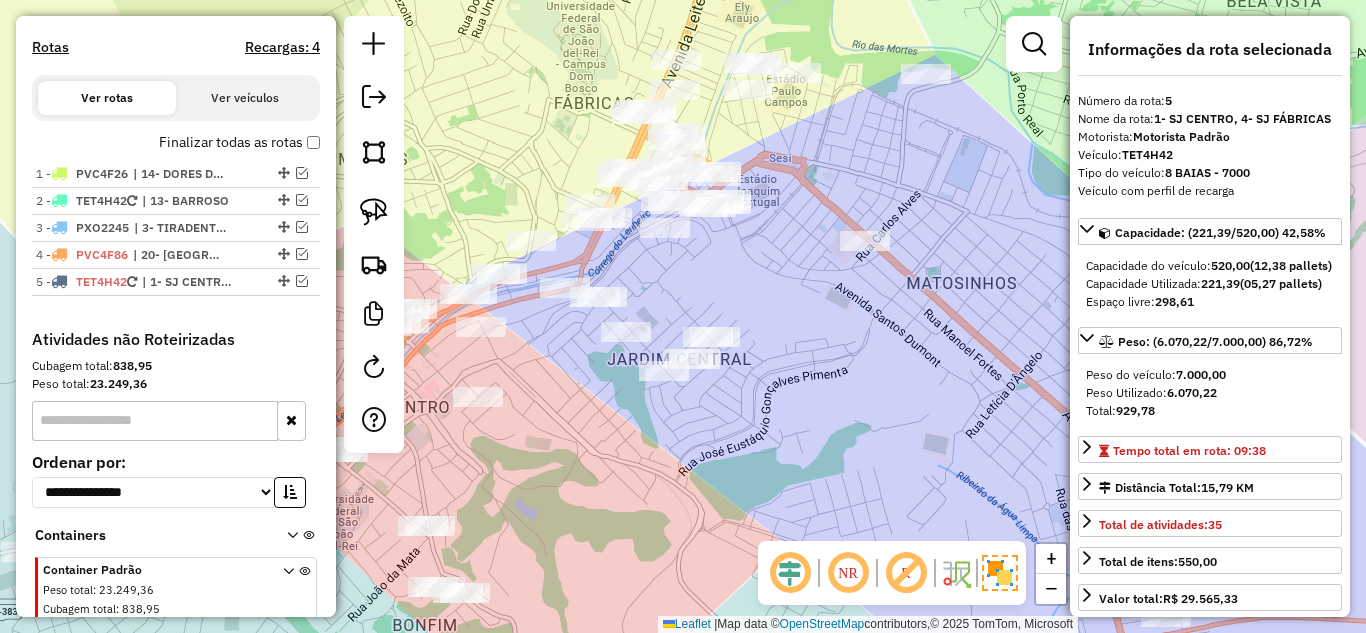 scroll, scrollTop: 477, scrollLeft: 0, axis: vertical 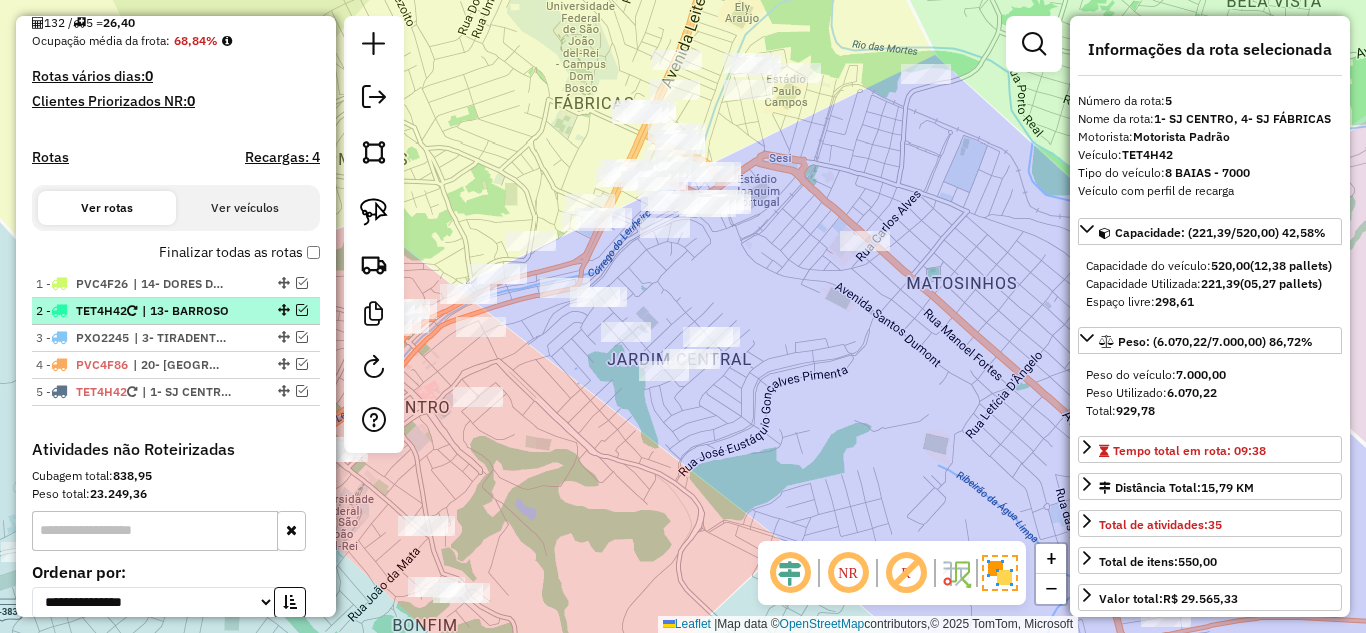 click at bounding box center [302, 310] 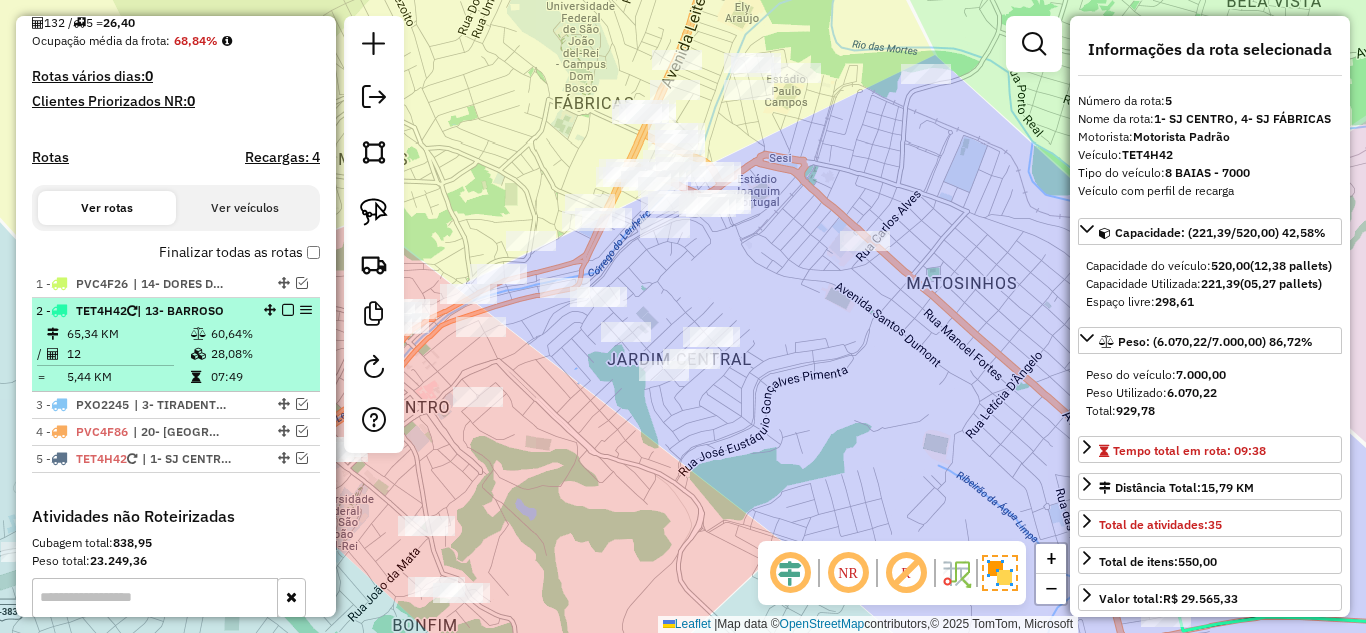 click at bounding box center [200, 334] 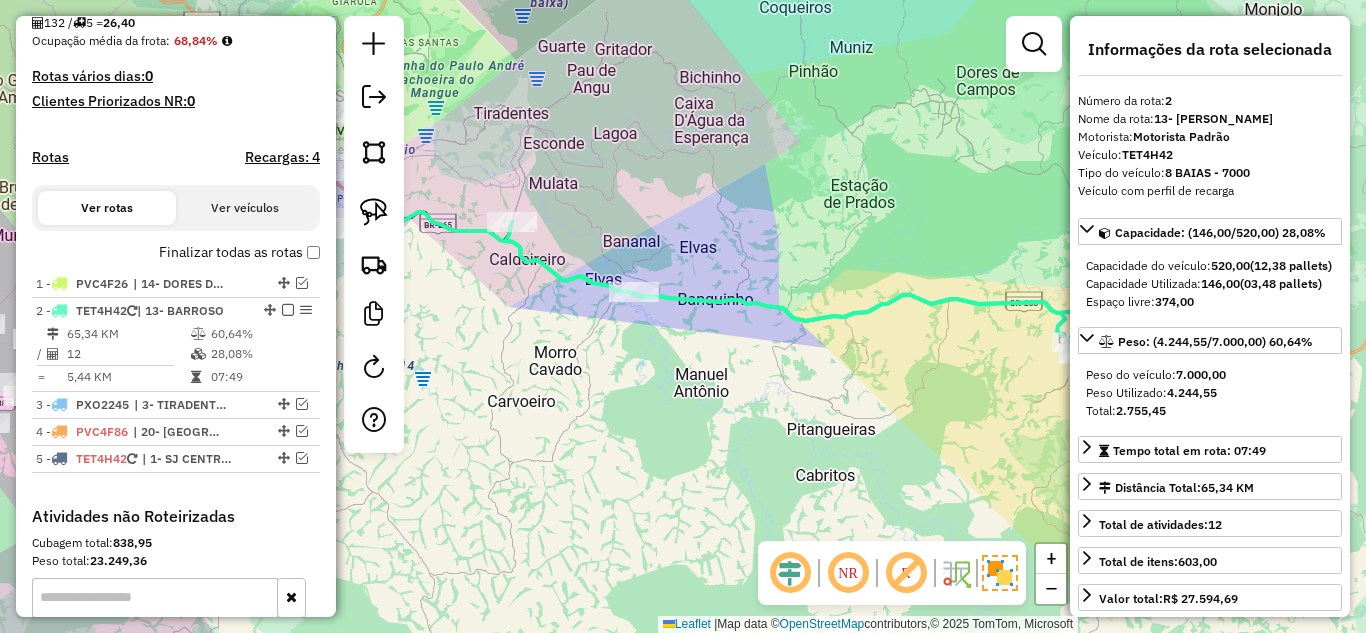 drag, startPoint x: 651, startPoint y: 429, endPoint x: 708, endPoint y: 394, distance: 66.88796 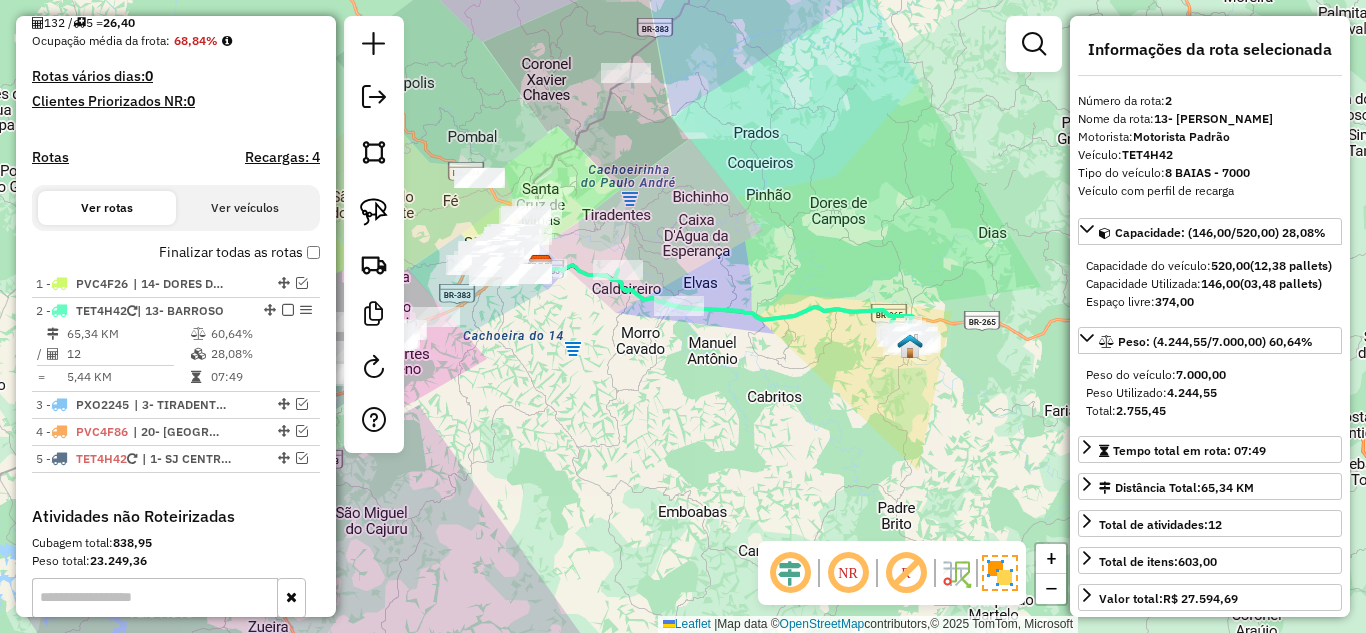 drag, startPoint x: 664, startPoint y: 412, endPoint x: 670, endPoint y: 387, distance: 25.70992 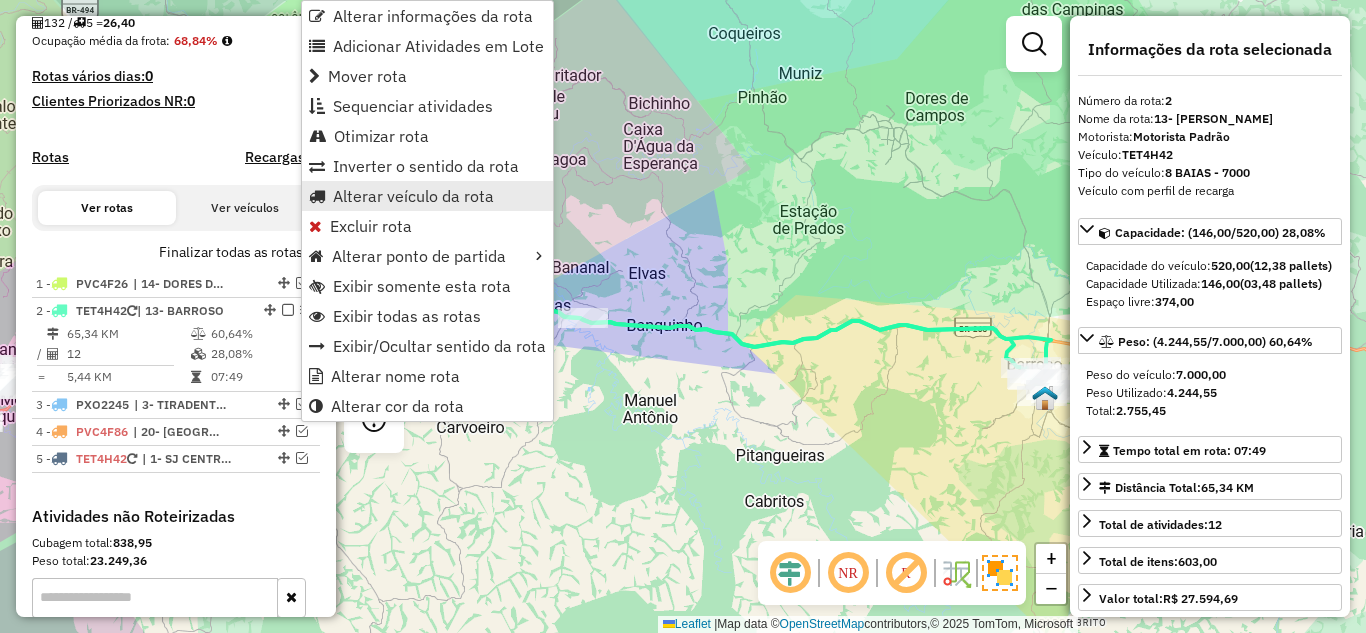 click on "Alterar veículo da rota" at bounding box center [413, 196] 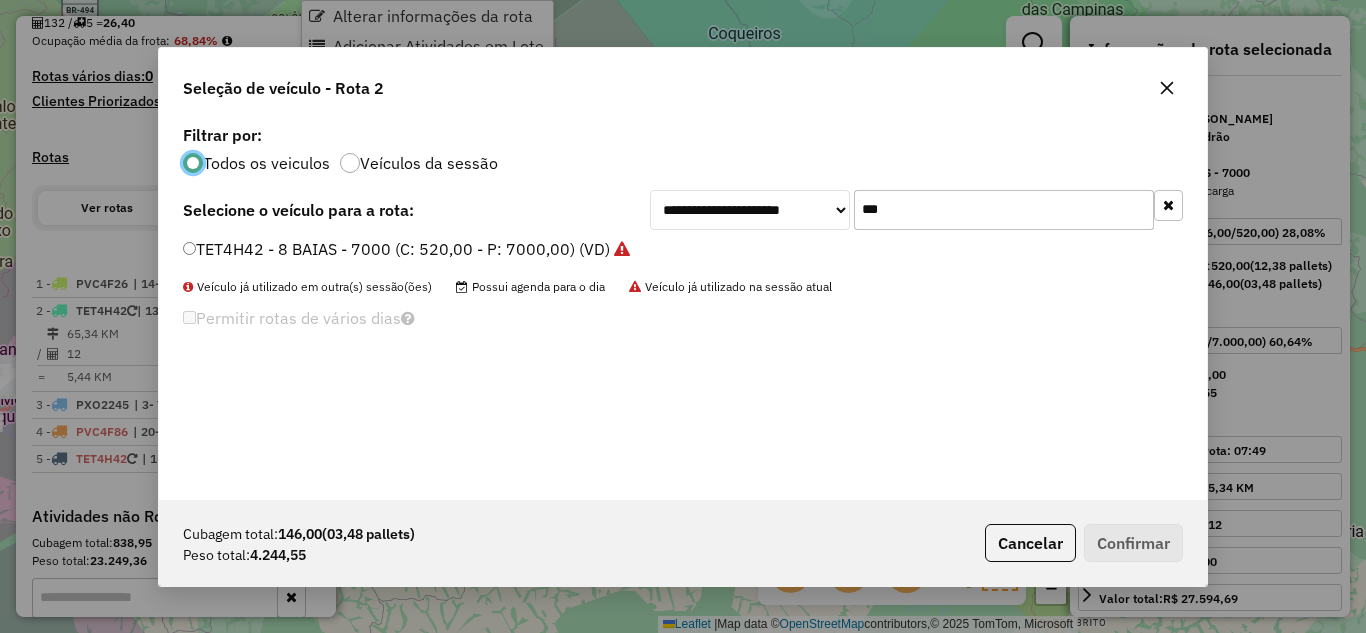 scroll, scrollTop: 11, scrollLeft: 6, axis: both 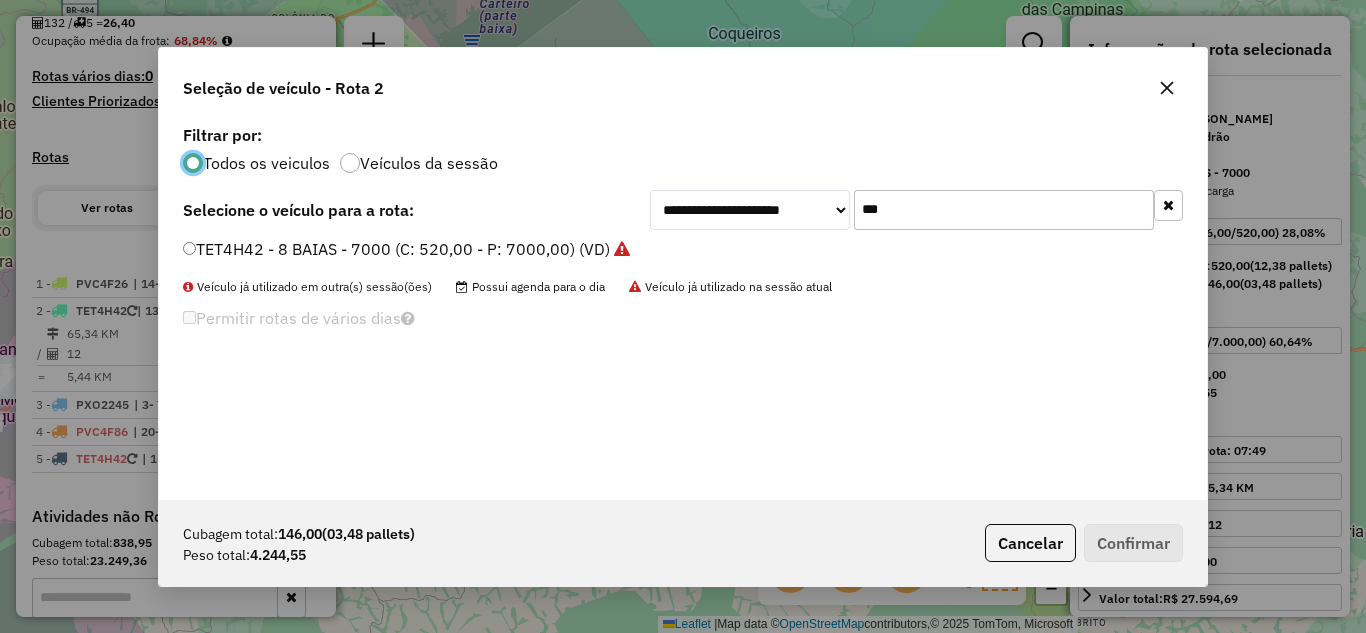 drag, startPoint x: 915, startPoint y: 218, endPoint x: 832, endPoint y: 191, distance: 87.28116 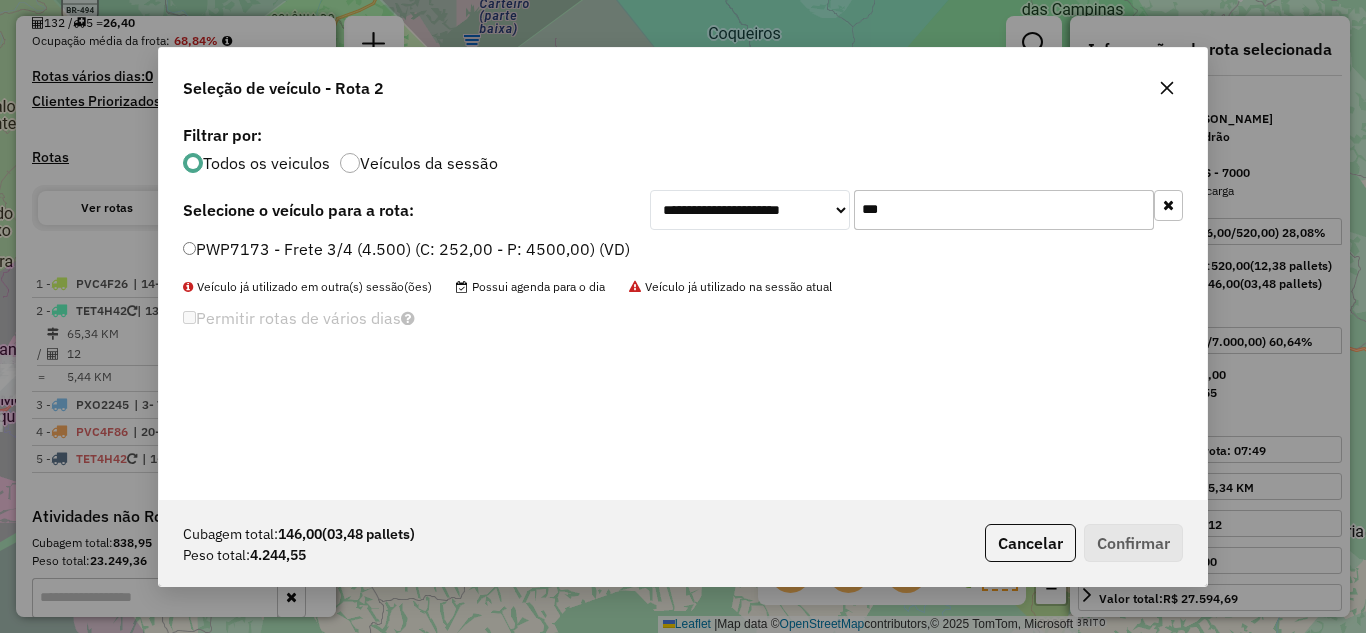 type on "***" 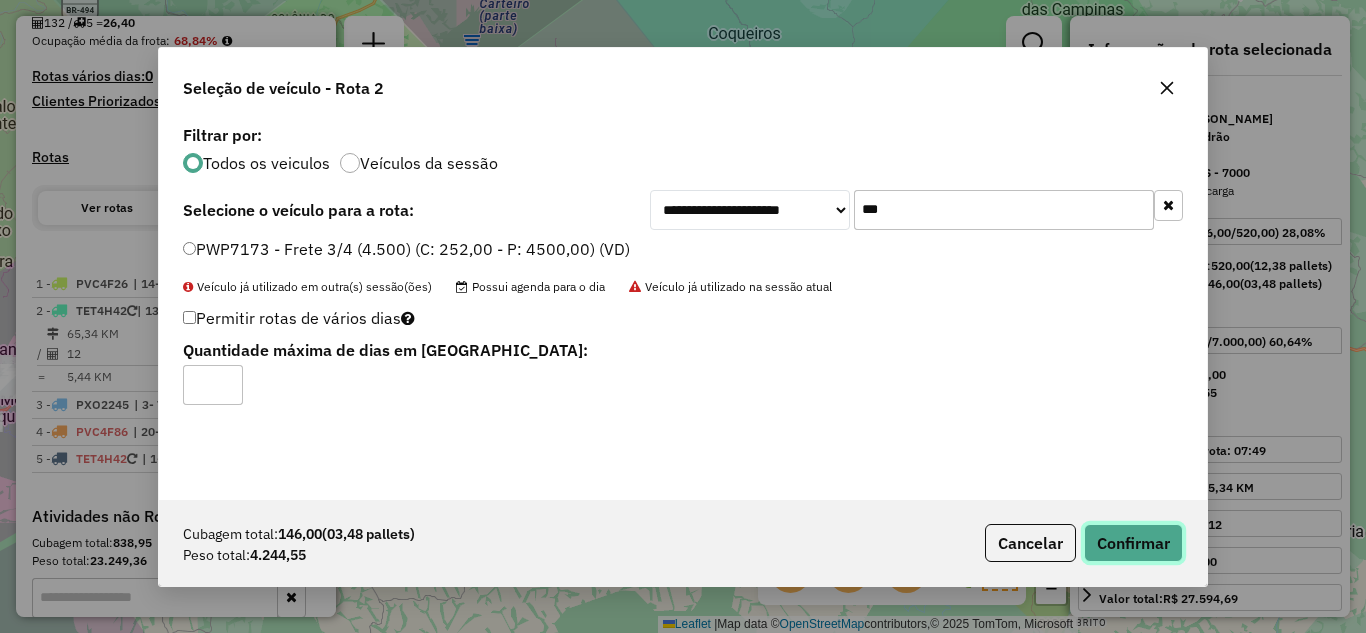 click on "Confirmar" 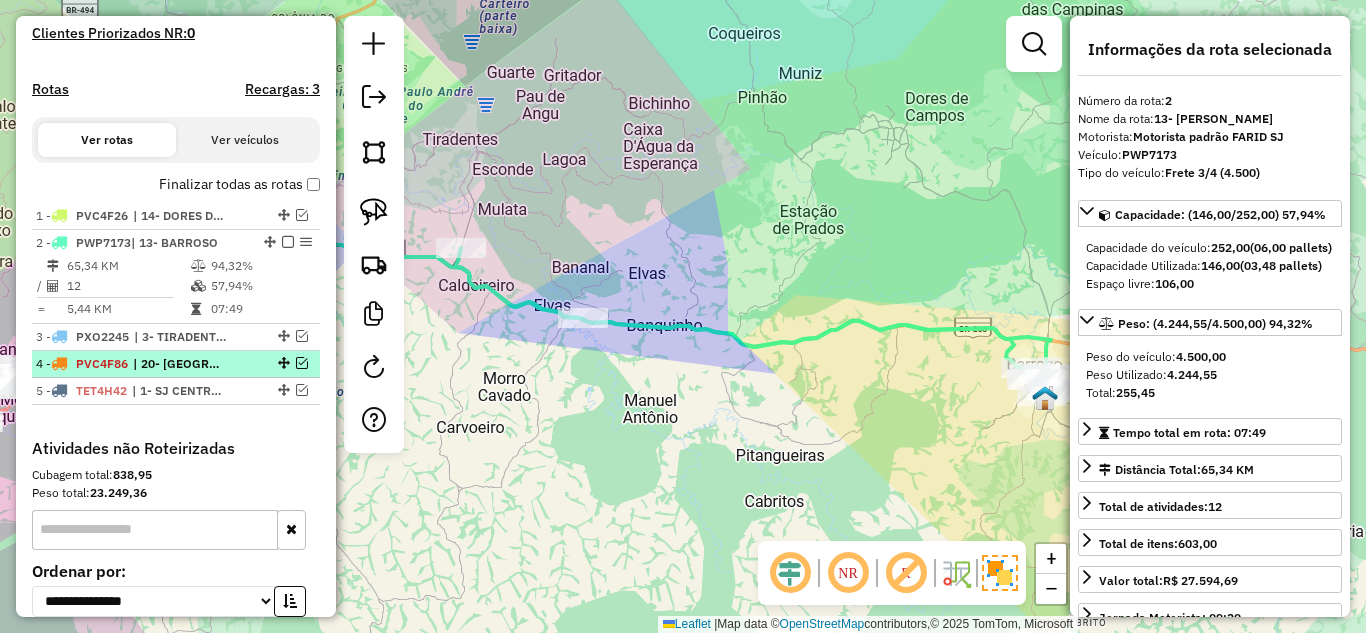 scroll, scrollTop: 544, scrollLeft: 0, axis: vertical 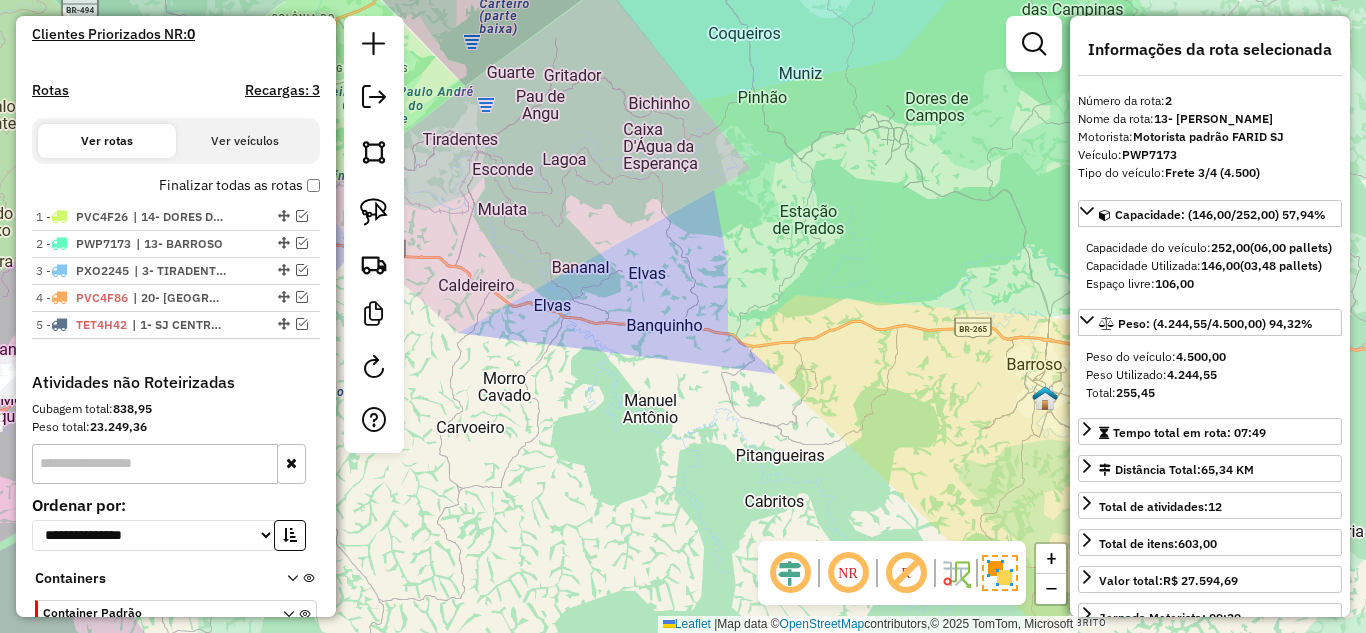 click on "Janela de atendimento Grade de atendimento Capacidade Transportadoras Veículos Cliente Pedidos  Rotas Selecione os dias de semana para filtrar as janelas de atendimento  Seg   Ter   Qua   Qui   Sex   Sáb   Dom  Informe o período da janela de atendimento: De: Até:  Filtrar exatamente a janela do cliente  Considerar janela de atendimento padrão  Selecione os dias de semana para filtrar as grades de atendimento  Seg   Ter   Qua   Qui   Sex   Sáb   Dom   Considerar clientes sem dia de atendimento cadastrado  Clientes fora do dia de atendimento selecionado Filtrar as atividades entre os valores definidos abaixo:  Peso mínimo:   Peso máximo:   Cubagem mínima:   Cubagem máxima:   De:   Até:  Filtrar as atividades entre o tempo de atendimento definido abaixo:  De:   Até:   Considerar capacidade total dos clientes não roteirizados Transportadora: Selecione um ou mais itens Tipo de veículo: Selecione um ou mais itens Veículo: Selecione um ou mais itens Motorista: Selecione um ou mais itens Nome: Rótulo:" 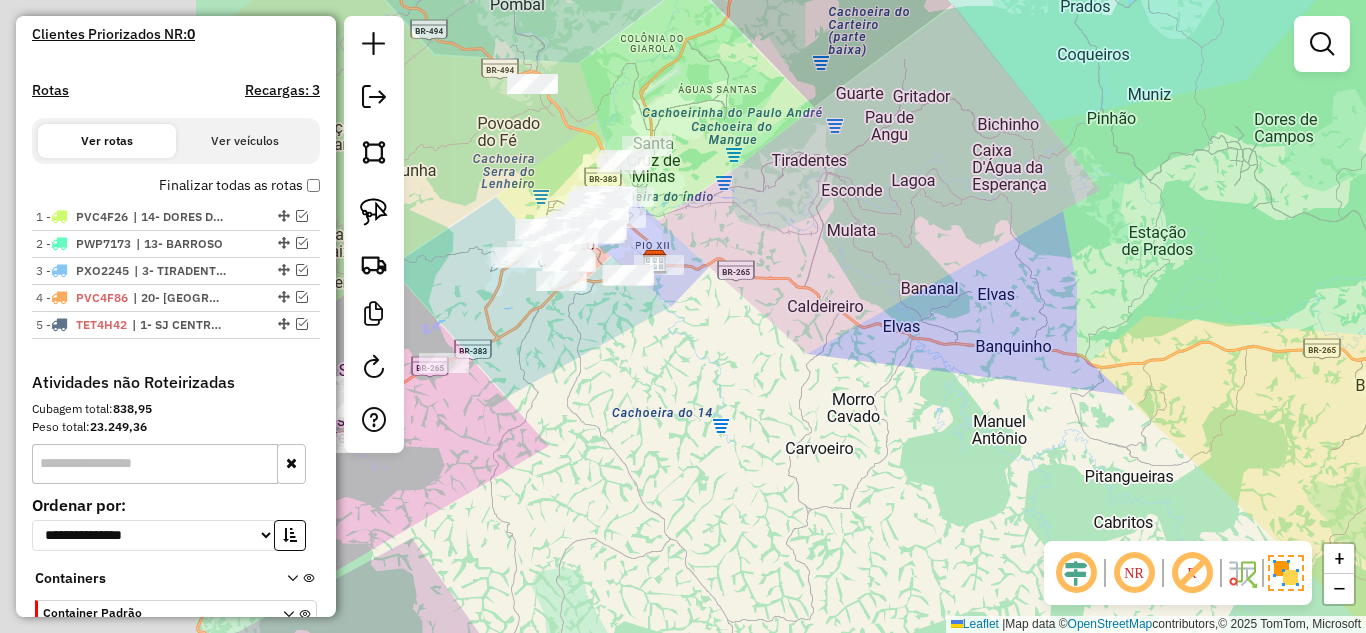 drag, startPoint x: 810, startPoint y: 403, endPoint x: 964, endPoint y: 415, distance: 154.46683 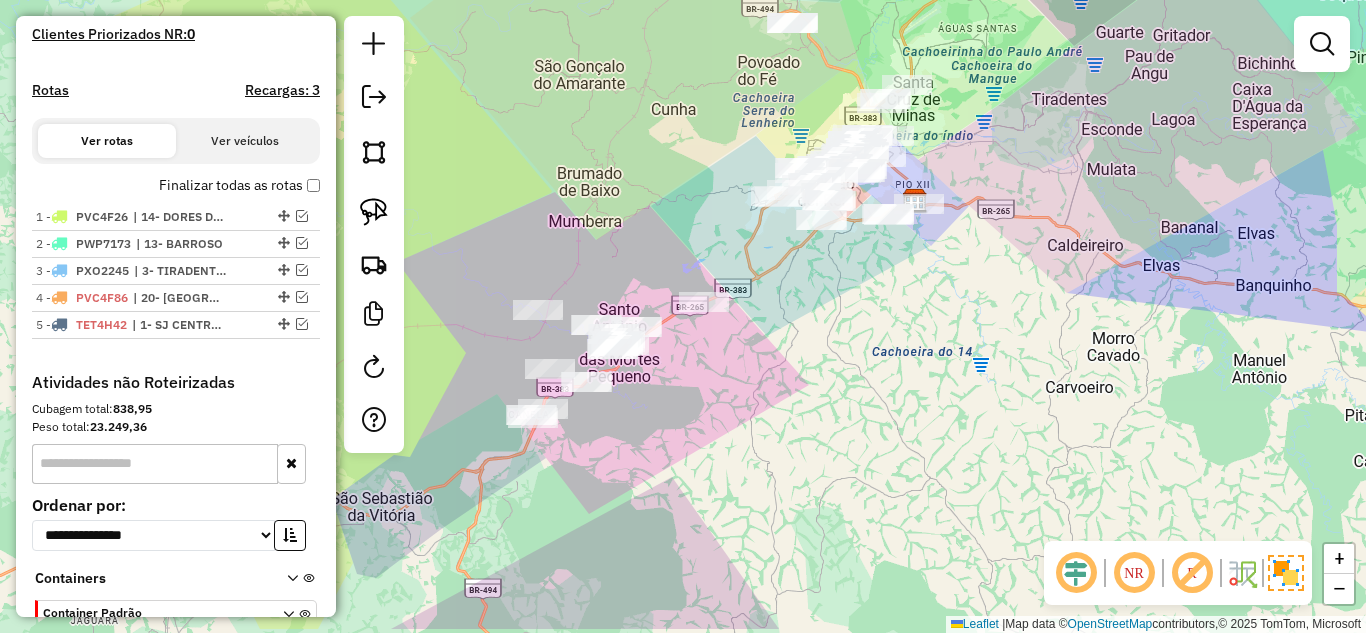 drag, startPoint x: 673, startPoint y: 422, endPoint x: 832, endPoint y: 236, distance: 244.69777 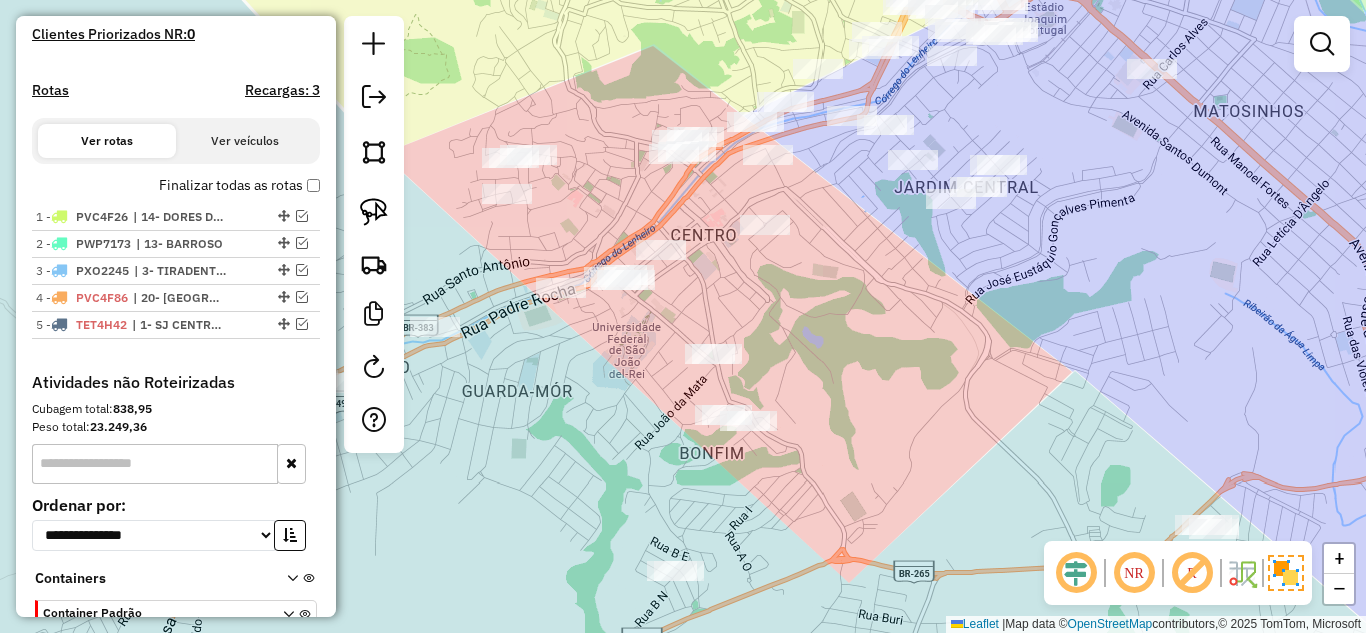 click 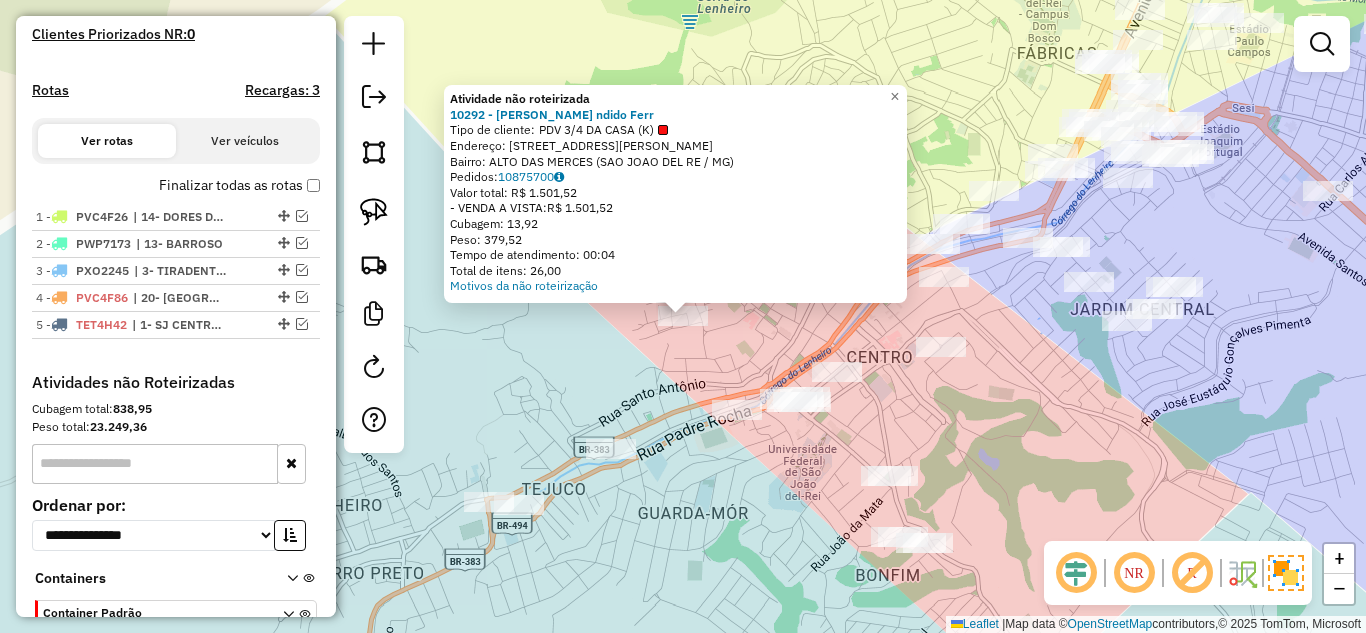click on "Atividade não roteirizada 10292 - [PERSON_NAME] ndido Ferr  Tipo de cliente:   PDV 3/4 DA CASA (K)   Endereço: [STREET_ADDRESS][PERSON_NAME]   Bairro: ALTO DAS MERCES (SAO JOAO DEL RE / MG)   Pedidos:  10875700   Valor total: R$ 1.501,52   - VENDA A VISTA:  R$ 1.501,52   Cubagem: 13,92   Peso: 379,52   Tempo de atendimento: 00:04   Total de itens: 26,00  Motivos da não roteirização × Janela de atendimento Grade de atendimento Capacidade Transportadoras Veículos Cliente Pedidos  Rotas Selecione os dias de semana para filtrar as janelas de atendimento  Seg   Ter   Qua   Qui   Sex   Sáb   Dom  Informe o período da janela de atendimento: De: Até:  Filtrar exatamente a janela do cliente  Considerar janela de atendimento padrão  Selecione os dias de semana para filtrar as grades de atendimento  Seg   Ter   Qua   Qui   Sex   Sáb   Dom   Considerar clientes sem dia de atendimento cadastrado  Clientes fora do dia de atendimento selecionado Filtrar as atividades entre os valores definidos abaixo:  De:  +" 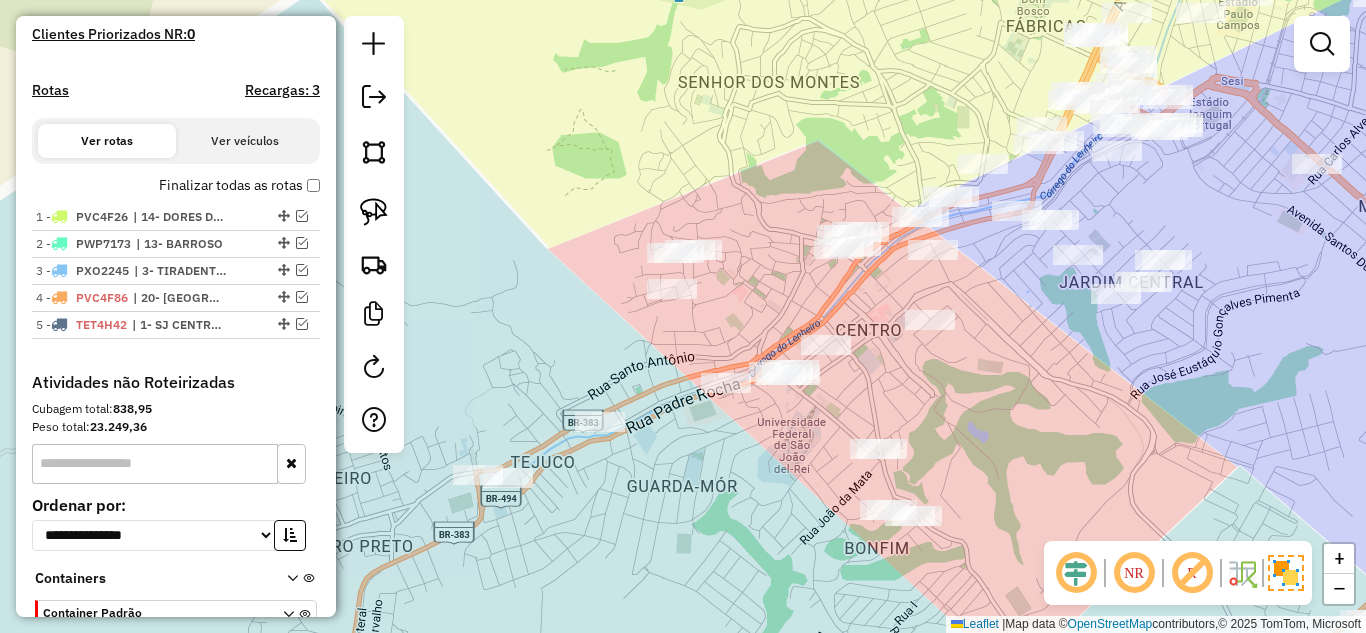 drag, startPoint x: 681, startPoint y: 399, endPoint x: 666, endPoint y: 336, distance: 64.7611 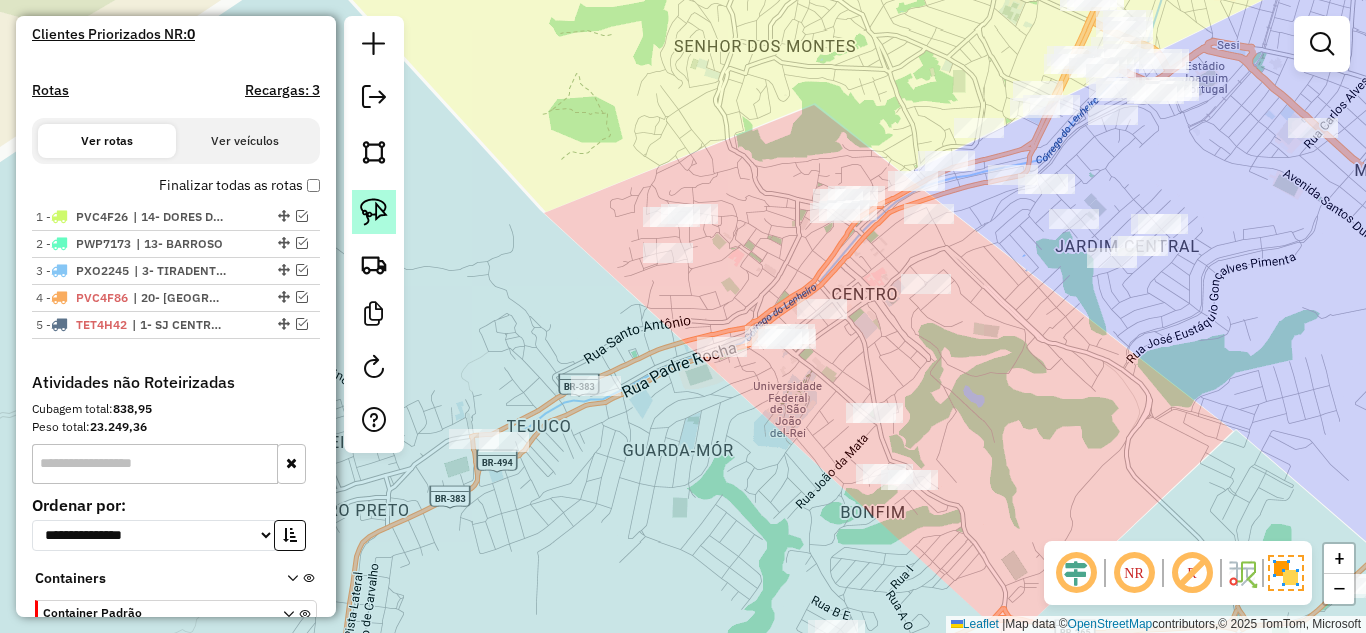 click 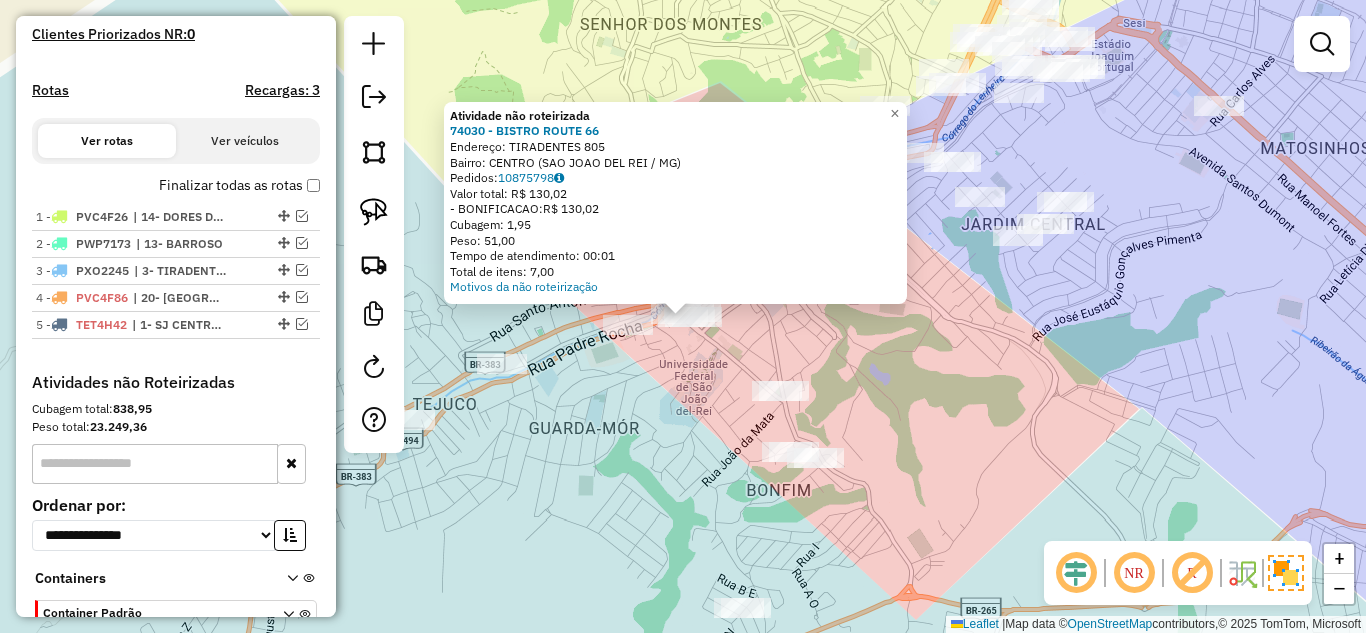 click on "Atividade não roteirizada 74030 - BISTRO ROUTE 66  Endereço:  TIRADENTES 805   Bairro: CENTRO ([GEOGRAPHIC_DATA] / MG)   Pedidos:  10875798   Valor total: R$ 130,02   - BONIFICACAO:  R$ 130,02   Cubagem: 1,95   Peso: 51,00   Tempo de atendimento: 00:01   Total de itens: 7,00  Motivos da não roteirização × Janela de atendimento Grade de atendimento Capacidade Transportadoras Veículos Cliente Pedidos  Rotas Selecione os dias de semana para filtrar as janelas de atendimento  Seg   Ter   Qua   Qui   Sex   Sáb   Dom  Informe o período da janela de atendimento: De: Até:  Filtrar exatamente a janela do cliente  Considerar janela de atendimento padrão  Selecione os dias de semana para filtrar as grades de atendimento  Seg   Ter   Qua   Qui   Sex   Sáb   Dom   Considerar clientes sem dia de atendimento cadastrado  Clientes fora do dia de atendimento selecionado Filtrar as atividades entre os valores definidos abaixo:  Peso mínimo:   Peso máximo:   Cubagem mínima:   Cubagem máxima:   De:   Até:   De:  +" 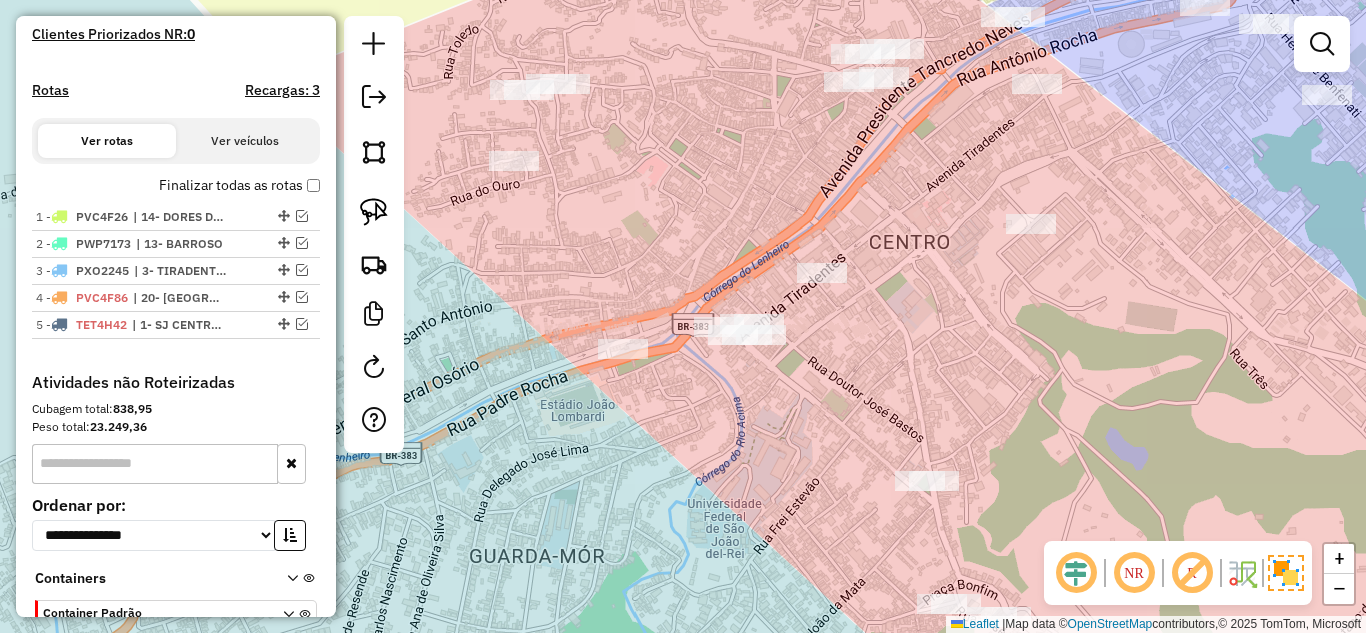drag, startPoint x: 606, startPoint y: 247, endPoint x: 684, endPoint y: 287, distance: 87.658424 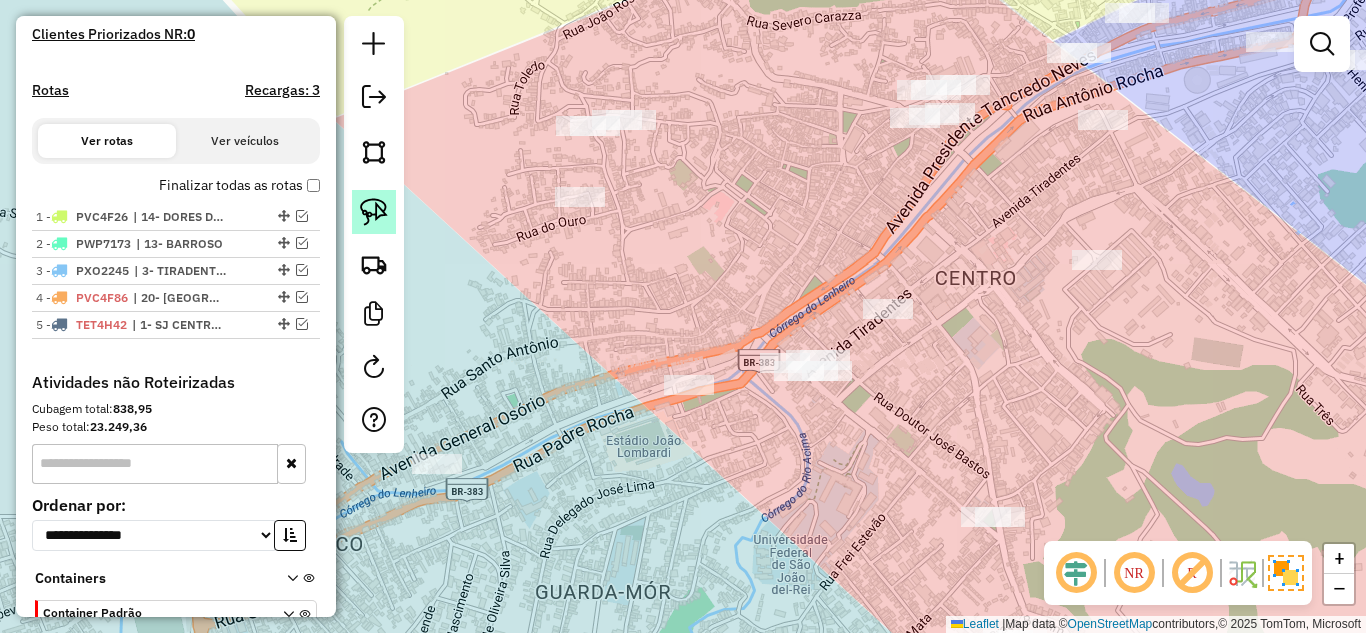 click 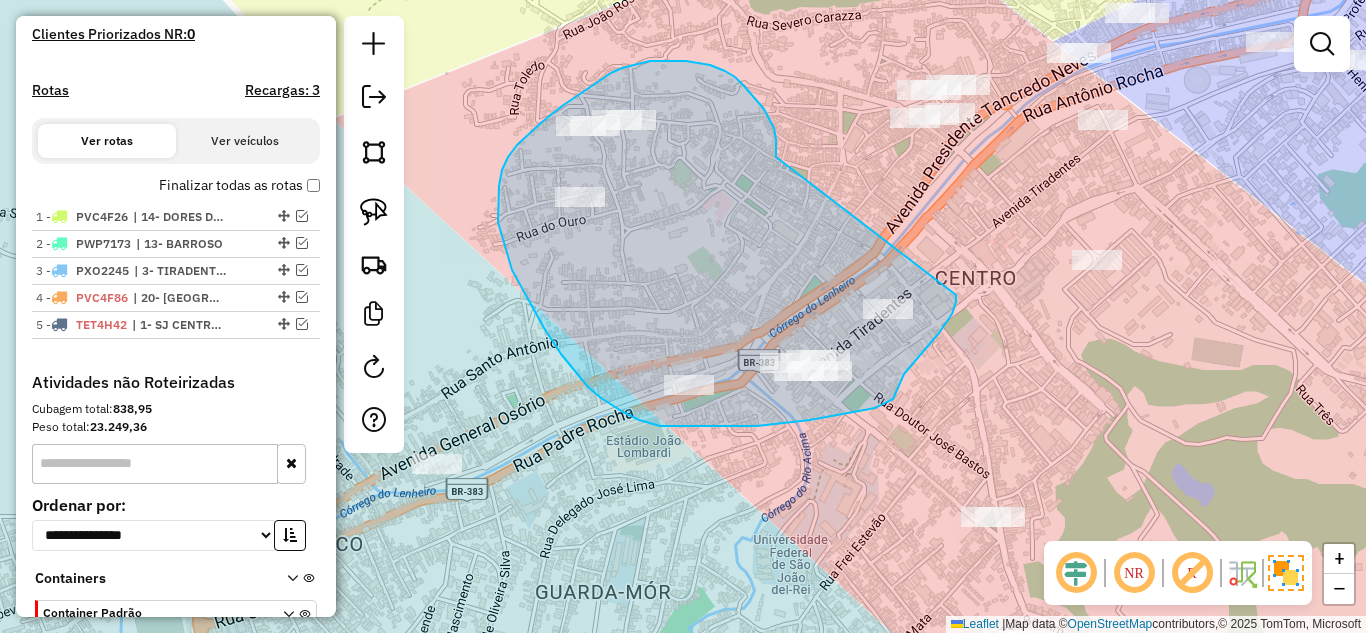 drag, startPoint x: 735, startPoint y: 77, endPoint x: 956, endPoint y: 295, distance: 310.42712 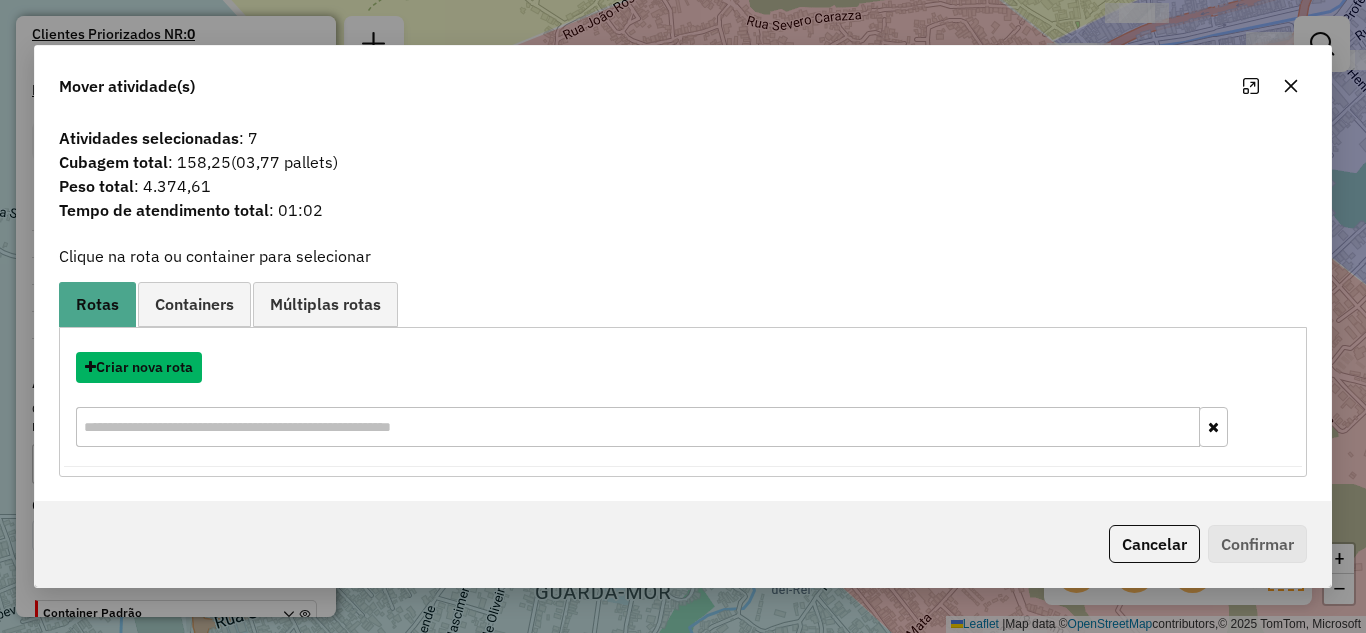click on "Criar nova rota" at bounding box center [139, 367] 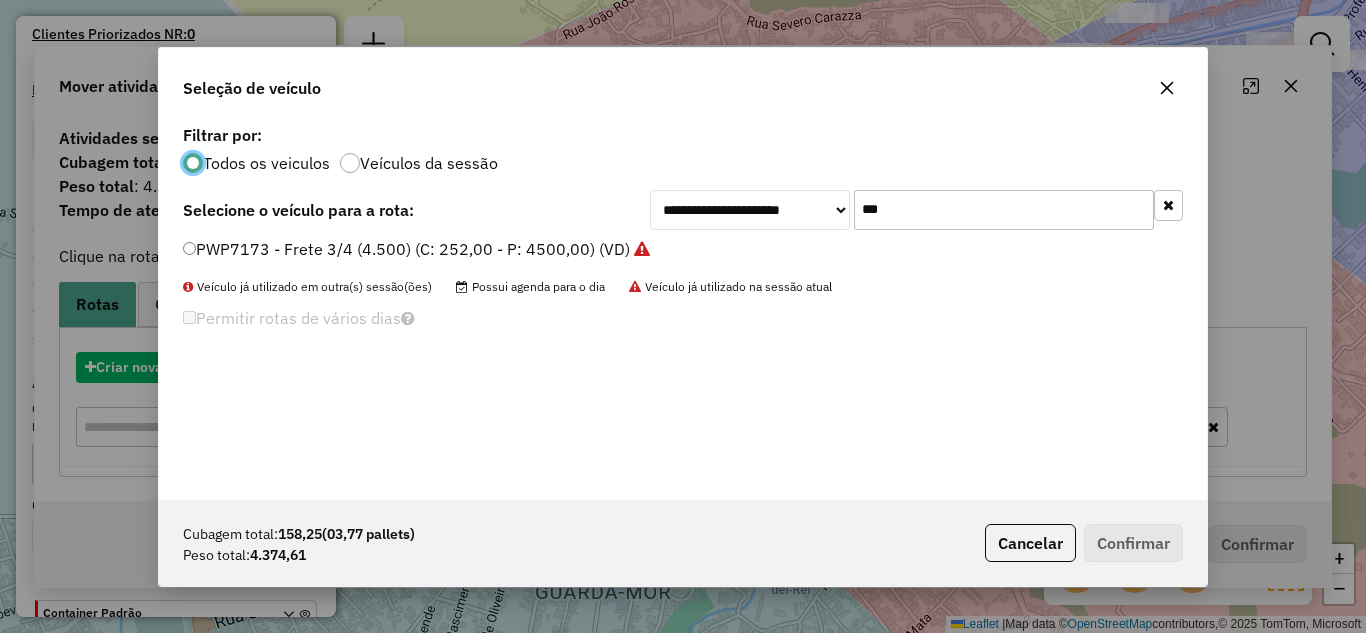 scroll, scrollTop: 11, scrollLeft: 6, axis: both 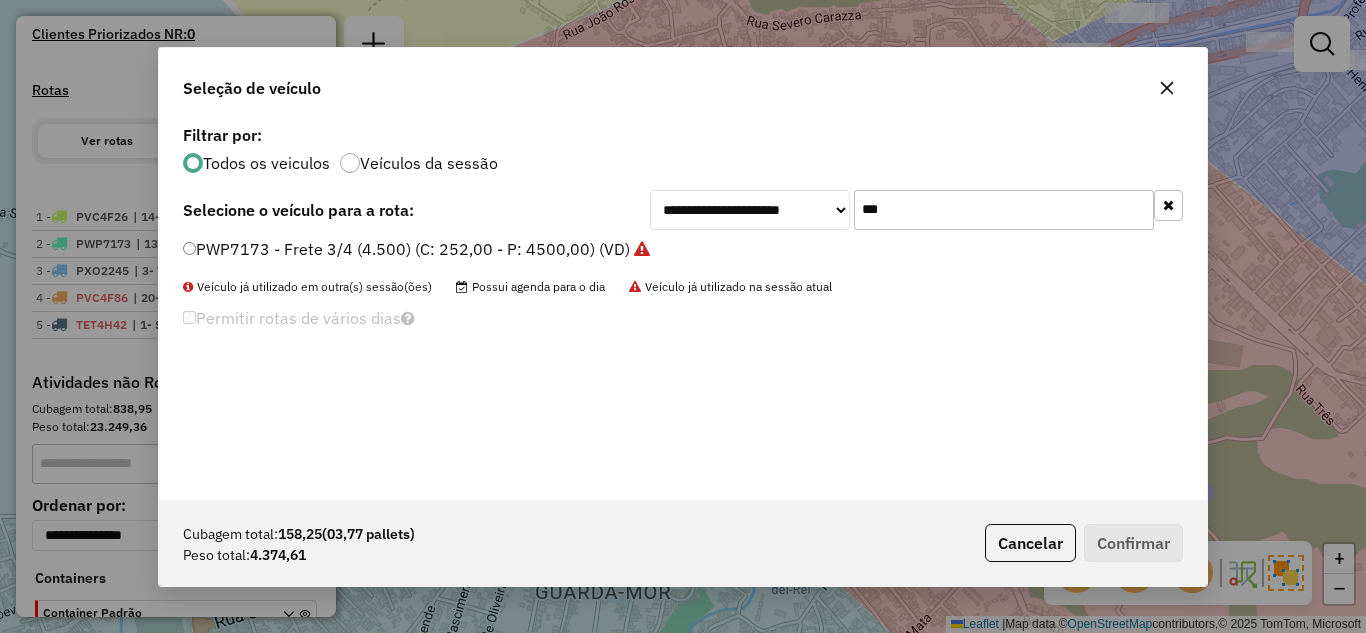 click on "**********" 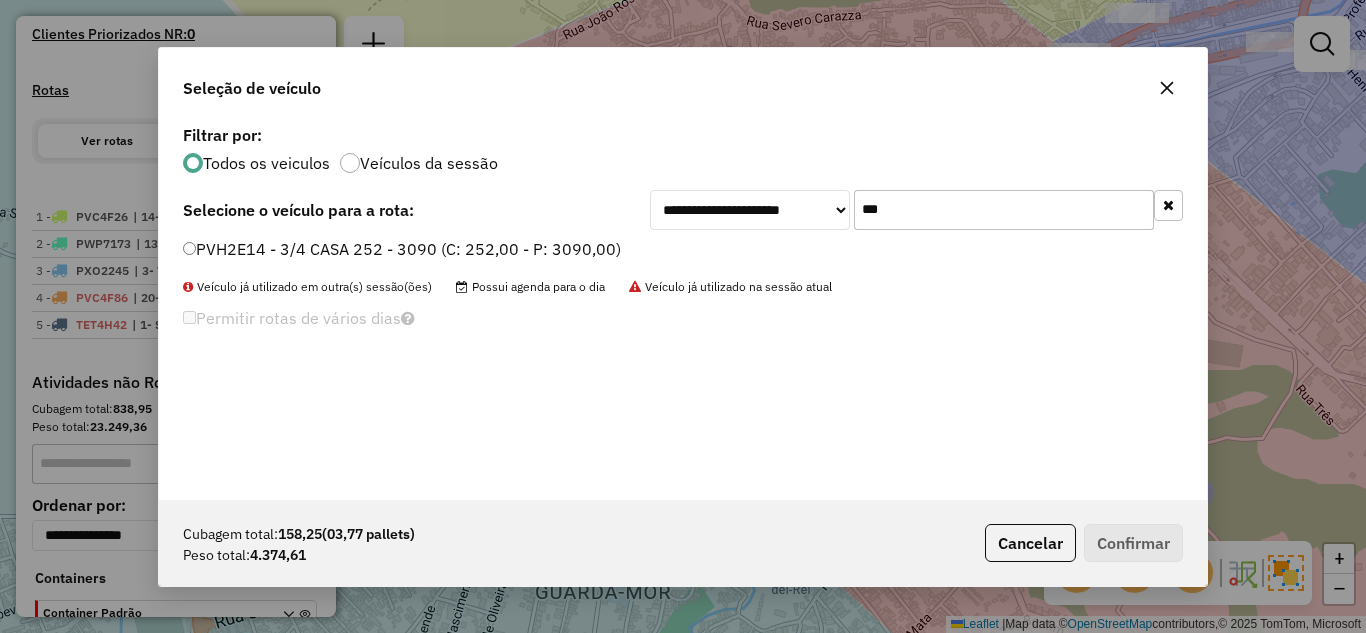type on "***" 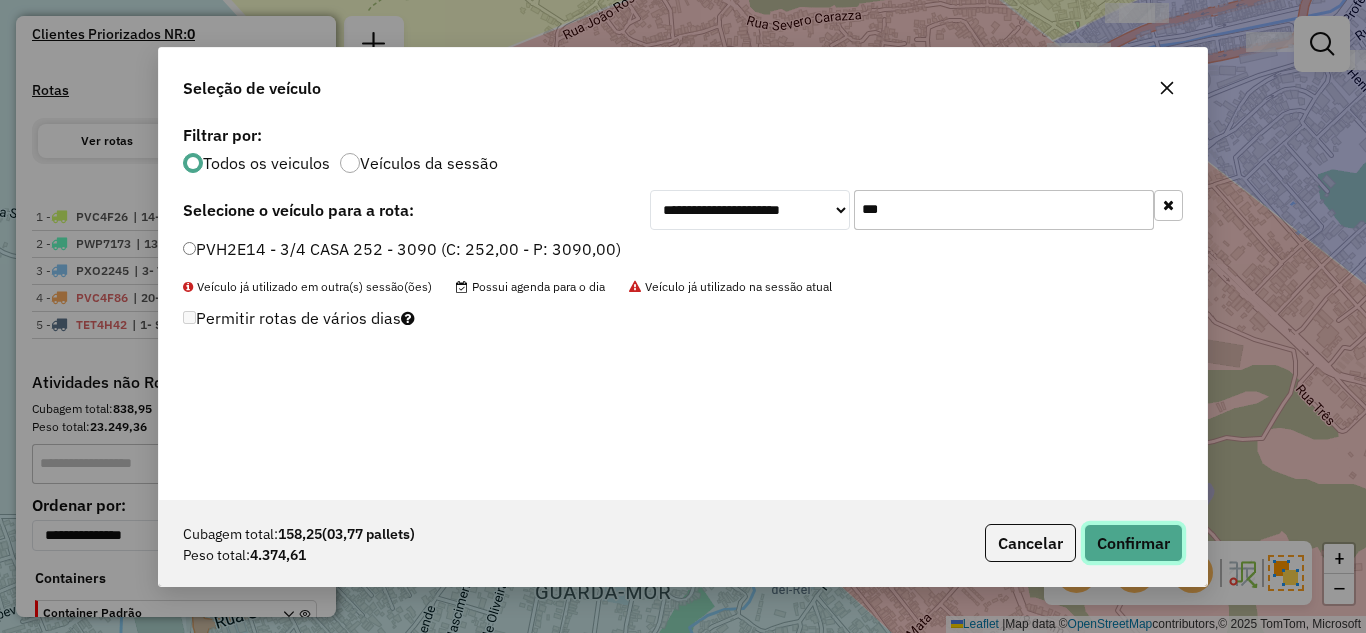 click on "Confirmar" 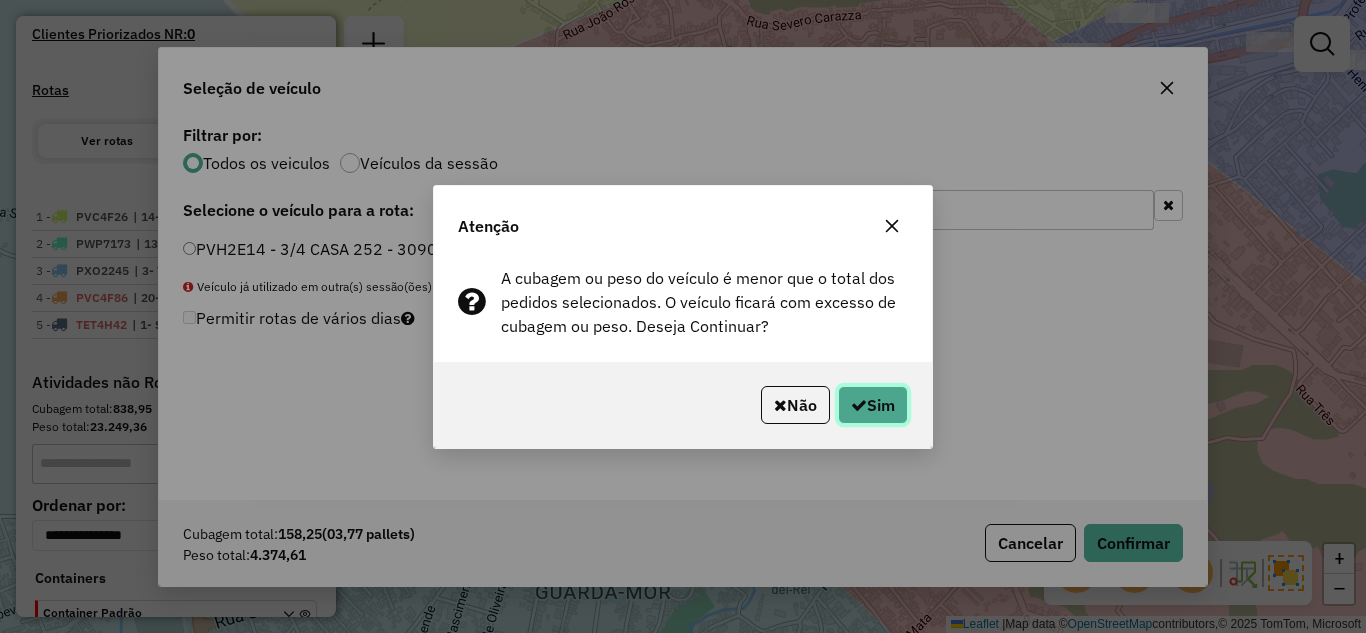 click on "Sim" 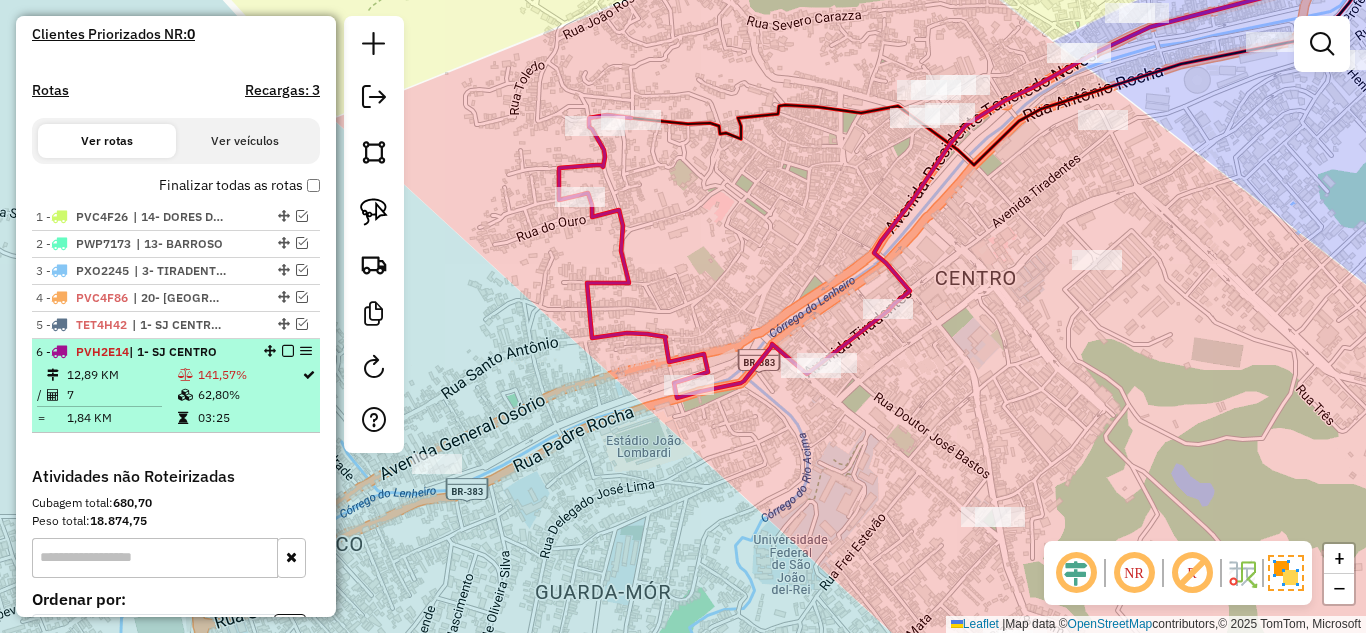 click at bounding box center (187, 375) 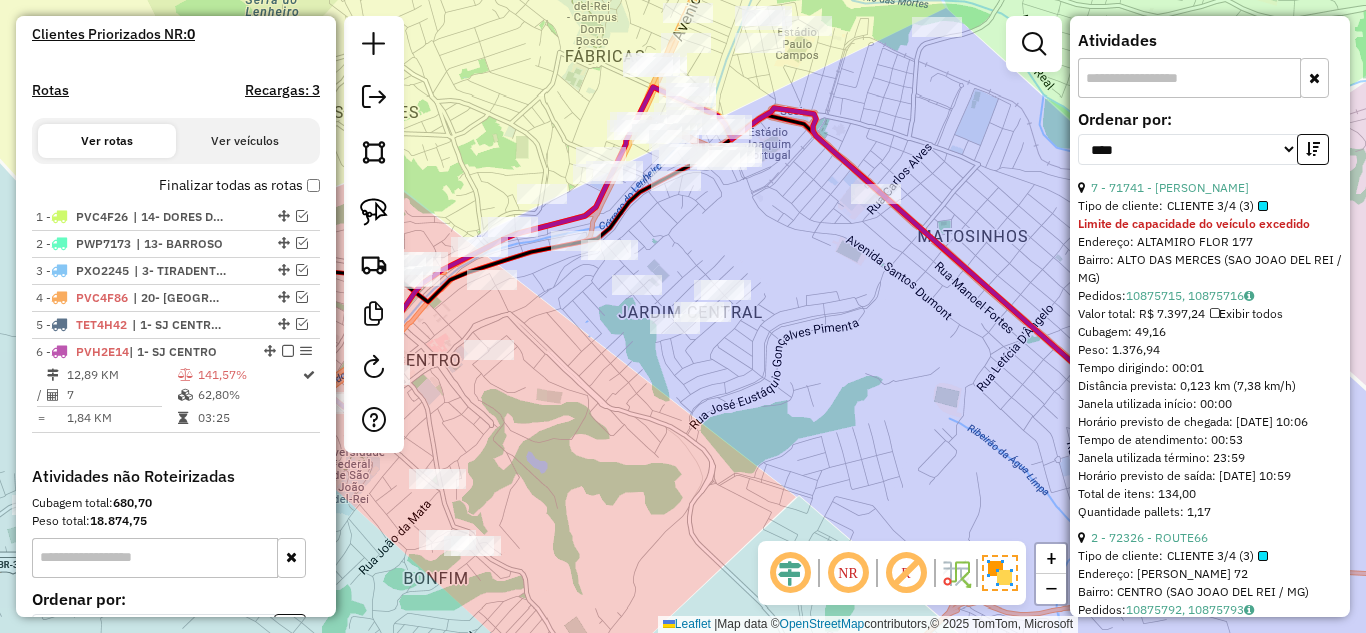 scroll, scrollTop: 700, scrollLeft: 0, axis: vertical 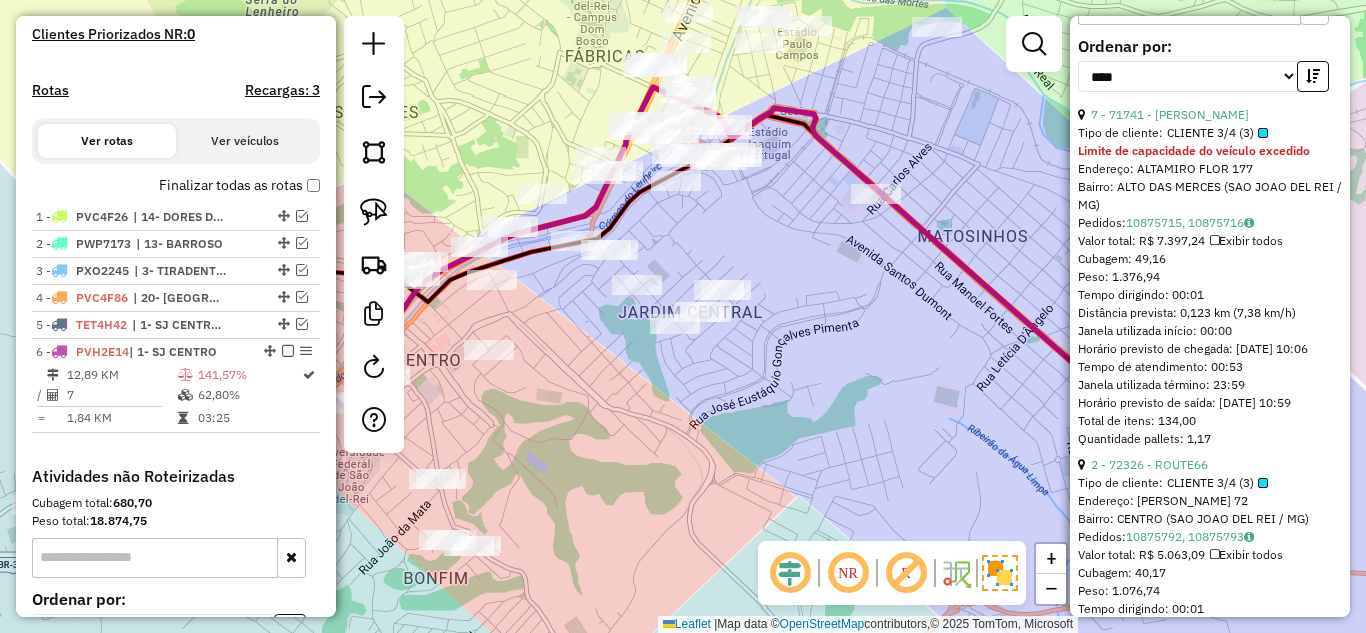 click on "**********" at bounding box center [1210, 72] 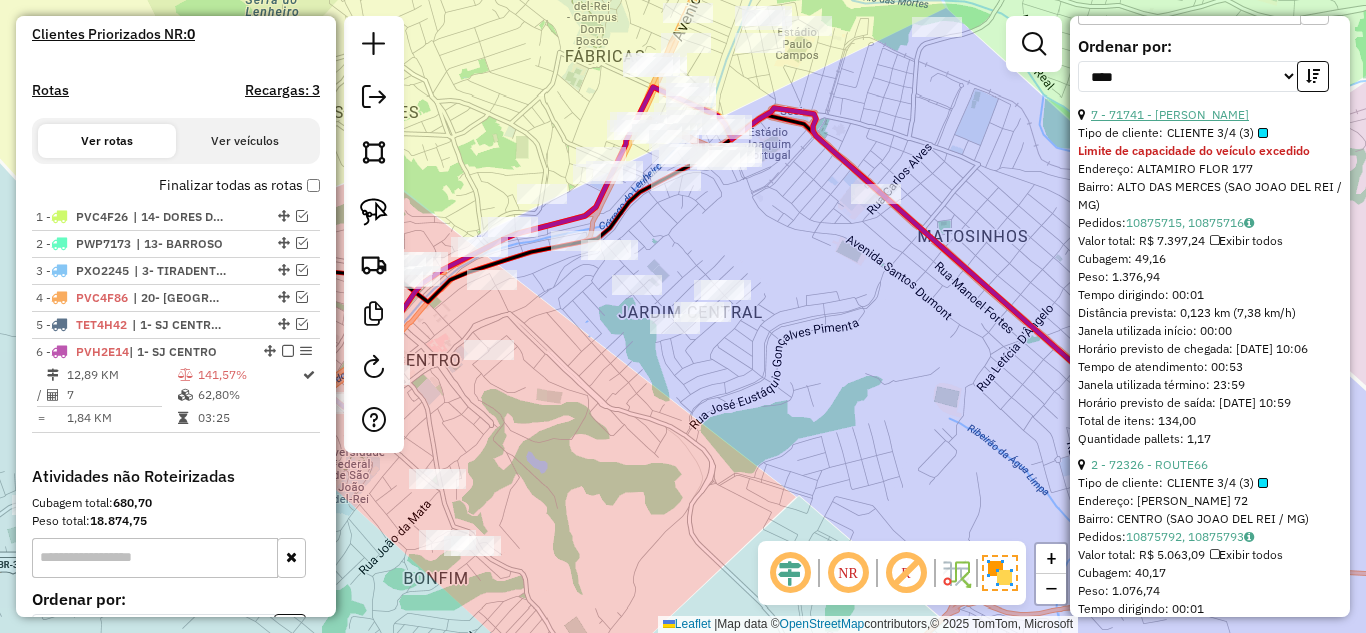 click on "7 - 71741 - [PERSON_NAME]" at bounding box center [1170, 114] 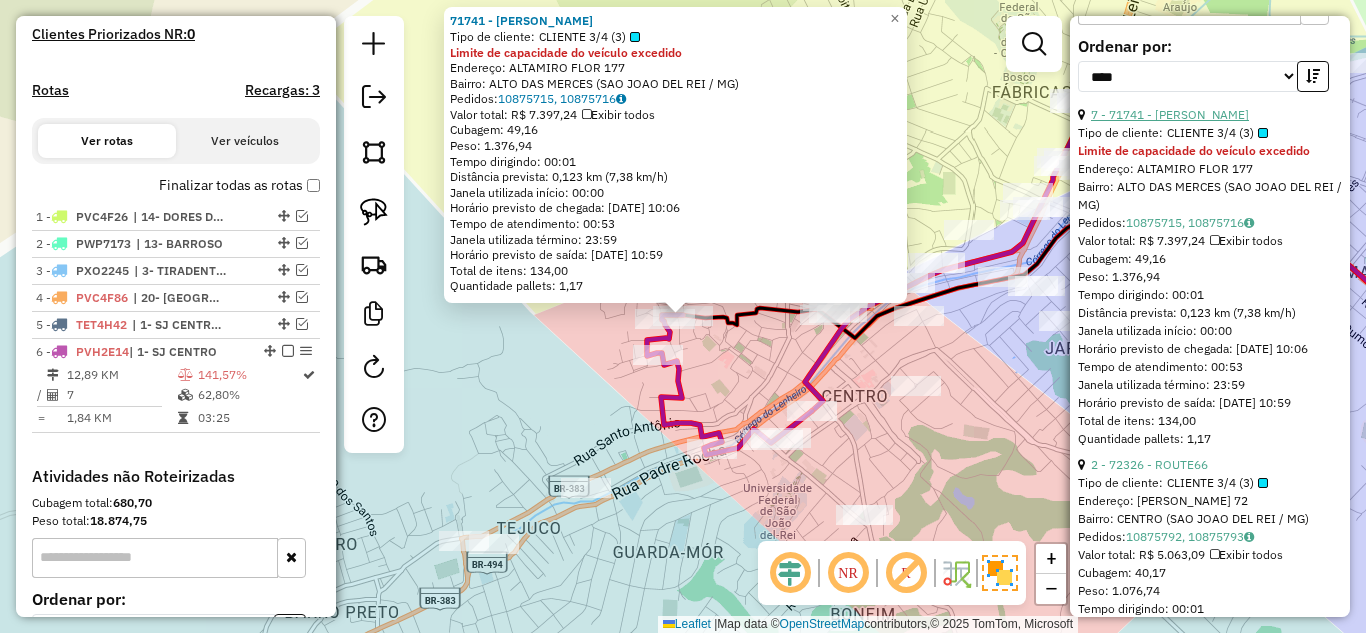 scroll, scrollTop: 900, scrollLeft: 0, axis: vertical 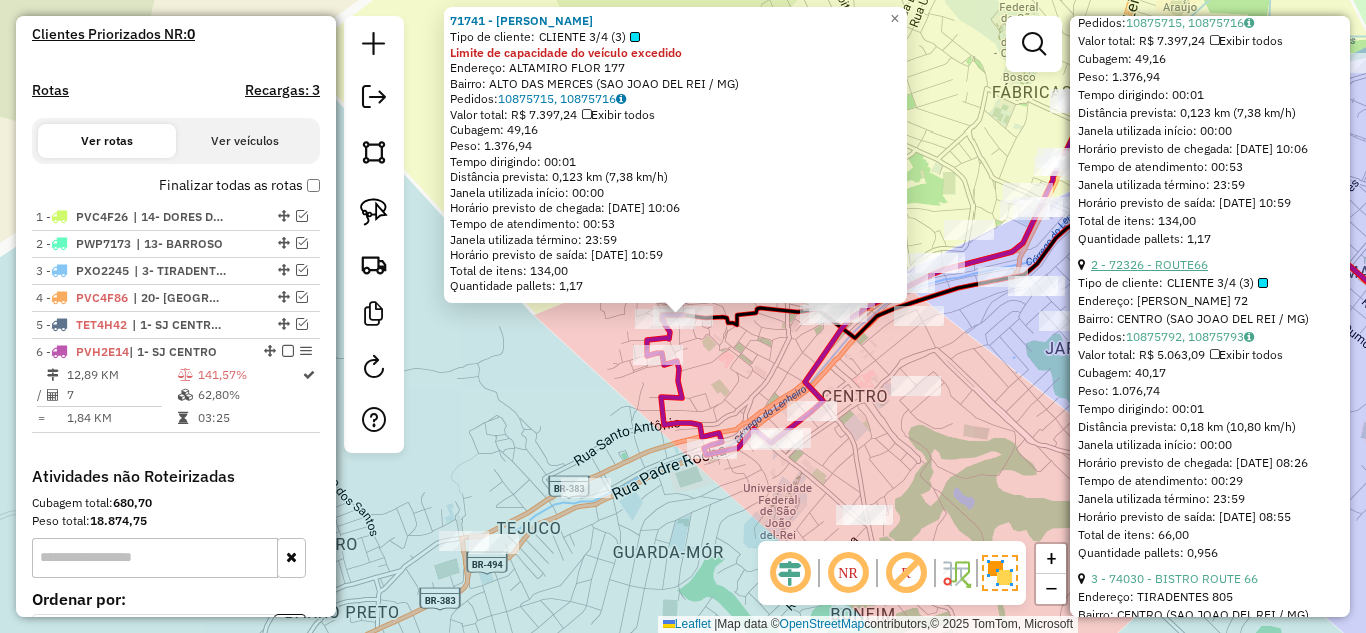 click on "2 - 72326 - ROUTE66" at bounding box center (1149, 264) 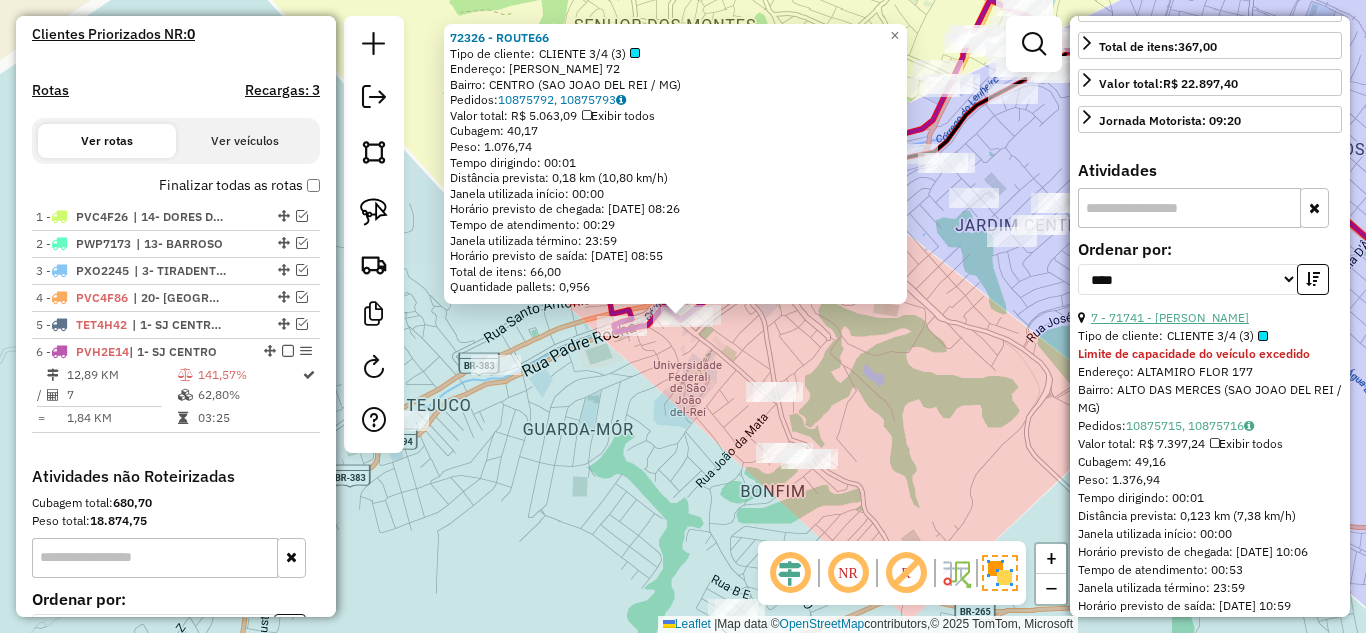 scroll, scrollTop: 500, scrollLeft: 0, axis: vertical 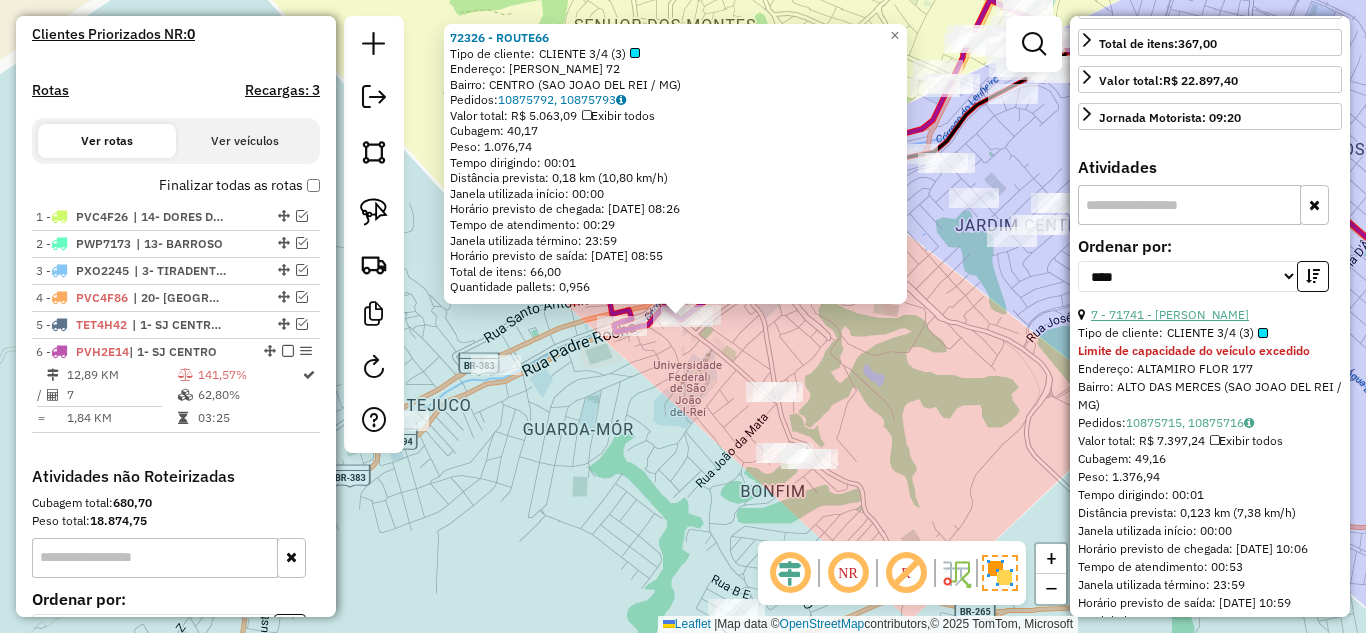 click on "7 - 71741 - [PERSON_NAME]" at bounding box center (1170, 314) 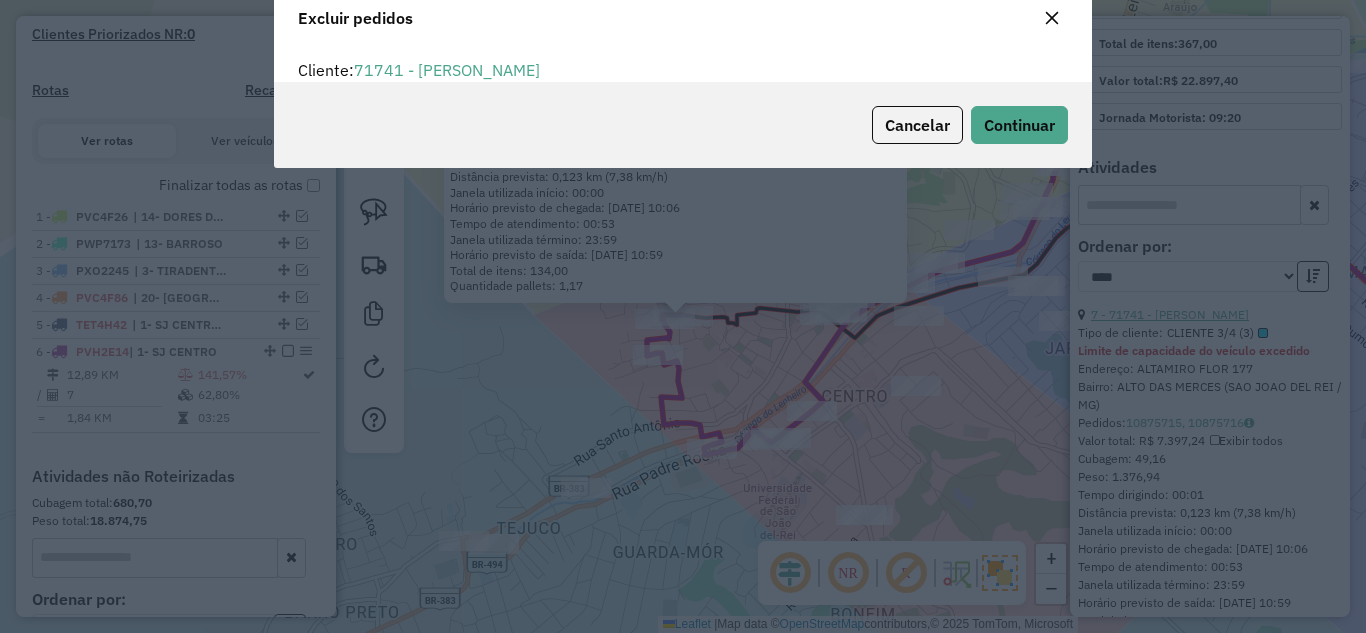 scroll, scrollTop: 82, scrollLeft: 0, axis: vertical 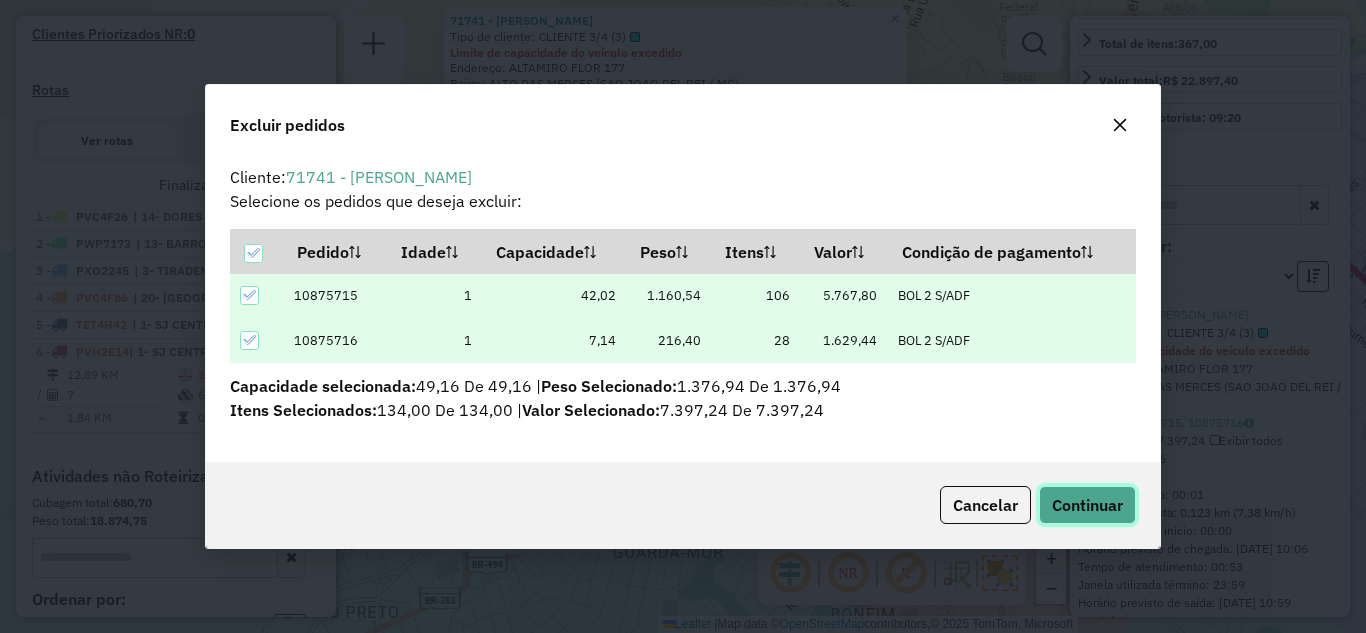 click on "Continuar" 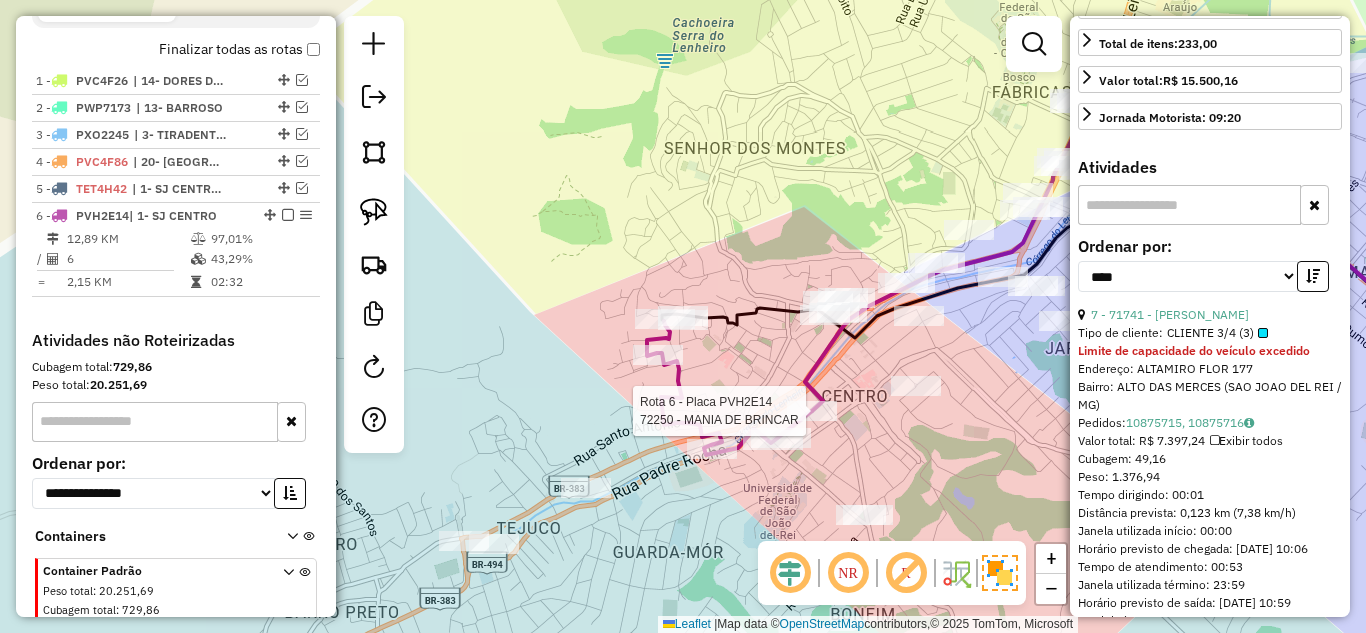 scroll, scrollTop: 771, scrollLeft: 0, axis: vertical 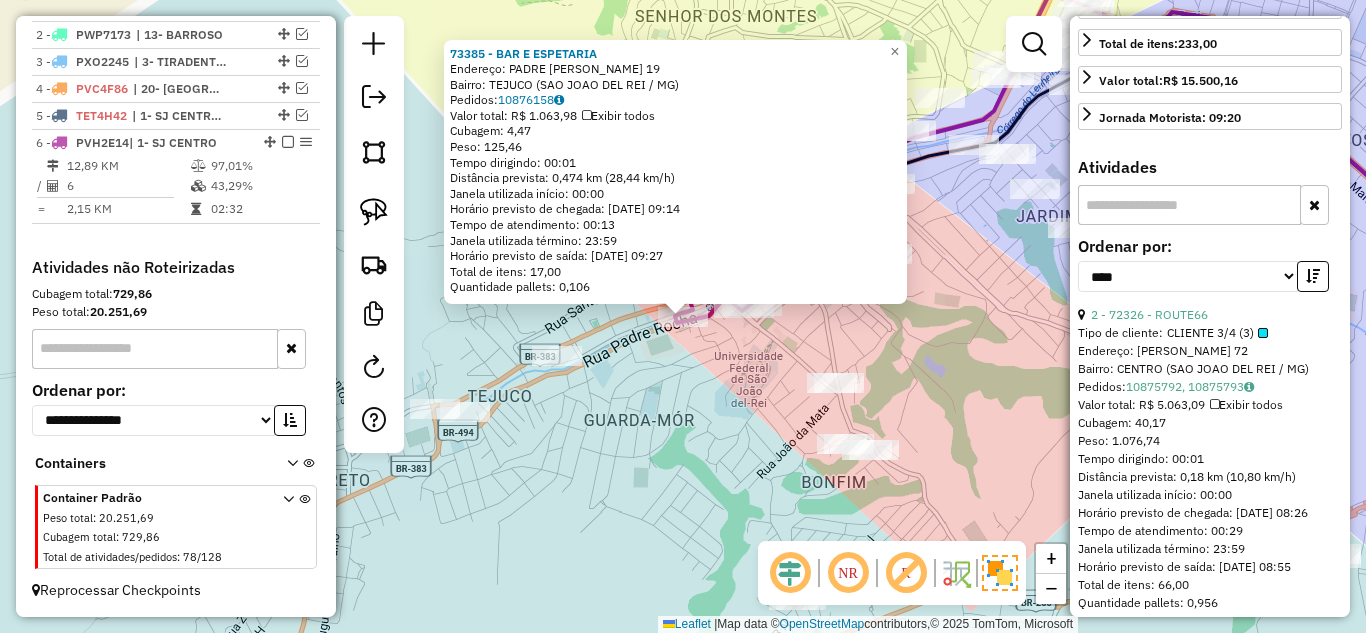 click on "73385 - BAR E ESPETARIA  Endereço:  PADRE [PERSON_NAME] 19   Bairro: TEJUCO (SAO JOAO DEL REI / MG)   Pedidos:  10876158   Valor total: R$ 1.063,98   Exibir todos   Cubagem: 4,47  Peso: 125,46  Tempo dirigindo: 00:01   Distância prevista: 0,474 km (28,44 km/h)   [GEOGRAPHIC_DATA] utilizada início: 00:00   Horário previsto de chegada: [DATE] 09:14   Tempo de atendimento: 00:13   Janela utilizada término: 23:59   Horário previsto de saída: [DATE] 09:27   Total de itens: 17,00   Quantidade pallets: 0,106  × Janela de atendimento Grade de atendimento Capacidade Transportadoras Veículos Cliente Pedidos  Rotas Selecione os dias de semana para filtrar as janelas de atendimento  Seg   Ter   Qua   Qui   Sex   Sáb   Dom  Informe o período da janela de atendimento: De: Até:  Filtrar exatamente a janela do cliente  Considerar janela de atendimento padrão  Selecione os dias de semana para filtrar as grades de atendimento  Seg   Ter   Qua   Qui   Sex   Sáb   Dom   Considerar clientes sem dia de atendimento cadastrado +" 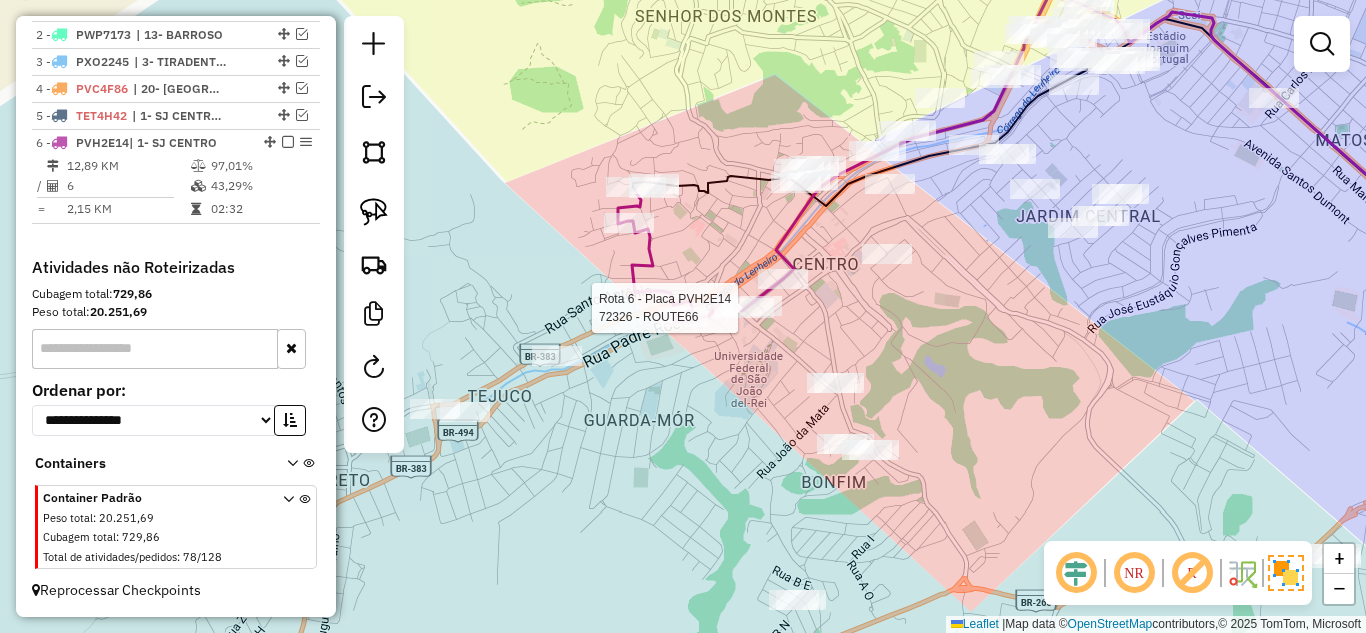 select on "*********" 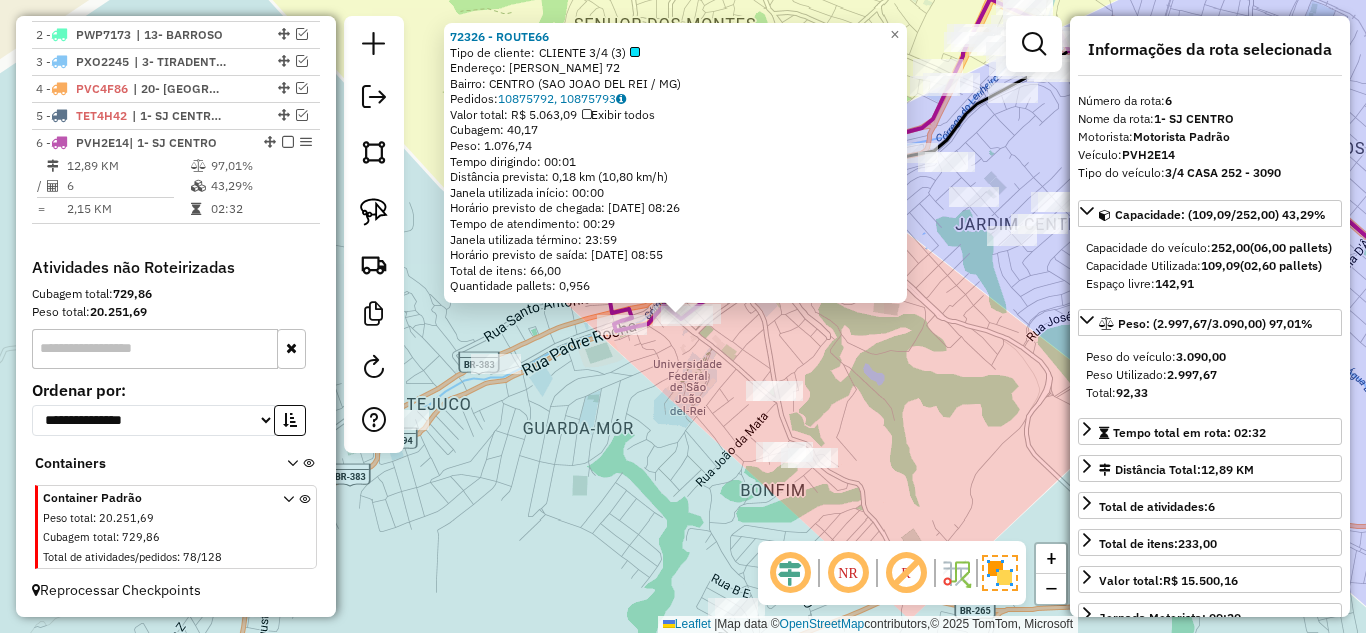 click on "72326 - ROUTE66  Tipo de cliente:   CLIENTE 3/4 (3)   Endereço:  [PERSON_NAME] 72   Bairro: CENTRO ([GEOGRAPHIC_DATA] / MG)   Pedidos:  10875792, 10875793   Valor total: R$ 5.063,09   Exibir todos   Cubagem: 40,17  Peso: 1.076,74  Tempo dirigindo: 00:01   Distância prevista: 0,18 km (10,80 km/h)   Janela utilizada início: 00:00   Horário previsto de chegada: [DATE] 08:26   Tempo de atendimento: 00:29   Janela utilizada término: 23:59   Horário previsto de saída: [DATE] 08:55   Total de itens: 66,00   Quantidade pallets: 0,956  × Janela de atendimento Grade de atendimento Capacidade Transportadoras Veículos Cliente Pedidos  Rotas Selecione os dias de semana para filtrar as janelas de atendimento  Seg   Ter   Qua   Qui   Sex   Sáb   Dom  Informe o período da janela de atendimento: De: Até:  Filtrar exatamente a janela do cliente  Considerar janela de atendimento padrão  Selecione os dias de semana para filtrar as grades de atendimento  Seg   Ter   Qua   Qui   Sex   Sáb   Dom   De:   De:" 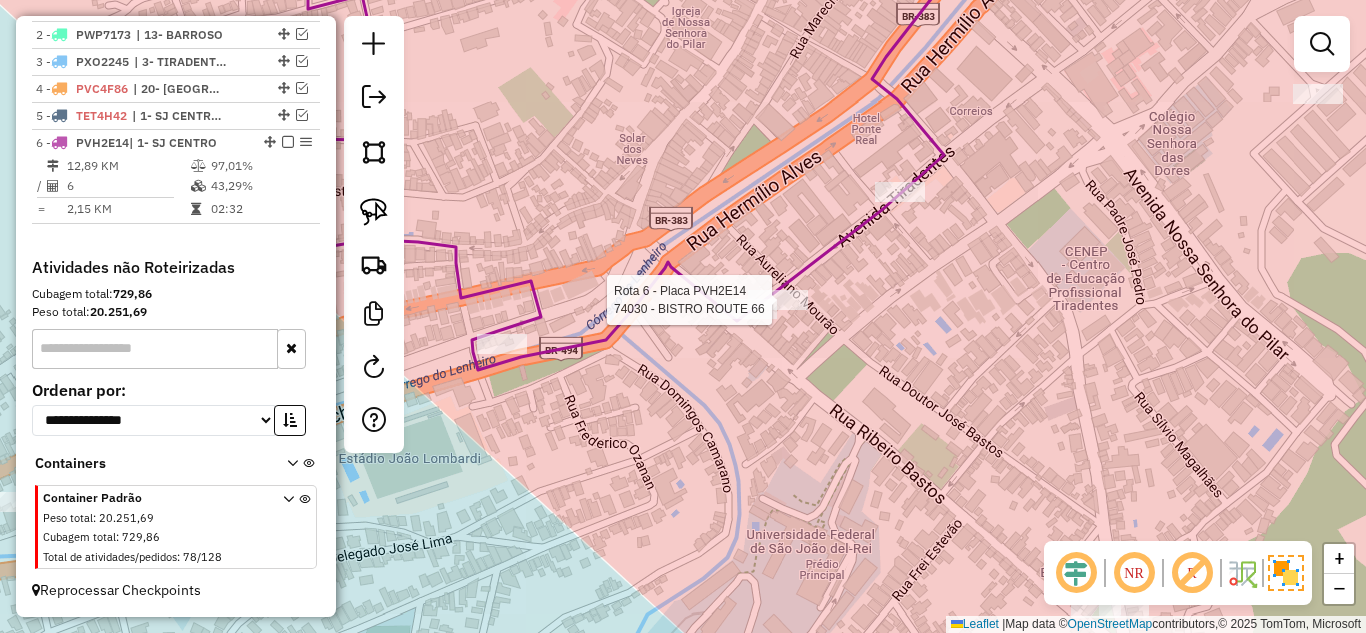 select on "*********" 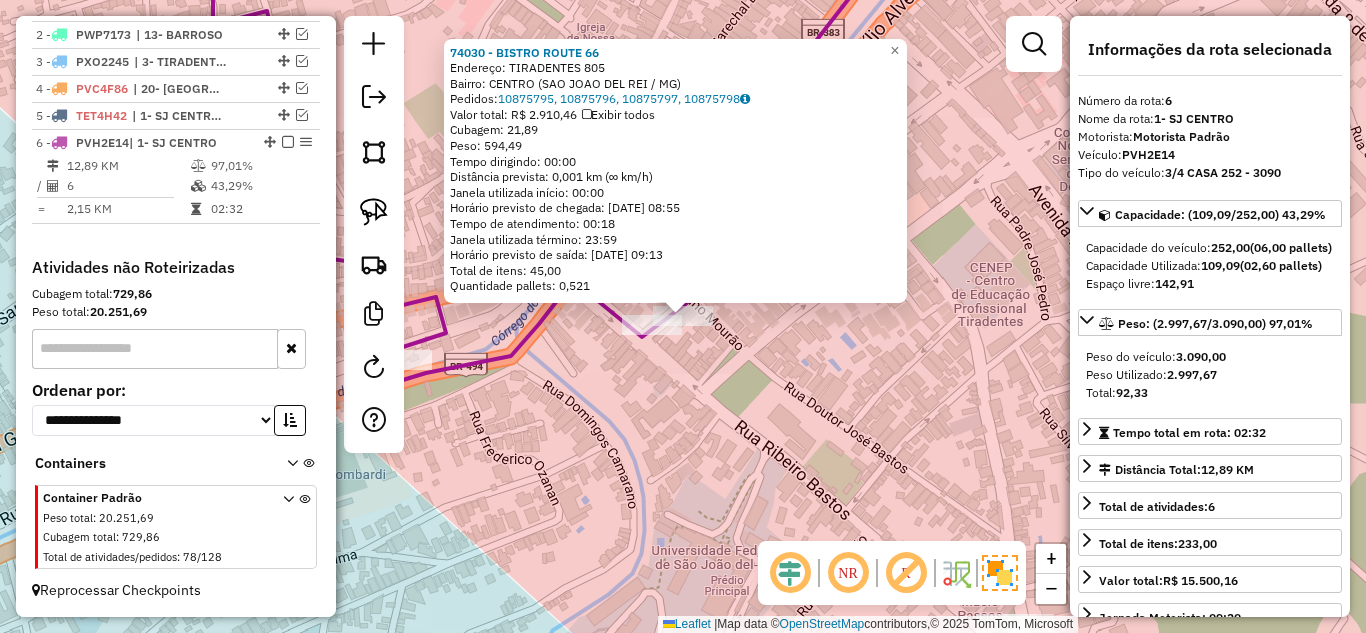 click on "74030 - BISTRO ROUTE 66  Endereço:  TIRADENTES 805   Bairro: CENTRO (SAO JOAO DEL REI / [GEOGRAPHIC_DATA])   Pedidos:  10875795, 10875796, 10875797, 10875798   Valor total: R$ 2.910,46   Exibir todos   Cubagem: 21,89  Peso: 594,49  Tempo dirigindo: 00:00   Distância prevista: 0,001 km (∞ km/h)   [GEOGRAPHIC_DATA] utilizada início: 00:00   Horário previsto de chegada: [DATE] 08:55   Tempo de atendimento: 00:18   Janela utilizada término: 23:59   Horário previsto de saída: [DATE] 09:13   Total de itens: 45,00   Quantidade pallets: 0,521  × Janela de atendimento Grade de atendimento Capacidade Transportadoras Veículos Cliente Pedidos  Rotas Selecione os dias de semana para filtrar as janelas de atendimento  Seg   Ter   Qua   Qui   Sex   Sáb   Dom  Informe o período da janela de atendimento: De: Até:  Filtrar exatamente a janela do cliente  Considerar janela de atendimento padrão  Selecione os dias de semana para filtrar as grades de atendimento  Seg   Ter   Qua   Qui   Sex   Sáb   Dom   Peso mínimo:   De:   De:" 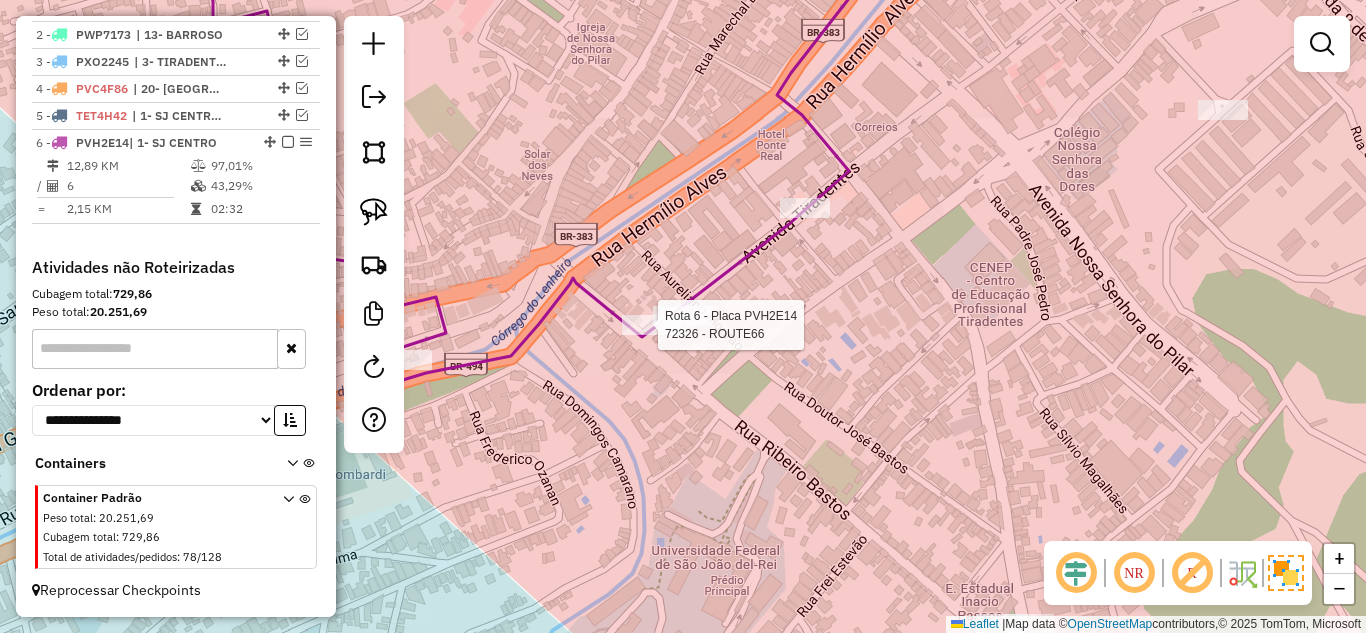 select on "*********" 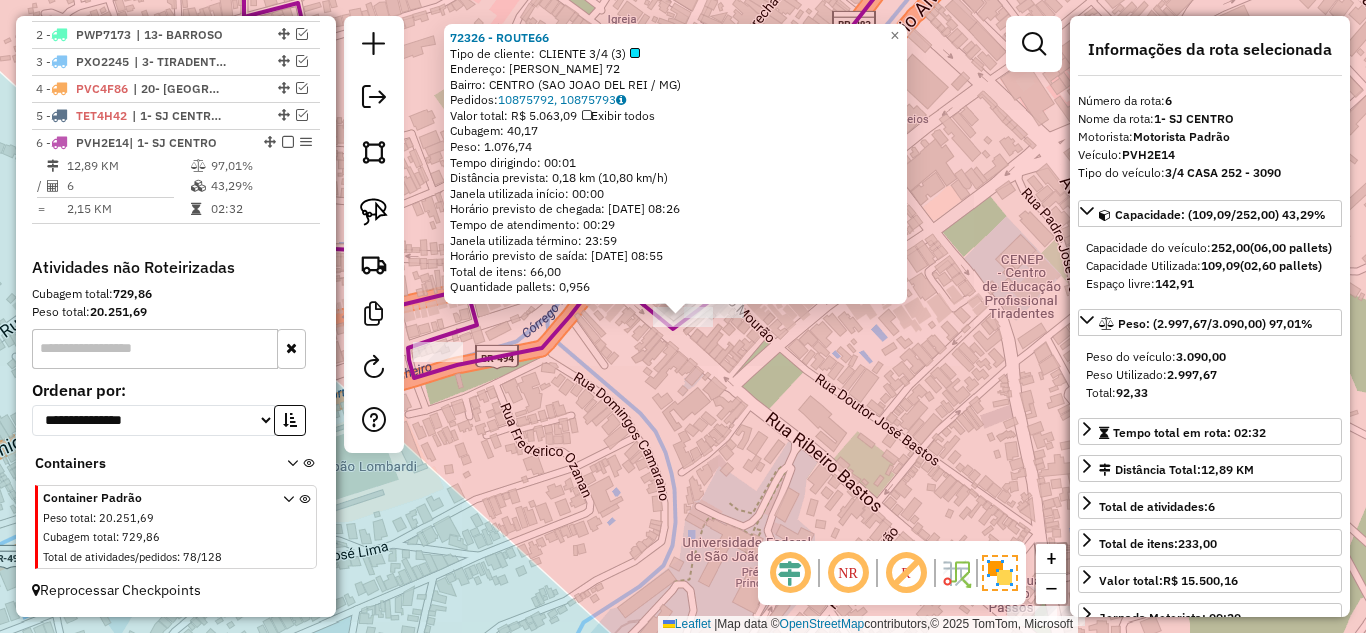 click on "72326 - ROUTE66  Tipo de cliente:   CLIENTE 3/4 (3)   Endereço:  [PERSON_NAME] 72   Bairro: CENTRO ([GEOGRAPHIC_DATA] / MG)   Pedidos:  10875792, 10875793   Valor total: R$ 5.063,09   Exibir todos   Cubagem: 40,17  Peso: 1.076,74  Tempo dirigindo: 00:01   Distância prevista: 0,18 km (10,80 km/h)   Janela utilizada início: 00:00   Horário previsto de chegada: [DATE] 08:26   Tempo de atendimento: 00:29   Janela utilizada término: 23:59   Horário previsto de saída: [DATE] 08:55   Total de itens: 66,00   Quantidade pallets: 0,956  × Janela de atendimento Grade de atendimento Capacidade Transportadoras Veículos Cliente Pedidos  Rotas Selecione os dias de semana para filtrar as janelas de atendimento  Seg   Ter   Qua   Qui   Sex   Sáb   Dom  Informe o período da janela de atendimento: De: Até:  Filtrar exatamente a janela do cliente  Considerar janela de atendimento padrão  Selecione os dias de semana para filtrar as grades de atendimento  Seg   Ter   Qua   Qui   Sex   Sáb   Dom   De:   De:" 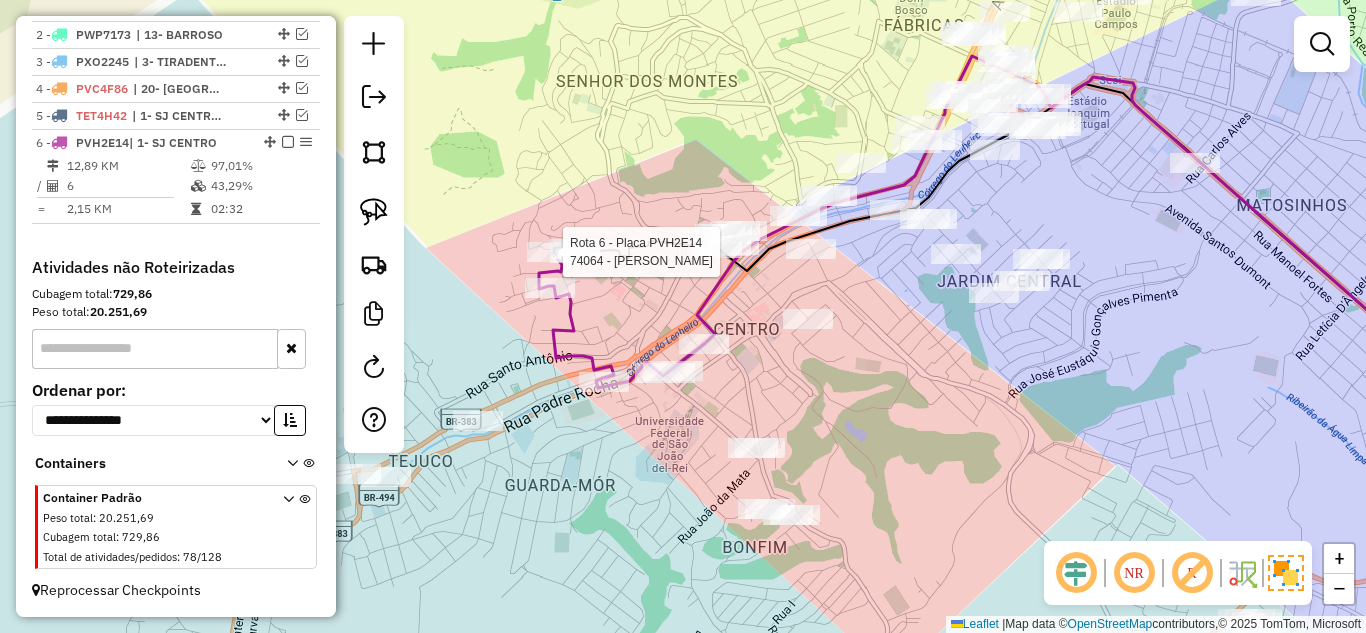select on "*********" 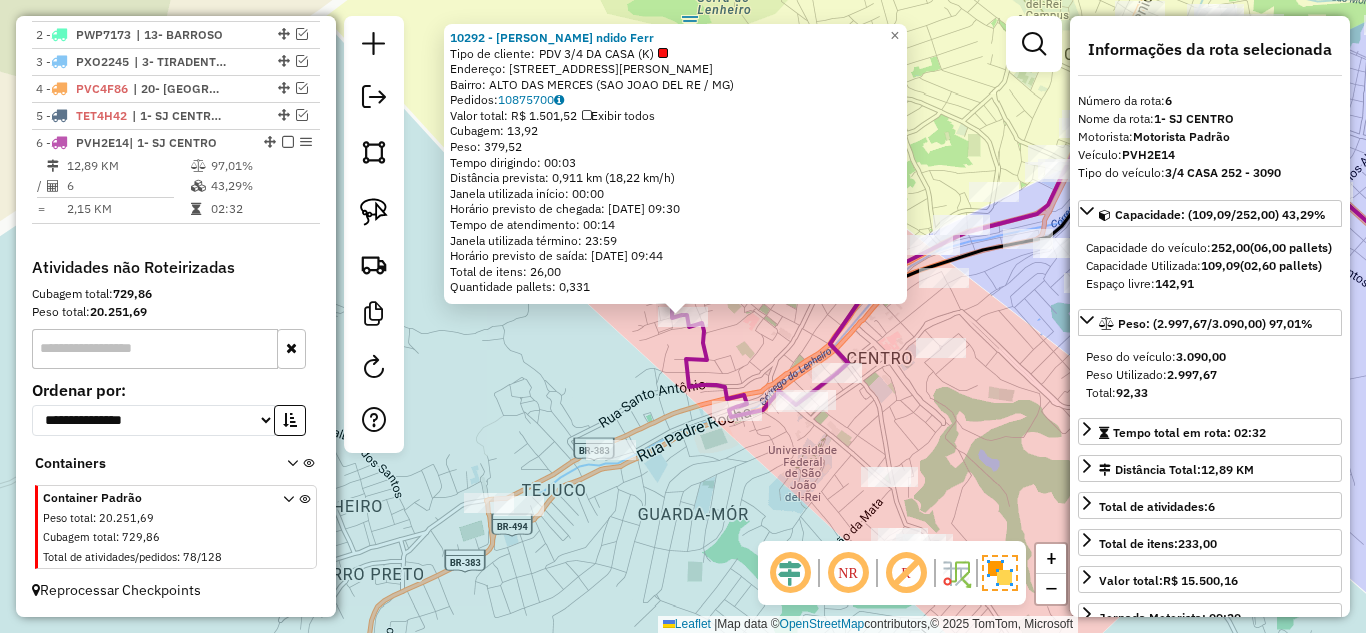 click on "10292 - [PERSON_NAME] ndido Ferr  Tipo de cliente:   PDV 3/4 DA CASA (K)   Endereço: [STREET_ADDRESS][PERSON_NAME]   Bairro: ALTO DAS MERCES (SAO JOAO DEL RE / MG)   Pedidos:  10875700   Valor total: R$ 1.501,52   Exibir todos   Cubagem: 13,92  Peso: 379,52  Tempo dirigindo: 00:03   Distância prevista: 0,911 km (18,22 km/h)   [GEOGRAPHIC_DATA] utilizada início: 00:00   Horário previsto de chegada: [DATE] 09:30   Tempo de atendimento: 00:14   Janela utilizada término: 23:59   Horário previsto de saída: [DATE] 09:44   Total de itens: 26,00   Quantidade pallets: 0,331  × Janela de atendimento Grade de atendimento Capacidade Transportadoras Veículos Cliente Pedidos  Rotas Selecione os dias de semana para filtrar as janelas de atendimento  Seg   Ter   Qua   Qui   Sex   Sáb   Dom  Informe o período da janela de atendimento: De: Até:  Filtrar exatamente a janela do cliente  Considerar janela de atendimento padrão  Selecione os dias de semana para filtrar as grades de atendimento  Seg   Ter   Qua   Qui" 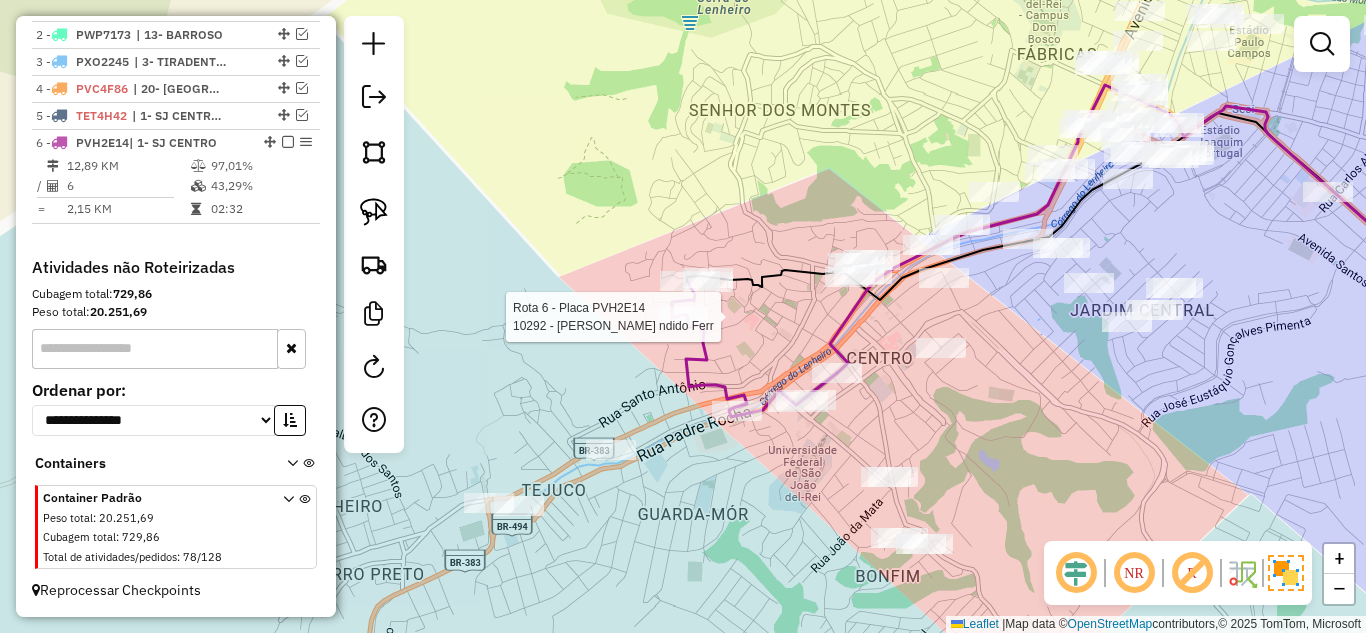select on "*********" 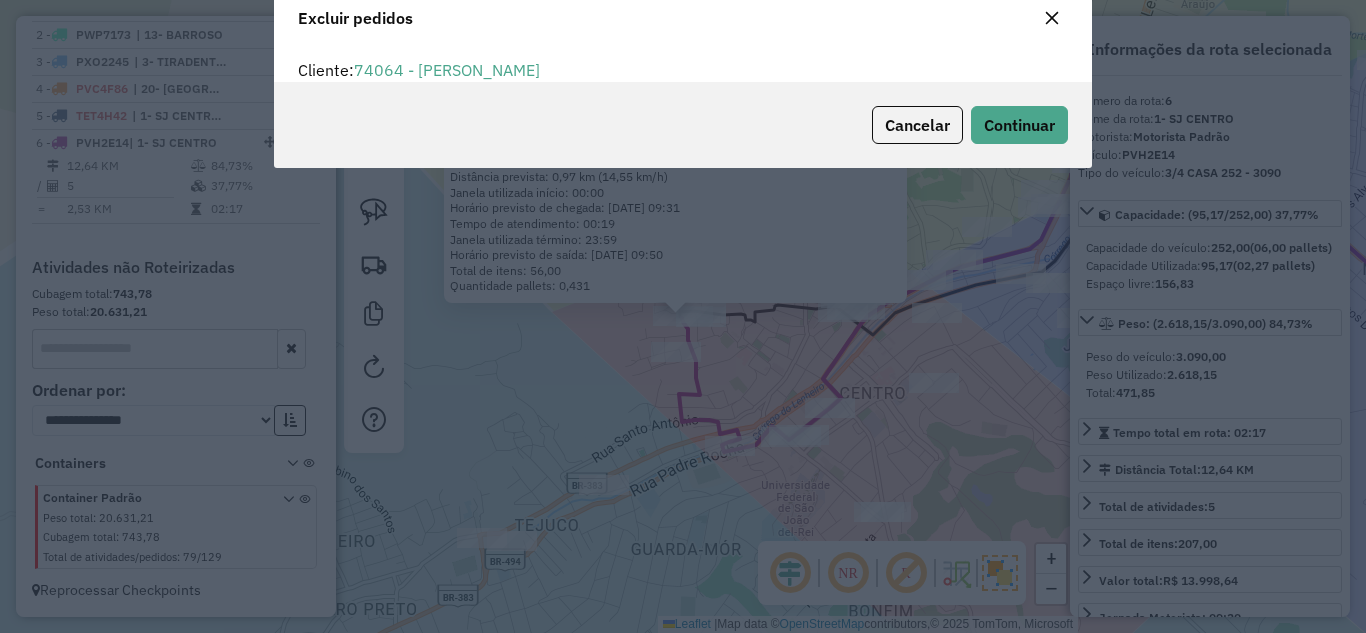 scroll, scrollTop: 12, scrollLeft: 6, axis: both 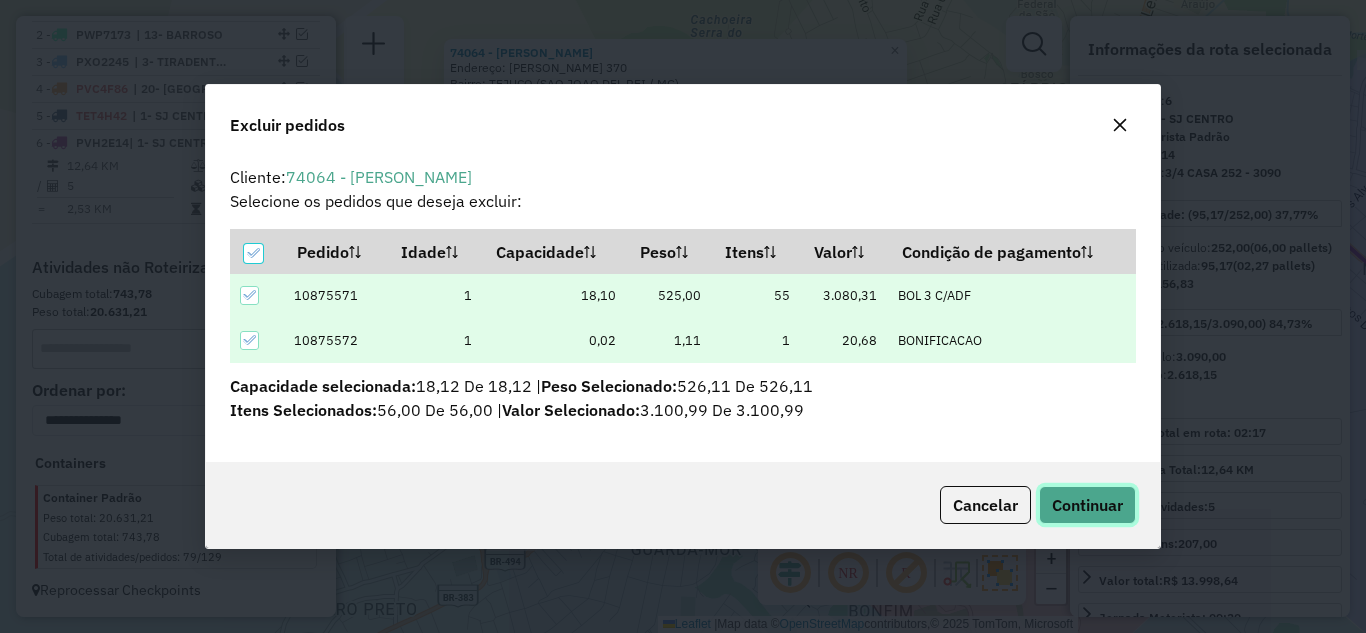click on "Continuar" 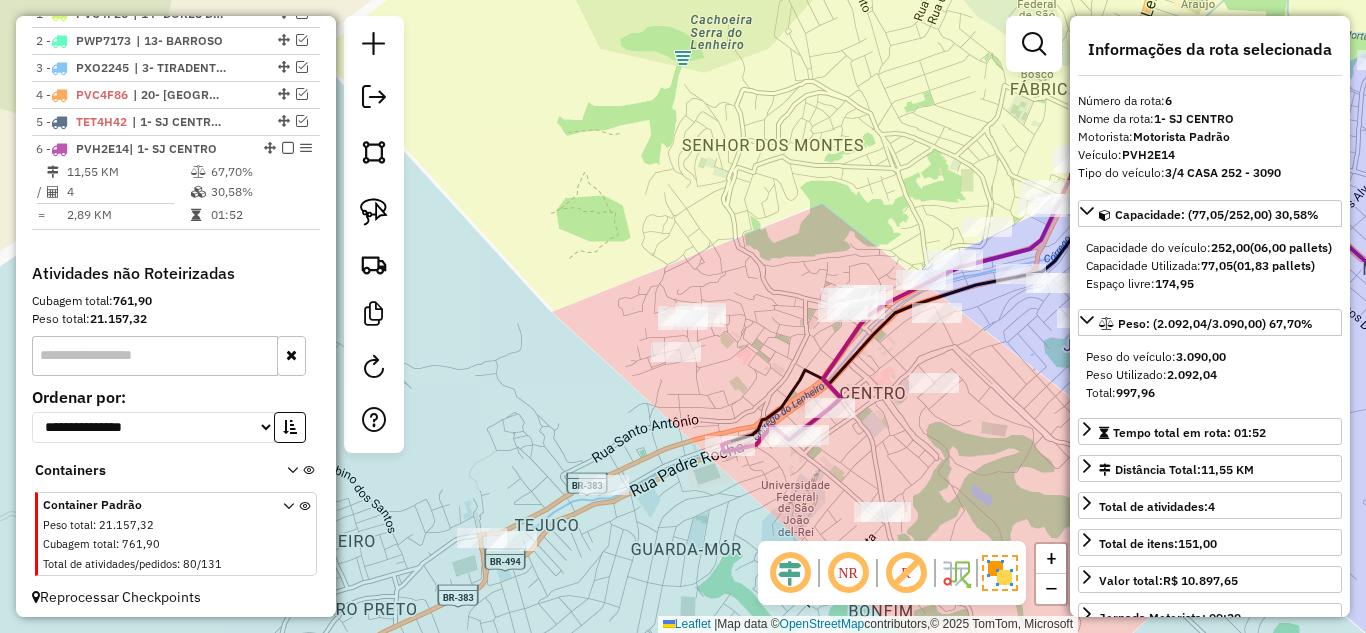 scroll, scrollTop: 796, scrollLeft: 0, axis: vertical 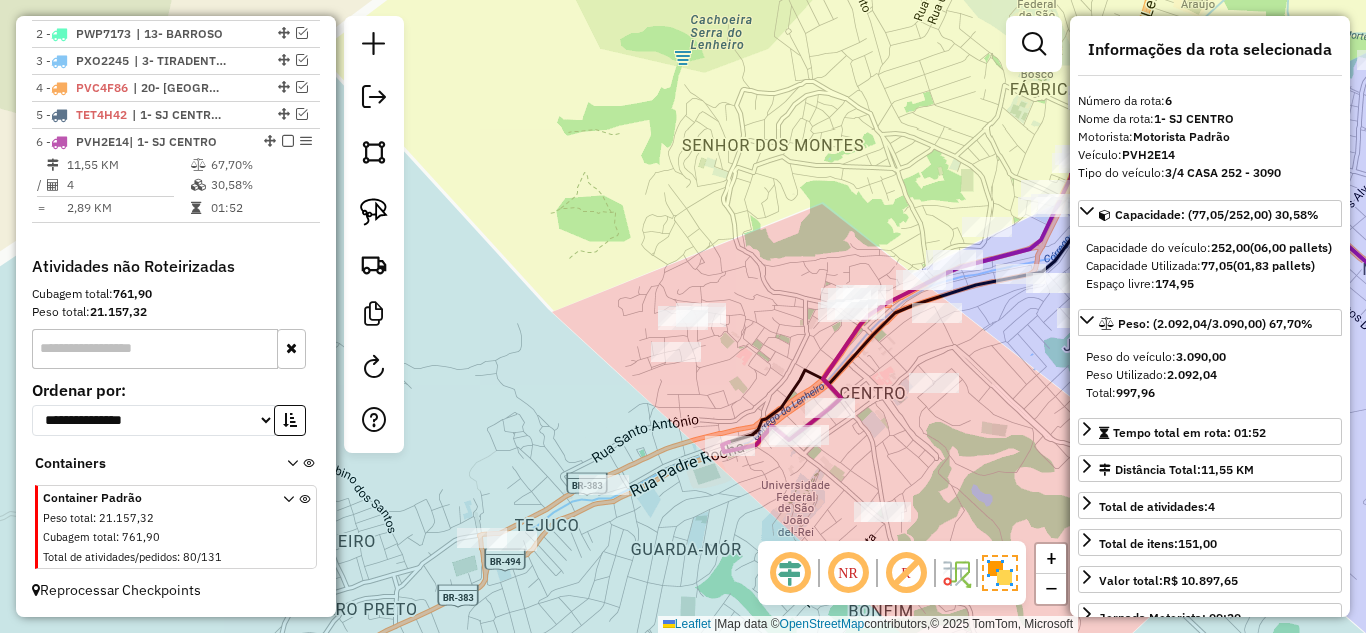 click on "Janela de atendimento Grade de atendimento Capacidade Transportadoras Veículos Cliente Pedidos  Rotas Selecione os dias de semana para filtrar as janelas de atendimento  Seg   Ter   Qua   Qui   Sex   Sáb   Dom  Informe o período da janela de atendimento: De: Até:  Filtrar exatamente a janela do cliente  Considerar janela de atendimento padrão  Selecione os dias de semana para filtrar as grades de atendimento  Seg   Ter   Qua   Qui   Sex   Sáb   Dom   Considerar clientes sem dia de atendimento cadastrado  Clientes fora do dia de atendimento selecionado Filtrar as atividades entre os valores definidos abaixo:  Peso mínimo:   Peso máximo:   Cubagem mínima:   Cubagem máxima:   De:   Até:  Filtrar as atividades entre o tempo de atendimento definido abaixo:  De:   Até:   Considerar capacidade total dos clientes não roteirizados Transportadora: Selecione um ou mais itens Tipo de veículo: Selecione um ou mais itens Veículo: Selecione um ou mais itens Motorista: Selecione um ou mais itens Nome: Rótulo:" 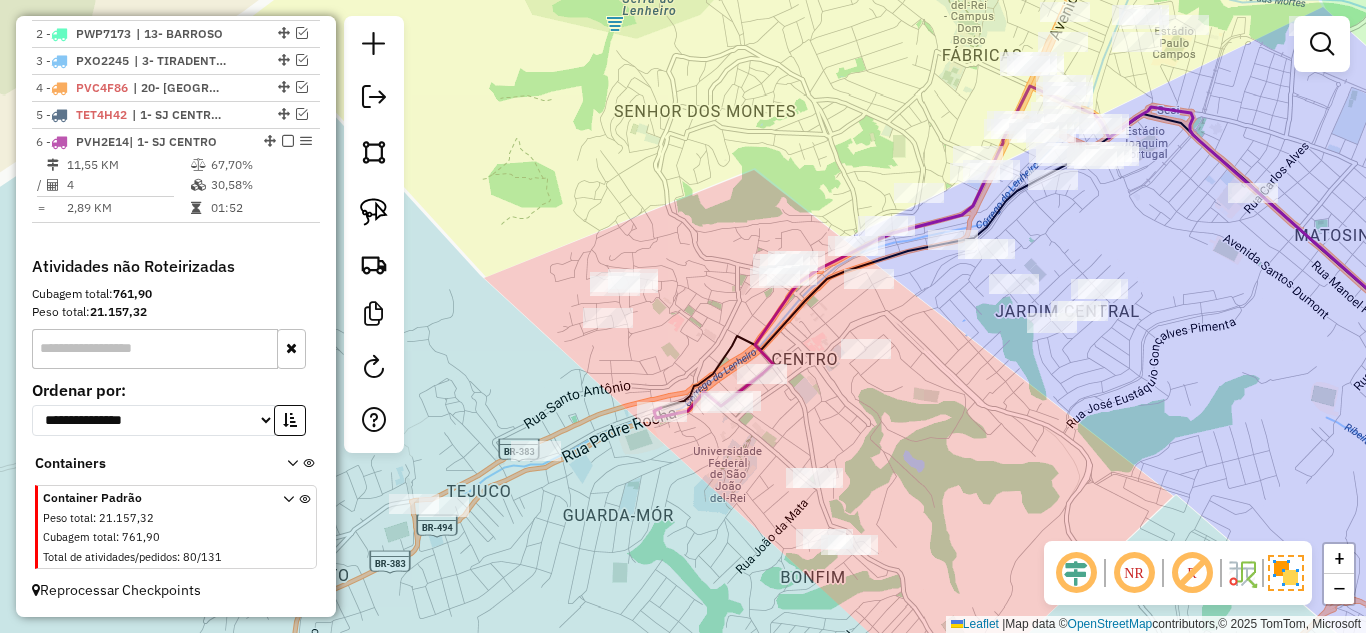 drag, startPoint x: 1003, startPoint y: 408, endPoint x: 900, endPoint y: 345, distance: 120.73939 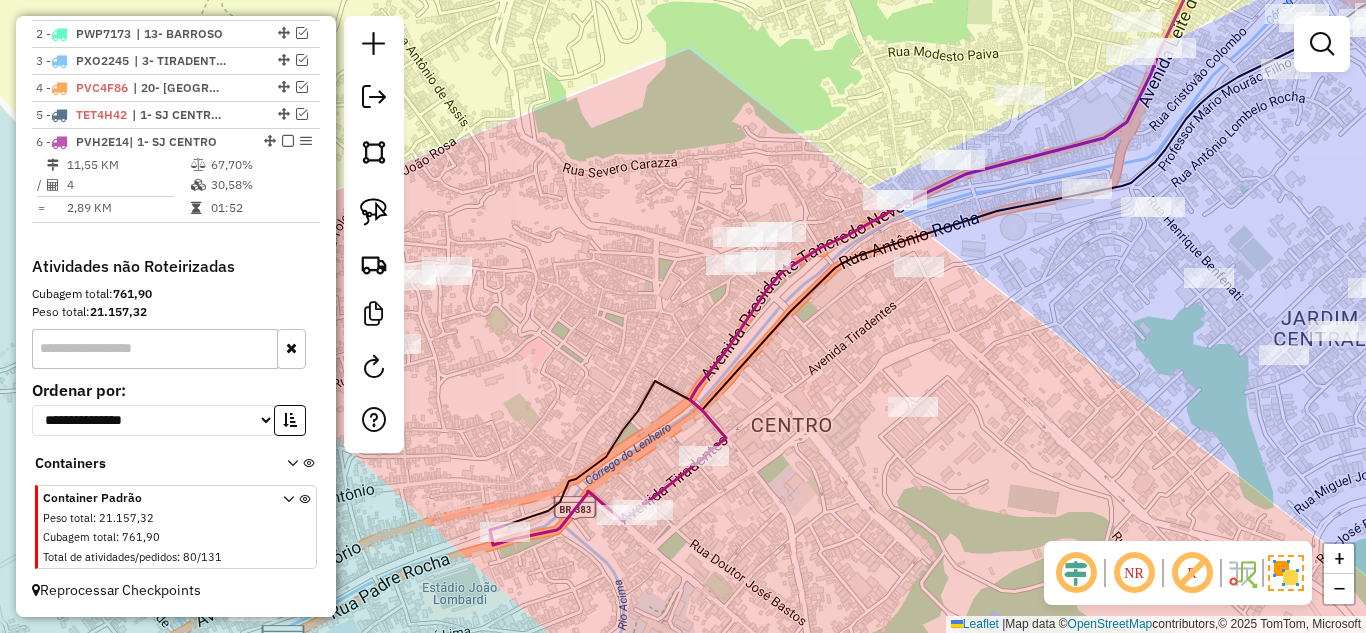drag, startPoint x: 851, startPoint y: 313, endPoint x: 824, endPoint y: 297, distance: 31.38471 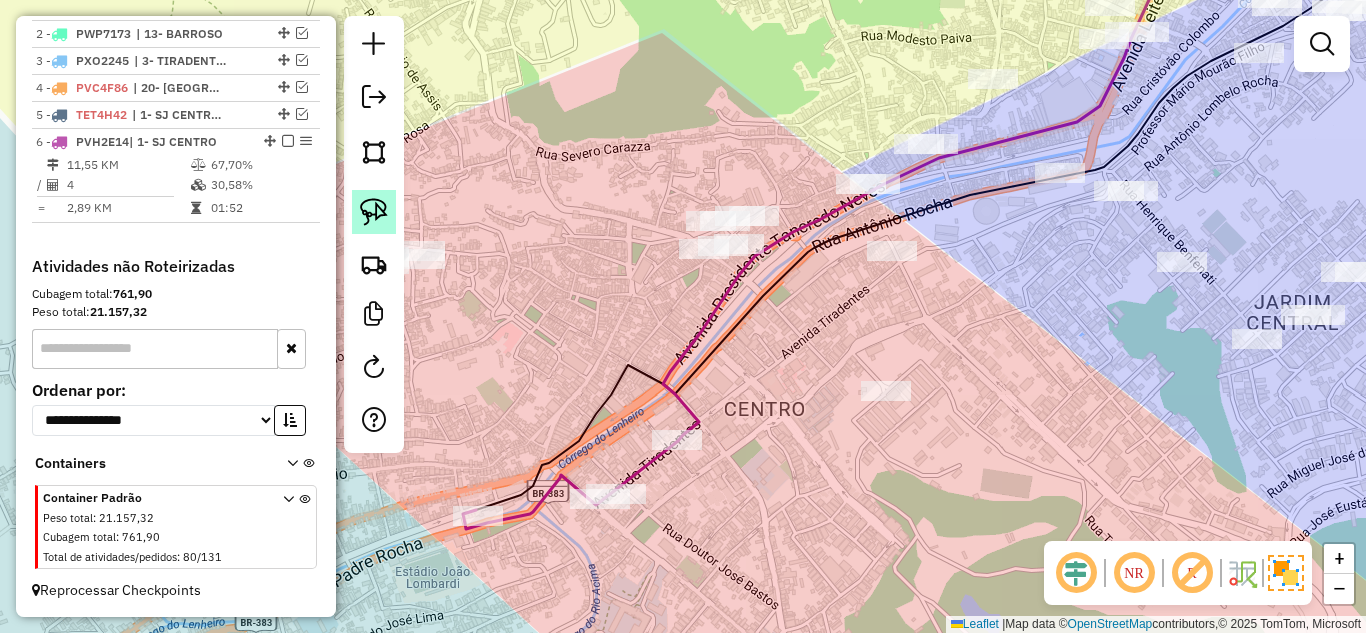 click 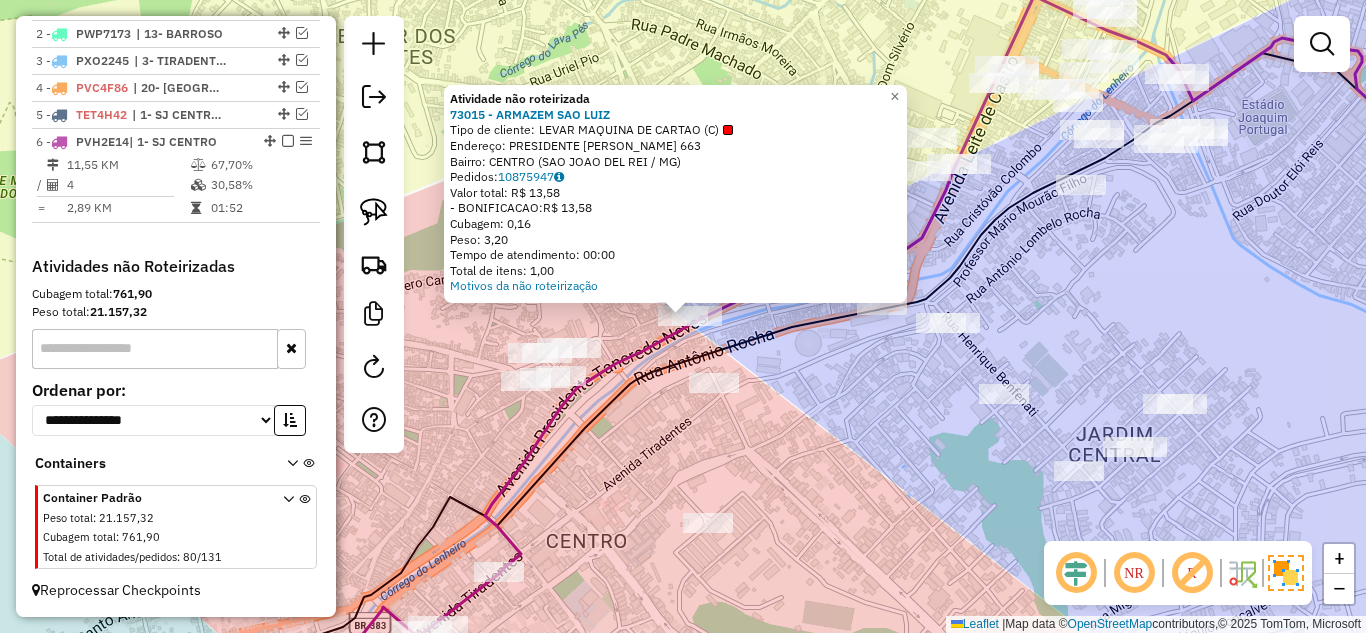 click on "Atividade não roteirizada 73015 - ARMAZEM SAO LUIZ  Tipo de cliente:   LEVAR MAQUINA DE CARTAO (C)   Endereço:  PRESIDENTE [PERSON_NAME] 663   Bairro: CENTRO (SAO JOAO DEL REI / MG)   Pedidos:  10875947   Valor total: R$ 13,58   - BONIFICACAO:  R$ 13,58   Cubagem: 0,16   Peso: 3,20   Tempo de atendimento: 00:00   Total de itens: 1,00  Motivos da não roteirização × Janela de atendimento Grade de atendimento Capacidade Transportadoras Veículos Cliente Pedidos  Rotas Selecione os dias de semana para filtrar as janelas de atendimento  Seg   Ter   Qua   Qui   Sex   Sáb   Dom  Informe o período da janela de atendimento: De: Até:  Filtrar exatamente a janela do cliente  Considerar janela de atendimento padrão  Selecione os dias de semana para filtrar as grades de atendimento  Seg   Ter   Qua   Qui   Sex   Sáb   Dom   Considerar clientes sem dia de atendimento cadastrado  Clientes fora do dia de atendimento selecionado Filtrar as atividades entre os valores definidos abaixo:  Peso mínimo:   De:   Até:" 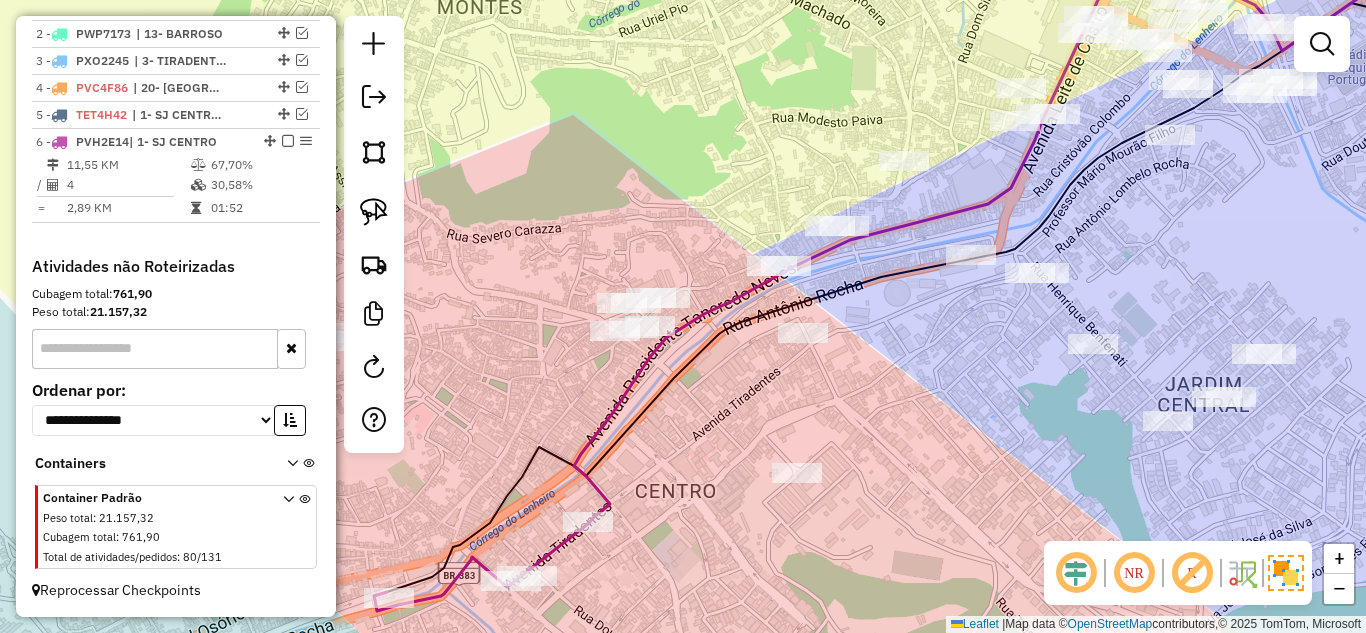 drag, startPoint x: 812, startPoint y: 430, endPoint x: 902, endPoint y: 375, distance: 105.47511 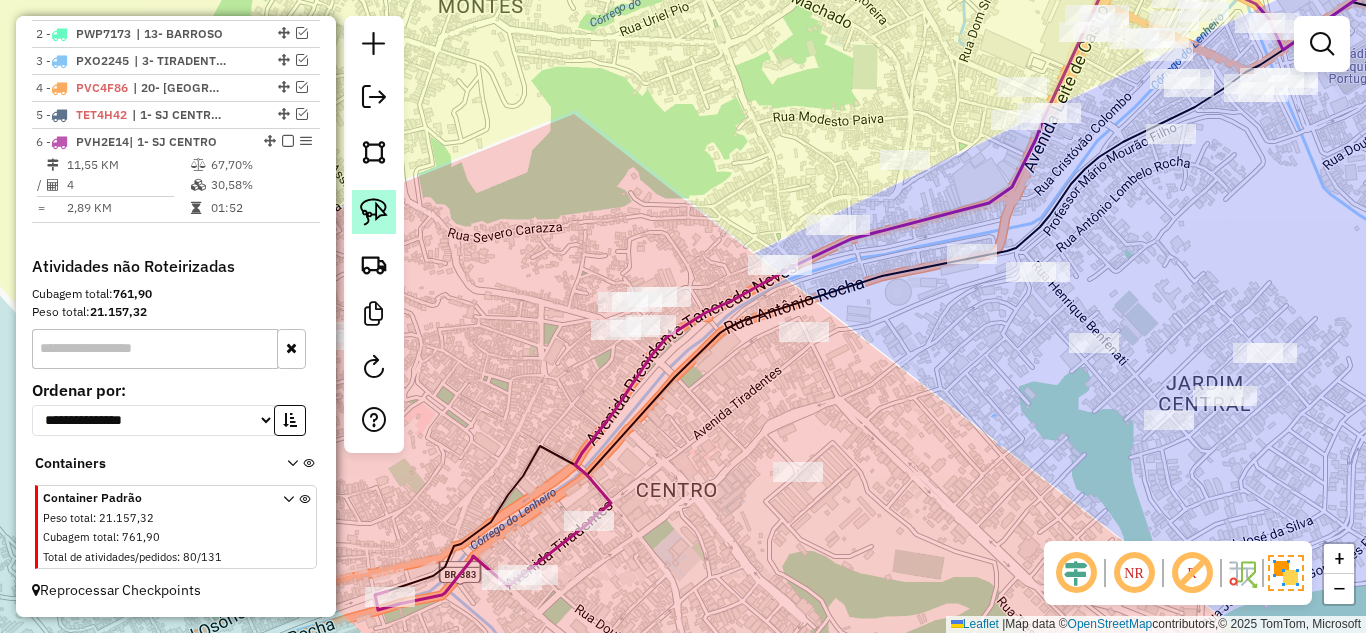 click 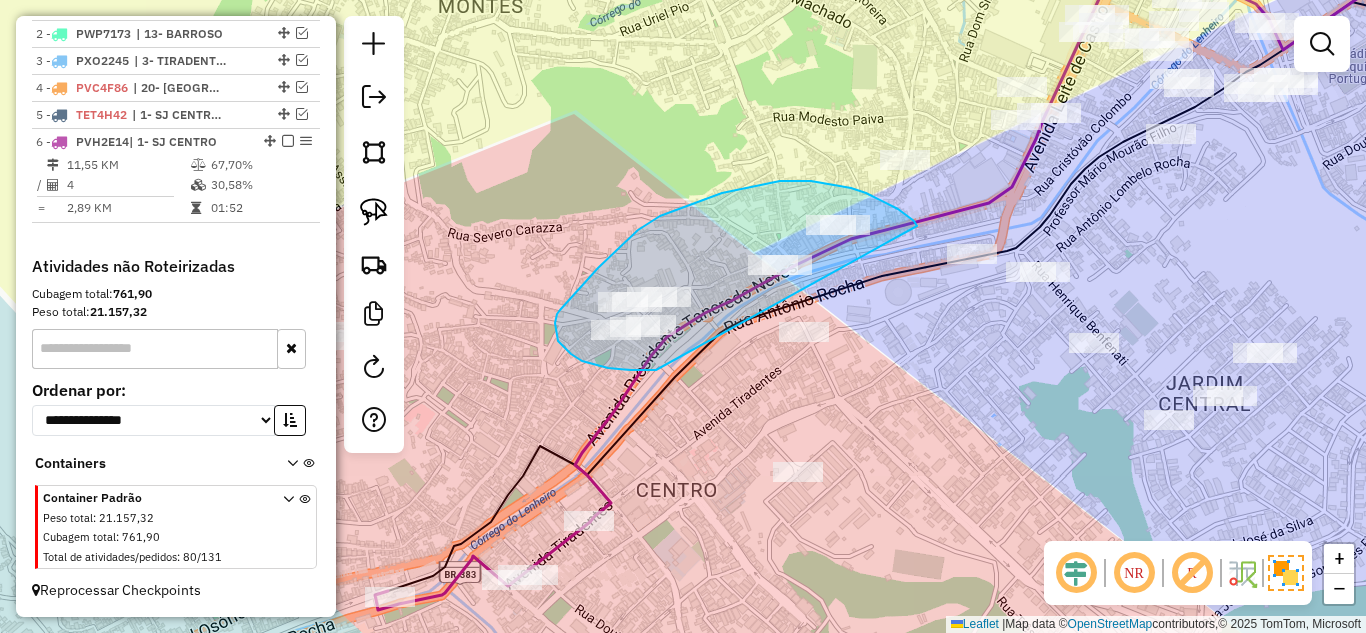 drag, startPoint x: 917, startPoint y: 226, endPoint x: 680, endPoint y: 361, distance: 272.75262 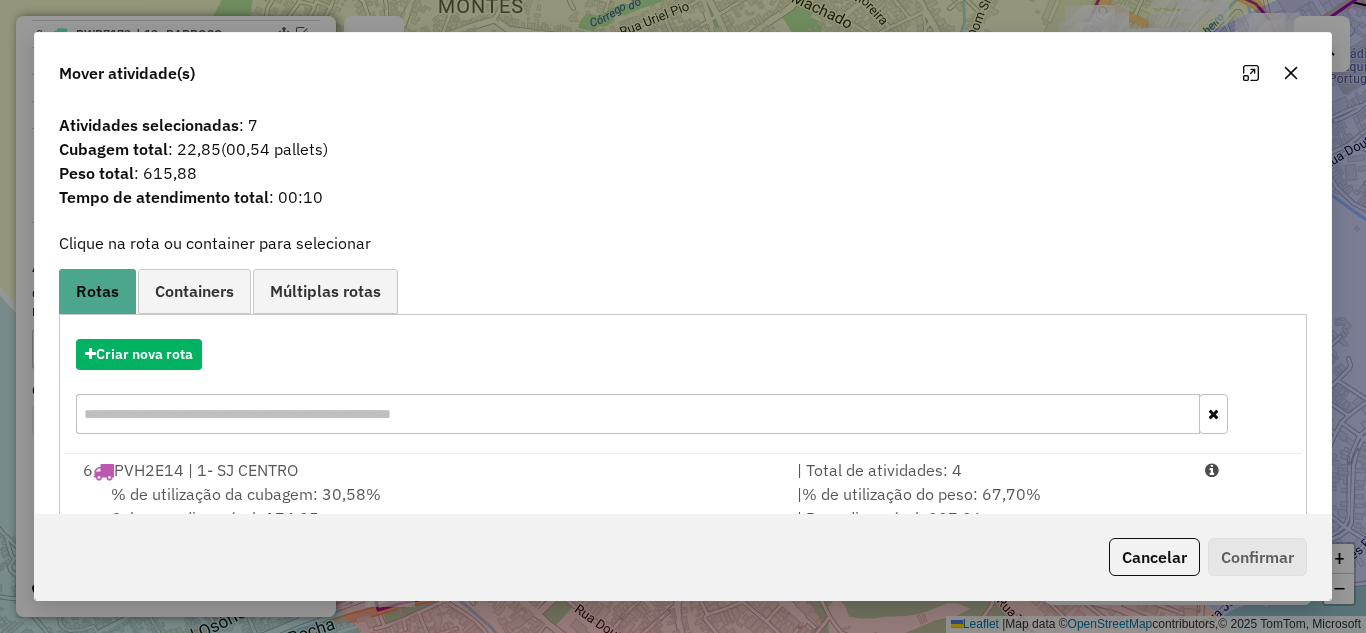 click on "% de utilização da cubagem: 30,58%  Cubagem disponível: 174,95" at bounding box center [428, 506] 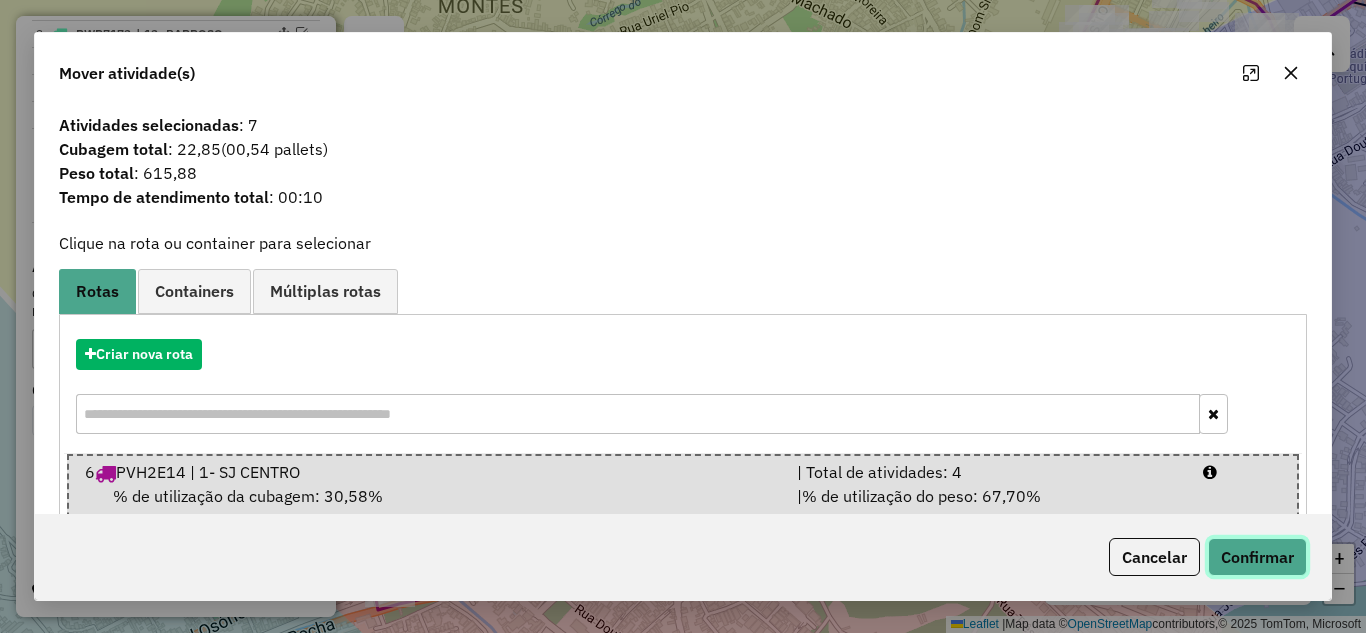 click on "Confirmar" 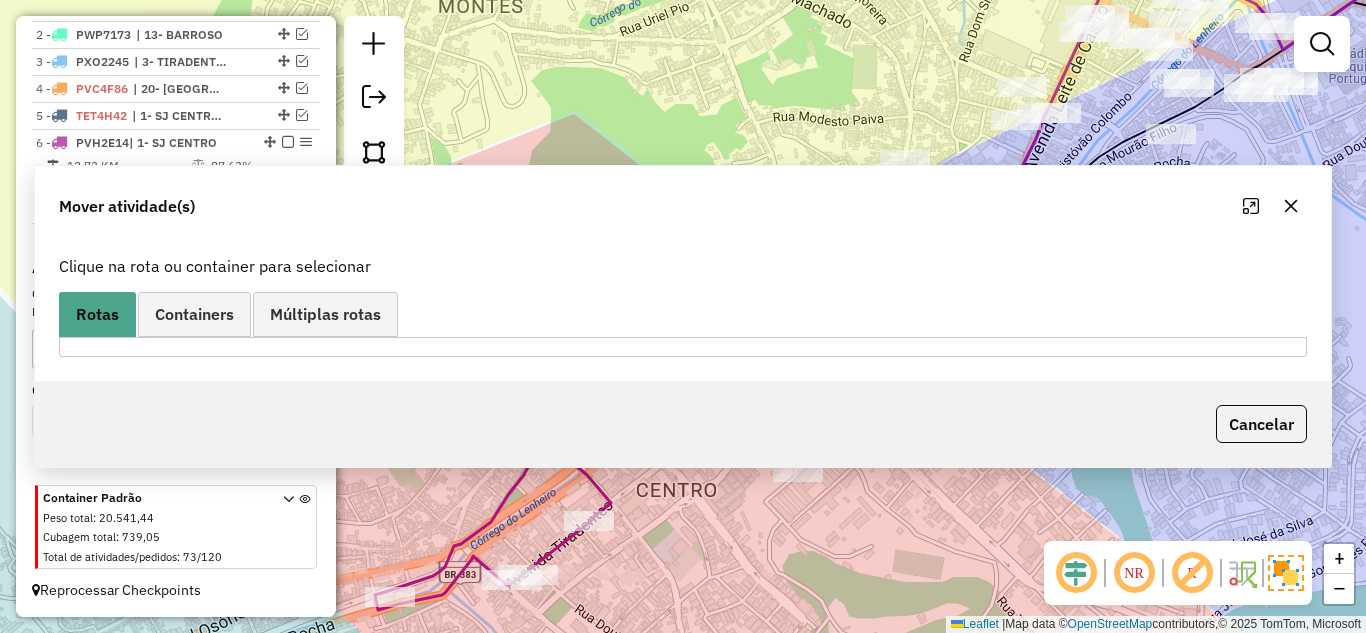 scroll, scrollTop: 771, scrollLeft: 0, axis: vertical 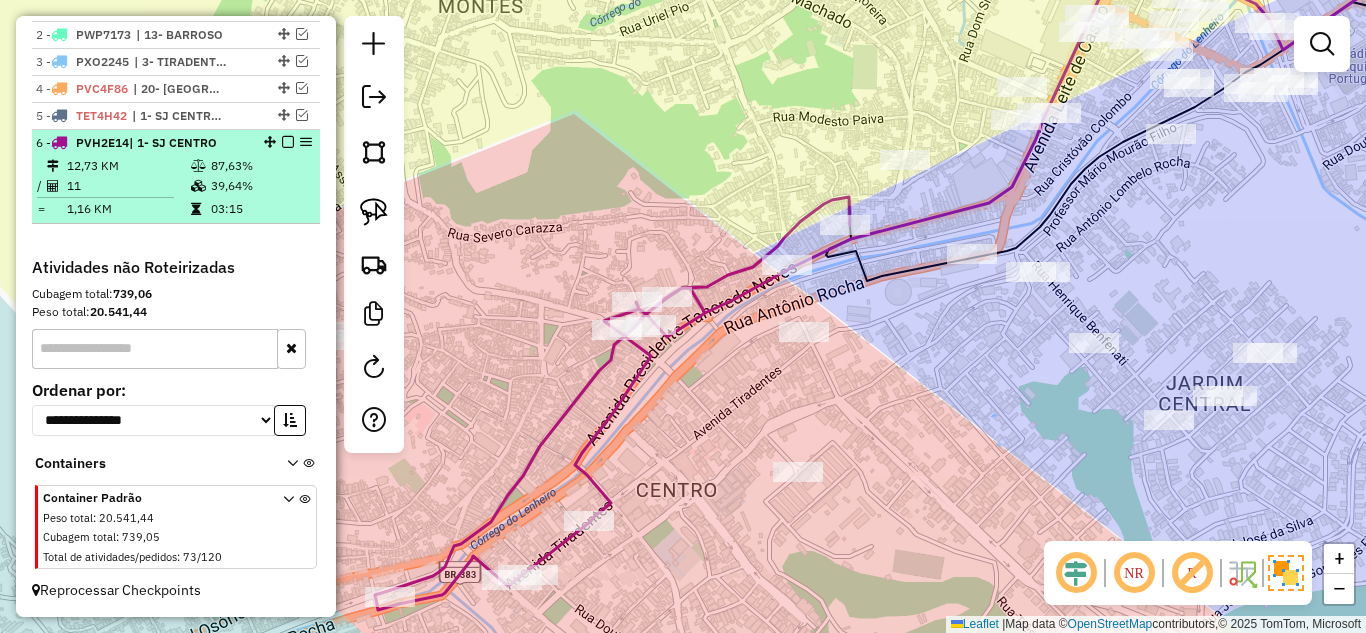 click at bounding box center [198, 186] 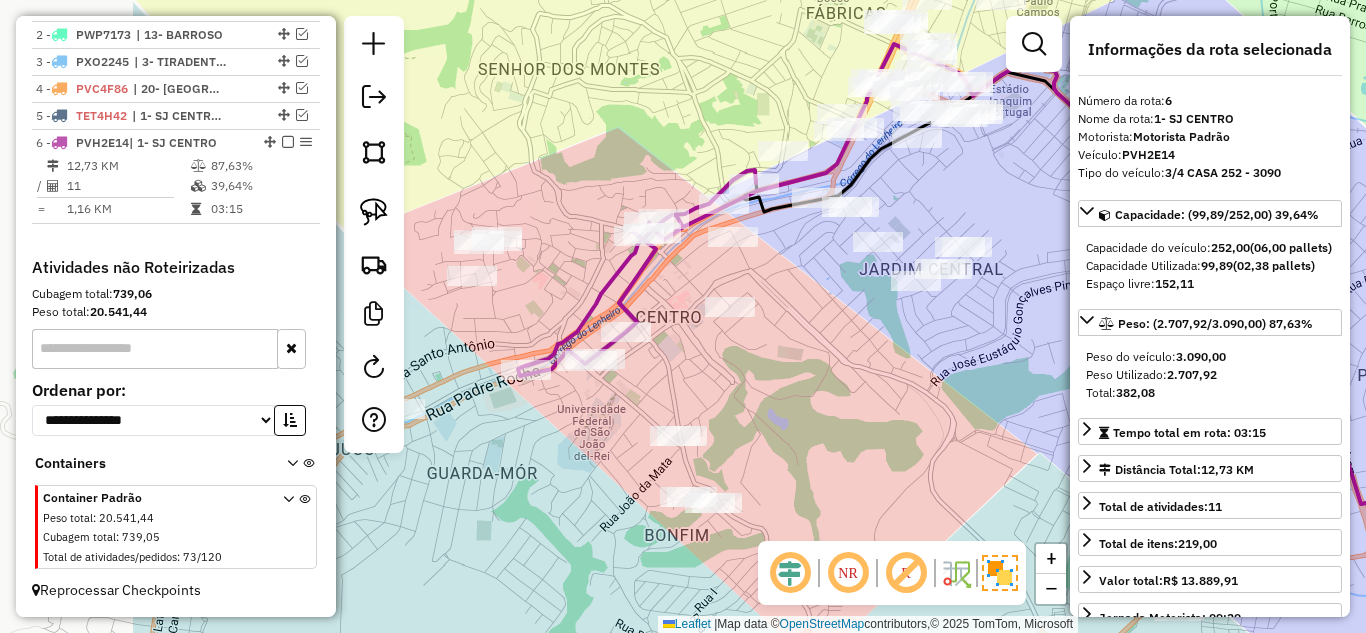 drag, startPoint x: 640, startPoint y: 318, endPoint x: 792, endPoint y: 276, distance: 157.6959 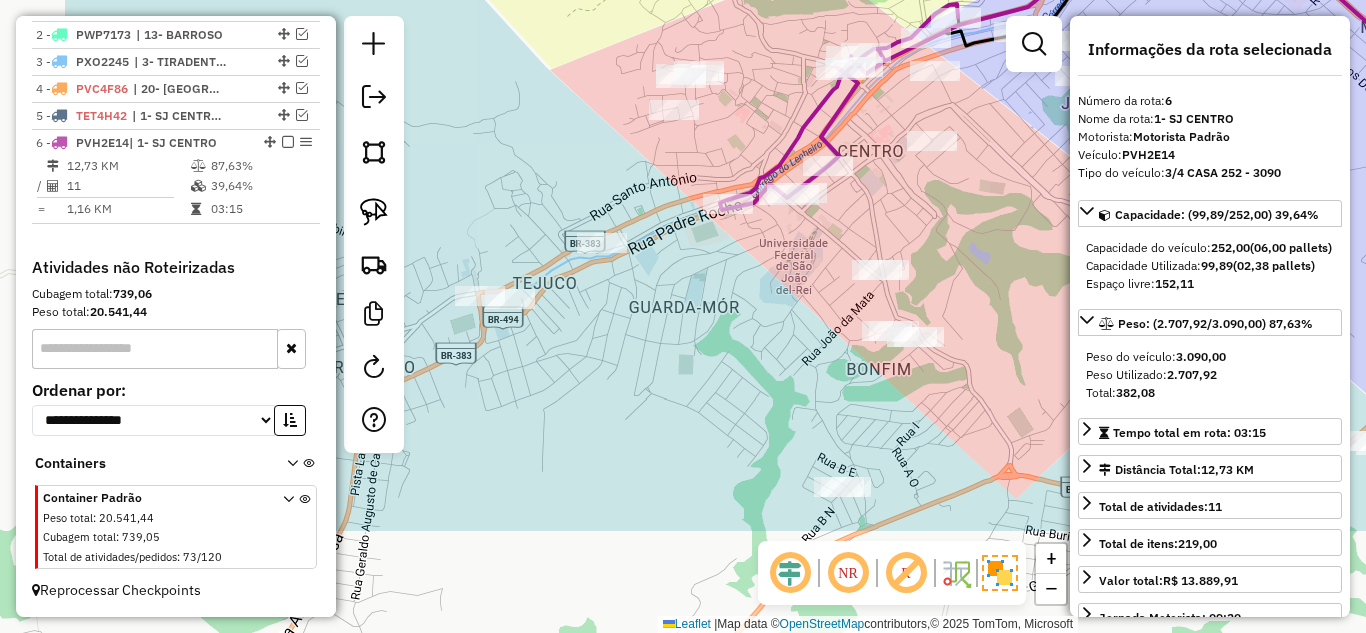 drag, startPoint x: 719, startPoint y: 421, endPoint x: 921, endPoint y: 254, distance: 262.0935 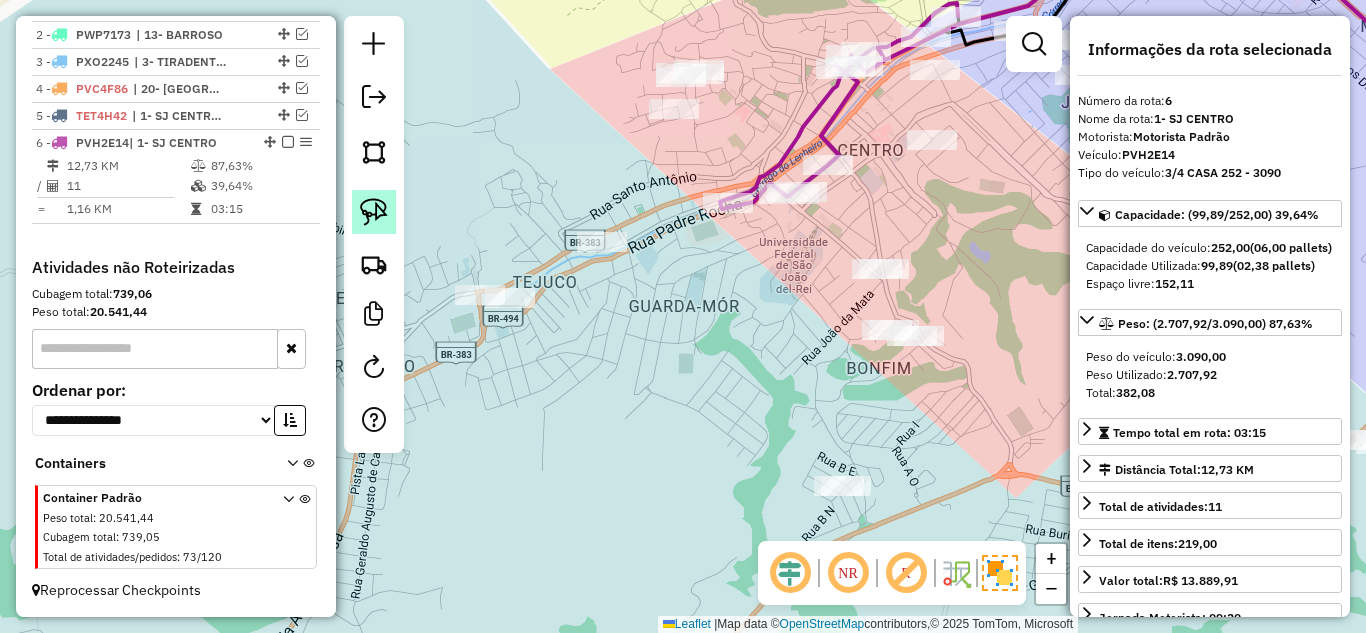 click 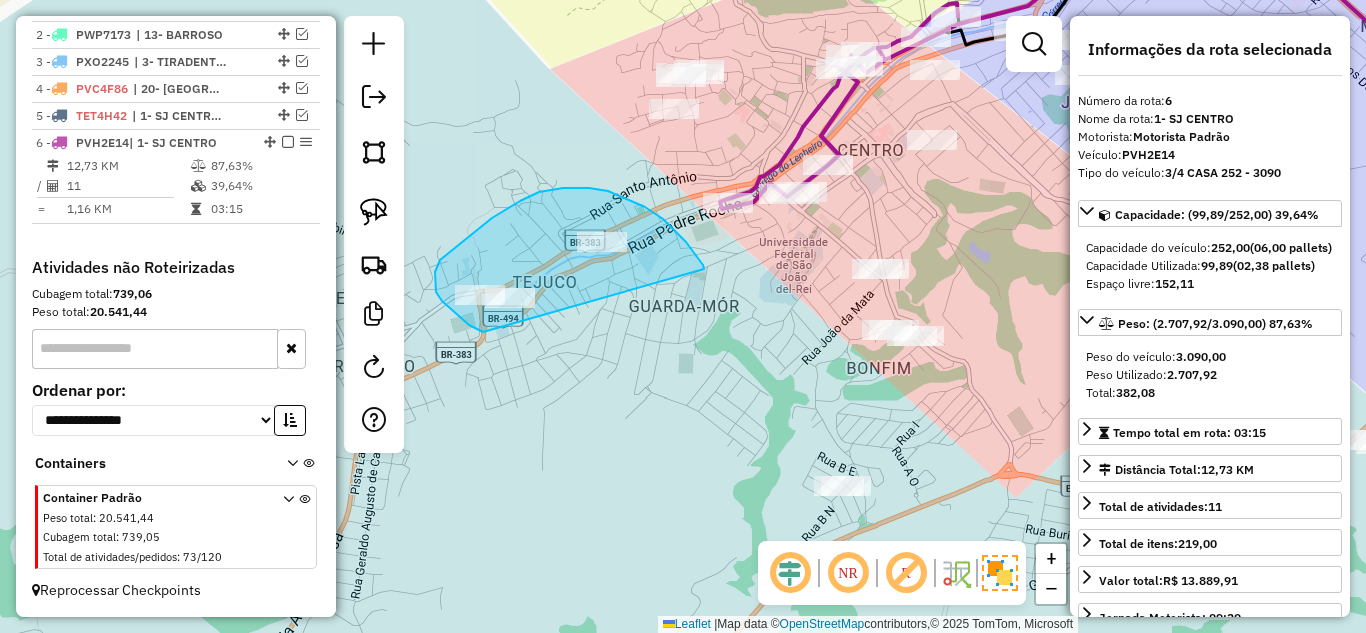 drag, startPoint x: 645, startPoint y: 207, endPoint x: 533, endPoint y: 330, distance: 166.35204 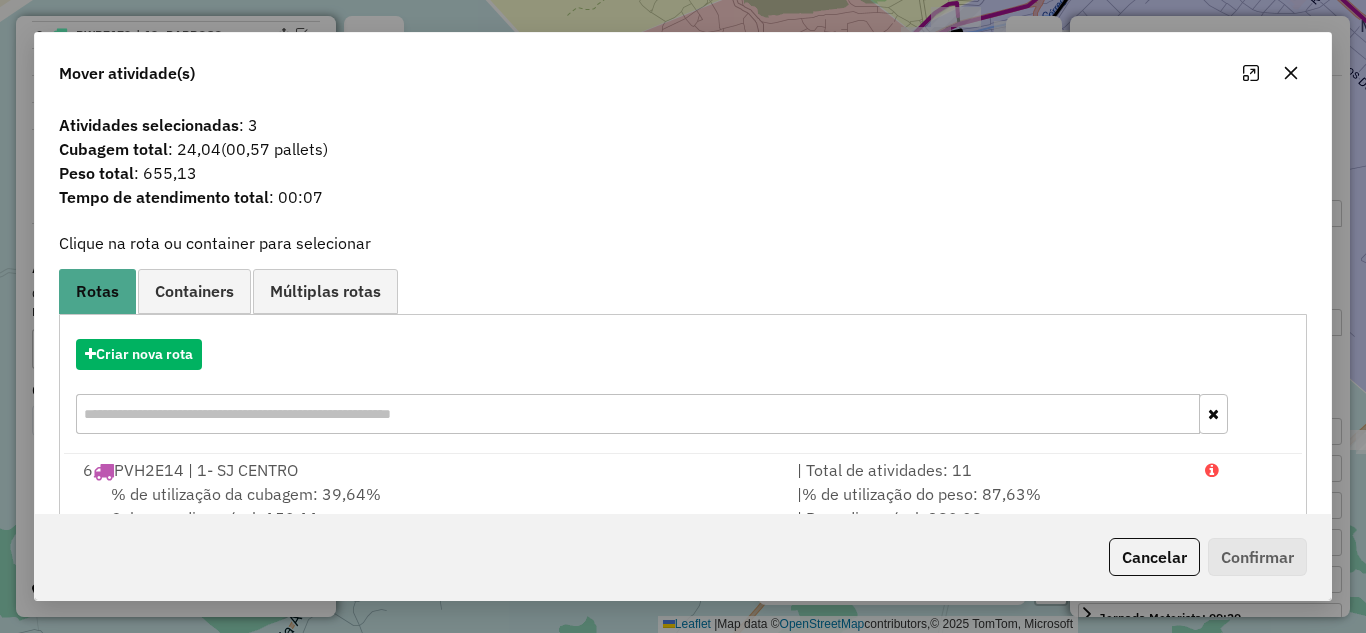 click on "6  PVH2E14 | 1- SJ CENTRO" at bounding box center [428, 470] 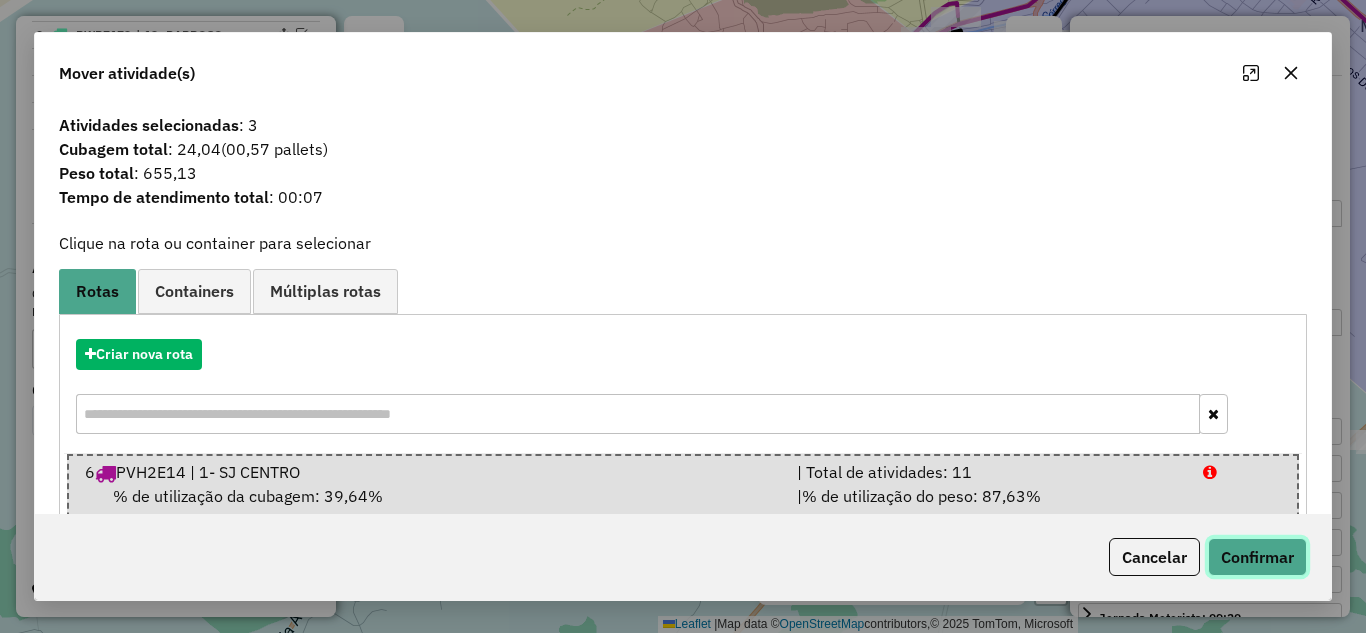 click on "Confirmar" 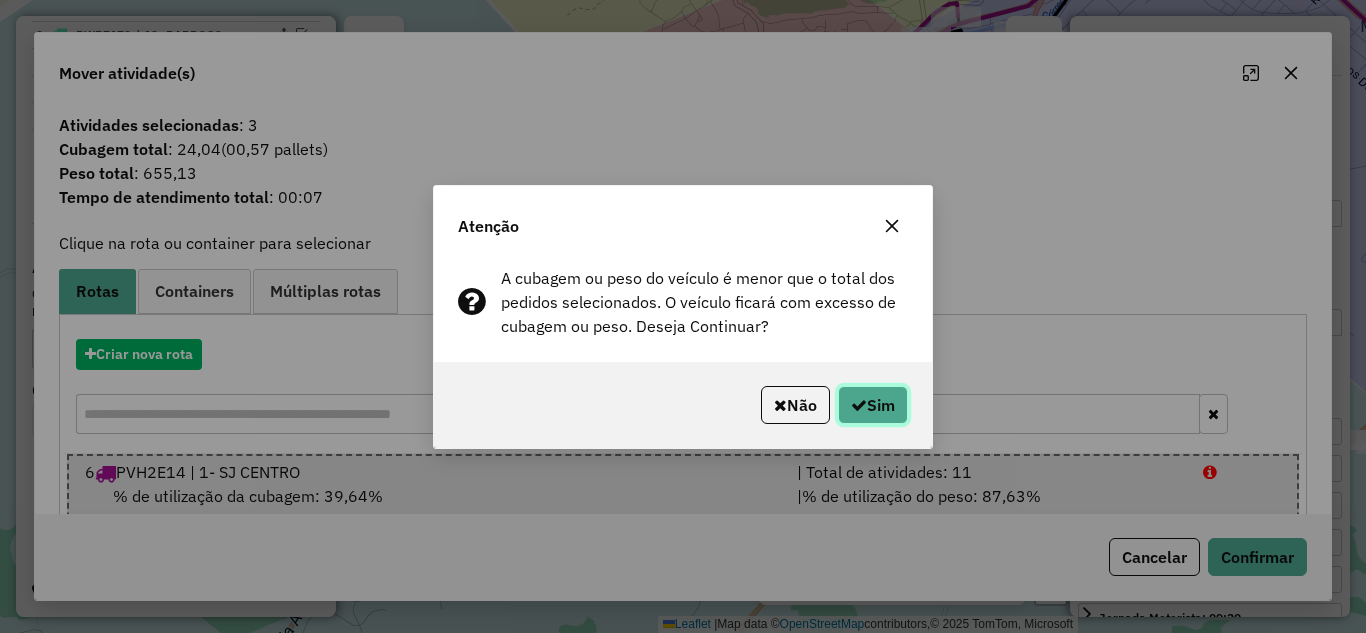 click on "Sim" 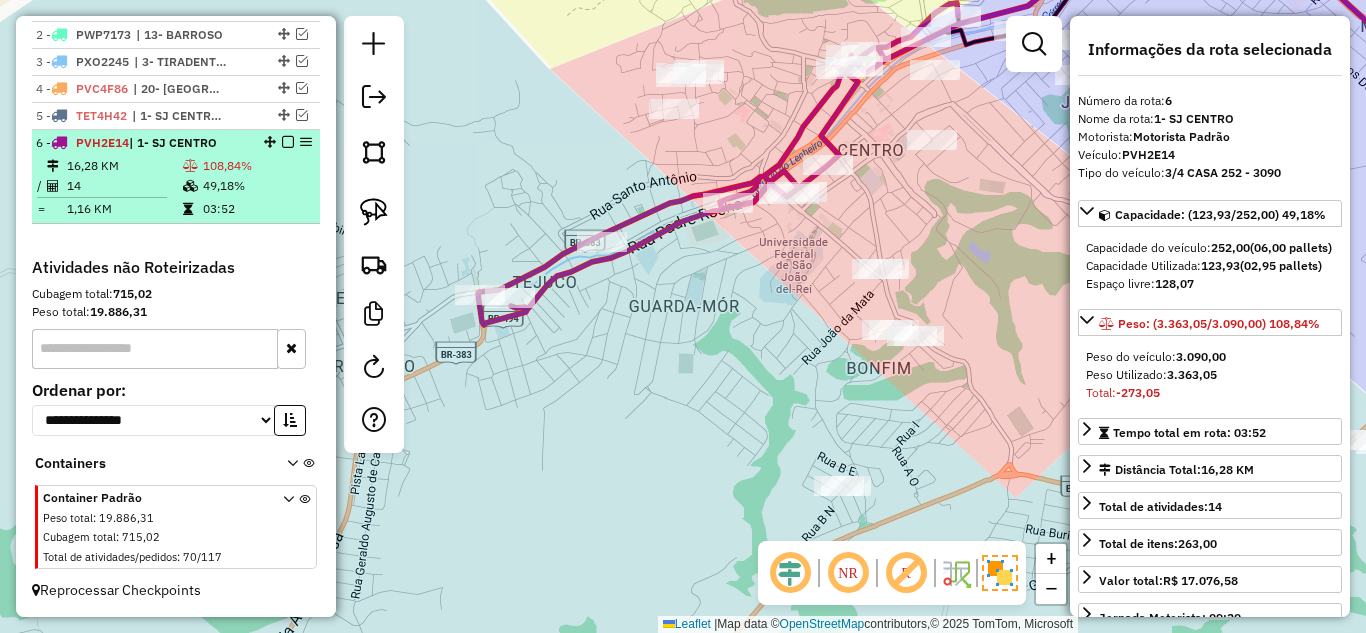 click at bounding box center [190, 166] 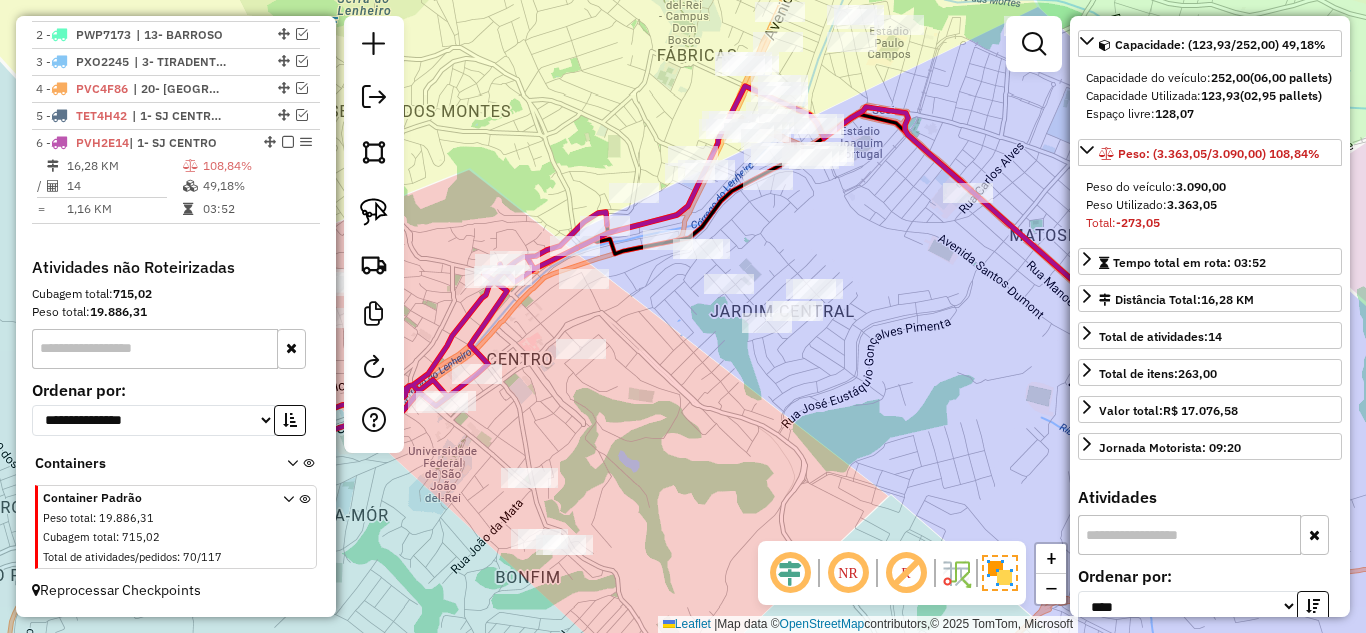 scroll, scrollTop: 400, scrollLeft: 0, axis: vertical 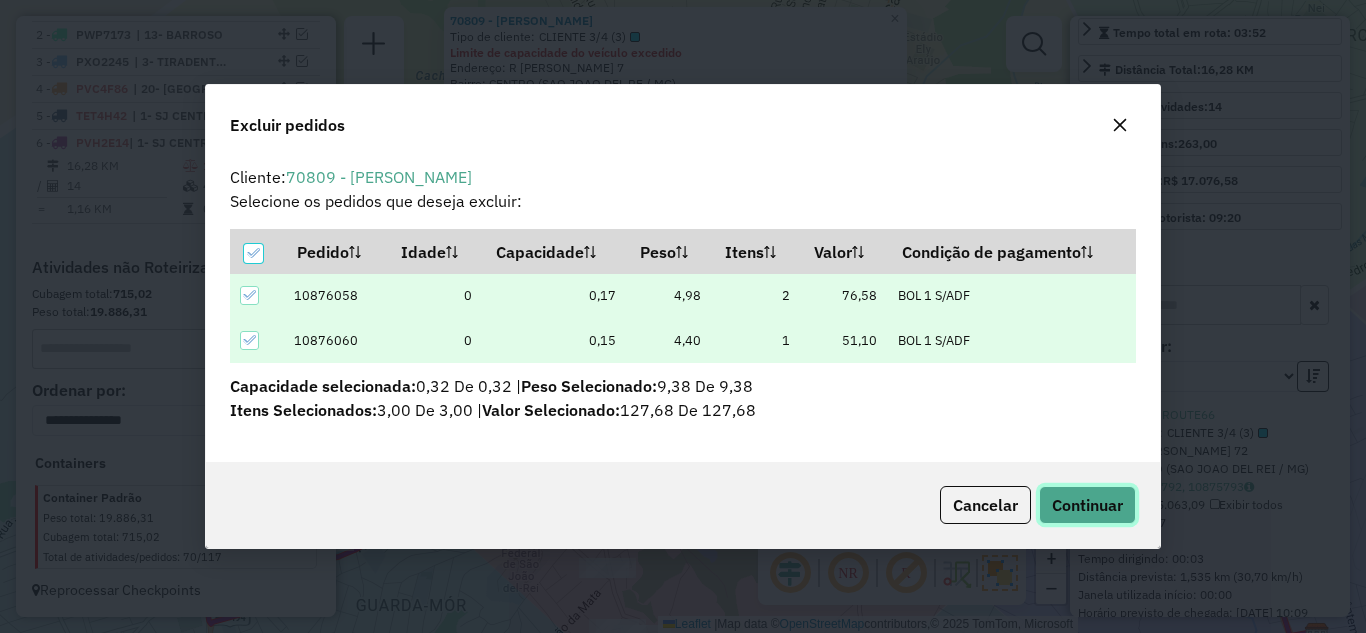 click on "Continuar" 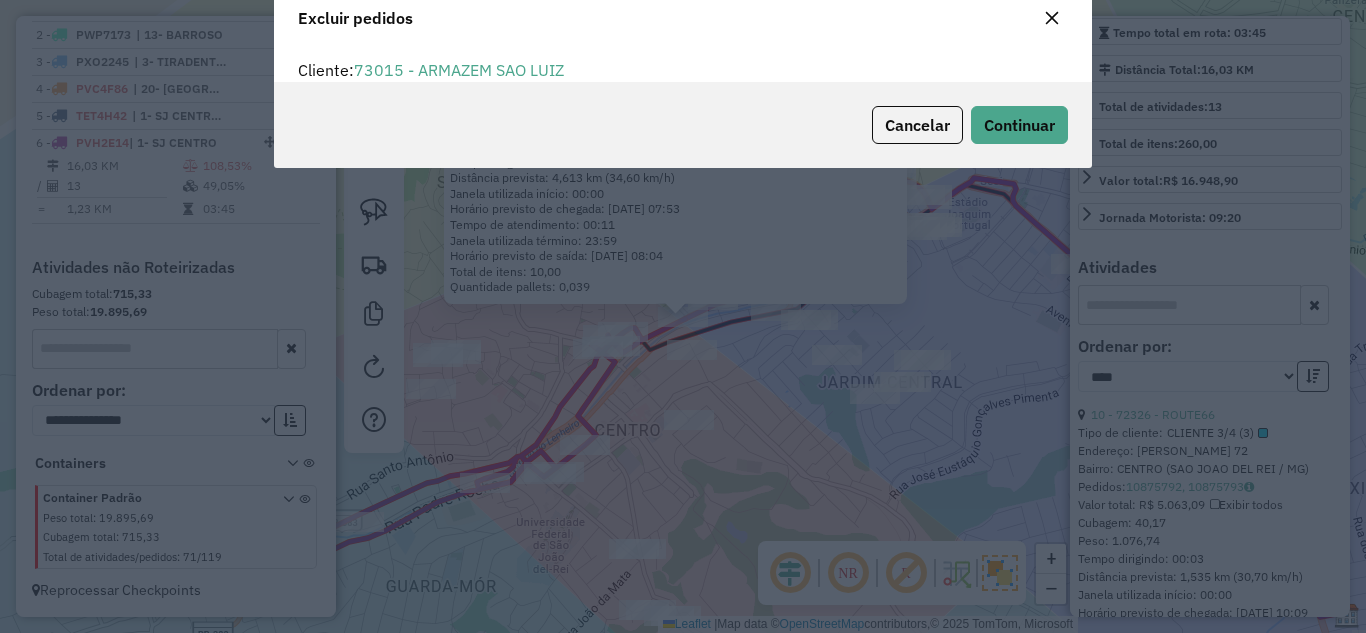 scroll, scrollTop: 12, scrollLeft: 6, axis: both 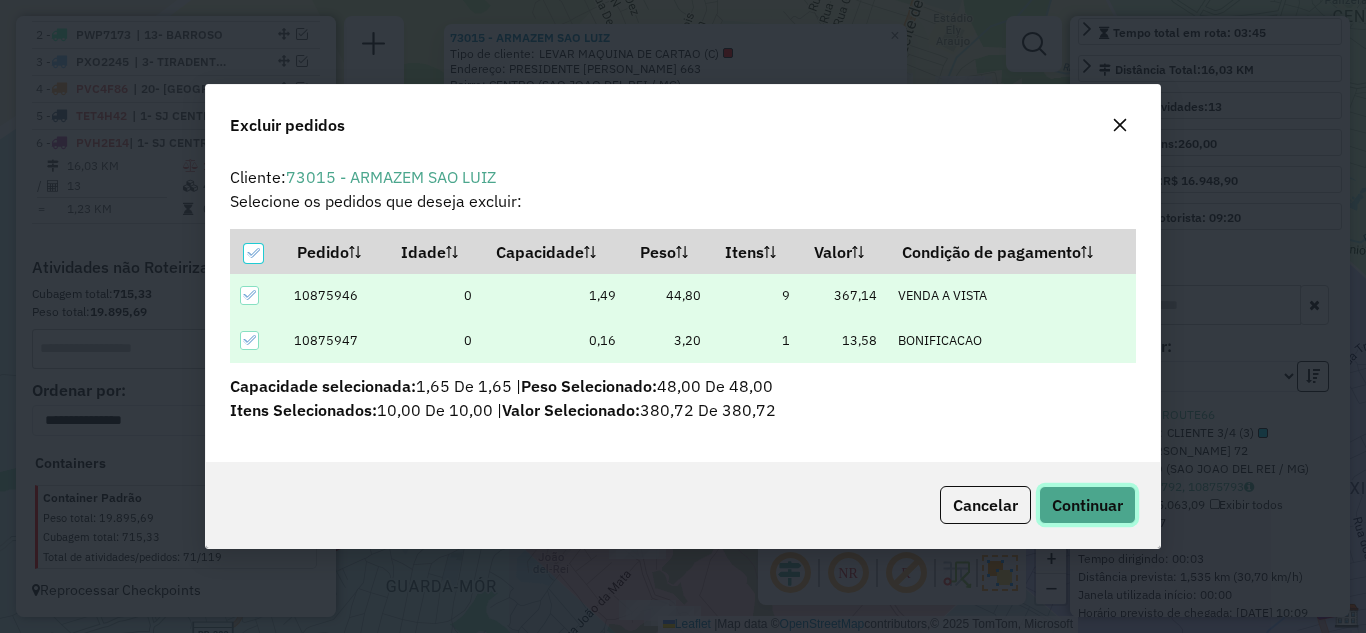 click on "Continuar" 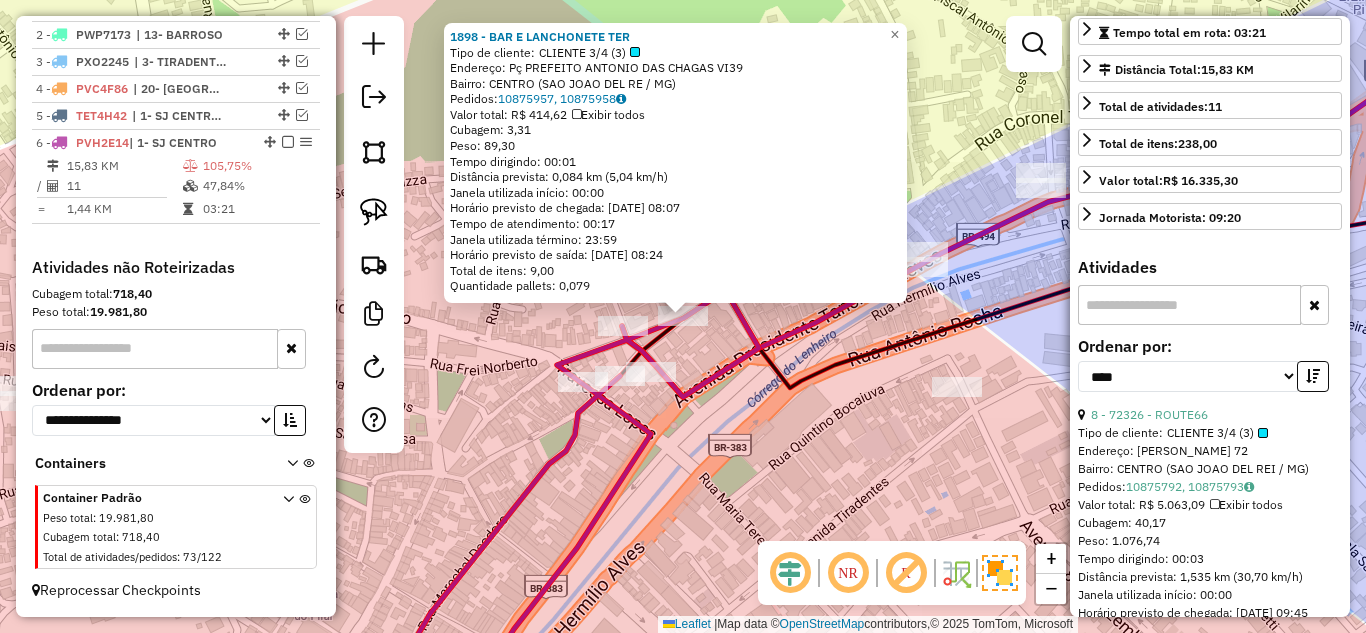click on "1898 - BAR E LANCHONETE TER  Tipo de cliente:   CLIENTE 3/4 (3)   Endereço: Pç  PREFEITO [PERSON_NAME] CHAGAS VI39   Bairro: CENTRO ([GEOGRAPHIC_DATA] / MG)   Pedidos:  10875957, 10875958   Valor total: R$ 414,62   Exibir todos   Cubagem: 3,31  Peso: 89,30  Tempo dirigindo: 00:01   Distância prevista: 0,084 km (5,04 km/h)   Janela utilizada início: 00:00   Horário previsto de chegada: [DATE] 08:07   Tempo de atendimento: 00:17   Janela utilizada término: 23:59   Horário previsto de saída: [DATE] 08:24   Total de itens: 9,00   Quantidade pallets: 0,079  × Janela de atendimento Grade de atendimento Capacidade Transportadoras Veículos Cliente Pedidos  Rotas Selecione os dias de semana para filtrar as janelas de atendimento  Seg   Ter   Qua   Qui   Sex   Sáb   Dom  Informe o período da janela de atendimento: De: Até:  Filtrar exatamente a janela do cliente  Considerar janela de atendimento padrão  Selecione os dias de semana para filtrar as grades de atendimento  Seg   Ter   Qua   Qui   Sex  De:" 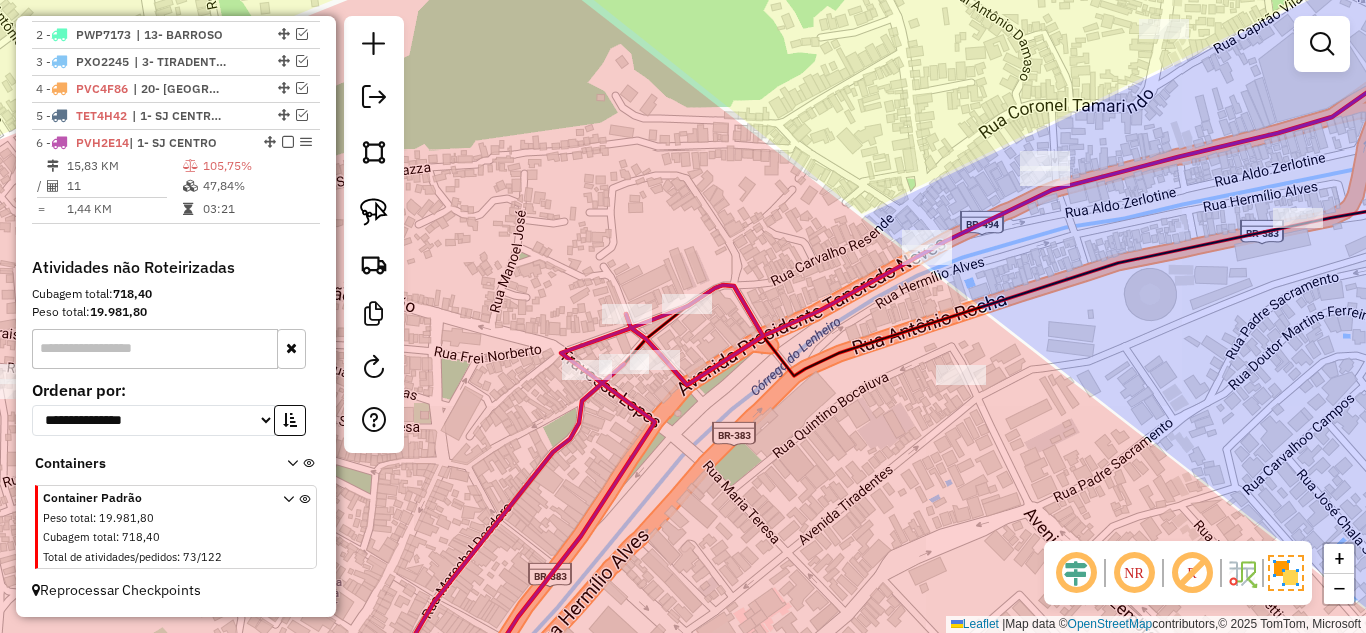 drag, startPoint x: 732, startPoint y: 419, endPoint x: 734, endPoint y: 301, distance: 118.016945 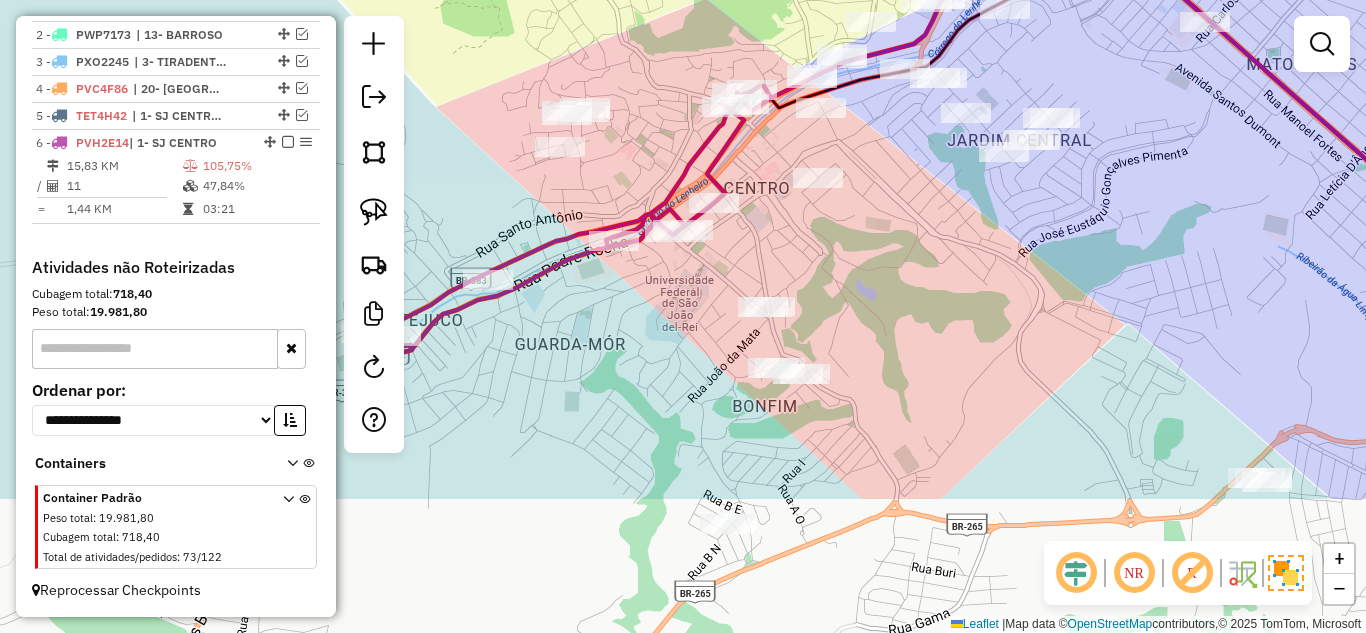 drag, startPoint x: 757, startPoint y: 419, endPoint x: 753, endPoint y: 215, distance: 204.03922 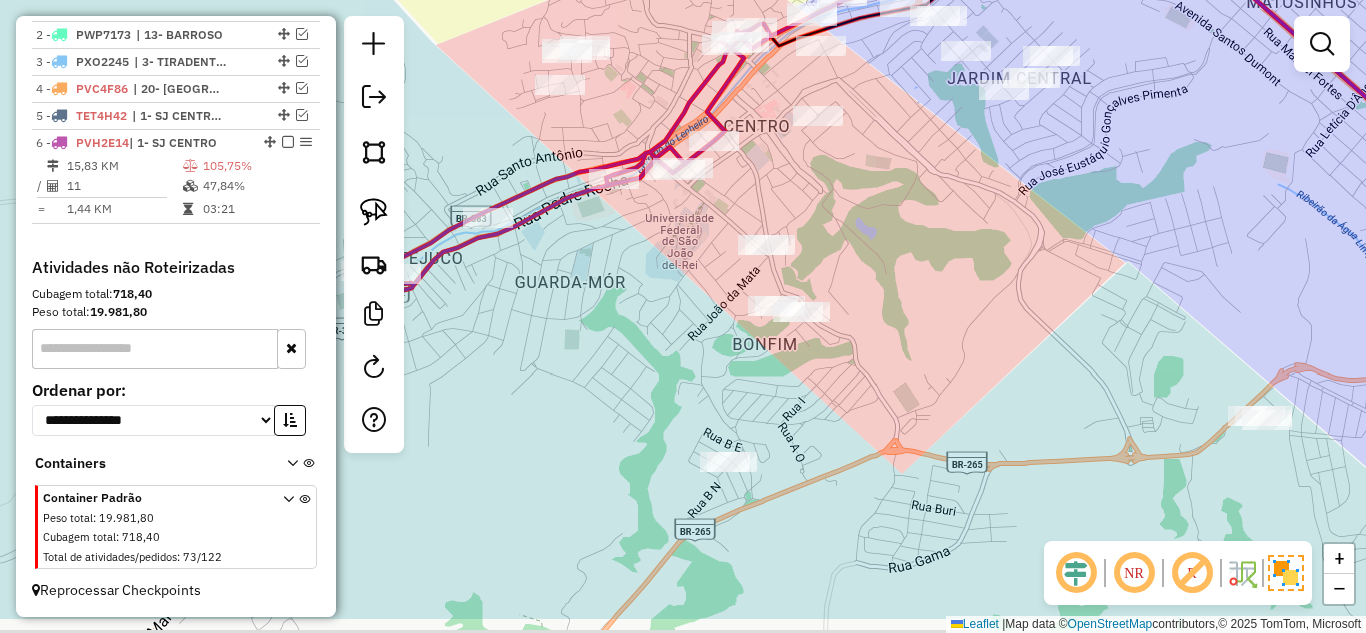 drag, startPoint x: 930, startPoint y: 332, endPoint x: 865, endPoint y: 274, distance: 87.11487 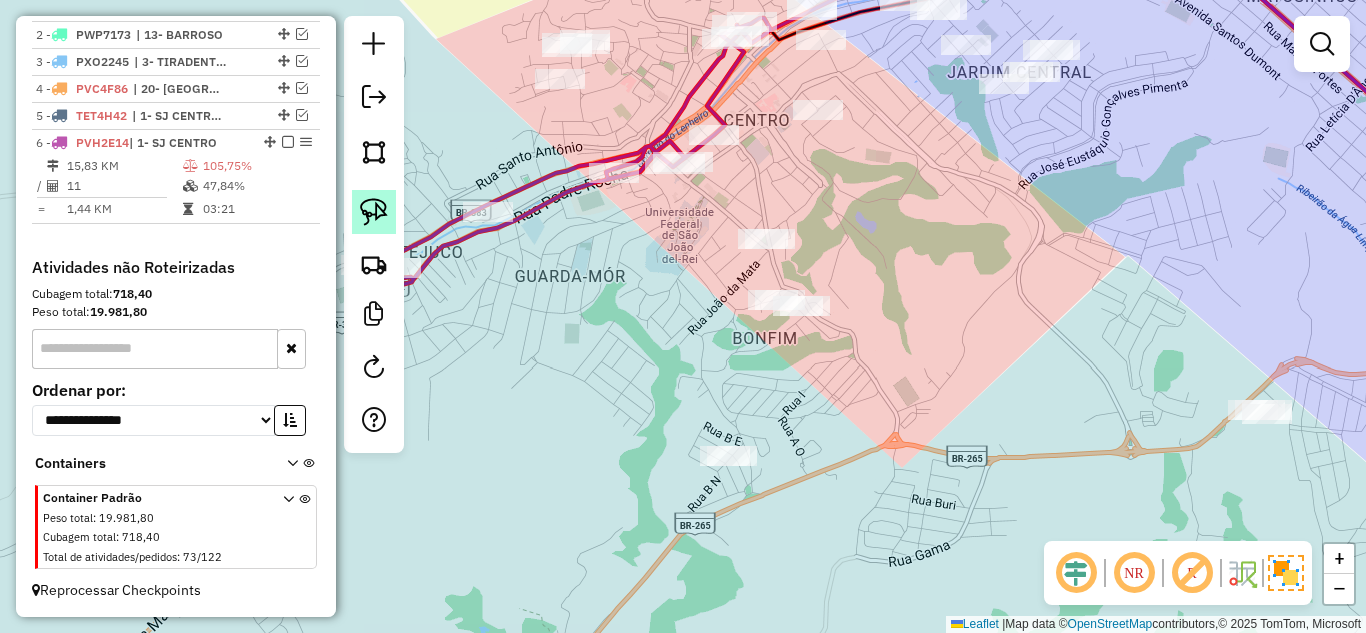 click 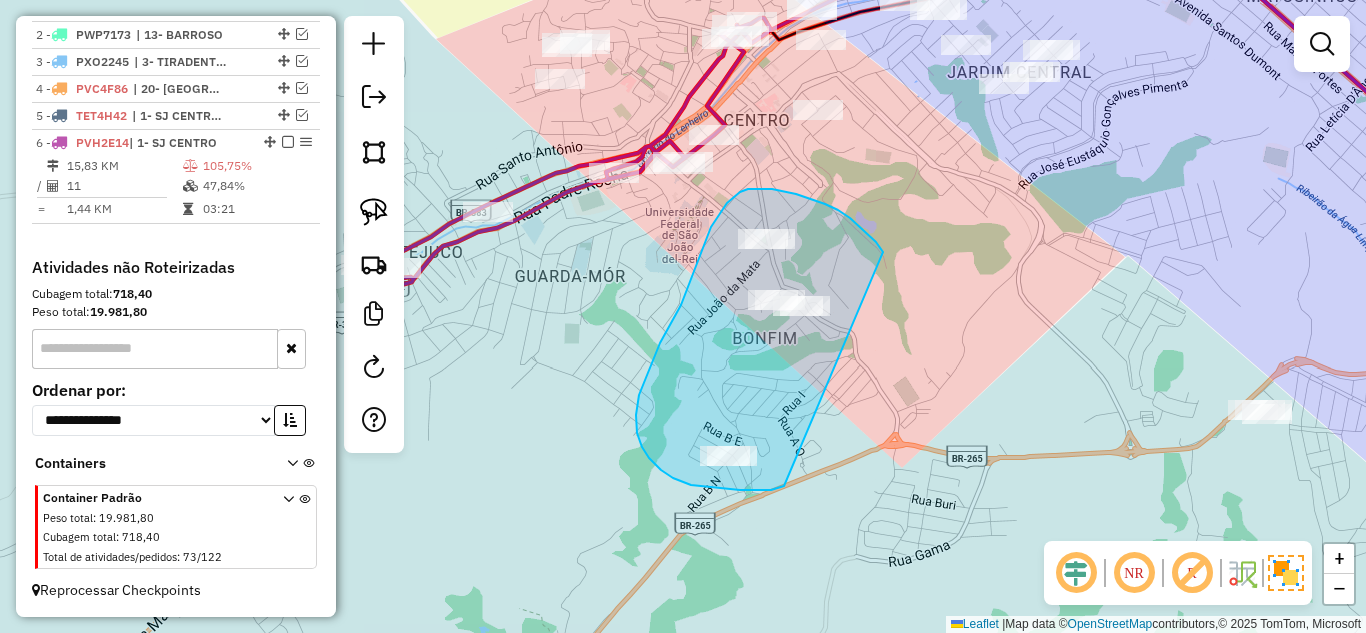 drag, startPoint x: 871, startPoint y: 237, endPoint x: 784, endPoint y: 486, distance: 263.76126 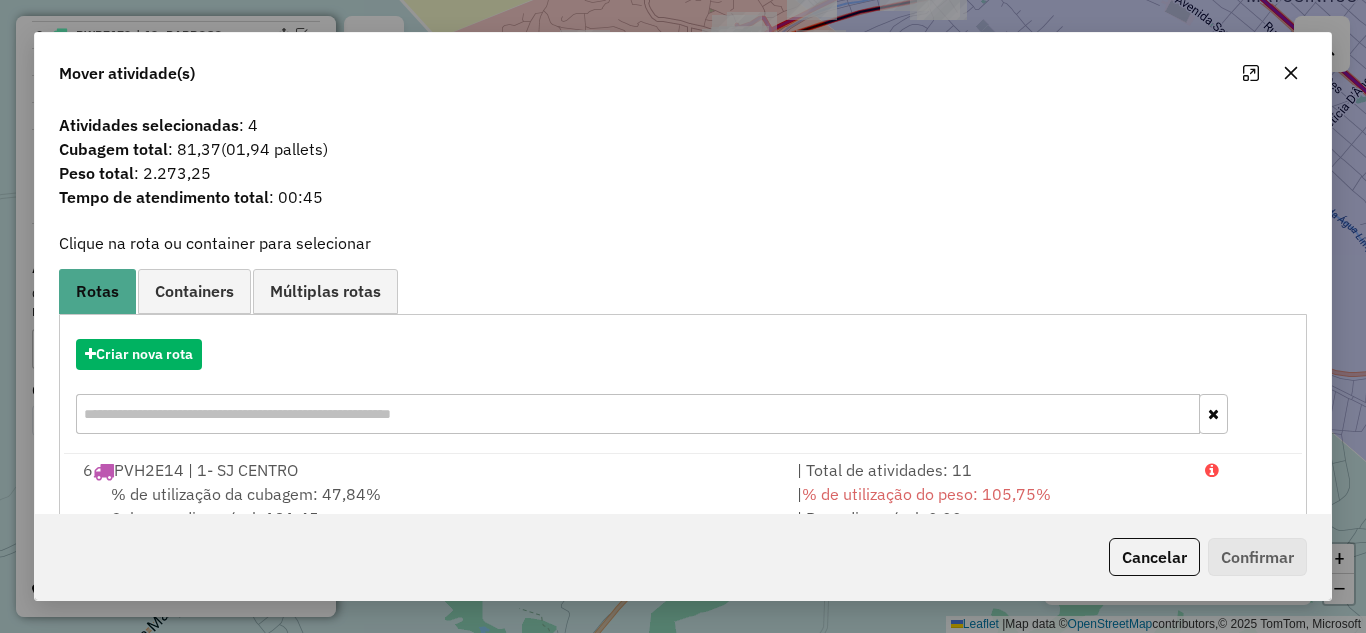 click 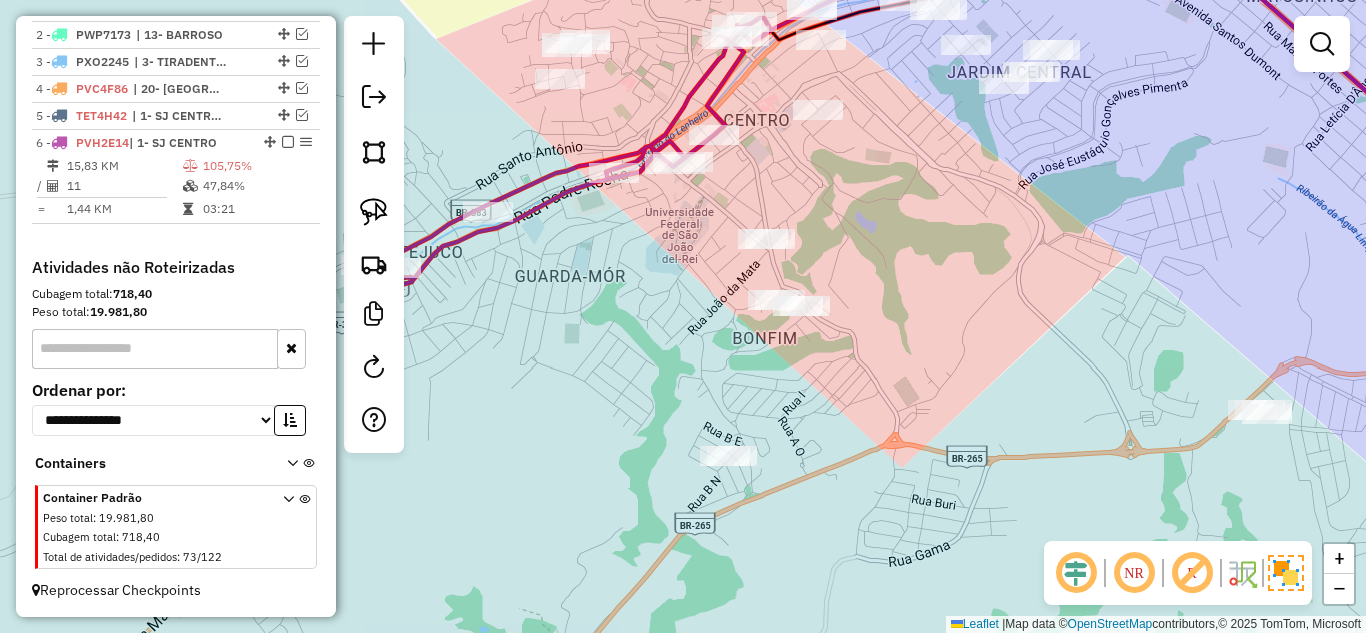 click on "Janela de atendimento Grade de atendimento Capacidade Transportadoras Veículos Cliente Pedidos  Rotas Selecione os dias de semana para filtrar as janelas de atendimento  Seg   Ter   Qua   Qui   Sex   Sáb   Dom  Informe o período da janela de atendimento: De: Até:  Filtrar exatamente a janela do cliente  Considerar janela de atendimento padrão  Selecione os dias de semana para filtrar as grades de atendimento  Seg   Ter   Qua   Qui   Sex   Sáb   Dom   Considerar clientes sem dia de atendimento cadastrado  Clientes fora do dia de atendimento selecionado Filtrar as atividades entre os valores definidos abaixo:  Peso mínimo:   Peso máximo:   Cubagem mínima:   Cubagem máxima:   De:   Até:  Filtrar as atividades entre o tempo de atendimento definido abaixo:  De:   Até:   Considerar capacidade total dos clientes não roteirizados Transportadora: Selecione um ou mais itens Tipo de veículo: Selecione um ou mais itens Veículo: Selecione um ou mais itens Motorista: Selecione um ou mais itens Nome: Rótulo:" 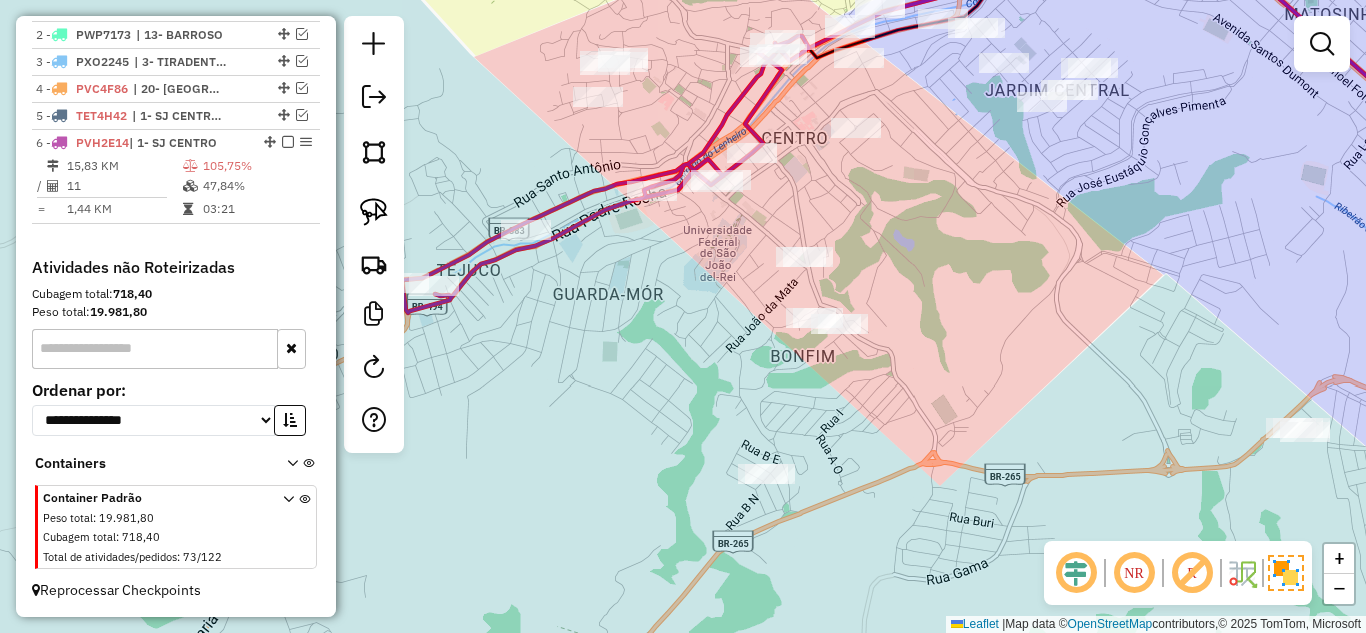 drag, startPoint x: 701, startPoint y: 325, endPoint x: 786, endPoint y: 340, distance: 86.313385 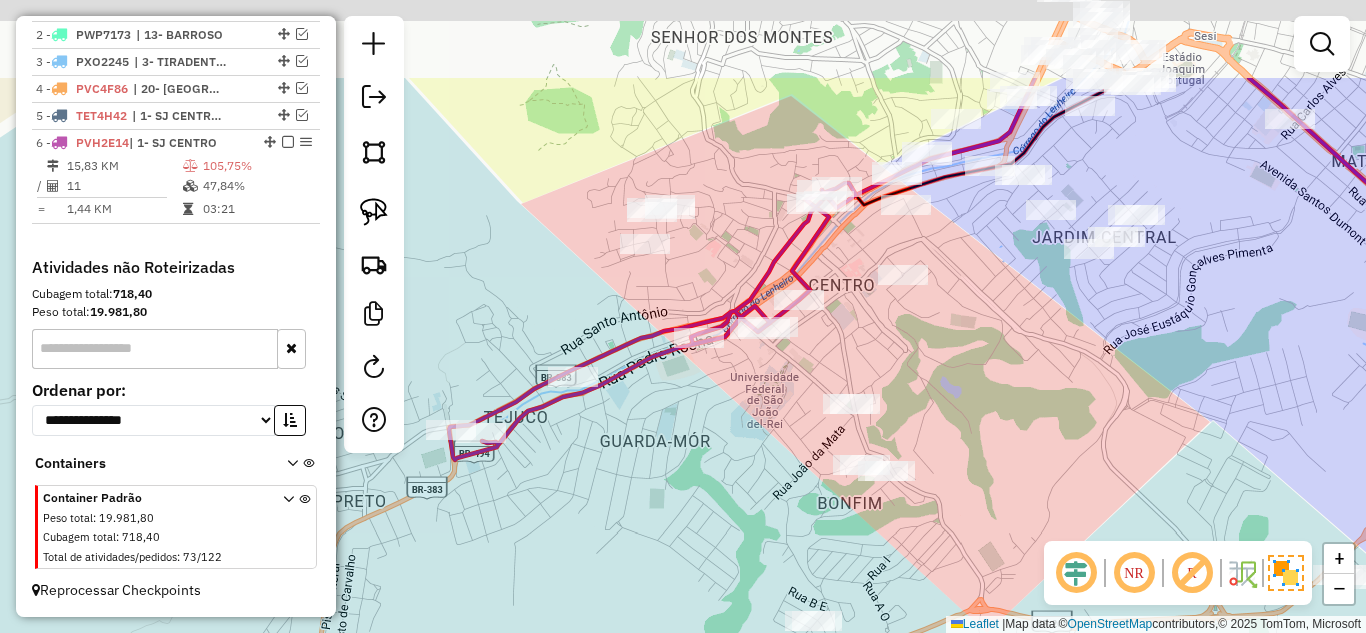 drag, startPoint x: 638, startPoint y: 143, endPoint x: 683, endPoint y: 286, distance: 149.91331 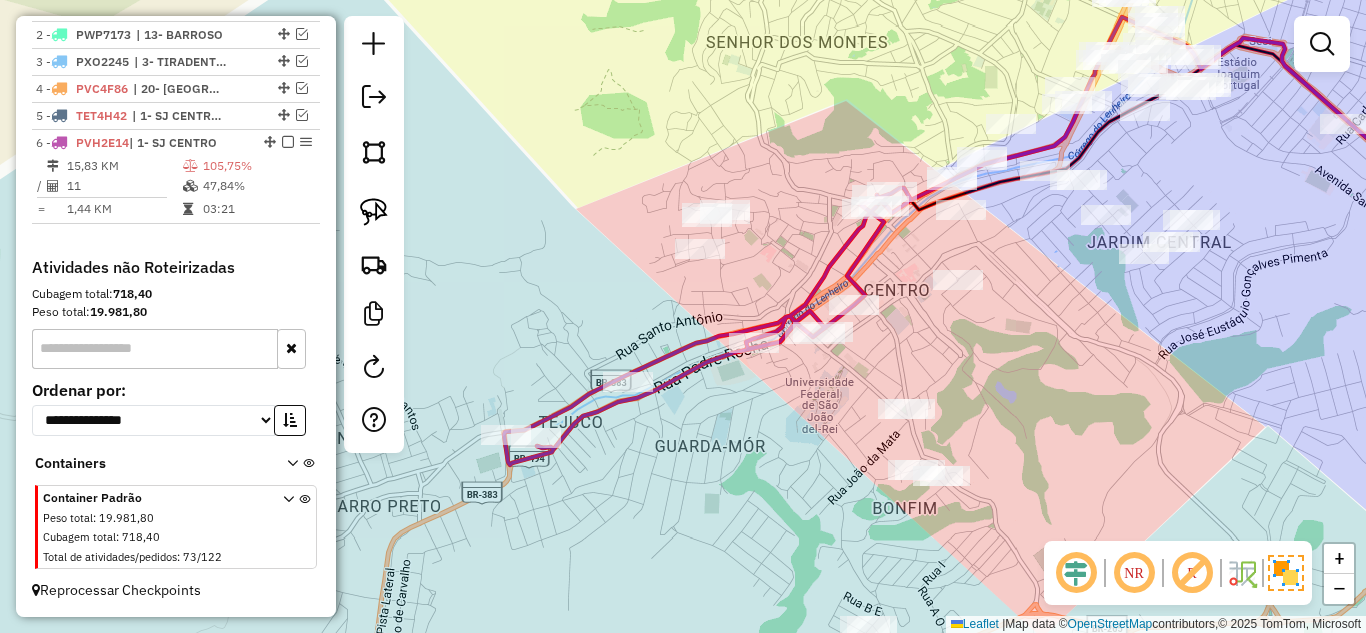 drag, startPoint x: 573, startPoint y: 306, endPoint x: 624, endPoint y: 310, distance: 51.156624 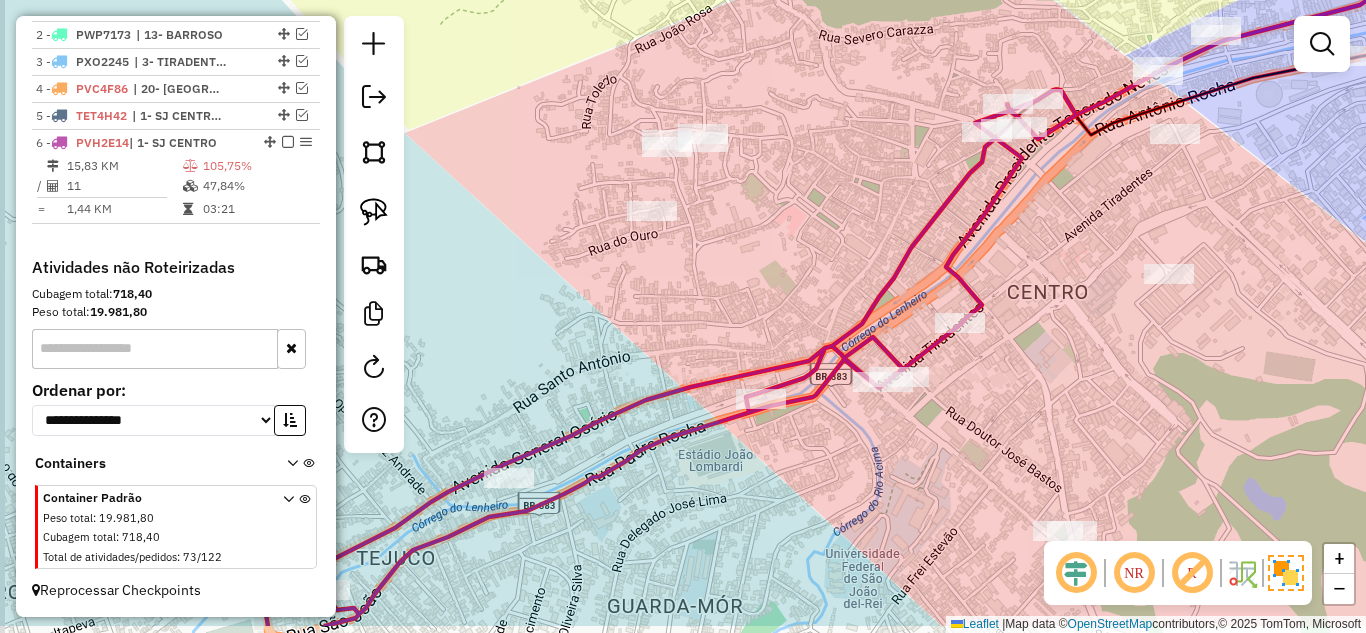 drag, startPoint x: 632, startPoint y: 357, endPoint x: 597, endPoint y: 251, distance: 111.62885 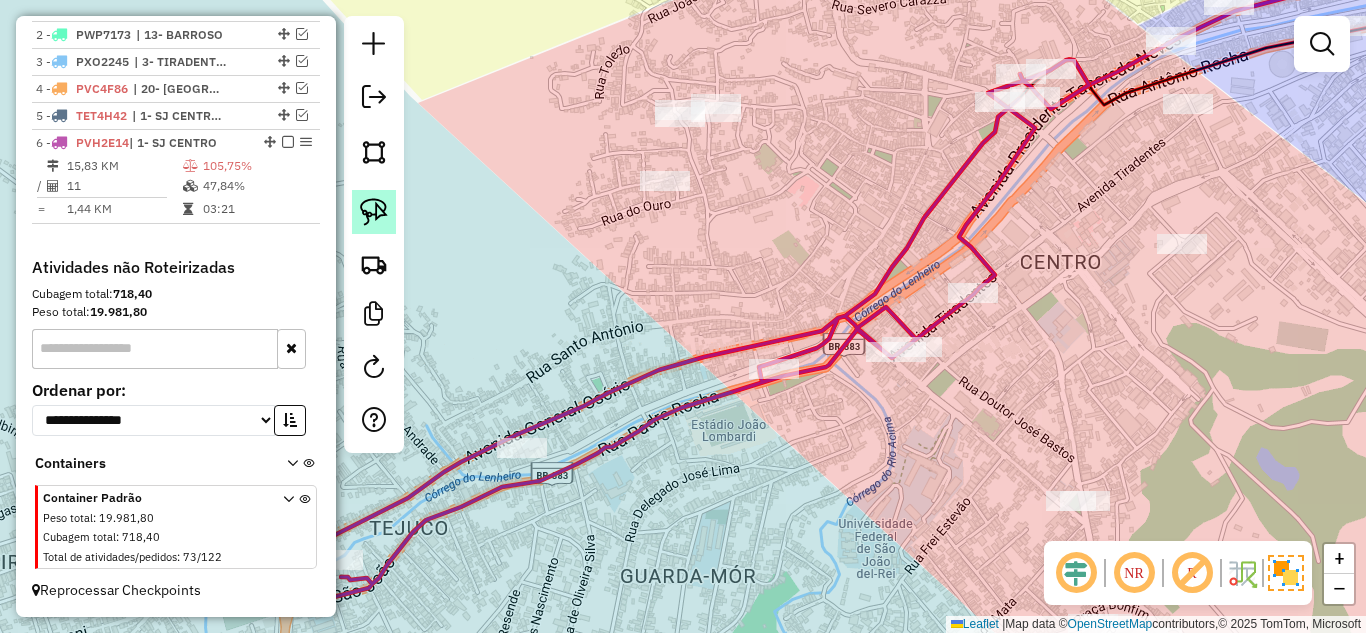 click 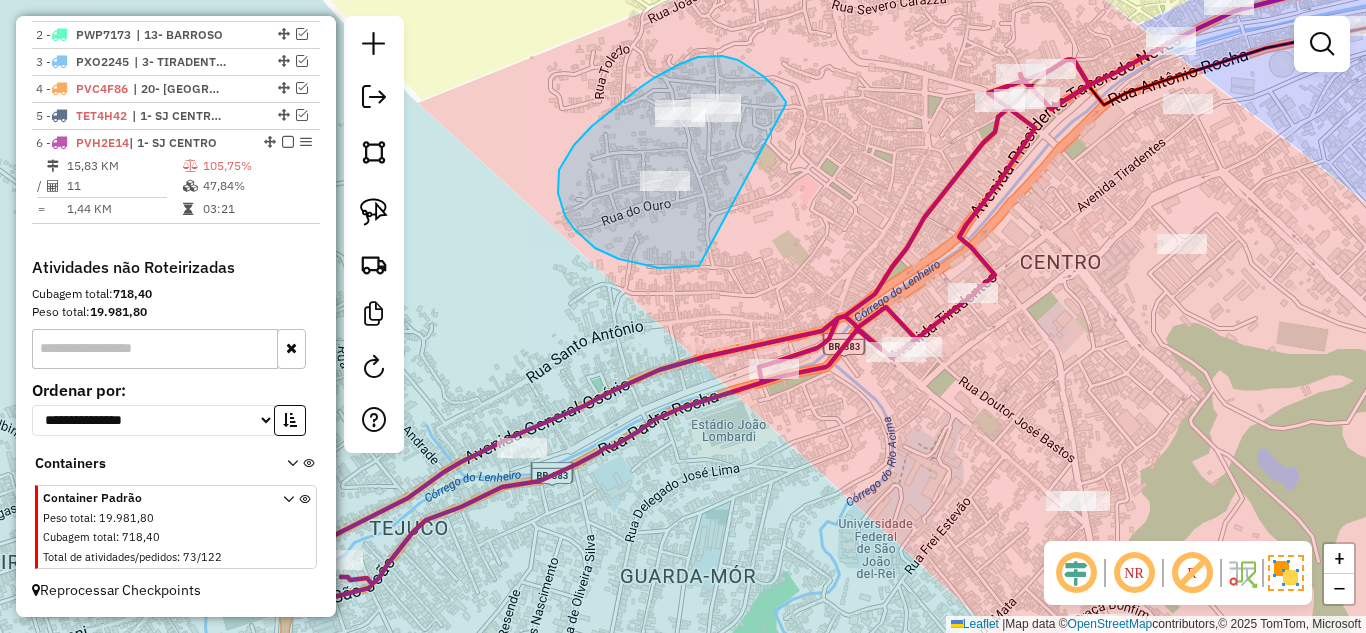 drag, startPoint x: 786, startPoint y: 105, endPoint x: 733, endPoint y: 264, distance: 167.60072 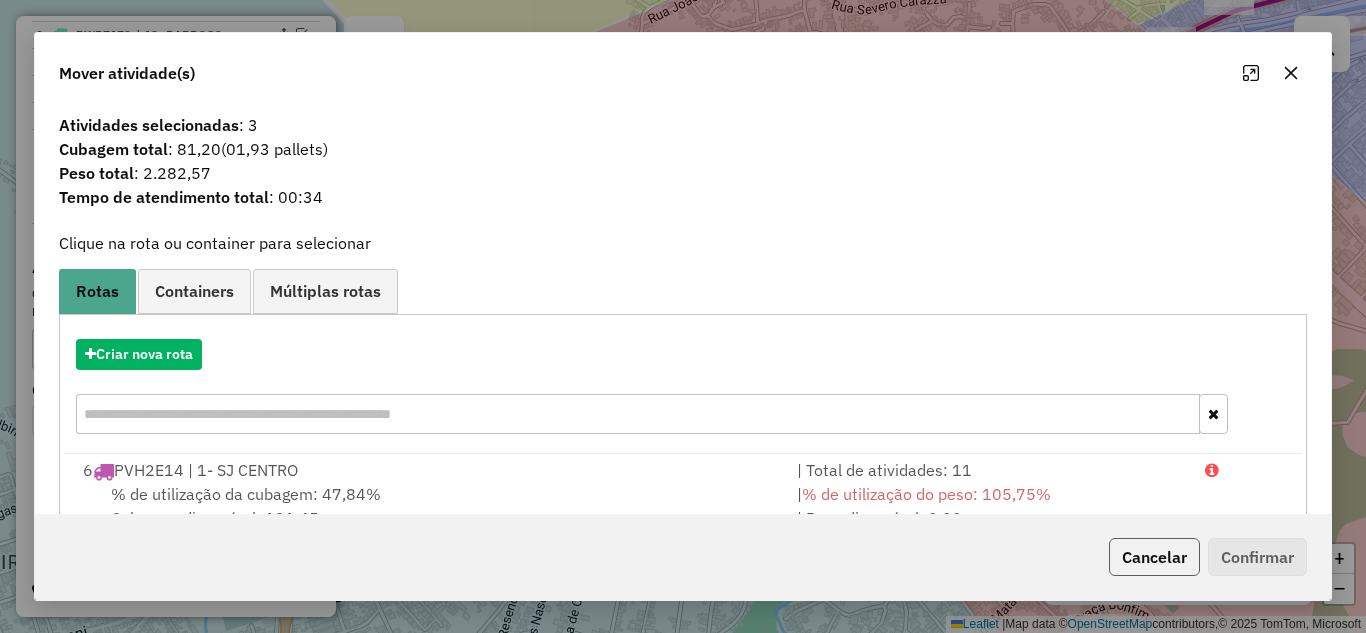click on "Cancelar" 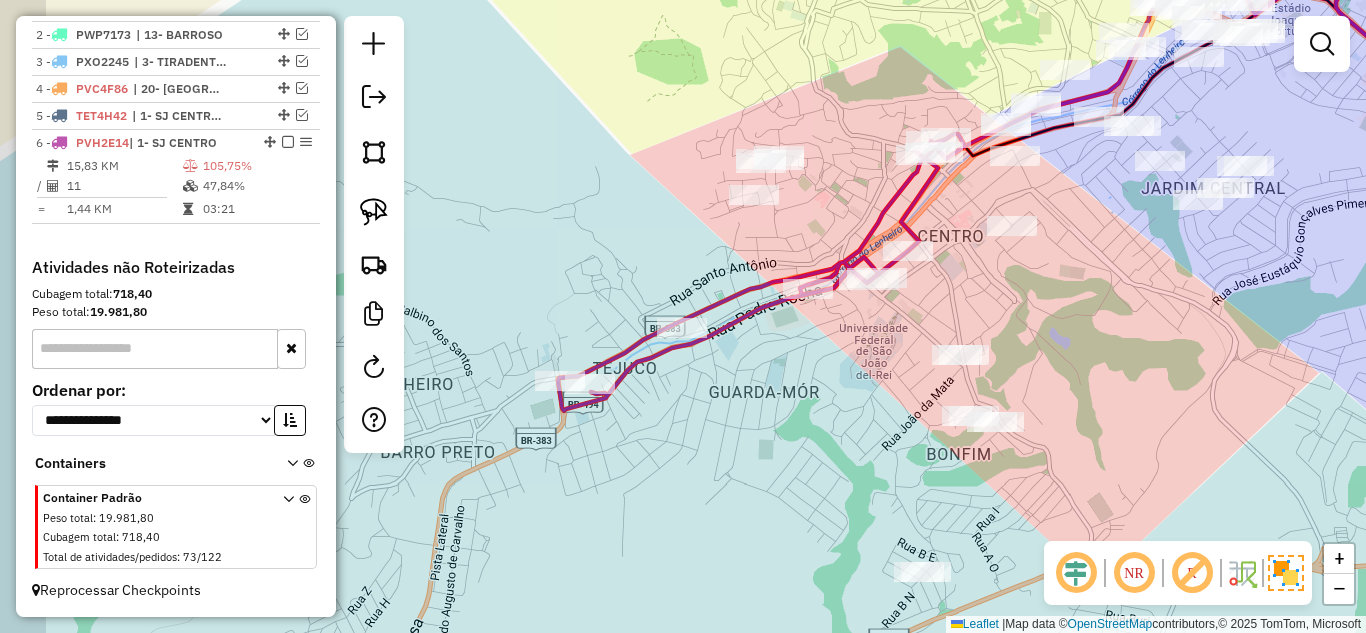 drag, startPoint x: 687, startPoint y: 274, endPoint x: 457, endPoint y: 181, distance: 248.09071 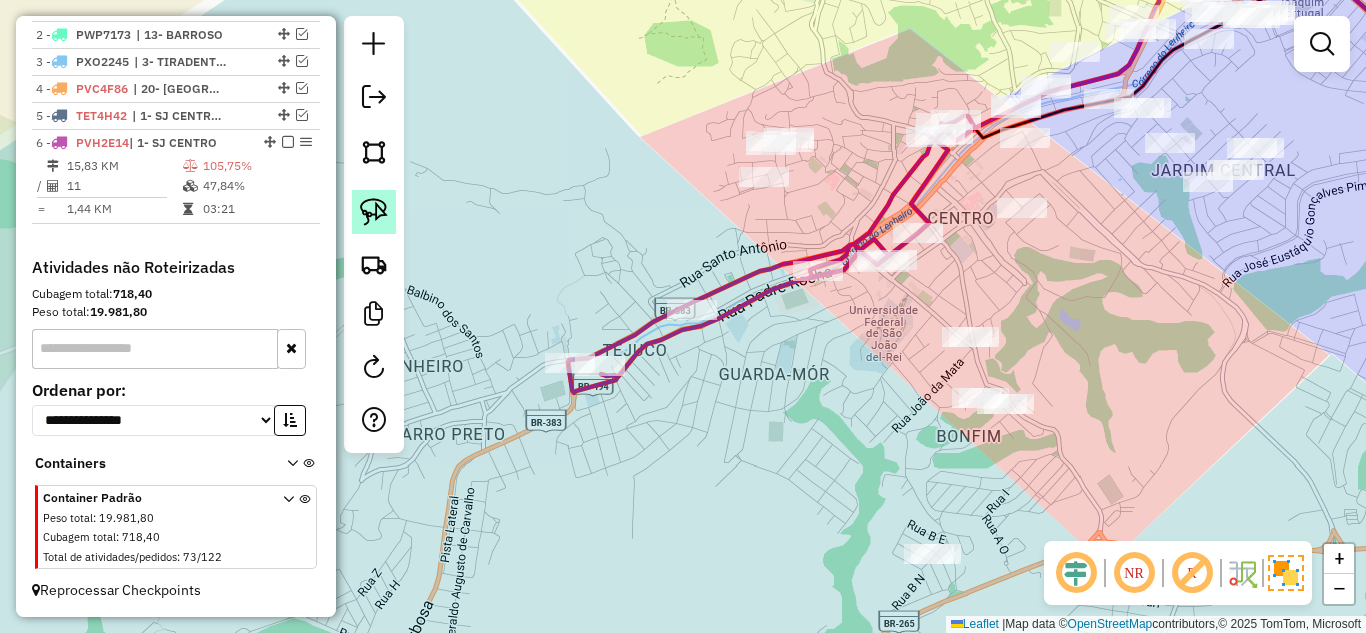 click 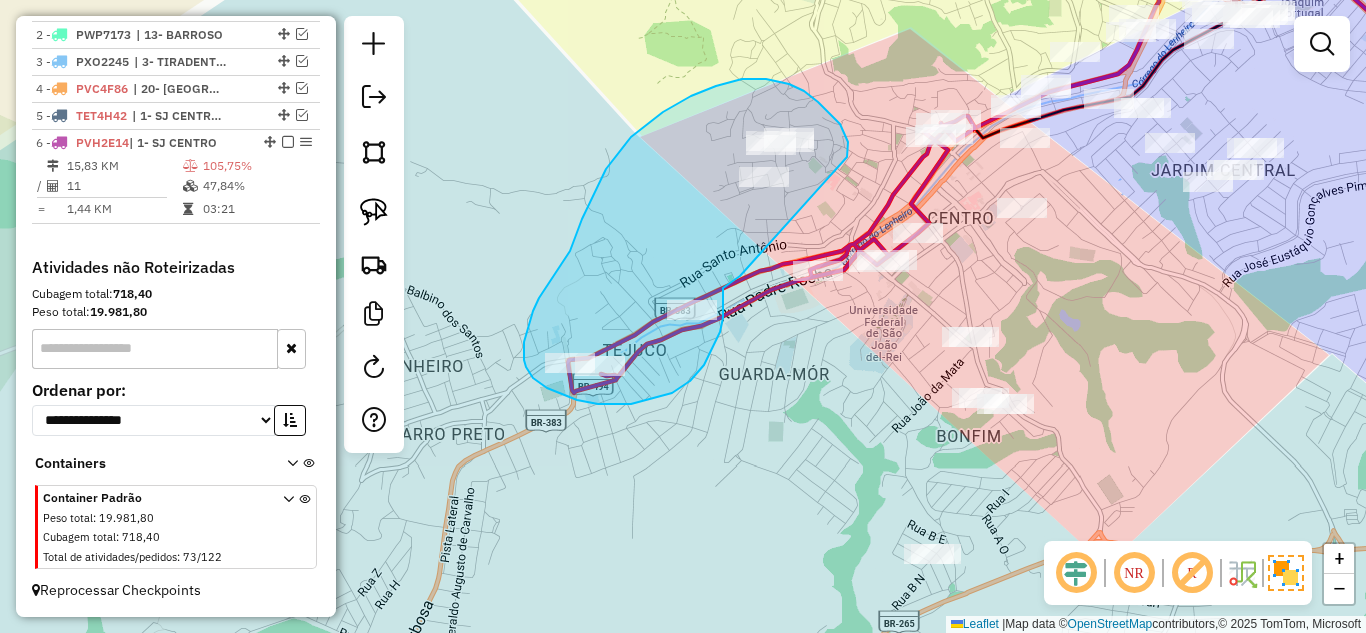 drag, startPoint x: 840, startPoint y: 124, endPoint x: 740, endPoint y: 276, distance: 181.94505 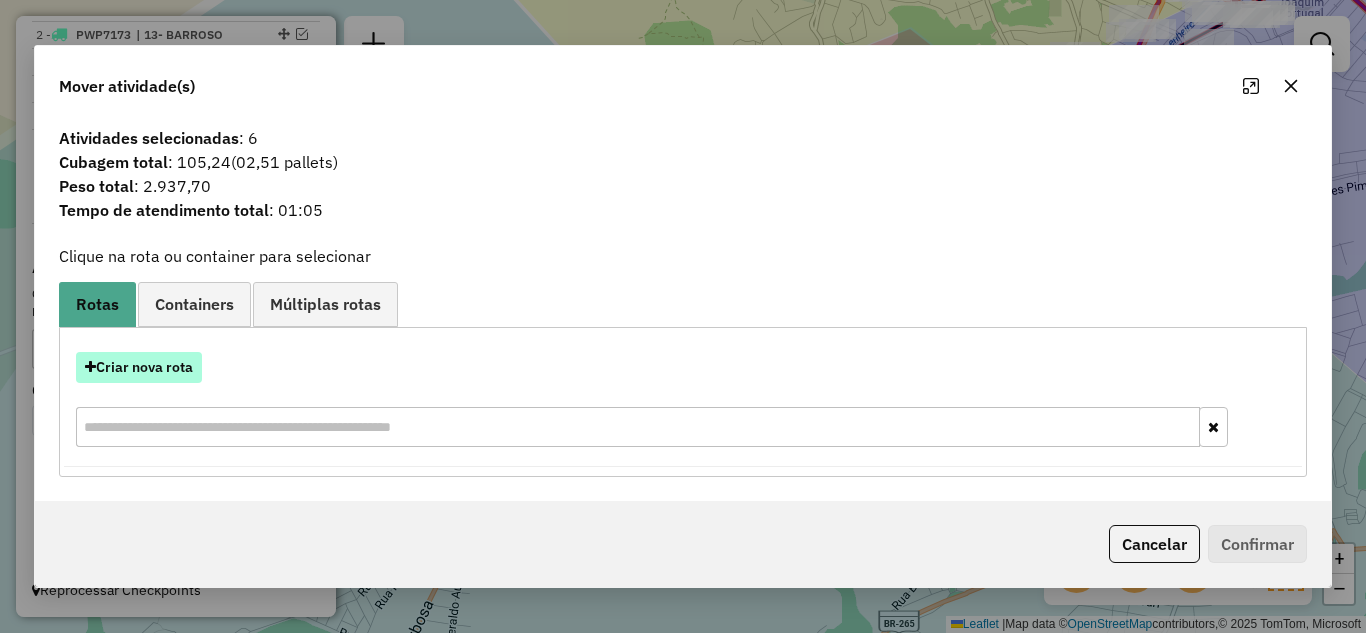 click on "Criar nova rota" at bounding box center (139, 367) 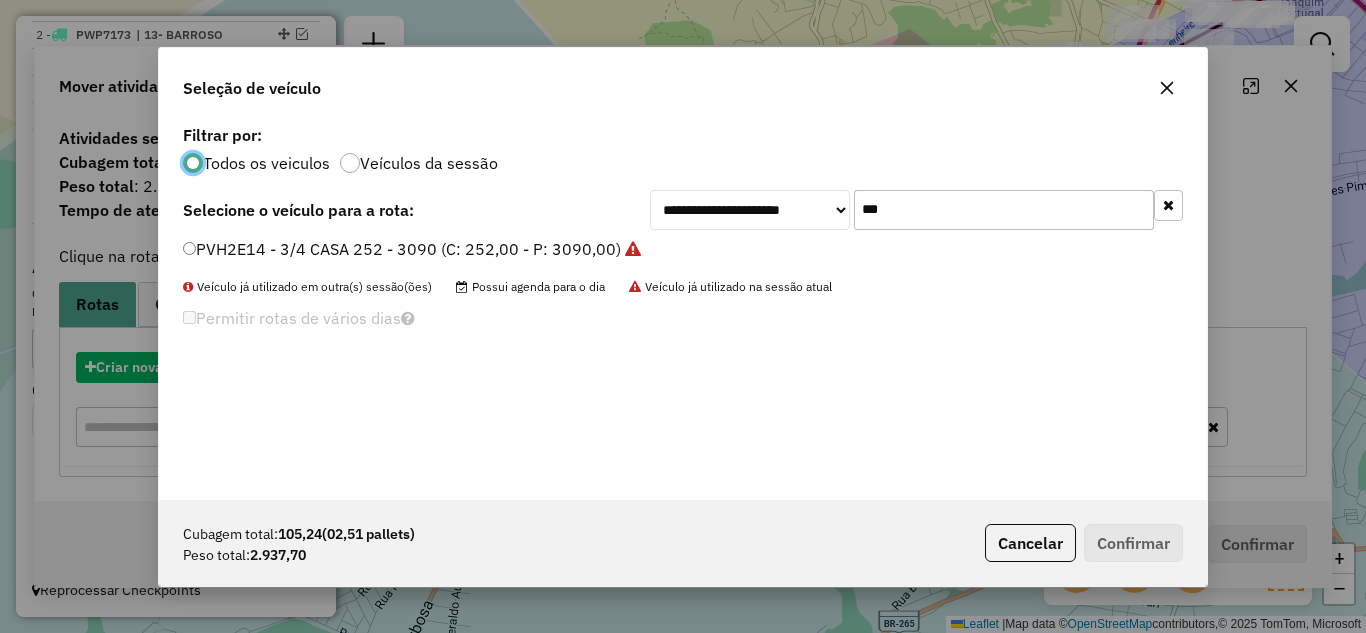 scroll, scrollTop: 11, scrollLeft: 6, axis: both 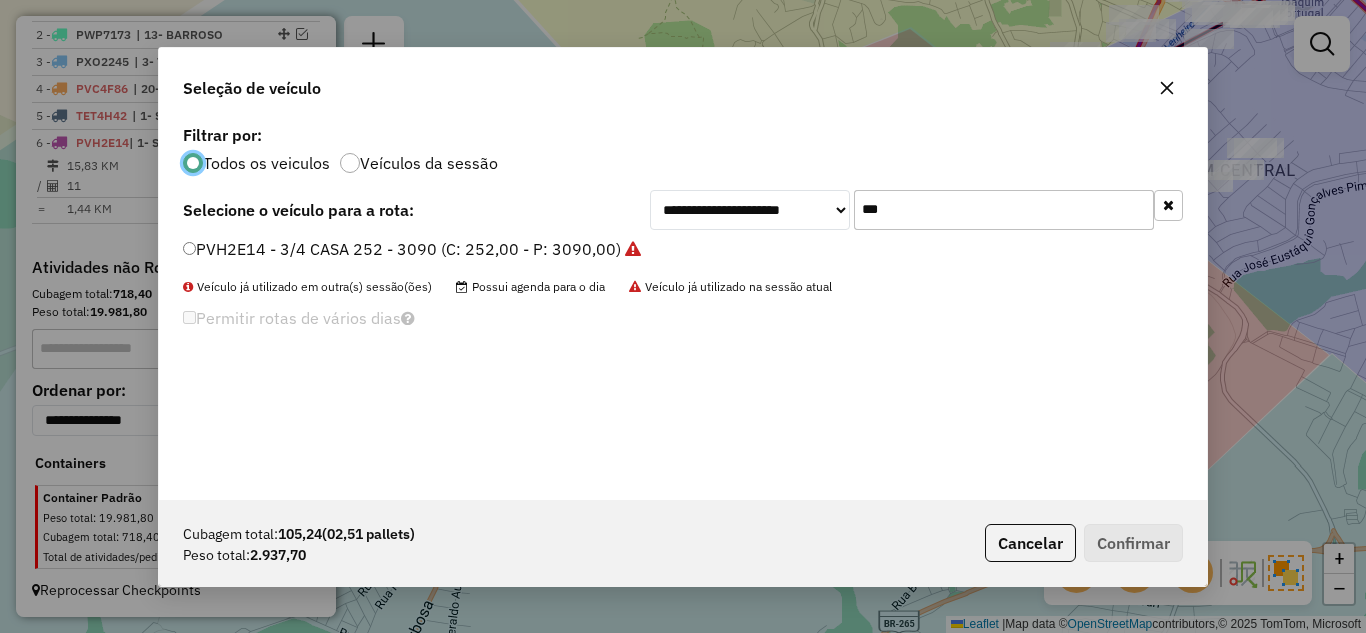 drag, startPoint x: 923, startPoint y: 210, endPoint x: 907, endPoint y: 212, distance: 16.124516 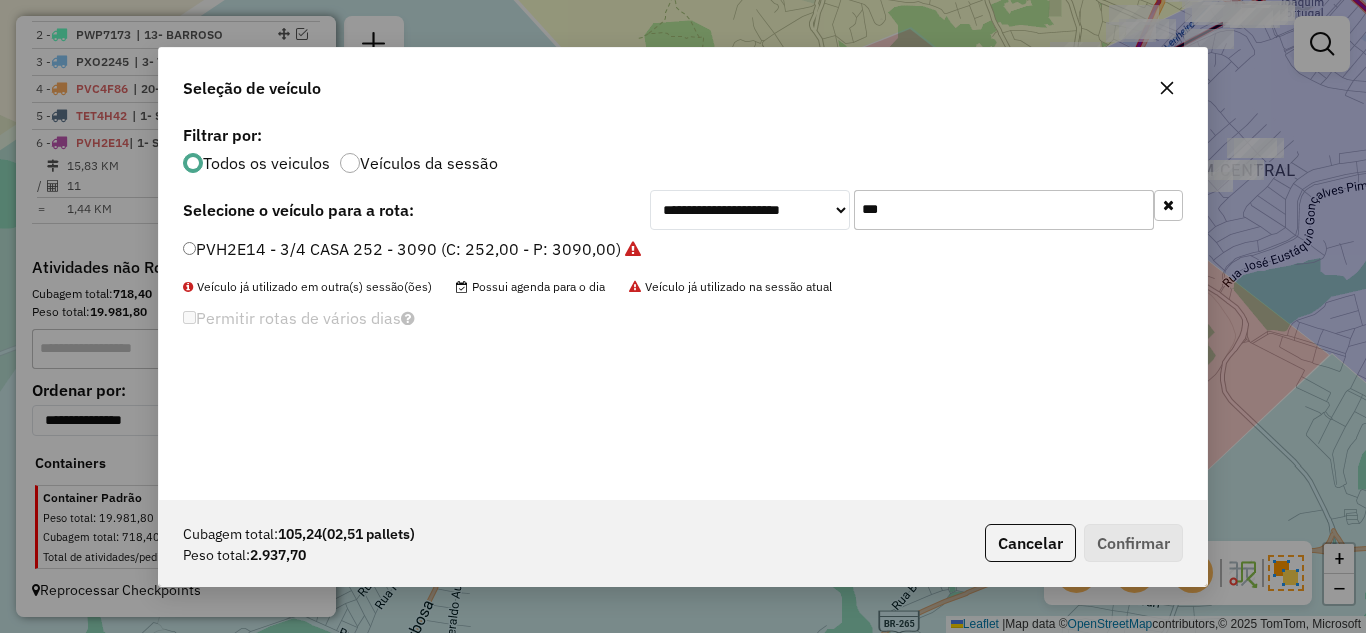 click on "PVH2E14 - 3/4 CASA 252 - 3090 (C: 252,00 - P: 3090,00)" 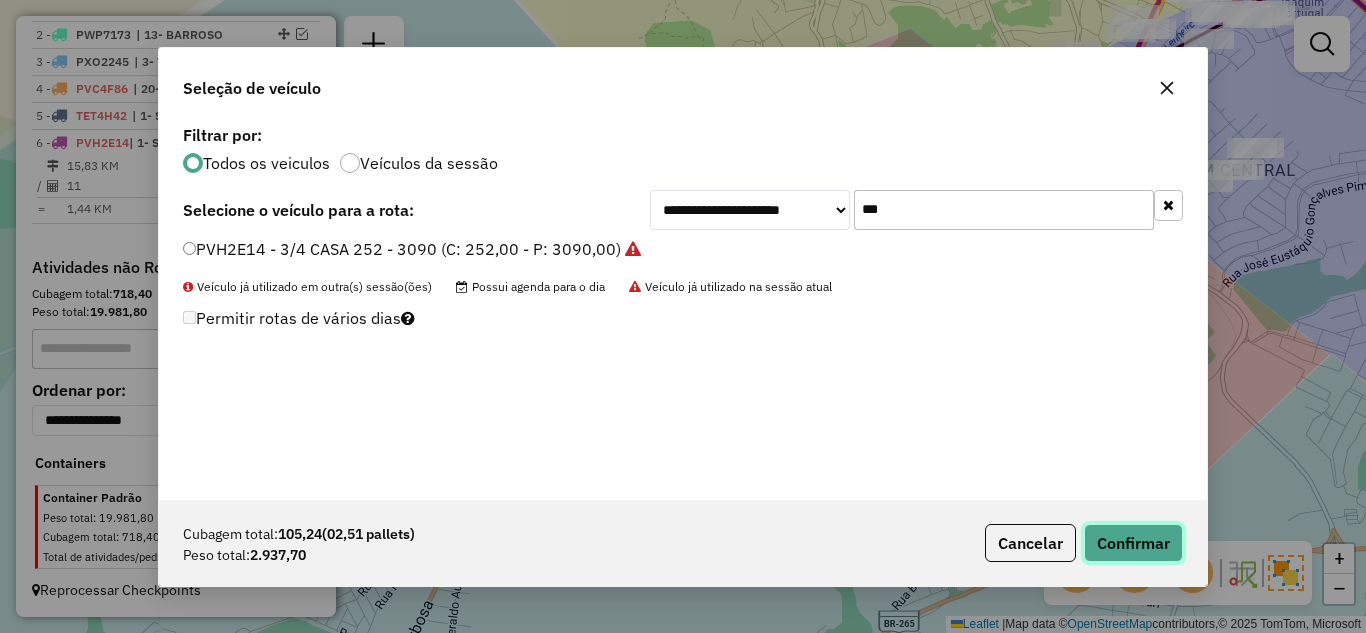 click on "Confirmar" 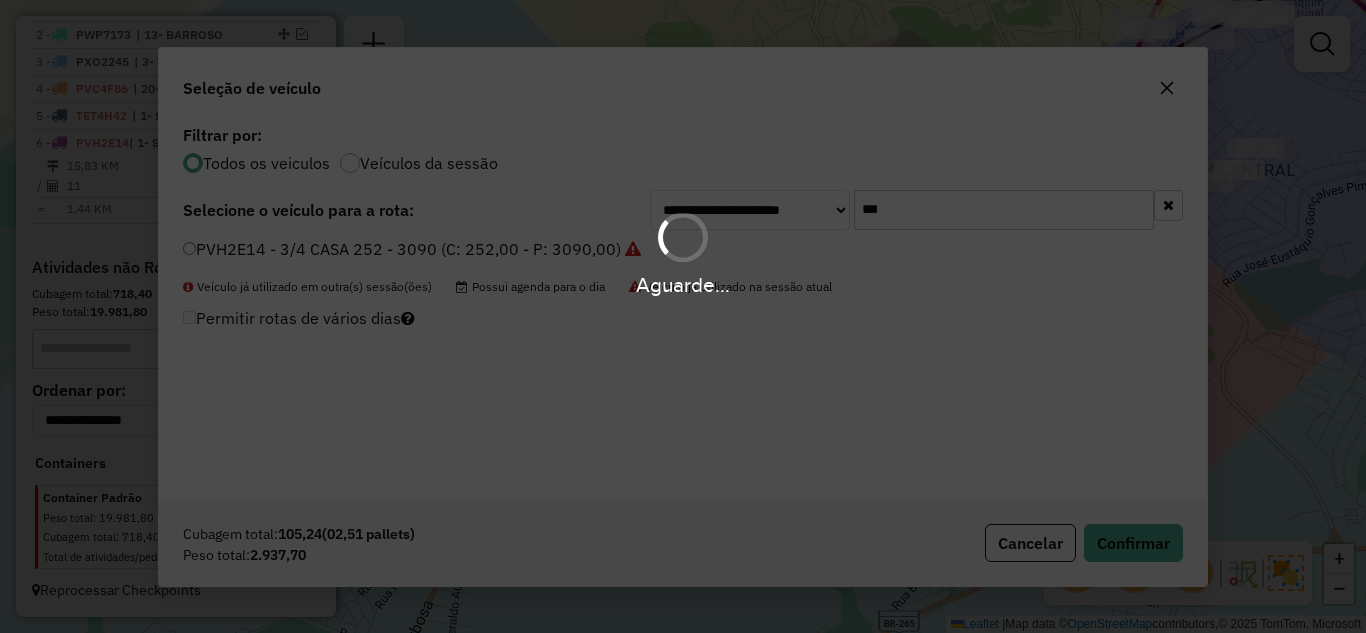 scroll, scrollTop: 772, scrollLeft: 0, axis: vertical 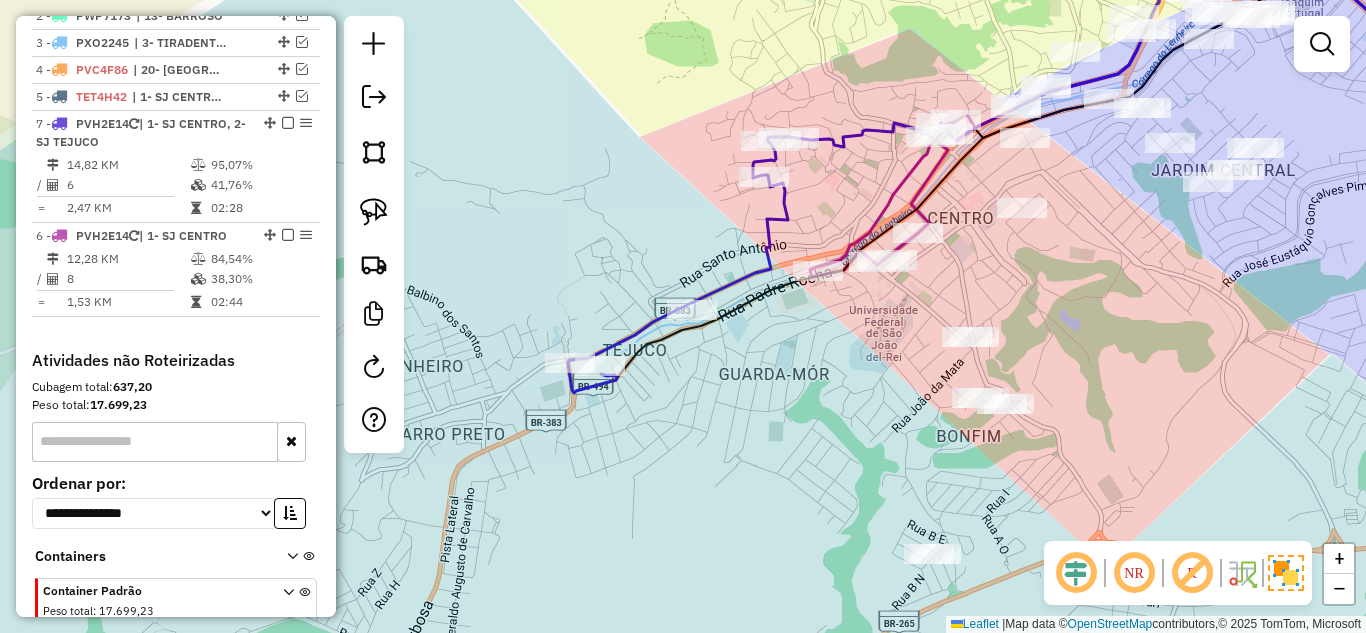 drag, startPoint x: 266, startPoint y: 233, endPoint x: 266, endPoint y: 151, distance: 82 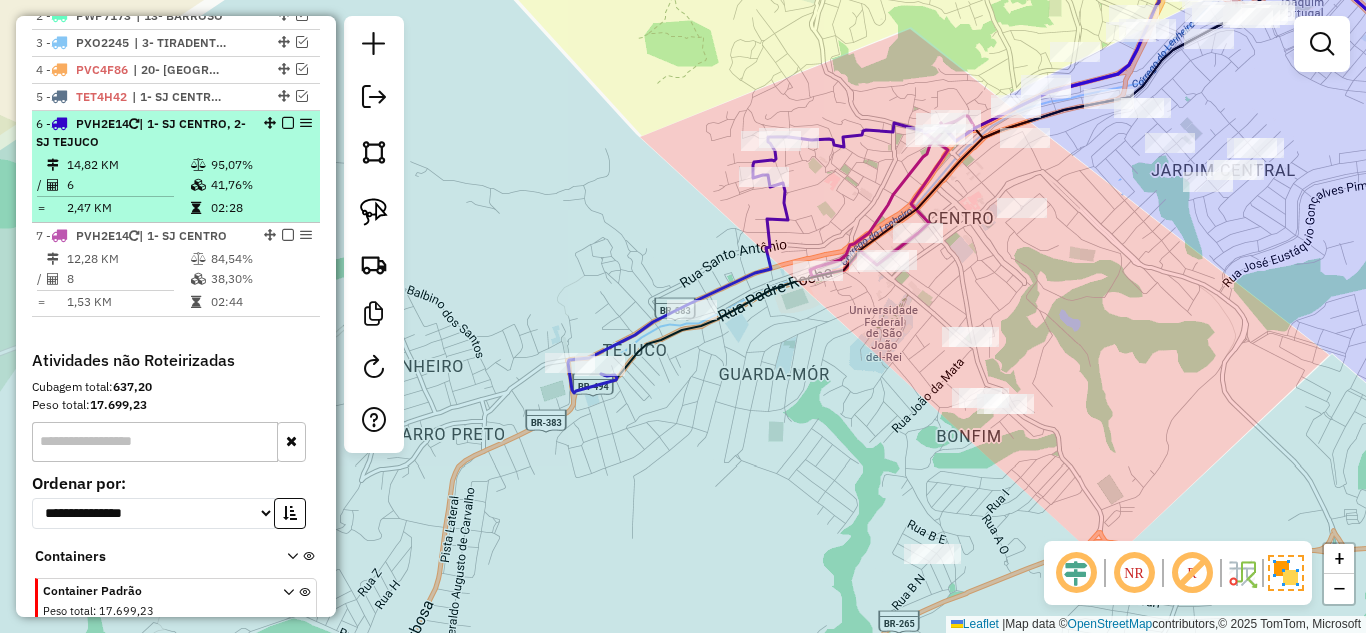 click on "14,82 KM" at bounding box center [128, 165] 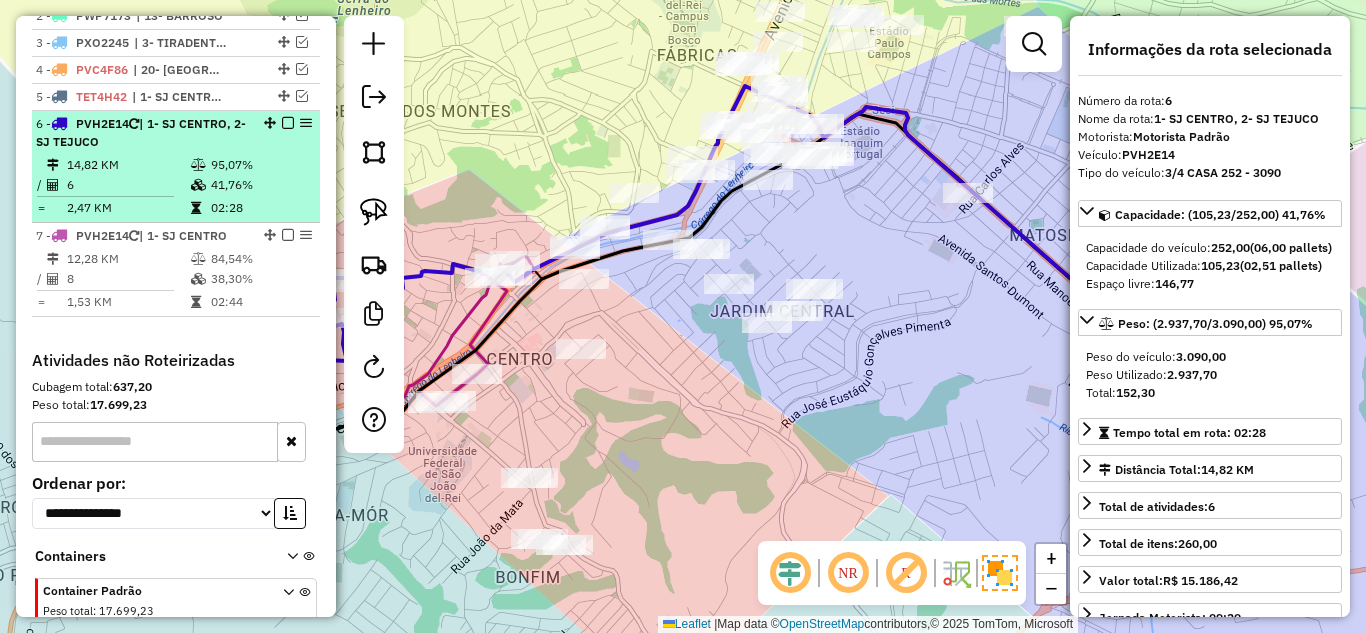click at bounding box center [288, 123] 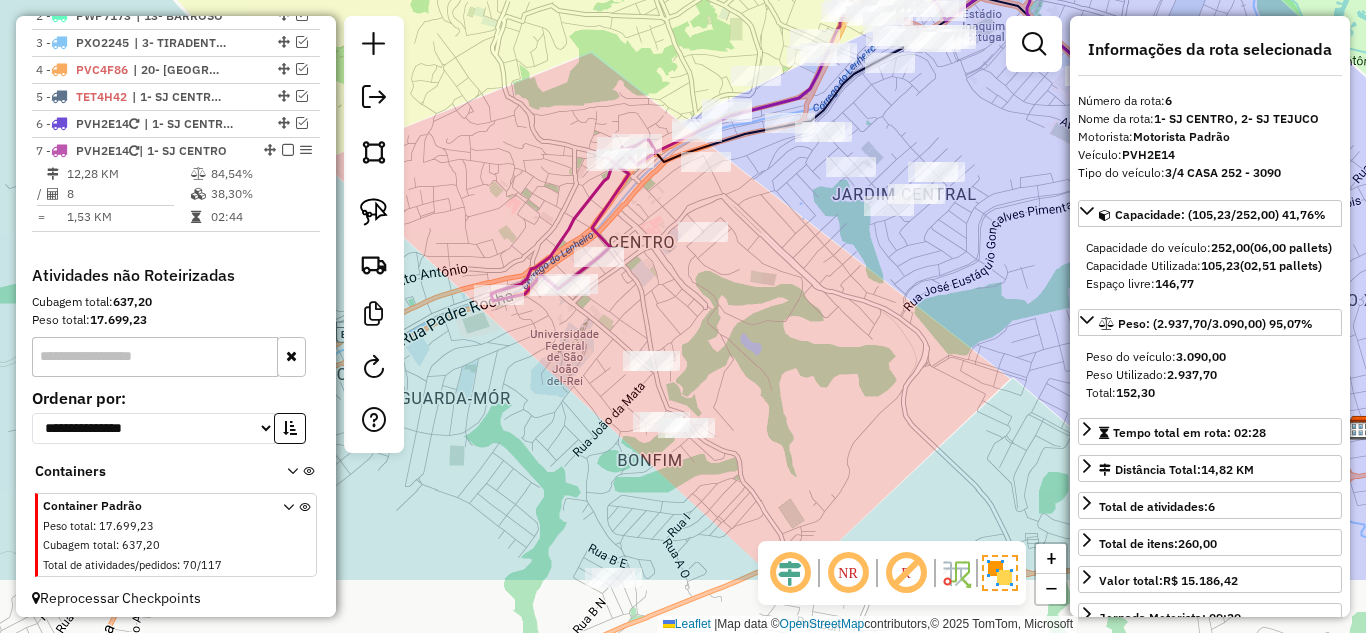 drag, startPoint x: 655, startPoint y: 390, endPoint x: 715, endPoint y: 299, distance: 109 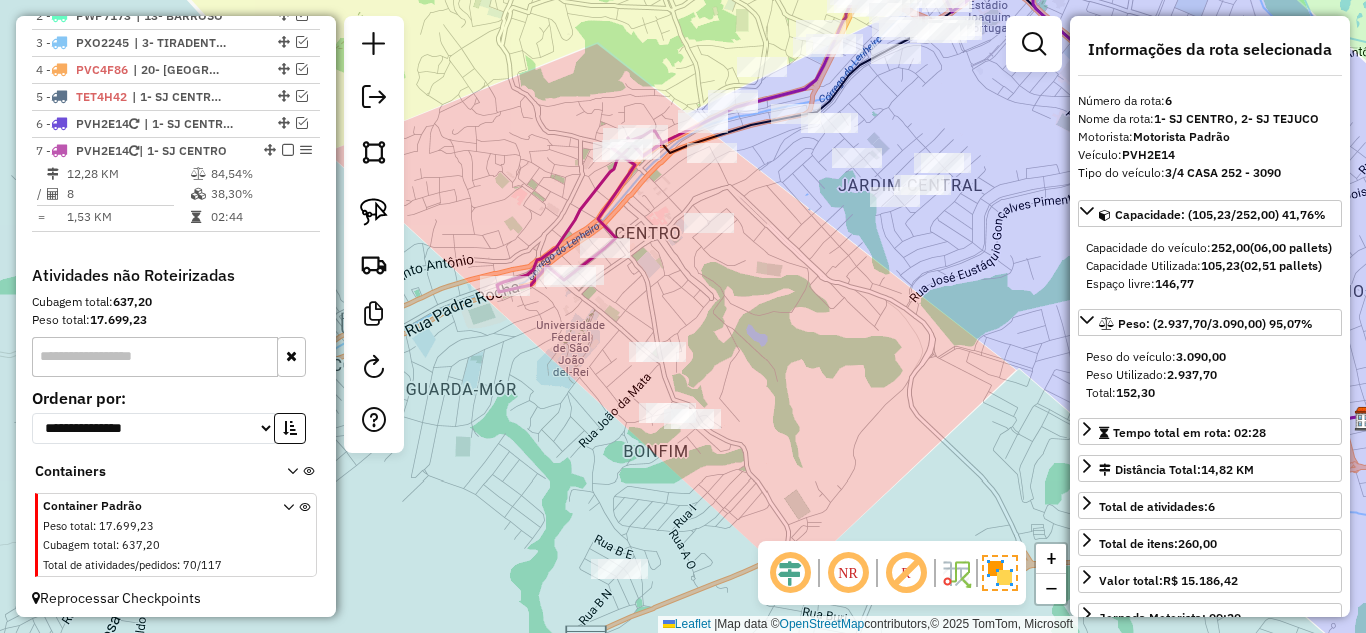 drag, startPoint x: 769, startPoint y: 321, endPoint x: 775, endPoint y: 309, distance: 13.416408 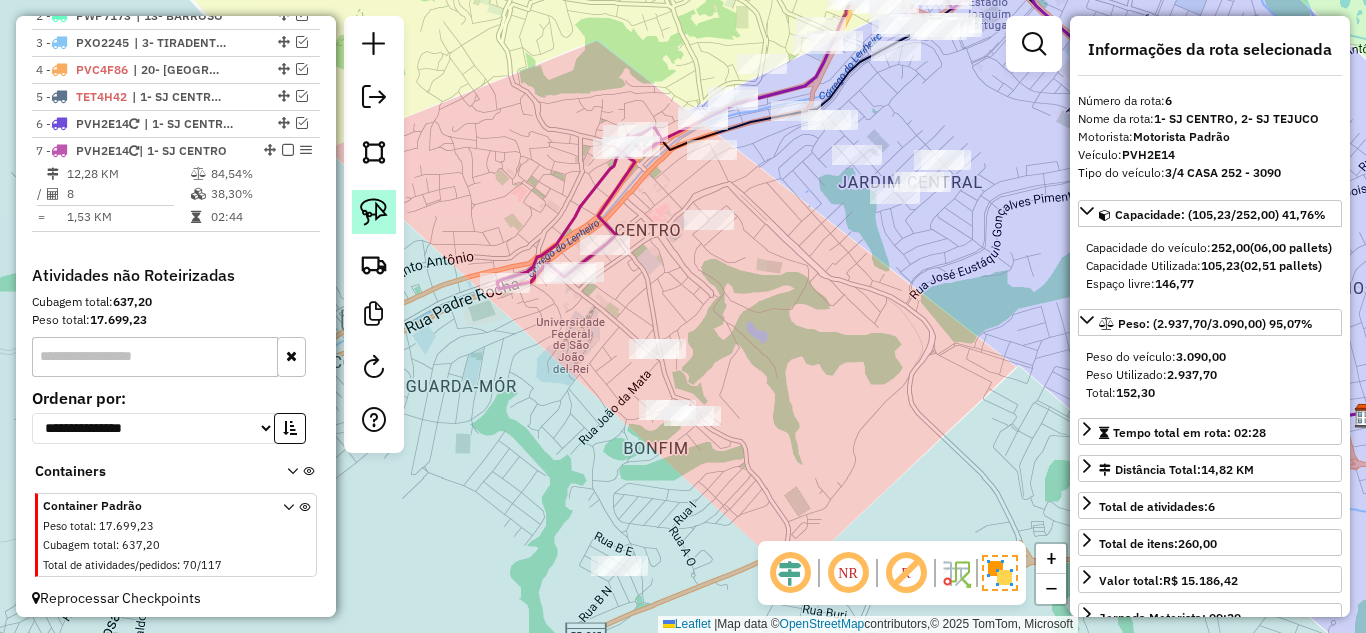 click 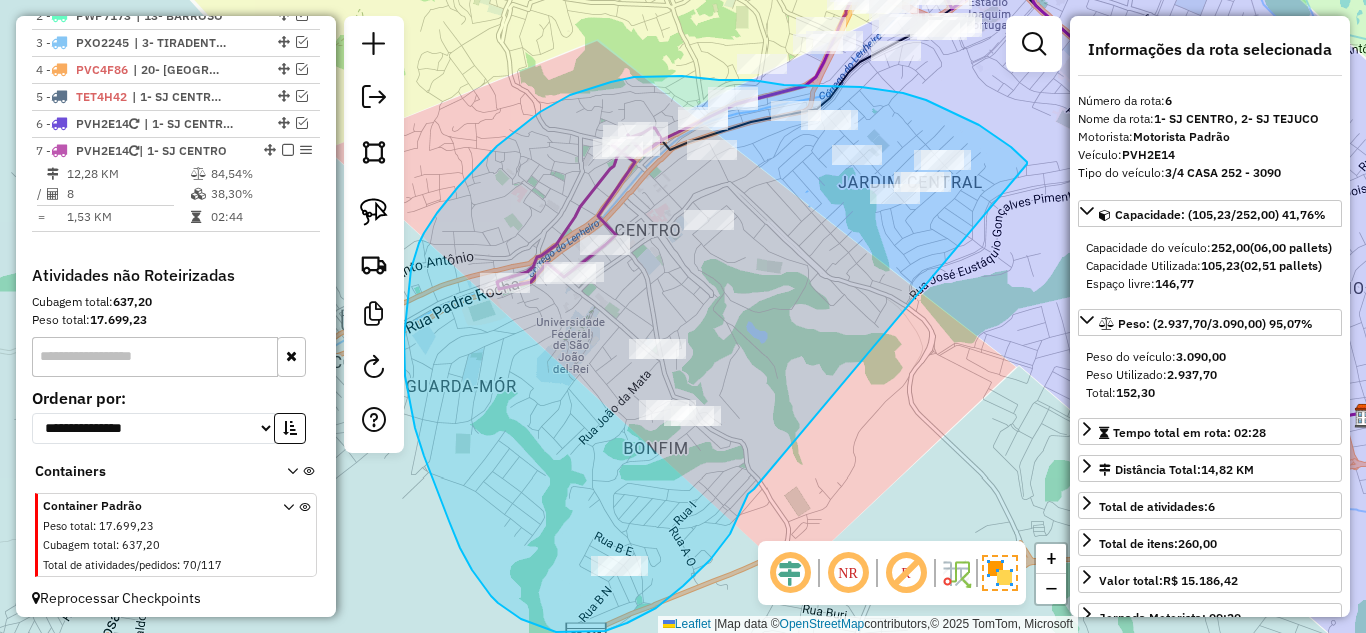 drag, startPoint x: 1027, startPoint y: 164, endPoint x: 754, endPoint y: 488, distance: 423.6803 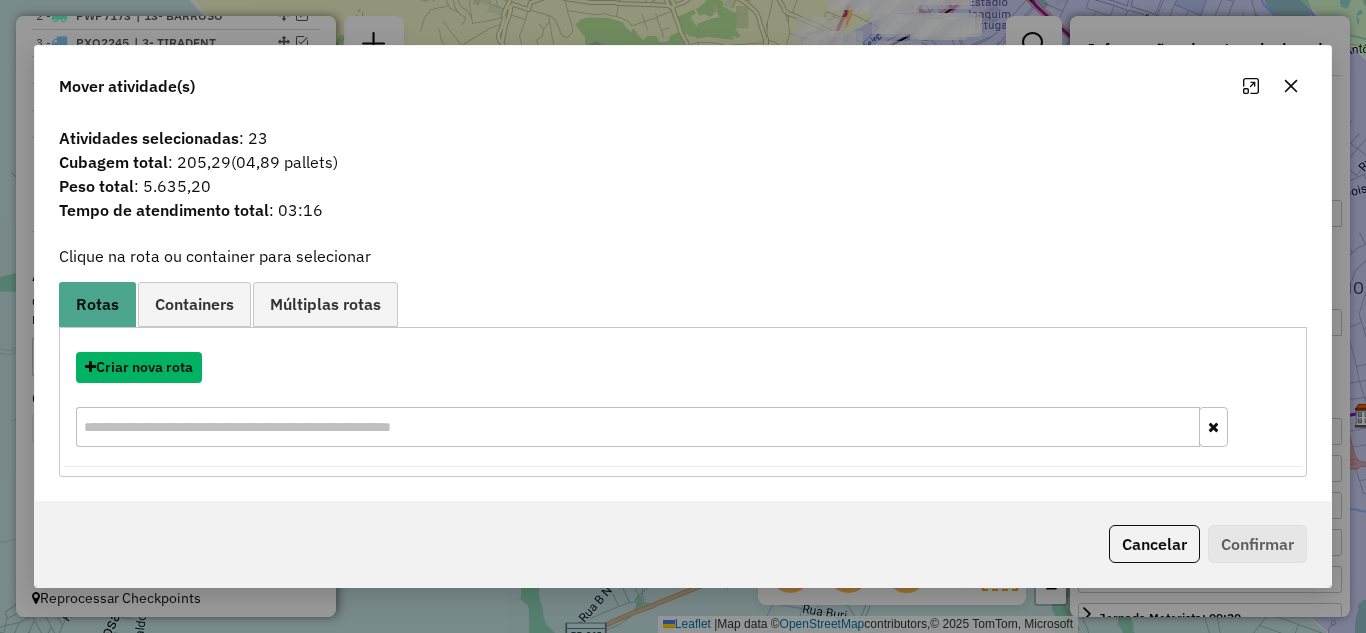 click on "Criar nova rota" at bounding box center (139, 367) 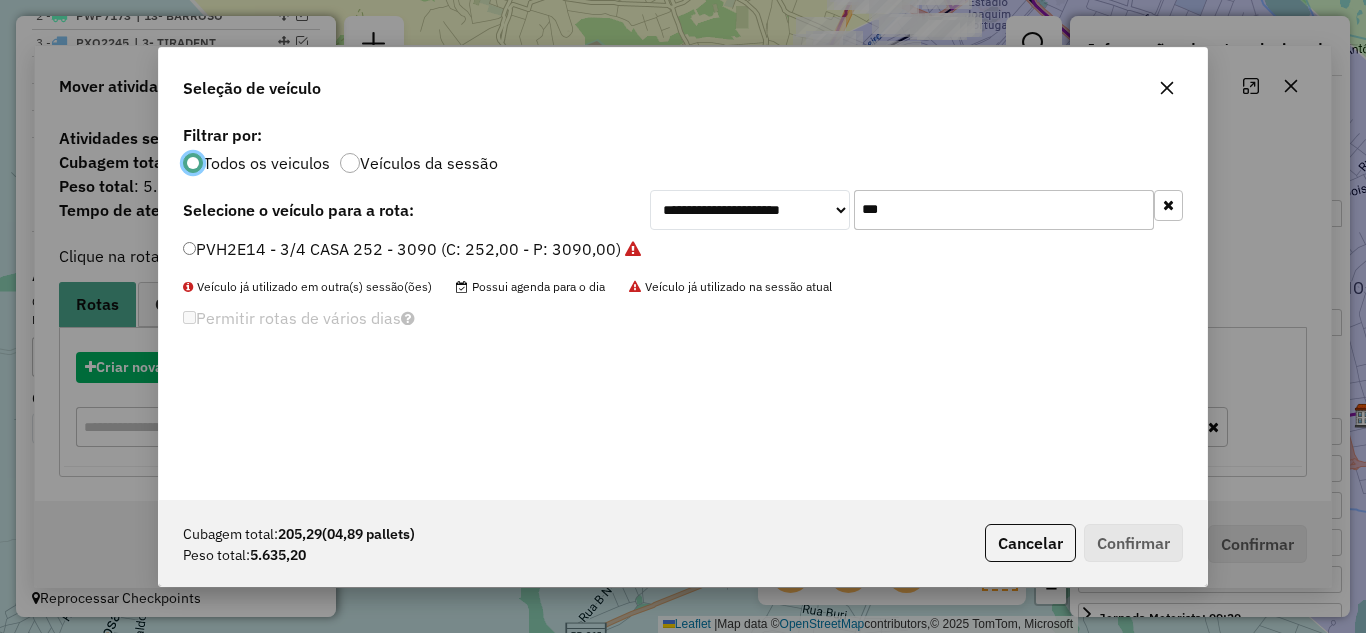 scroll, scrollTop: 11, scrollLeft: 6, axis: both 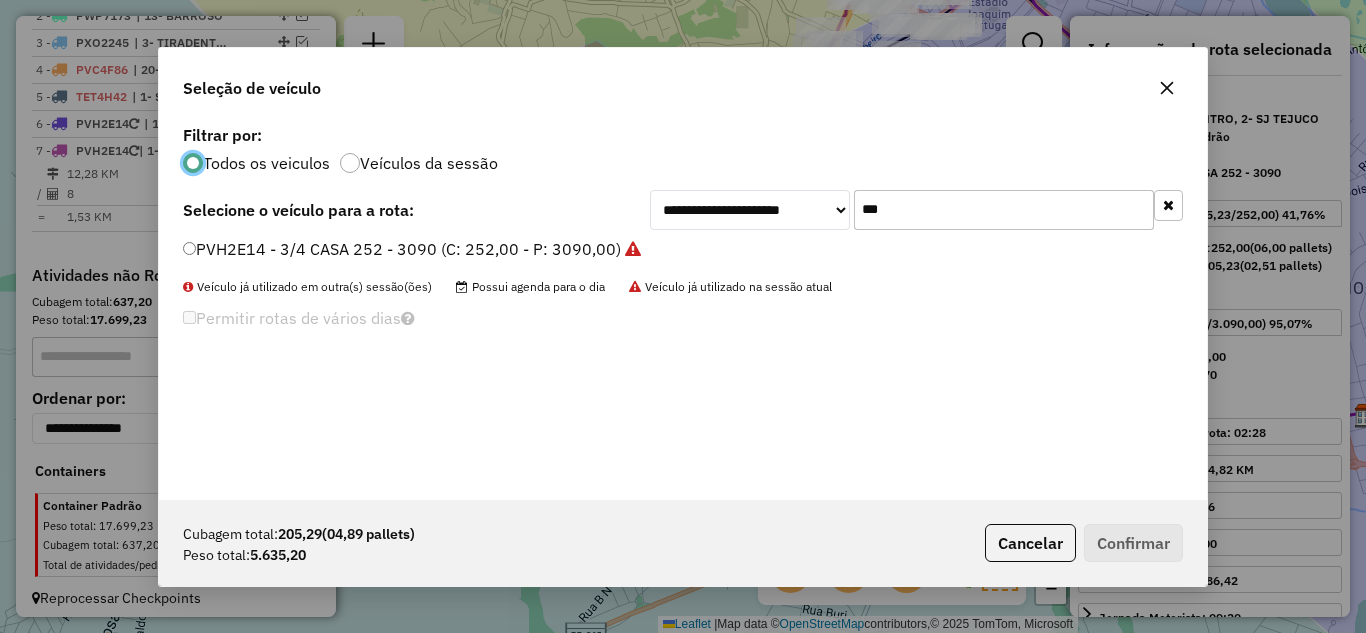 click on "PVH2E14 - 3/4 CASA 252 - 3090 (C: 252,00 - P: 3090,00)" 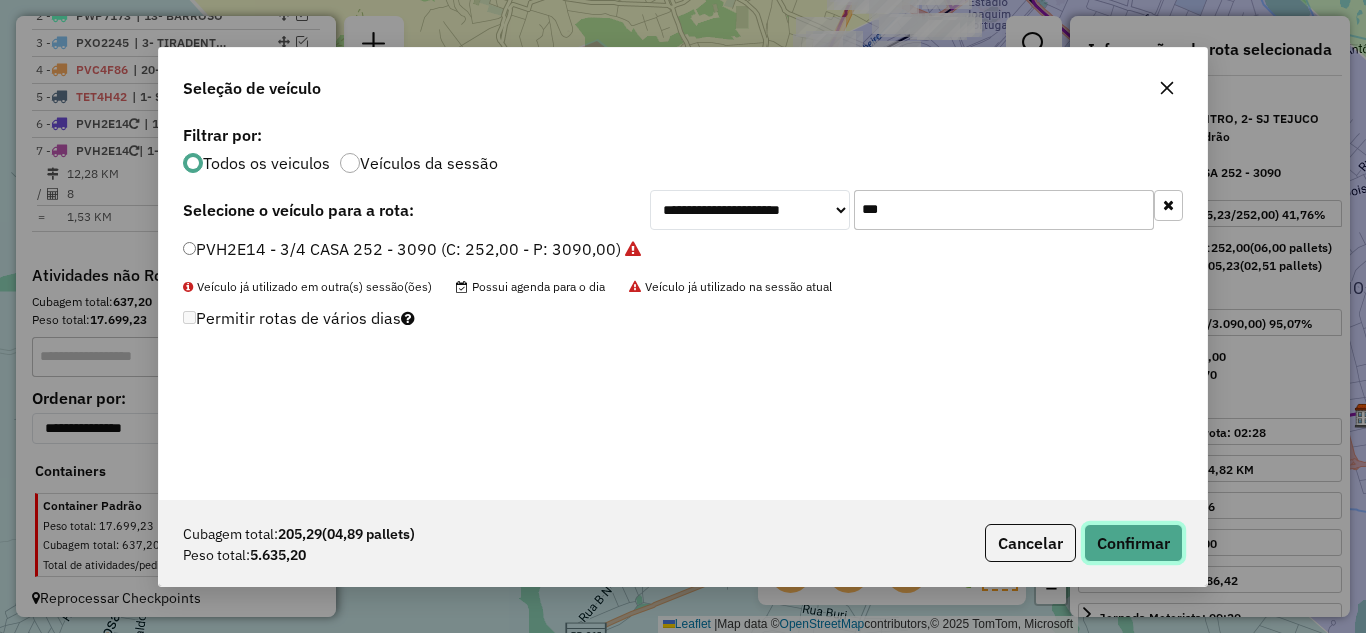 click on "Confirmar" 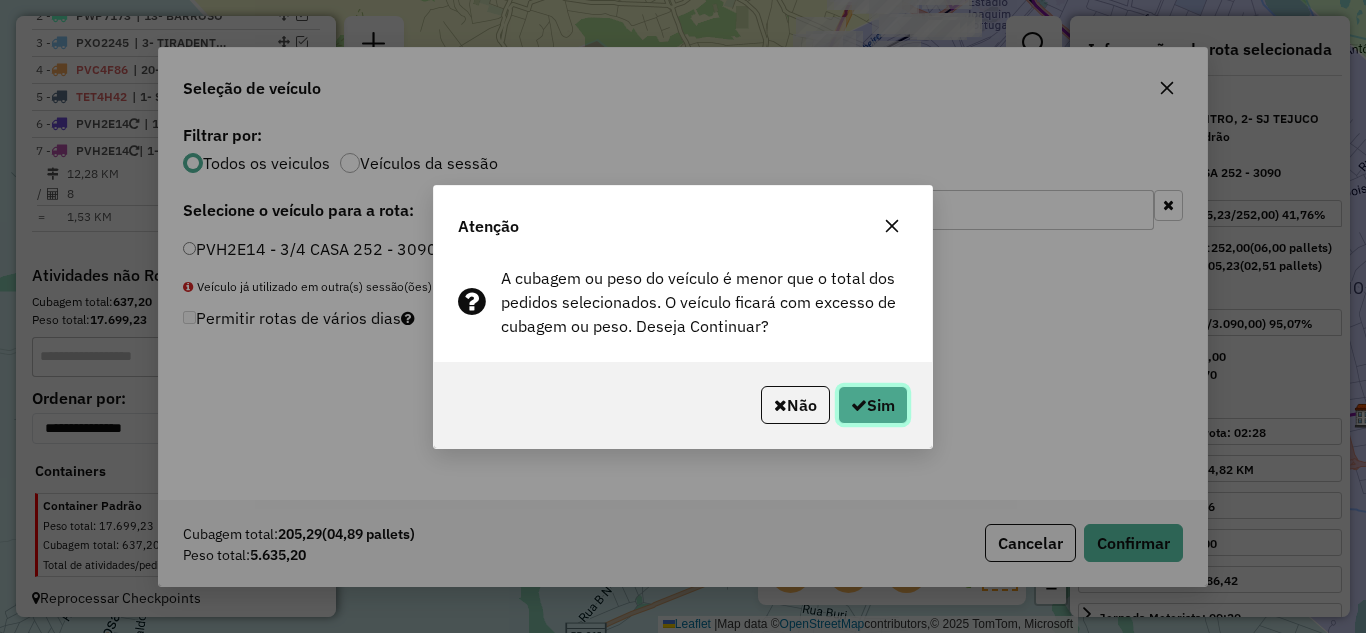 click on "Sim" 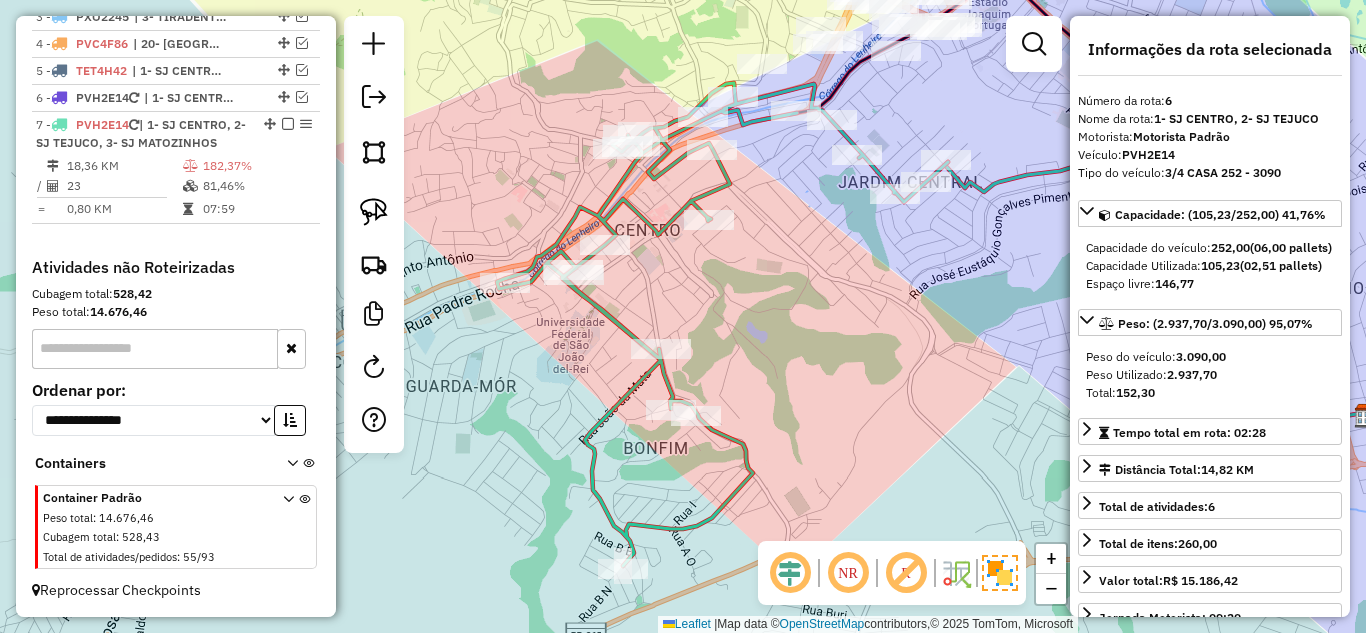scroll, scrollTop: 816, scrollLeft: 0, axis: vertical 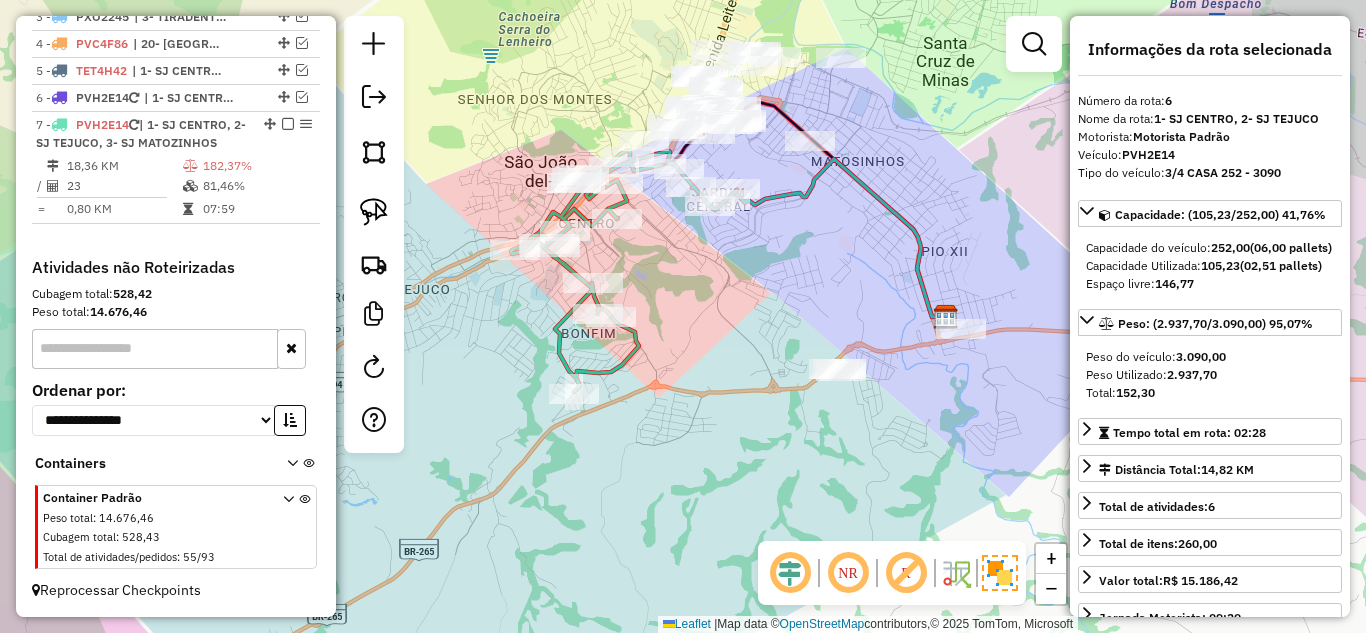 drag, startPoint x: 855, startPoint y: 310, endPoint x: 731, endPoint y: 292, distance: 125.299644 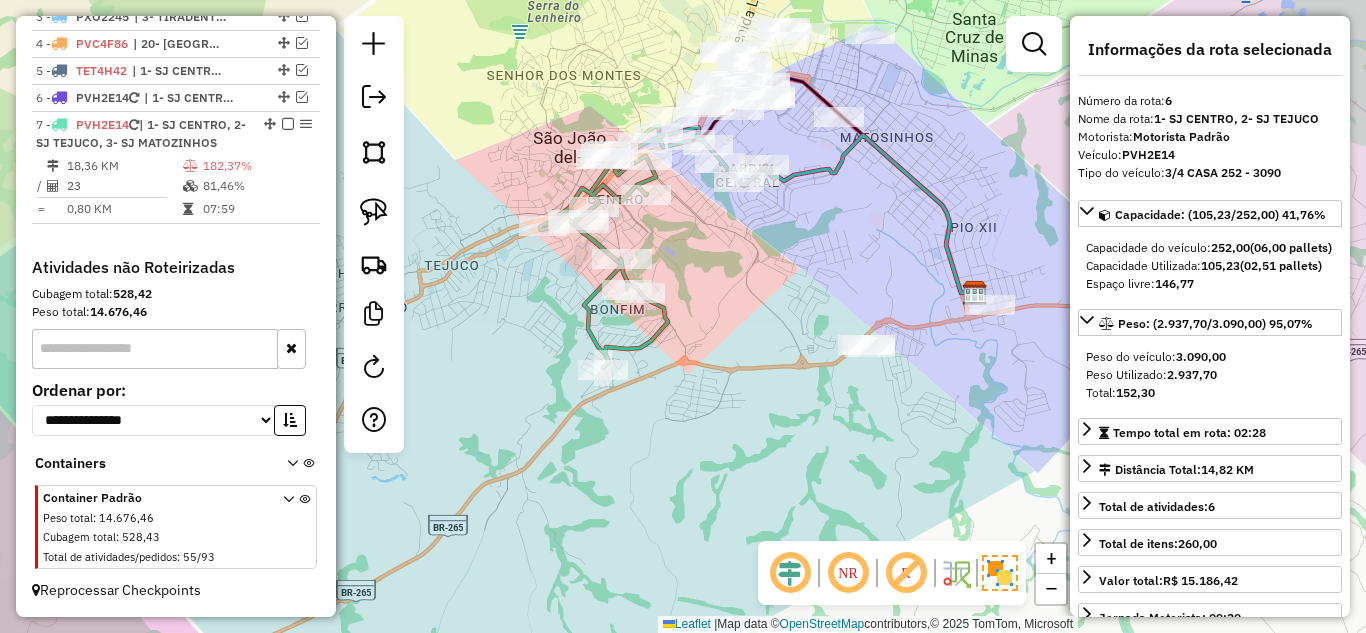 drag, startPoint x: 717, startPoint y: 342, endPoint x: 749, endPoint y: 311, distance: 44.553337 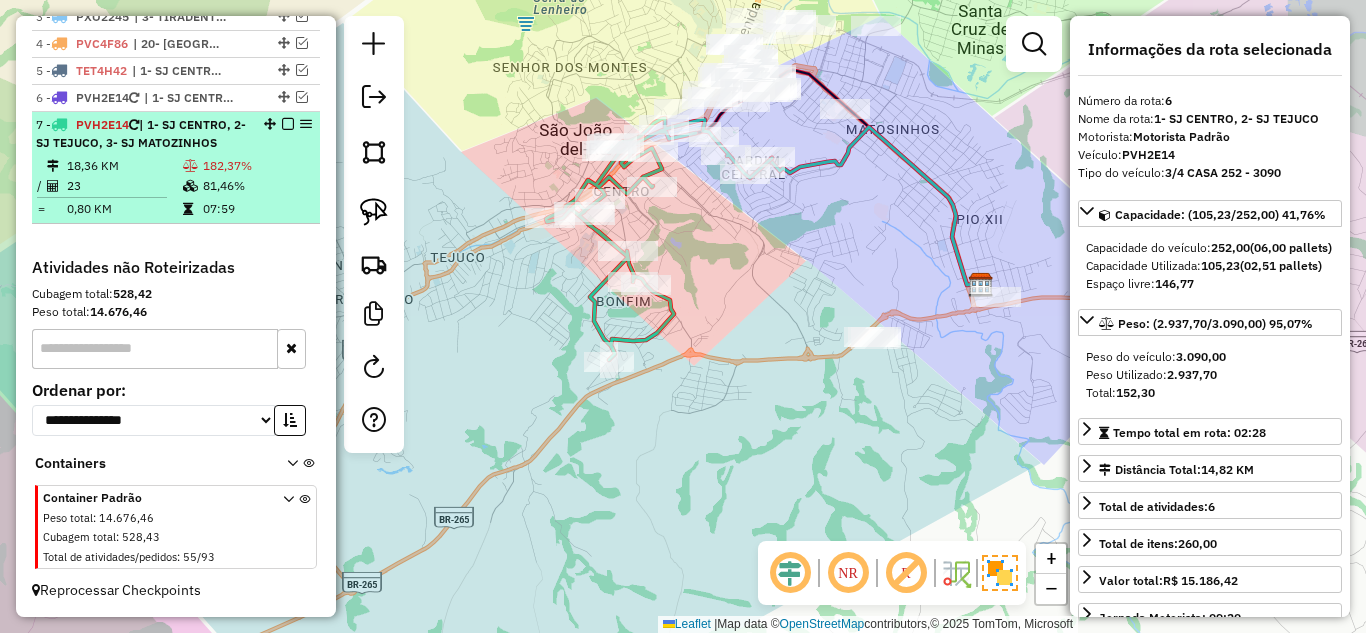 click on "18,36 KM" at bounding box center (124, 166) 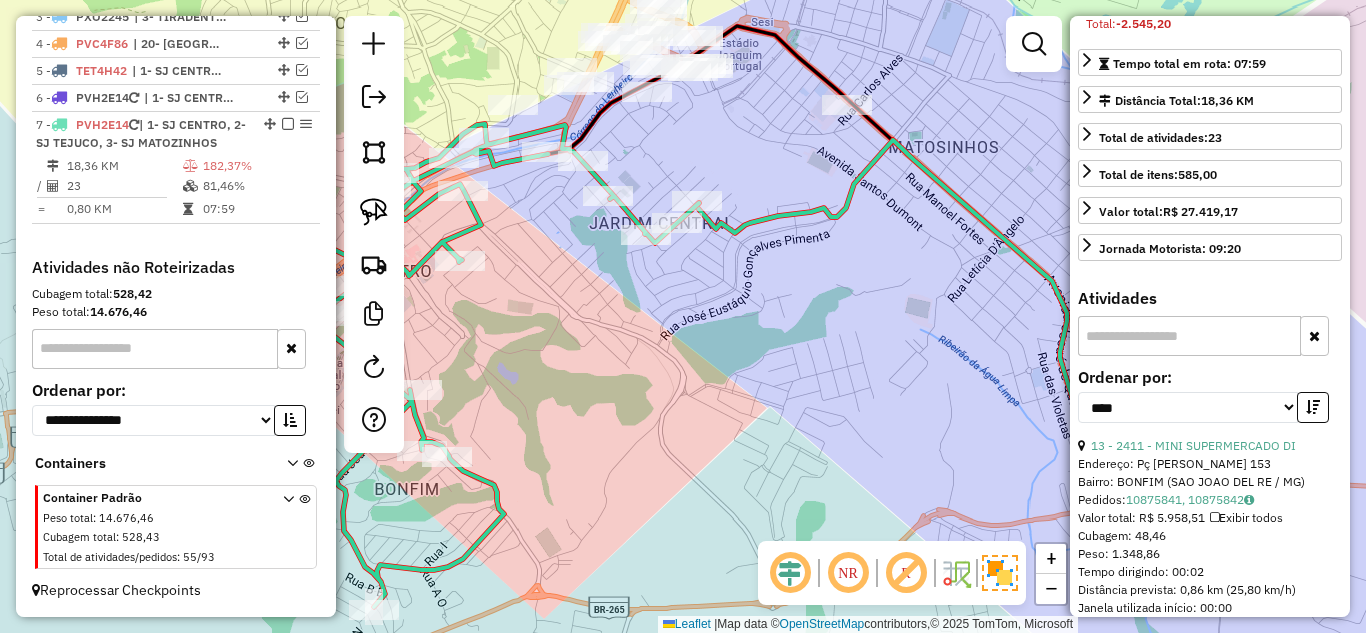 scroll, scrollTop: 400, scrollLeft: 0, axis: vertical 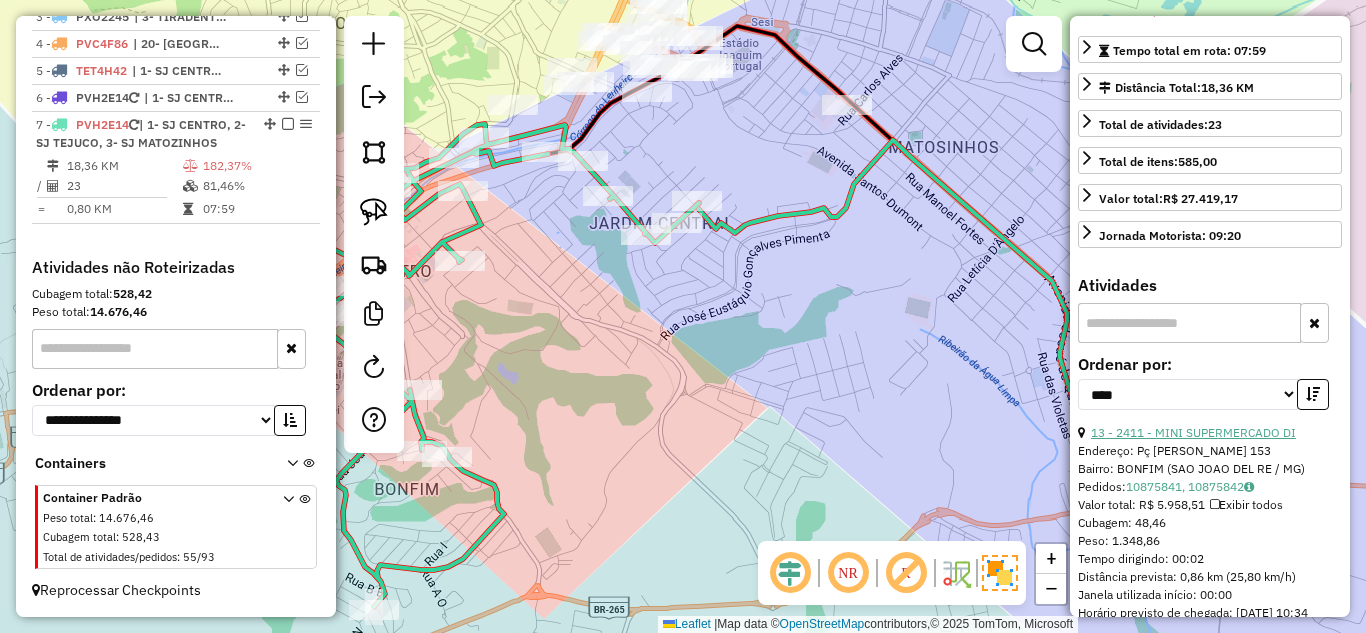 click on "13 - 2411 - MINI SUPERMERCADO DI" at bounding box center (1193, 432) 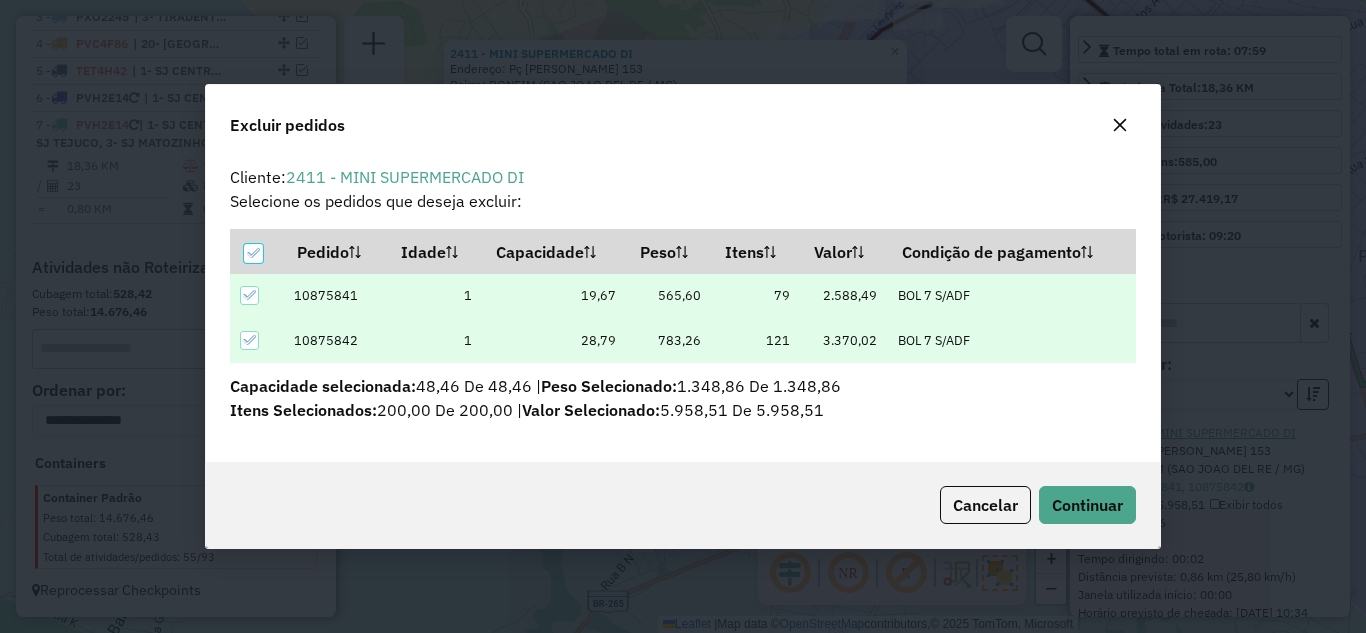 scroll, scrollTop: 82, scrollLeft: 0, axis: vertical 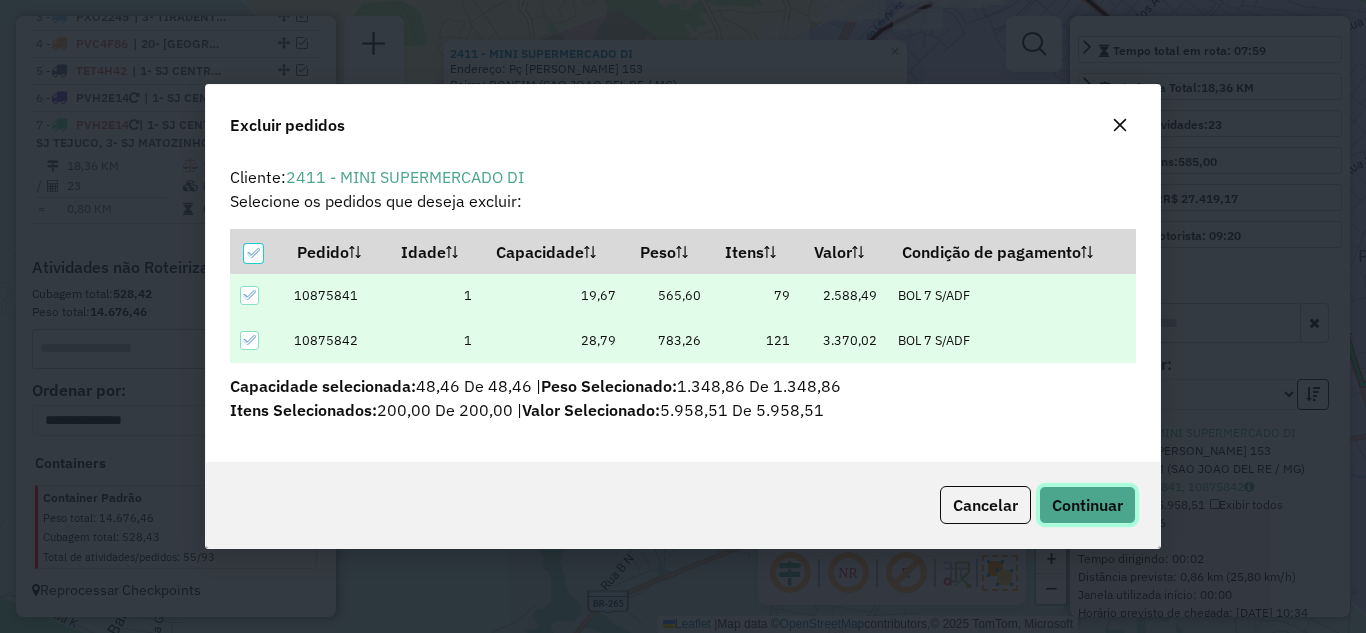 click on "Continuar" 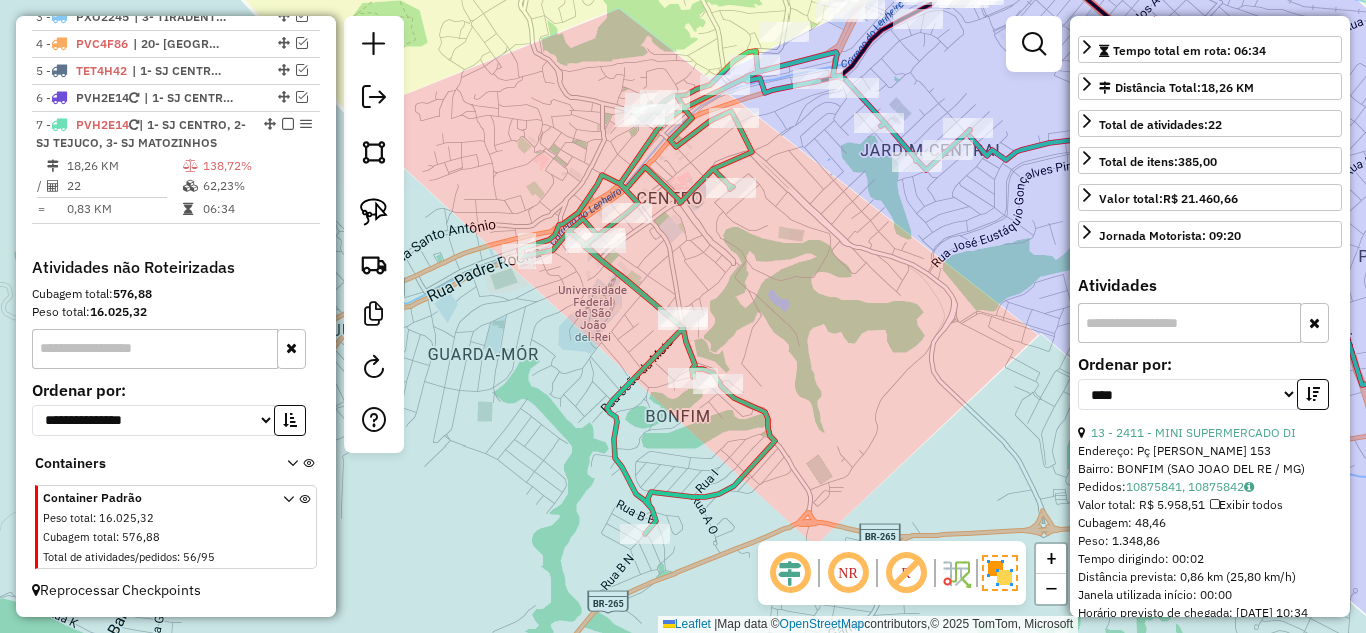 click on "62,23%" at bounding box center [257, 186] 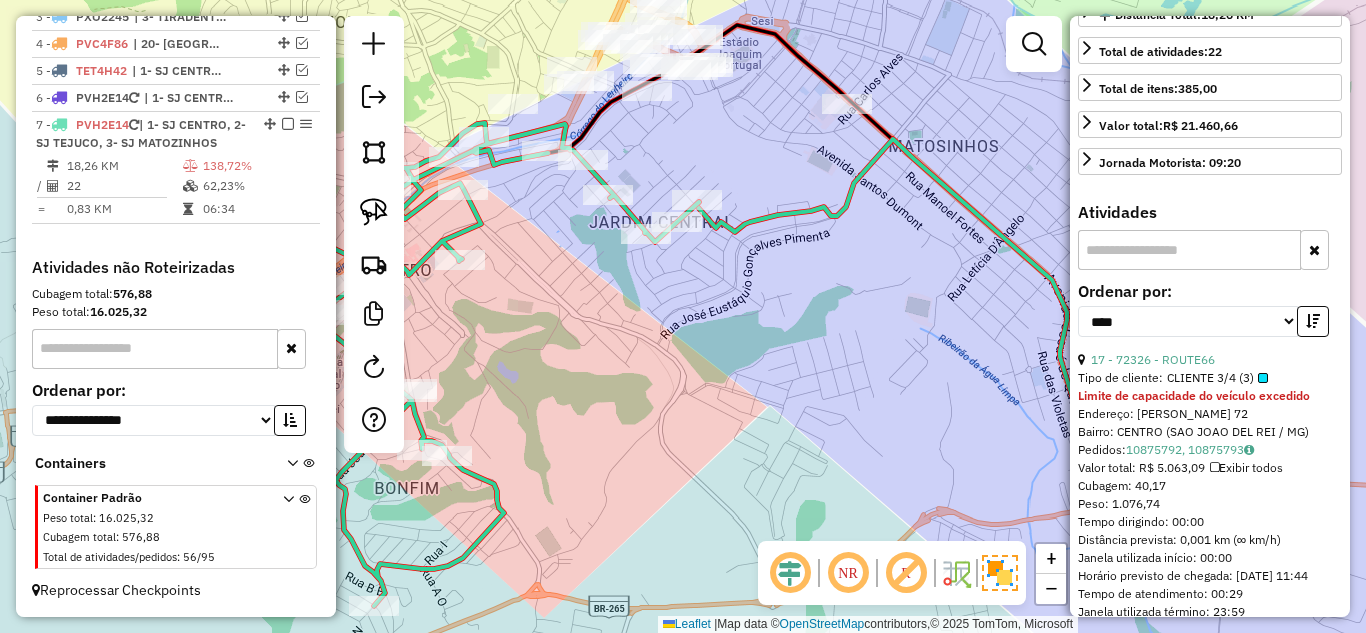 scroll, scrollTop: 500, scrollLeft: 0, axis: vertical 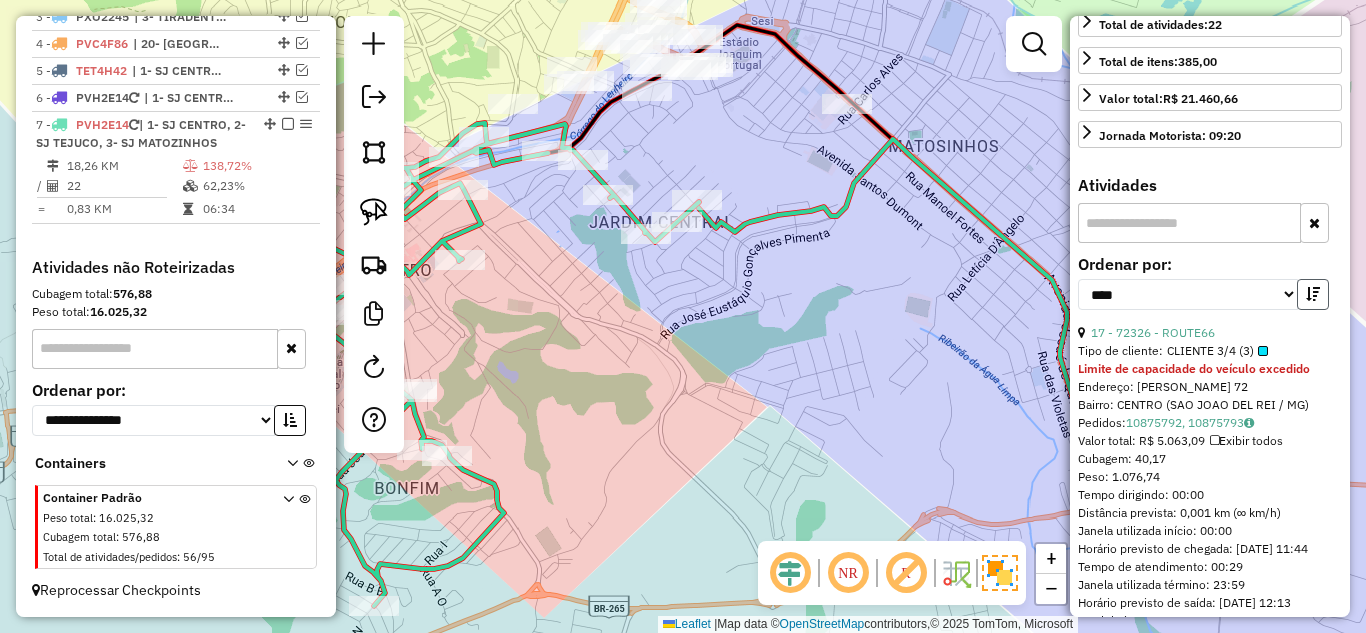 click at bounding box center [1313, 294] 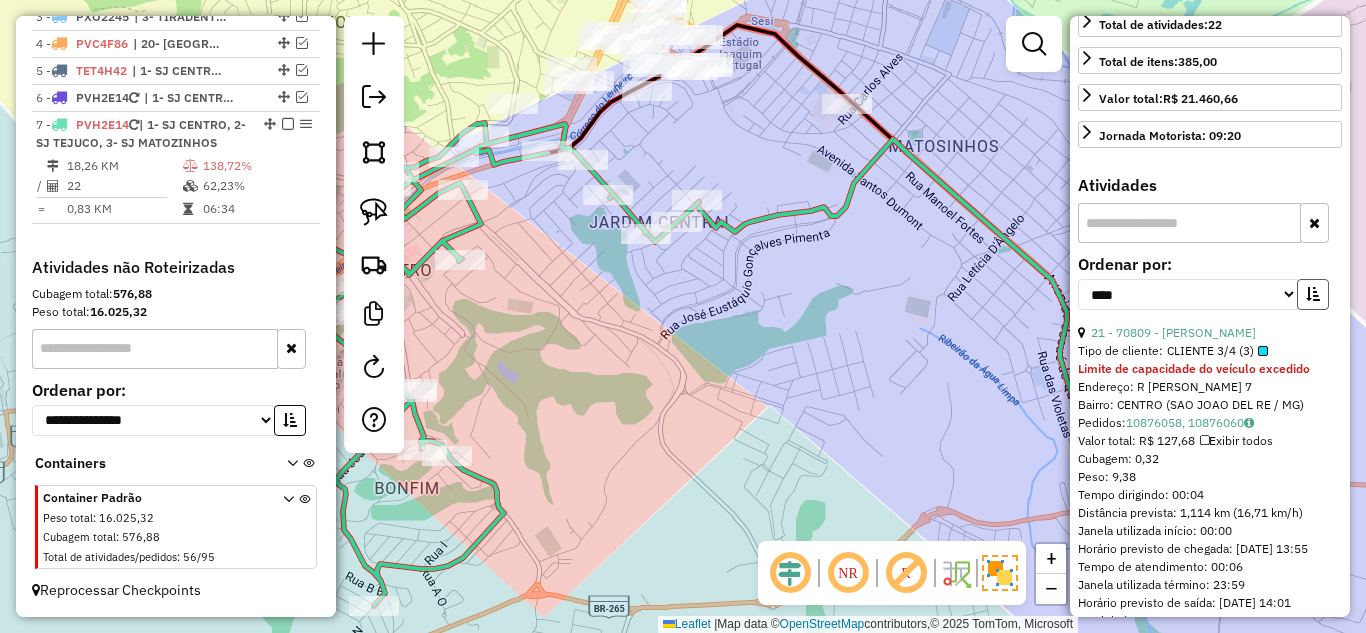 click at bounding box center (1313, 294) 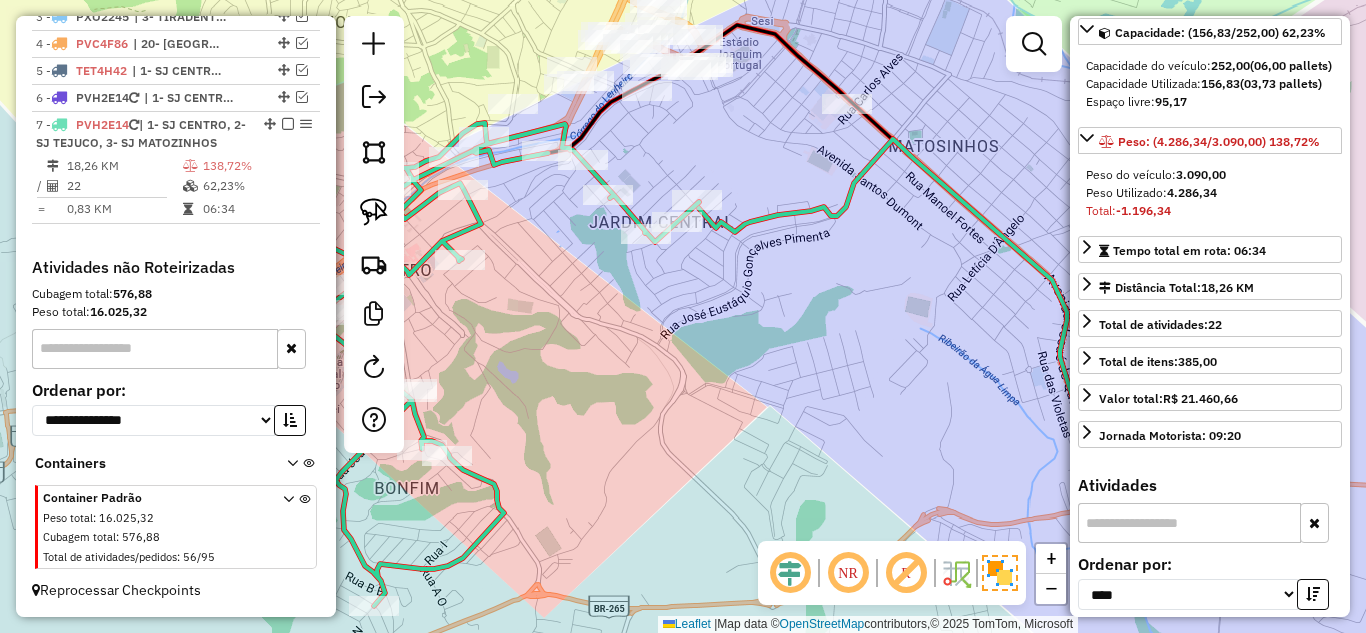 scroll, scrollTop: 500, scrollLeft: 0, axis: vertical 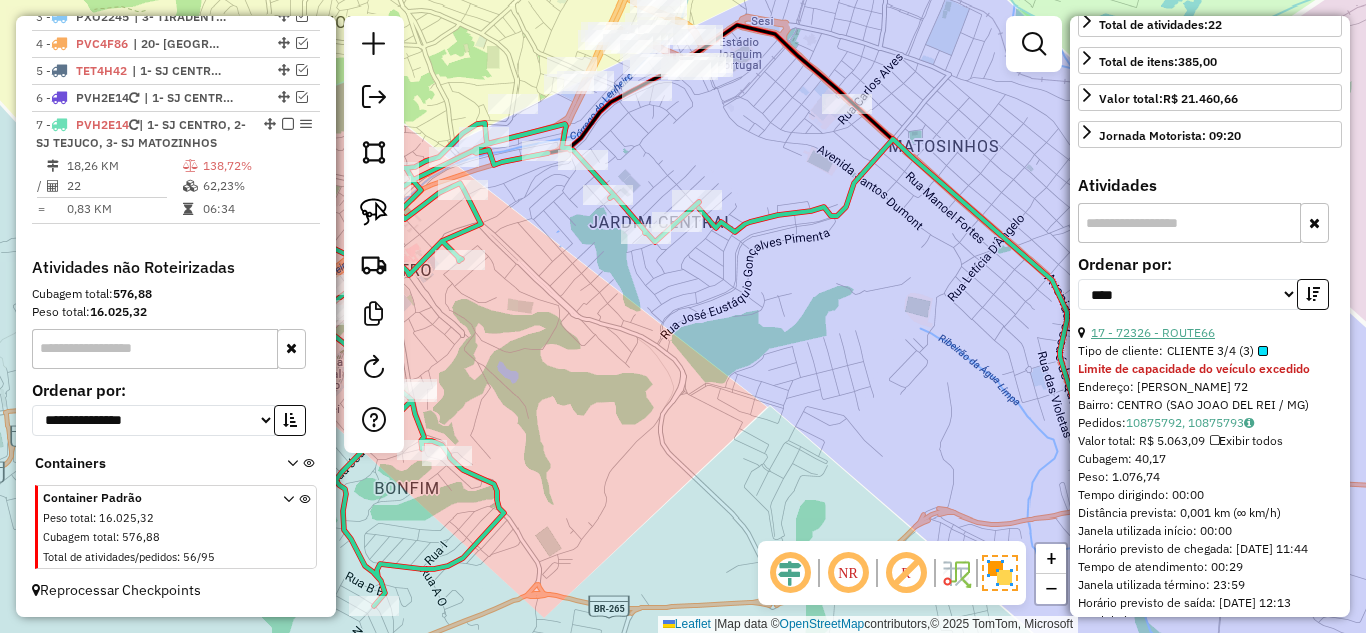 click on "17 - 72326 - ROUTE66" at bounding box center [1153, 332] 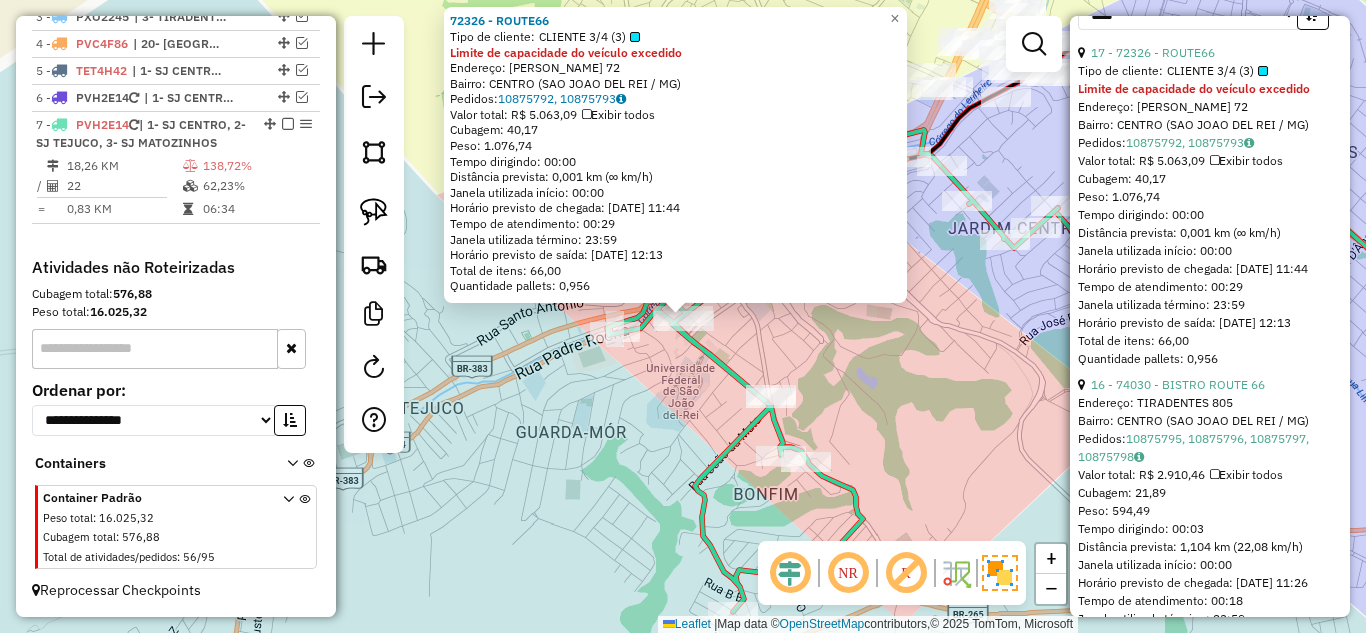 scroll, scrollTop: 800, scrollLeft: 0, axis: vertical 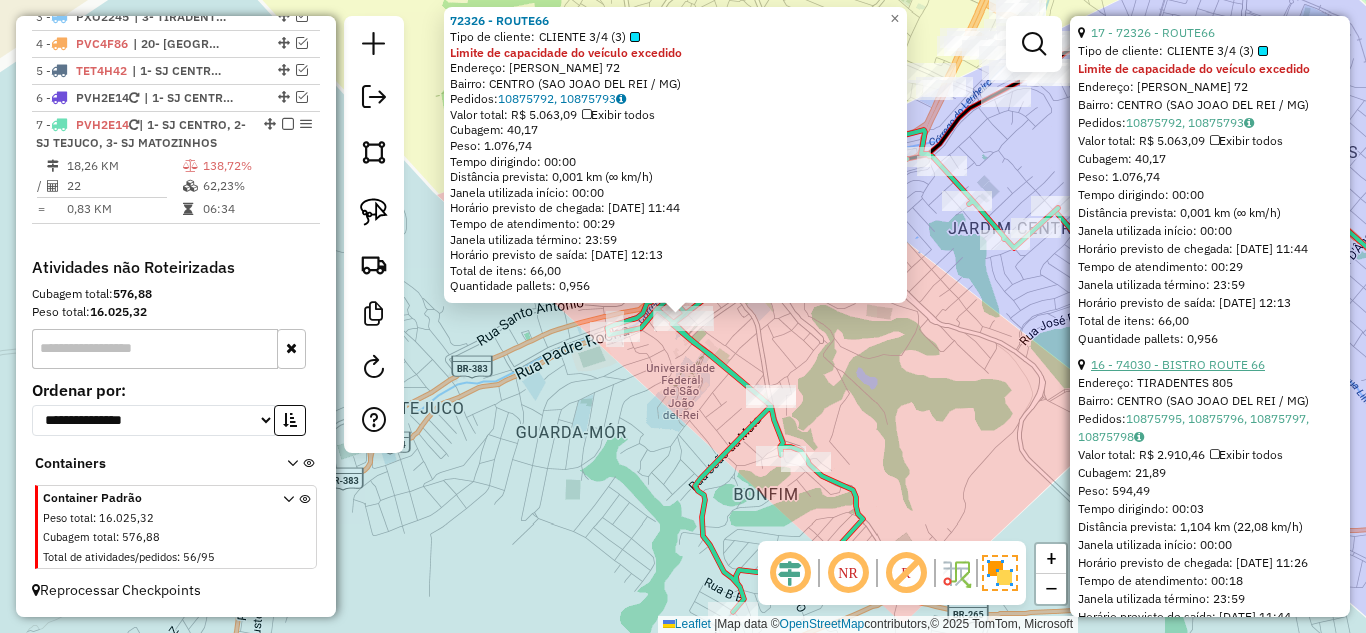 click on "16 - 74030 - BISTRO ROUTE 66" at bounding box center (1178, 364) 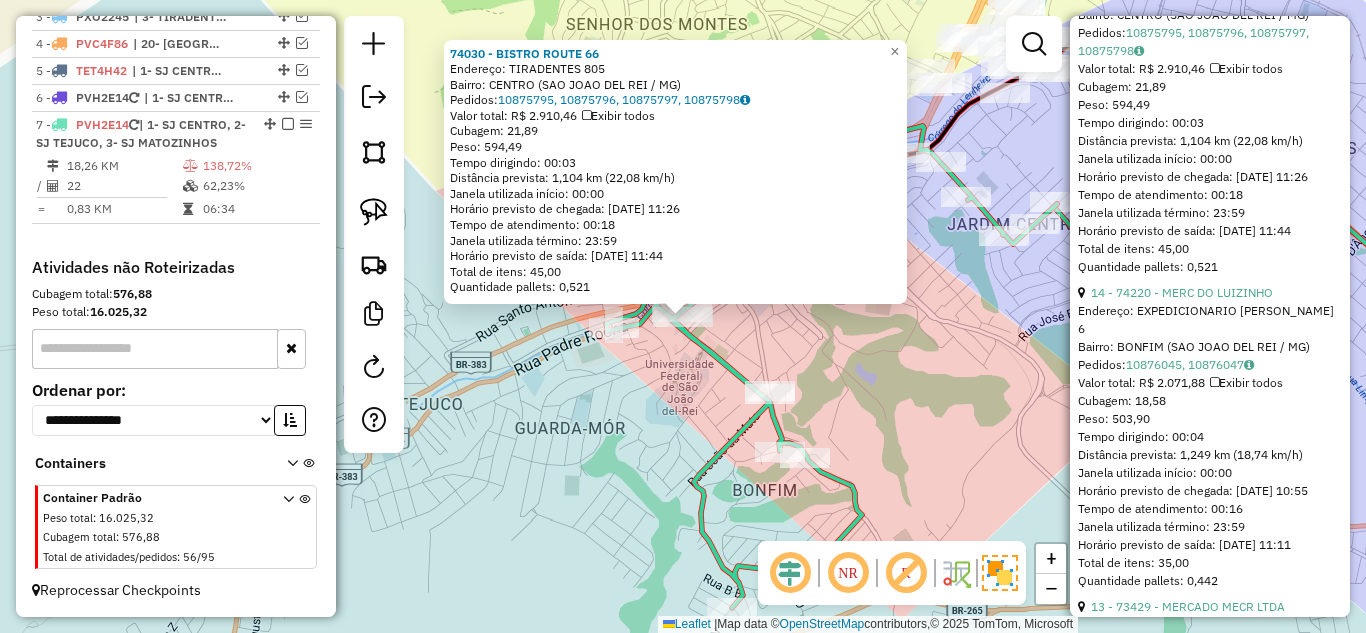 scroll, scrollTop: 1200, scrollLeft: 0, axis: vertical 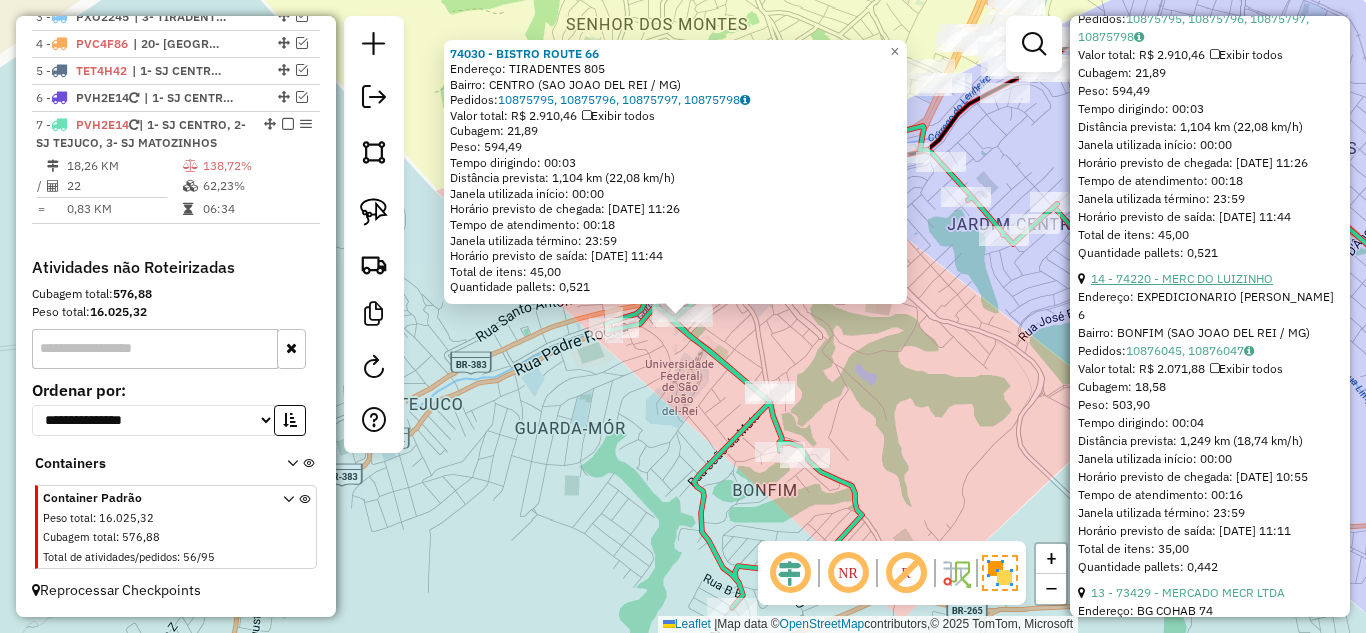 click on "14 - 74220 - MERC DO LUIZINHO" at bounding box center (1182, 278) 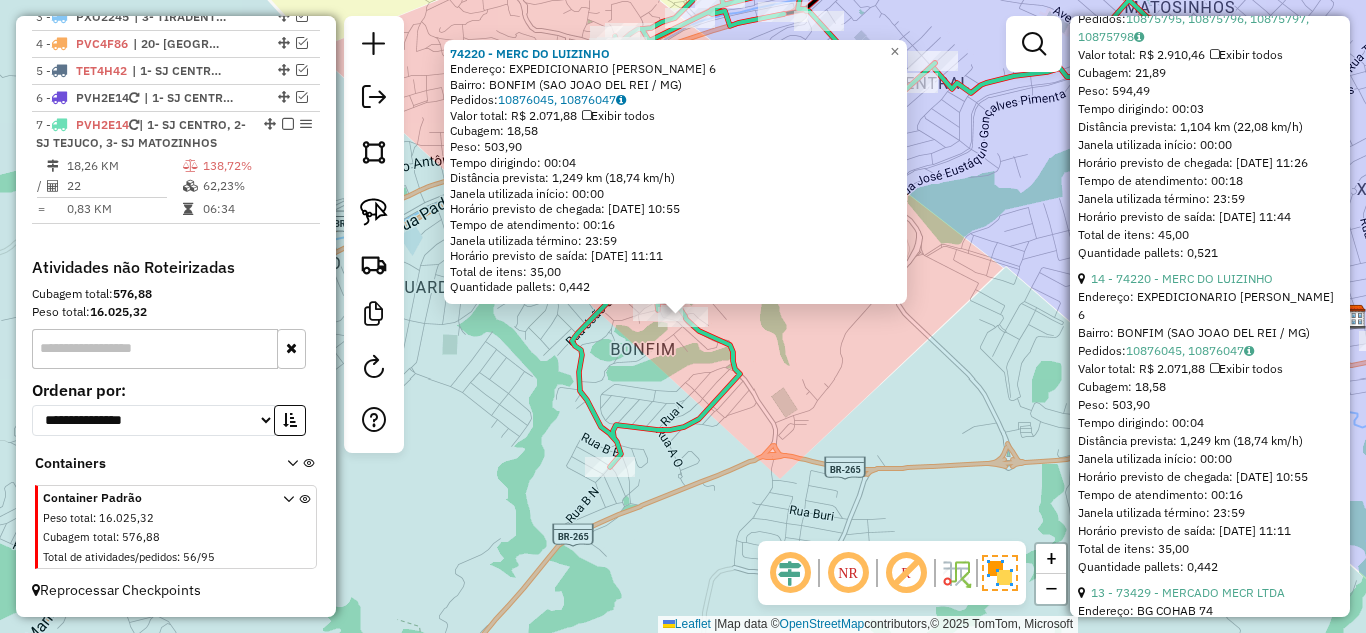 click on "74220 - MERC DO [PERSON_NAME]:  EXPEDICIONARIO [PERSON_NAME] 6   Bairro: BONFIM (SAO JOAO DEL REI / MG)   Pedidos:  10876045, 10876047   Valor total: R$ 2.071,88   Exibir todos   Cubagem: 18,58  Peso: 503,90  Tempo dirigindo: 00:04   Distância prevista: 1,249 km (18,74 km/h)   [GEOGRAPHIC_DATA] utilizada início: 00:00   Horário previsto de chegada: [DATE] 10:55   Tempo de atendimento: 00:16   Janela utilizada término: 23:59   Horário previsto de saída: [DATE] 11:11   Total de itens: 35,00   Quantidade pallets: 0,442  × Janela de atendimento Grade de atendimento Capacidade Transportadoras Veículos Cliente Pedidos  Rotas Selecione os dias de semana para filtrar as janelas de atendimento  Seg   Ter   Qua   Qui   Sex   Sáb   Dom  Informe o período da janela de atendimento: De: Até:  Filtrar exatamente a janela do cliente  Considerar janela de atendimento padrão  Selecione os dias de semana para filtrar as grades de atendimento  Seg   Ter   Qua   Qui   Sex   Sáb   Dom   Peso mínimo:   De:   De:" 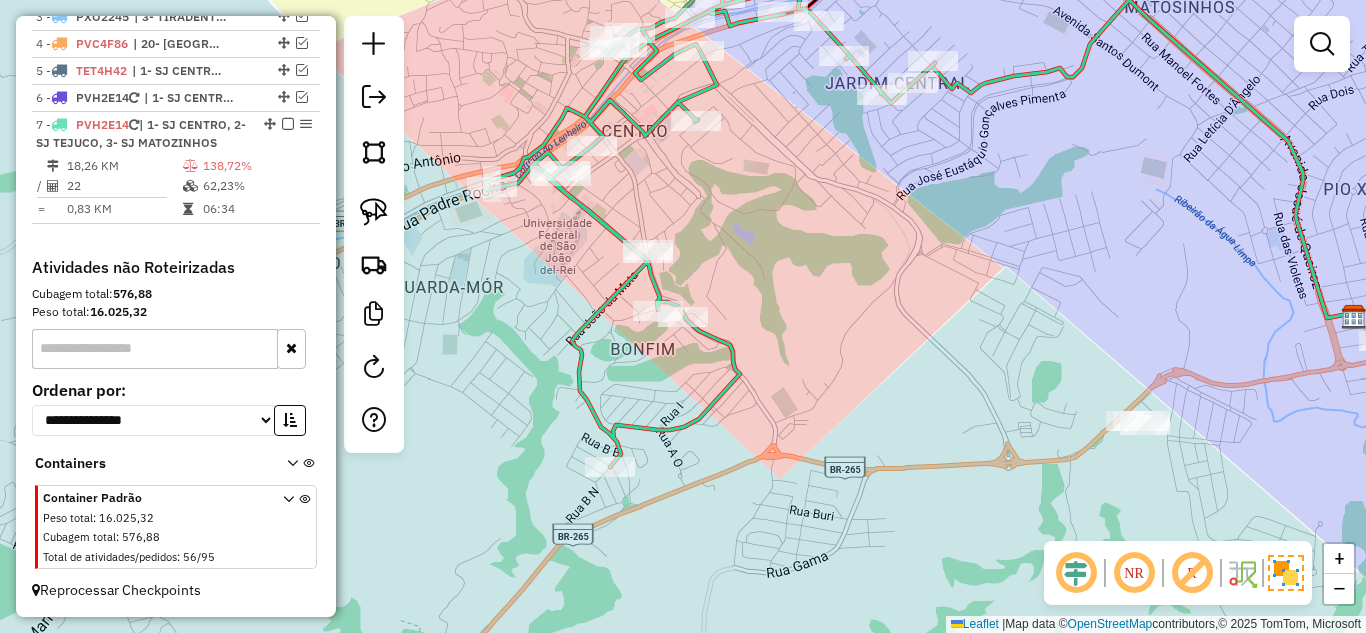 drag, startPoint x: 824, startPoint y: 377, endPoint x: 837, endPoint y: 232, distance: 145.58159 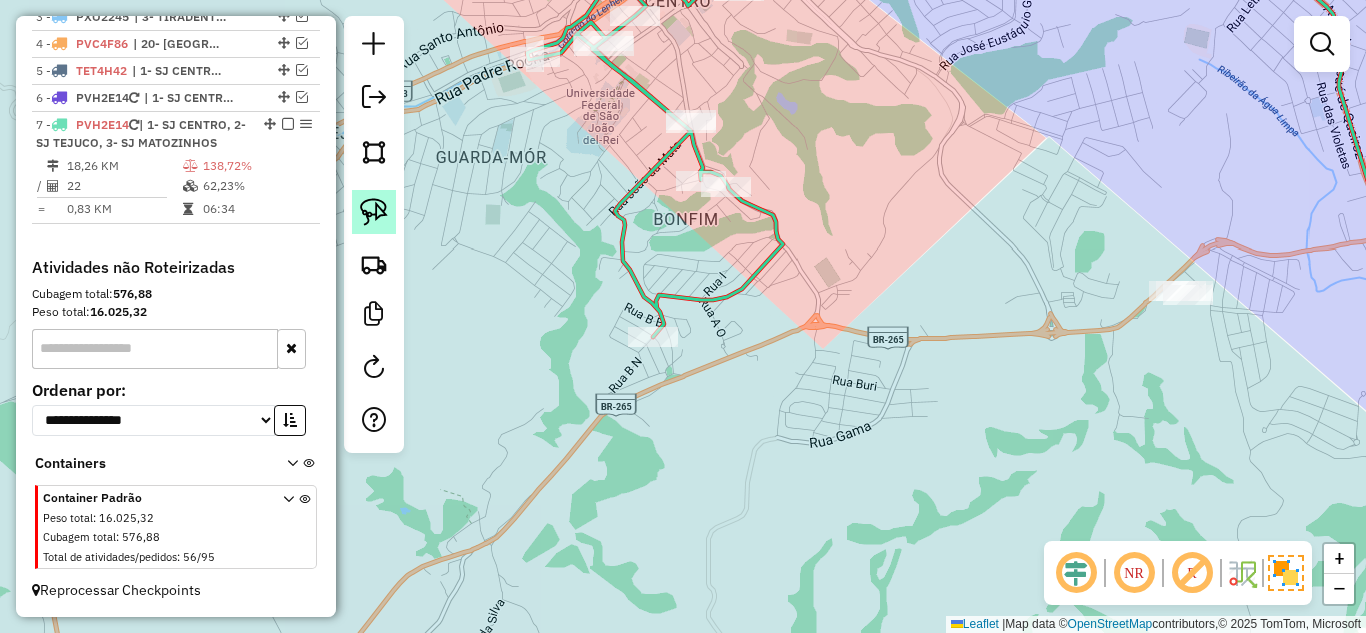 click 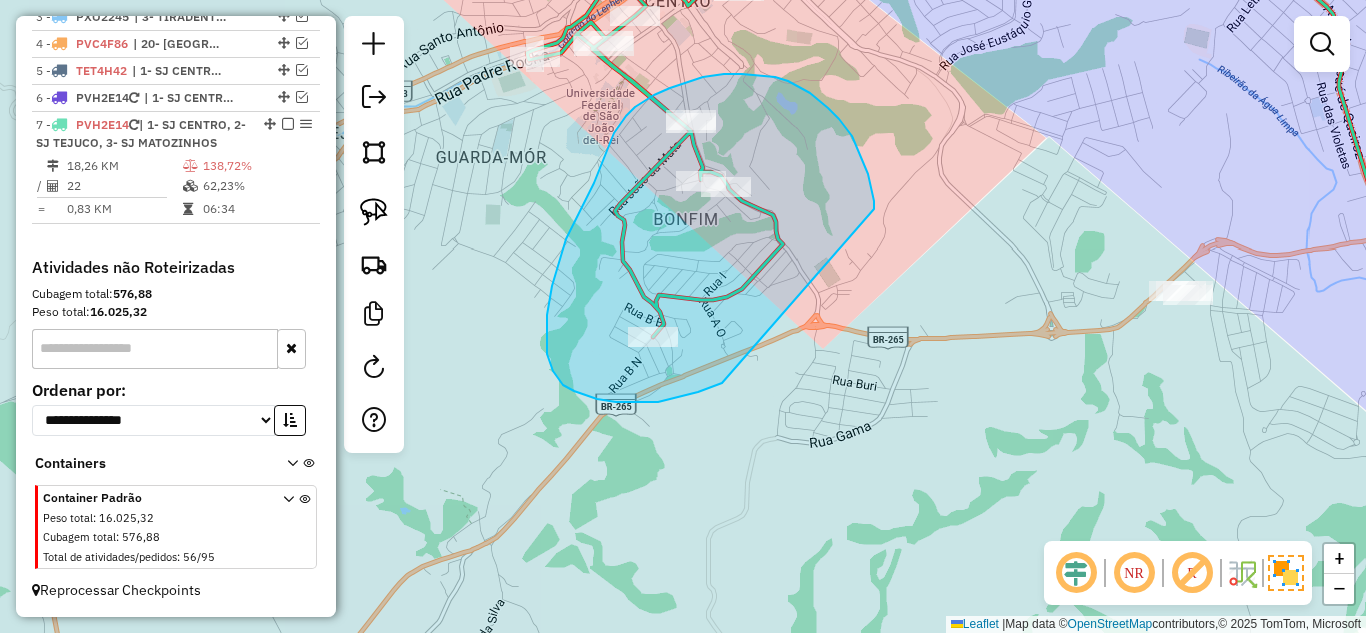 drag, startPoint x: 874, startPoint y: 201, endPoint x: 722, endPoint y: 383, distance: 237.12444 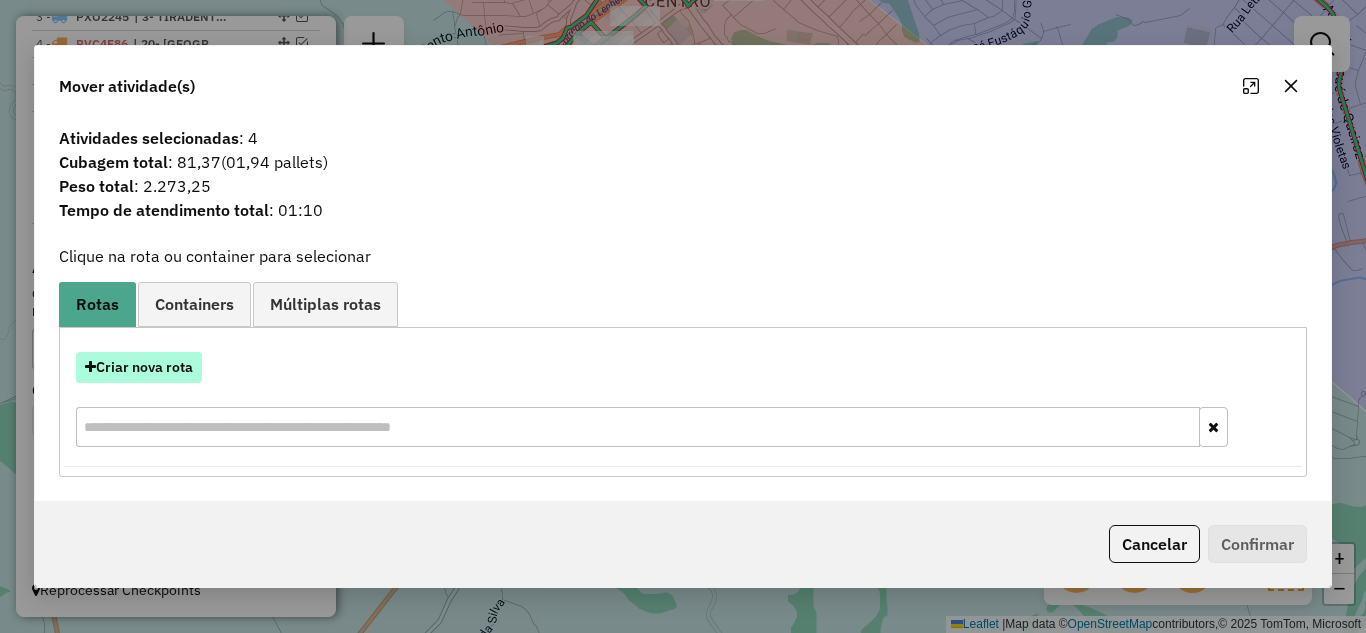 click on "Criar nova rota" at bounding box center (139, 367) 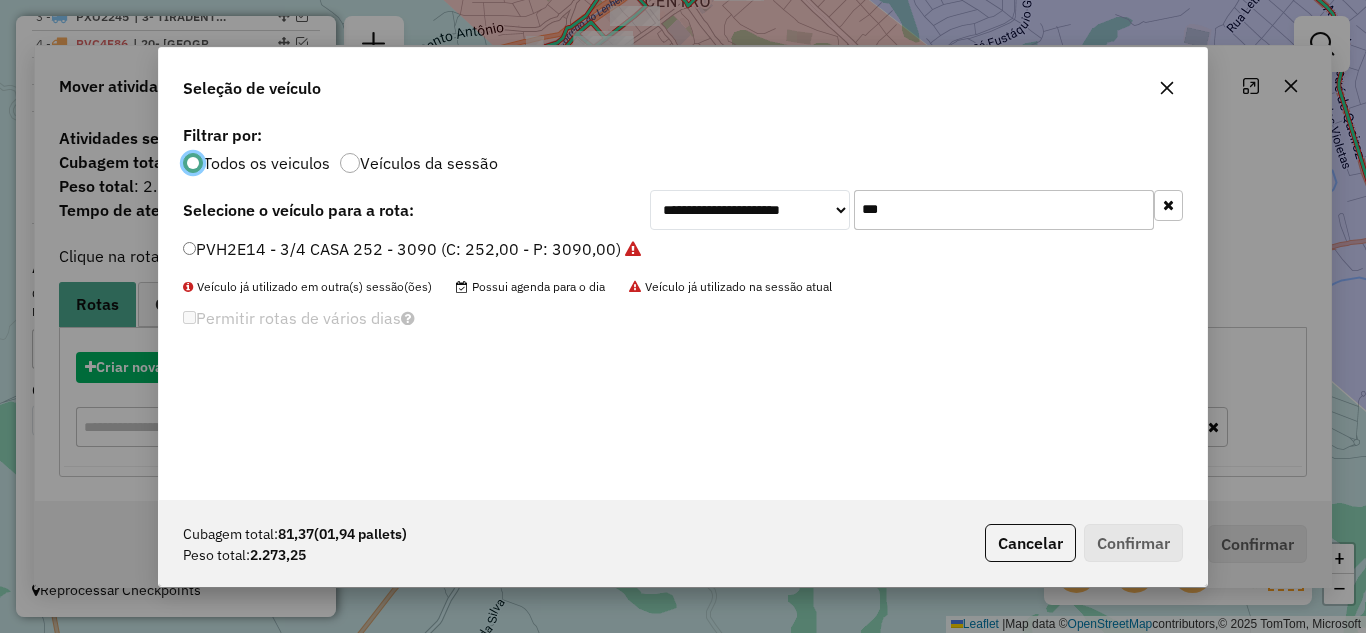 scroll, scrollTop: 11, scrollLeft: 6, axis: both 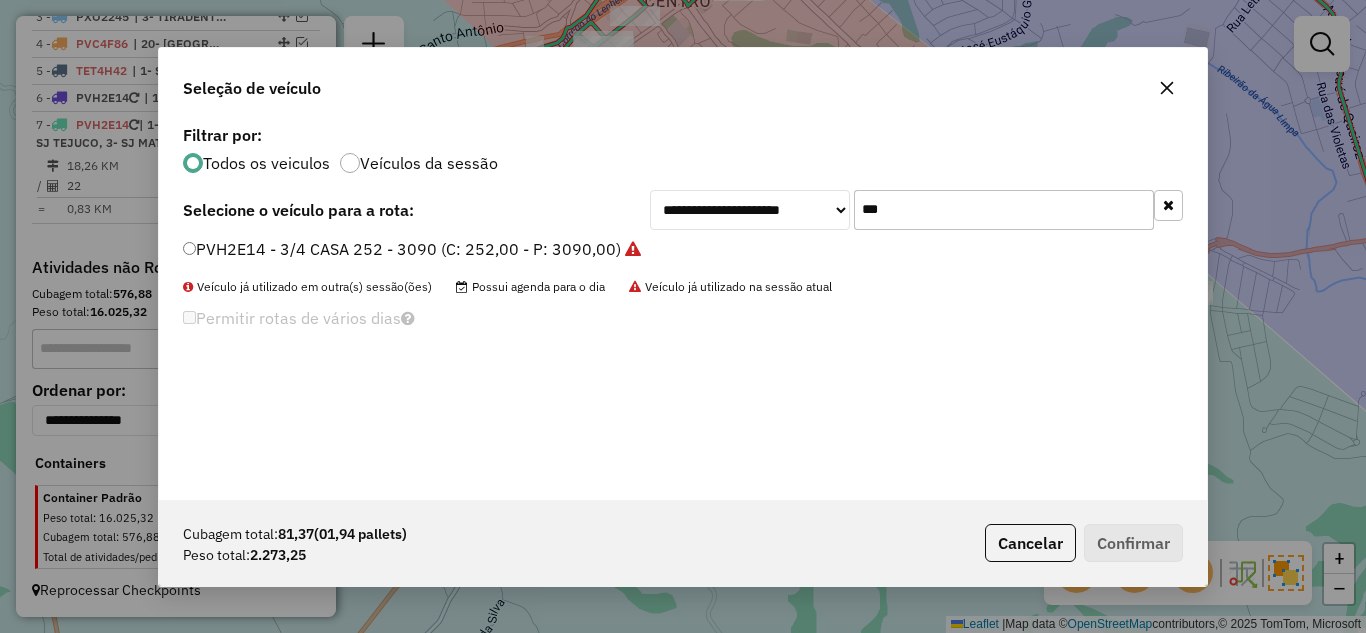 drag, startPoint x: 921, startPoint y: 216, endPoint x: 838, endPoint y: 209, distance: 83.294655 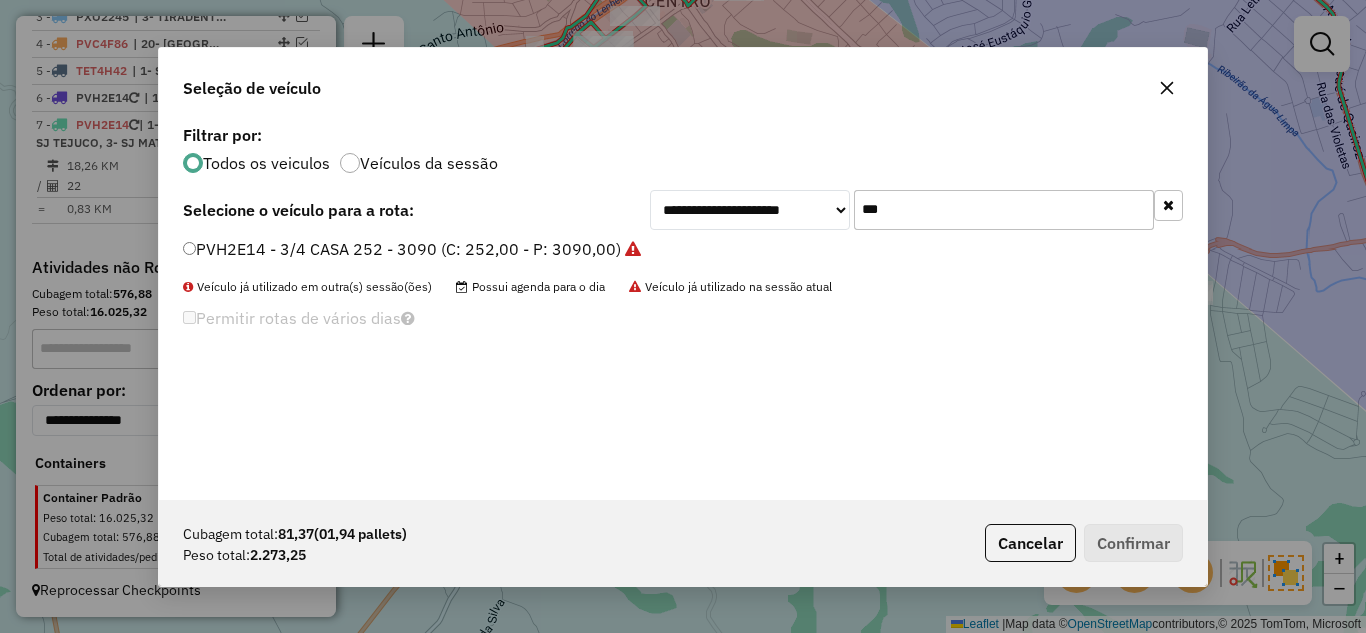 drag, startPoint x: 923, startPoint y: 193, endPoint x: 838, endPoint y: 202, distance: 85.47514 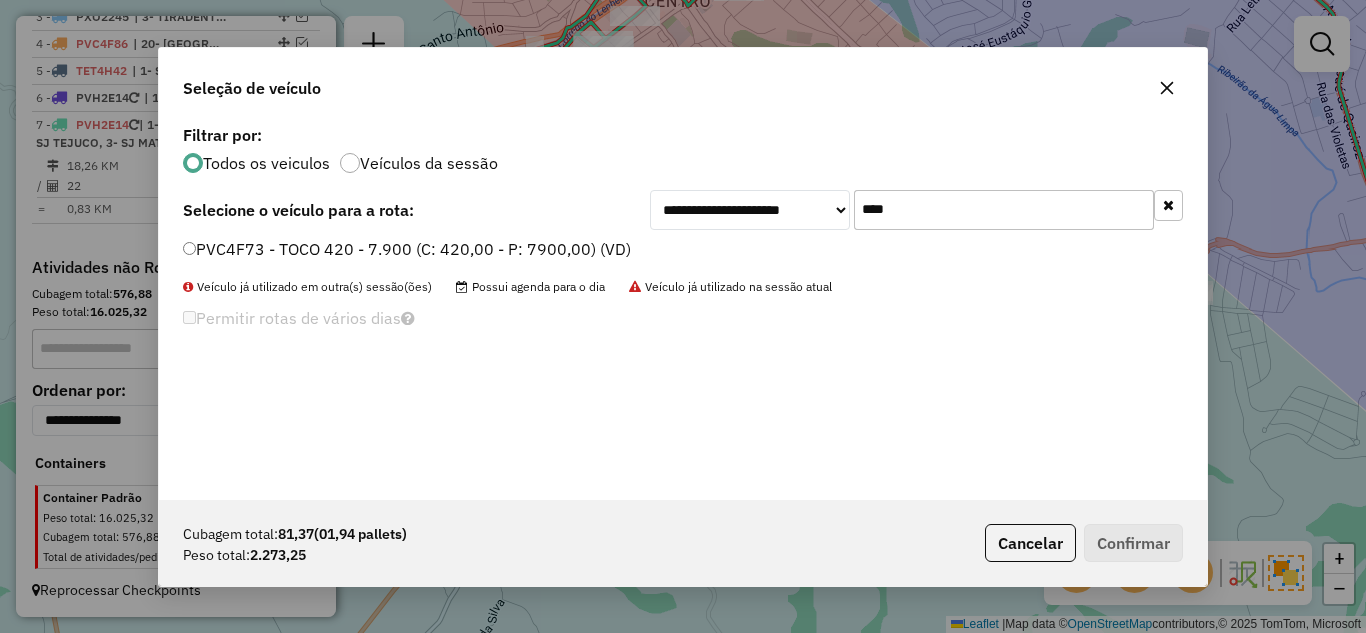 type on "****" 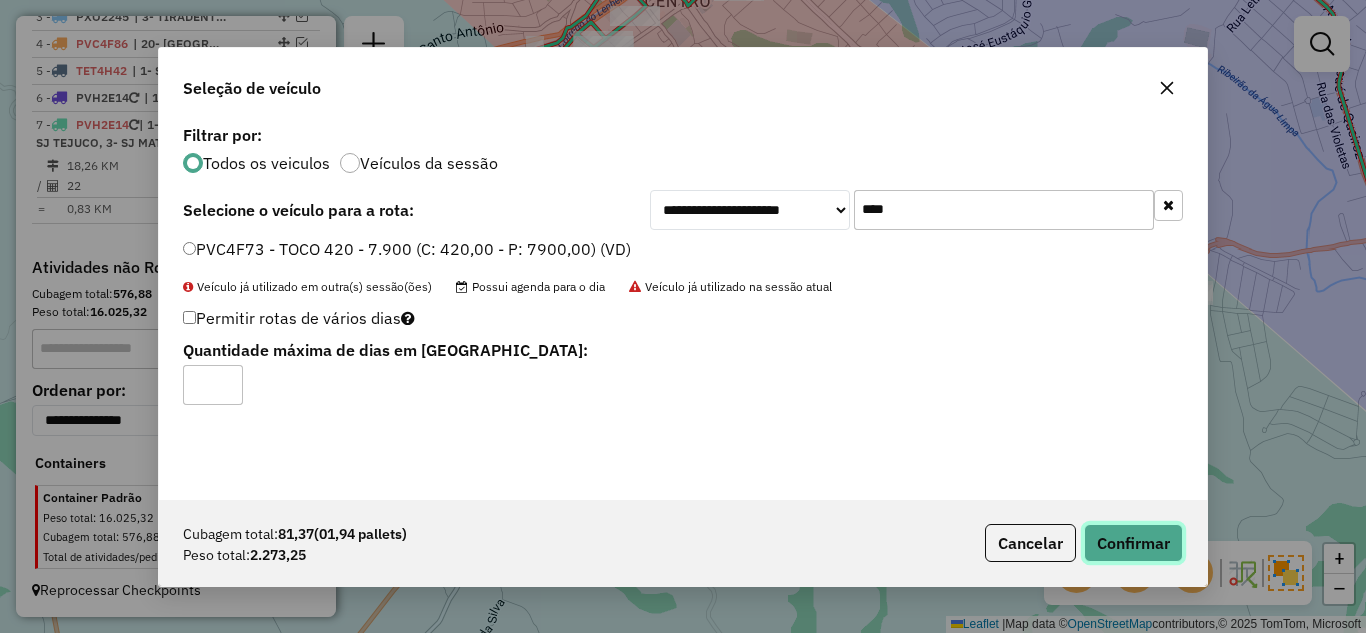 click on "Confirmar" 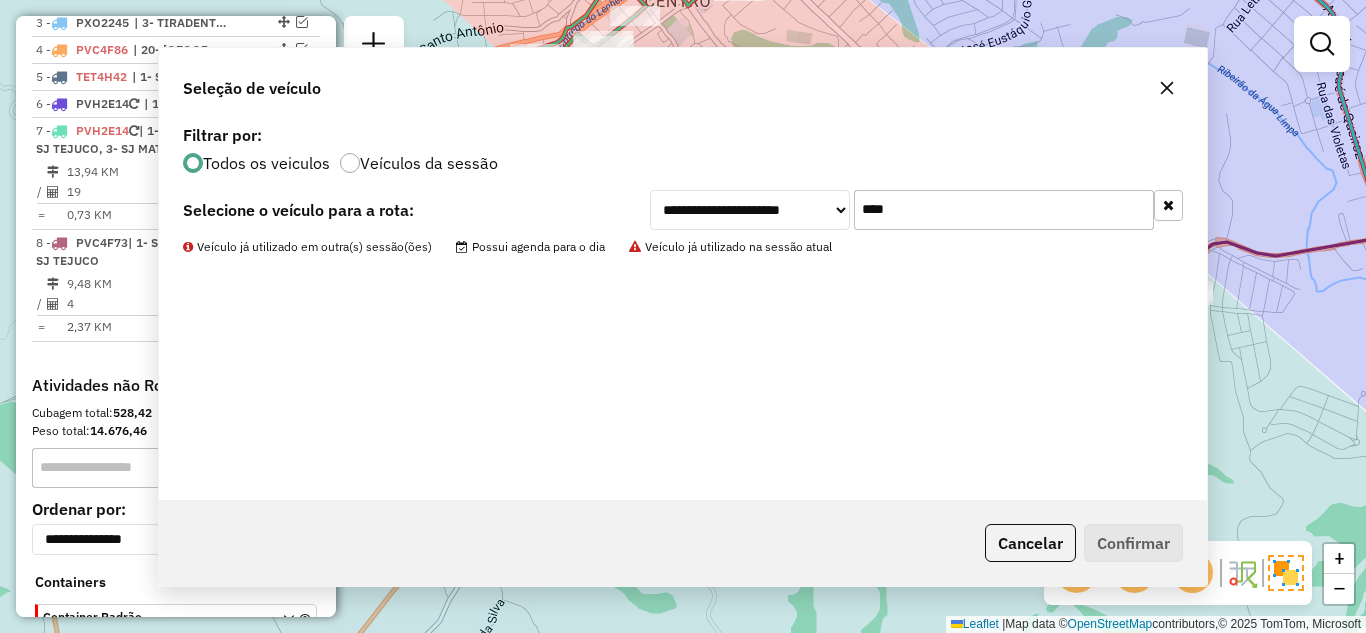 scroll, scrollTop: 840, scrollLeft: 0, axis: vertical 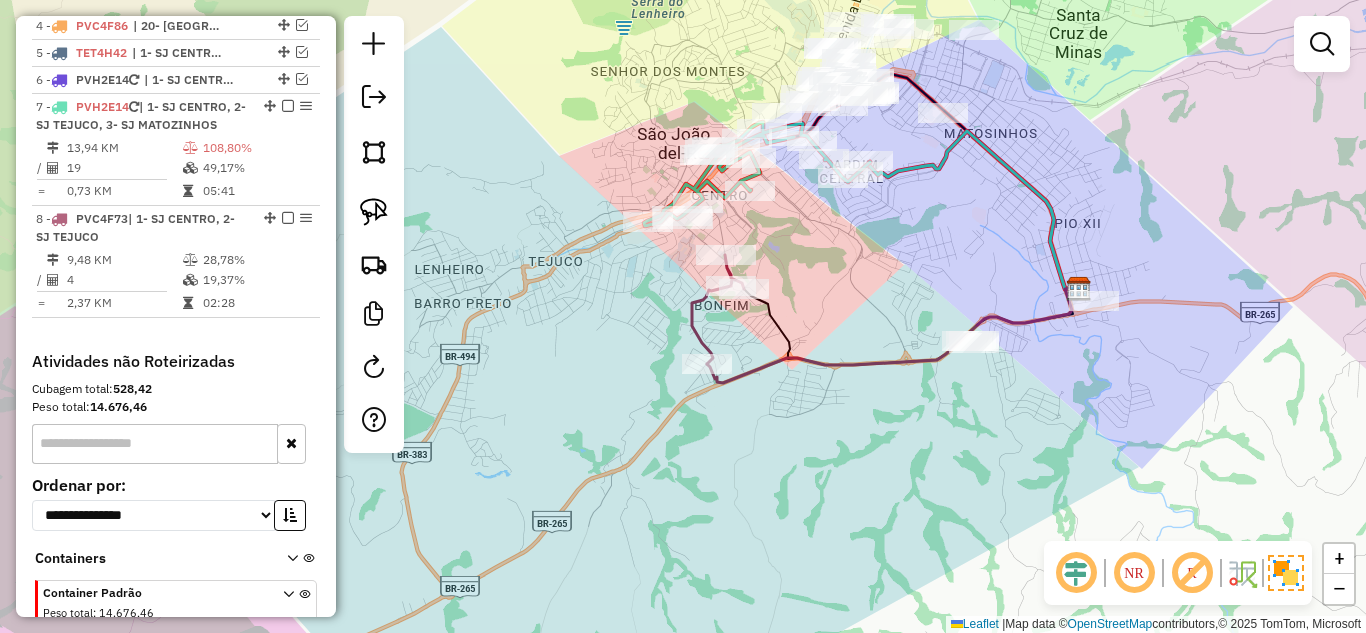 drag, startPoint x: 727, startPoint y: 399, endPoint x: 728, endPoint y: 434, distance: 35.014282 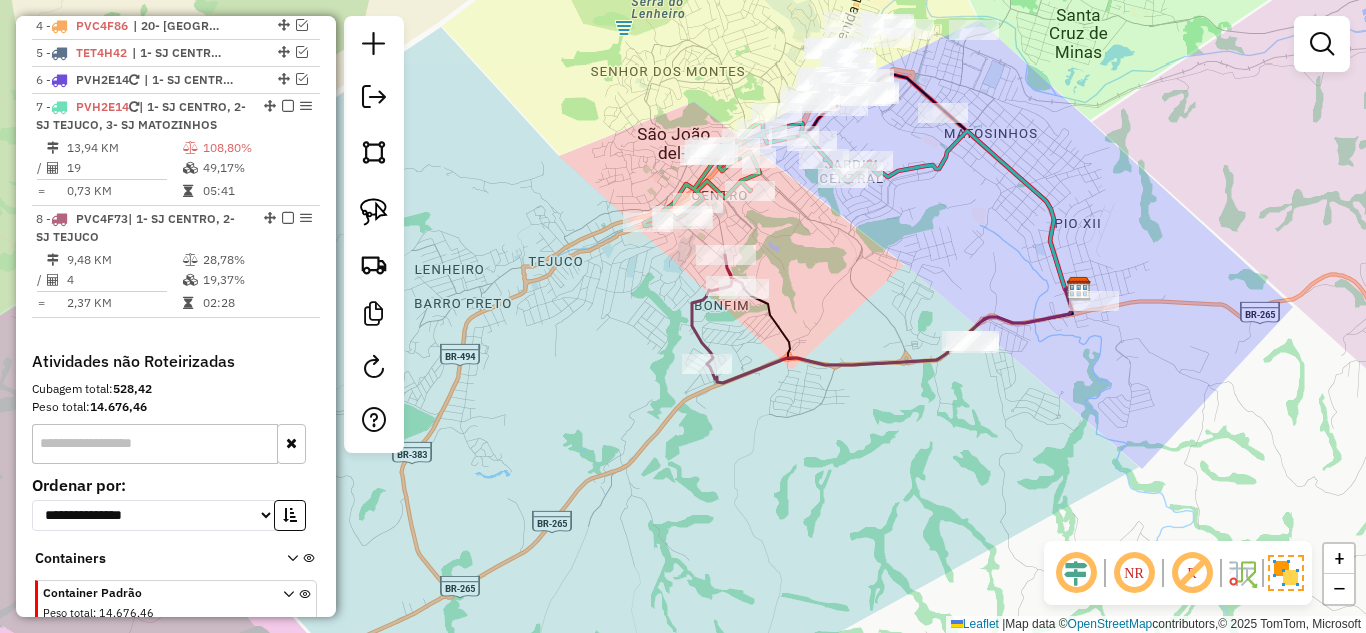 drag, startPoint x: 635, startPoint y: 575, endPoint x: 820, endPoint y: 400, distance: 254.65663 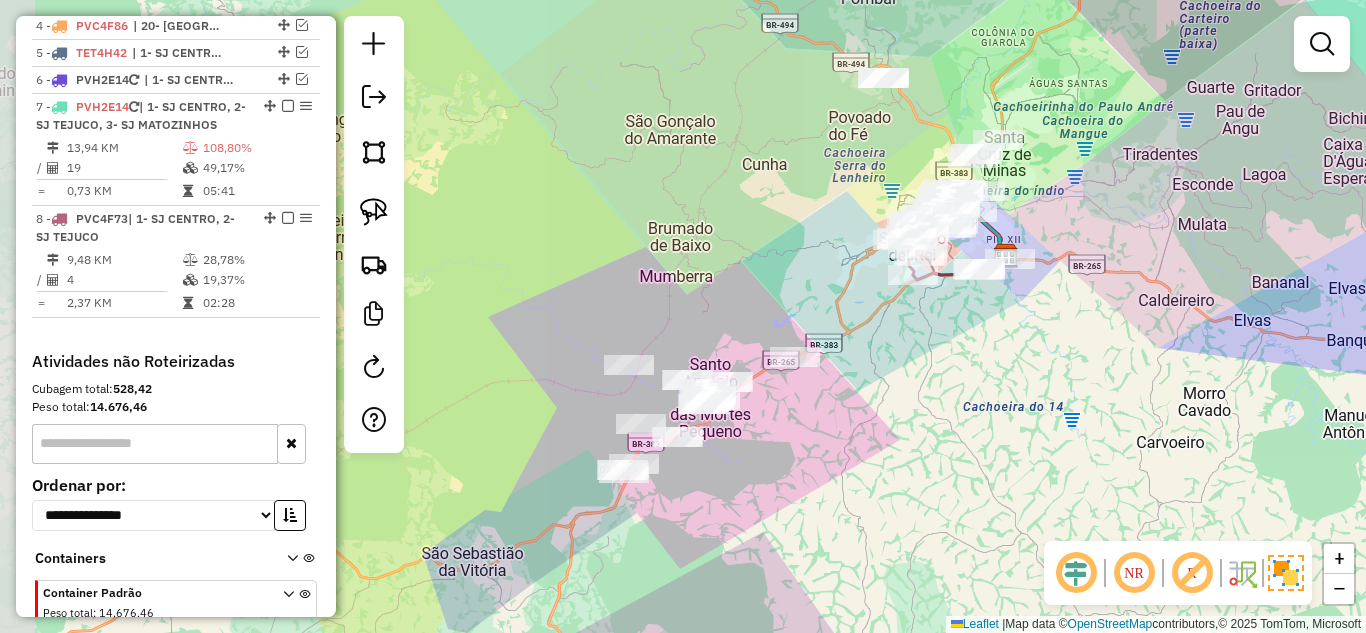drag, startPoint x: 693, startPoint y: 453, endPoint x: 677, endPoint y: 370, distance: 84.5281 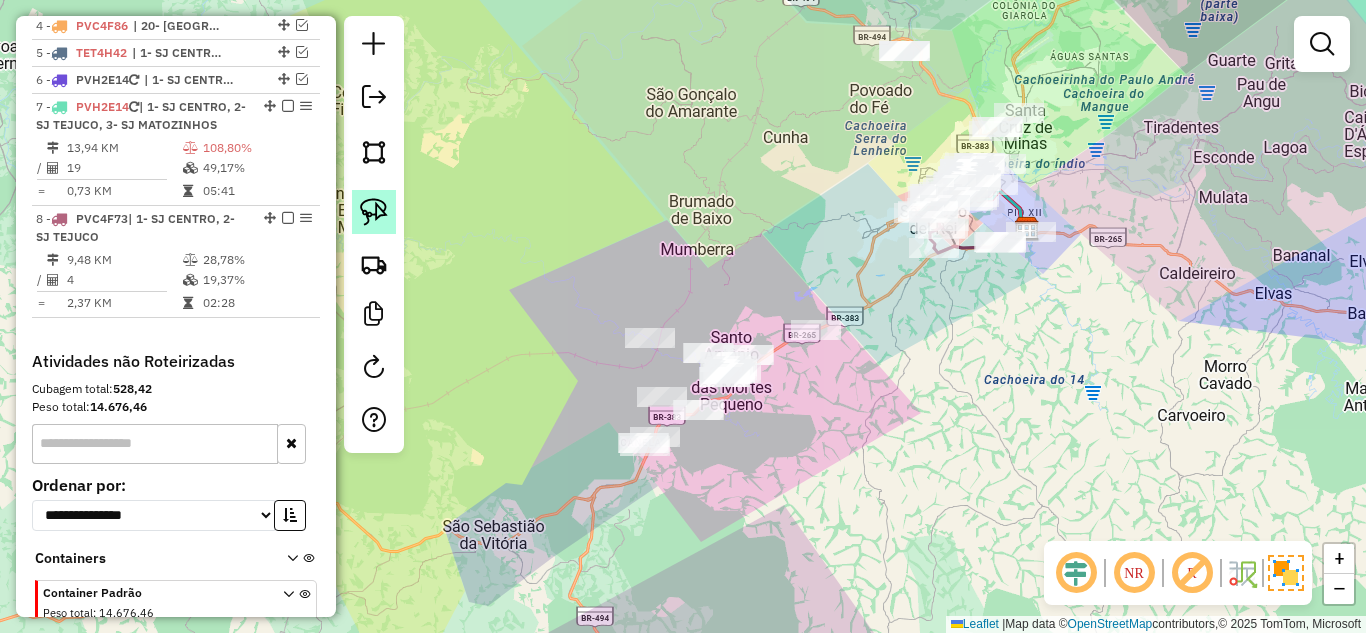 click 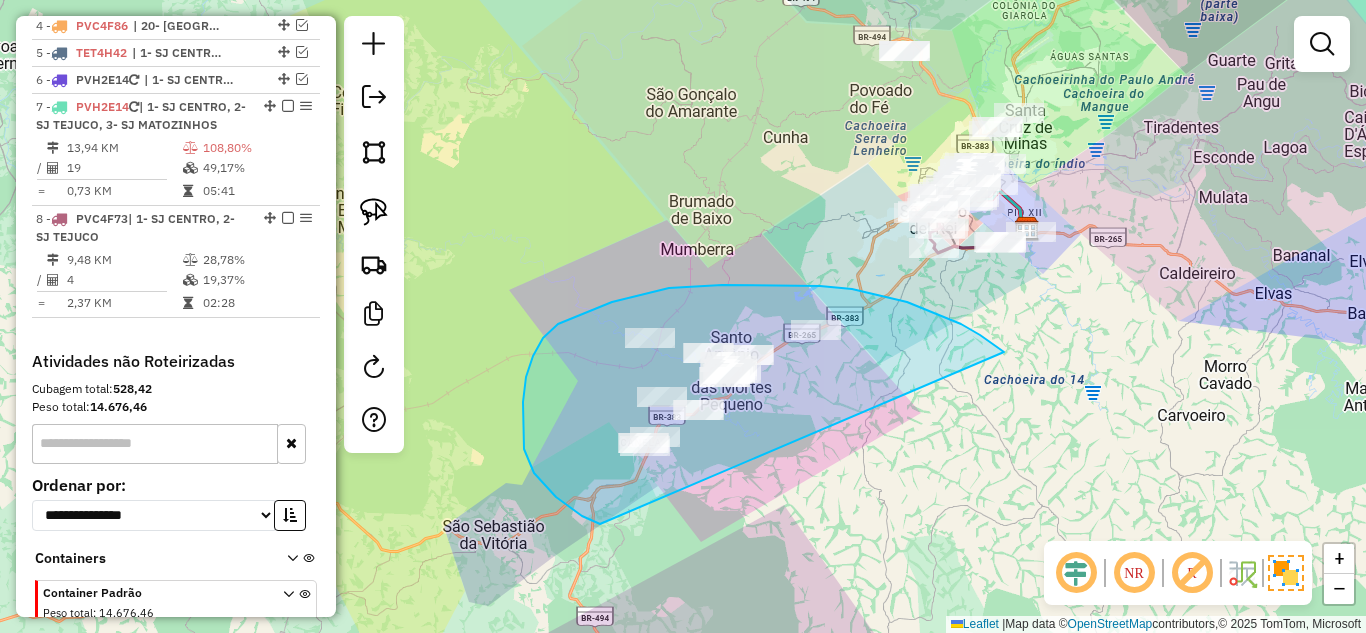 drag, startPoint x: 1004, startPoint y: 352, endPoint x: 623, endPoint y: 530, distance: 420.52942 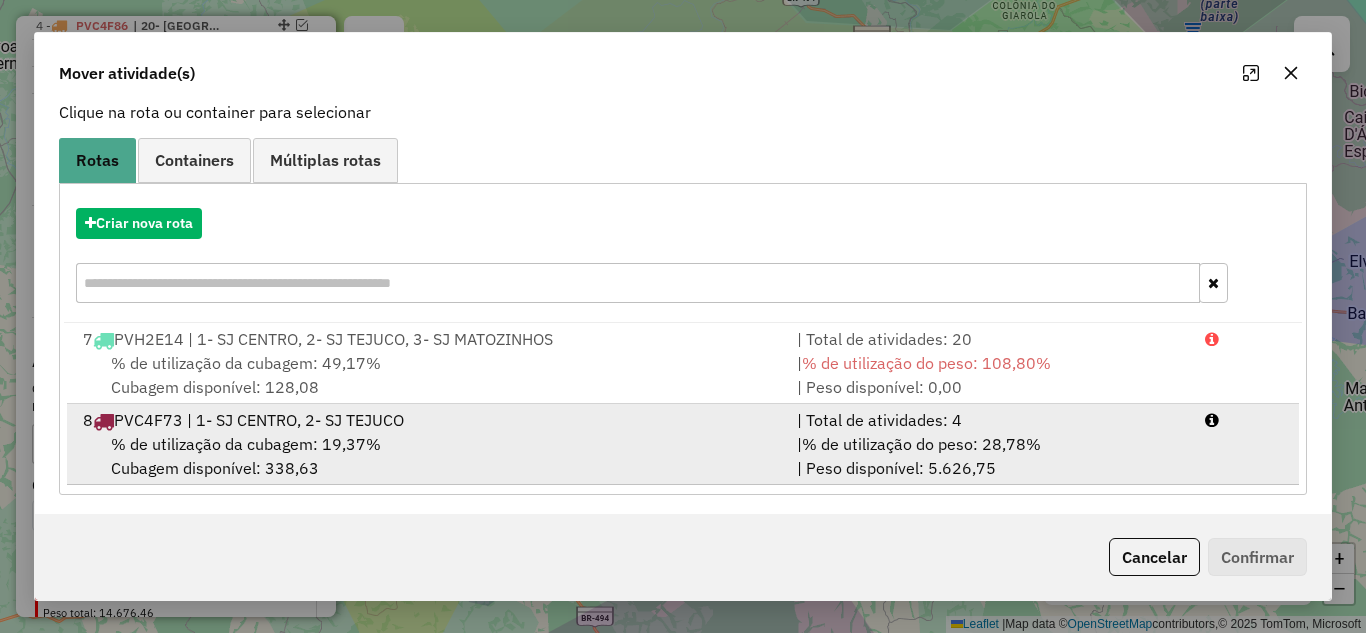 scroll, scrollTop: 136, scrollLeft: 0, axis: vertical 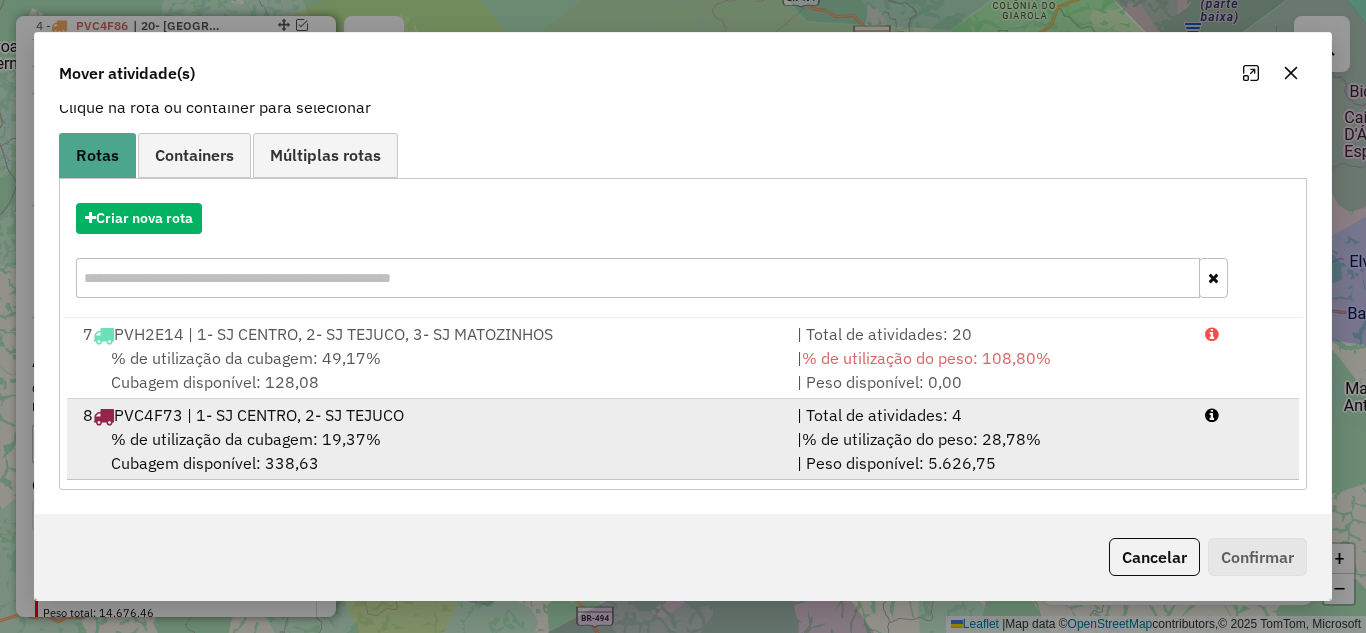 click on "% de utilização da cubagem: 19,37%  Cubagem disponível: 338,63" at bounding box center [428, 451] 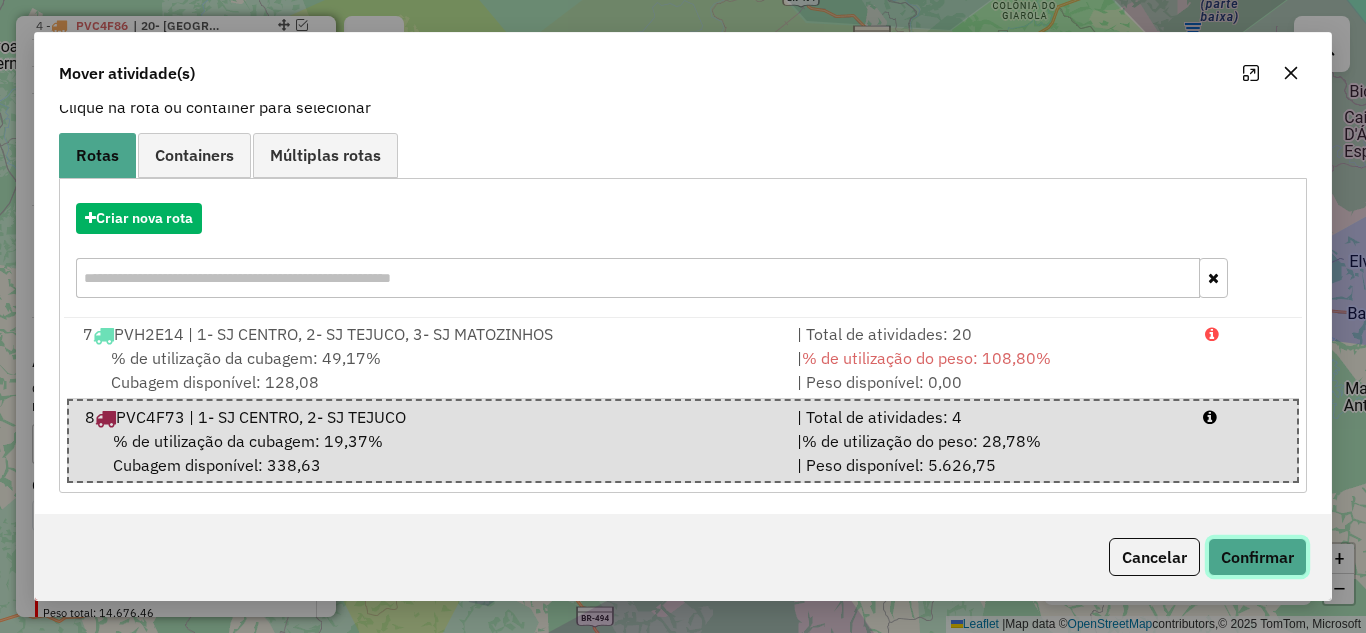 click on "Confirmar" 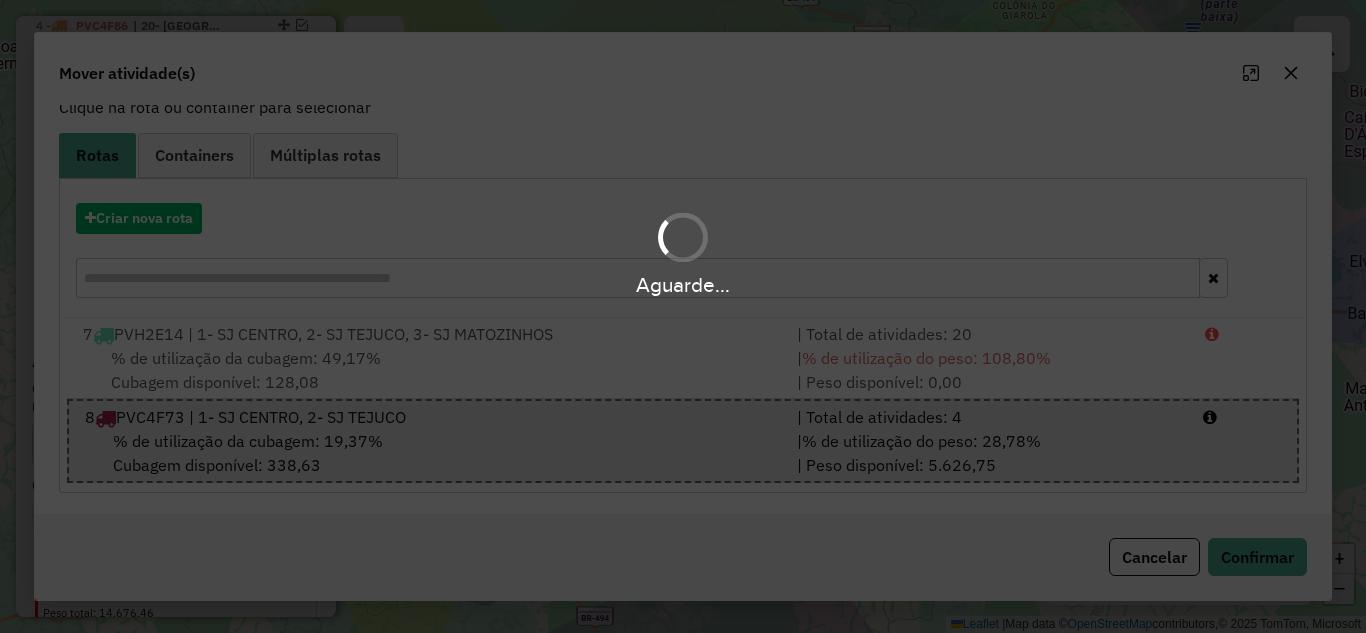 scroll, scrollTop: 0, scrollLeft: 0, axis: both 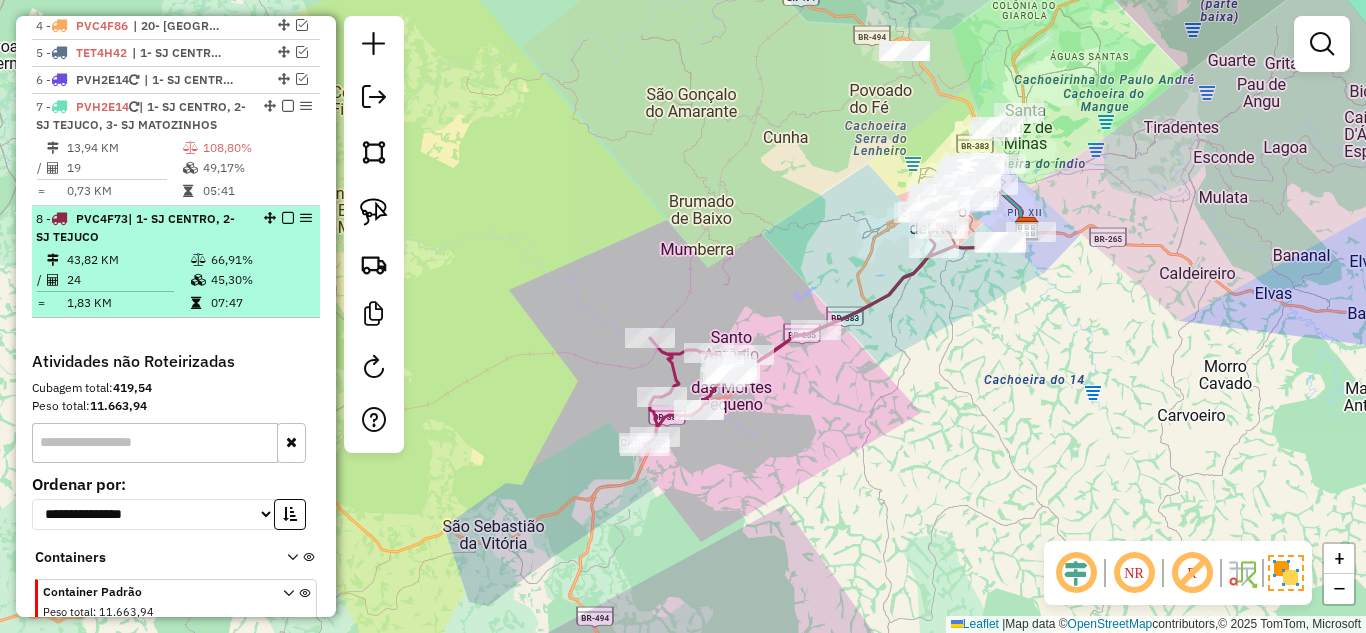 click on "24" at bounding box center (128, 280) 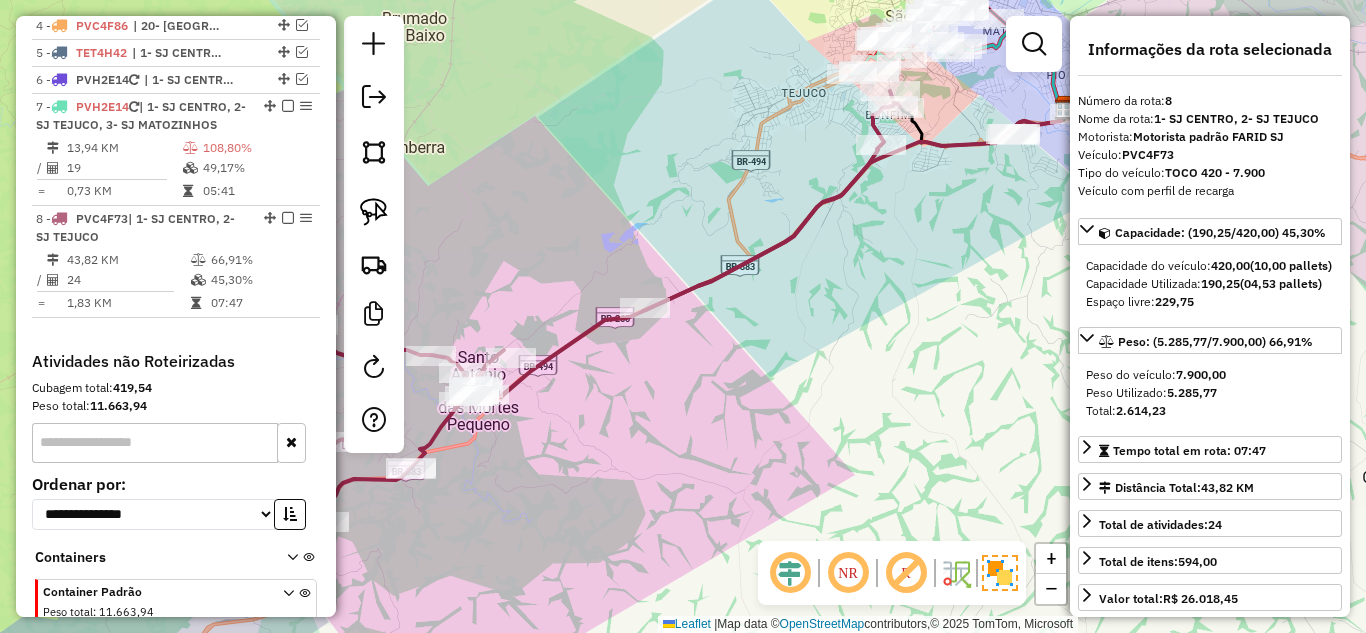 click on "Janela de atendimento Grade de atendimento Capacidade Transportadoras Veículos Cliente Pedidos  Rotas Selecione os dias de semana para filtrar as janelas de atendimento  Seg   Ter   Qua   Qui   Sex   Sáb   Dom  Informe o período da janela de atendimento: De: Até:  Filtrar exatamente a janela do cliente  Considerar janela de atendimento padrão  Selecione os dias de semana para filtrar as grades de atendimento  Seg   Ter   Qua   Qui   Sex   Sáb   Dom   Considerar clientes sem dia de atendimento cadastrado  Clientes fora do dia de atendimento selecionado Filtrar as atividades entre os valores definidos abaixo:  Peso mínimo:   Peso máximo:   Cubagem mínima:   Cubagem máxima:   De:   Até:  Filtrar as atividades entre o tempo de atendimento definido abaixo:  De:   Até:   Considerar capacidade total dos clientes não roteirizados Transportadora: Selecione um ou mais itens Tipo de veículo: Selecione um ou mais itens Veículo: Selecione um ou mais itens Motorista: Selecione um ou mais itens Nome: Rótulo:" 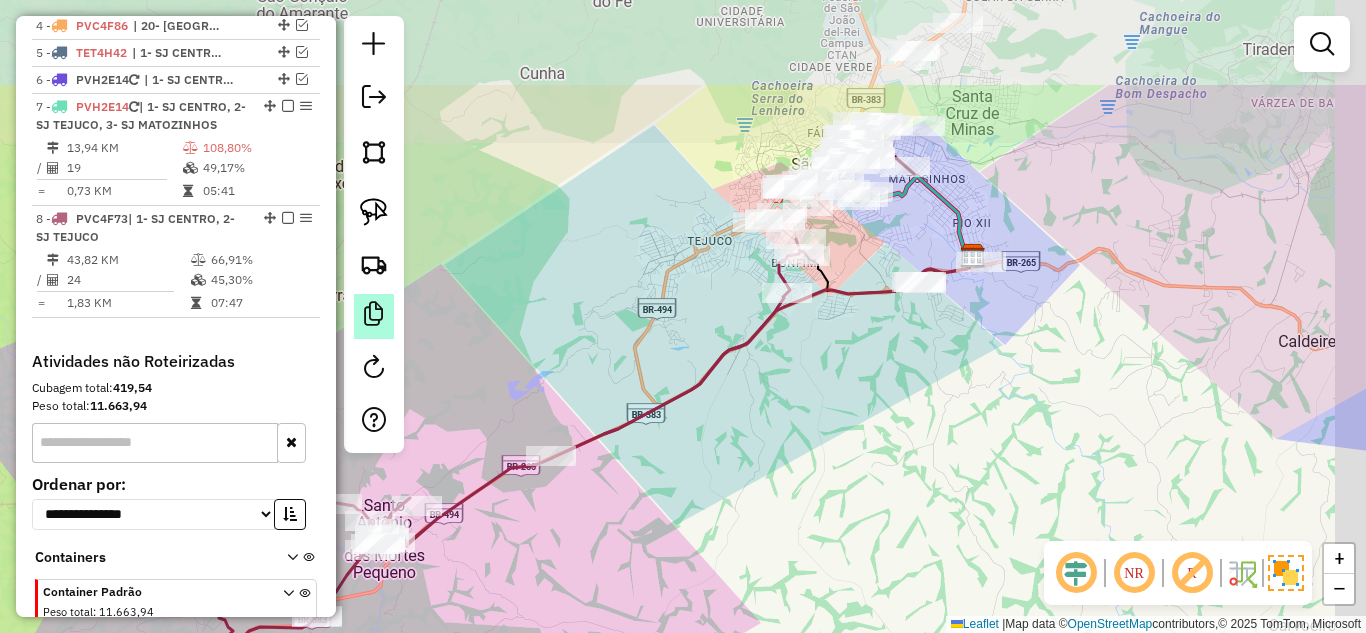 drag, startPoint x: 1018, startPoint y: 217, endPoint x: 368, endPoint y: 316, distance: 657.49603 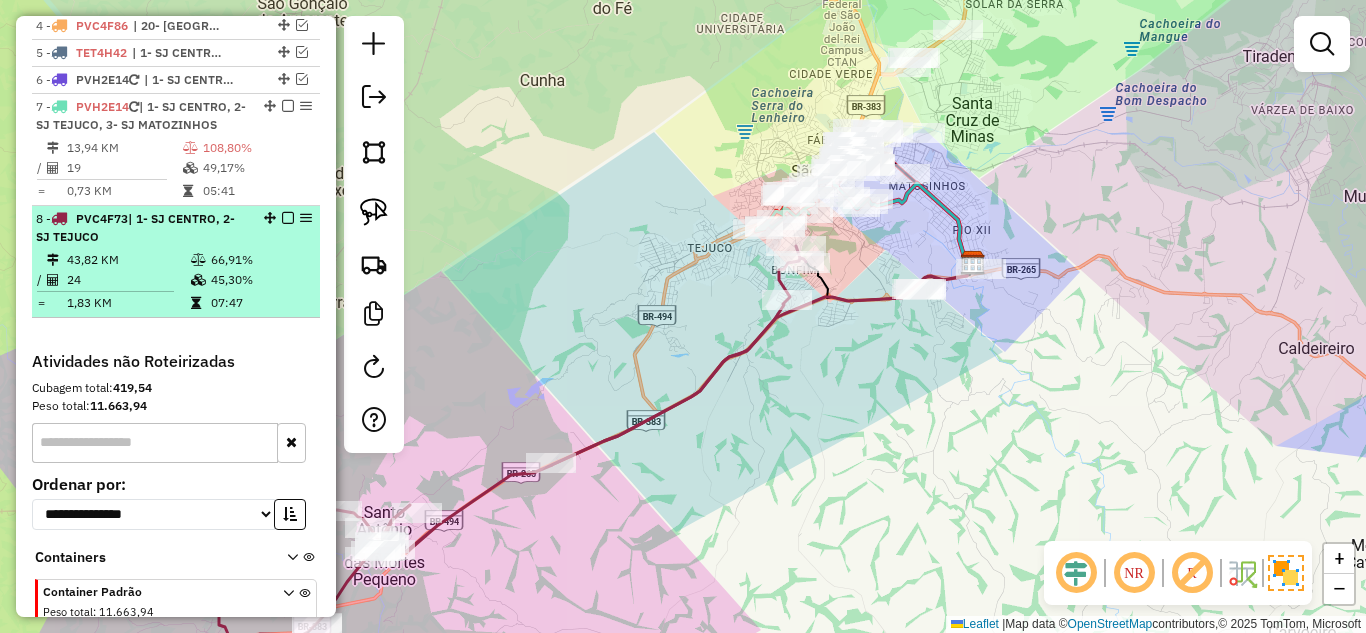 click at bounding box center (288, 218) 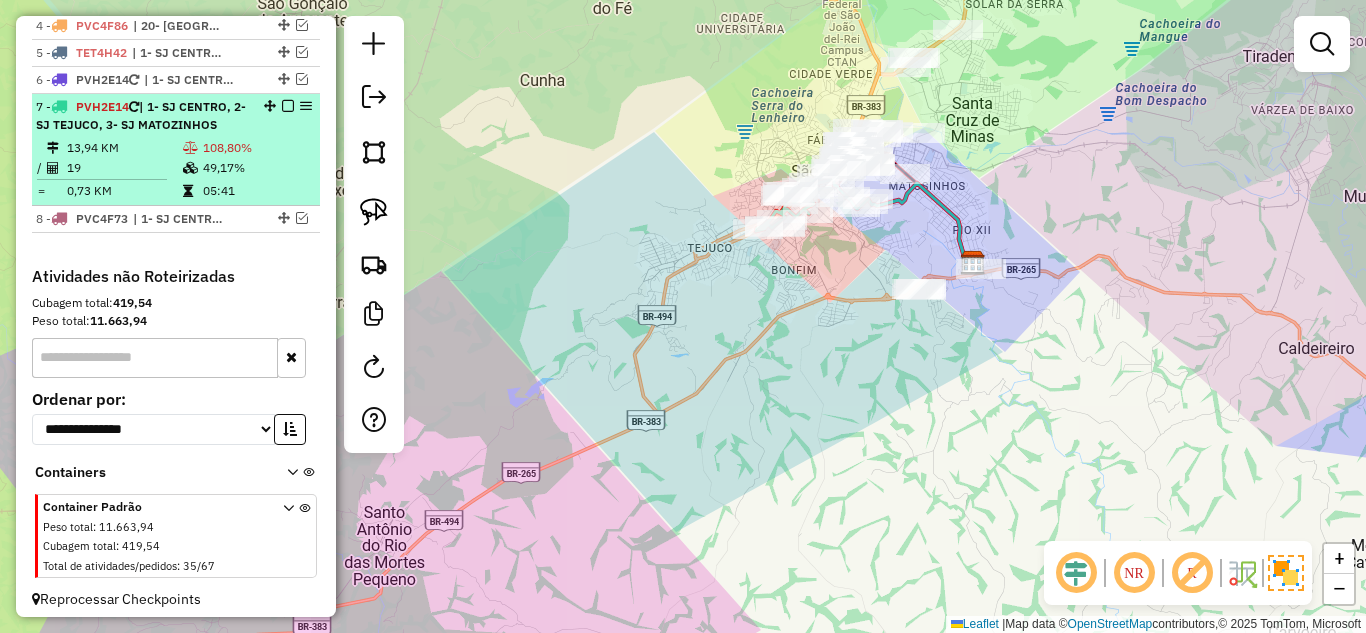 click on "108,80%" at bounding box center [257, 148] 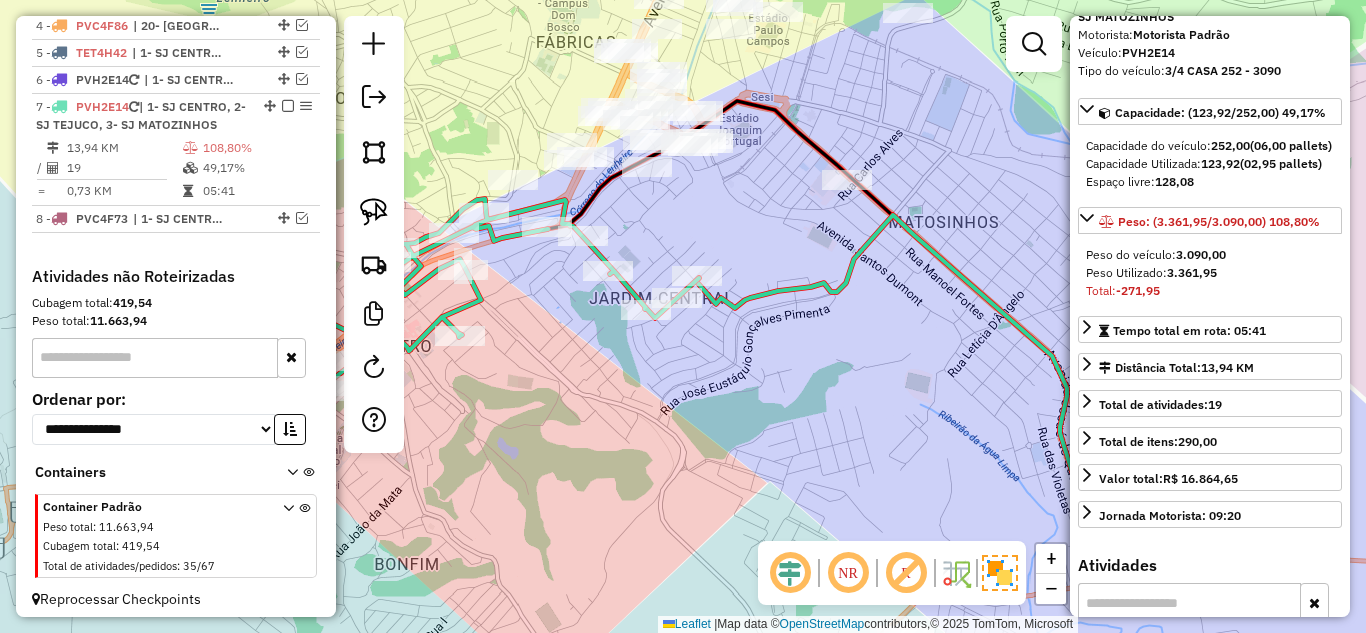 scroll, scrollTop: 300, scrollLeft: 0, axis: vertical 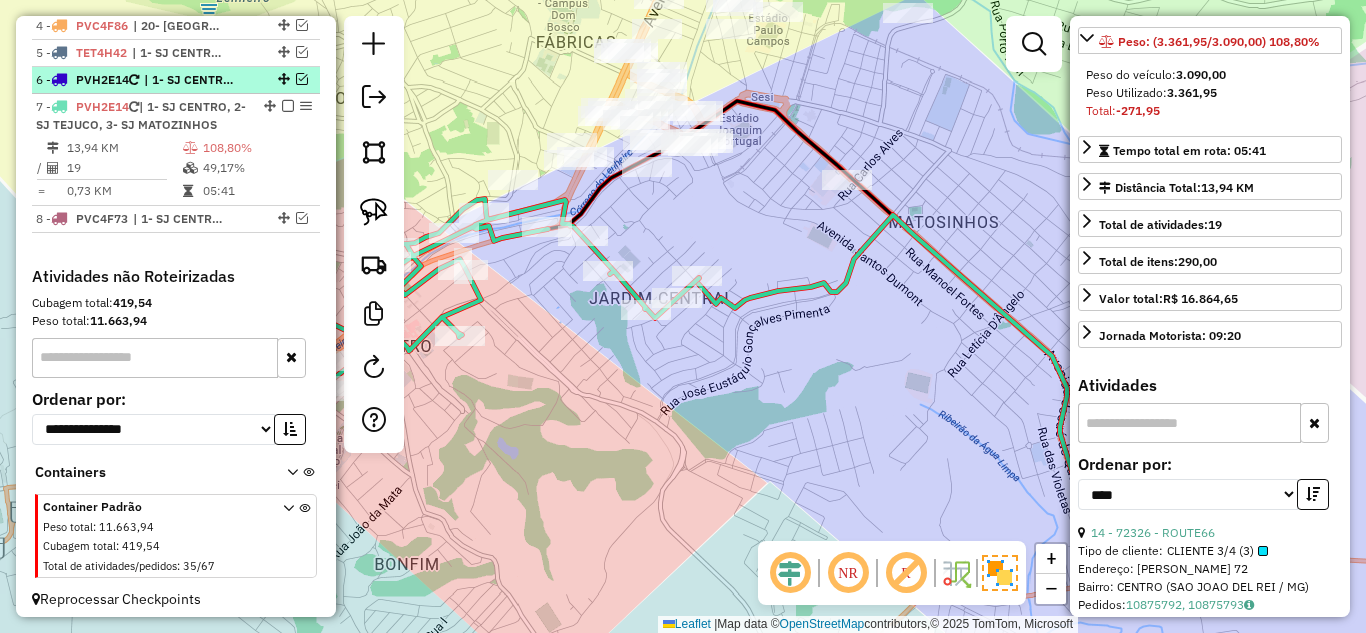 click at bounding box center [302, 79] 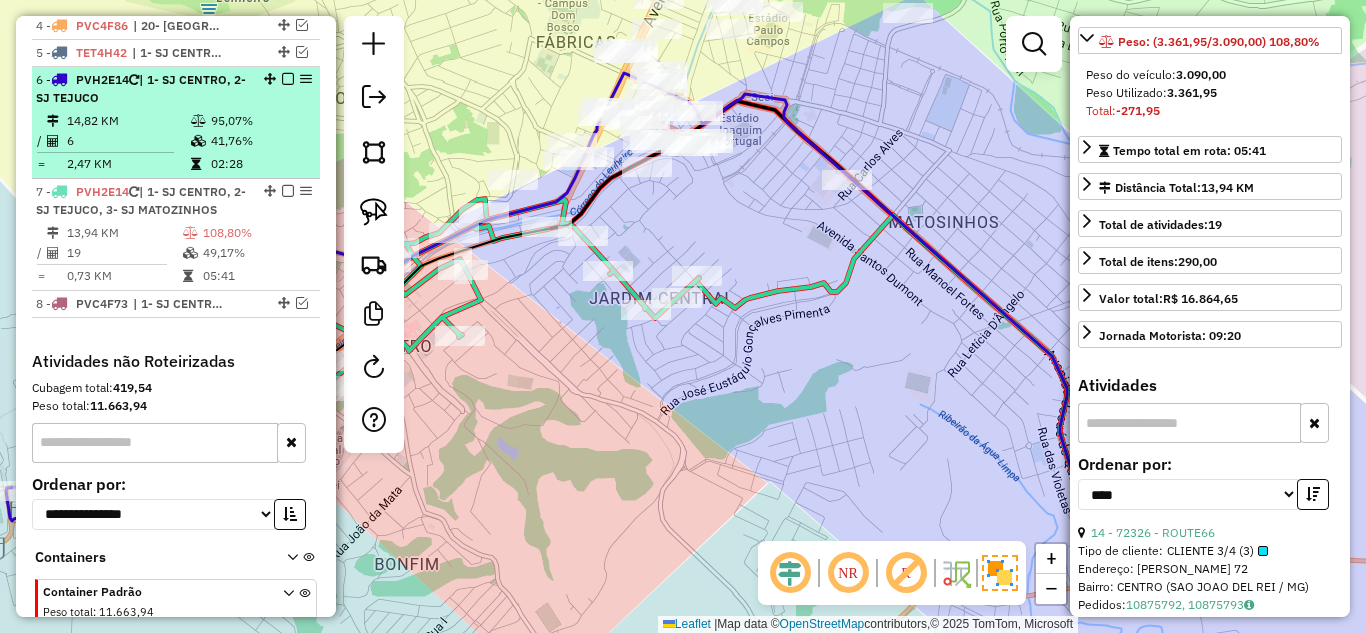 click at bounding box center (288, 79) 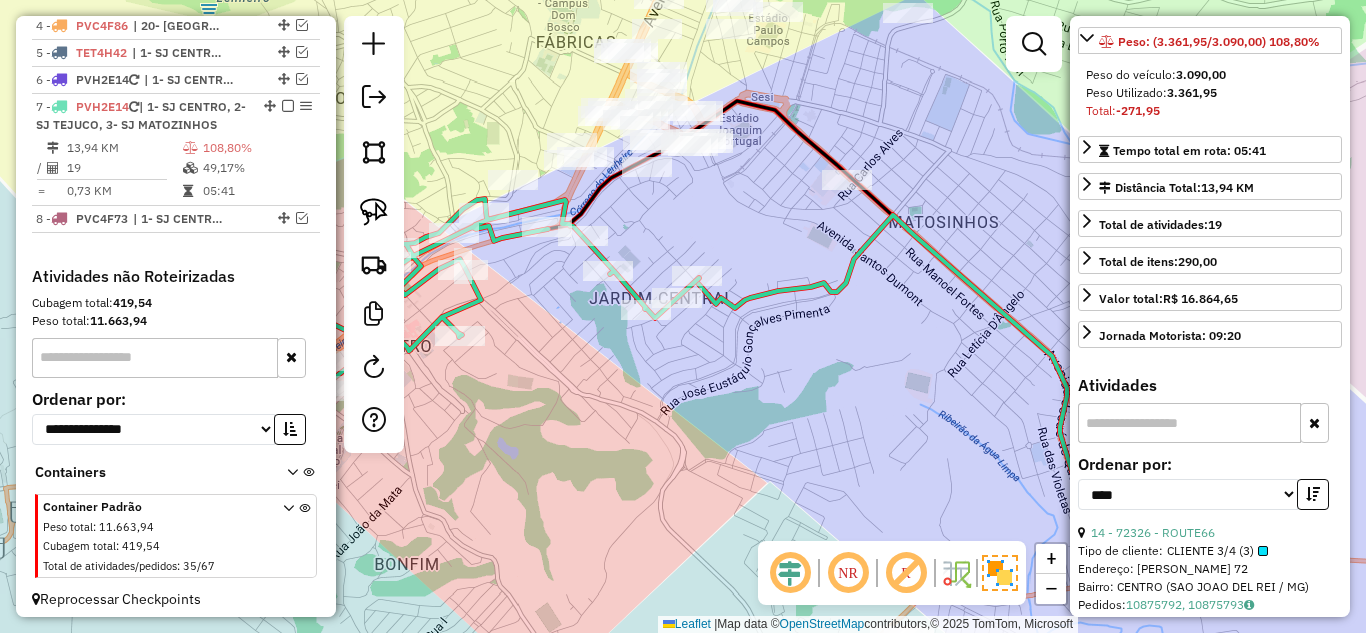 click on "Janela de atendimento Grade de atendimento Capacidade Transportadoras Veículos Cliente Pedidos  Rotas Selecione os dias de semana para filtrar as janelas de atendimento  Seg   Ter   Qua   Qui   Sex   Sáb   Dom  Informe o período da janela de atendimento: De: Até:  Filtrar exatamente a janela do cliente  Considerar janela de atendimento padrão  Selecione os dias de semana para filtrar as grades de atendimento  Seg   Ter   Qua   Qui   Sex   Sáb   Dom   Considerar clientes sem dia de atendimento cadastrado  Clientes fora do dia de atendimento selecionado Filtrar as atividades entre os valores definidos abaixo:  Peso mínimo:   Peso máximo:   Cubagem mínima:   Cubagem máxima:   De:   Até:  Filtrar as atividades entre o tempo de atendimento definido abaixo:  De:   Até:   Considerar capacidade total dos clientes não roteirizados Transportadora: Selecione um ou mais itens Tipo de veículo: Selecione um ou mais itens Veículo: Selecione um ou mais itens Motorista: Selecione um ou mais itens Nome: Rótulo:" 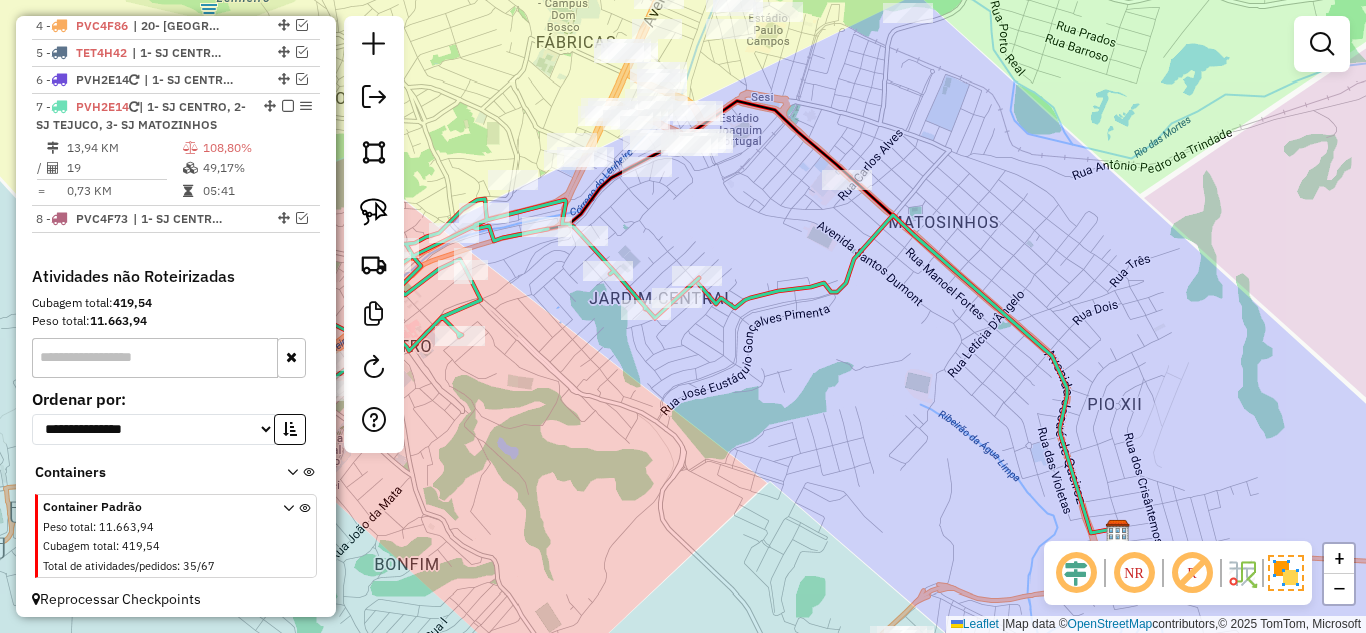 drag, startPoint x: 861, startPoint y: 339, endPoint x: 854, endPoint y: 411, distance: 72.33948 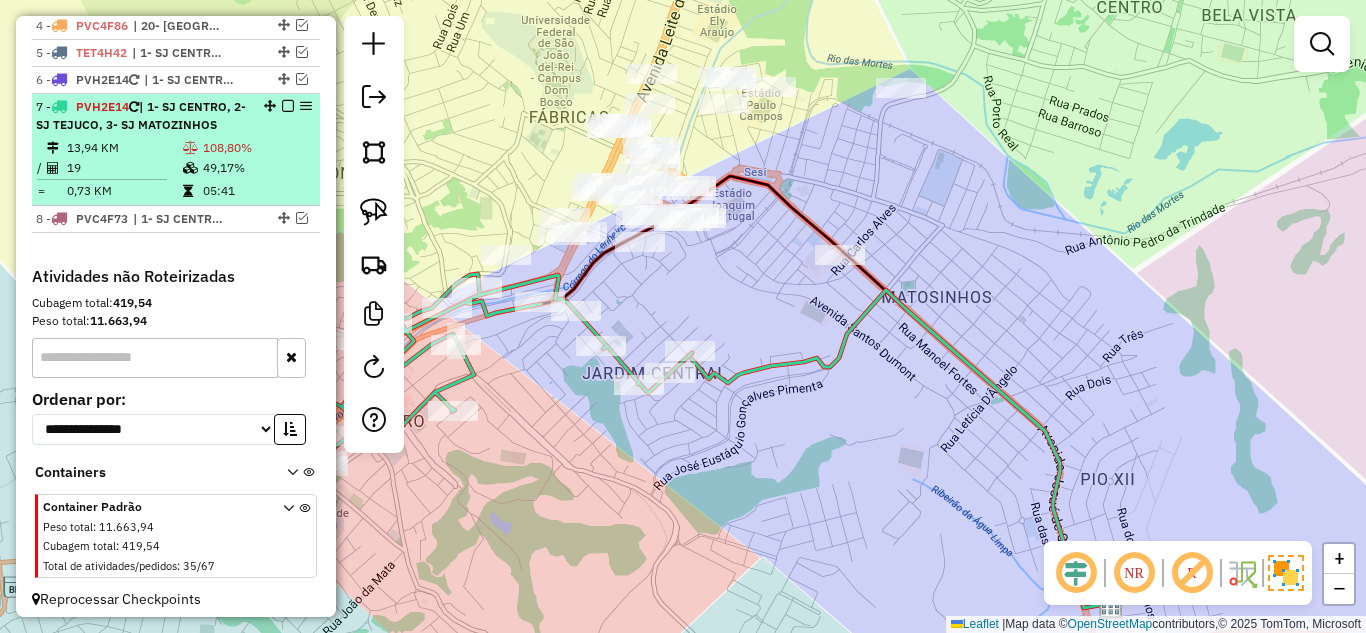 click at bounding box center [288, 106] 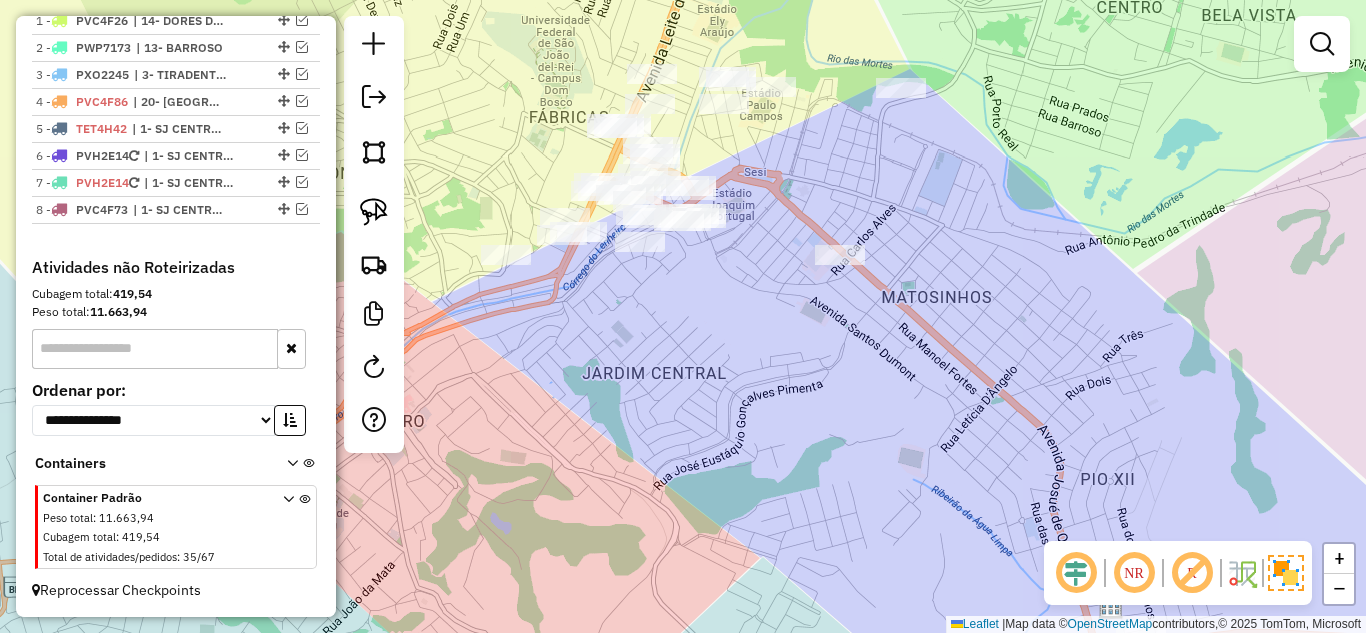 scroll, scrollTop: 758, scrollLeft: 0, axis: vertical 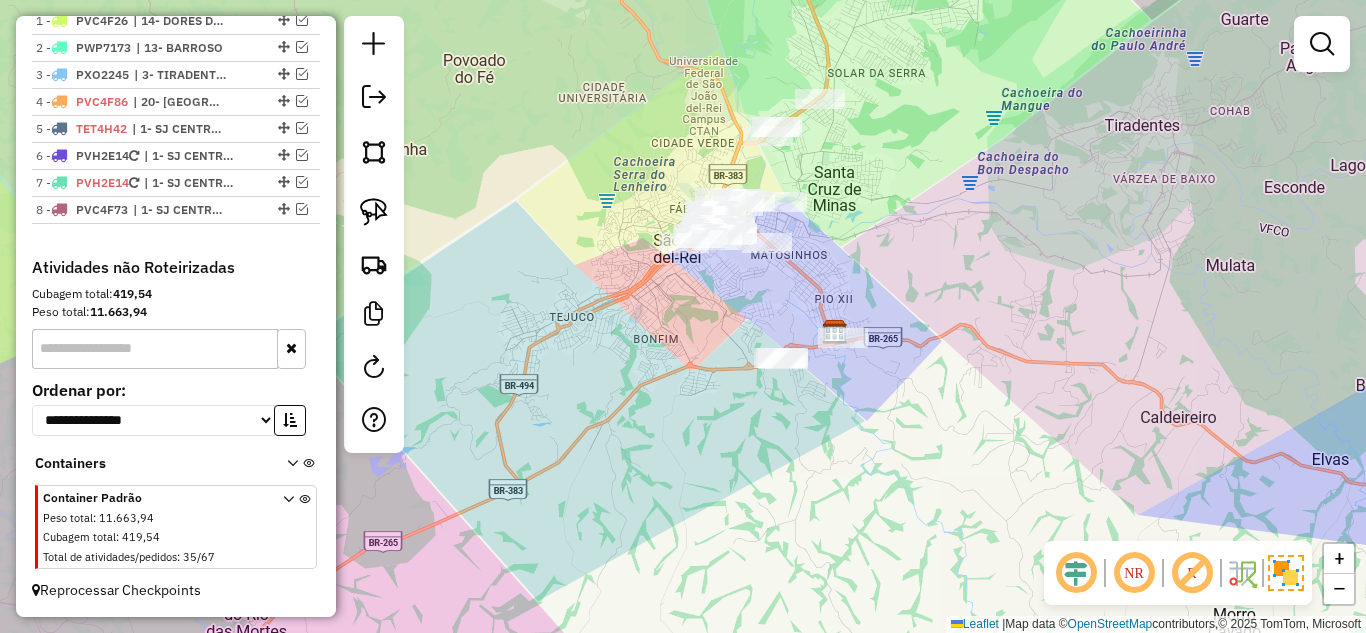 drag, startPoint x: 812, startPoint y: 203, endPoint x: 768, endPoint y: 205, distance: 44.04543 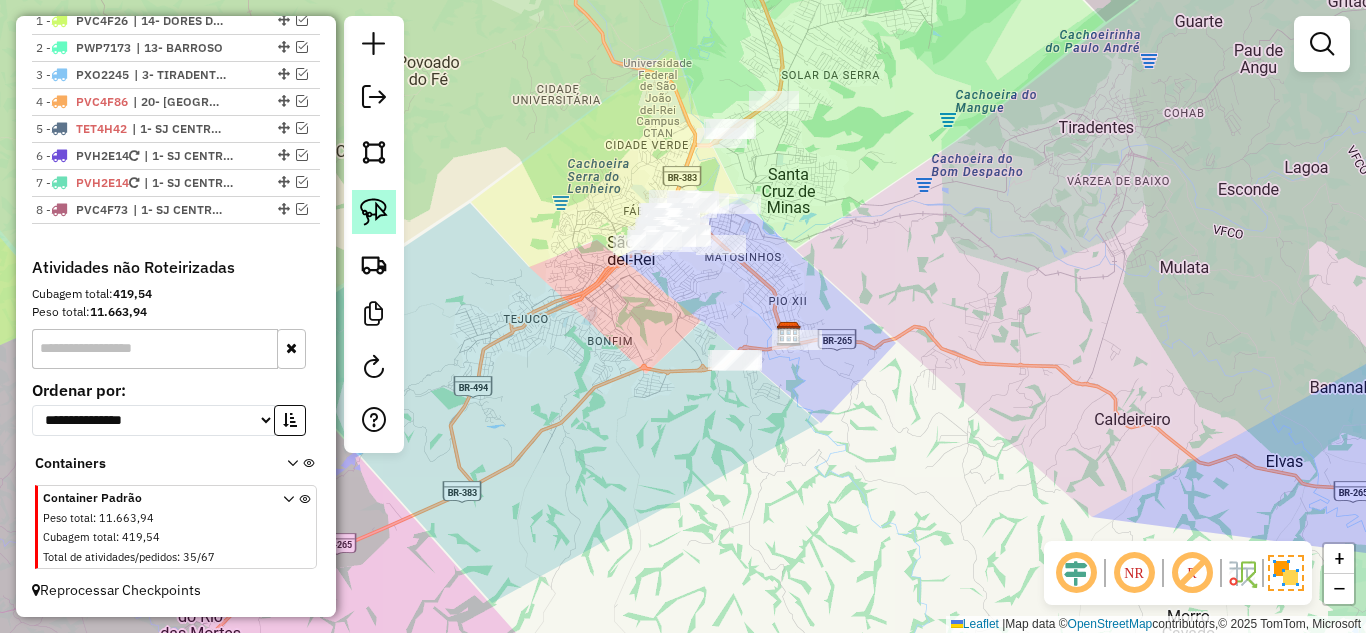 click 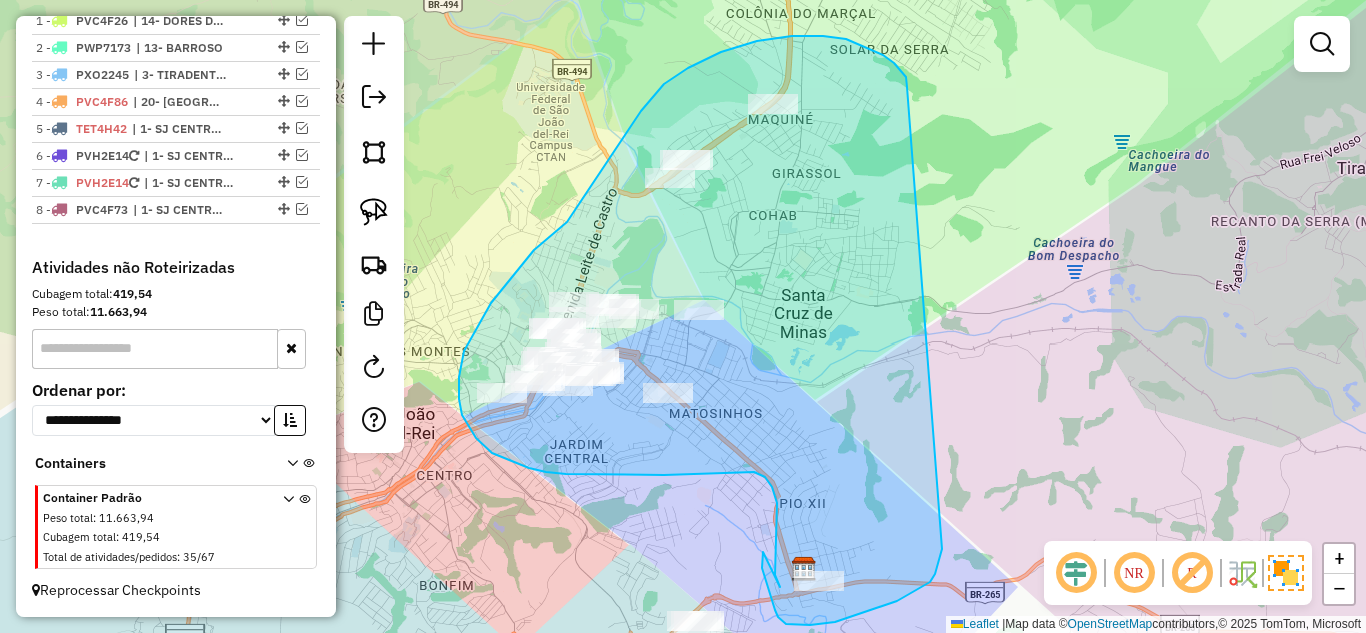 drag, startPoint x: 907, startPoint y: 81, endPoint x: 946, endPoint y: 531, distance: 451.68683 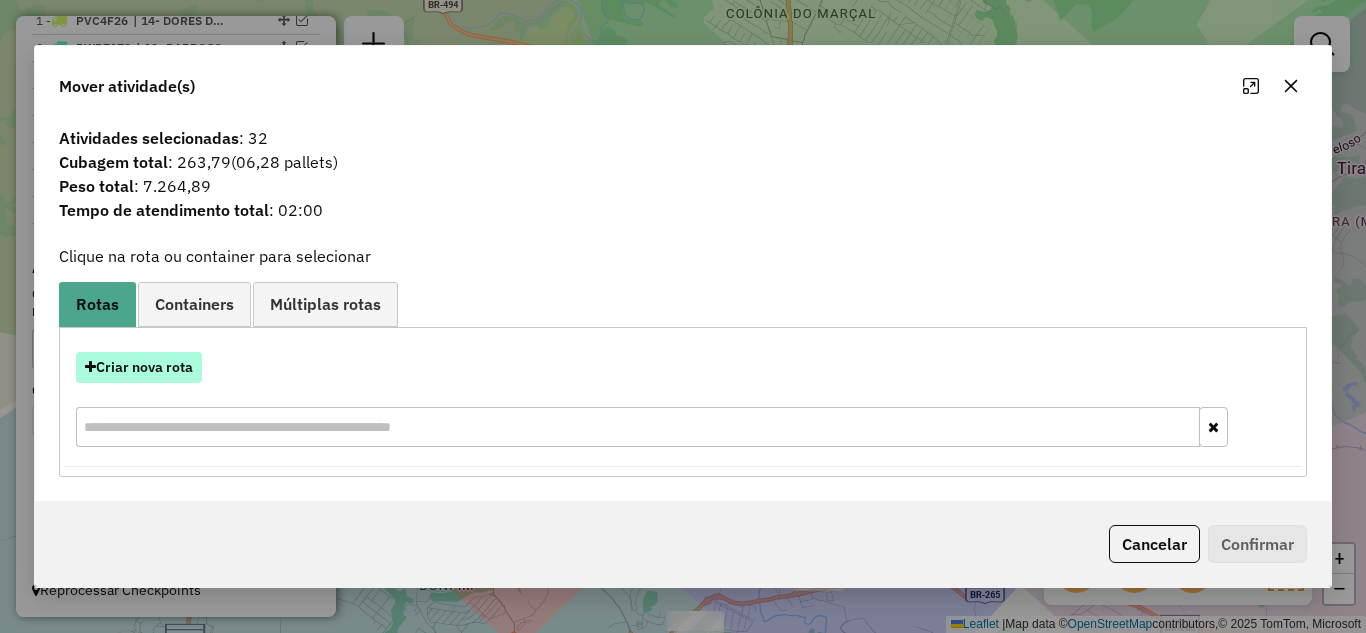 click on "Criar nova rota" at bounding box center (139, 367) 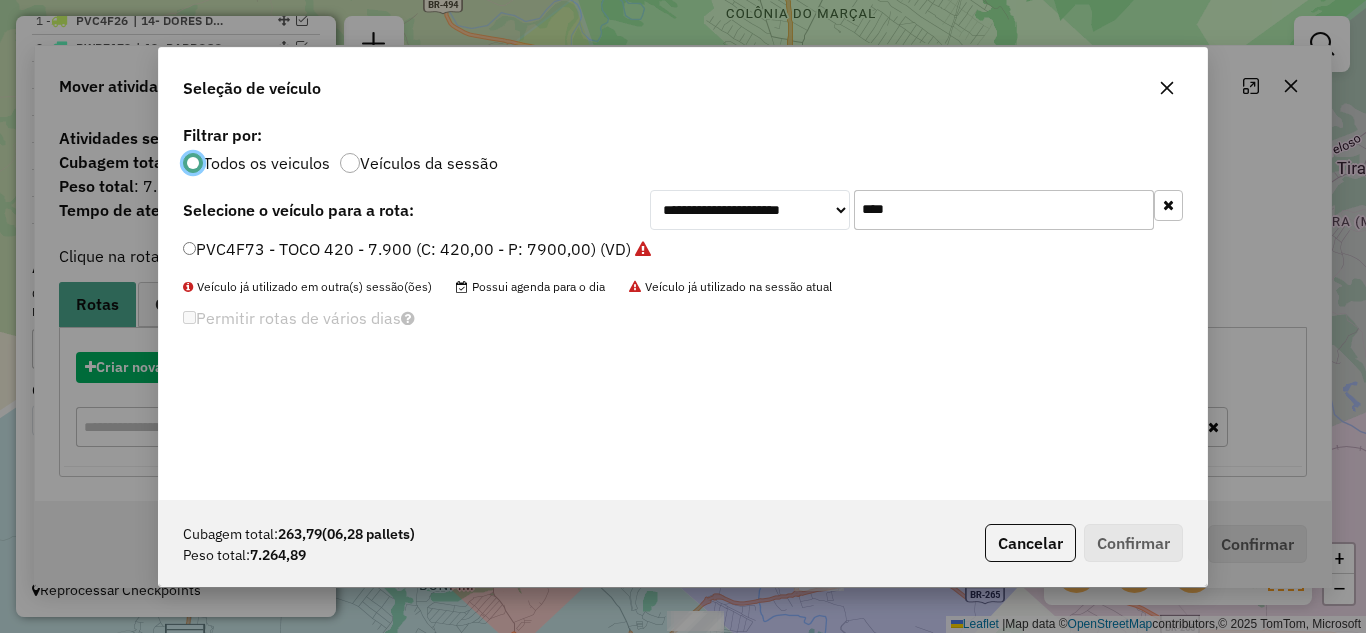scroll, scrollTop: 11, scrollLeft: 6, axis: both 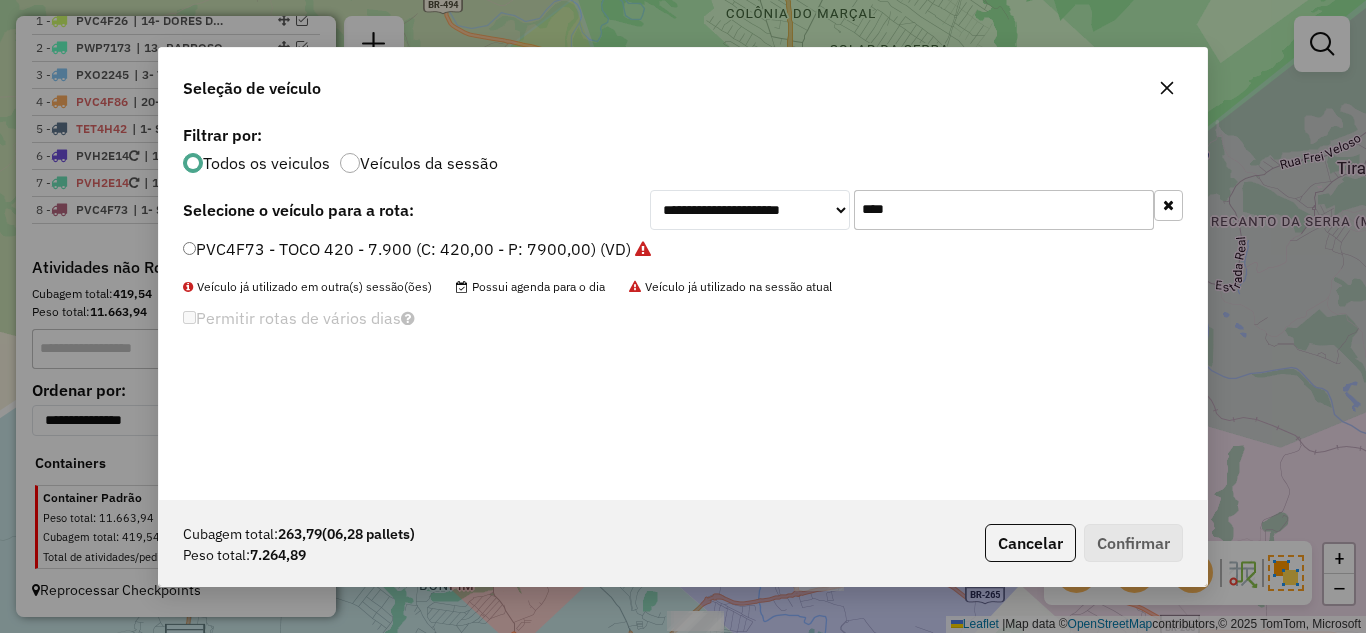 drag, startPoint x: 875, startPoint y: 212, endPoint x: 821, endPoint y: 198, distance: 55.7853 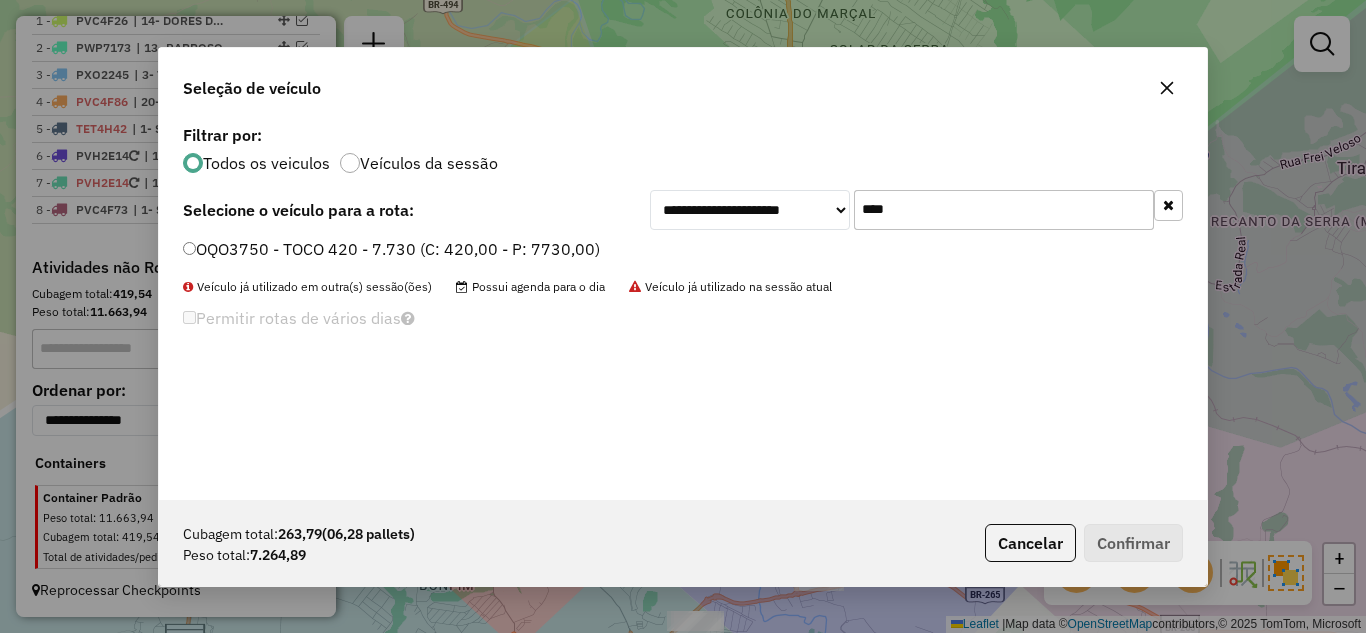 type on "****" 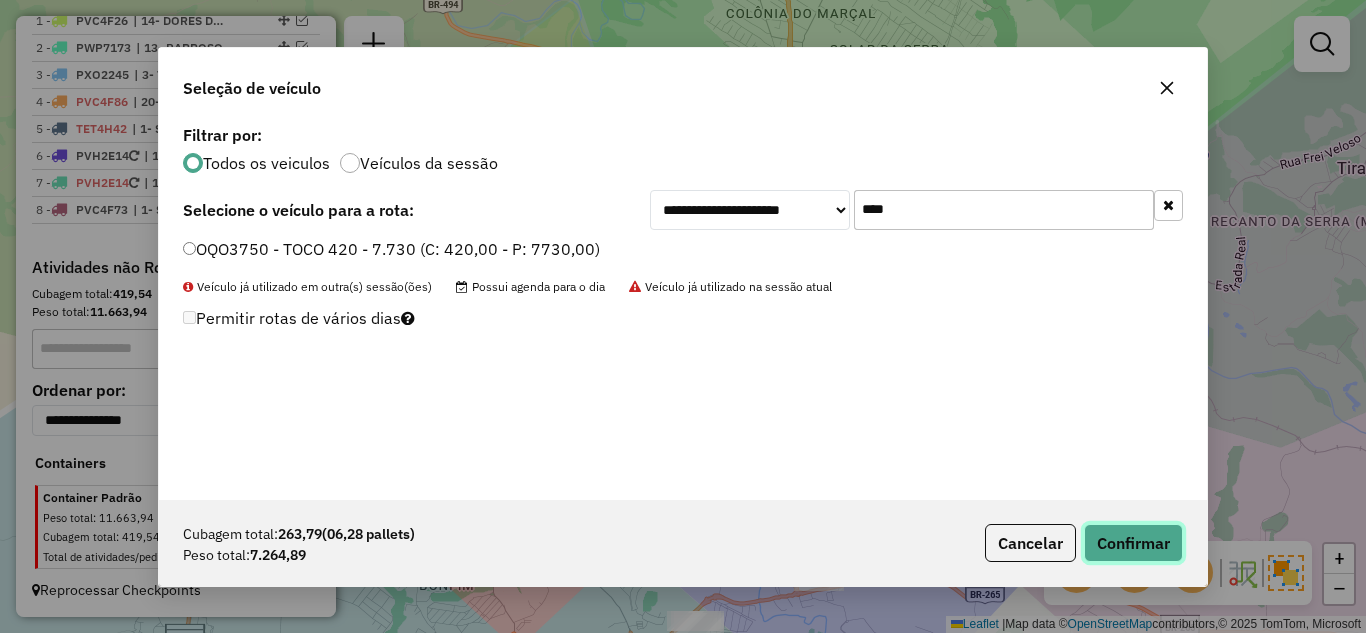 click on "Confirmar" 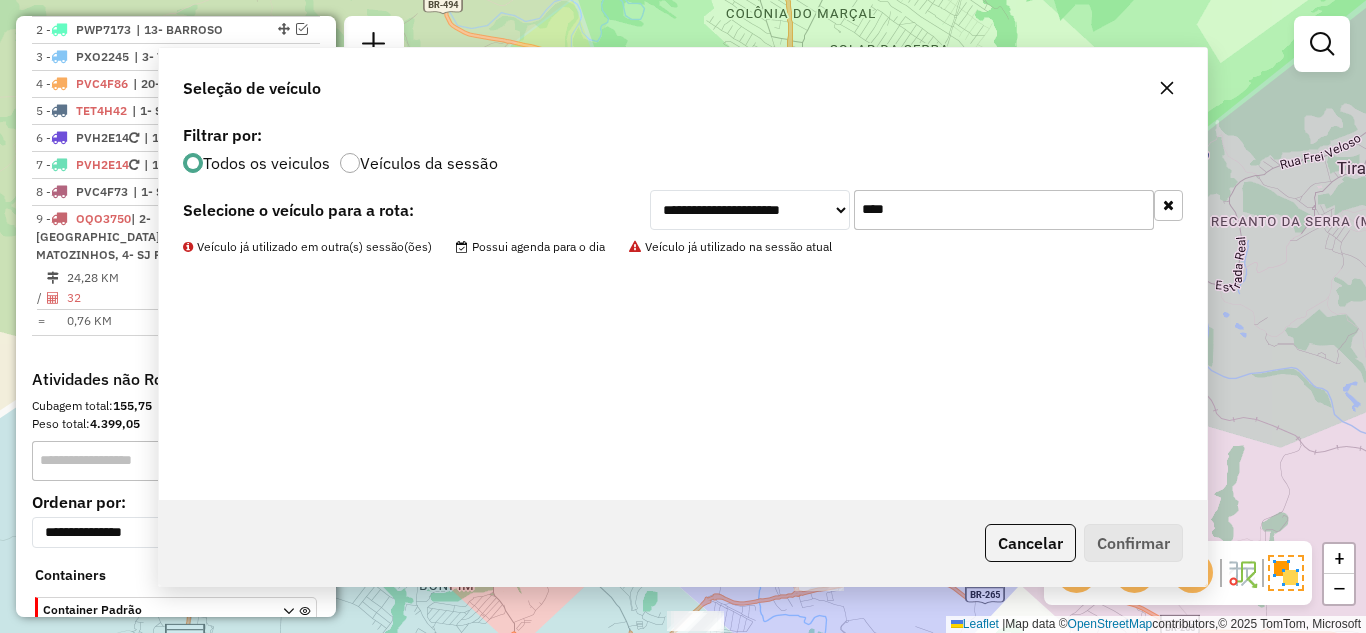 scroll, scrollTop: 816, scrollLeft: 0, axis: vertical 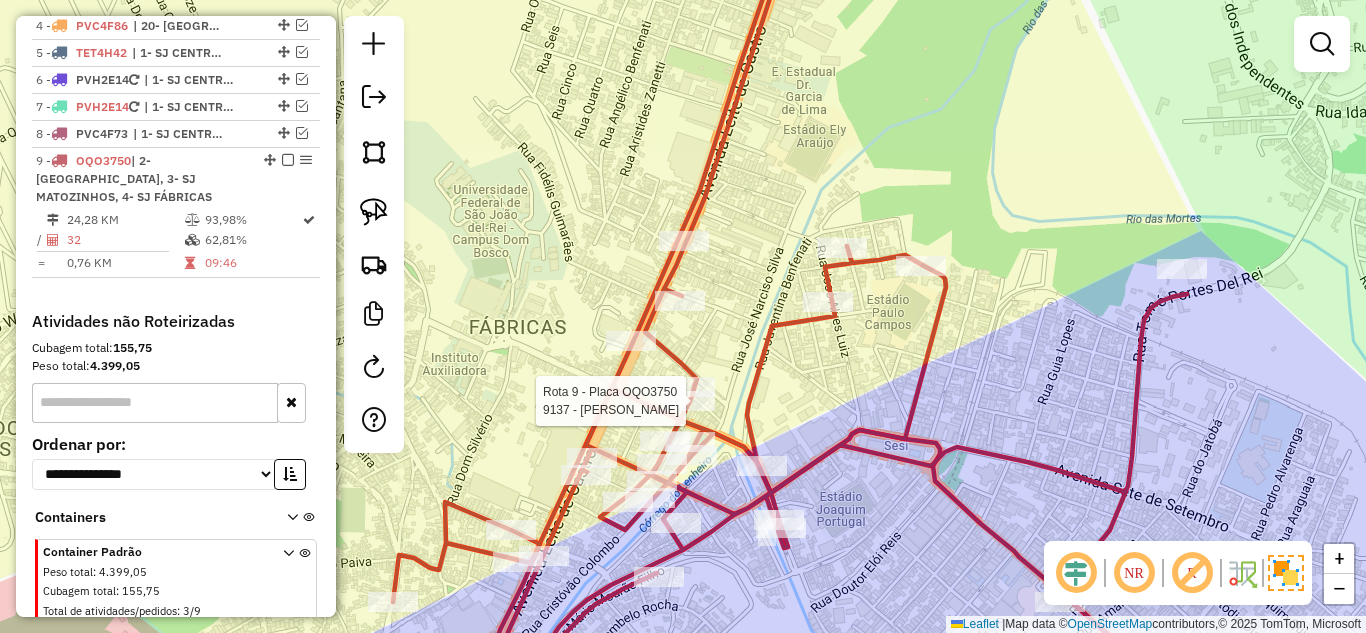 select on "*********" 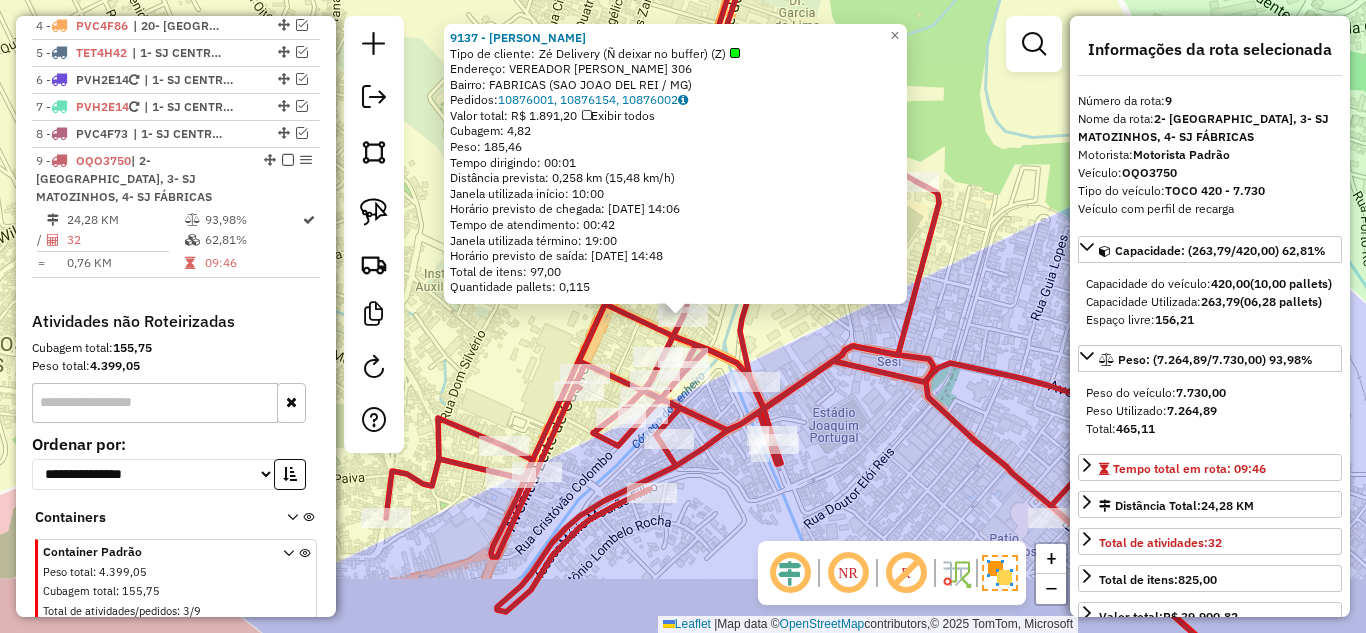 scroll, scrollTop: 870, scrollLeft: 0, axis: vertical 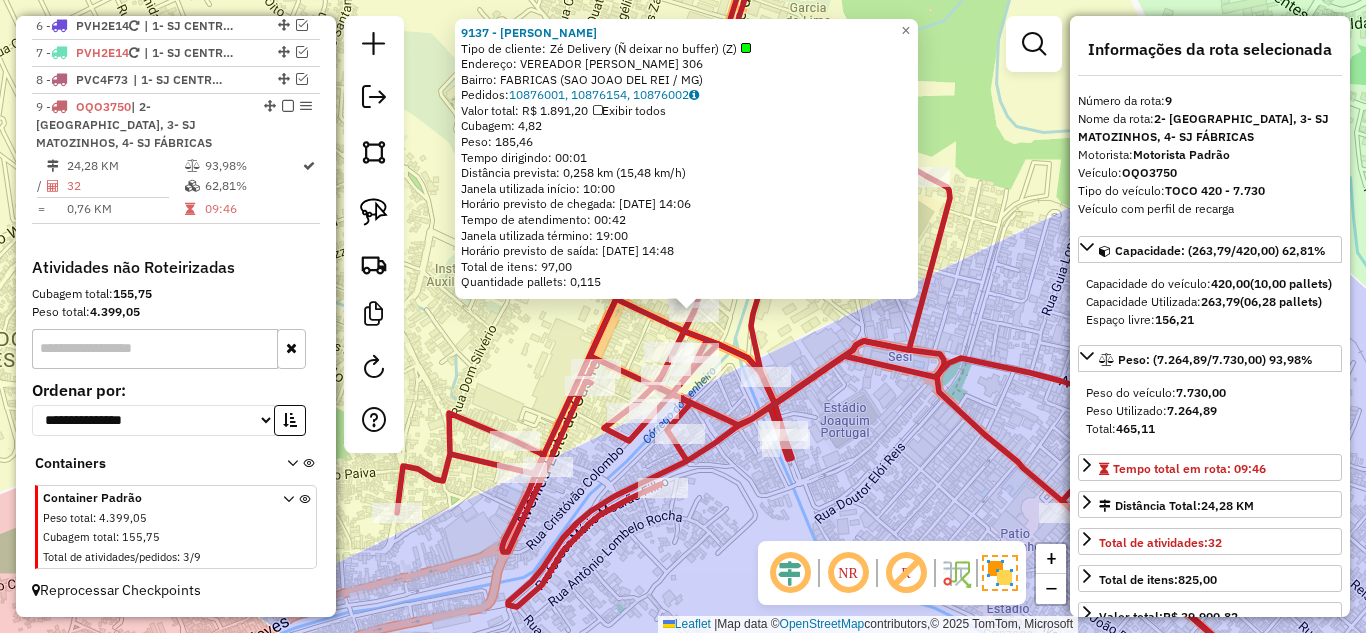 drag, startPoint x: 743, startPoint y: 513, endPoint x: 754, endPoint y: 471, distance: 43.416588 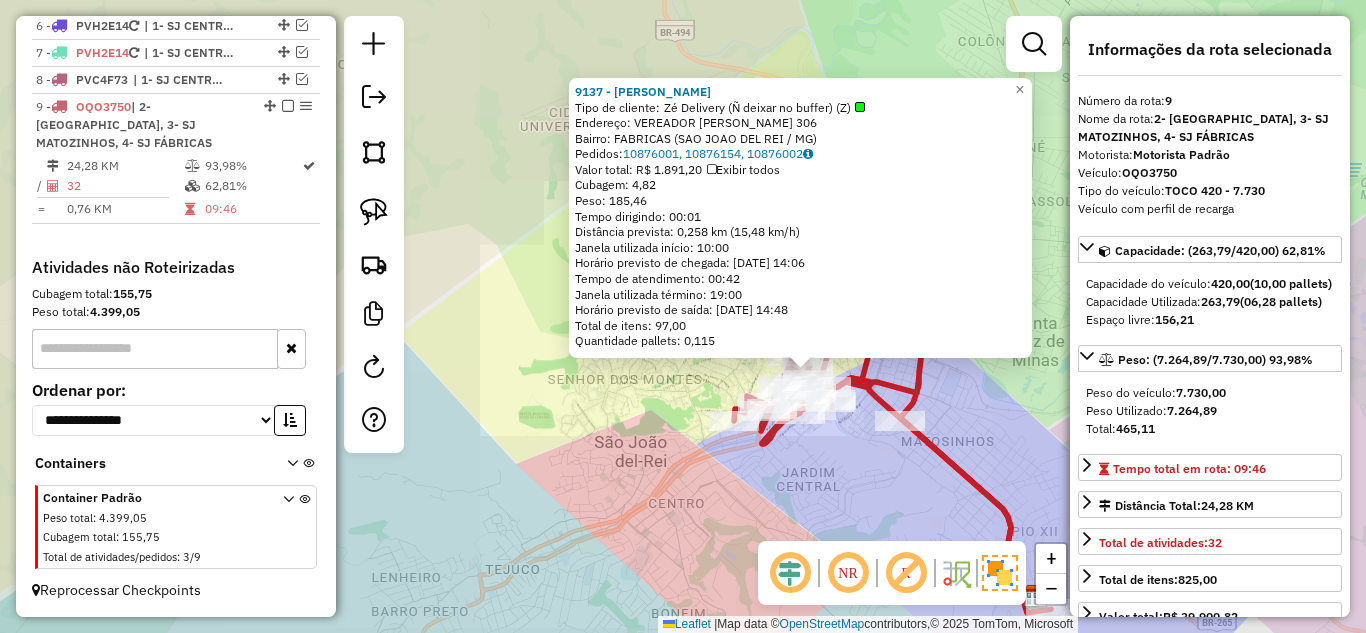 click on "9137 - BEBE ESPONJA  Tipo de cliente:   Zé Delivery (Ñ deixar no buffer) (Z)   Endereço:  VEREADOR ELI ARAUJO 306   Bairro: FABRICAS (SAO JOAO DEL REI / MG)   Pedidos:  10876001, 10876154, 10876002   Valor total: R$ 1.891,20   Exibir todos   Cubagem: 4,82  Peso: 185,46  Tempo dirigindo: 00:01   Distância prevista: 0,258 km (15,48 km/h)   Janela utilizada início: 10:00   Horário previsto de chegada: [DATE] 14:06   Tempo de atendimento: 00:42   Janela utilizada término: 19:00   Horário previsto de saída: [DATE] 14:48   Total de itens: 97,00   Quantidade pallets: 0,115  × Janela de atendimento Grade de atendimento Capacidade Transportadoras Veículos Cliente Pedidos  Rotas Selecione os dias de semana para filtrar as janelas de atendimento  Seg   Ter   Qua   Qui   Sex   Sáb   Dom  Informe o período da janela de atendimento: De: Até:  Filtrar exatamente a janela do cliente  Considerar janela de atendimento padrão  Selecione os dias de semana para filtrar as grades de atendimento  Seg   Ter  +" 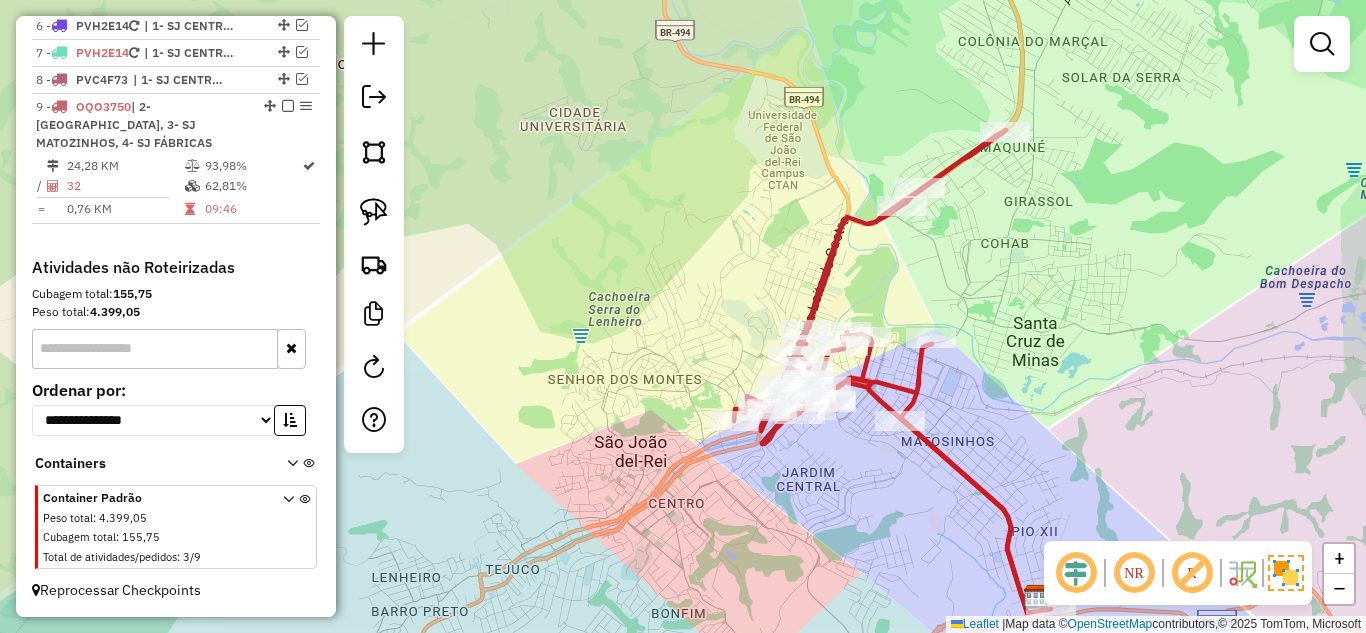 drag, startPoint x: 877, startPoint y: 494, endPoint x: 770, endPoint y: 308, distance: 214.581 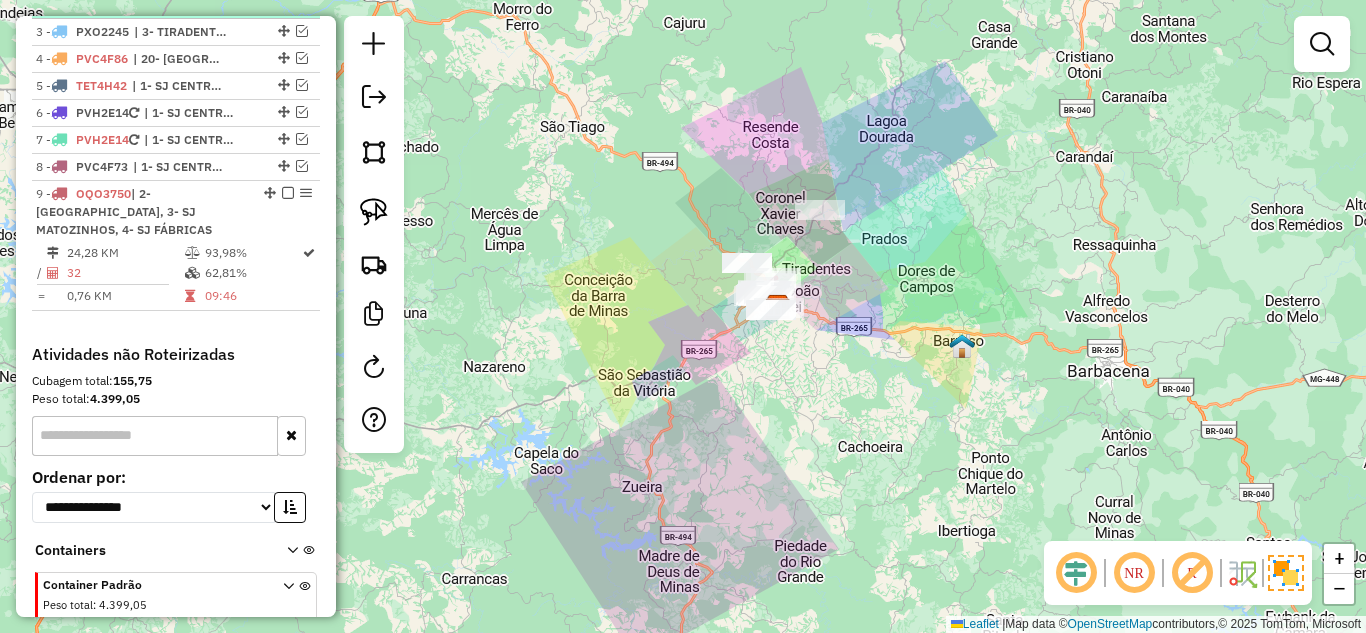 scroll, scrollTop: 670, scrollLeft: 0, axis: vertical 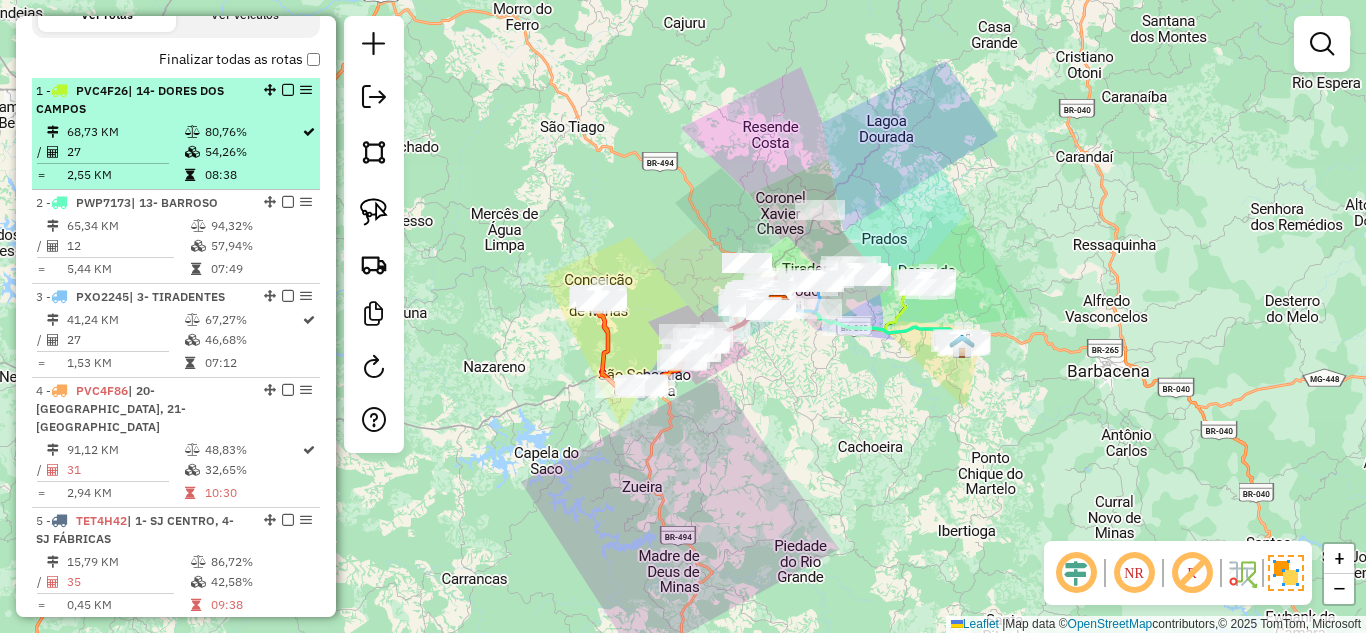 click on "1 -       PVC4F26   | 14- DORES DOS CAMPOS" at bounding box center [142, 100] 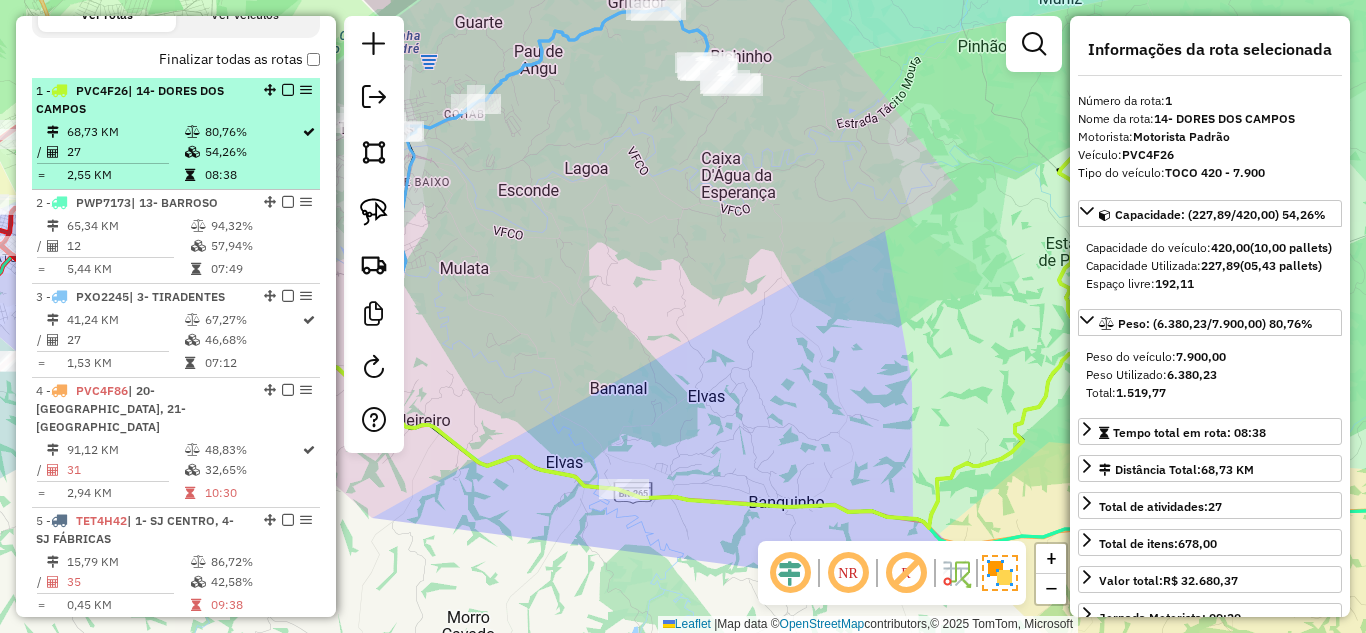 click at bounding box center [288, 90] 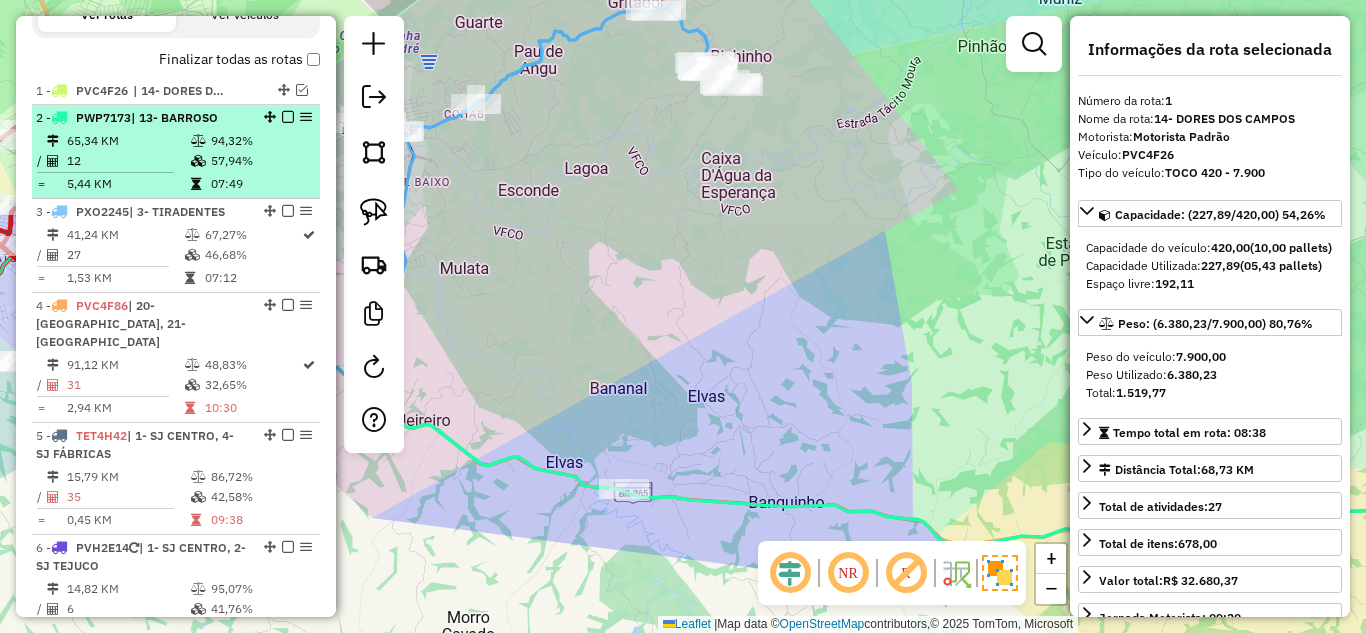 click on "12" at bounding box center [128, 161] 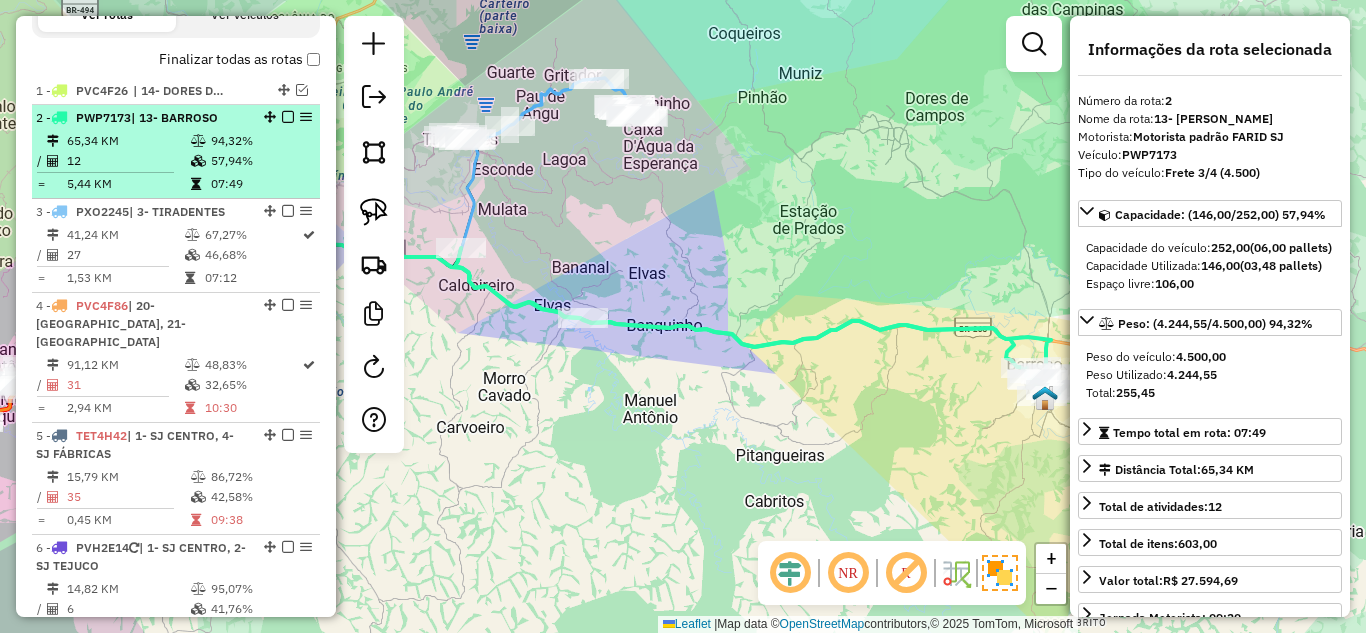 click at bounding box center [288, 117] 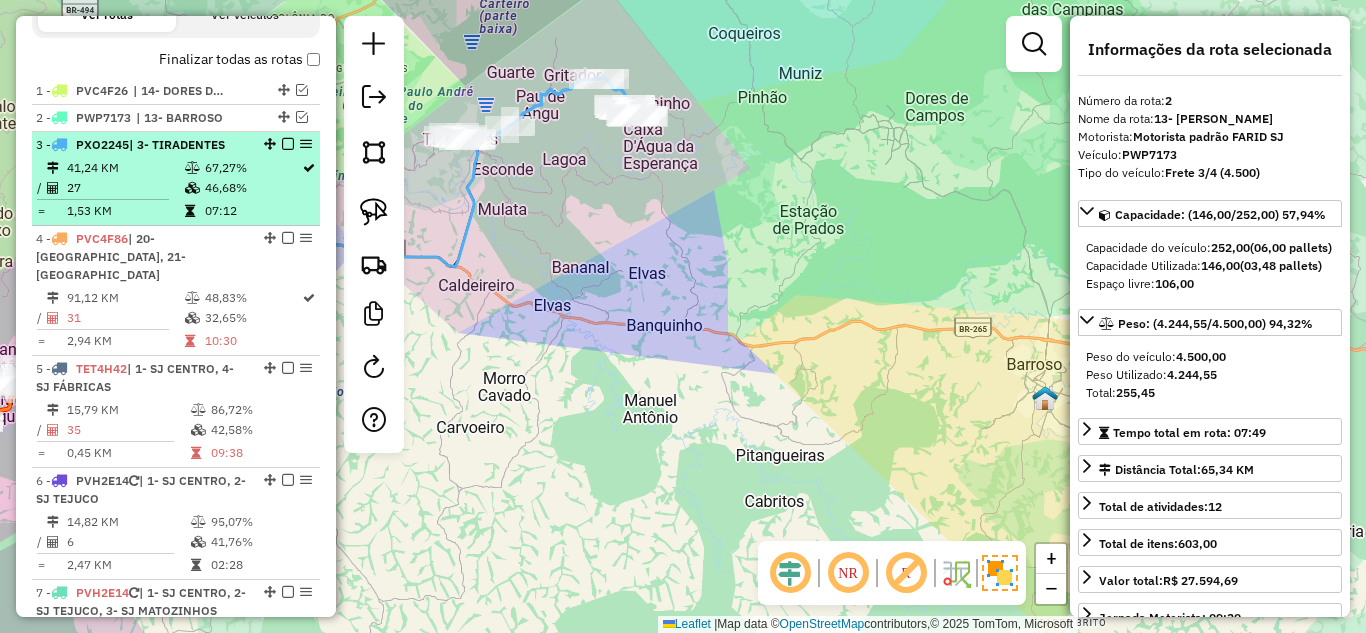 click at bounding box center [192, 168] 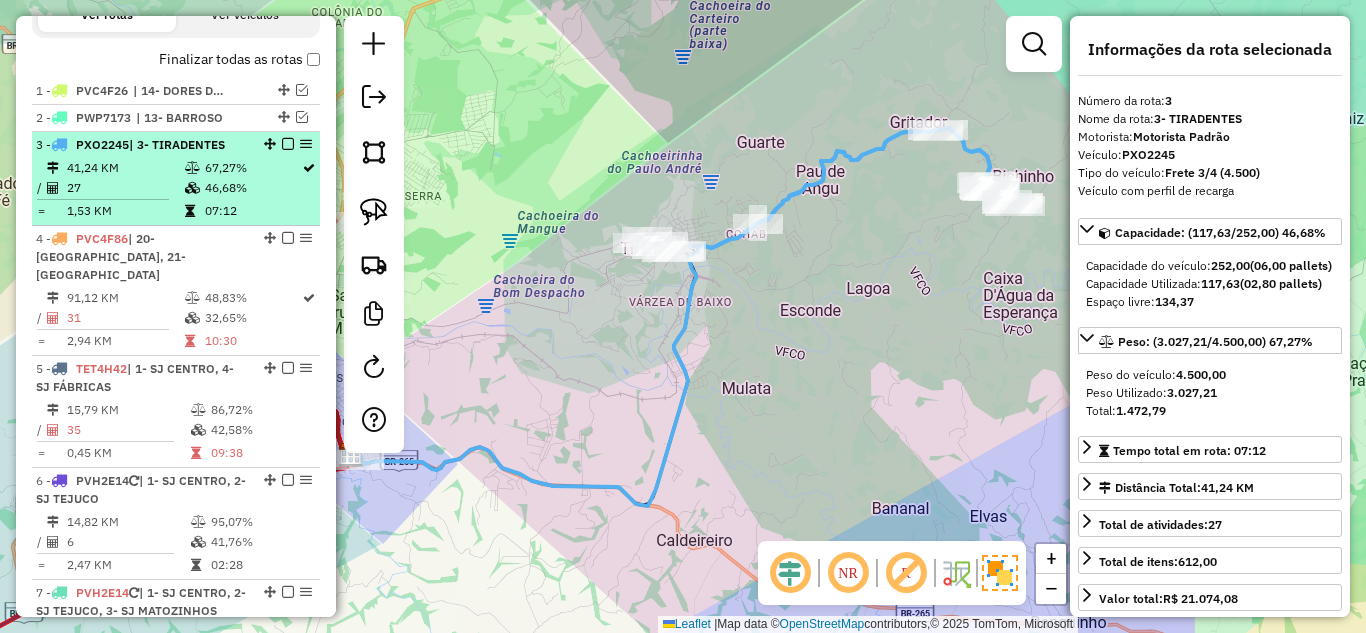 click at bounding box center [288, 144] 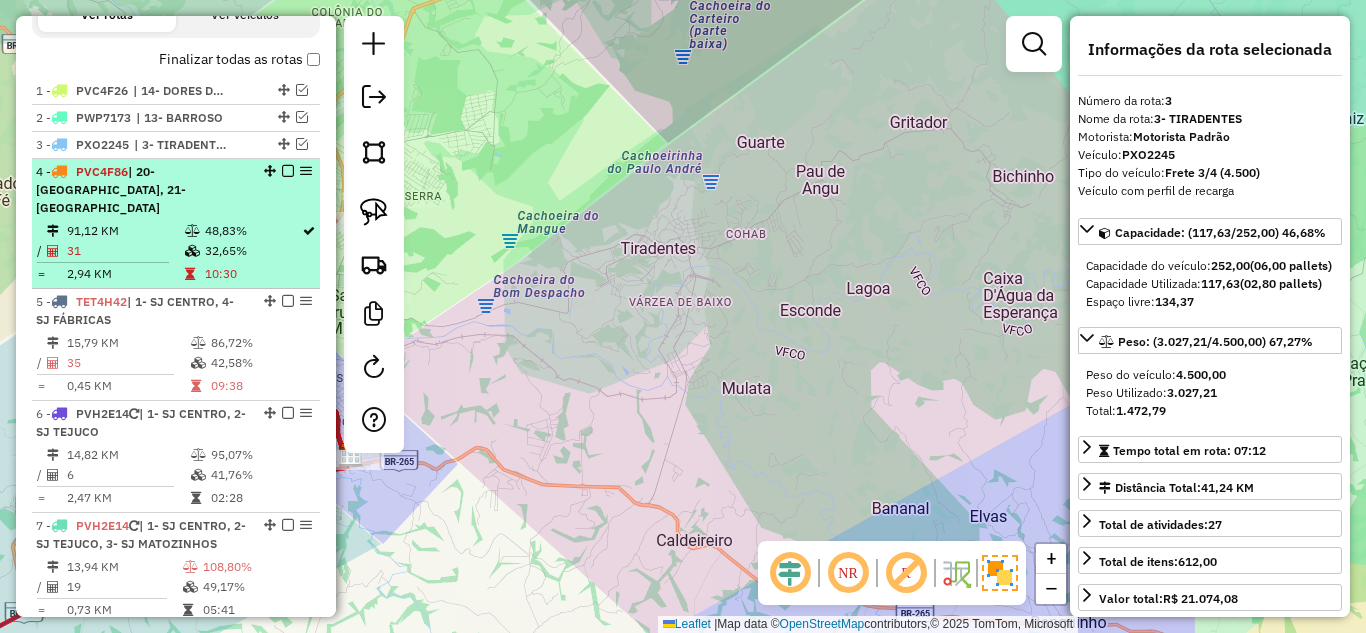 click at bounding box center [192, 231] 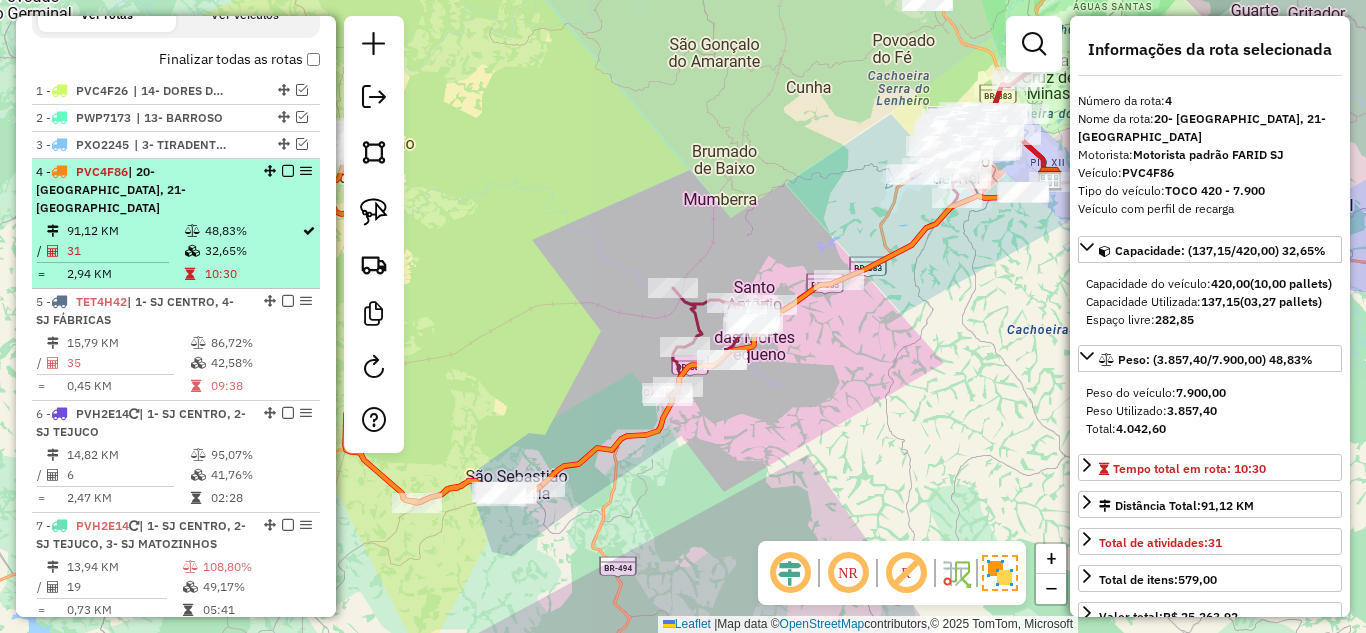click at bounding box center [288, 171] 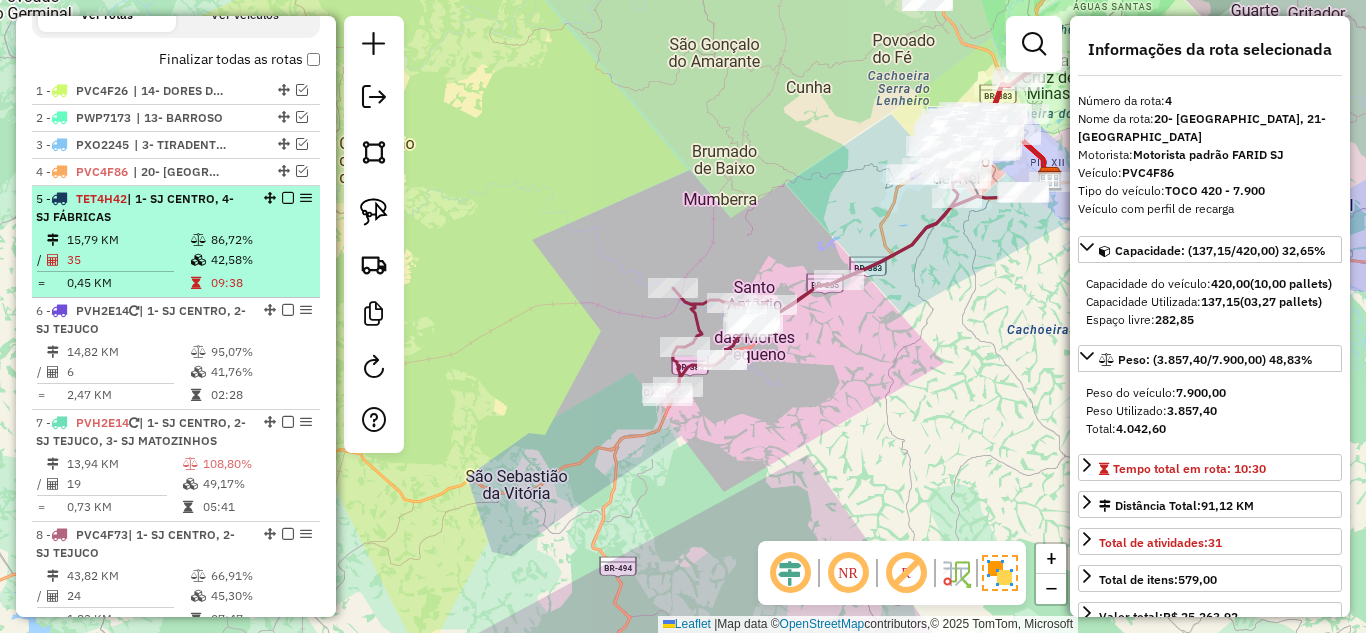 click on "5 -       TET4H42   | 1- SJ CENTRO, 4- SJ FÁBRICAS  15,79 KM   86,72%  /  35   42,58%     =  0,45 KM   09:38" at bounding box center (176, 242) 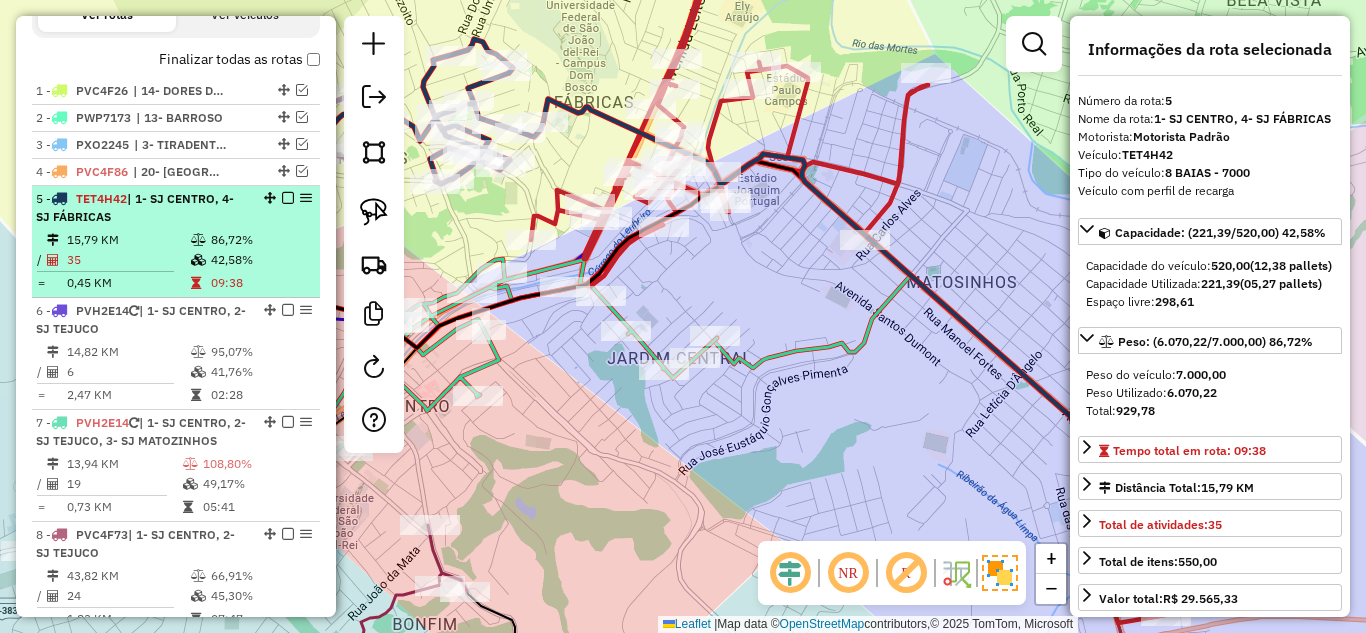 click at bounding box center (288, 198) 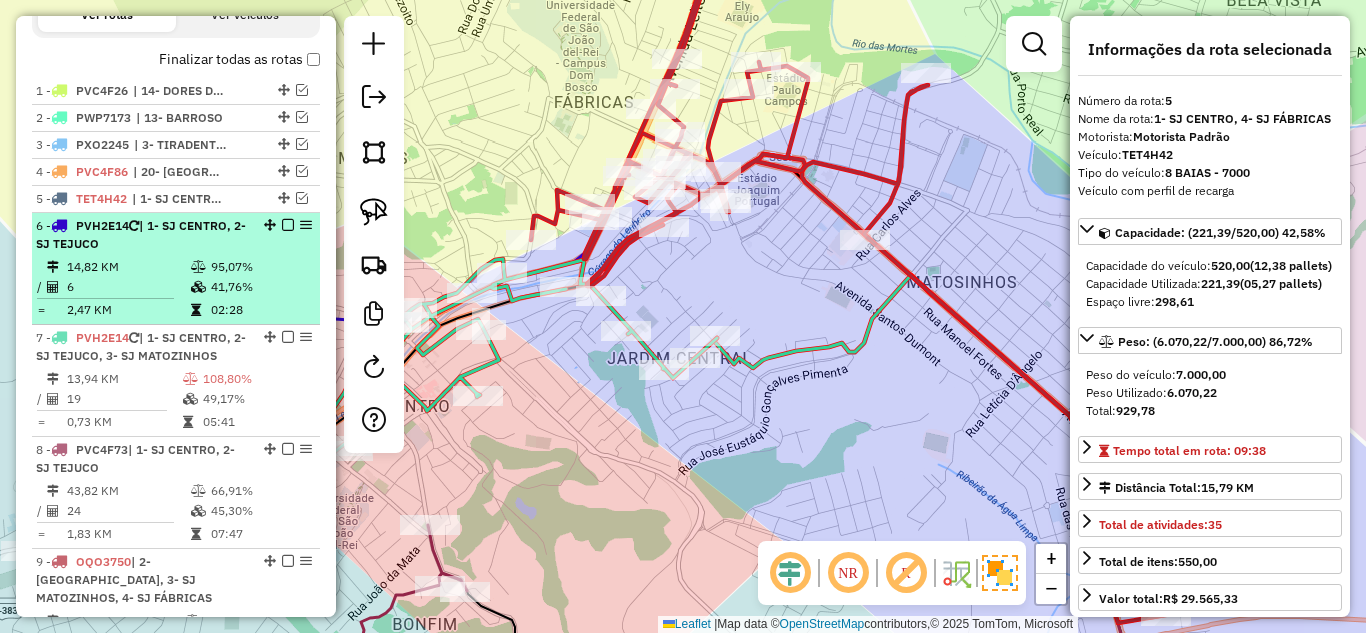 click on "14,82 KM   95,07%  /  6   41,76%     =  2,47 KM   02:28" at bounding box center (176, 288) 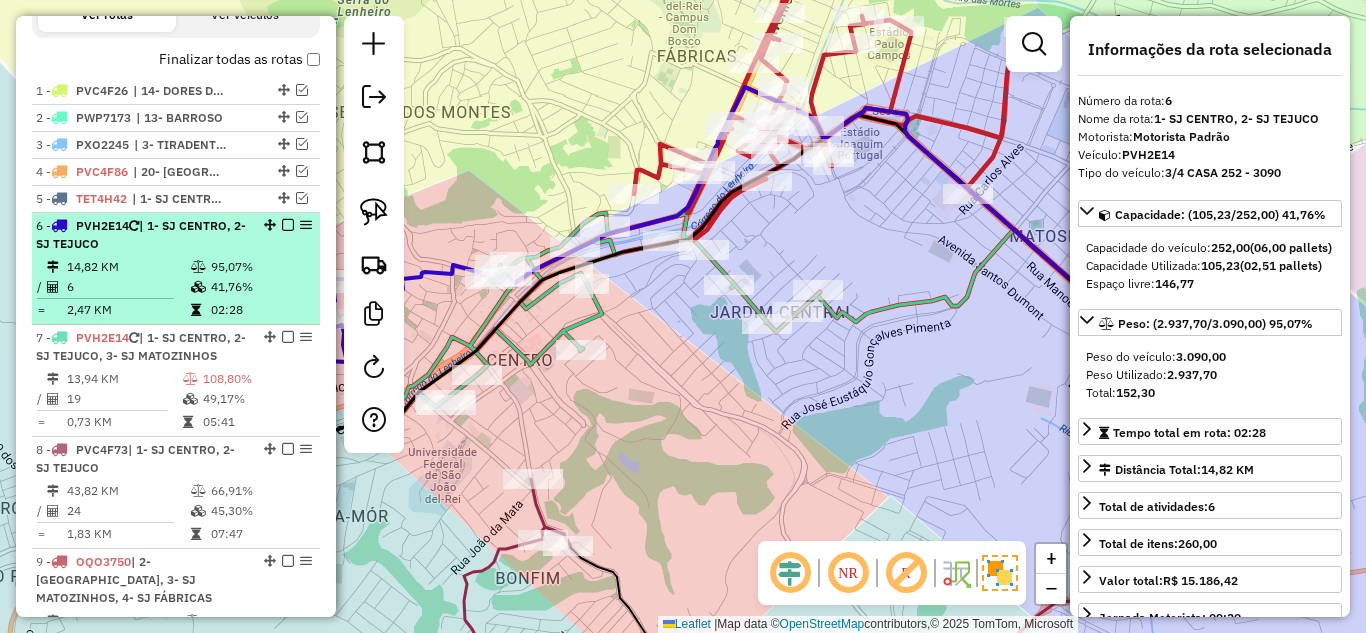 click at bounding box center (288, 225) 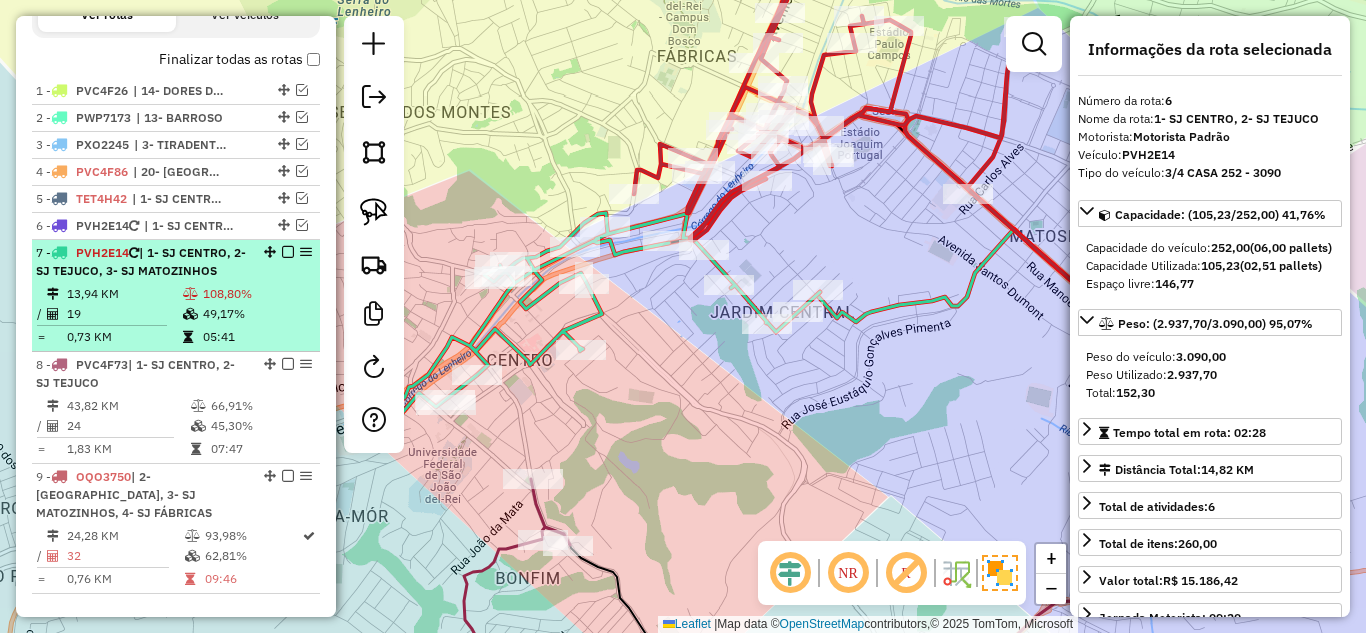 click on "108,80%" at bounding box center (257, 294) 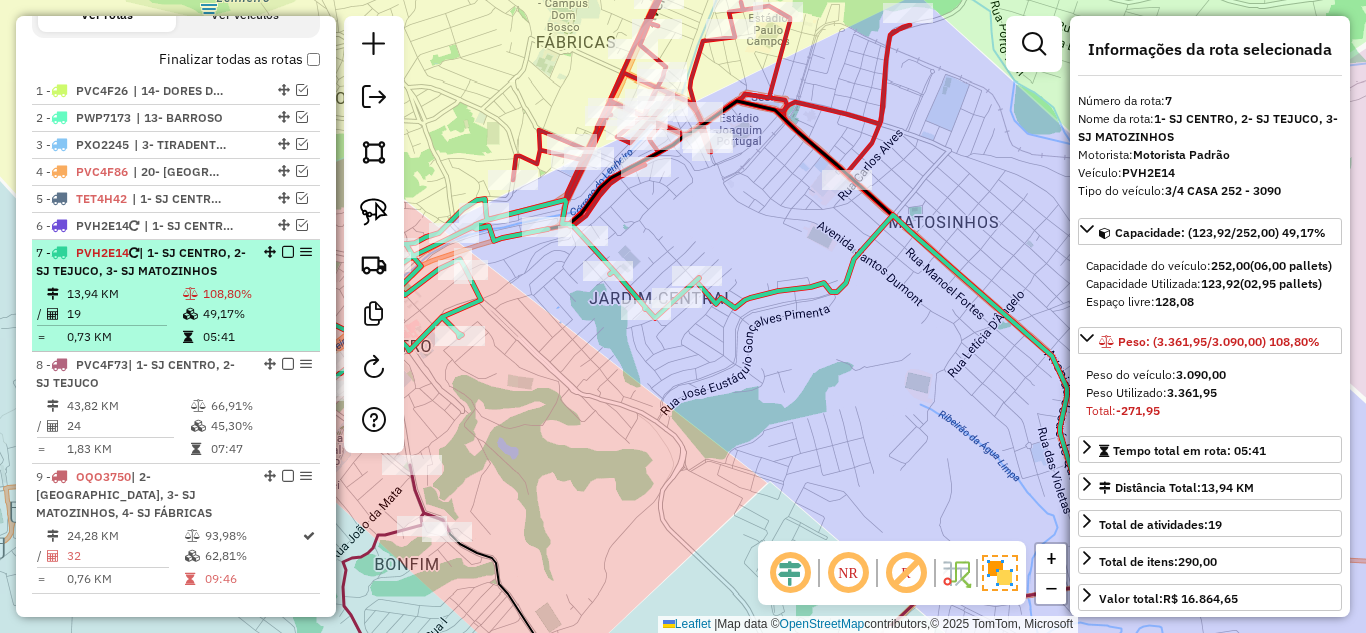 click at bounding box center [288, 252] 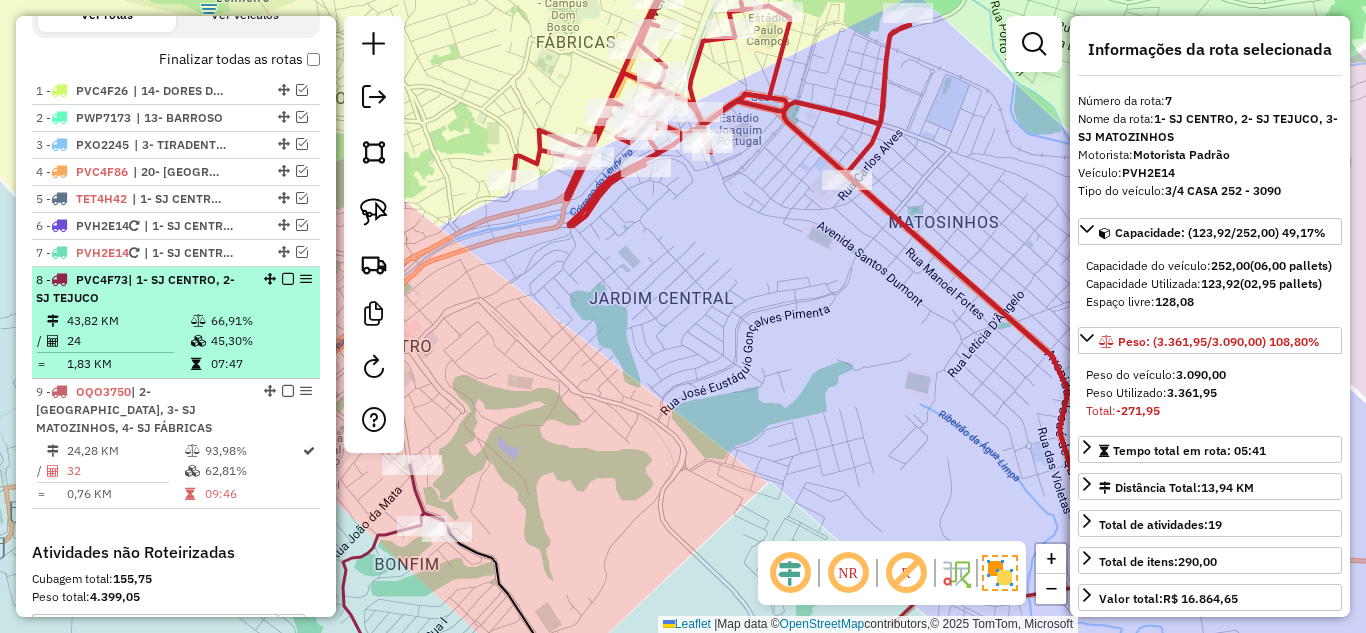 click on "8 -       PVC4F73   | 1- SJ CENTRO, 2- SJ TEJUCO" at bounding box center [176, 289] 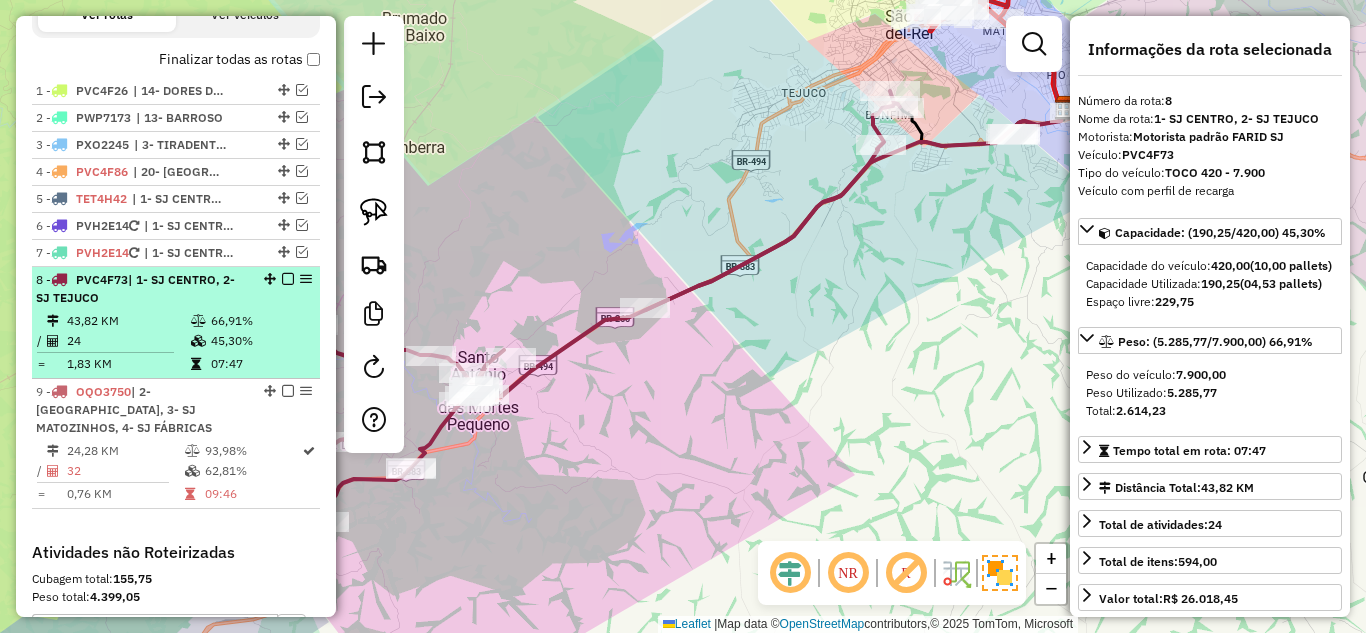 click at bounding box center (288, 279) 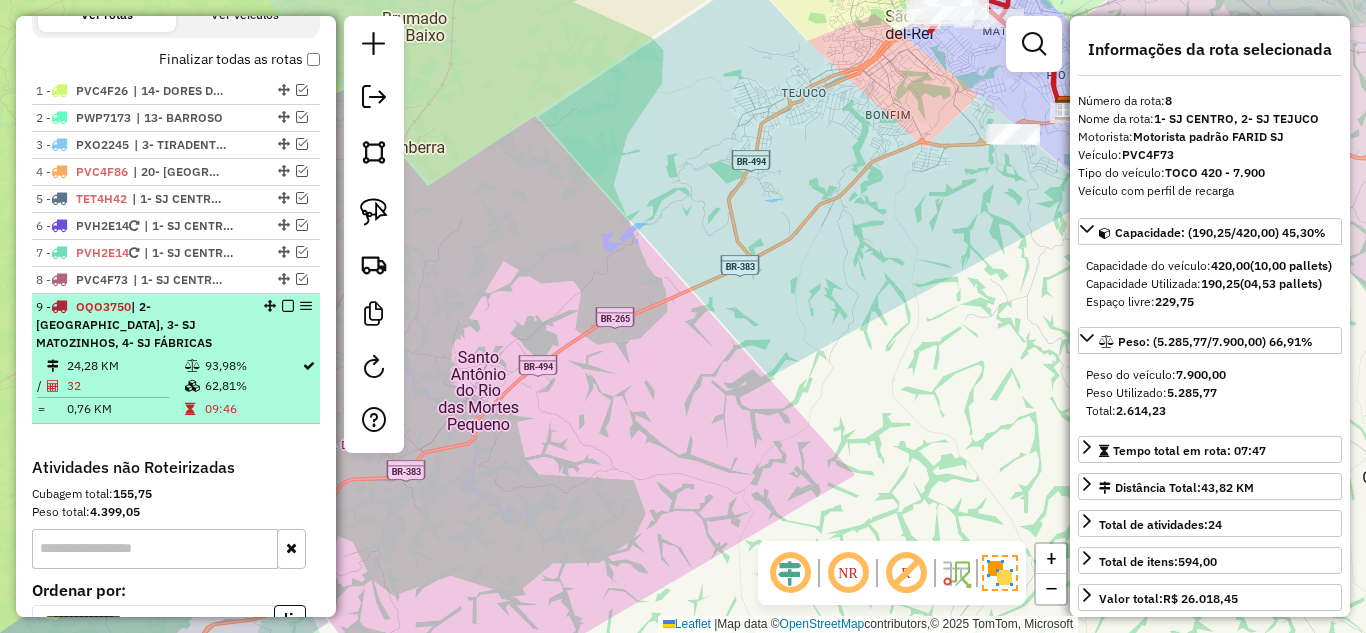click on "24,28 KM" at bounding box center (125, 366) 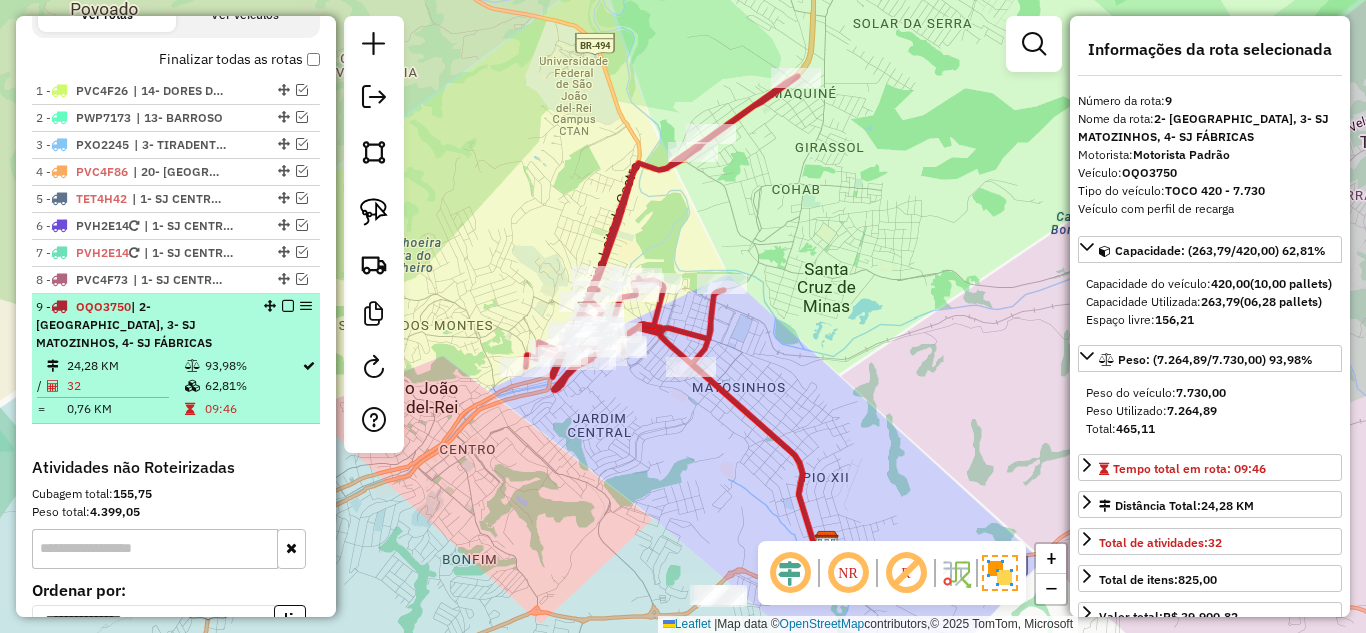 click at bounding box center [288, 306] 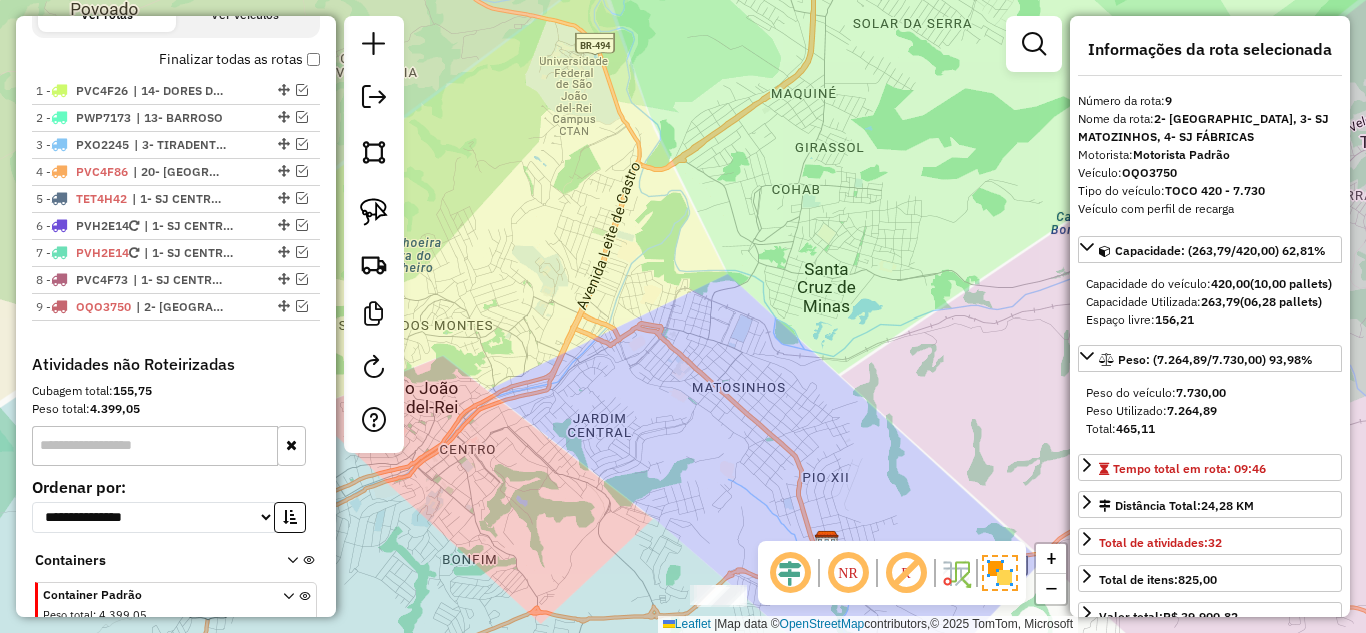 click on "Janela de atendimento Grade de atendimento Capacidade Transportadoras Veículos Cliente Pedidos  Rotas Selecione os dias de semana para filtrar as janelas de atendimento  Seg   Ter   Qua   Qui   Sex   Sáb   Dom  Informe o período da janela de atendimento: De: Até:  Filtrar exatamente a janela do cliente  Considerar janela de atendimento padrão  Selecione os dias de semana para filtrar as grades de atendimento  Seg   Ter   Qua   Qui   Sex   Sáb   Dom   Considerar clientes sem dia de atendimento cadastrado  Clientes fora do dia de atendimento selecionado Filtrar as atividades entre os valores definidos abaixo:  Peso mínimo:   Peso máximo:   Cubagem mínima:   Cubagem máxima:   De:   Até:  Filtrar as atividades entre o tempo de atendimento definido abaixo:  De:   Até:   Considerar capacidade total dos clientes não roteirizados Transportadora: Selecione um ou mais itens Tipo de veículo: Selecione um ou mais itens Veículo: Selecione um ou mais itens Motorista: Selecione um ou mais itens Nome: Rótulo:" 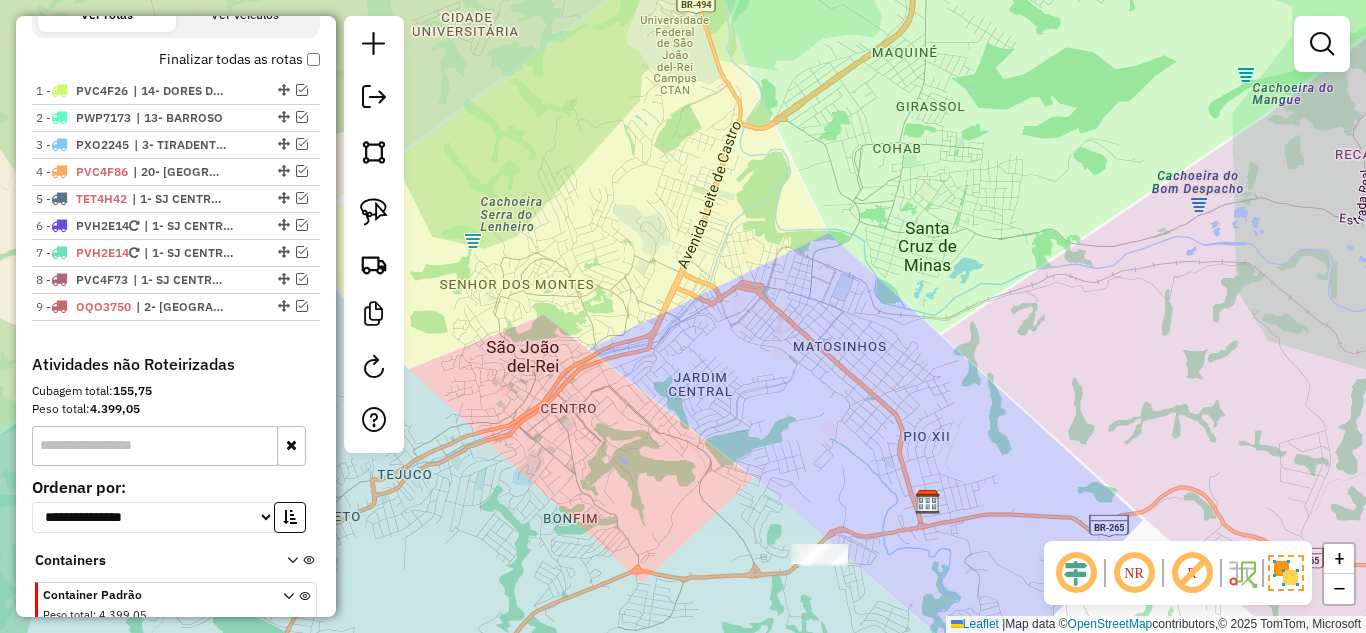 click on "Janela de atendimento Grade de atendimento Capacidade Transportadoras Veículos Cliente Pedidos  Rotas Selecione os dias de semana para filtrar as janelas de atendimento  Seg   Ter   Qua   Qui   Sex   Sáb   Dom  Informe o período da janela de atendimento: De: Até:  Filtrar exatamente a janela do cliente  Considerar janela de atendimento padrão  Selecione os dias de semana para filtrar as grades de atendimento  Seg   Ter   Qua   Qui   Sex   Sáb   Dom   Considerar clientes sem dia de atendimento cadastrado  Clientes fora do dia de atendimento selecionado Filtrar as atividades entre os valores definidos abaixo:  Peso mínimo:   Peso máximo:   Cubagem mínima:   Cubagem máxima:   De:   Até:  Filtrar as atividades entre o tempo de atendimento definido abaixo:  De:   Até:   Considerar capacidade total dos clientes não roteirizados Transportadora: Selecione um ou mais itens Tipo de veículo: Selecione um ou mais itens Veículo: Selecione um ou mais itens Motorista: Selecione um ou mais itens Nome: Rótulo:" 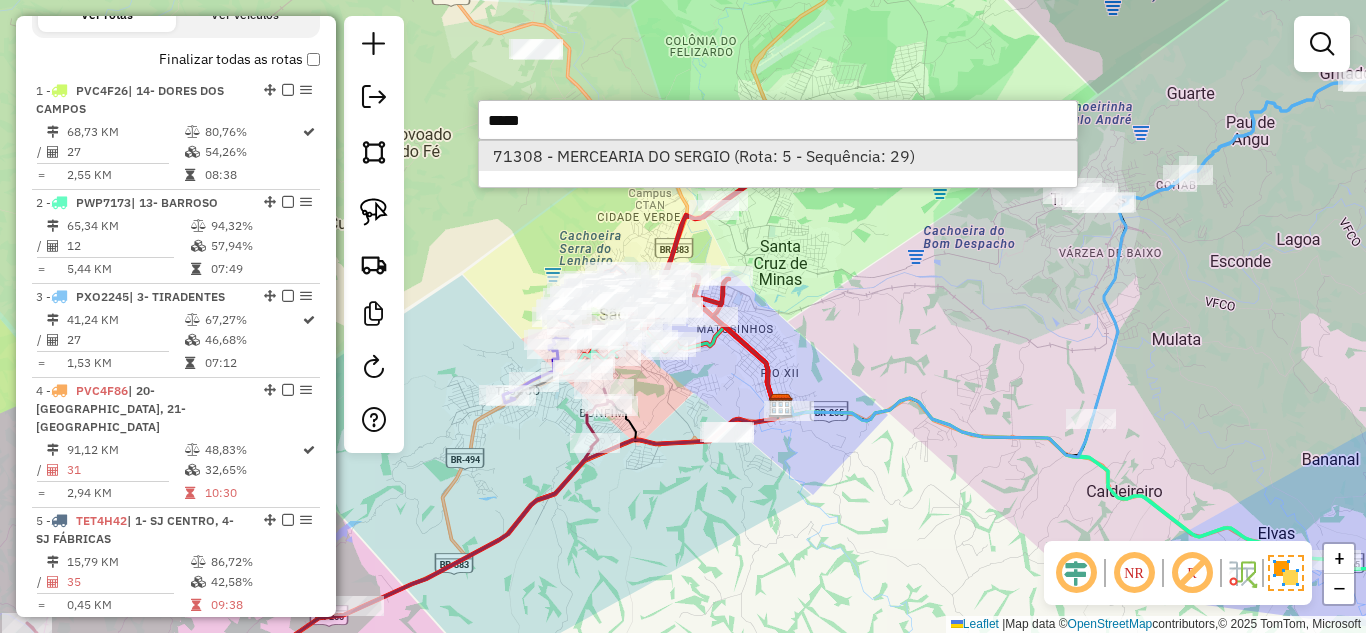 type on "*****" 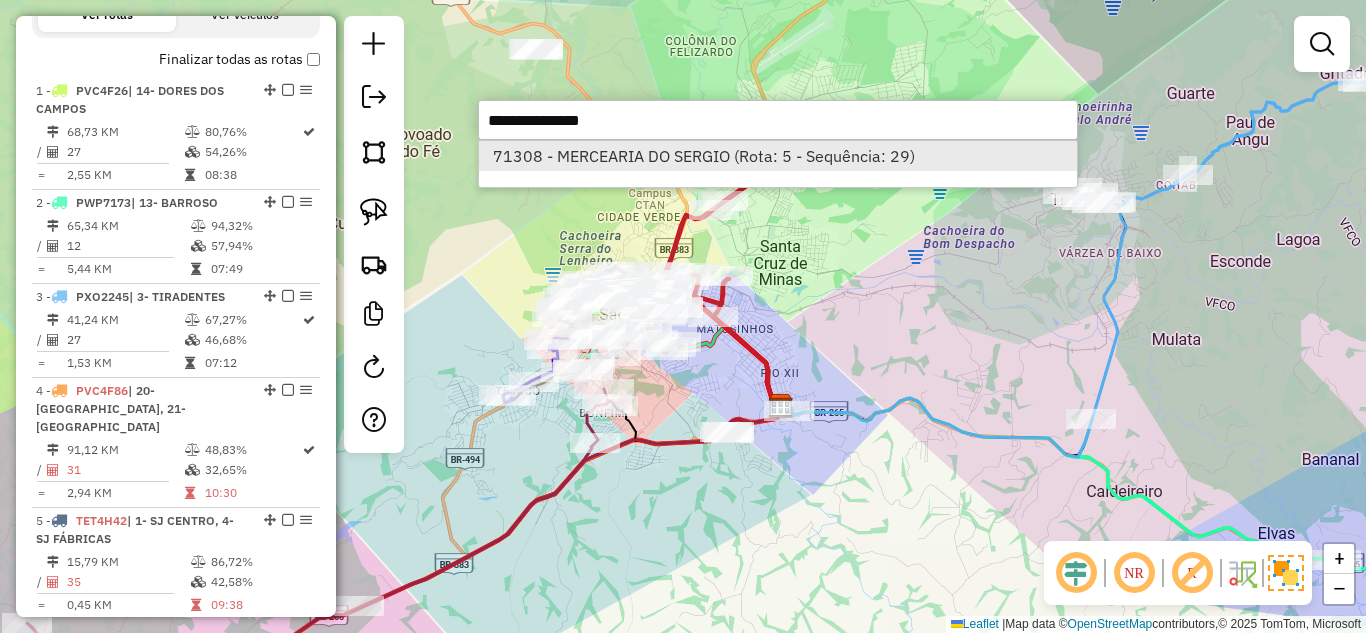 select on "*********" 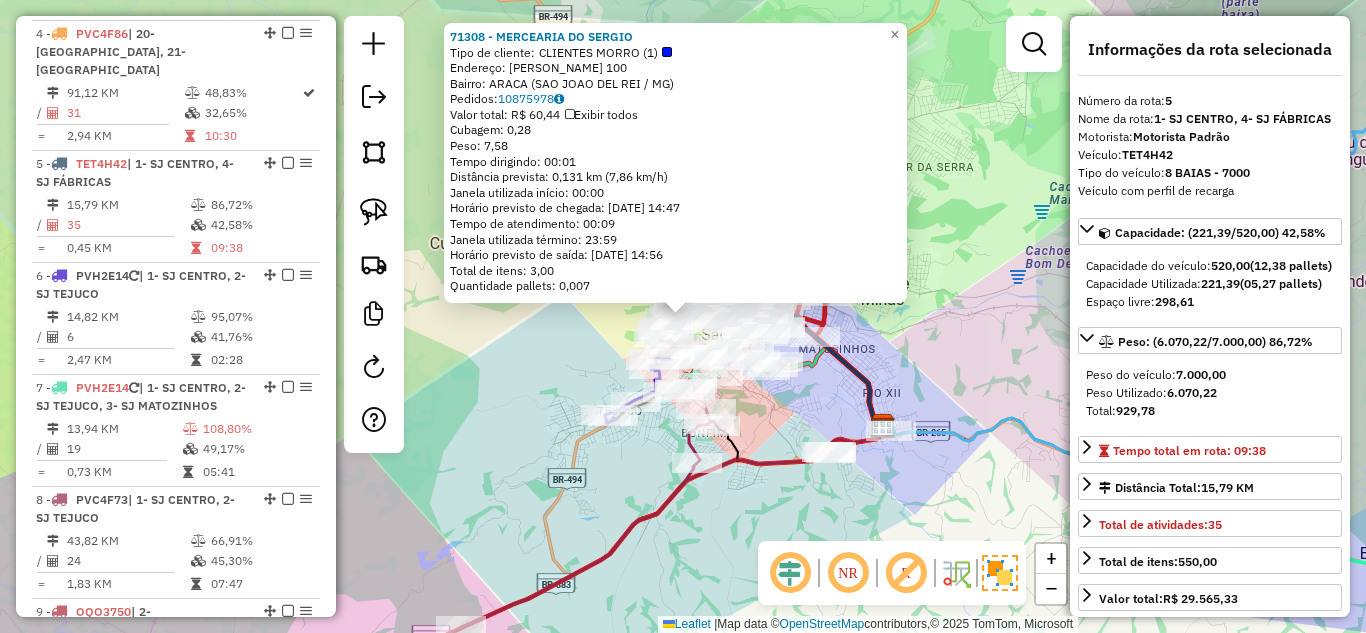 scroll, scrollTop: 1180, scrollLeft: 0, axis: vertical 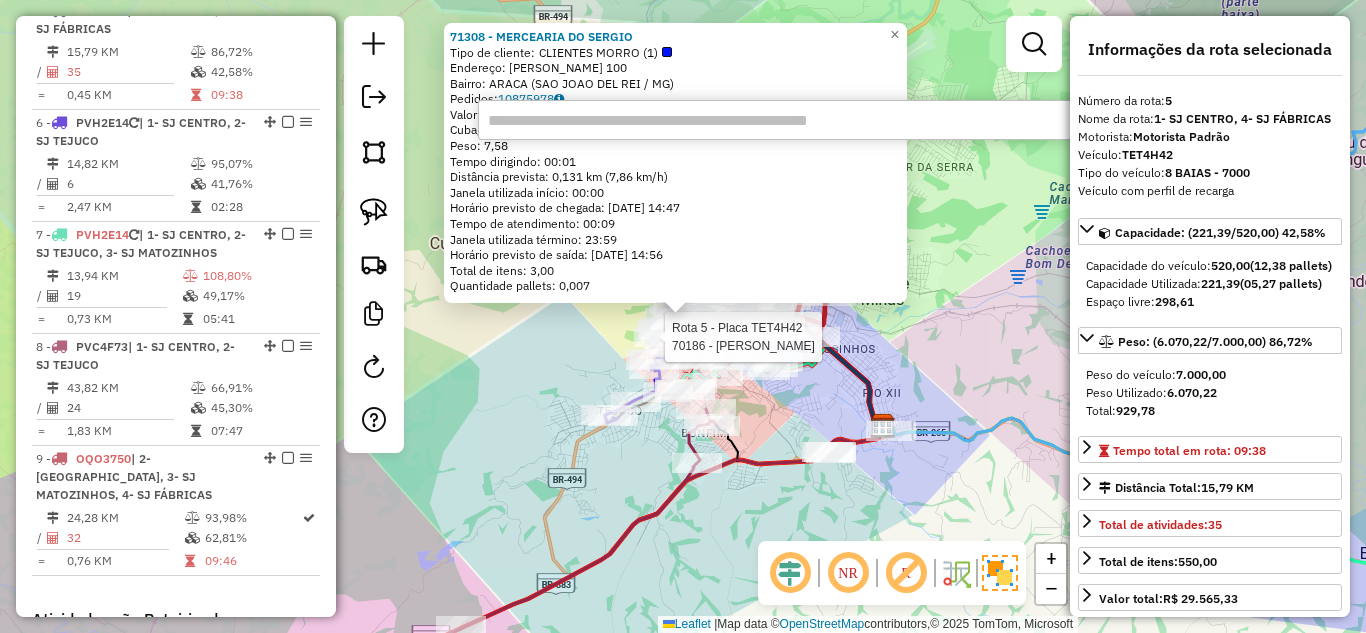 paste on "*****" 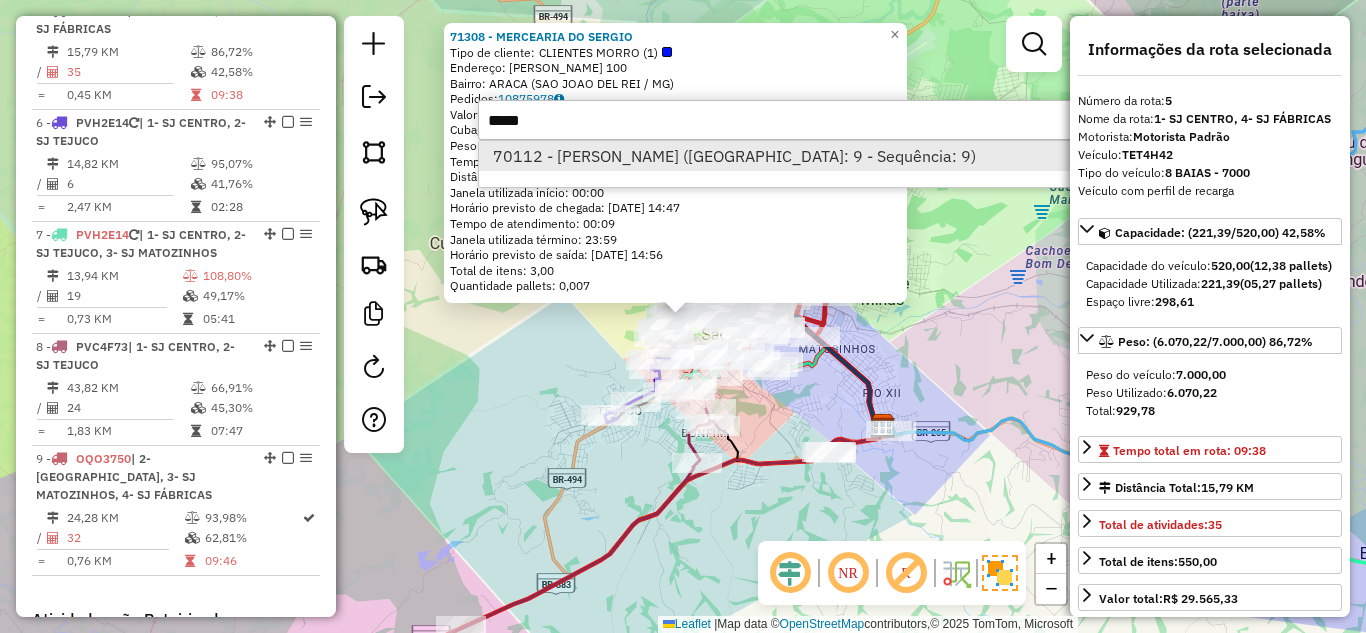 type on "*****" 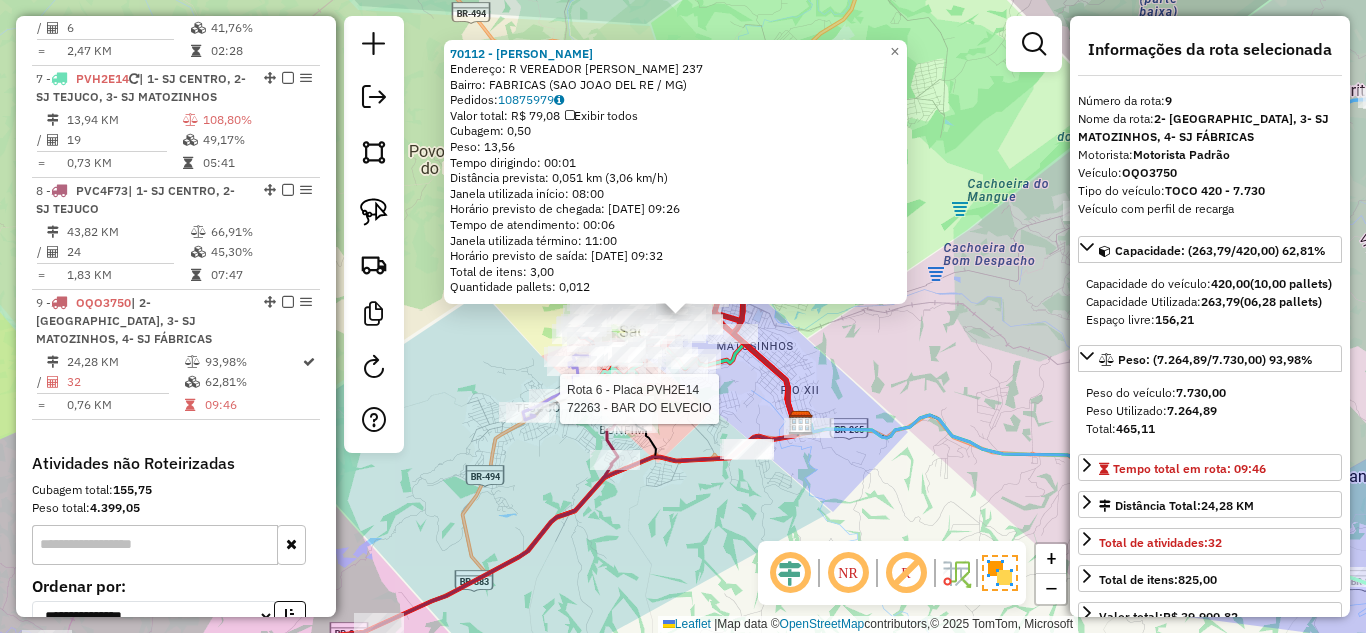 scroll, scrollTop: 1532, scrollLeft: 0, axis: vertical 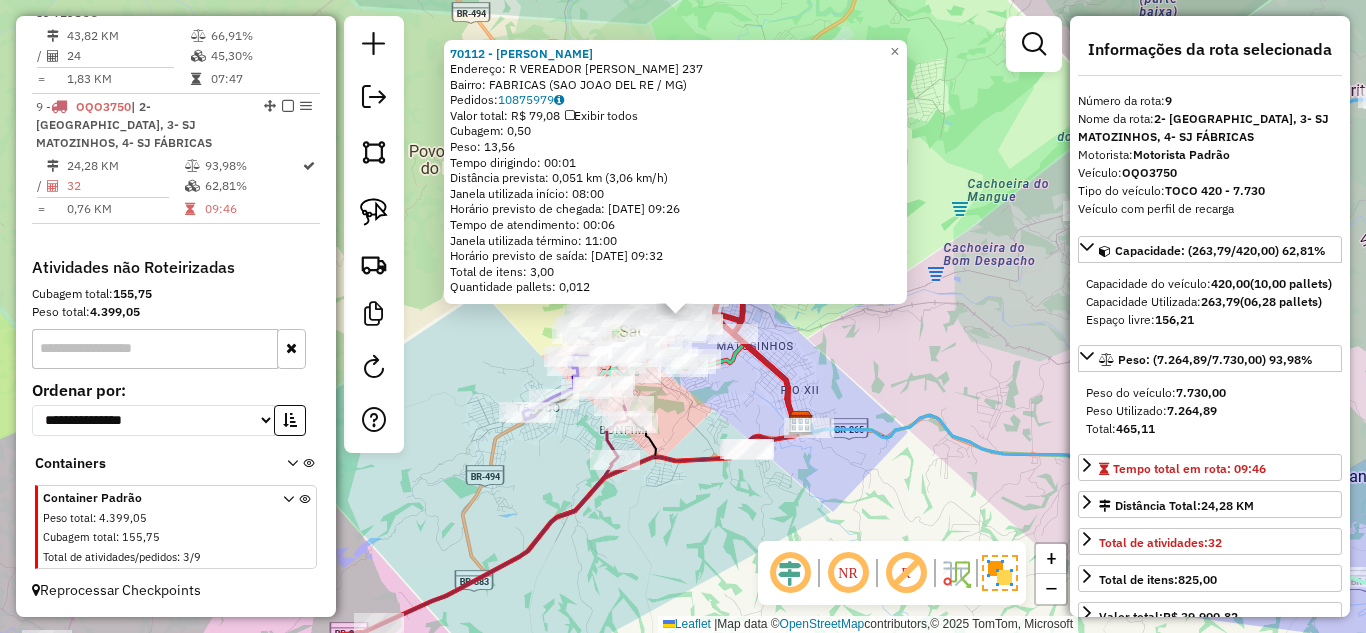 click on "70112 - [PERSON_NAME]: R   VEREADOR [PERSON_NAME]           237   Bairro: FABRICAS (SAO JOAO DEL RE / MG)   Pedidos:  10875979   Valor total: R$ 79,08   Exibir todos   Cubagem: 0,50  Peso: 13,56  Tempo dirigindo: 00:01   Distância prevista: 0,051 km (3,06 km/h)   [GEOGRAPHIC_DATA] utilizada início: 08:00   Horário previsto de chegada: [DATE] 09:26   Tempo de atendimento: 00:06   Janela utilizada término: 11:00   Horário previsto de saída: [DATE] 09:32   Total de itens: 3,00   Quantidade pallets: 0,012  × Janela de atendimento Grade de atendimento Capacidade Transportadoras Veículos Cliente Pedidos  Rotas Selecione os dias de semana para filtrar as janelas de atendimento  Seg   Ter   Qua   Qui   Sex   Sáb   Dom  Informe o período da janela de atendimento: De: Até:  Filtrar exatamente a janela do cliente  Considerar janela de atendimento padrão  Selecione os dias de semana para filtrar as grades de atendimento  Seg   Ter   Qua   Qui   Sex   Sáb   Dom   Peso mínimo:   Peso máximo:  De:" 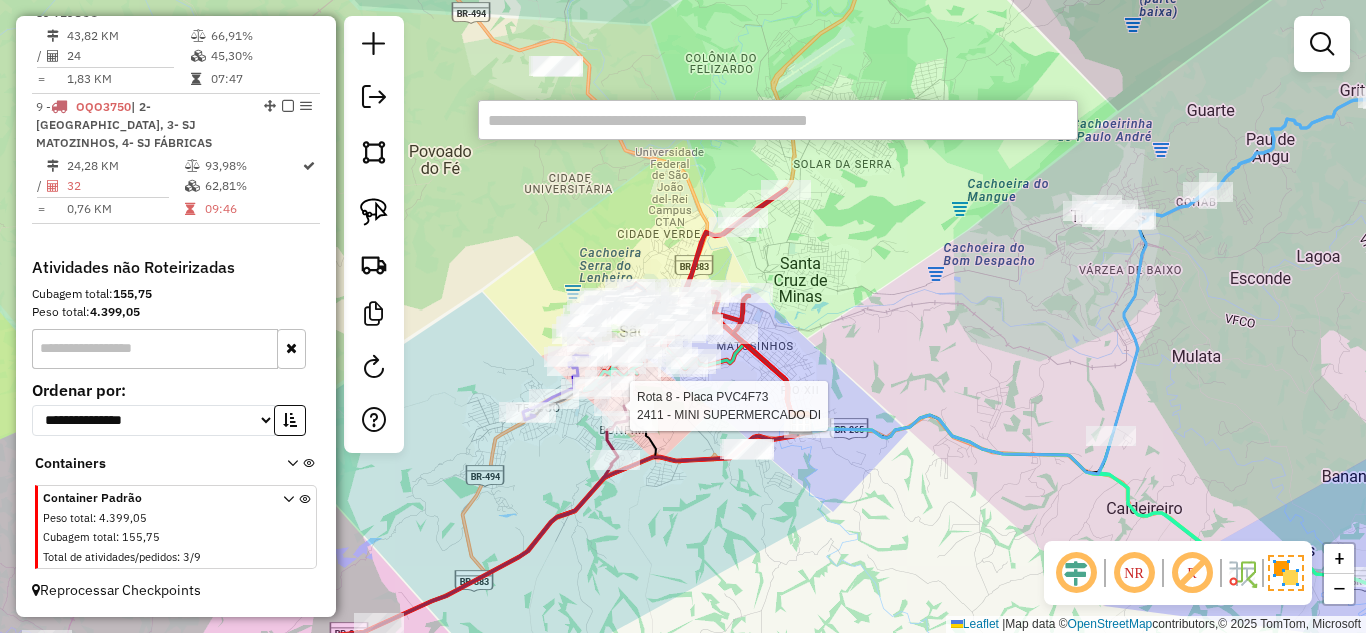 paste on "*****" 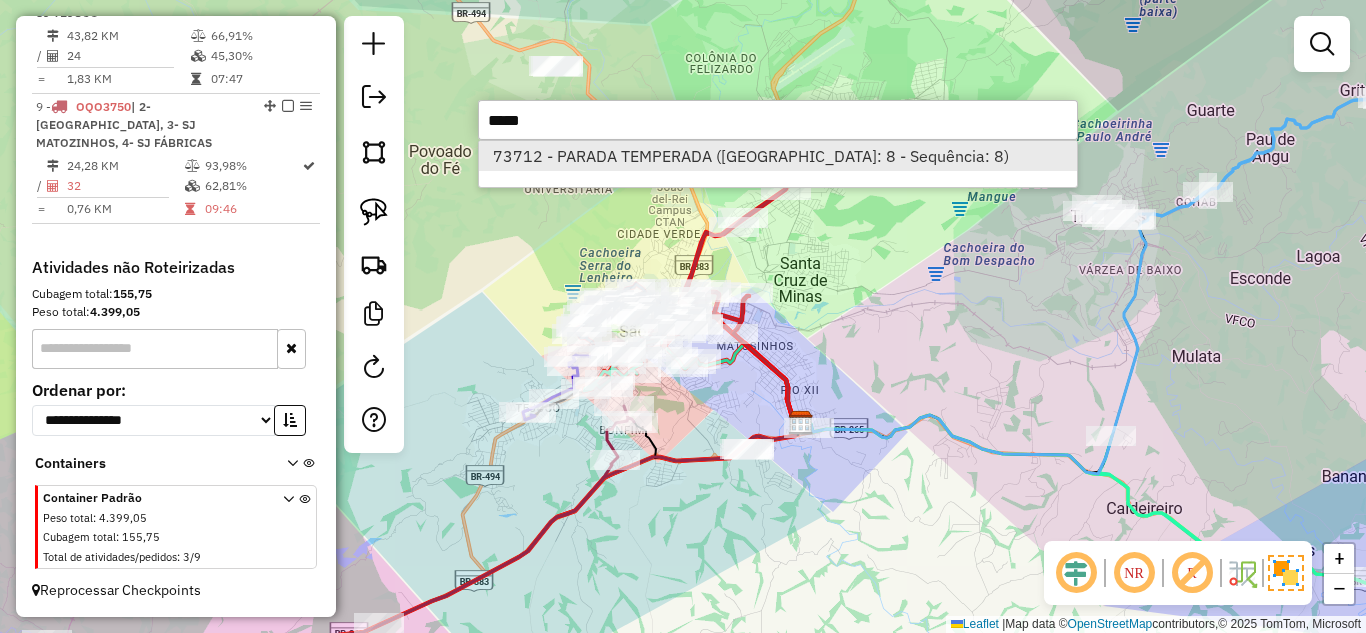 type on "*****" 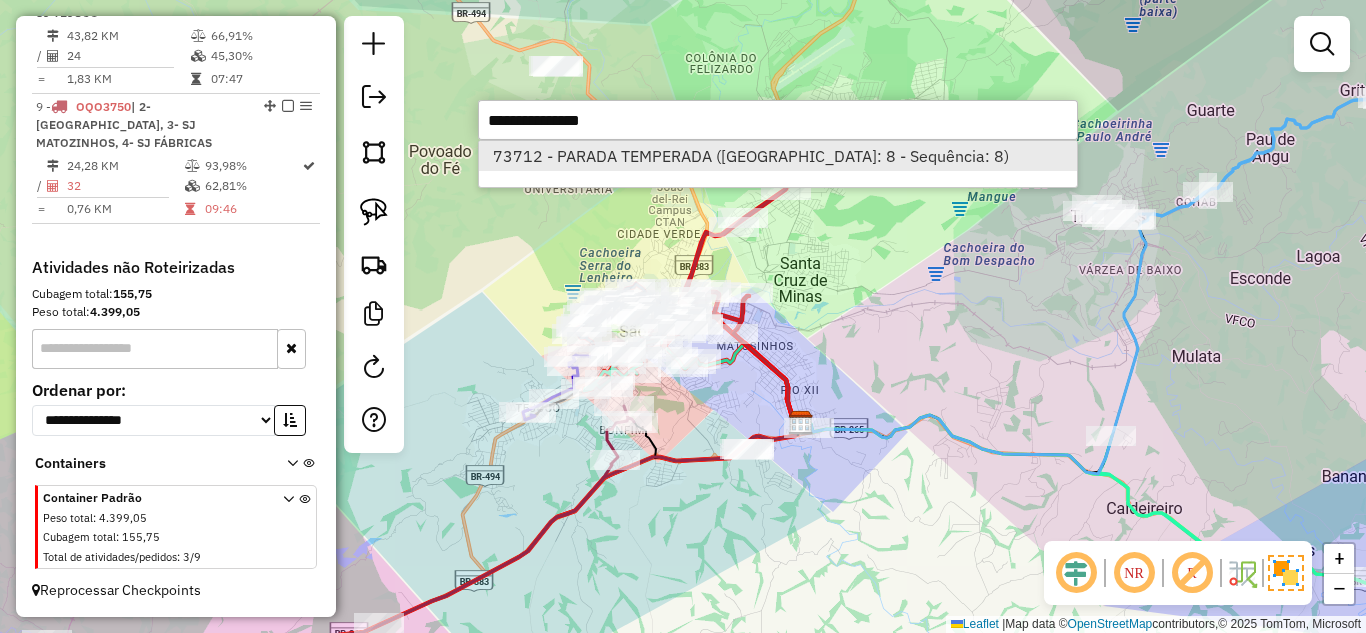 select on "*********" 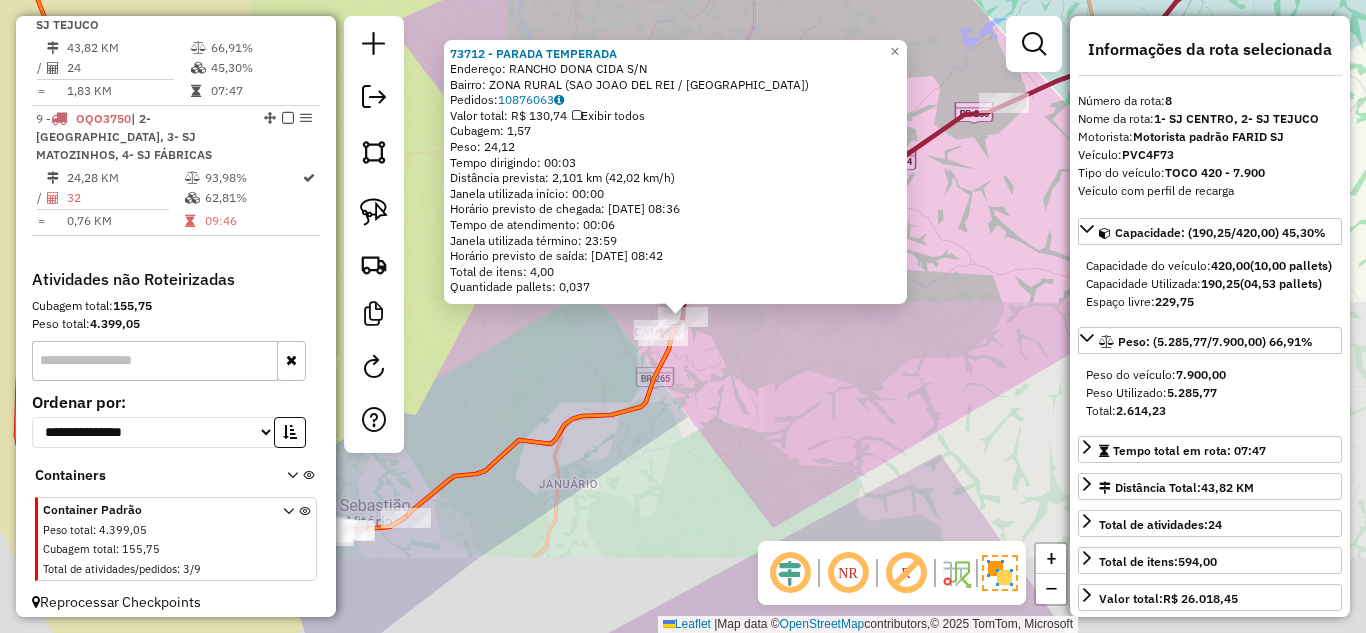 scroll, scrollTop: 1516, scrollLeft: 0, axis: vertical 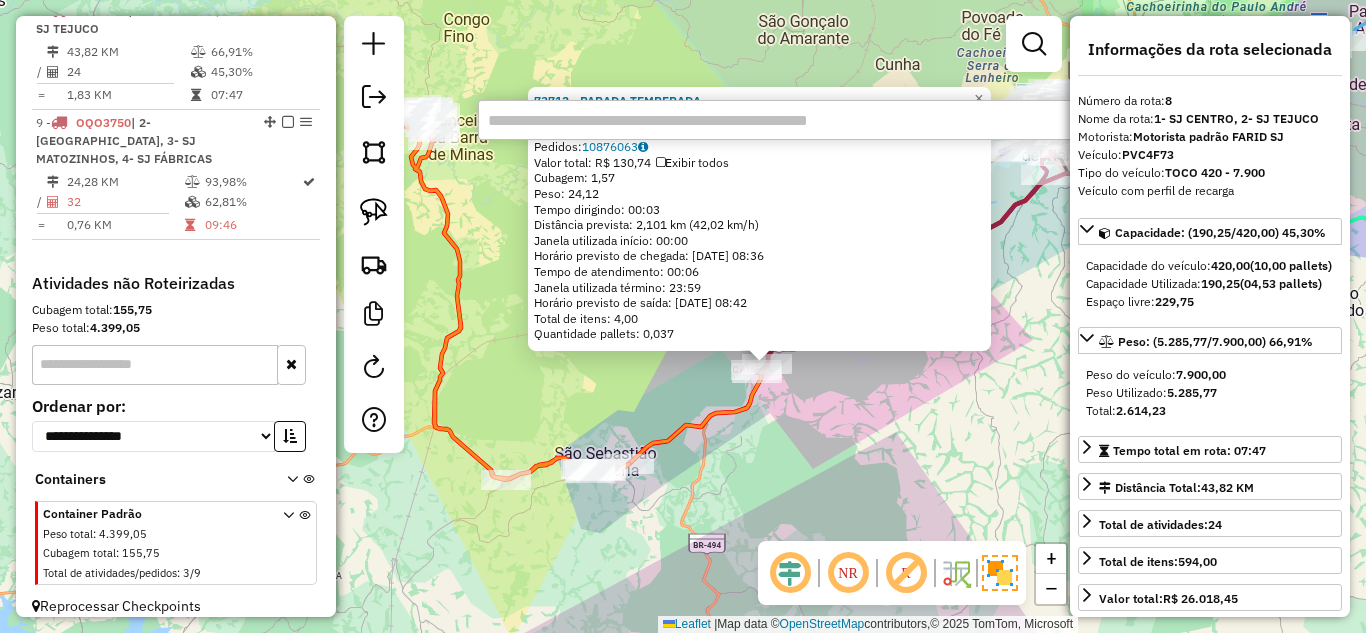 paste on "*****" 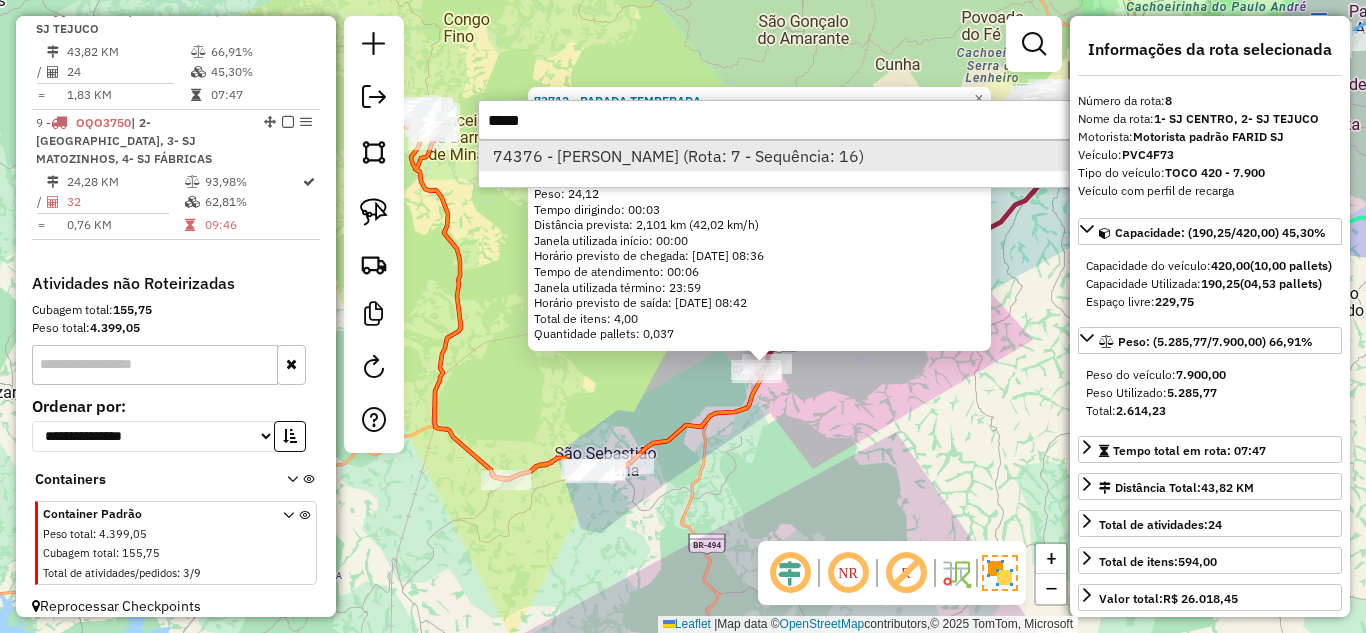 type on "*****" 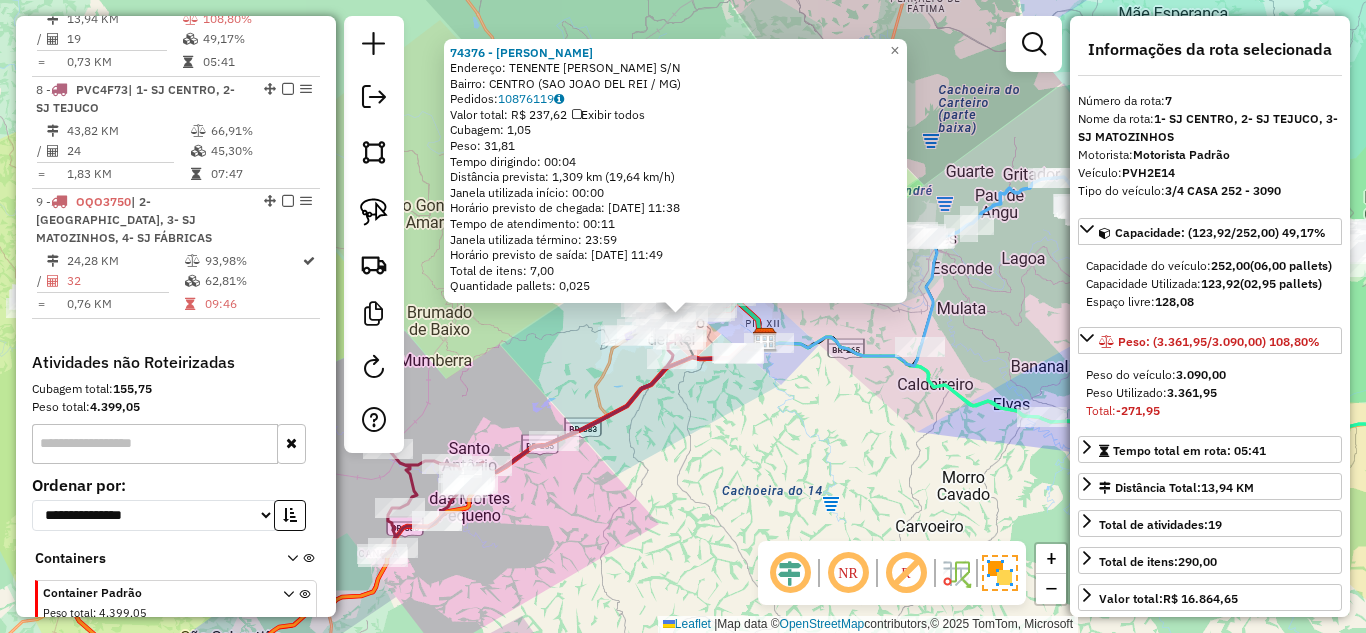 scroll, scrollTop: 1404, scrollLeft: 0, axis: vertical 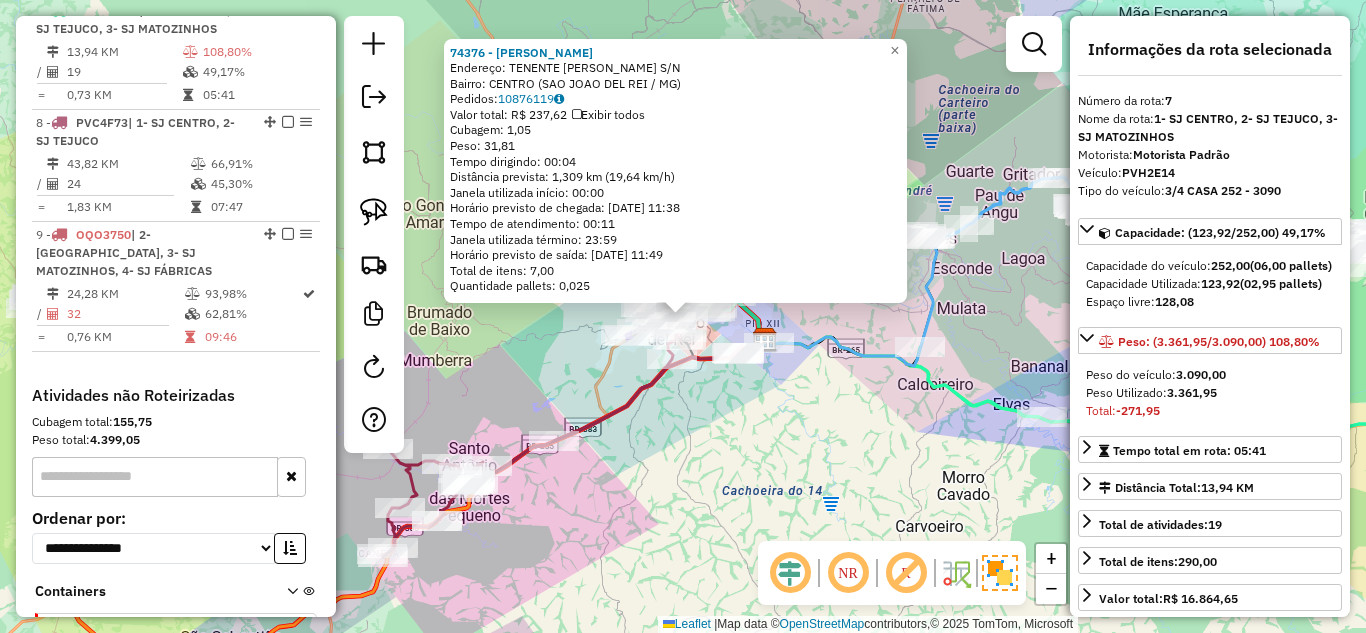 drag, startPoint x: 1165, startPoint y: 172, endPoint x: 1127, endPoint y: 169, distance: 38.118237 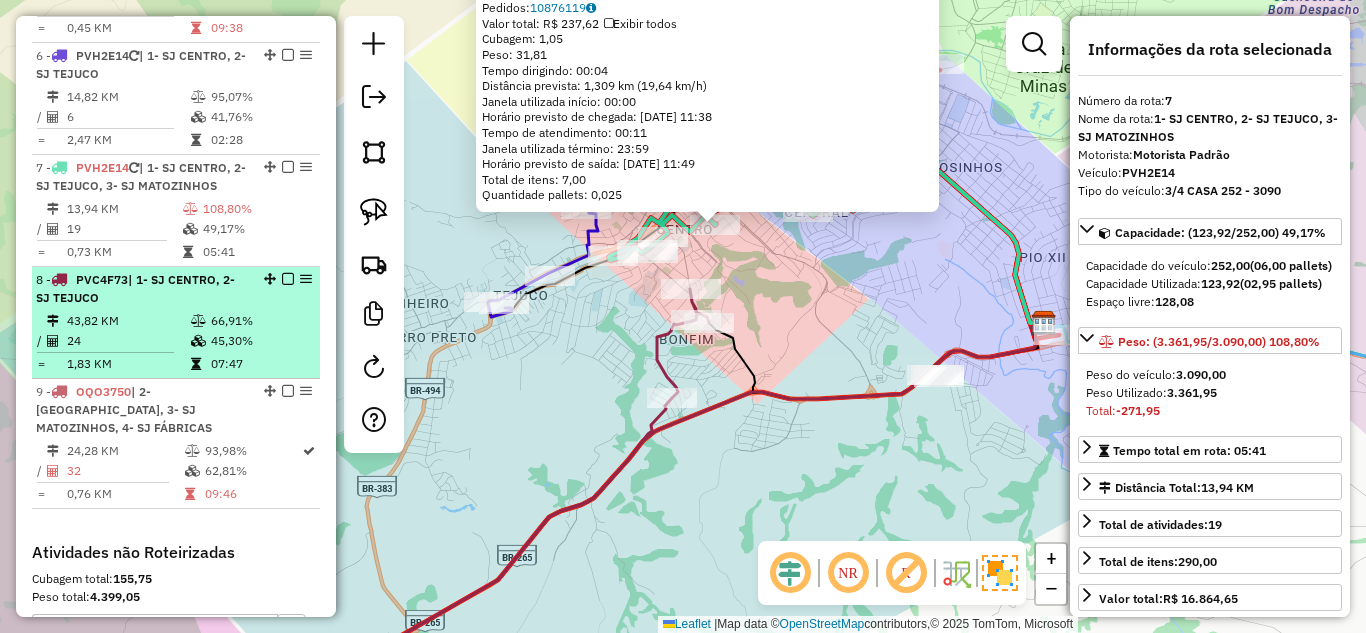 scroll, scrollTop: 1104, scrollLeft: 0, axis: vertical 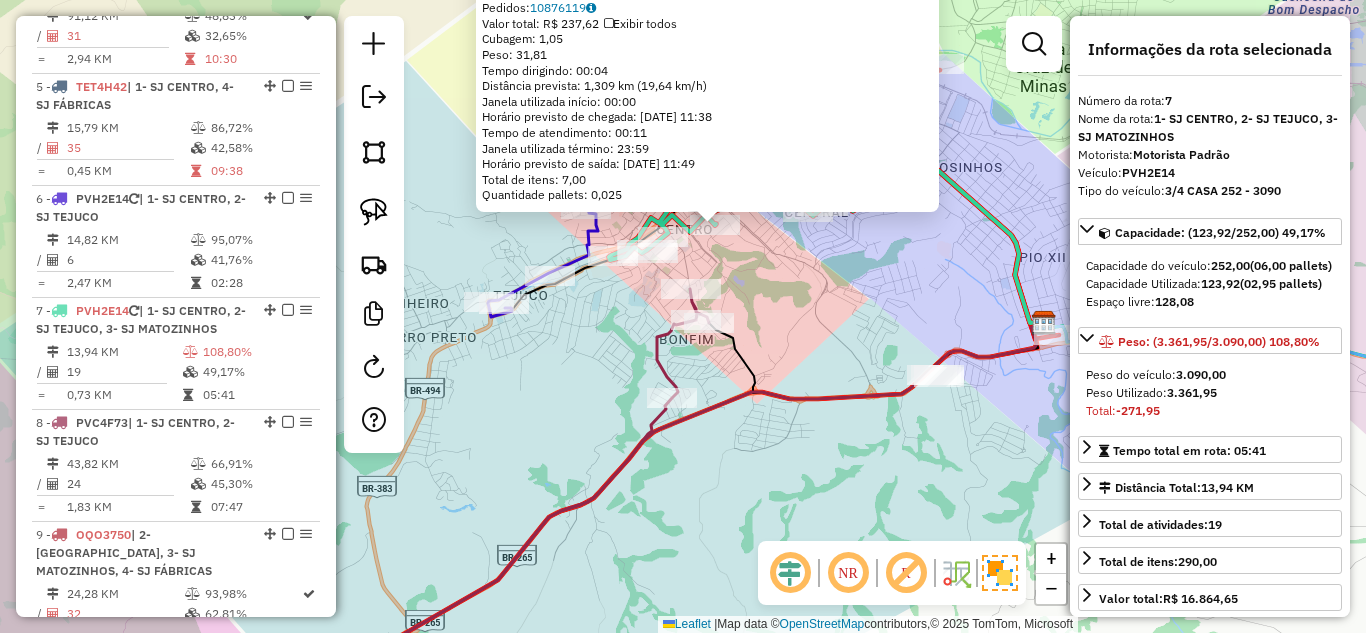 click on "74376 - [PERSON_NAME]:  TENENTE [PERSON_NAME] S/N   Bairro: CENTRO ([GEOGRAPHIC_DATA] / [GEOGRAPHIC_DATA])   Pedidos:  10876119   Valor total: R$ 237,62   Exibir todos   Cubagem: 1,05  Peso: 31,81  Tempo dirigindo: 00:04   Distância prevista: 1,309 km (19,64 km/h)   [GEOGRAPHIC_DATA] utilizada início: 00:00   Horário previsto de chegada: [DATE] 11:38   Tempo de atendimento: 00:11   Janela utilizada término: 23:59   Horário previsto de saída: [DATE] 11:49   Total de itens: 7,00   Quantidade pallets: 0,025  × Janela de atendimento Grade de atendimento Capacidade Transportadoras Veículos Cliente Pedidos  Rotas Selecione os dias de semana para filtrar as janelas de atendimento  Seg   Ter   Qua   Qui   Sex   Sáb   Dom  Informe o período da janela de atendimento: De: Até:  Filtrar exatamente a janela do cliente  Considerar janela de atendimento padrão  Selecione os dias de semana para filtrar as grades de atendimento  Seg   Ter   Qua   Qui   Sex   Sáb   Dom   Clientes fora do dia de atendimento selecionado" 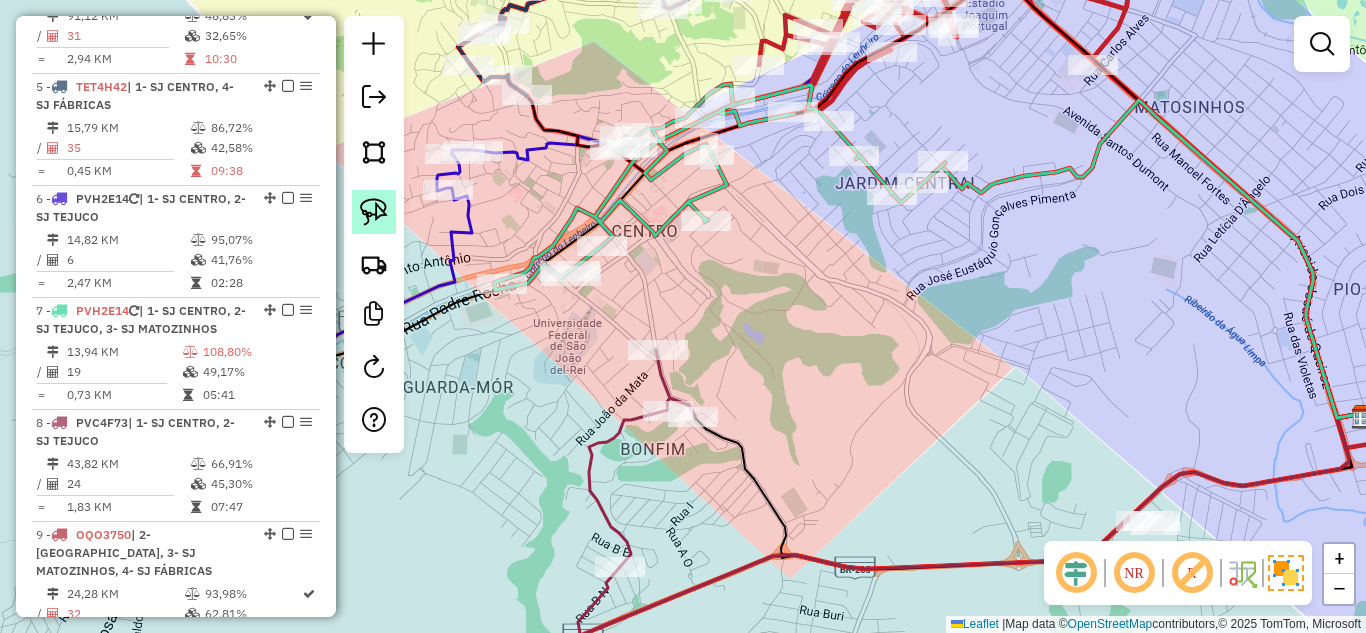 click 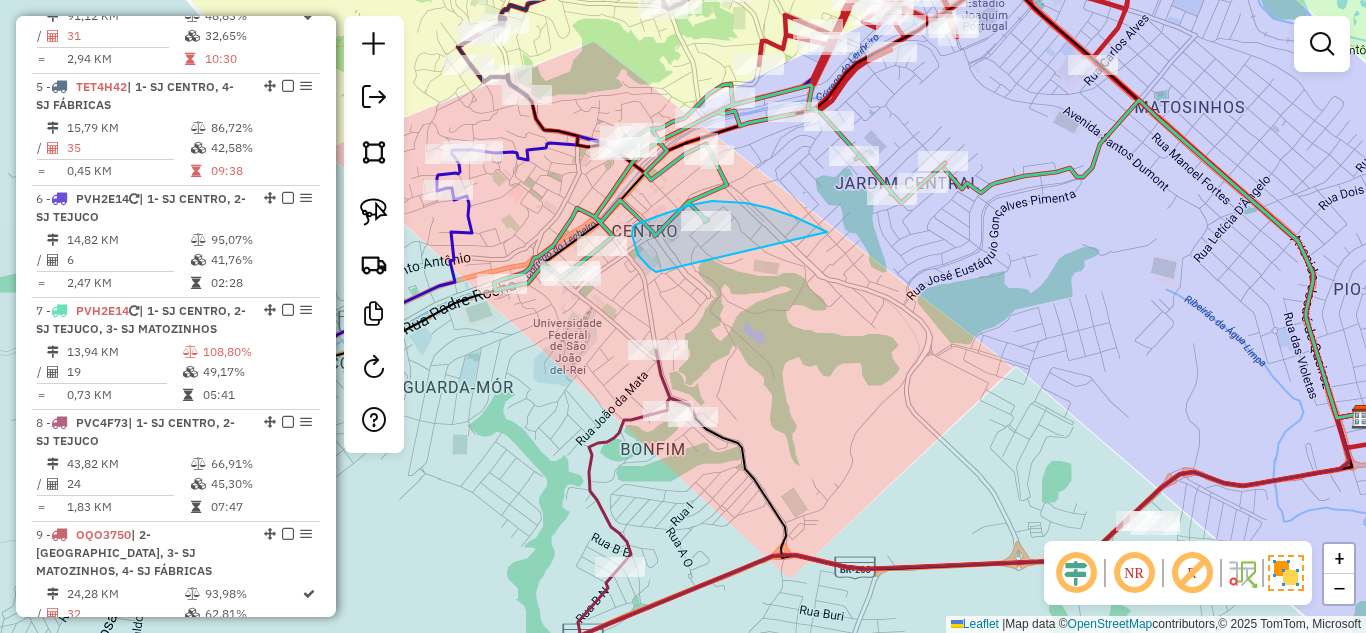 drag, startPoint x: 769, startPoint y: 208, endPoint x: 660, endPoint y: 281, distance: 131.18689 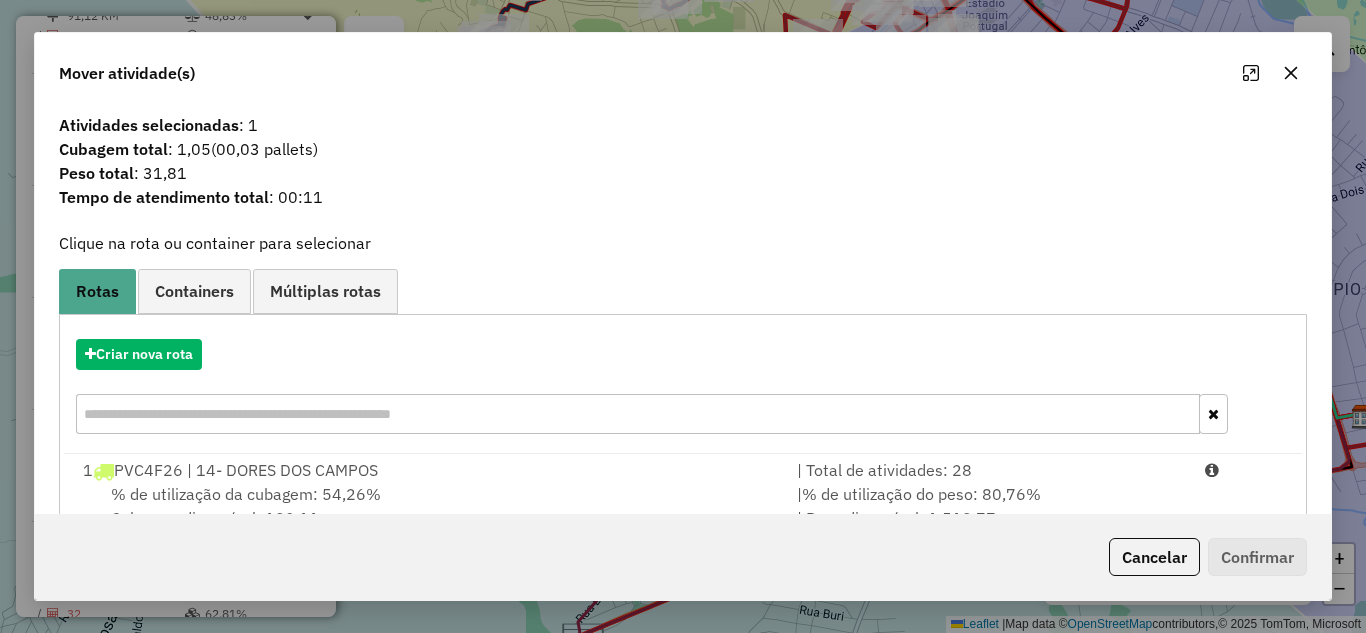 click at bounding box center (638, 414) 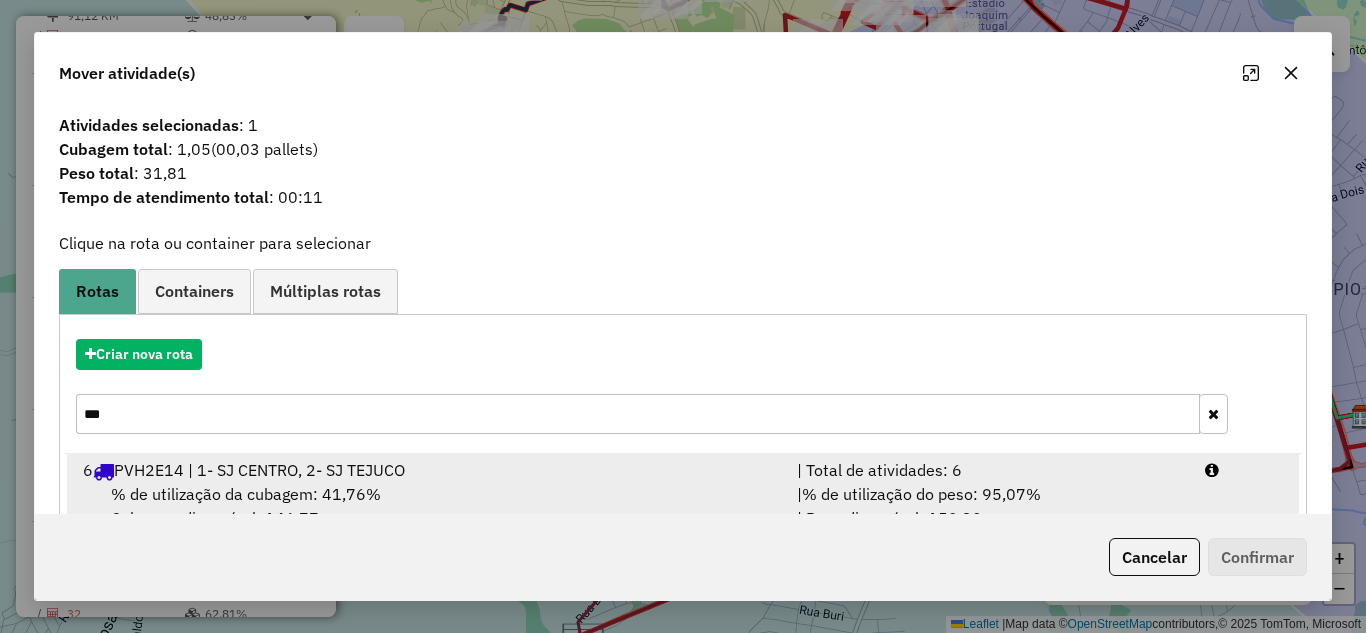 type on "***" 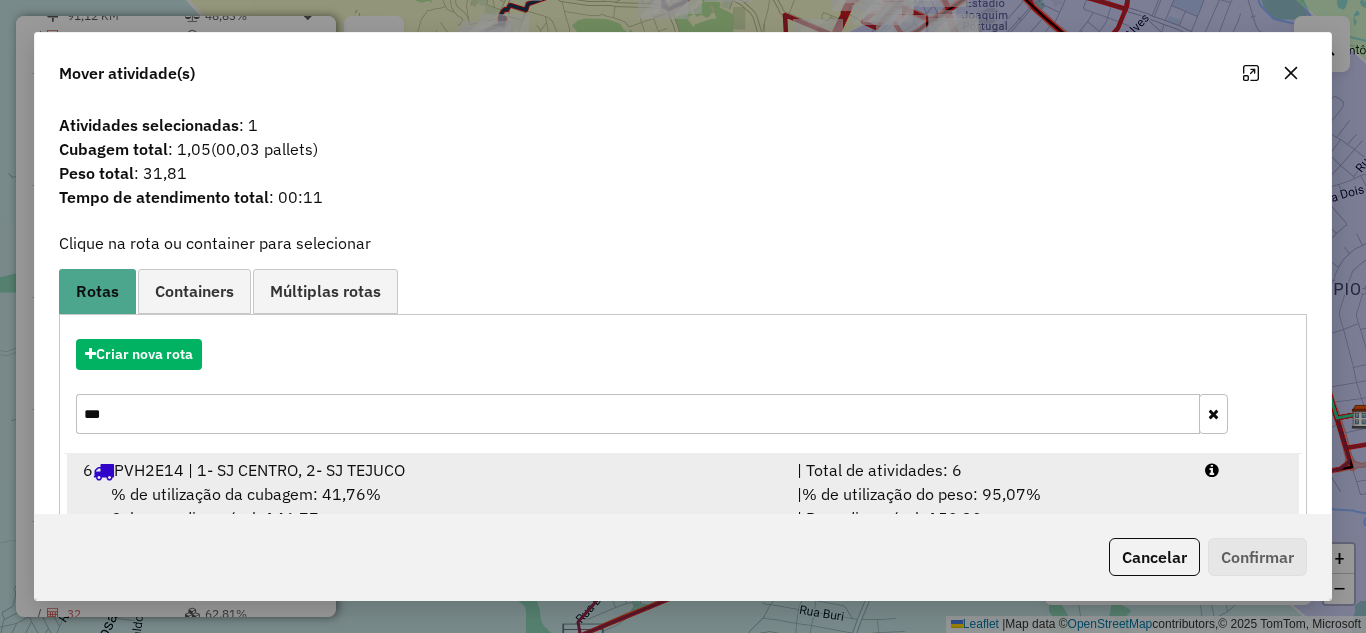 click on "6  PVH2E14 | 1- SJ CENTRO, 2- SJ TEJUCO" at bounding box center [428, 470] 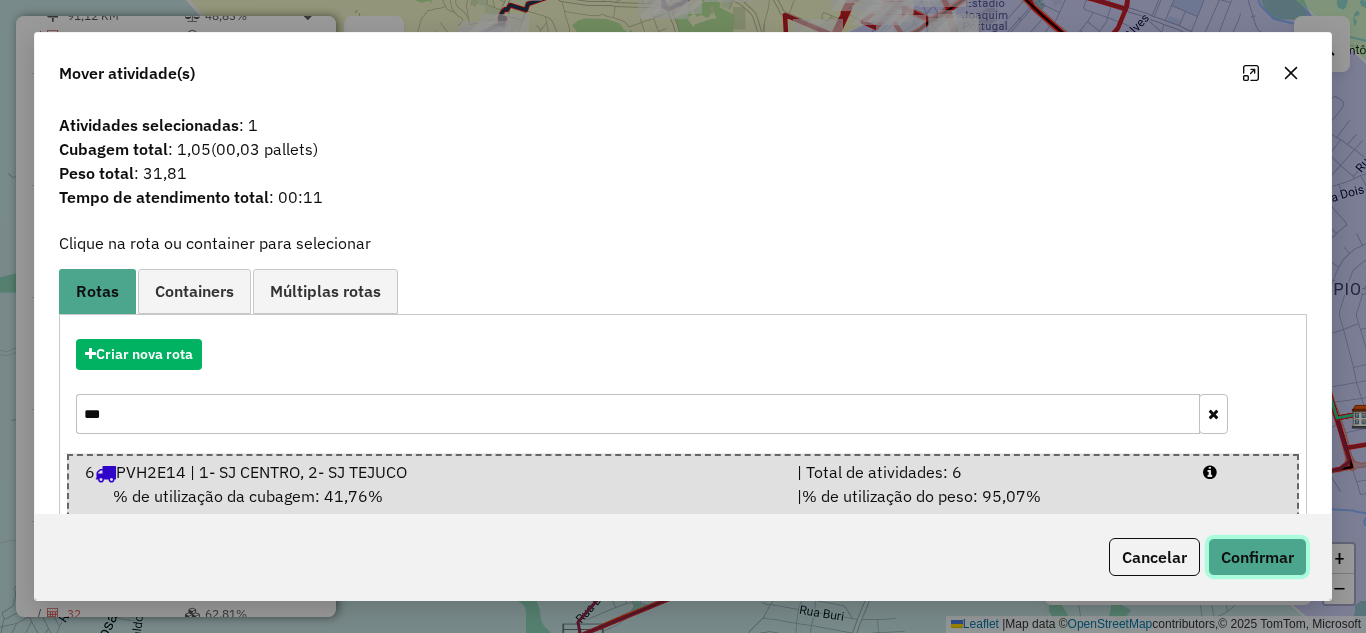 click on "Confirmar" 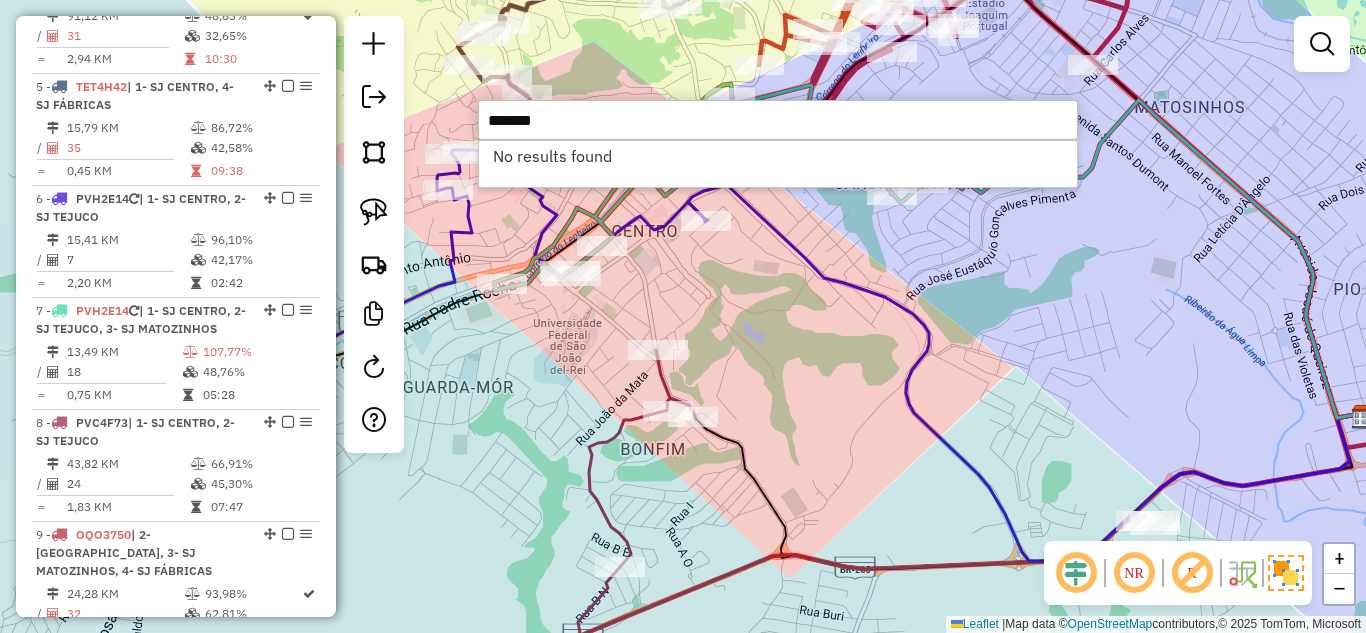 type on "*******" 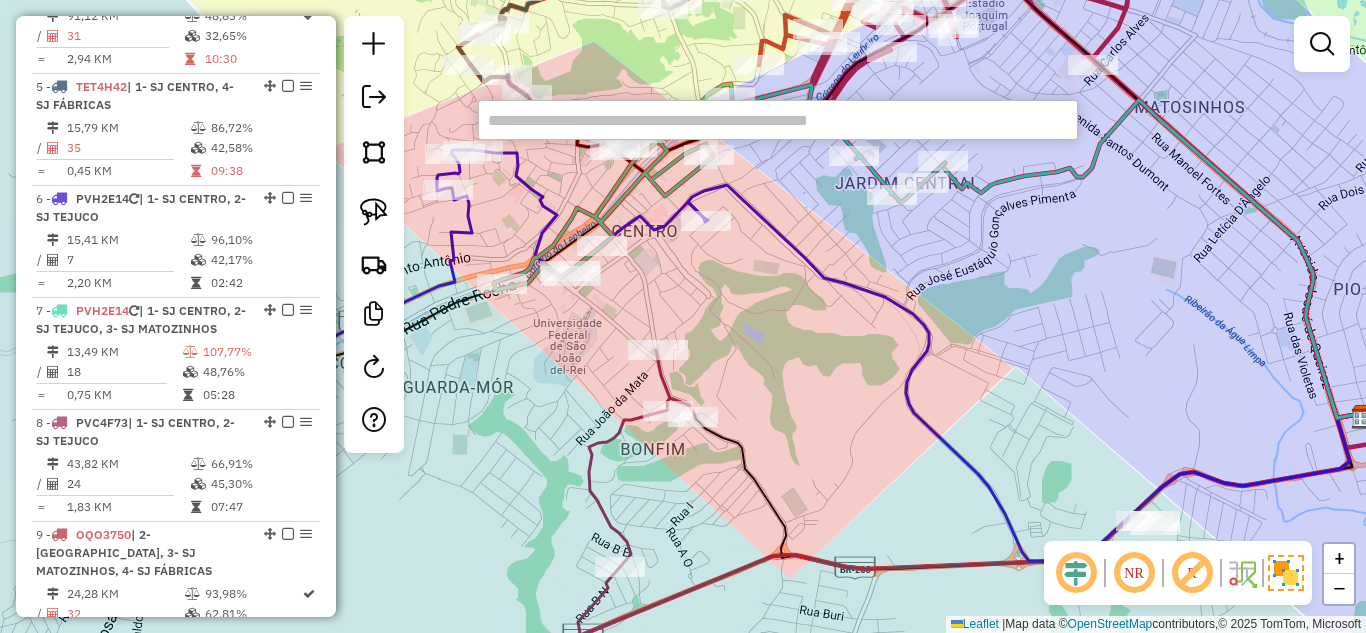paste on "*****" 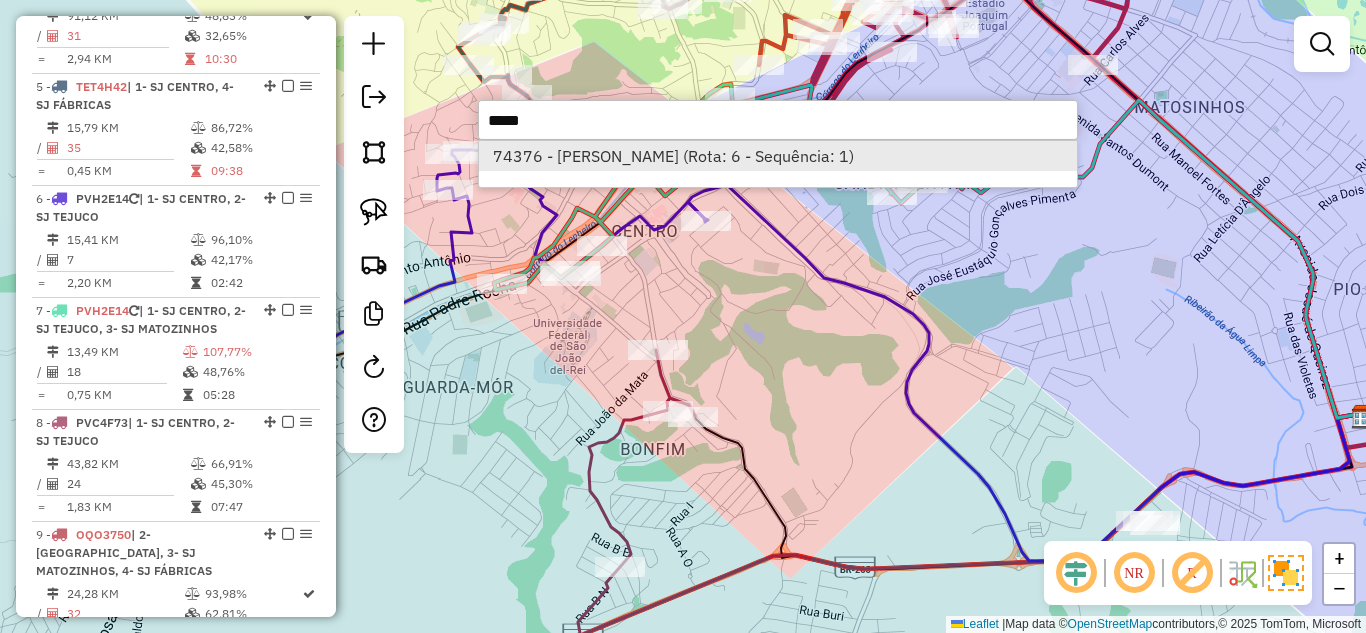type on "*****" 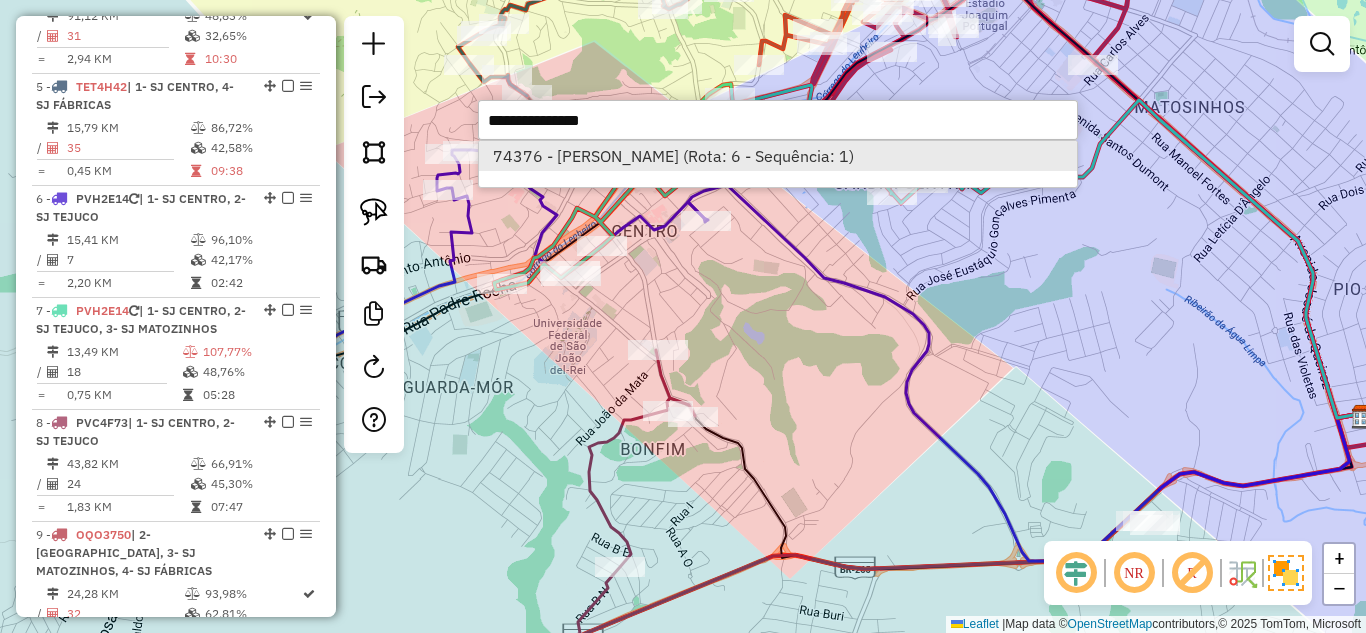 select on "*********" 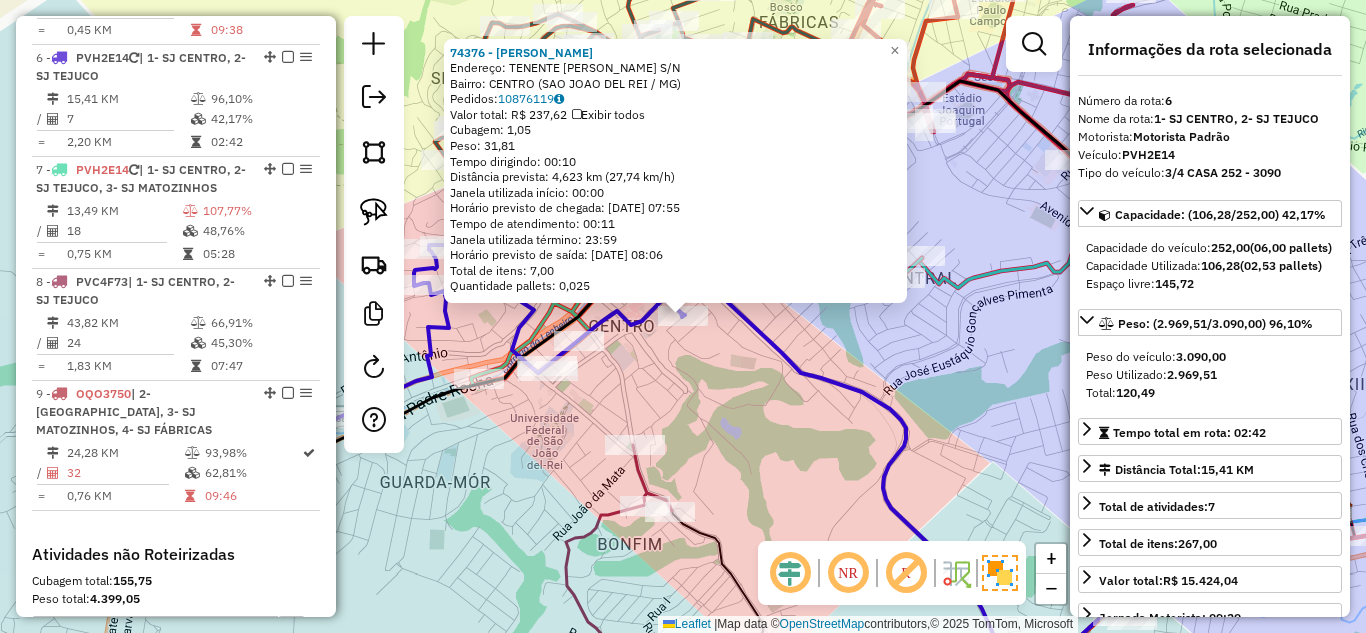 scroll, scrollTop: 1292, scrollLeft: 0, axis: vertical 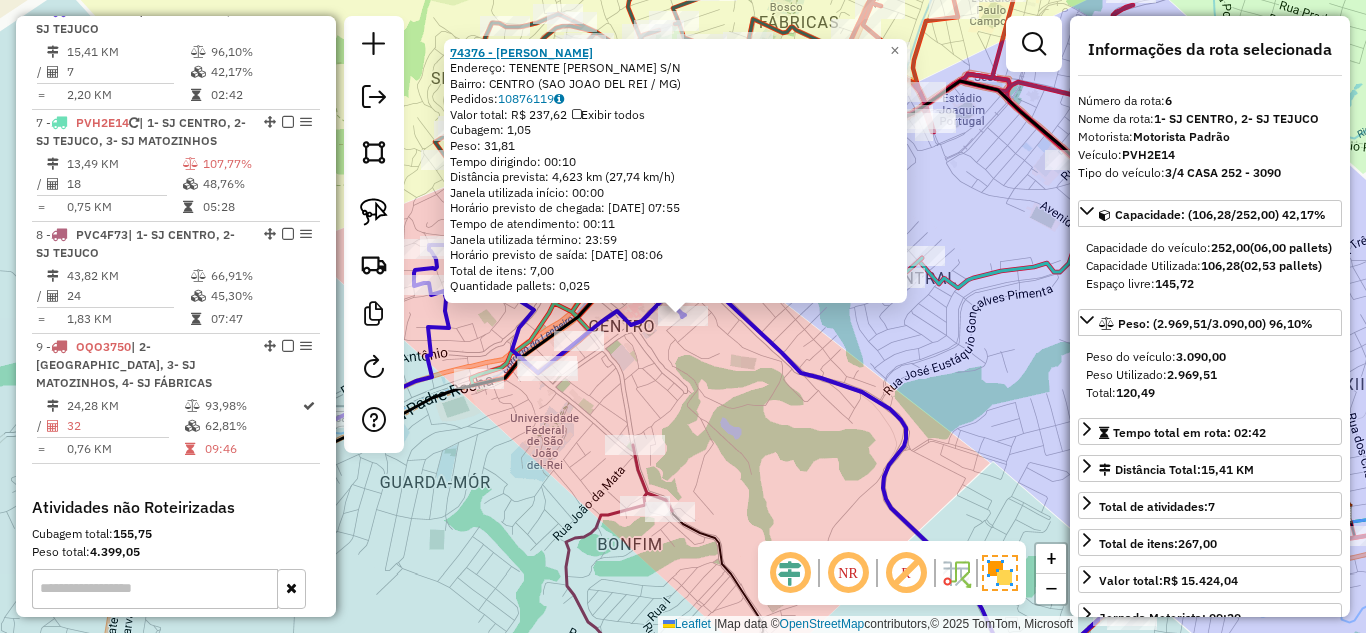 drag, startPoint x: 651, startPoint y: 54, endPoint x: 459, endPoint y: 58, distance: 192.04166 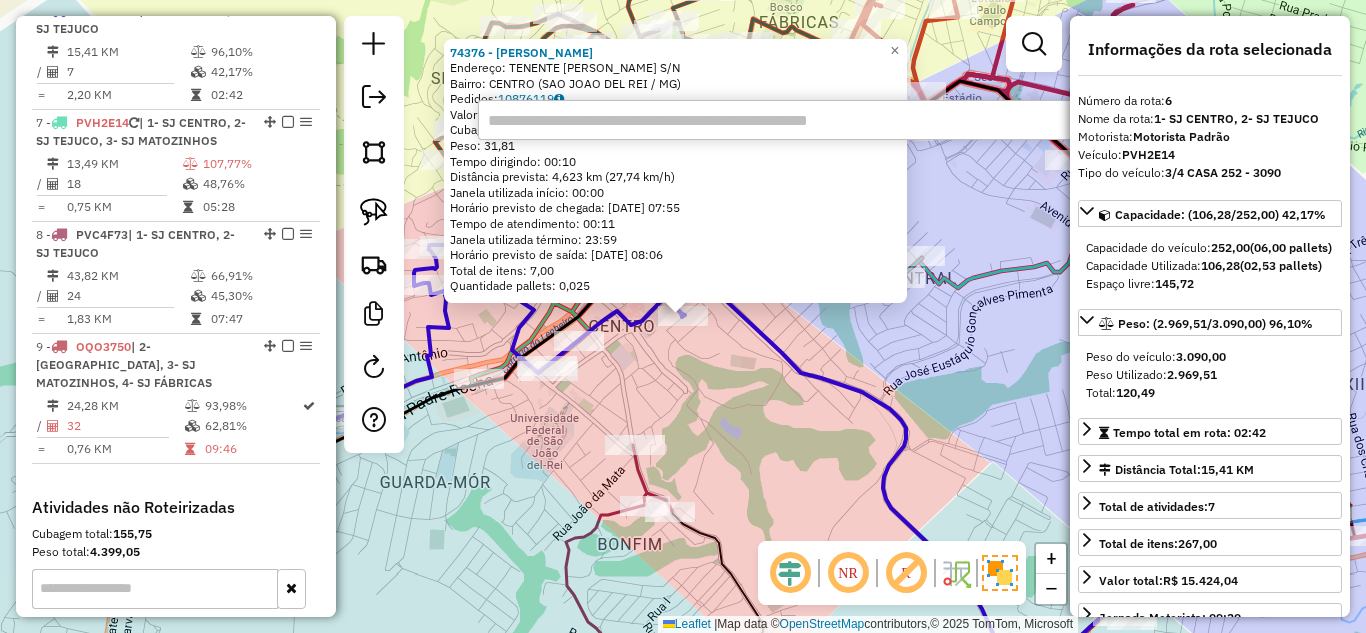 paste on "*****" 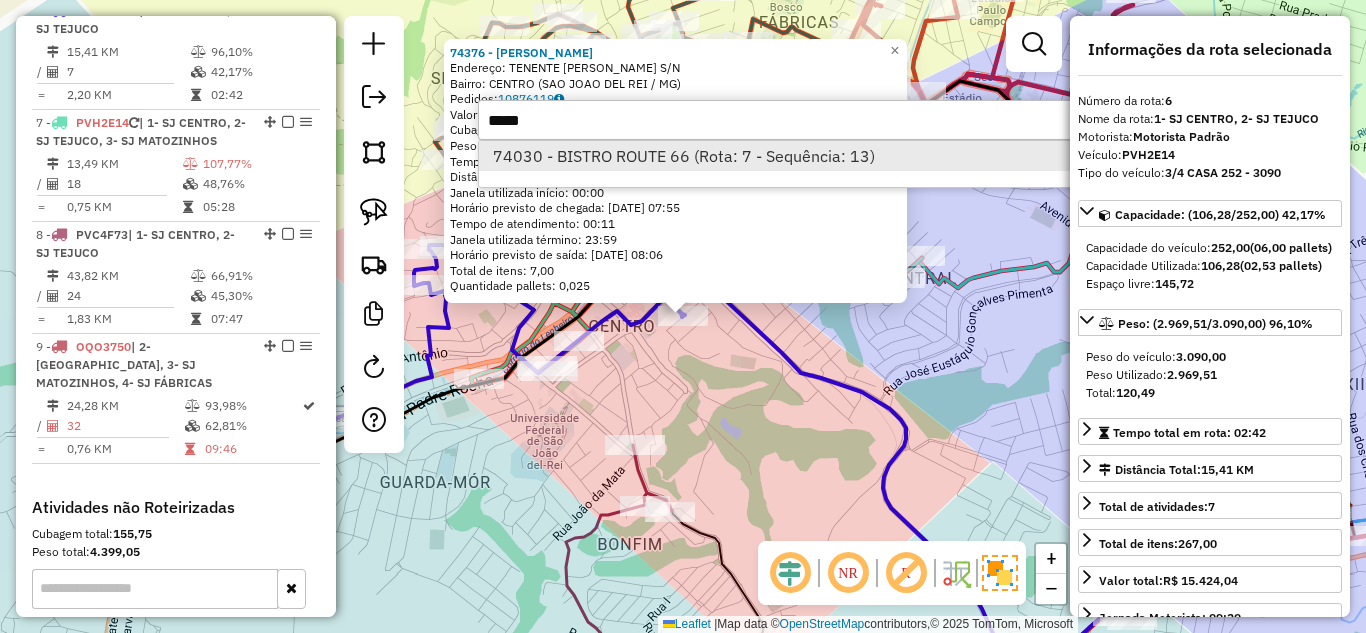 type on "*****" 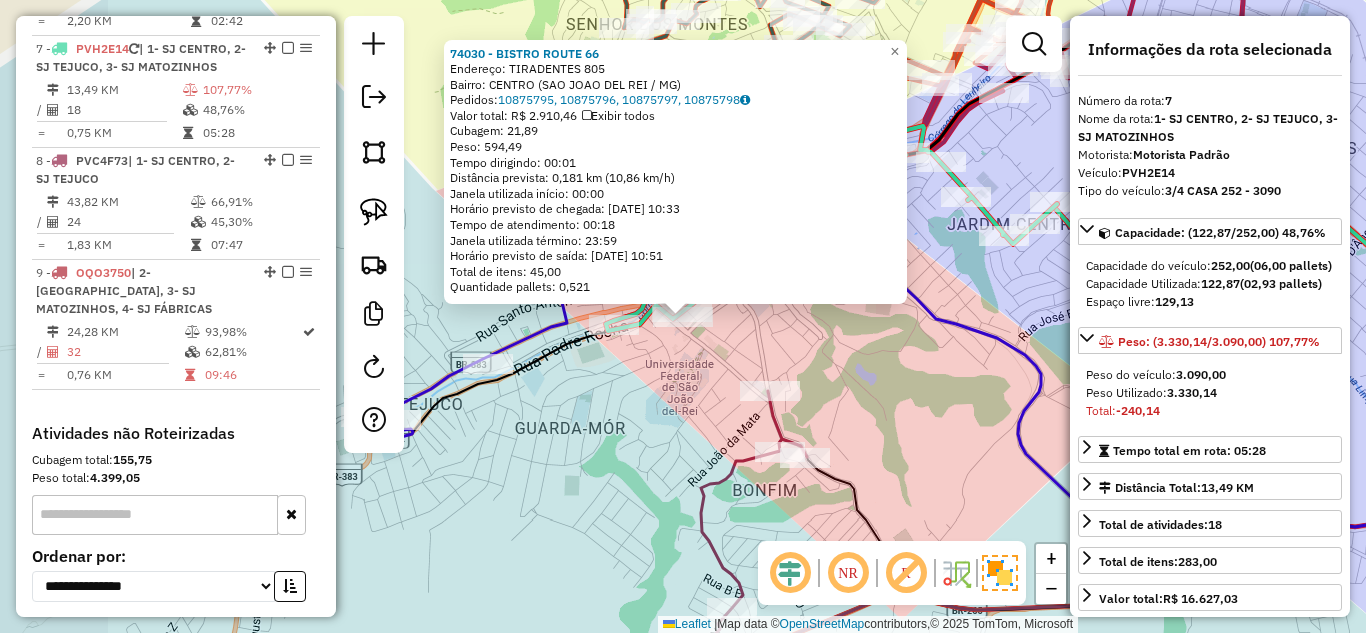 scroll, scrollTop: 1404, scrollLeft: 0, axis: vertical 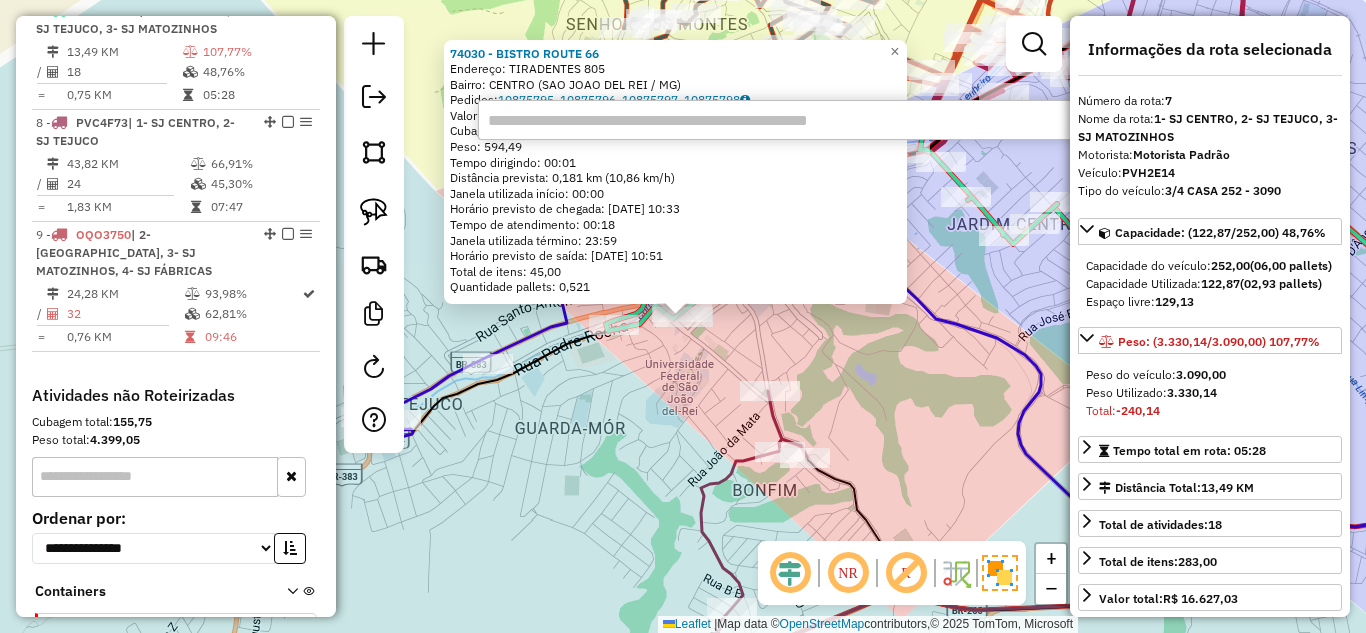 paste on "*****" 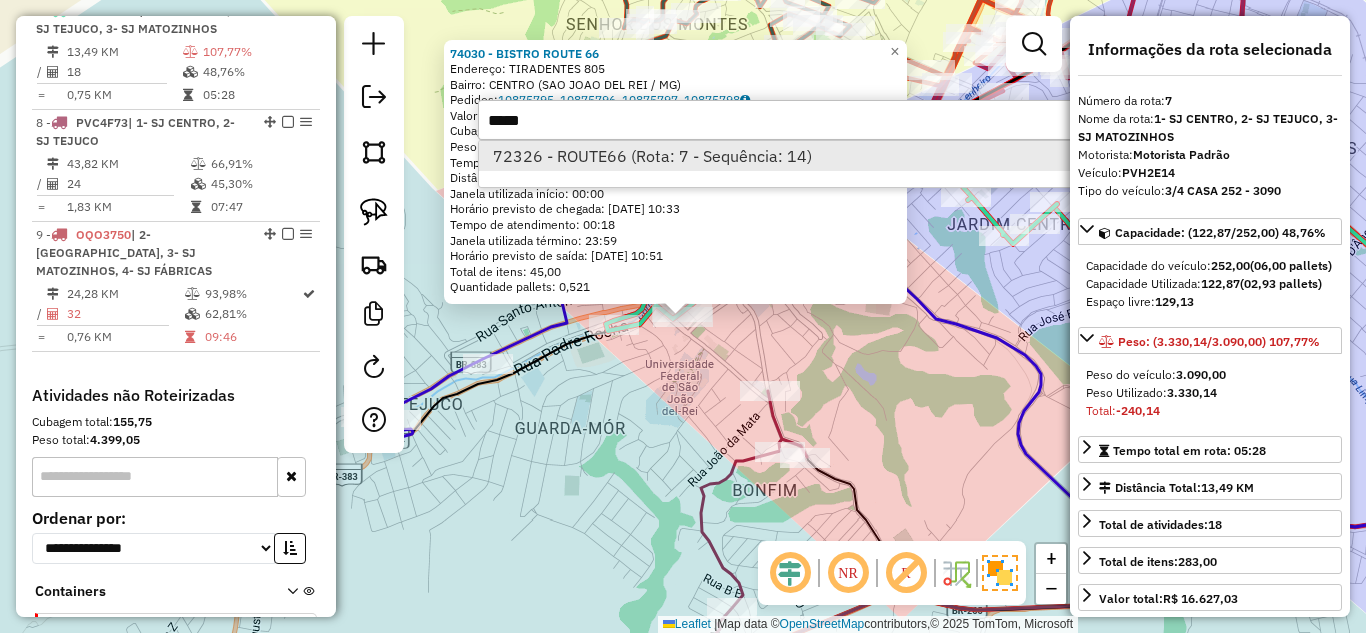 type on "*****" 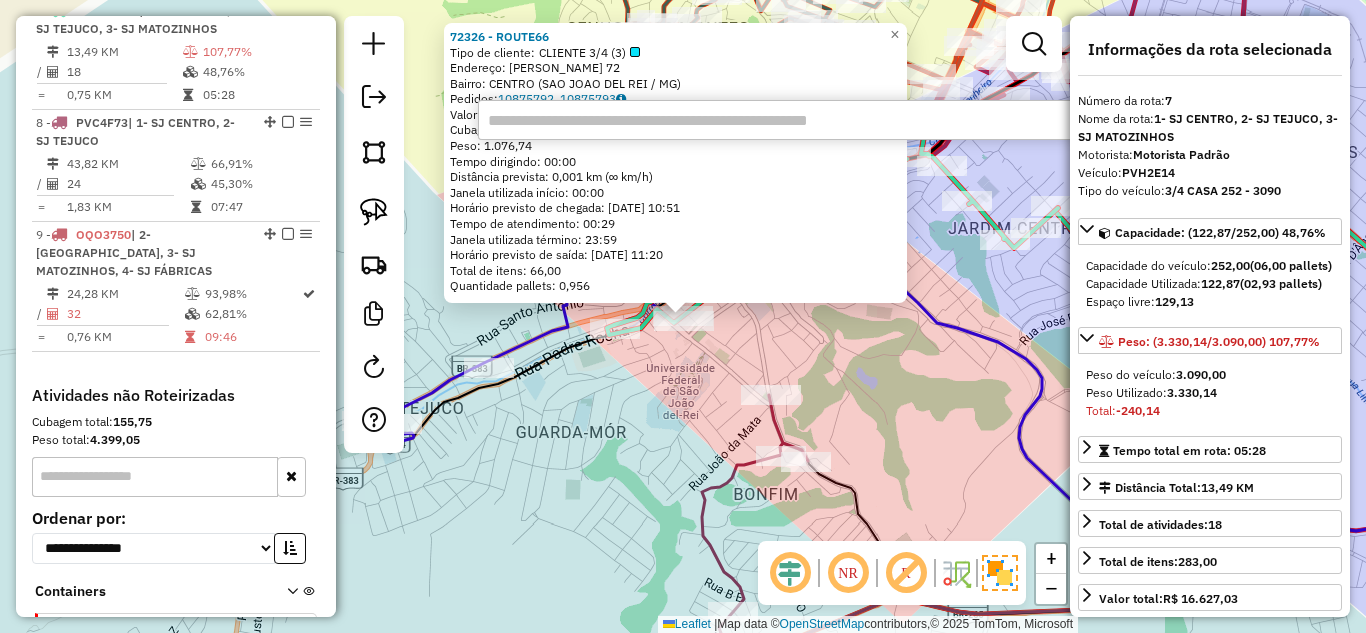 paste on "*****" 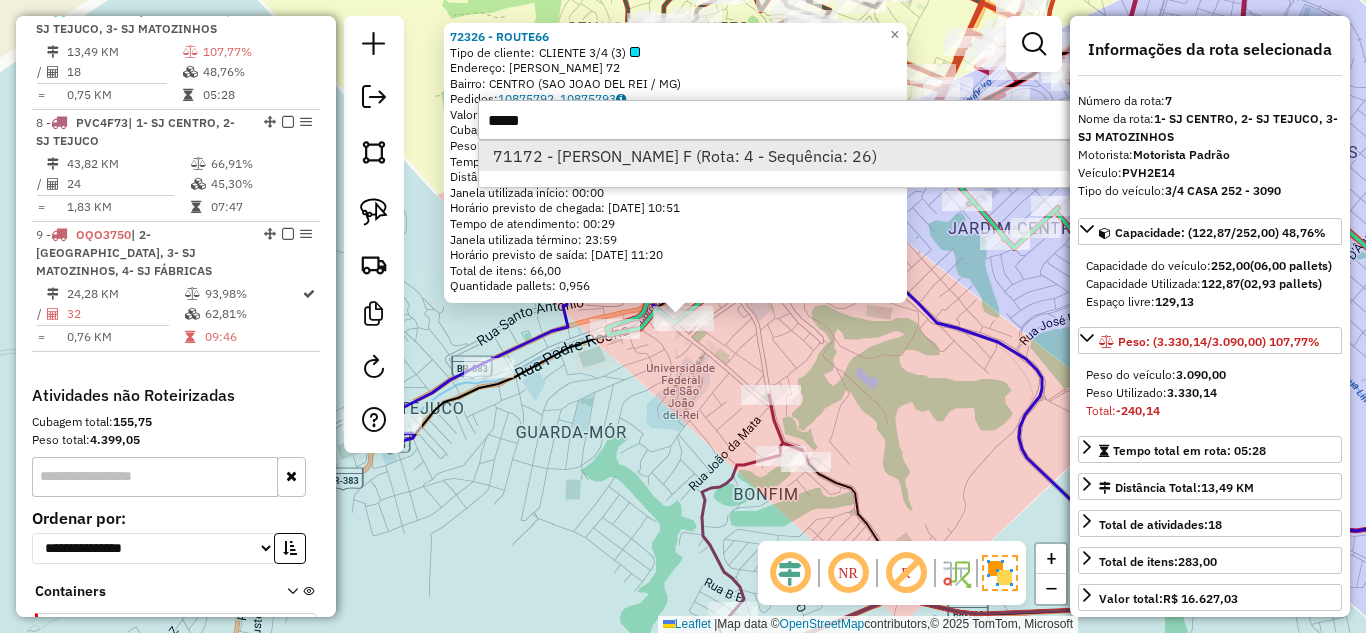 type on "*****" 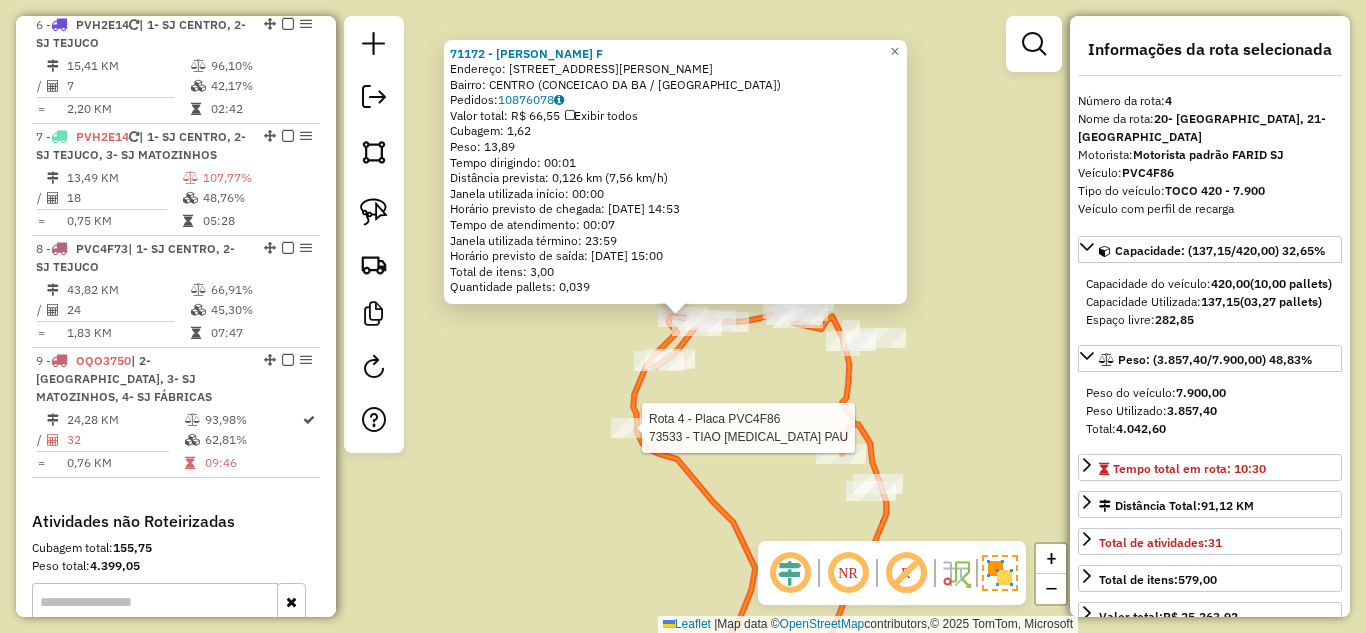 scroll, scrollTop: 1050, scrollLeft: 0, axis: vertical 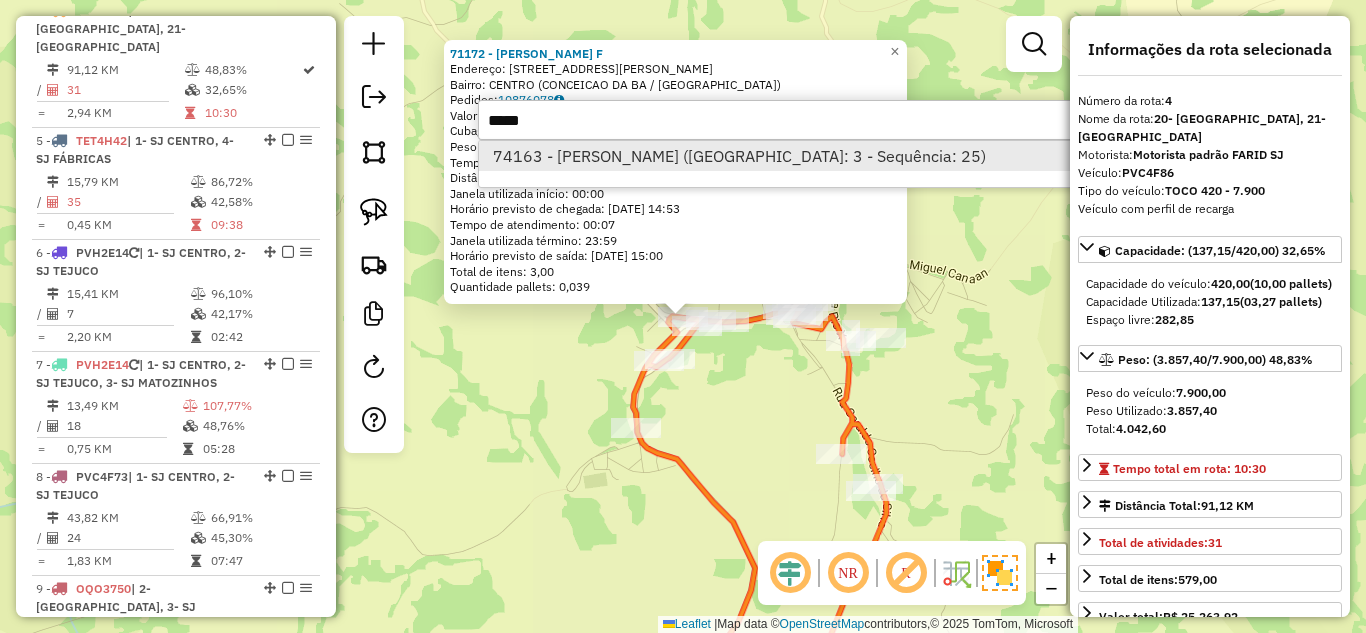type on "*****" 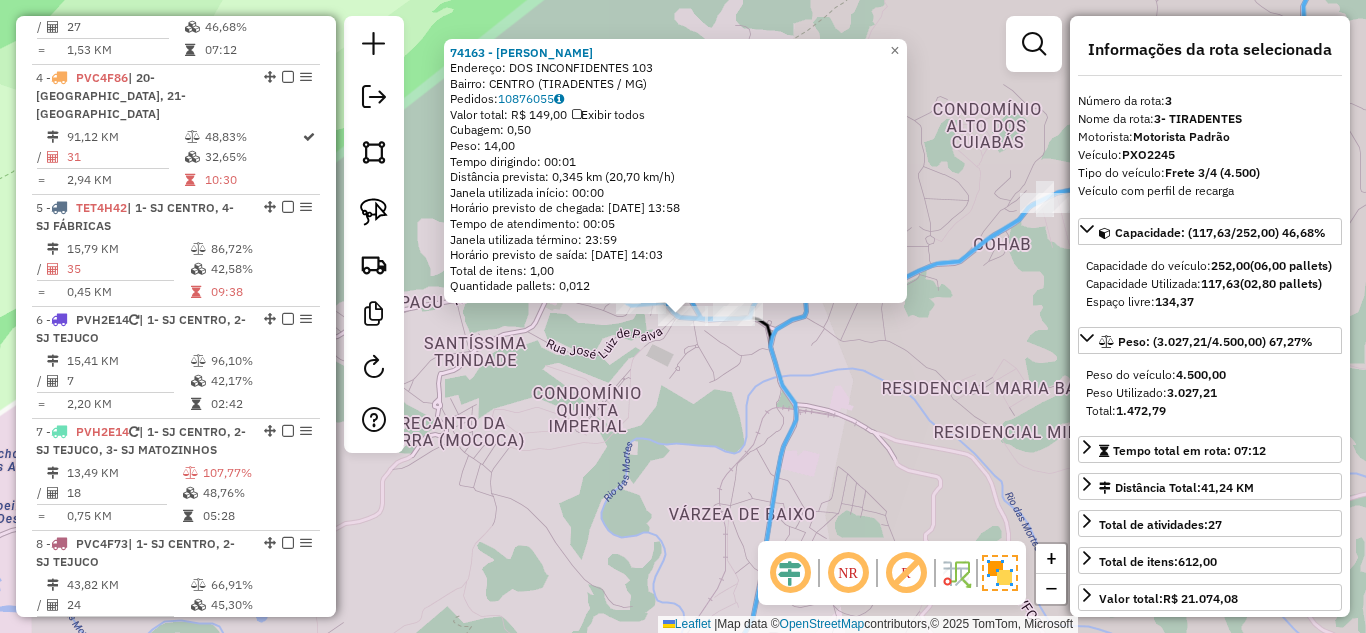 scroll, scrollTop: 956, scrollLeft: 0, axis: vertical 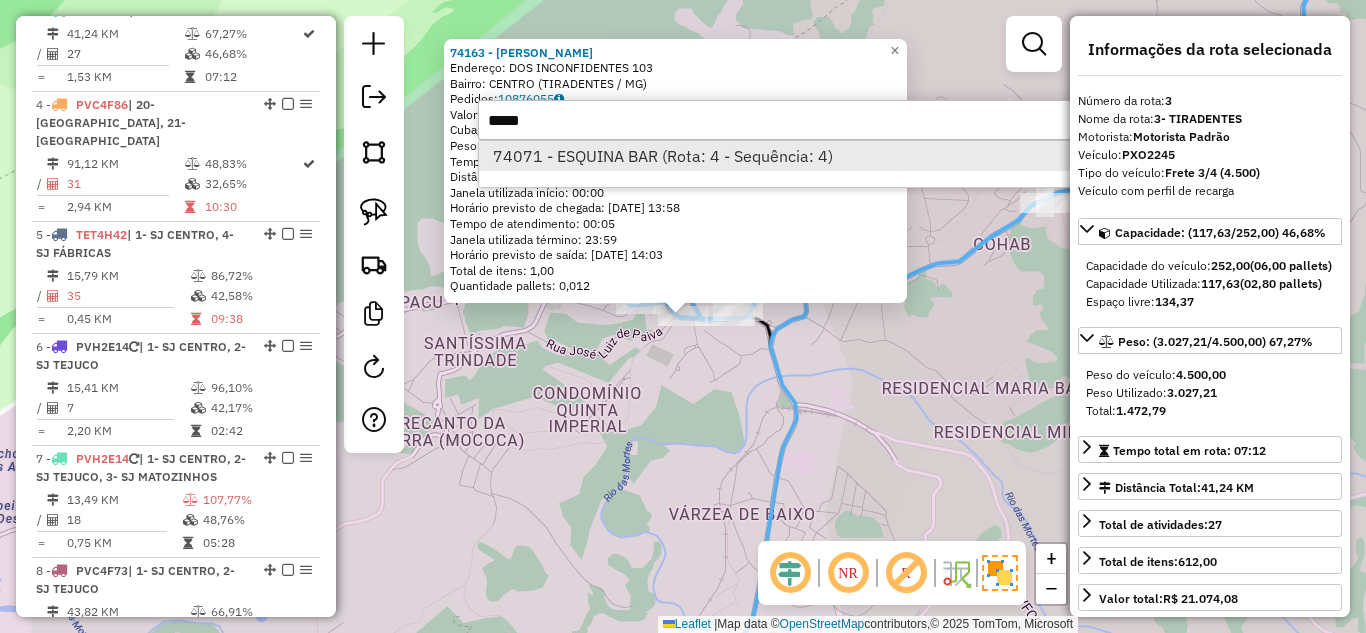 type on "*****" 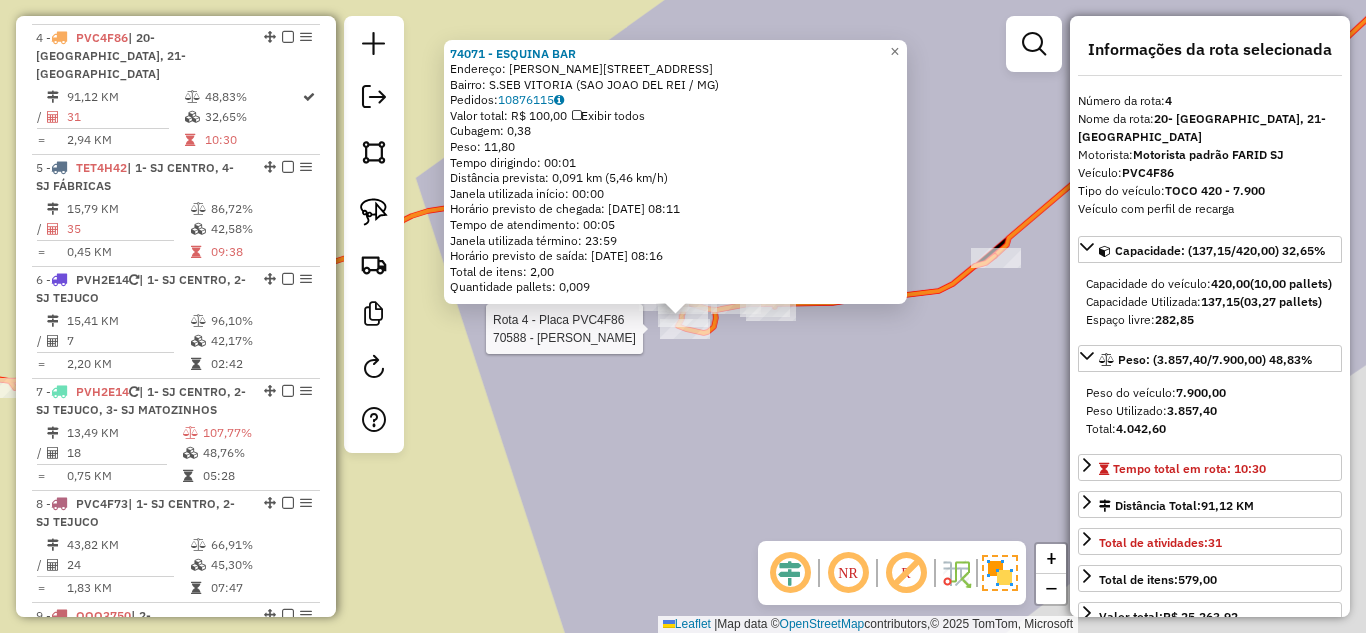 scroll, scrollTop: 1050, scrollLeft: 0, axis: vertical 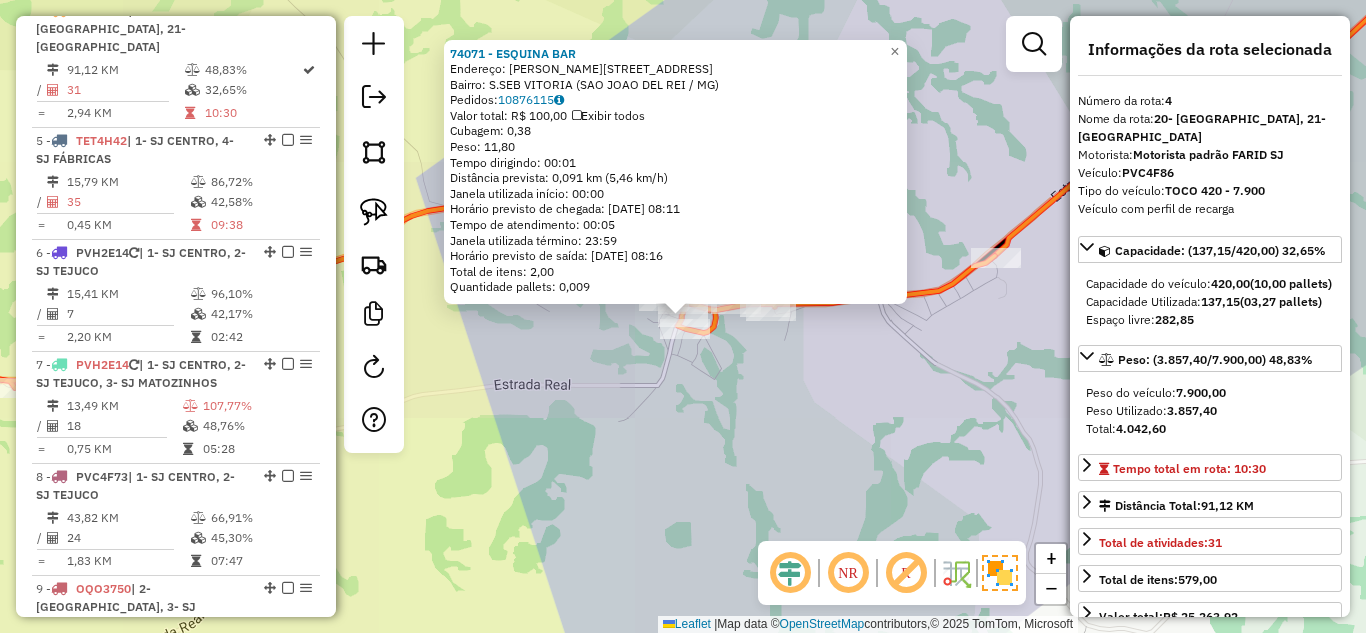 click on "74071 - ESQUINA BAR  Endereço:  [PERSON_NAME][STREET_ADDRESS]   Bairro: S.SEB VITORIA (SAO JOAO DEL REI / [GEOGRAPHIC_DATA])   Pedidos:  10876115   Valor total: R$ 100,00   Exibir todos   Cubagem: 0,38  Peso: 11,80  Tempo dirigindo: 00:01   Distância prevista: 0,091 km (5,46 km/h)   [GEOGRAPHIC_DATA] utilizada início: 00:00   Horário previsto de chegada: [DATE] 08:11   Tempo de atendimento: 00:05   Janela utilizada término: 23:59   Horário previsto de saída: [DATE] 08:16   Total de itens: 2,00   Quantidade pallets: 0,009  × Janela de atendimento Grade de atendimento Capacidade Transportadoras Veículos Cliente Pedidos  Rotas Selecione os dias de semana para filtrar as janelas de atendimento  Seg   Ter   Qua   Qui   Sex   Sáb   Dom  Informe o período da janela de atendimento: De: Até:  Filtrar exatamente a janela do cliente  Considerar janela de atendimento padrão  Selecione os dias de semana para filtrar as grades de atendimento  Seg   Ter   Qua   Qui   Sex   Sáb   Dom   Clientes fora do dia de atendimento selecionado +" 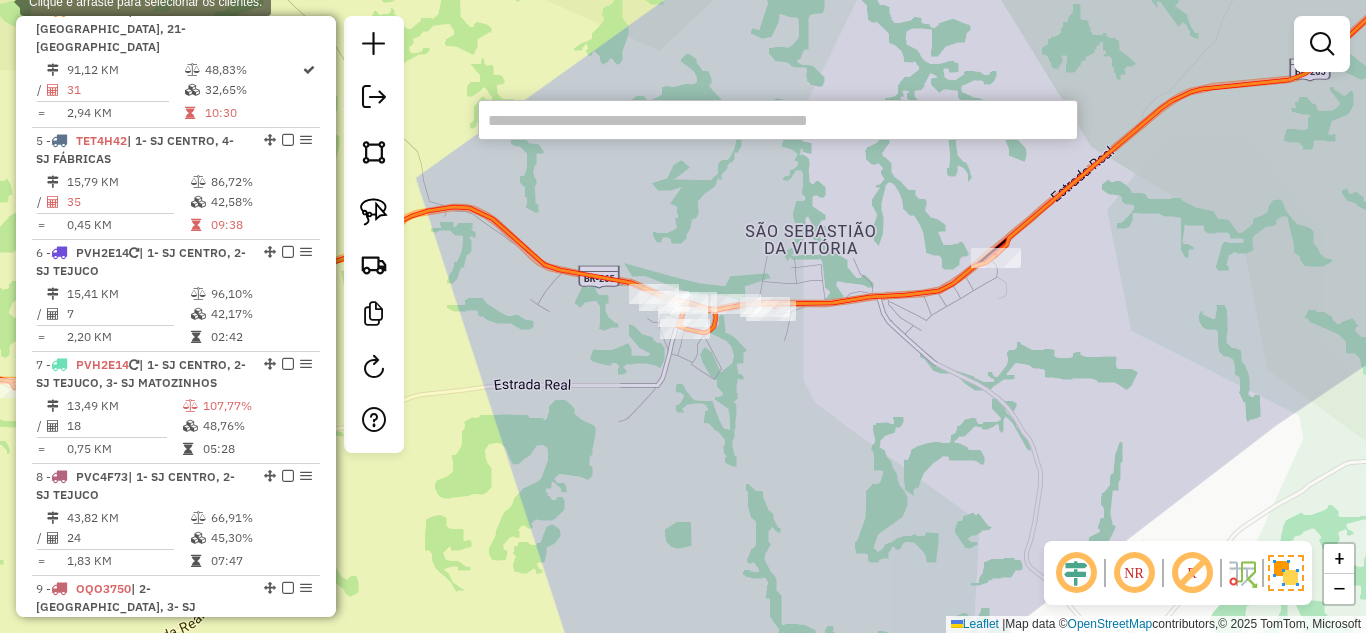 paste on "*****" 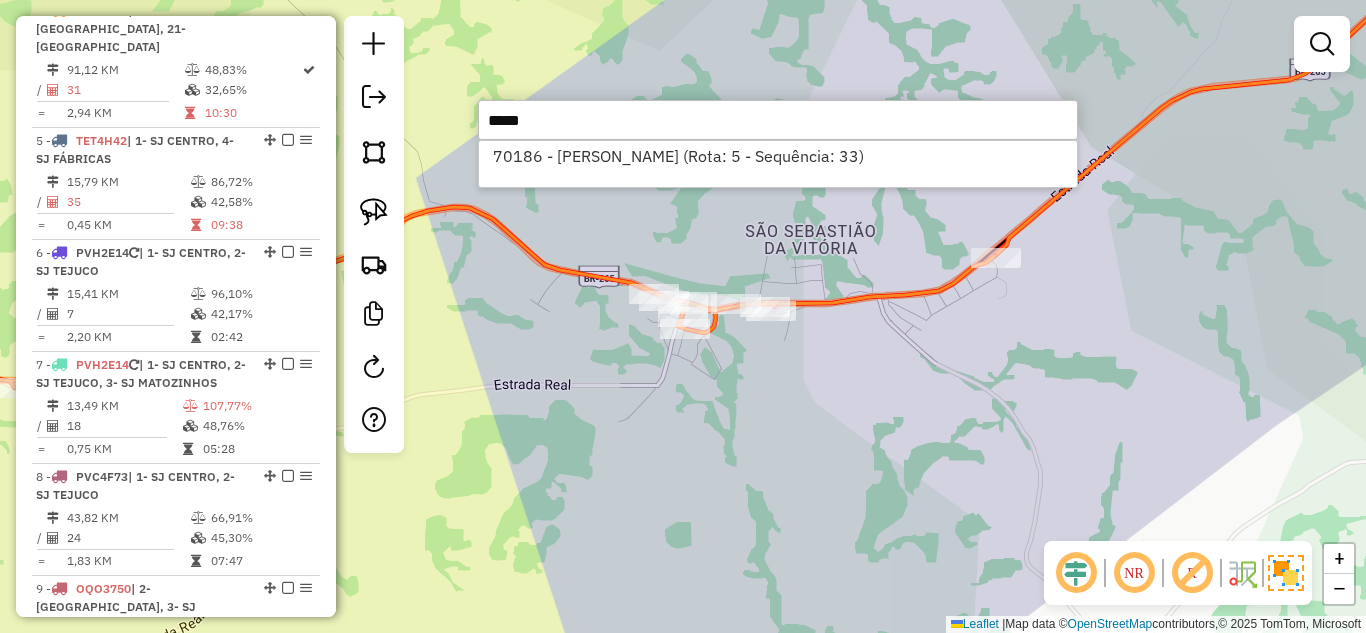type on "*****" 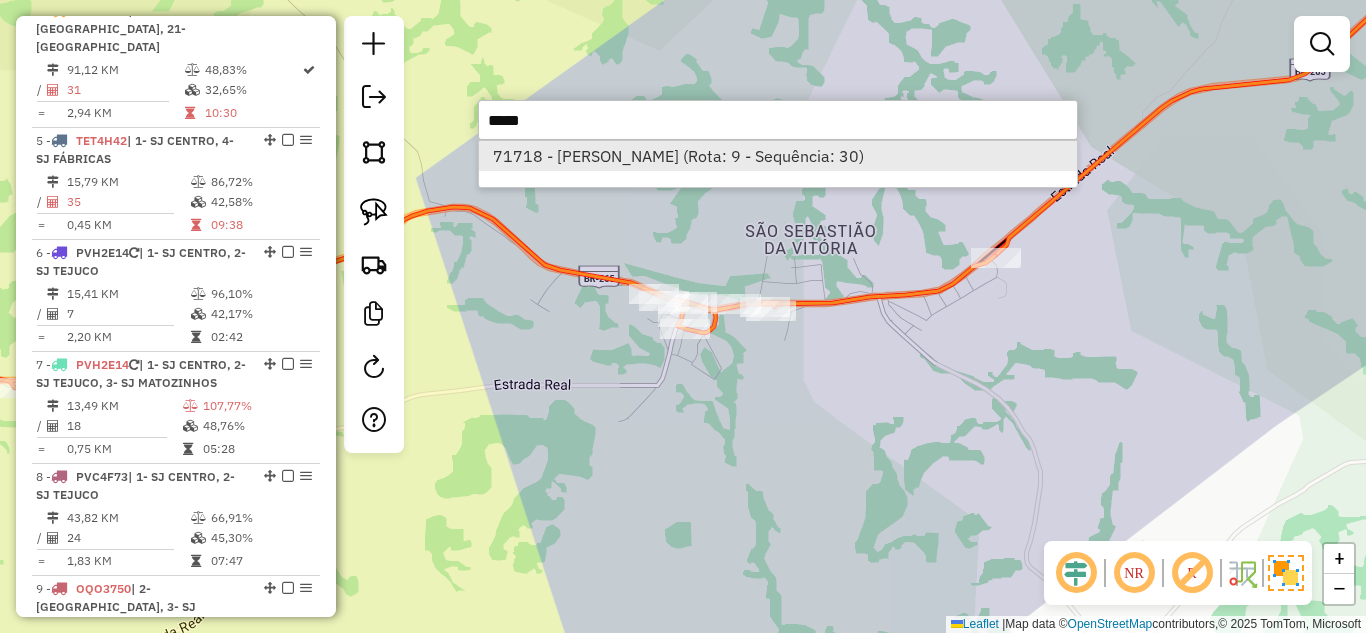 type on "*****" 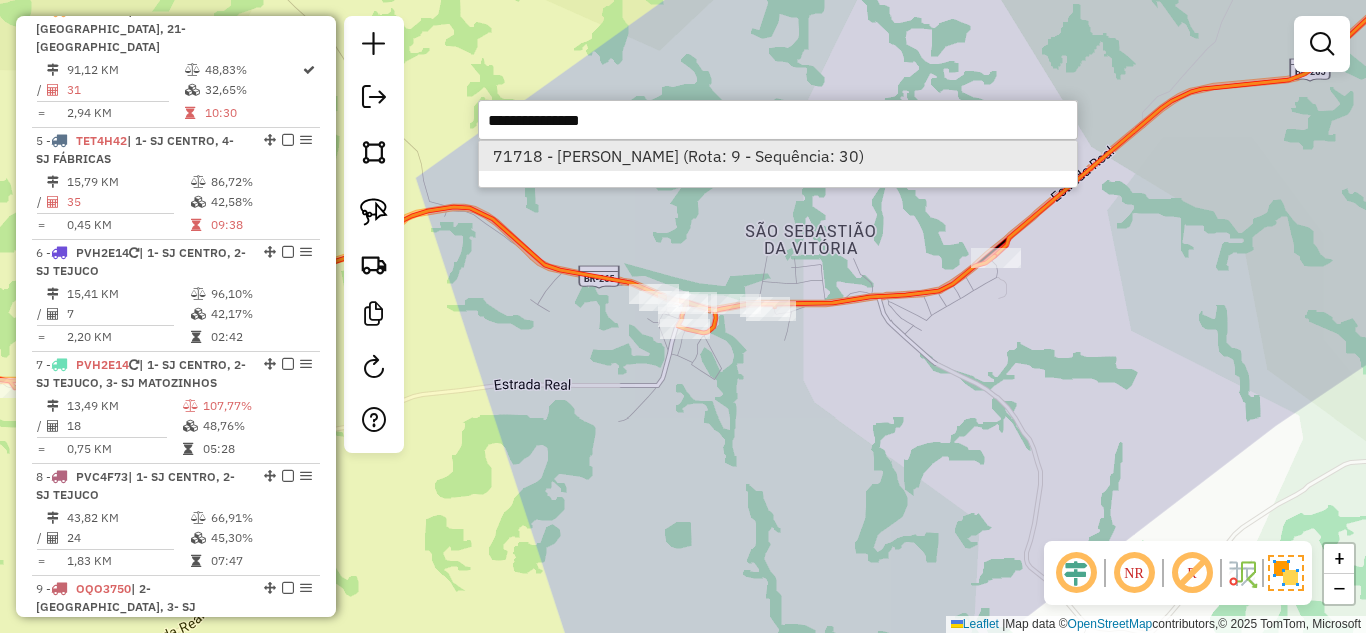 select on "*********" 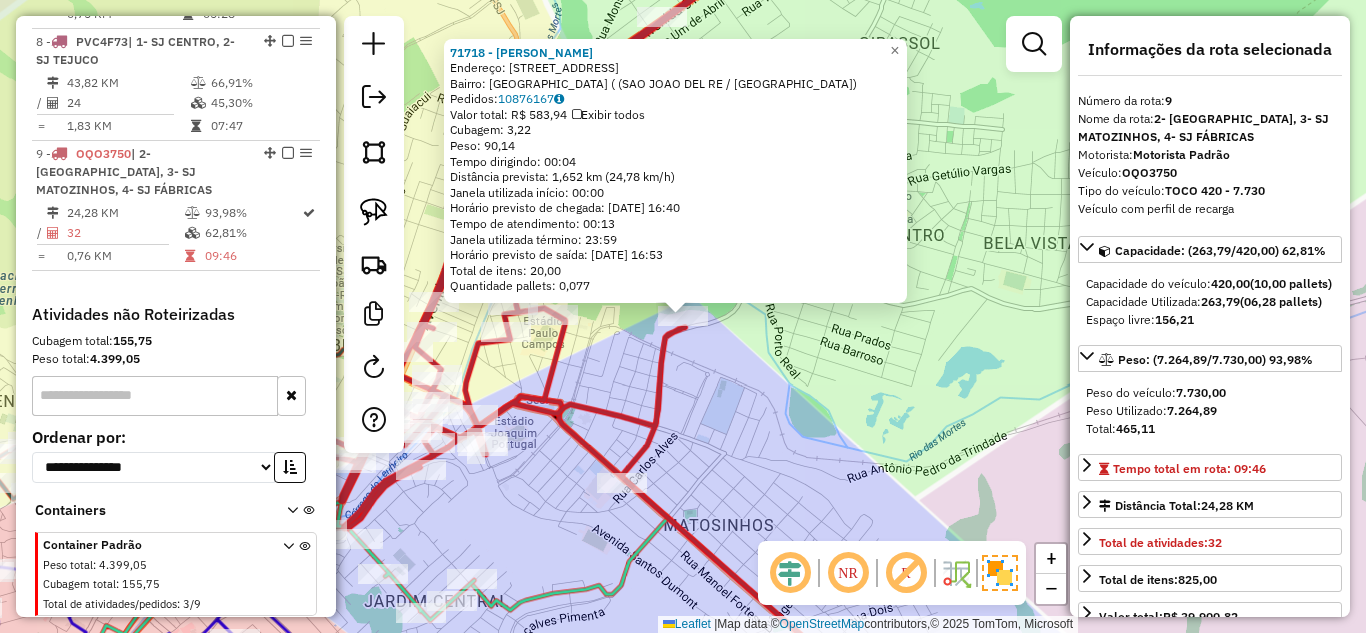 scroll, scrollTop: 1532, scrollLeft: 0, axis: vertical 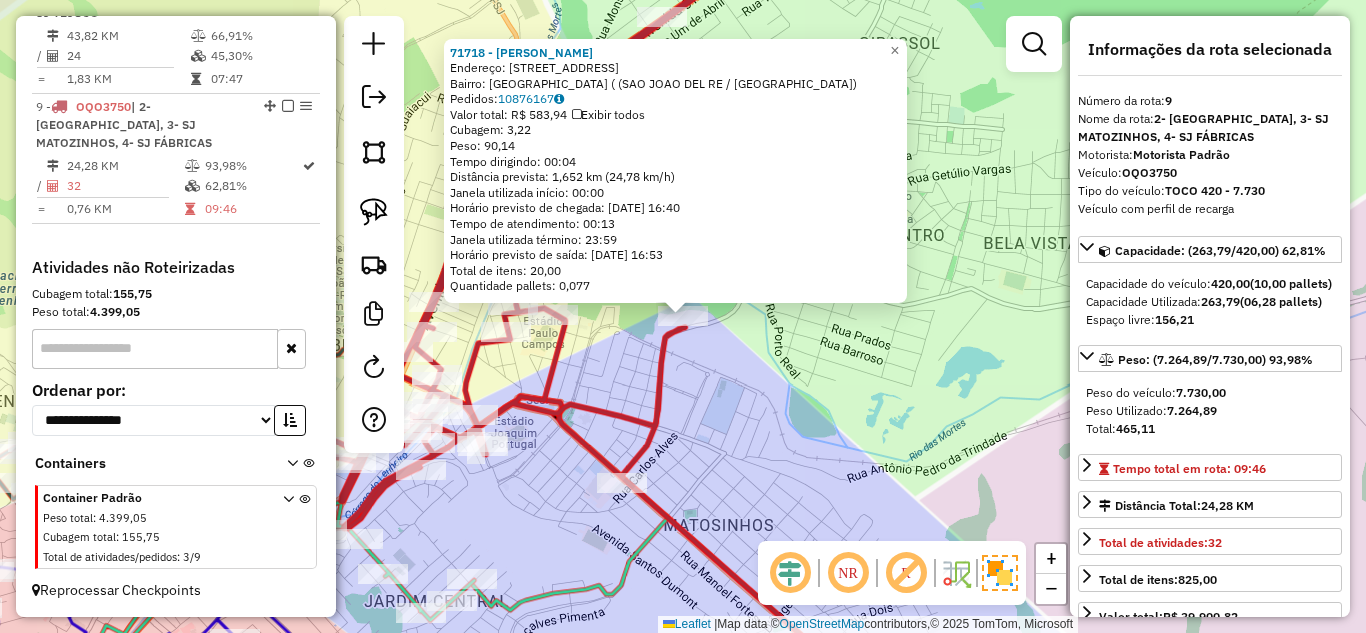 drag, startPoint x: 1189, startPoint y: 172, endPoint x: 1126, endPoint y: 166, distance: 63.28507 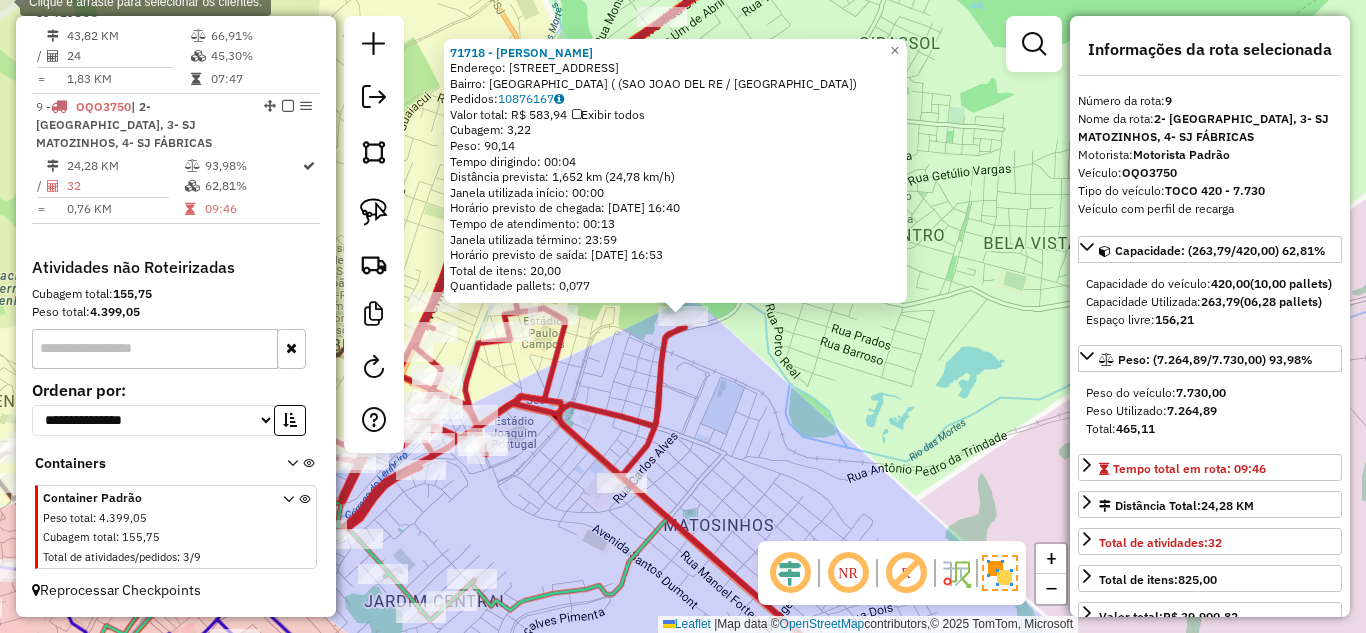 drag, startPoint x: 655, startPoint y: 54, endPoint x: 453, endPoint y: 56, distance: 202.0099 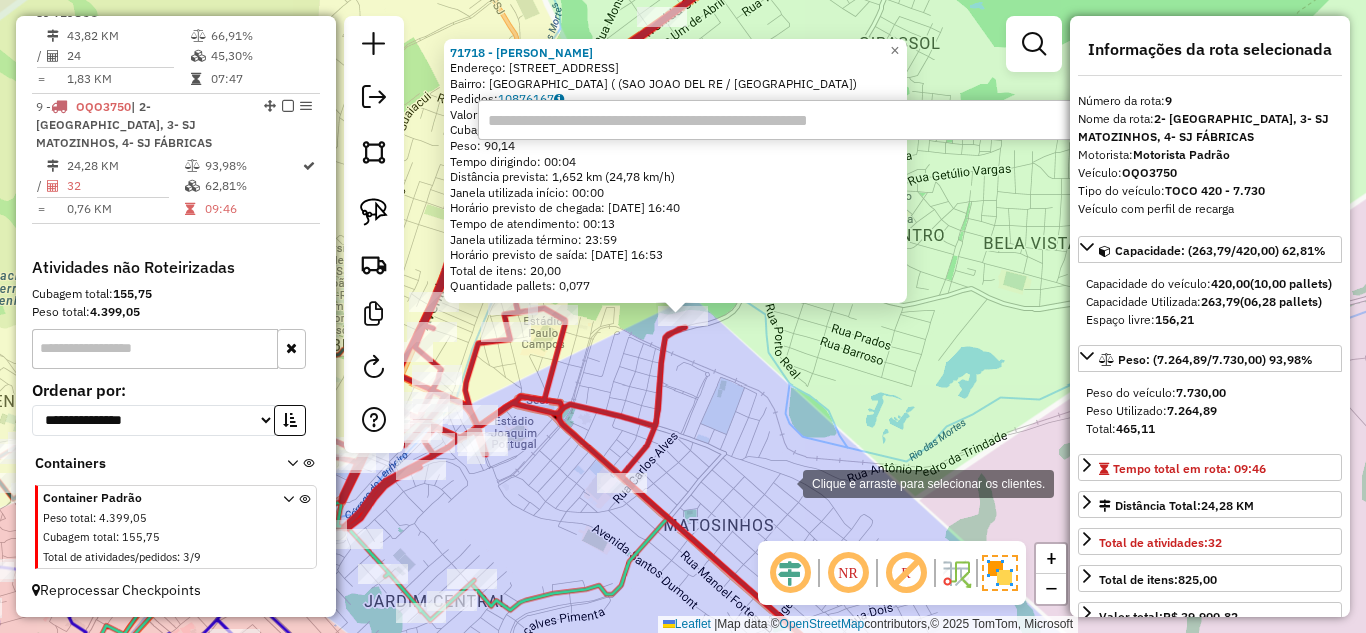 paste on "****" 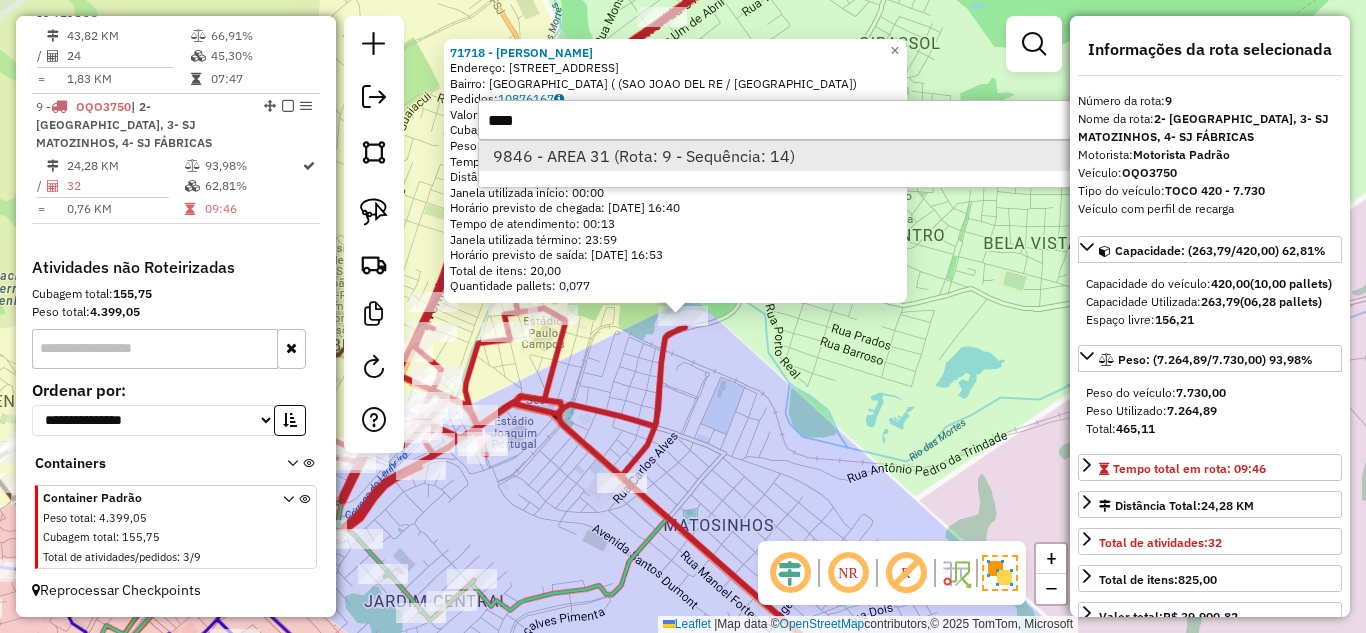 type on "****" 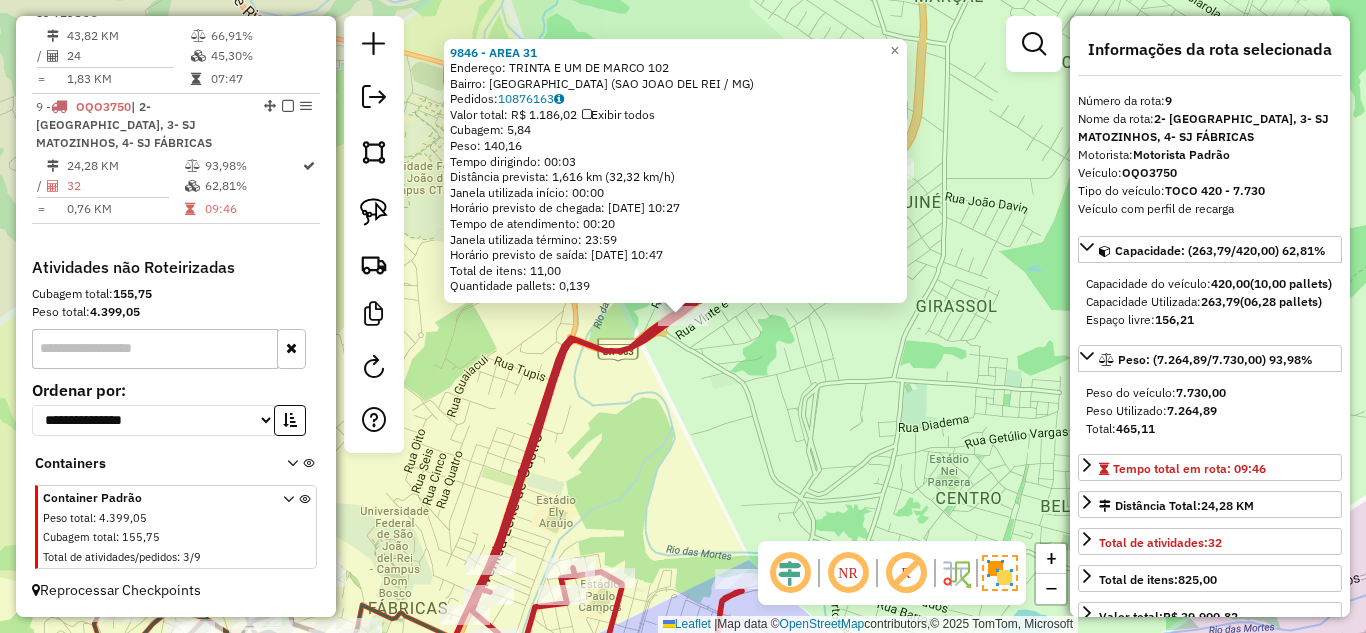 drag, startPoint x: 555, startPoint y: 49, endPoint x: 453, endPoint y: 48, distance: 102.0049 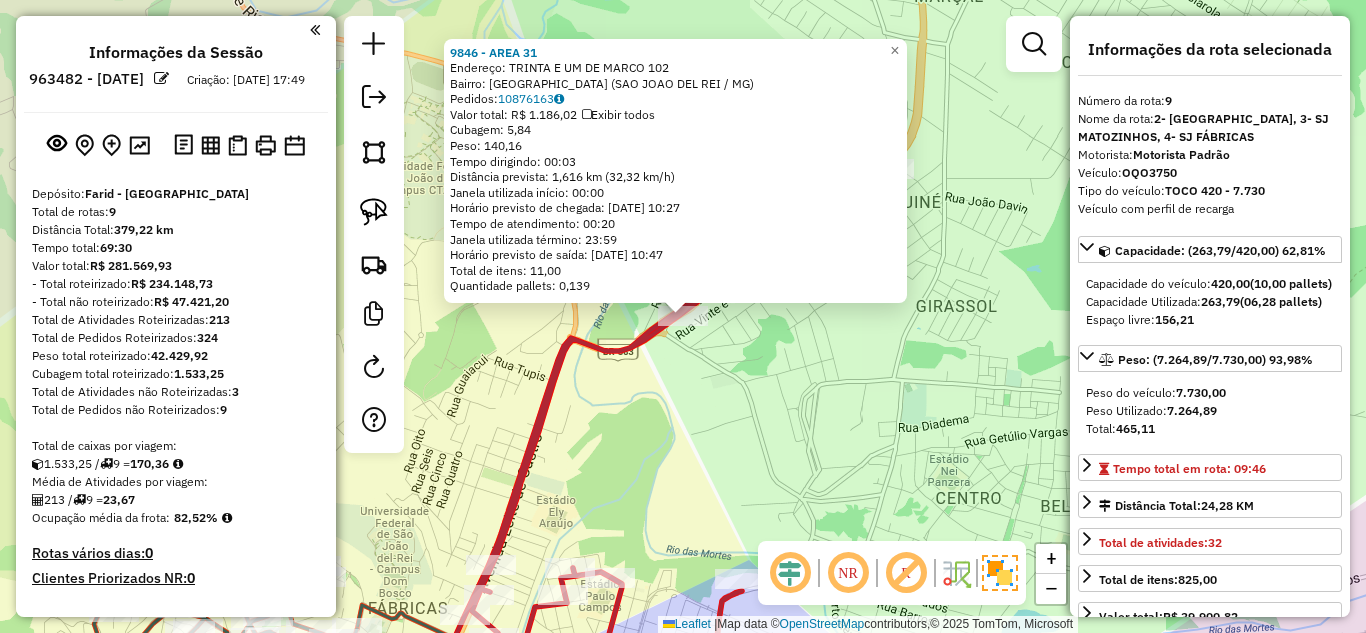 select on "*********" 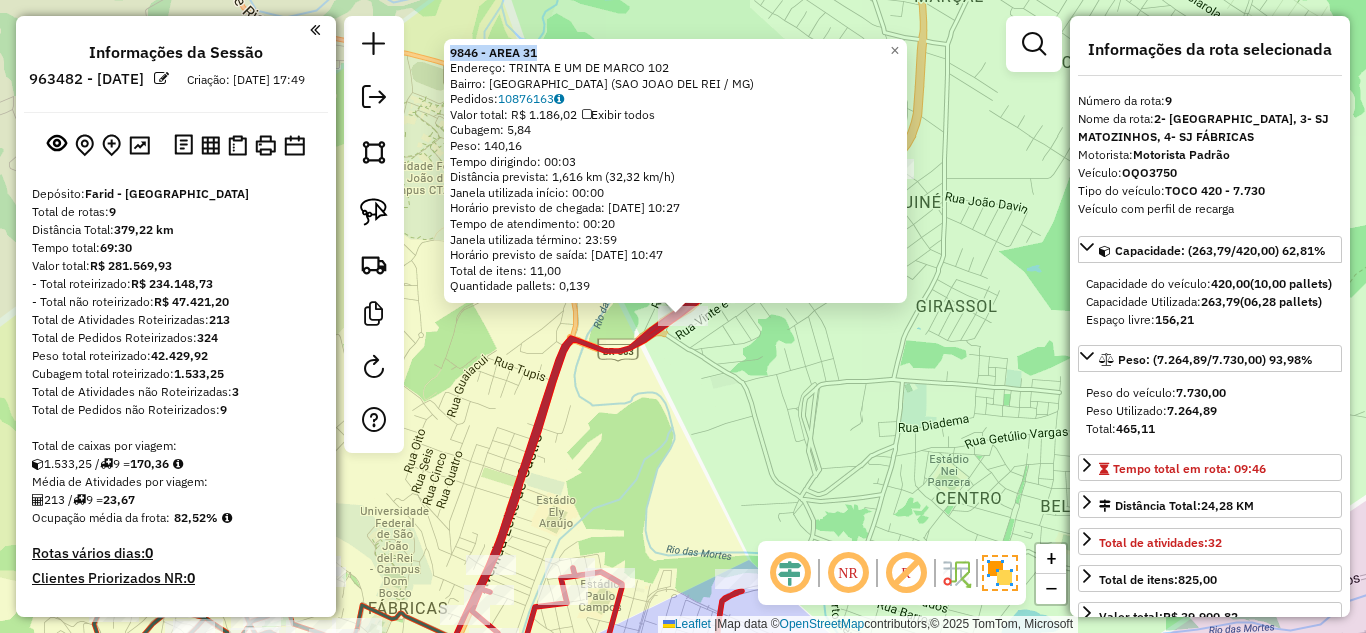 scroll, scrollTop: 1532, scrollLeft: 0, axis: vertical 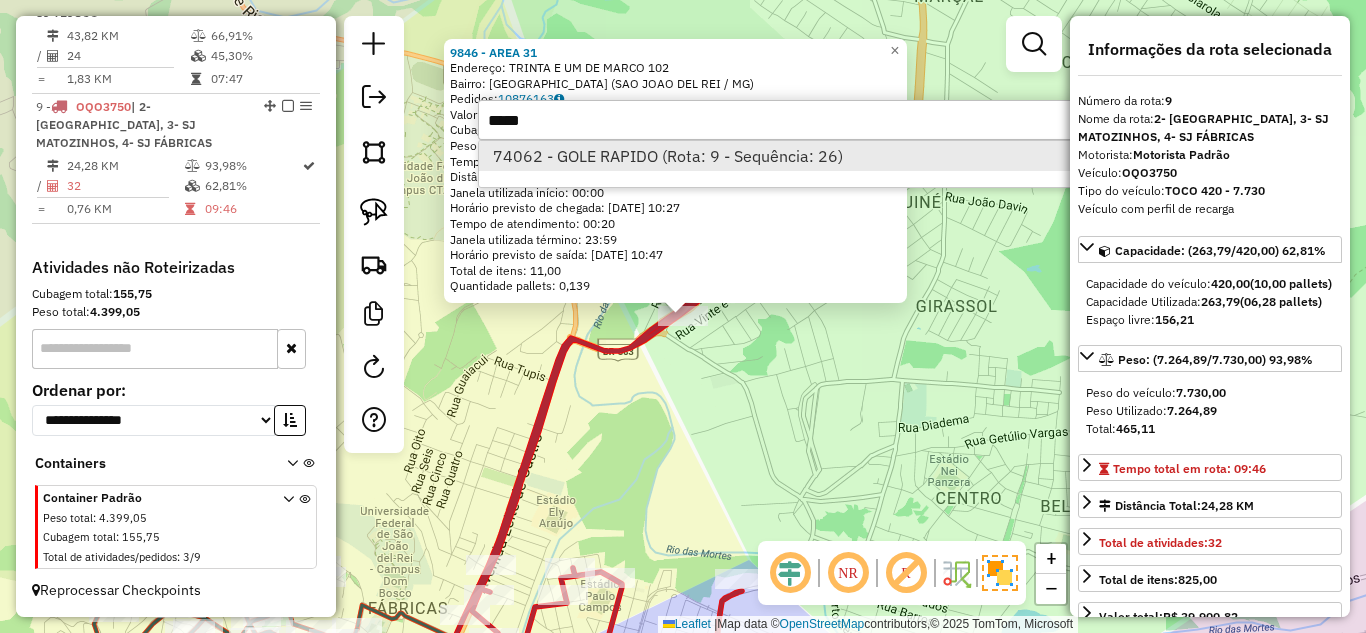 type on "*****" 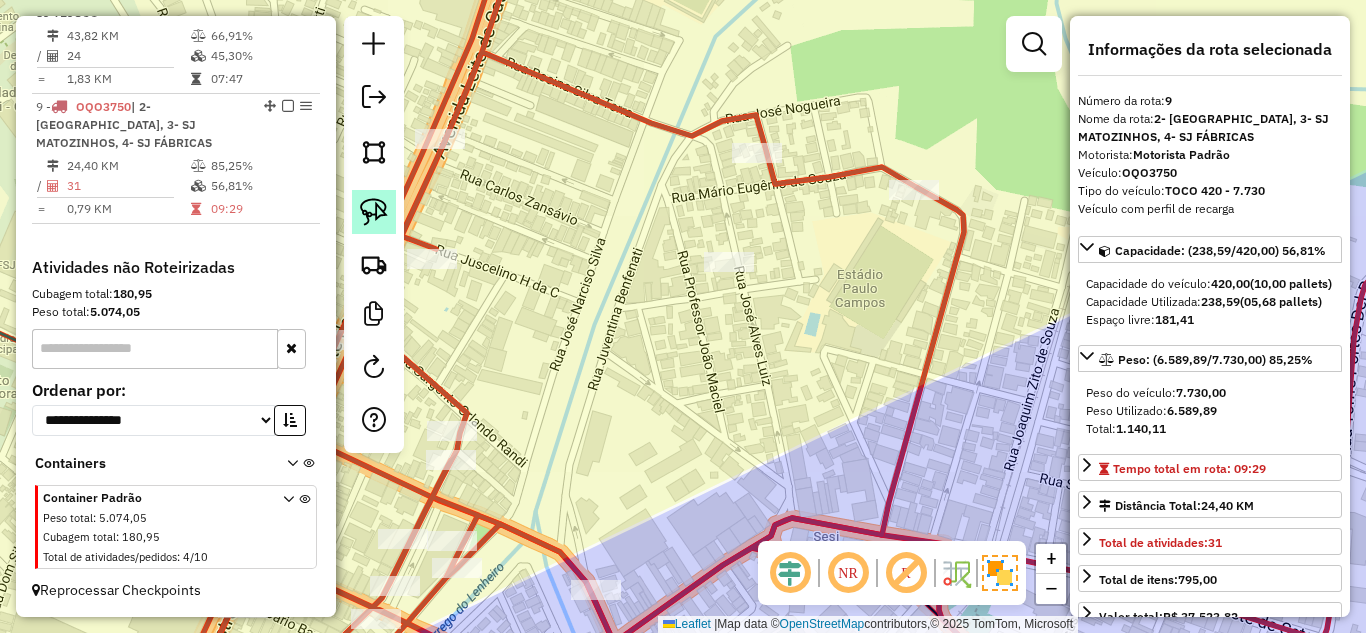 click 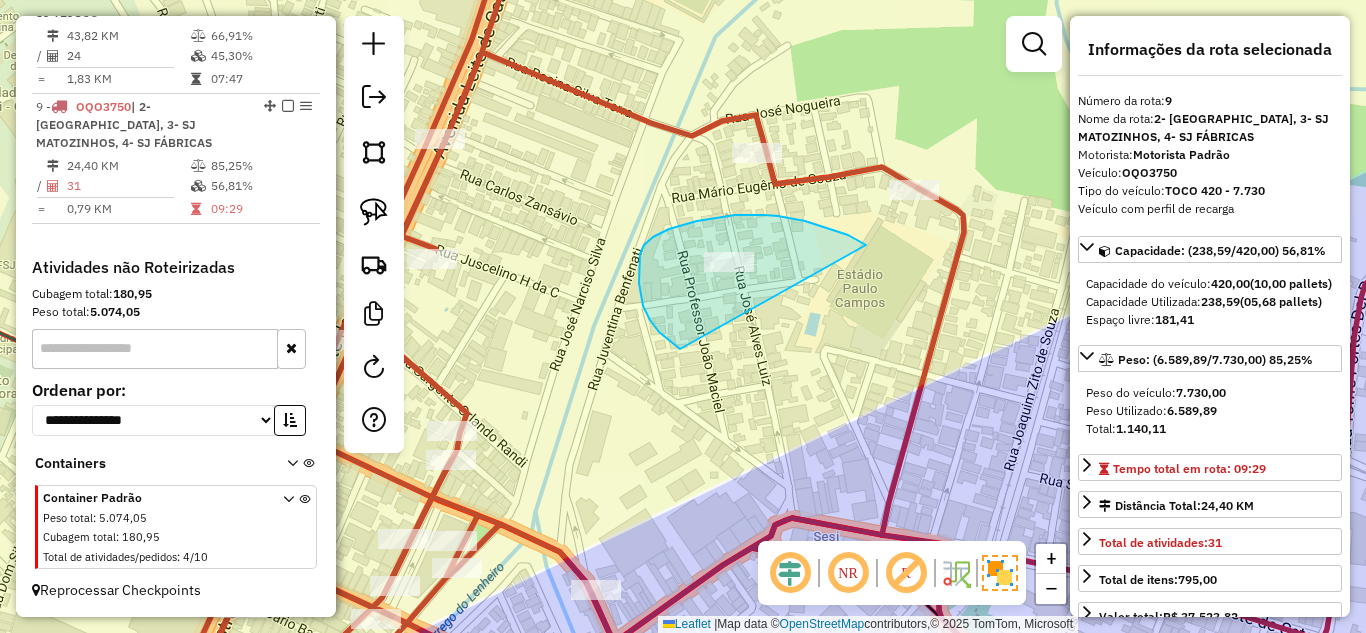 drag, startPoint x: 764, startPoint y: 215, endPoint x: 688, endPoint y: 351, distance: 155.79474 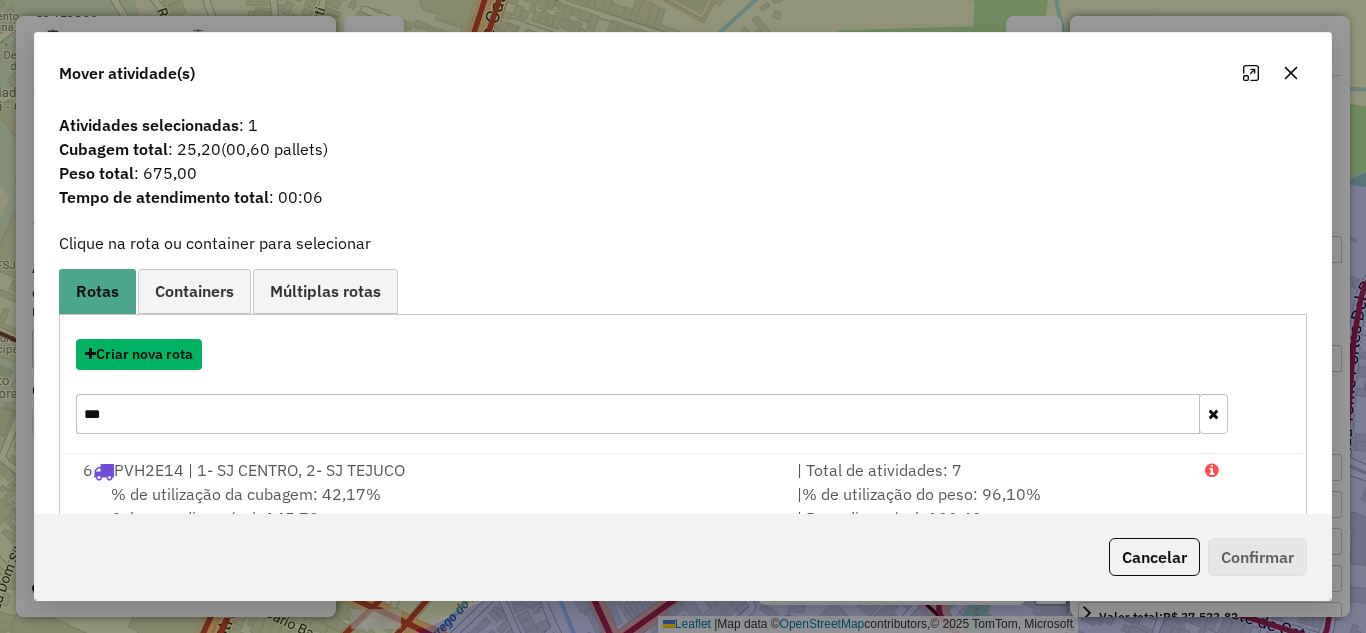 click on "Criar nova rota" at bounding box center [139, 354] 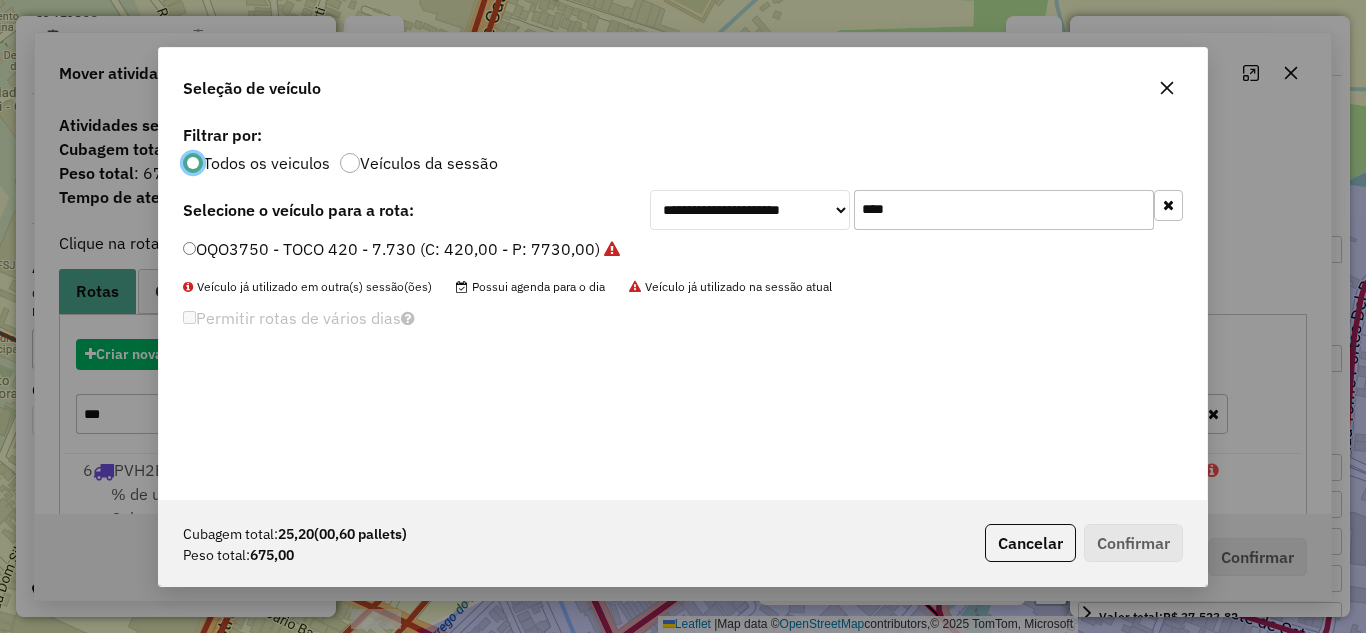 scroll, scrollTop: 11, scrollLeft: 6, axis: both 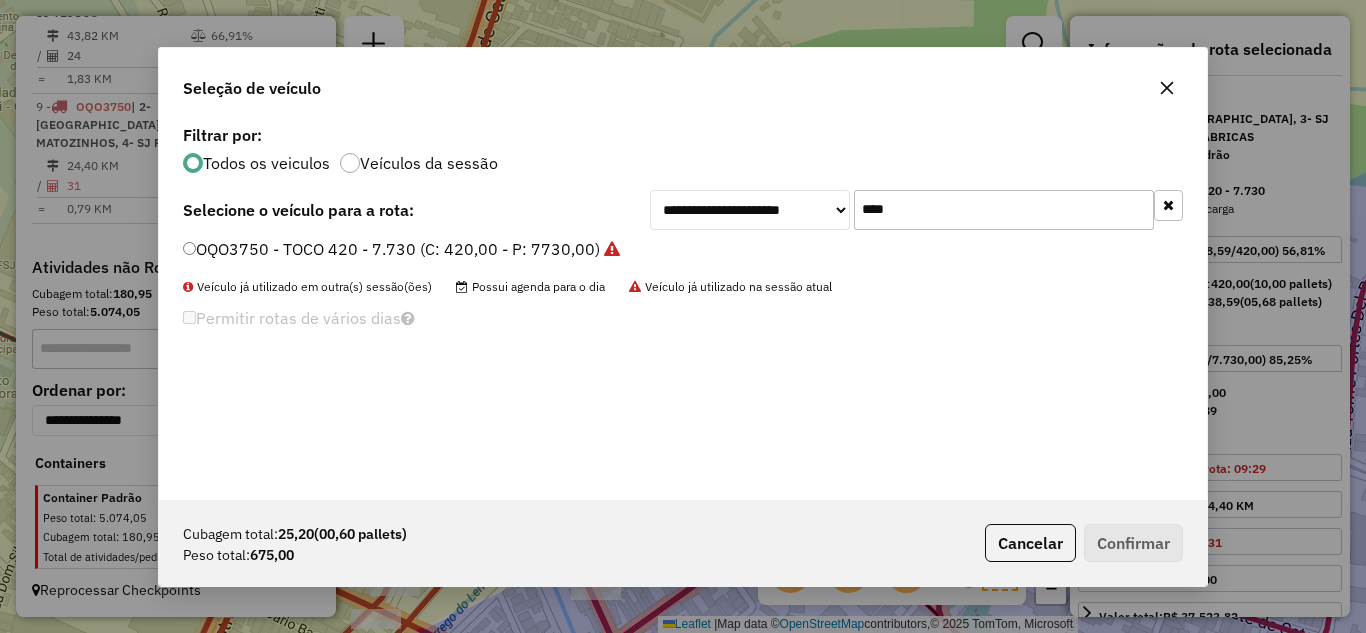 drag, startPoint x: 918, startPoint y: 209, endPoint x: 821, endPoint y: 194, distance: 98.15294 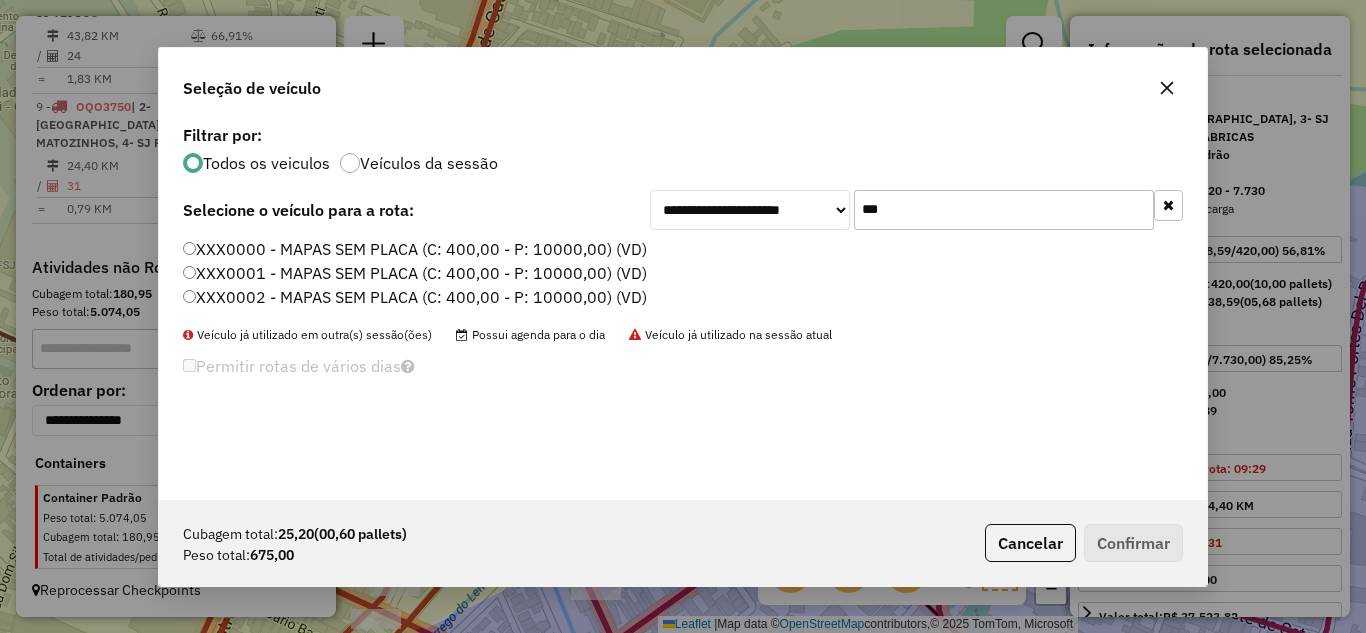 type on "***" 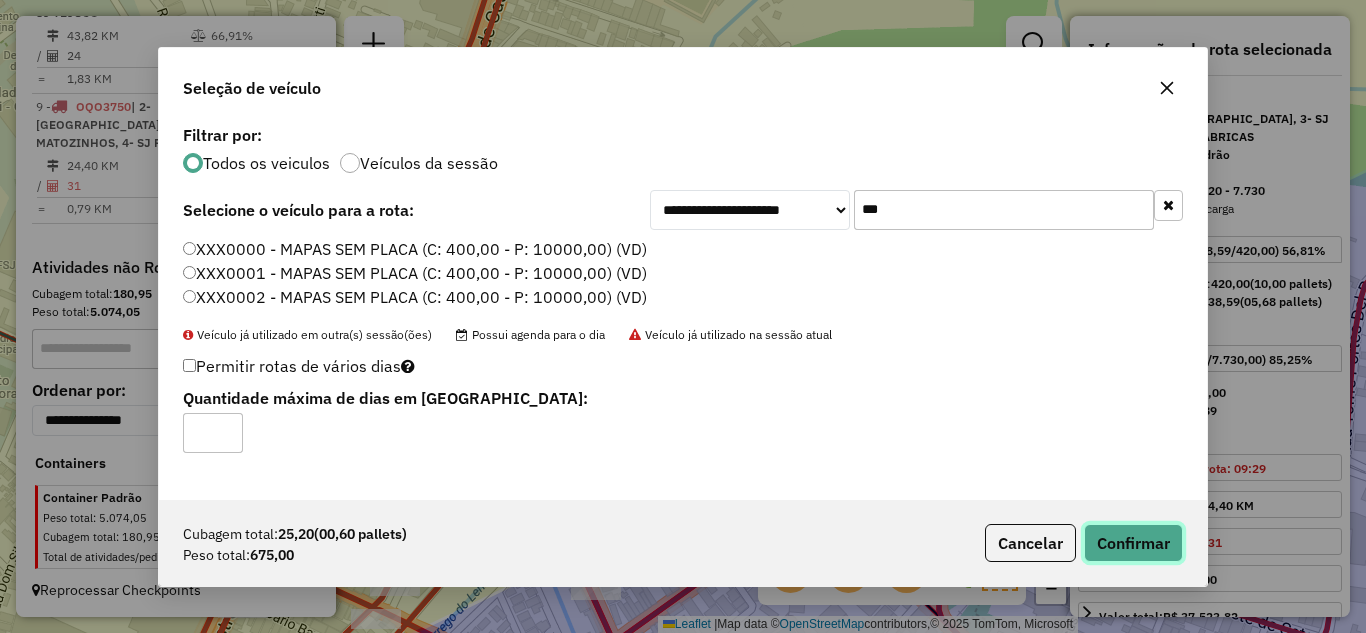click on "Confirmar" 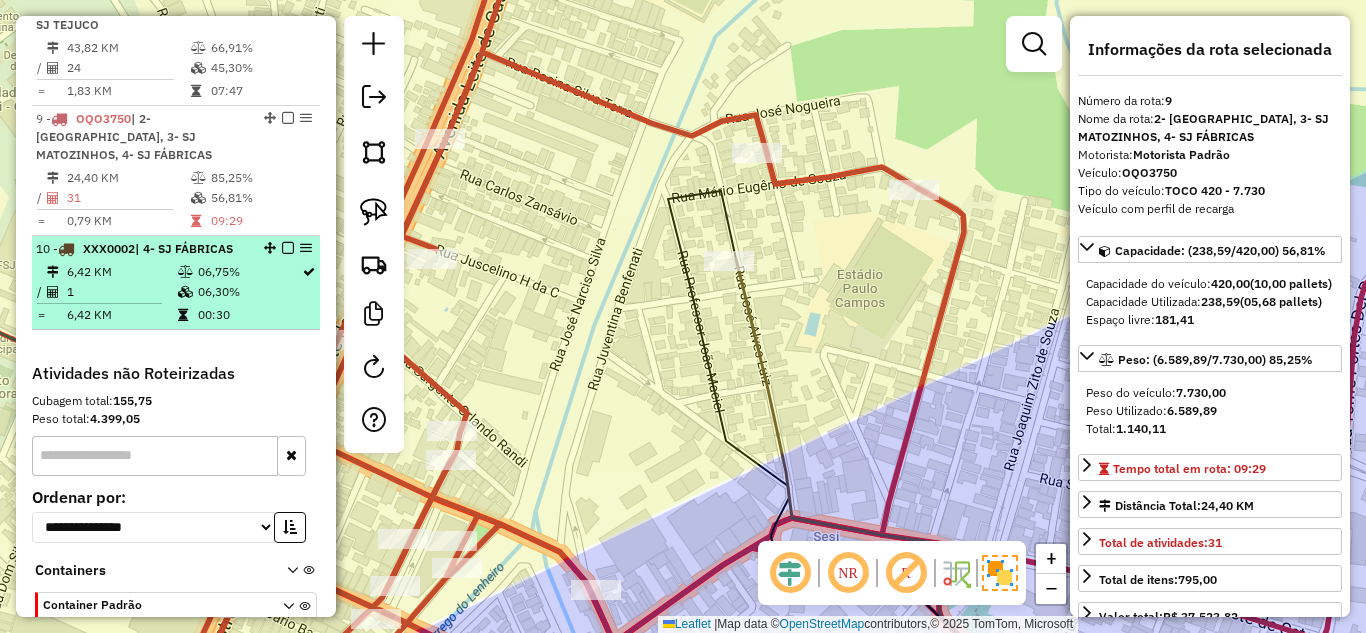 scroll, scrollTop: 1428, scrollLeft: 0, axis: vertical 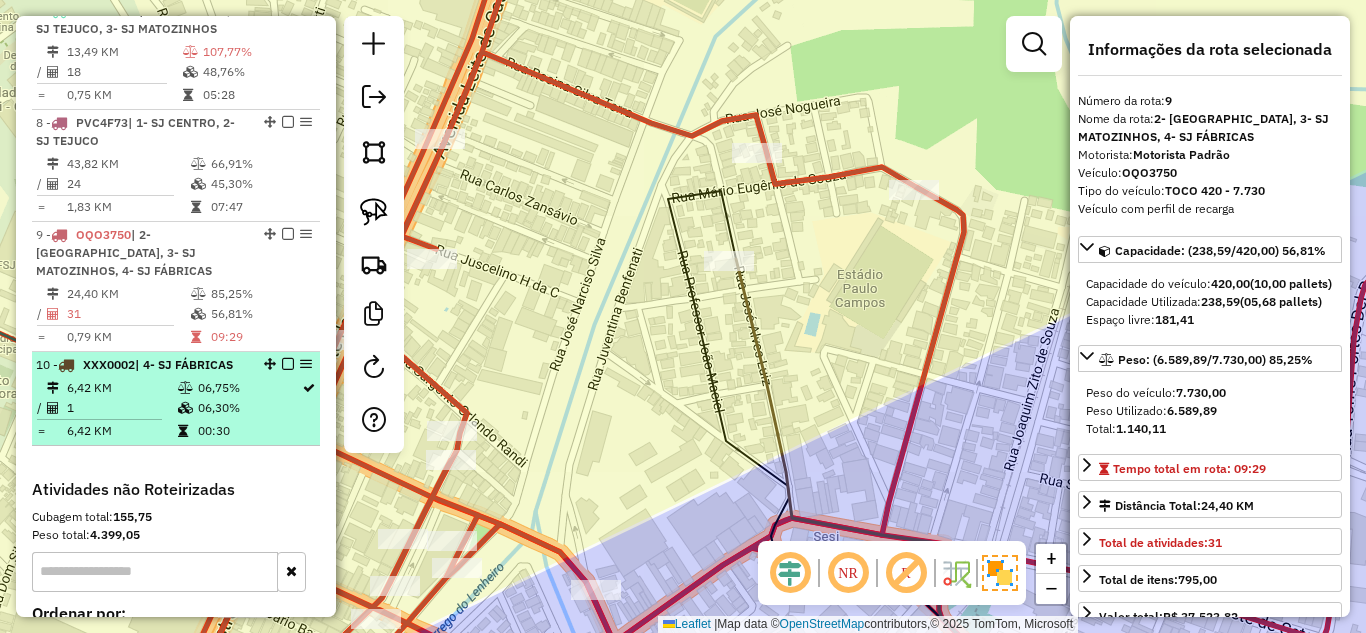 click on "10 -       XXX0002   | 4- SJ FÁBRICAS" at bounding box center [176, 365] 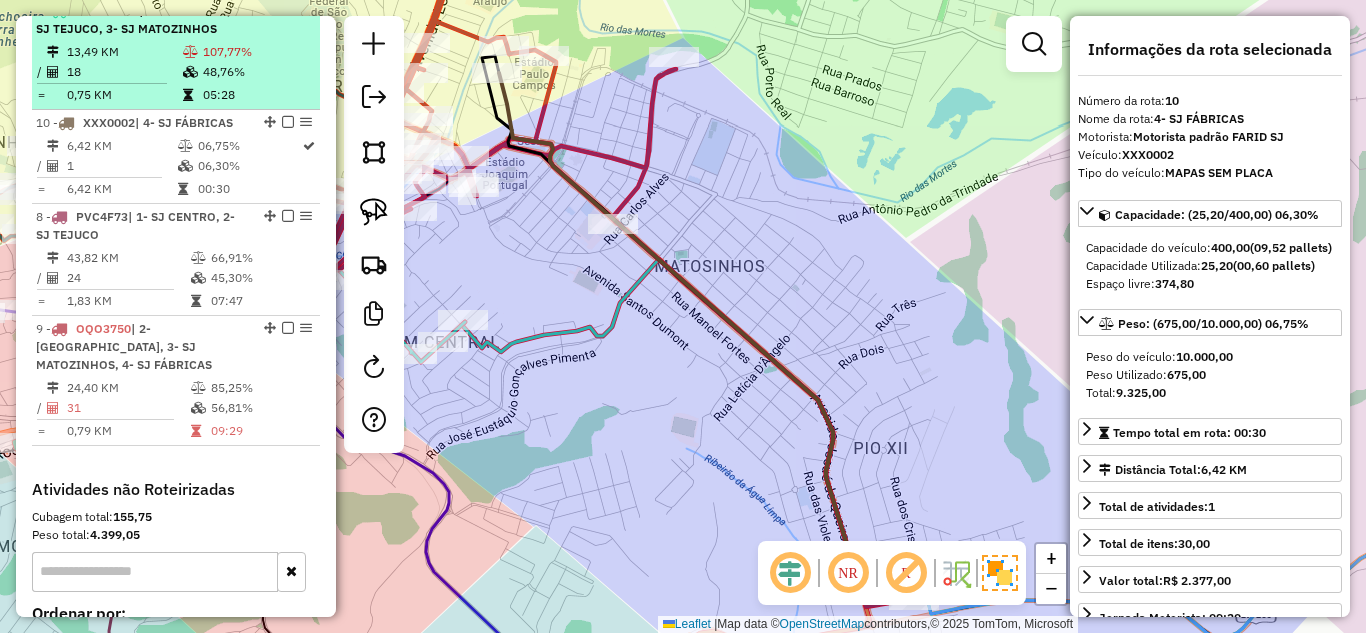 drag, startPoint x: 261, startPoint y: 363, endPoint x: 247, endPoint y: 92, distance: 271.3614 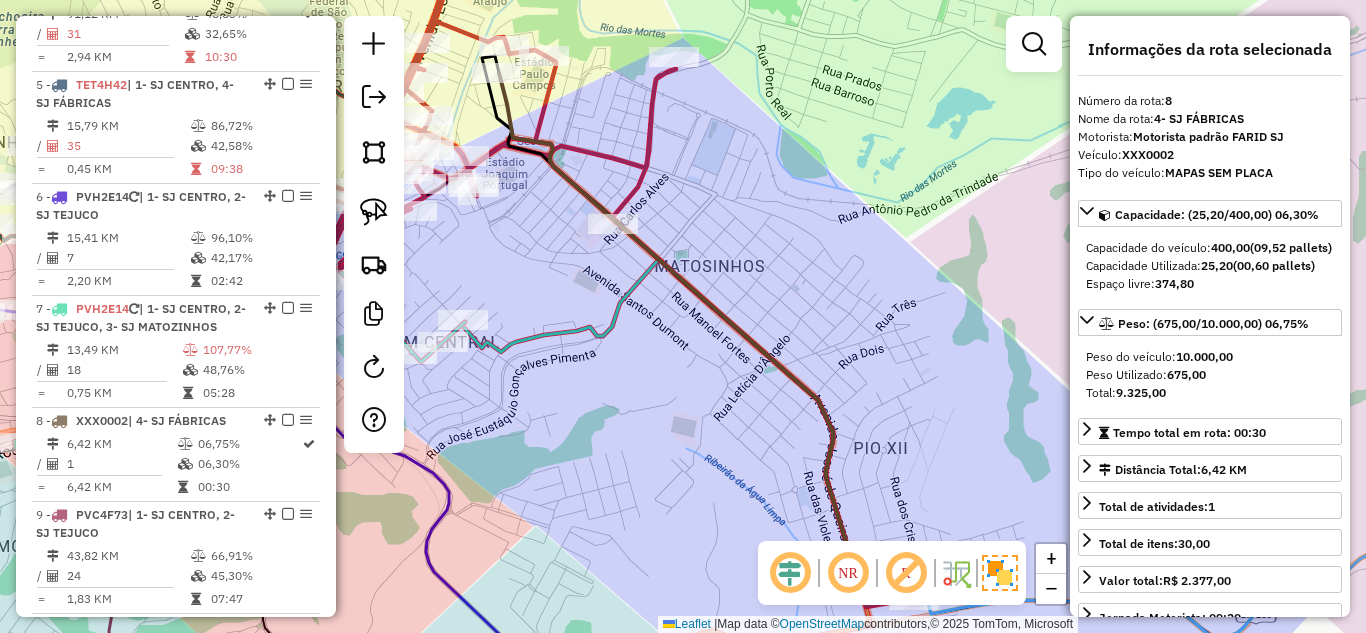 scroll, scrollTop: 1128, scrollLeft: 0, axis: vertical 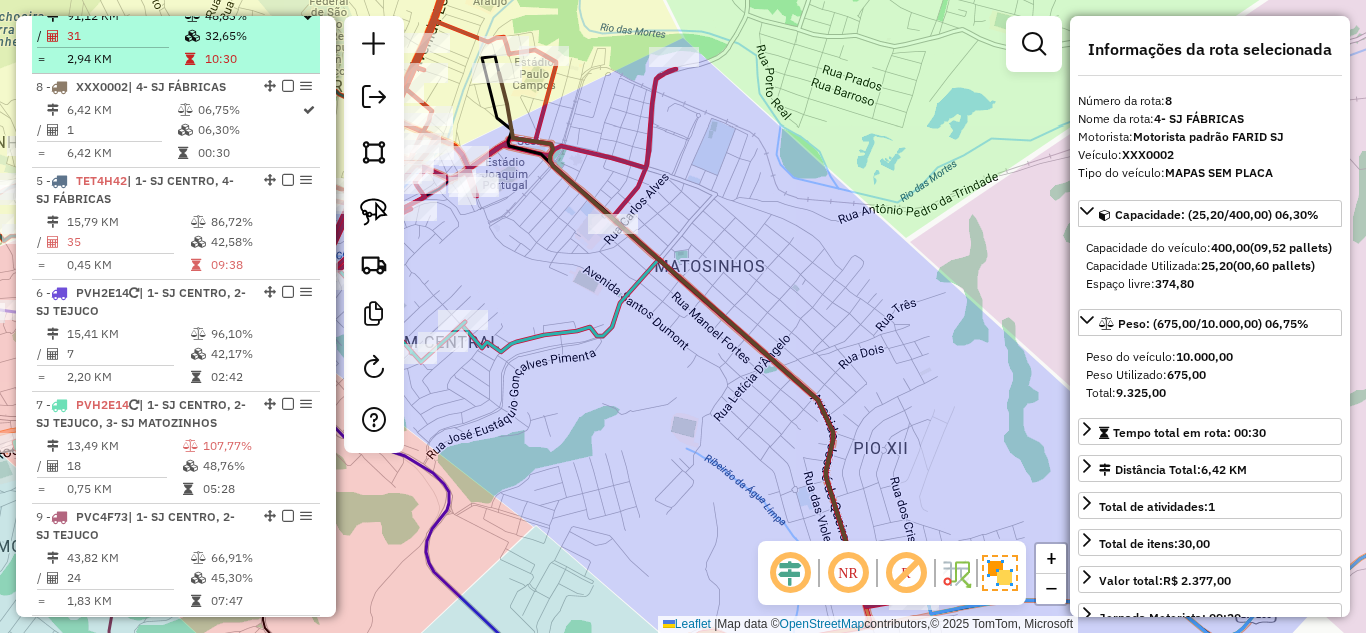 drag, startPoint x: 260, startPoint y: 440, endPoint x: 240, endPoint y: 67, distance: 373.5358 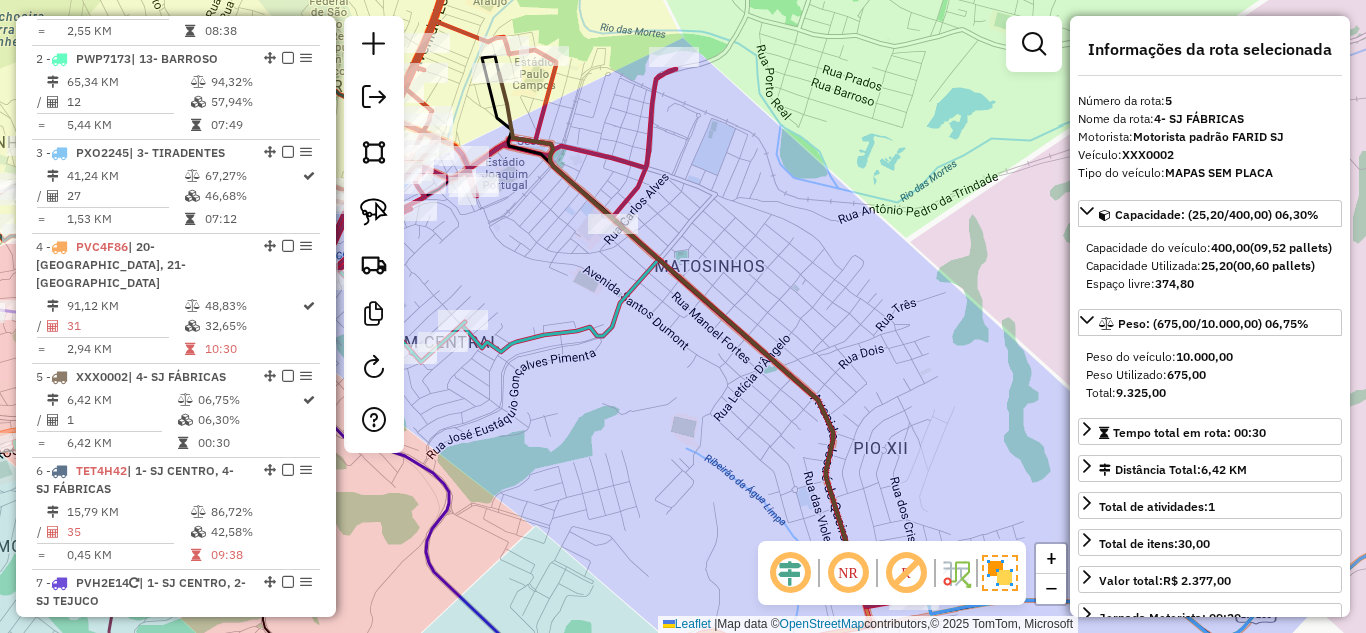 scroll, scrollTop: 828, scrollLeft: 0, axis: vertical 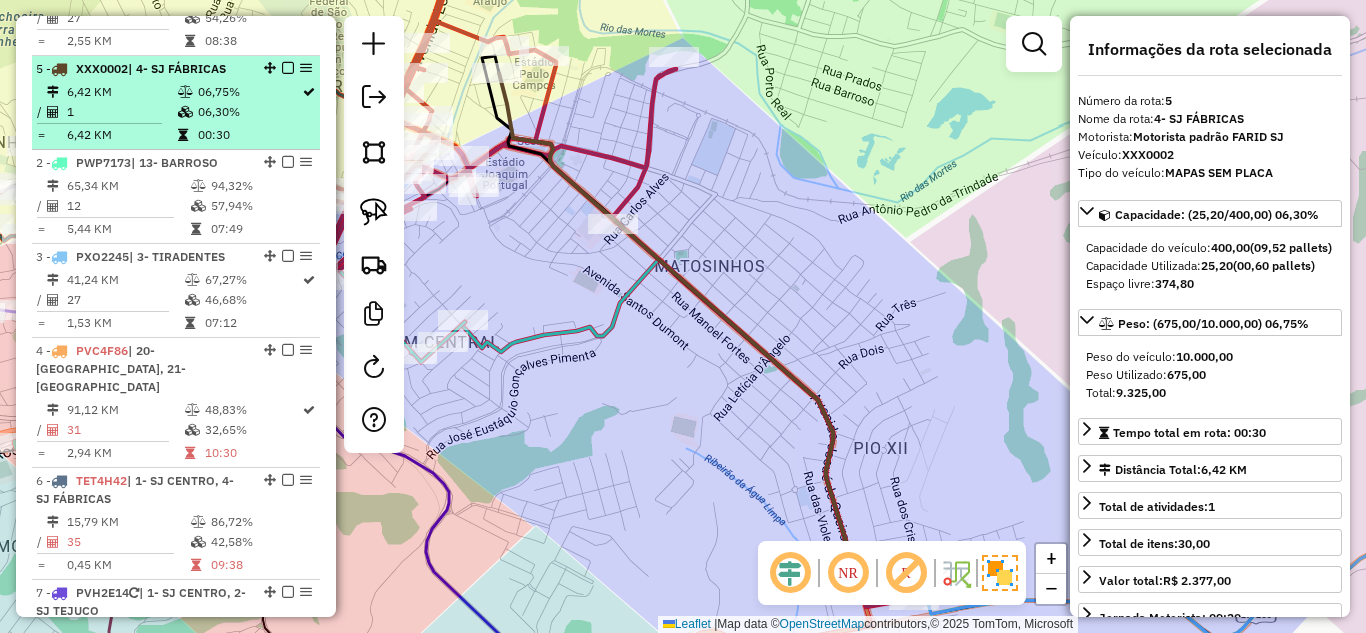 drag, startPoint x: 265, startPoint y: 402, endPoint x: 241, endPoint y: 93, distance: 309.93063 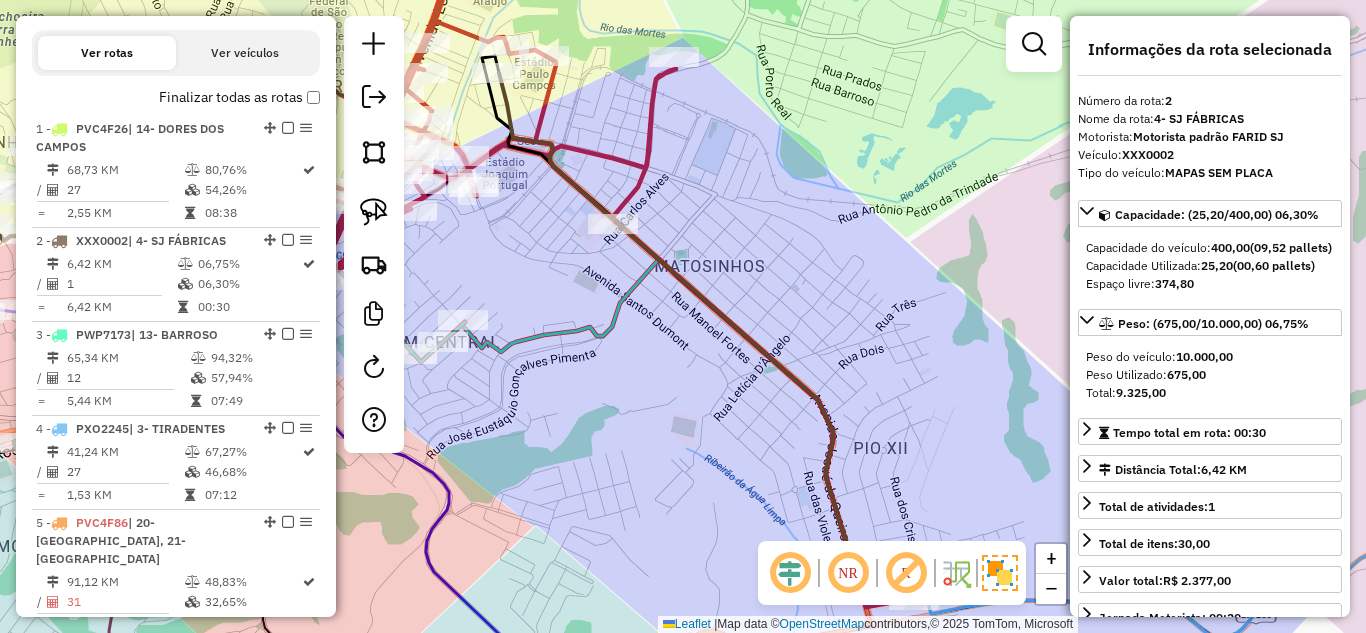 scroll, scrollTop: 428, scrollLeft: 0, axis: vertical 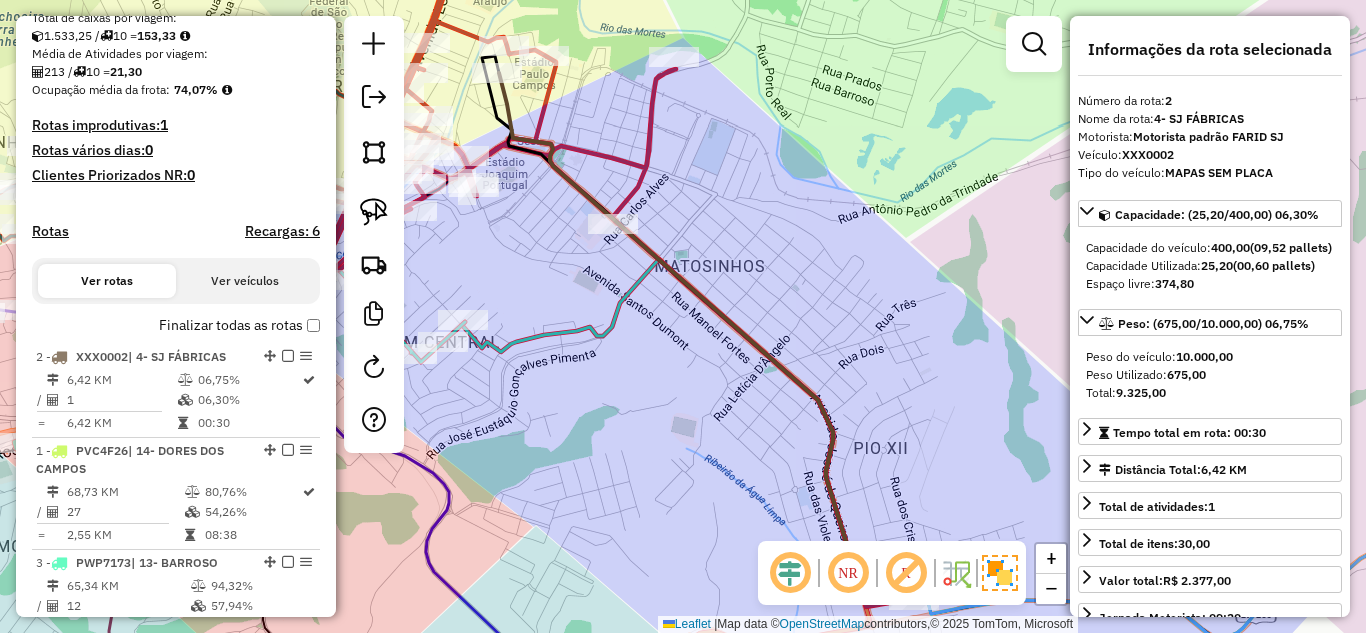 drag, startPoint x: 264, startPoint y: 485, endPoint x: 252, endPoint y: 353, distance: 132.54433 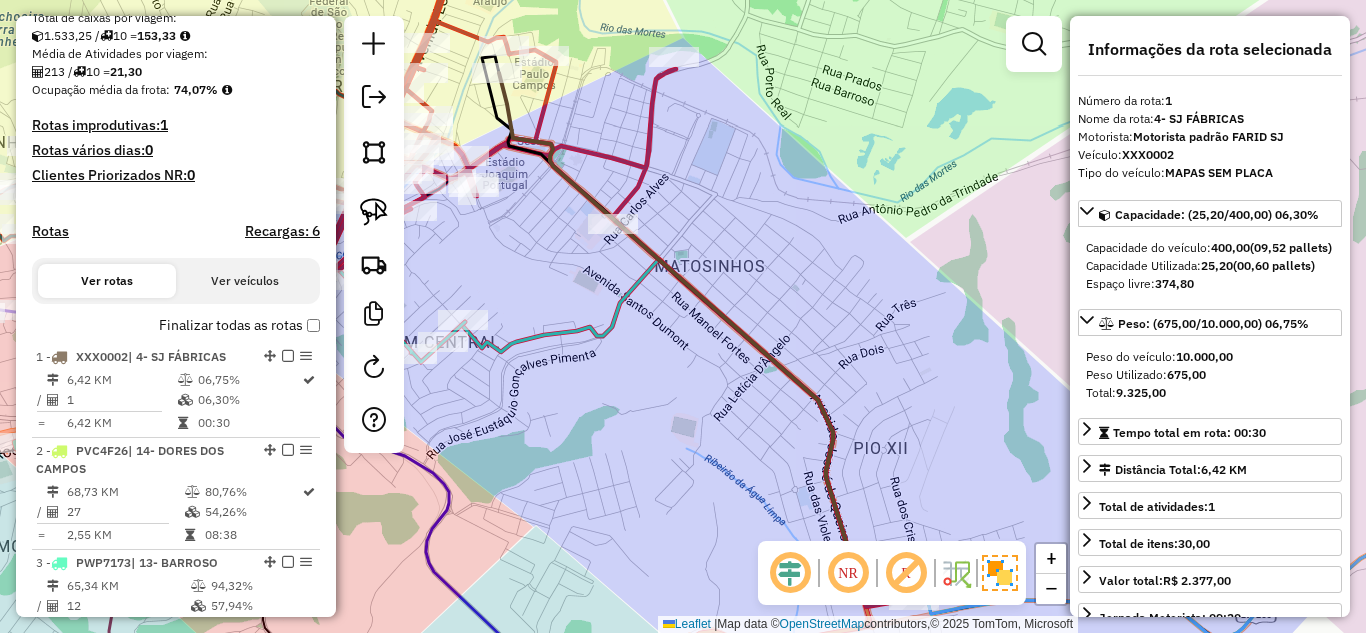 click on "Janela de atendimento Grade de atendimento Capacidade Transportadoras Veículos Cliente Pedidos  Rotas Selecione os dias de semana para filtrar as janelas de atendimento  Seg   Ter   Qua   Qui   Sex   Sáb   Dom  Informe o período da janela de atendimento: De: Até:  Filtrar exatamente a janela do cliente  Considerar janela de atendimento padrão  Selecione os dias de semana para filtrar as grades de atendimento  Seg   Ter   Qua   Qui   Sex   Sáb   Dom   Considerar clientes sem dia de atendimento cadastrado  Clientes fora do dia de atendimento selecionado Filtrar as atividades entre os valores definidos abaixo:  Peso mínimo:   Peso máximo:   Cubagem mínima:   Cubagem máxima:   De:   Até:  Filtrar as atividades entre o tempo de atendimento definido abaixo:  De:   Até:   Considerar capacidade total dos clientes não roteirizados Transportadora: Selecione um ou mais itens Tipo de veículo: Selecione um ou mais itens Veículo: Selecione um ou mais itens Motorista: Selecione um ou mais itens Nome: Rótulo:" 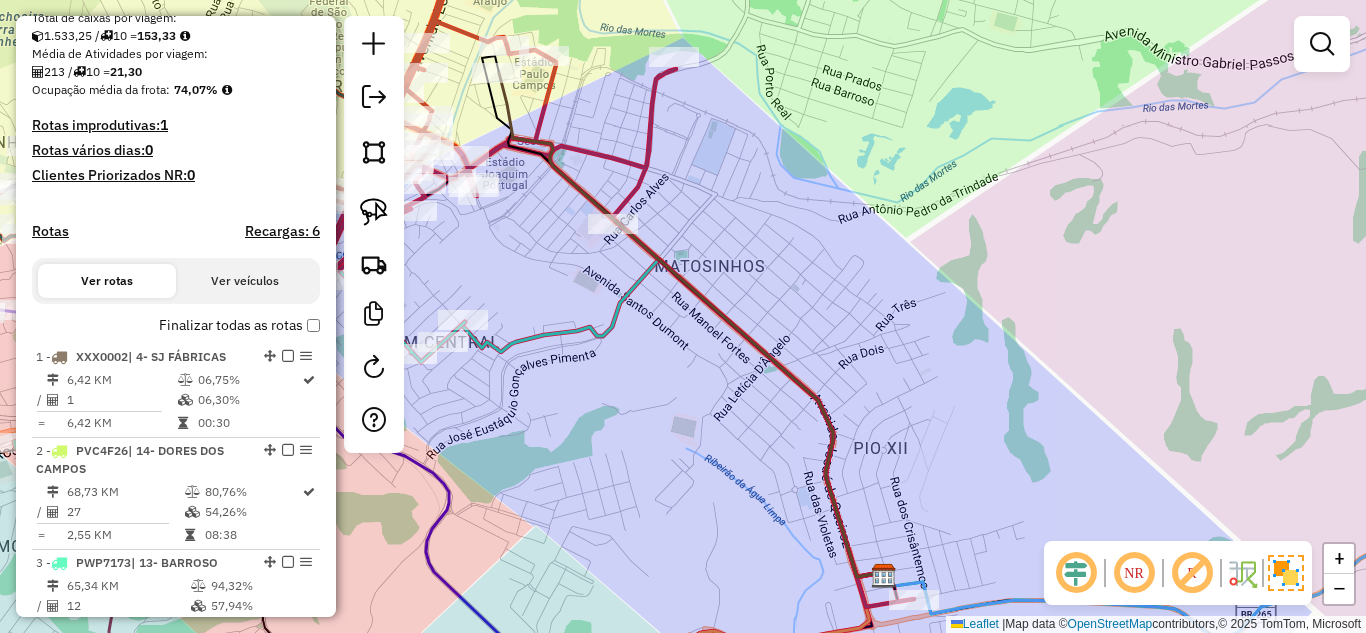 drag, startPoint x: 840, startPoint y: 360, endPoint x: 826, endPoint y: 259, distance: 101.96568 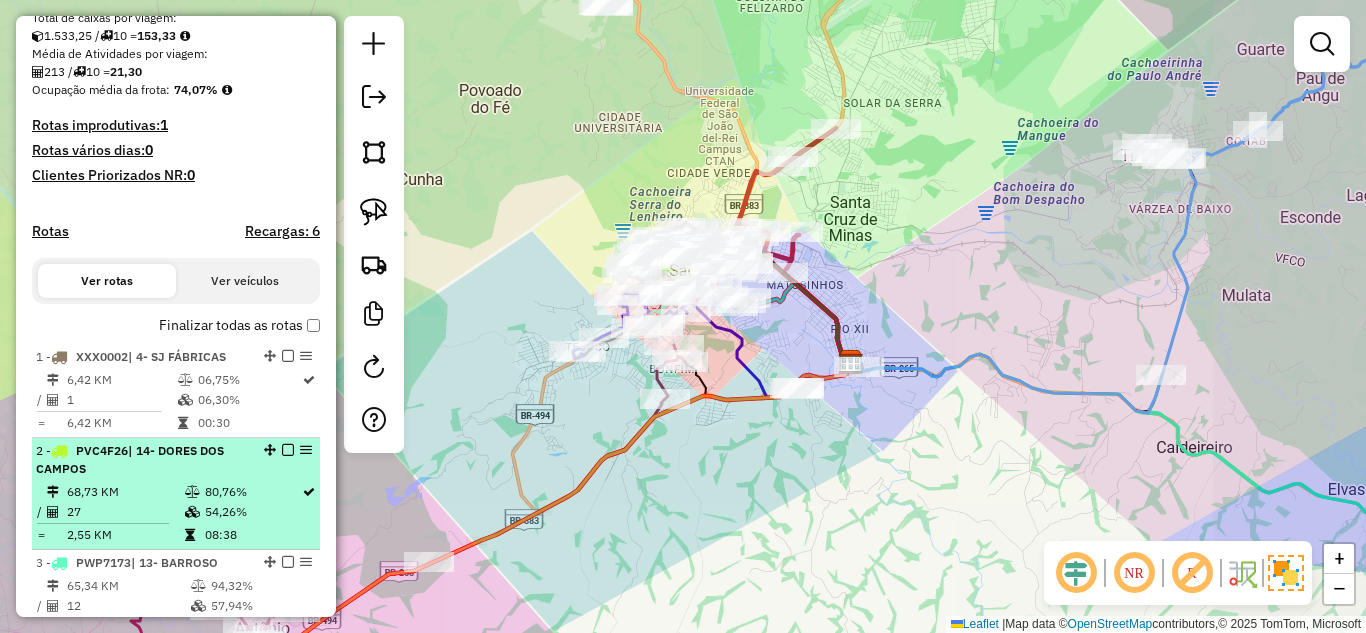 click on "68,73 KM" at bounding box center (125, 492) 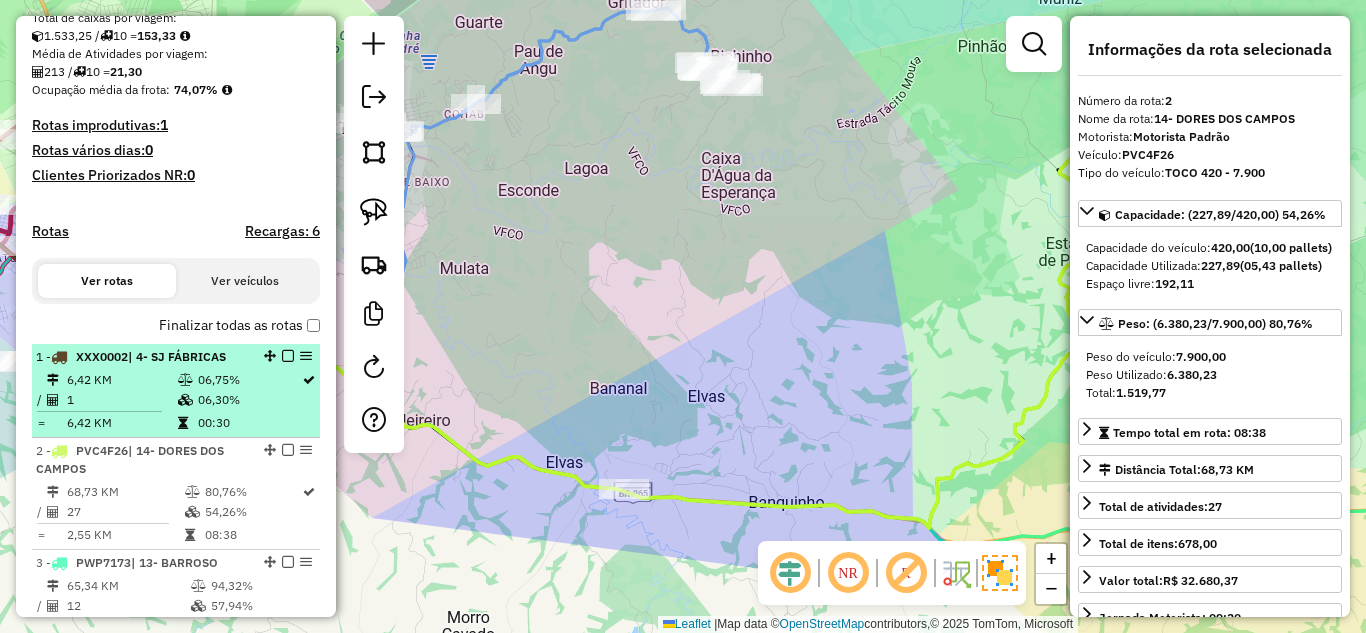 click at bounding box center (288, 356) 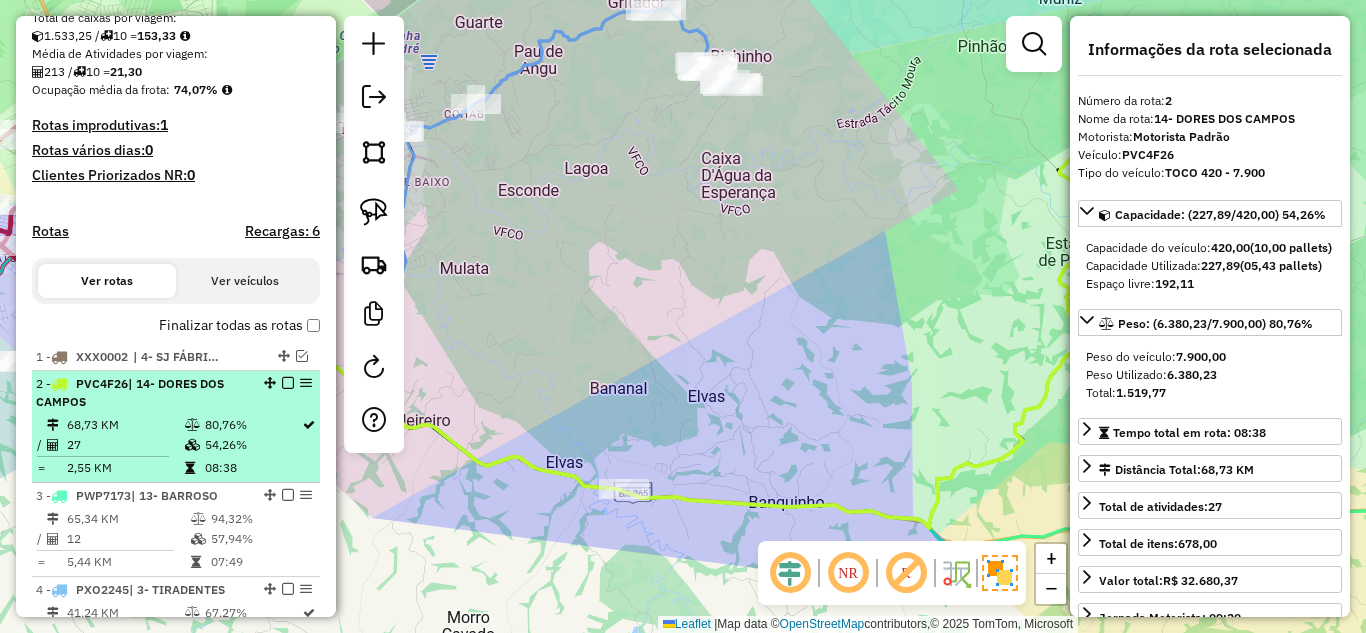 click on "80,76%" at bounding box center (252, 425) 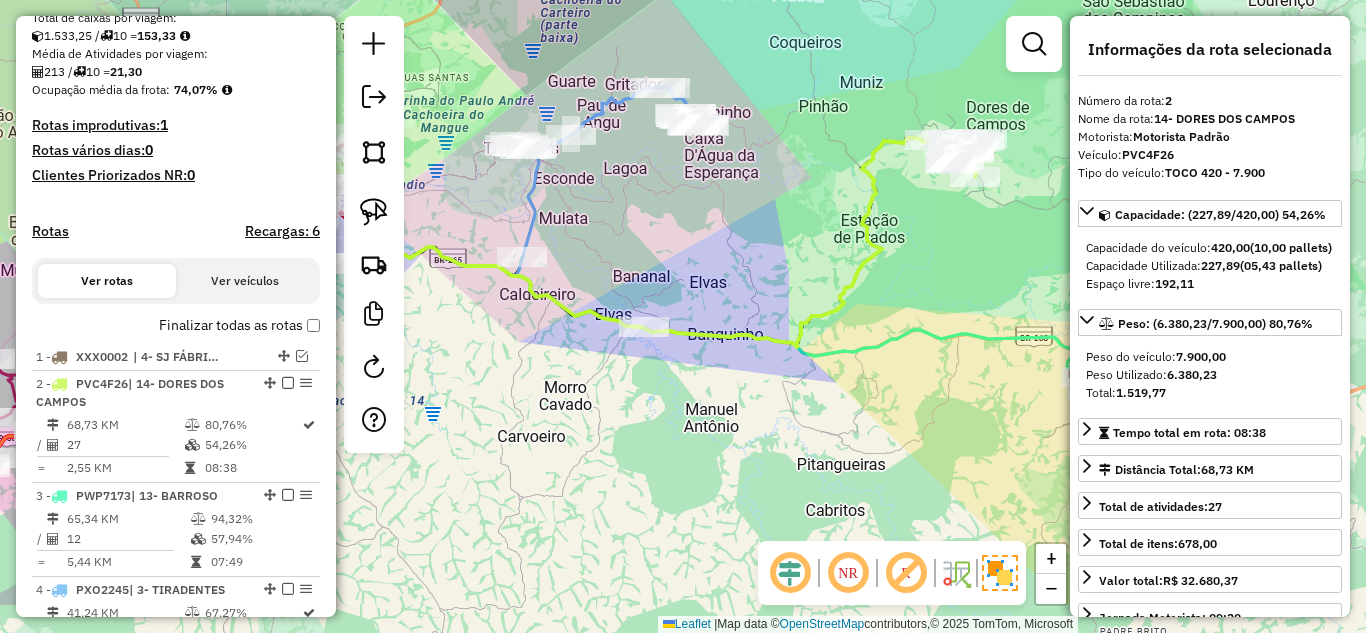 drag, startPoint x: 760, startPoint y: 357, endPoint x: 709, endPoint y: 256, distance: 113.14592 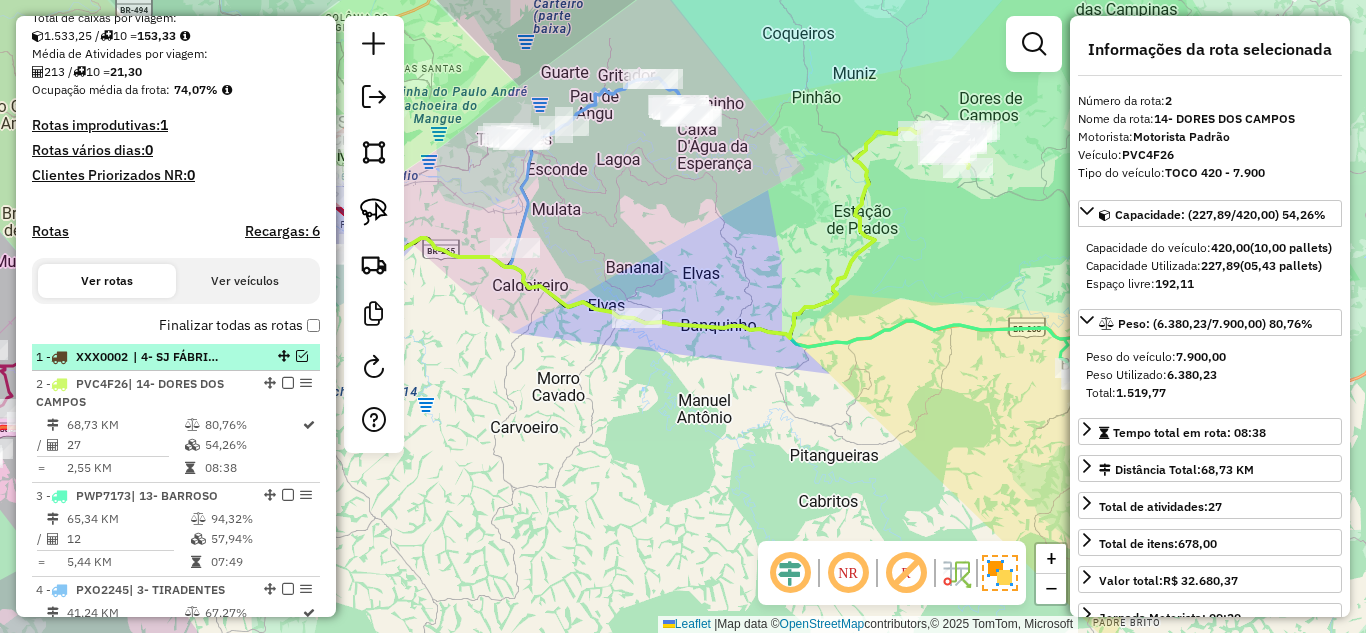 scroll, scrollTop: 528, scrollLeft: 0, axis: vertical 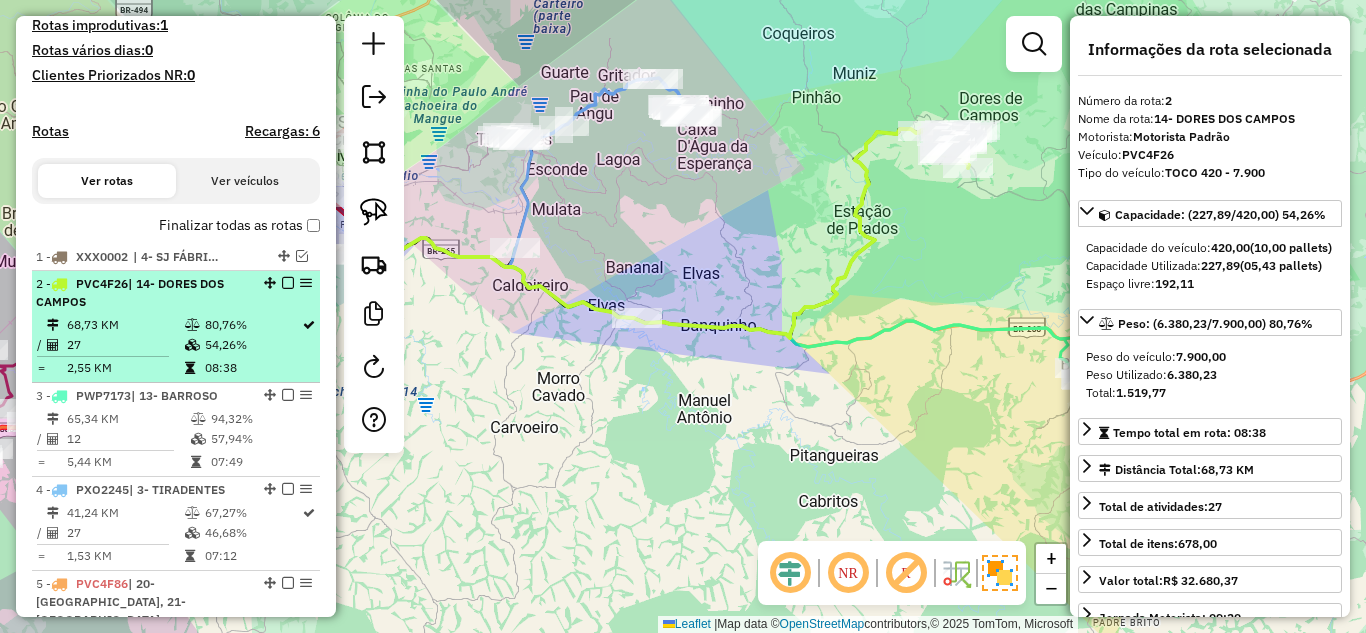 click on "2 -       PVC4F26   | 14- DORES DOS CAMPOS" at bounding box center [142, 293] 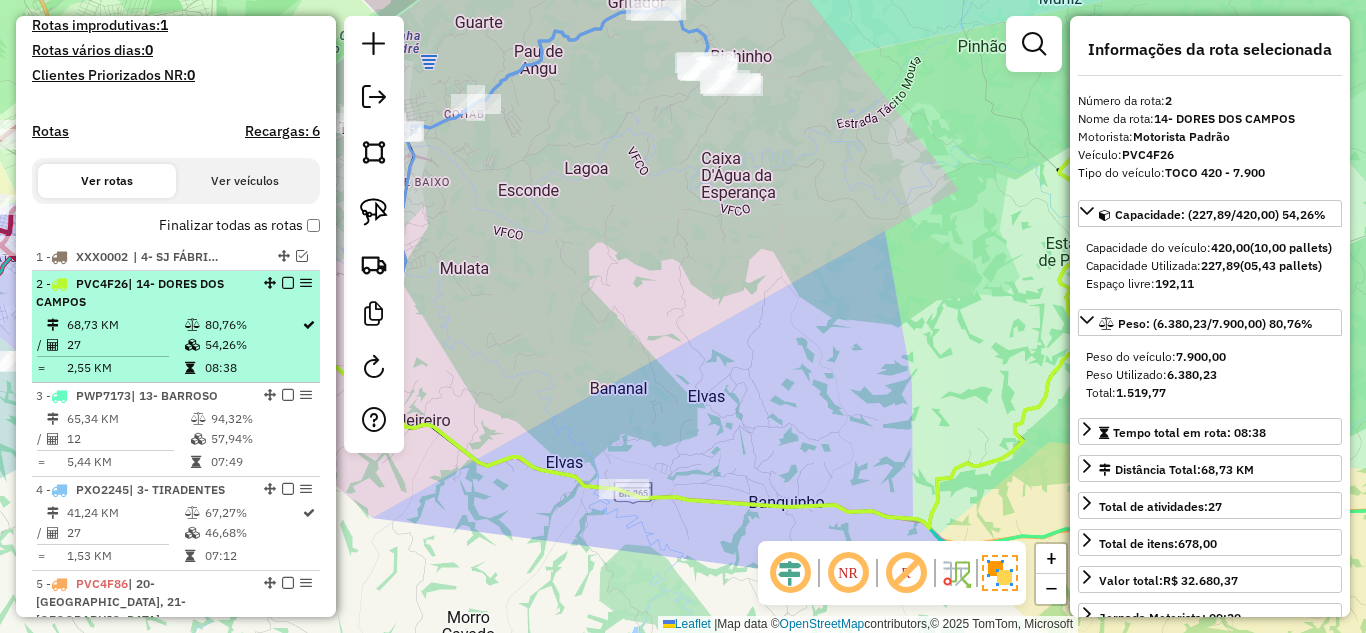 click at bounding box center [288, 283] 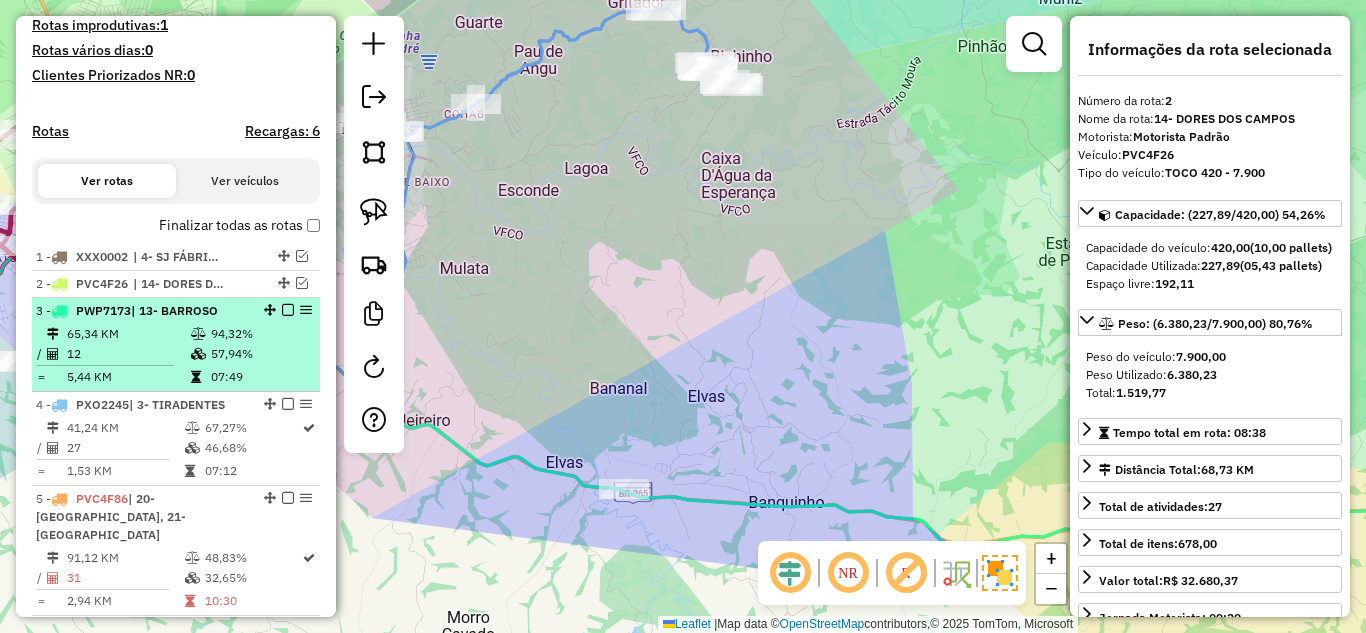 click on "57,94%" at bounding box center (260, 354) 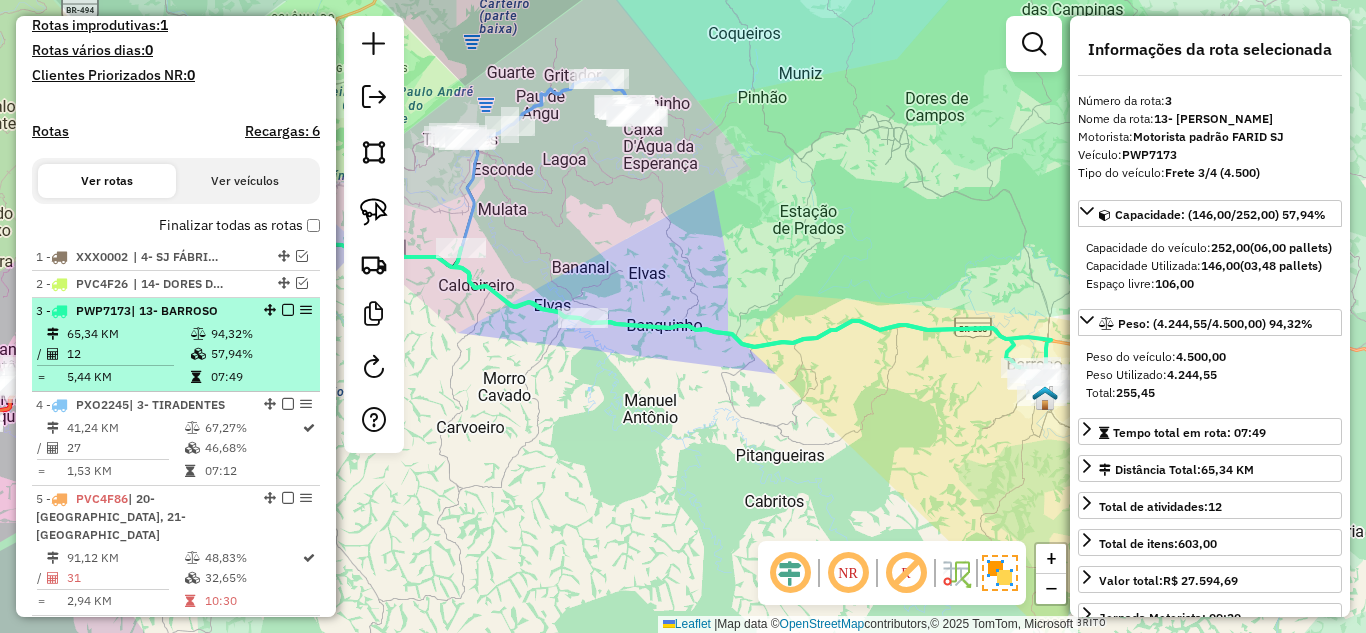 click on "57,94%" at bounding box center (260, 354) 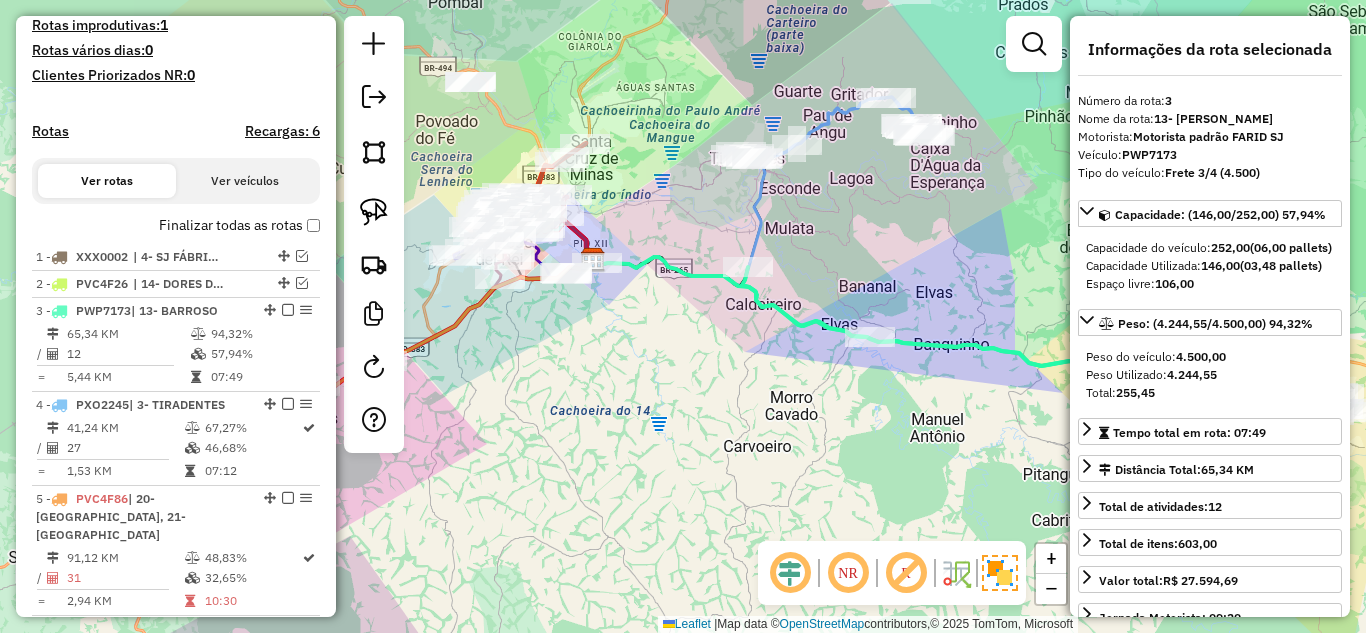 drag, startPoint x: 537, startPoint y: 400, endPoint x: 824, endPoint y: 419, distance: 287.62823 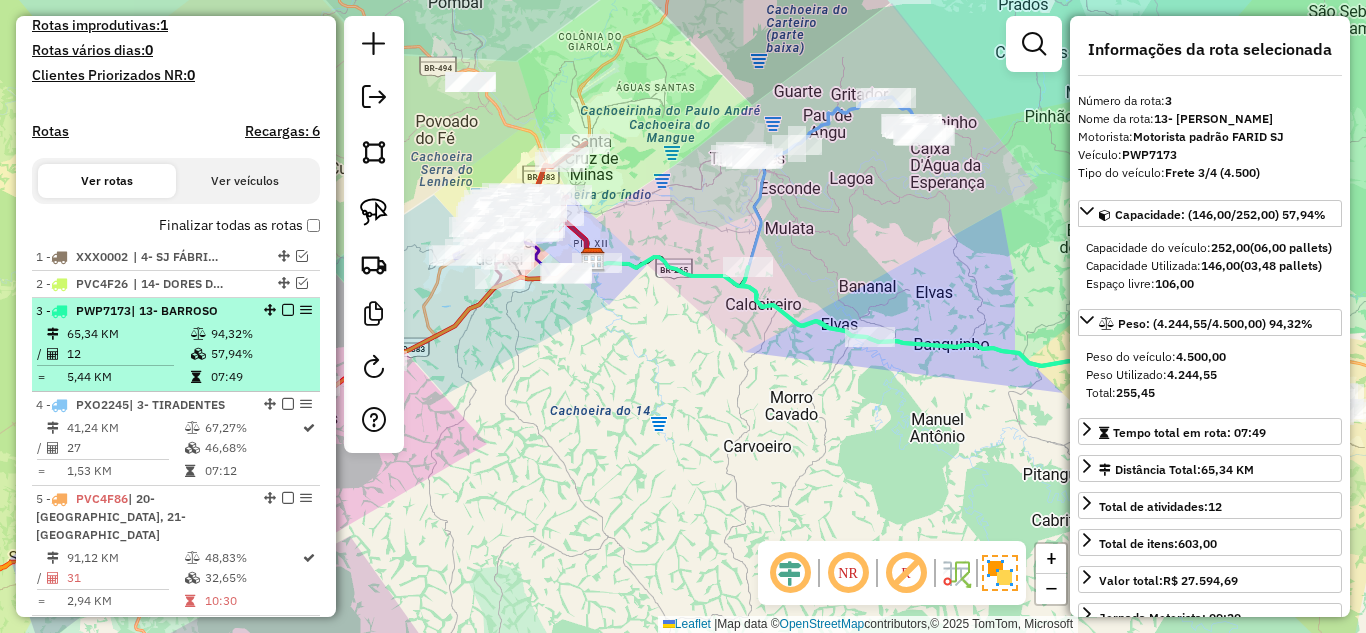 click on "65,34 KM" at bounding box center [128, 334] 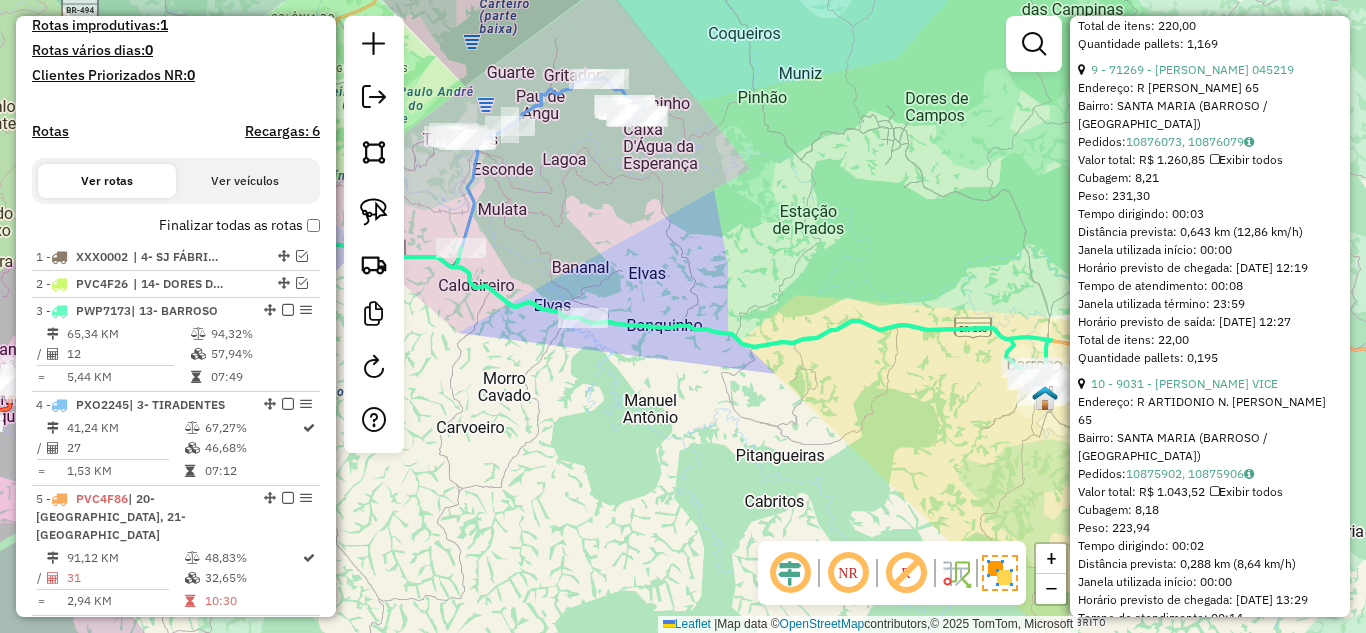 scroll, scrollTop: 1400, scrollLeft: 0, axis: vertical 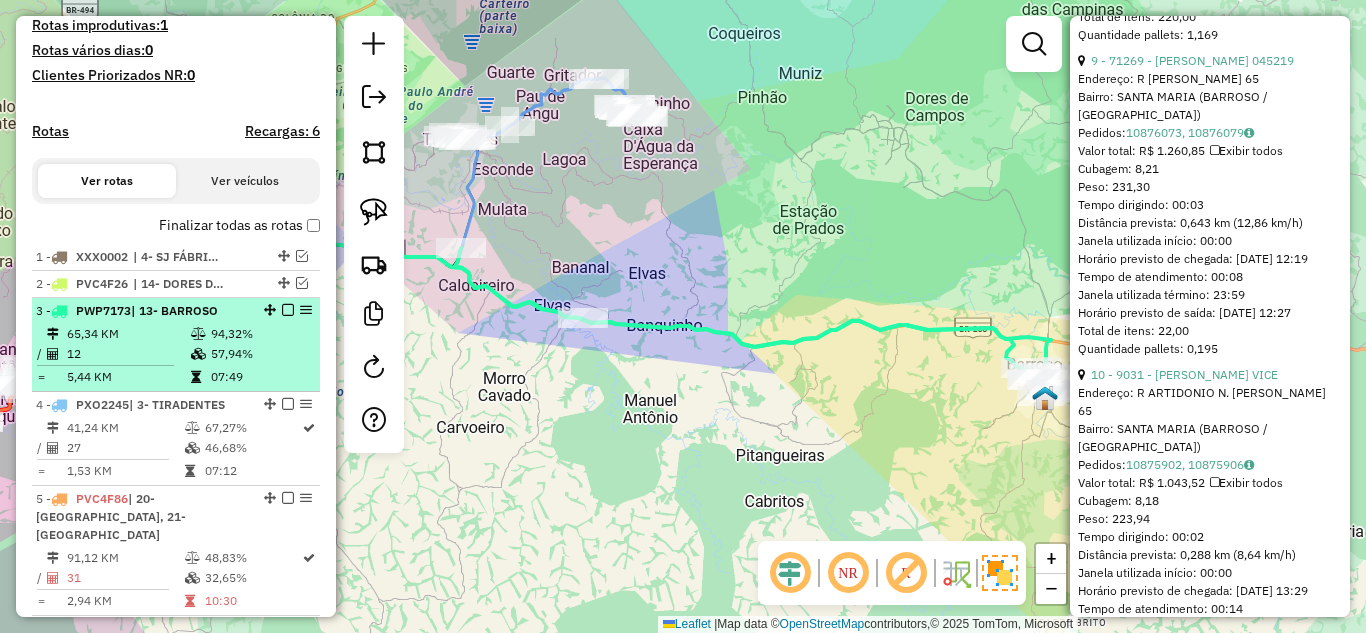 click on "12" at bounding box center [128, 354] 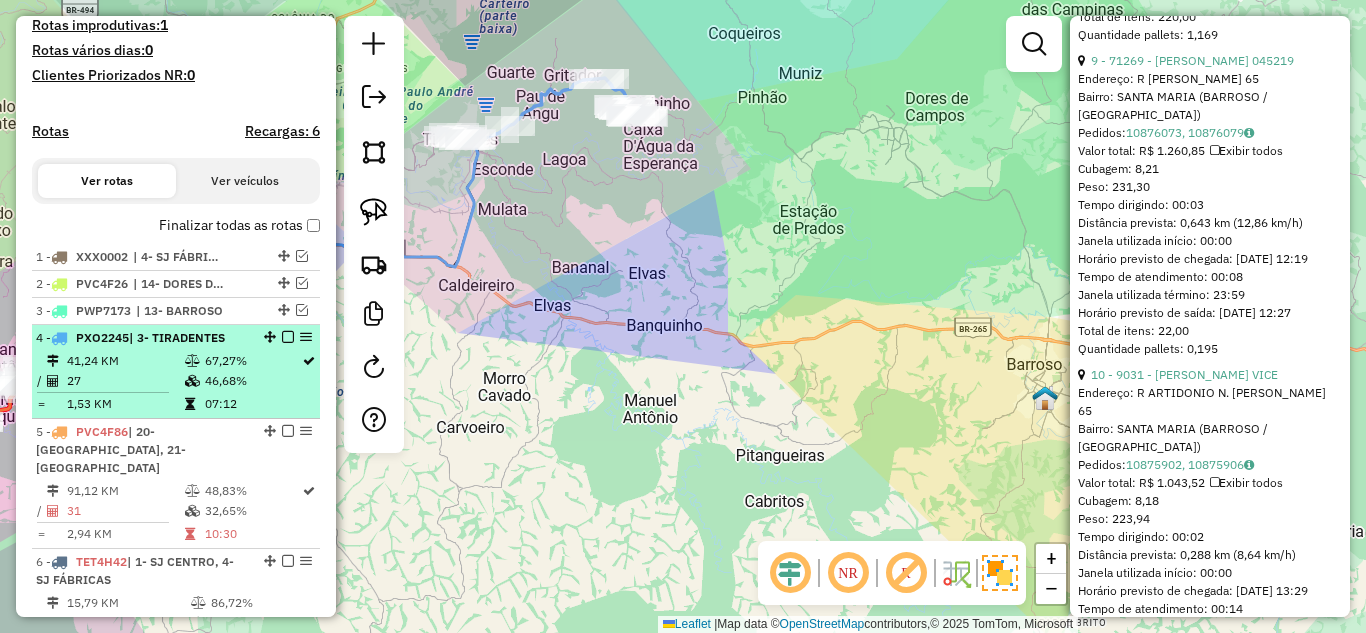 click on "67,27%" at bounding box center (252, 361) 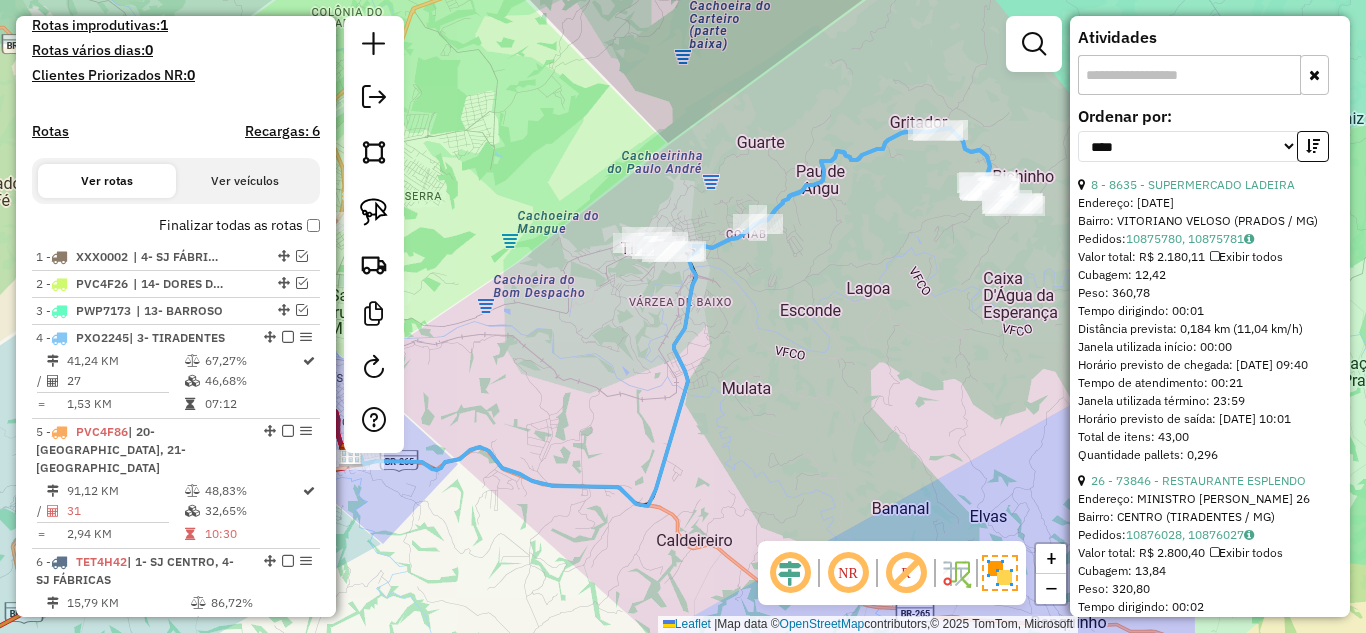 scroll, scrollTop: 218, scrollLeft: 0, axis: vertical 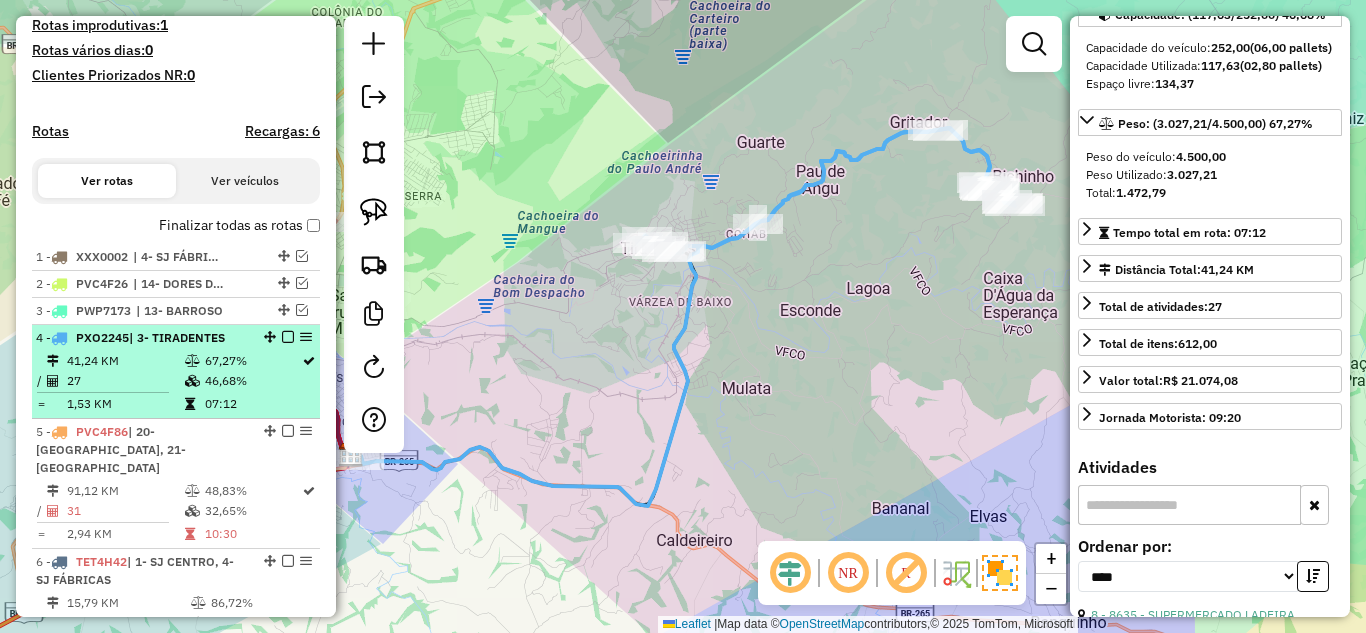 click on "67,27%" at bounding box center (252, 361) 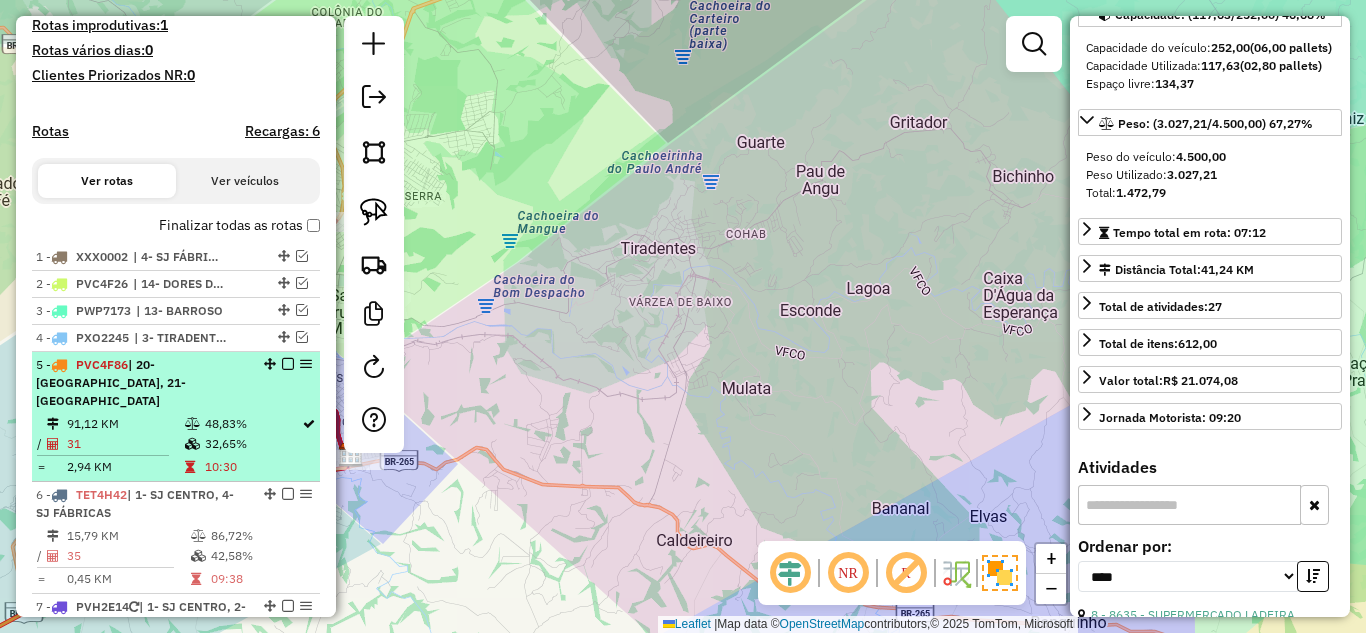 click on "5 -       PVC4F86   | 20- CONCEIÇÃO DA BARRA DE MINAS, 21- SÃO SEBASTIÃO DA VITÓRIA" at bounding box center (142, 383) 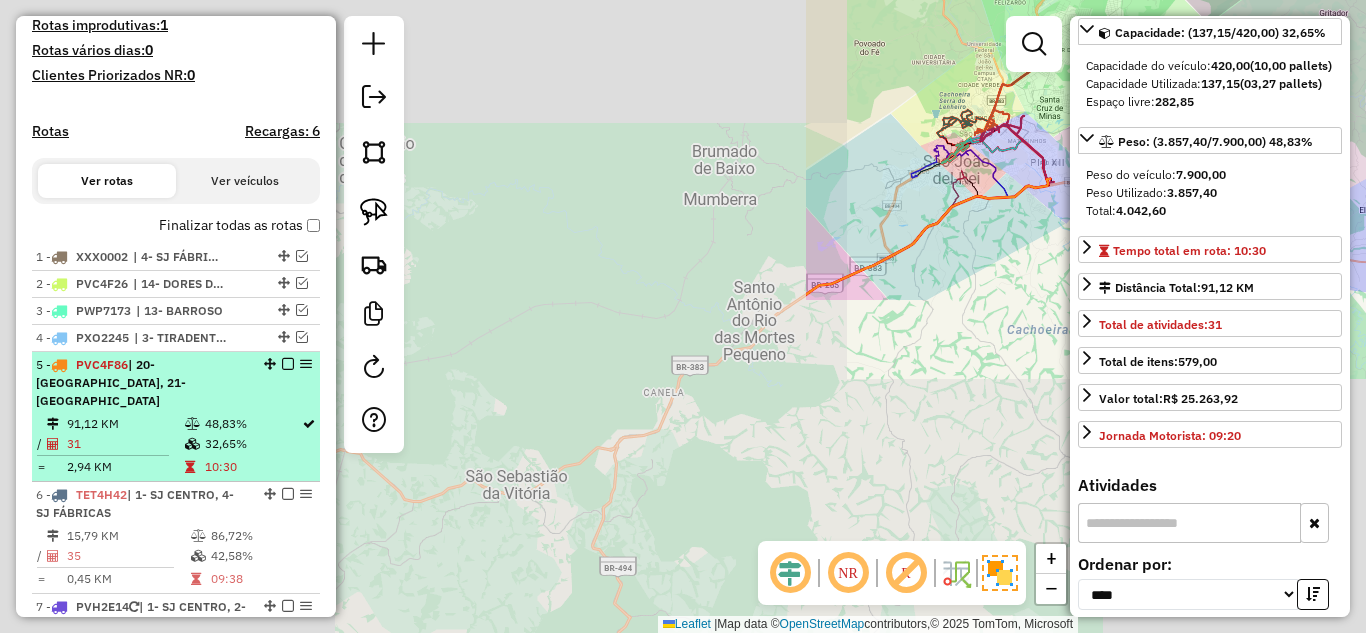 scroll, scrollTop: 236, scrollLeft: 0, axis: vertical 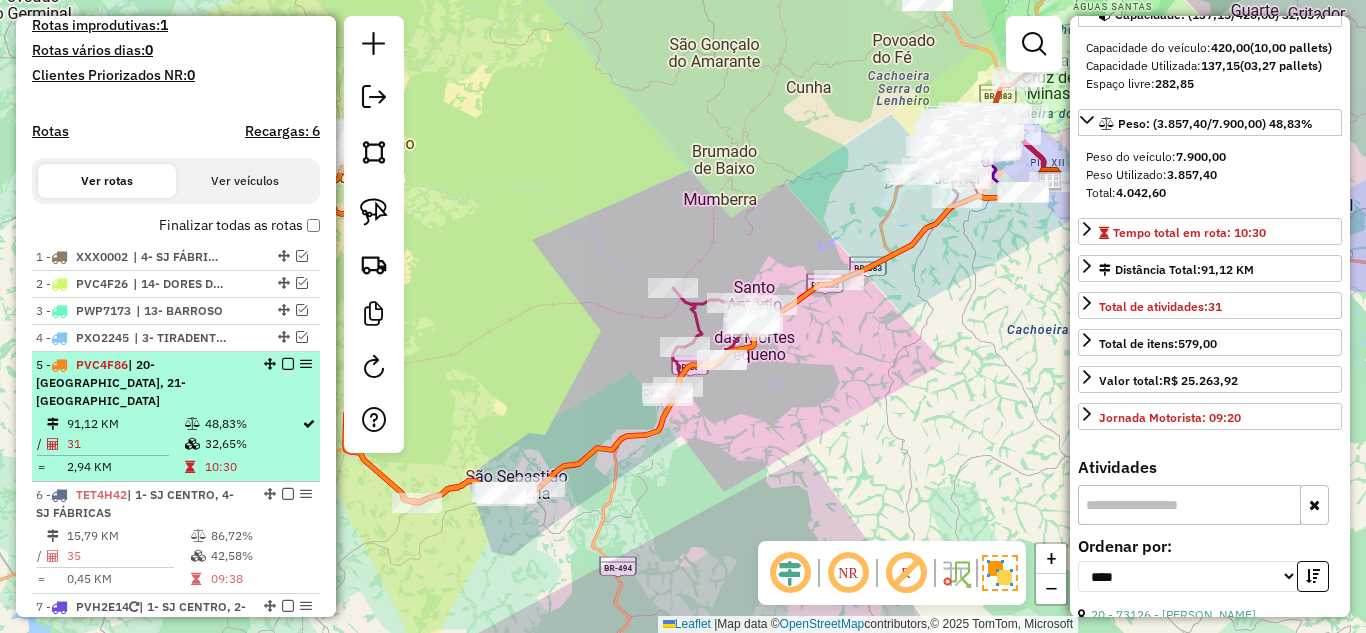 click on "5 -       PVC4F86   | 20- CONCEIÇÃO DA BARRA DE MINAS, 21- SÃO SEBASTIÃO DA VITÓRIA" at bounding box center (142, 383) 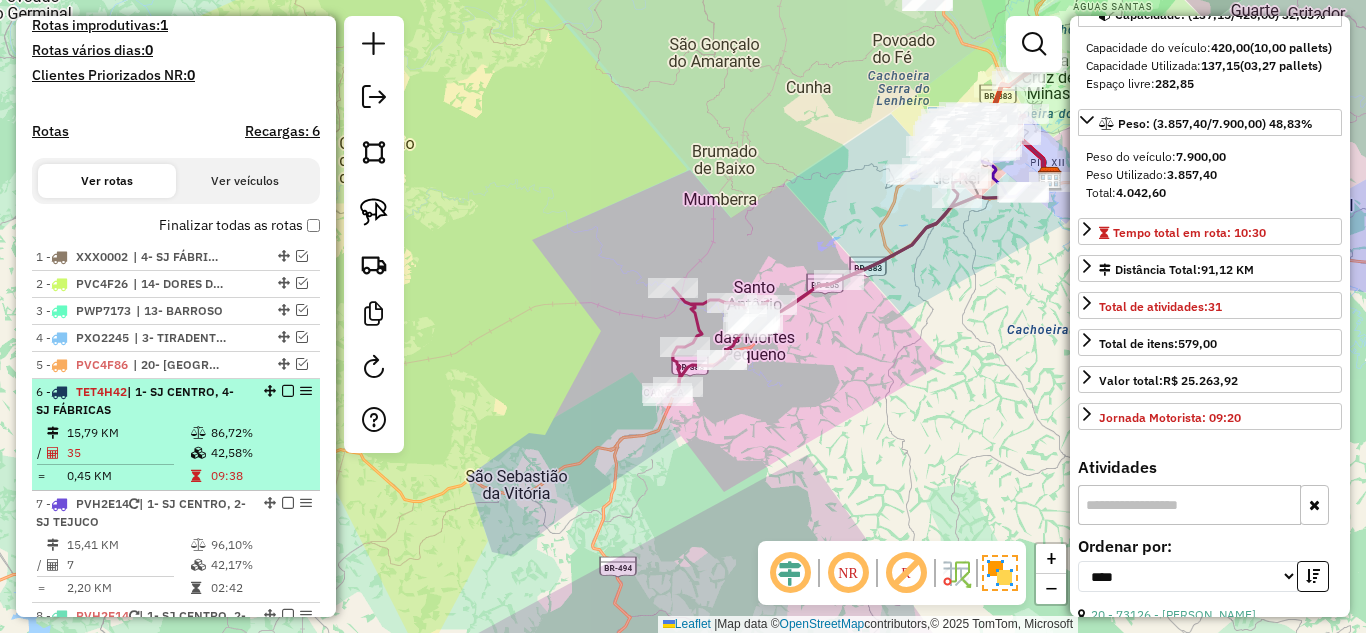 click on "42,58%" at bounding box center [260, 453] 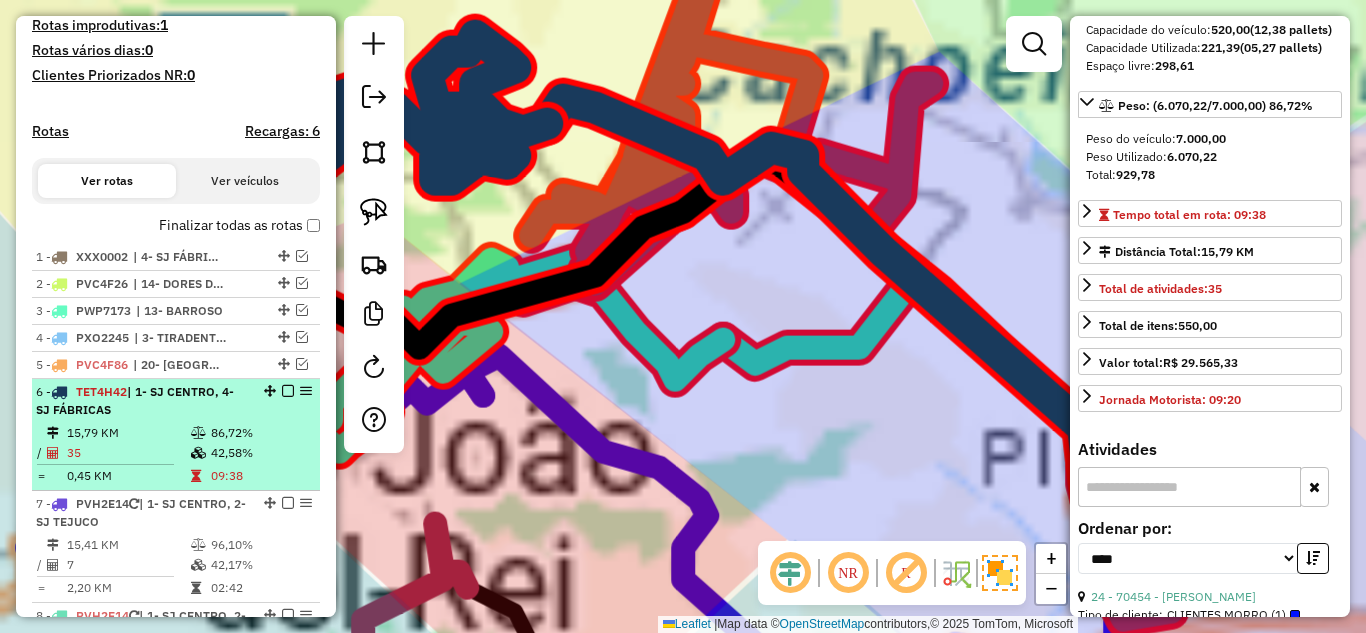 scroll, scrollTop: 218, scrollLeft: 0, axis: vertical 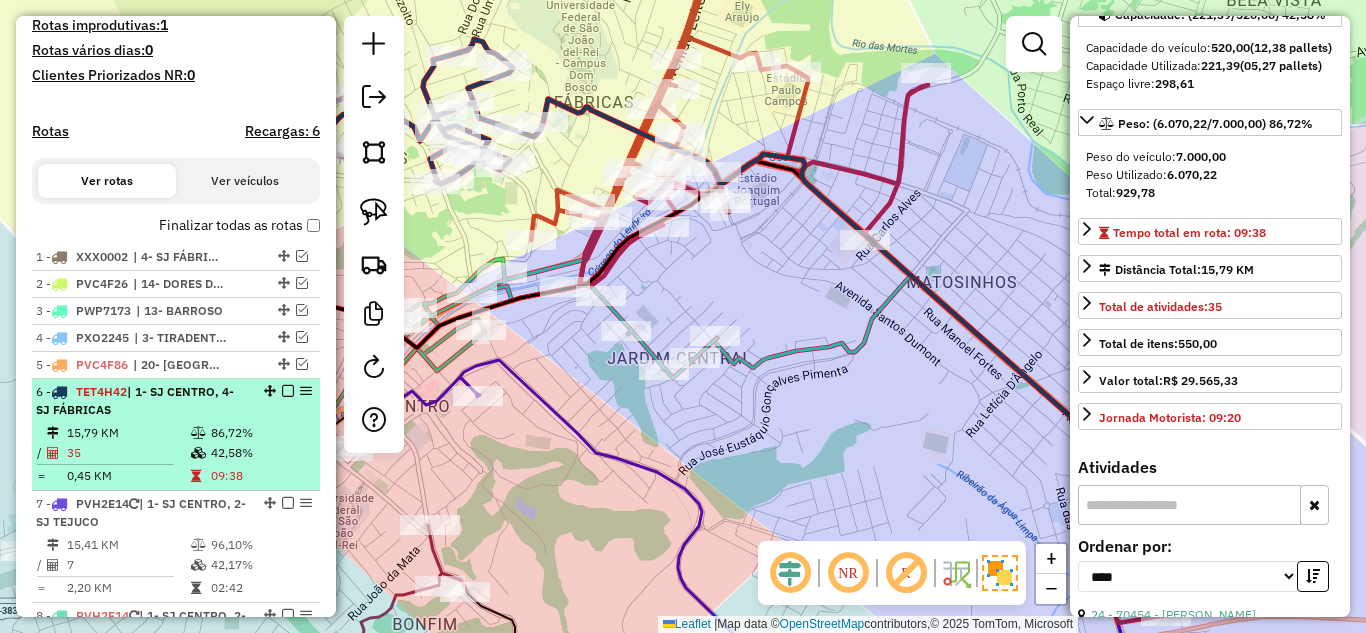 click at bounding box center (288, 391) 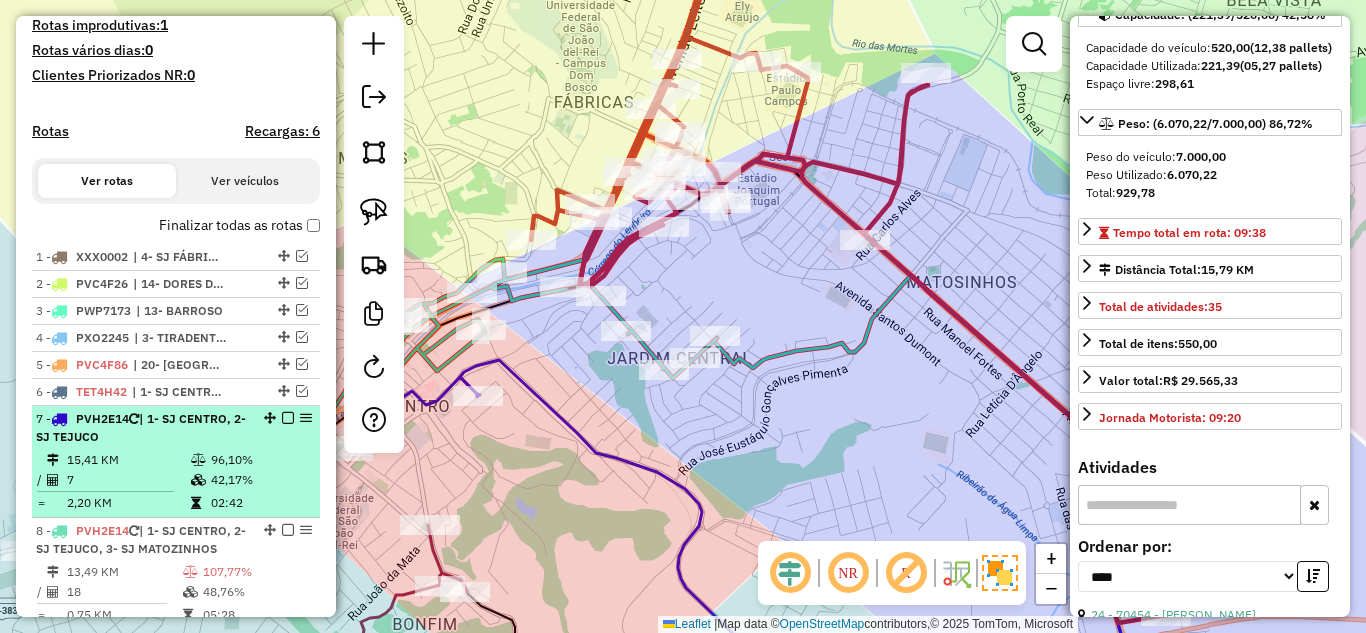 click at bounding box center [198, 460] 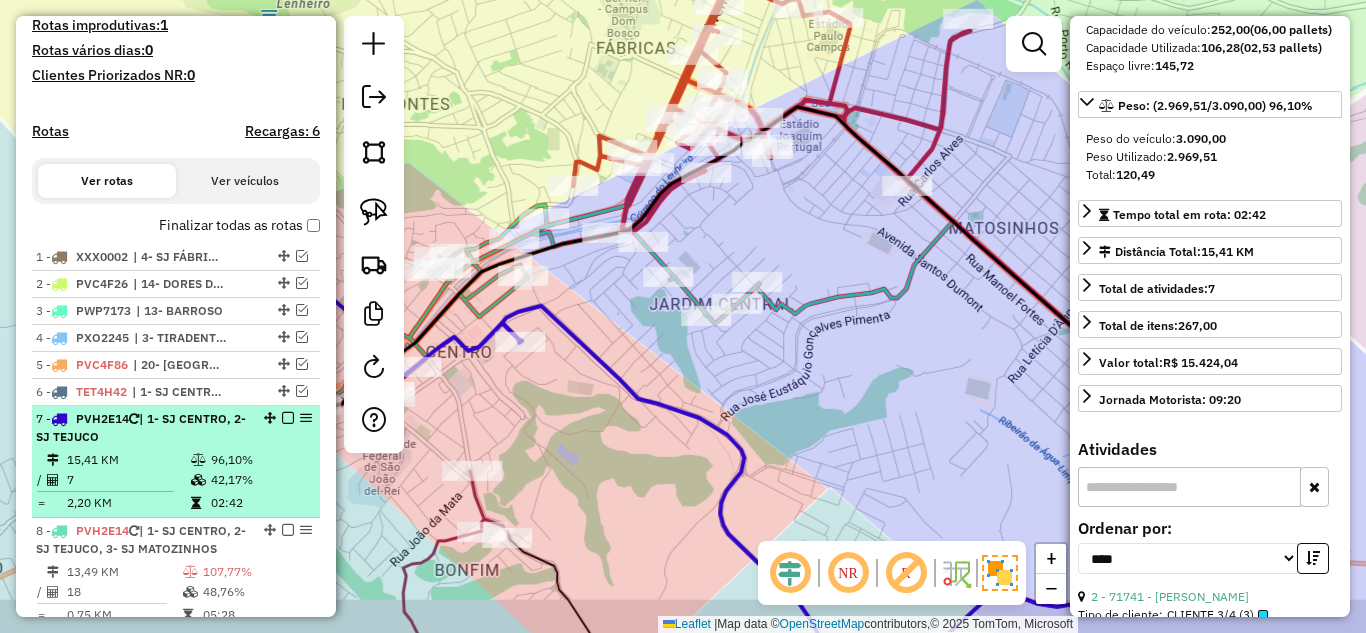 scroll, scrollTop: 200, scrollLeft: 0, axis: vertical 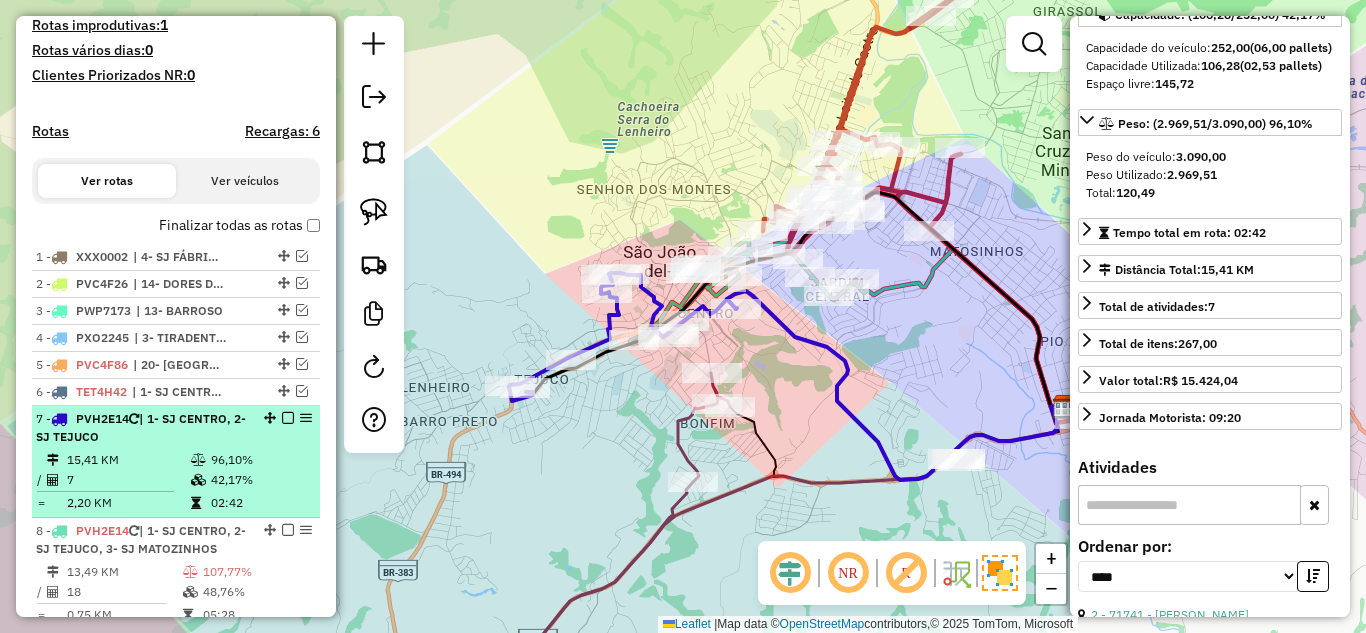 click at bounding box center (200, 480) 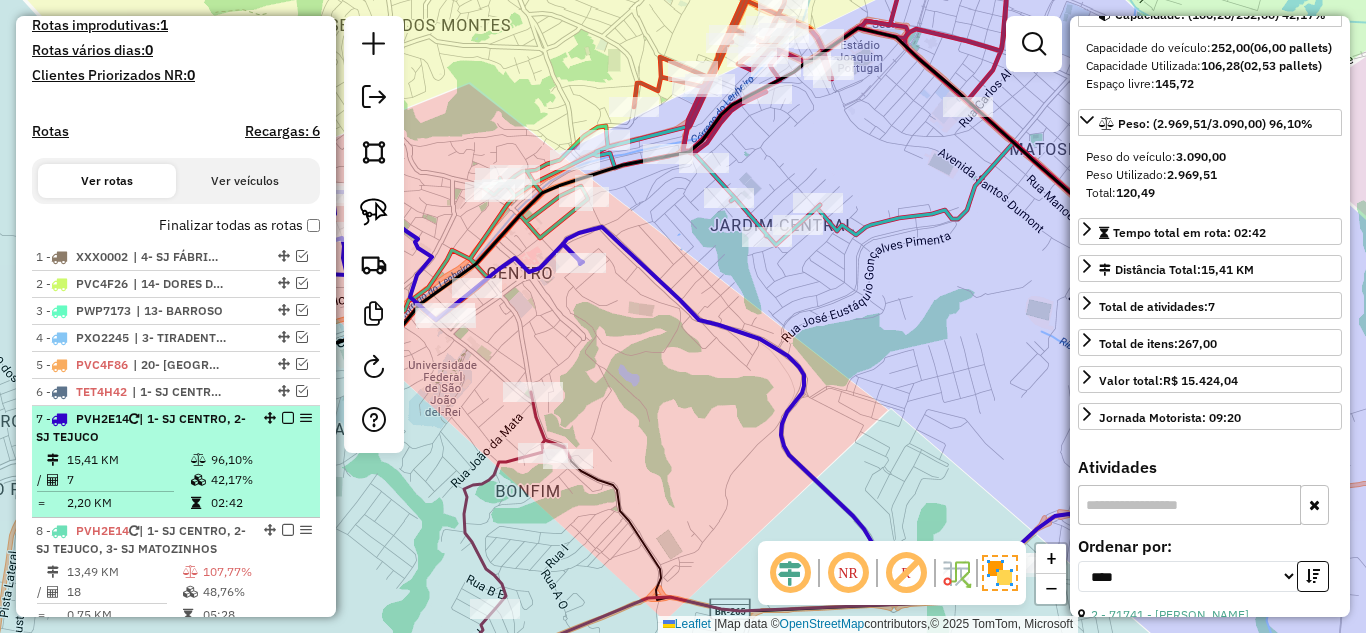 click at bounding box center [200, 480] 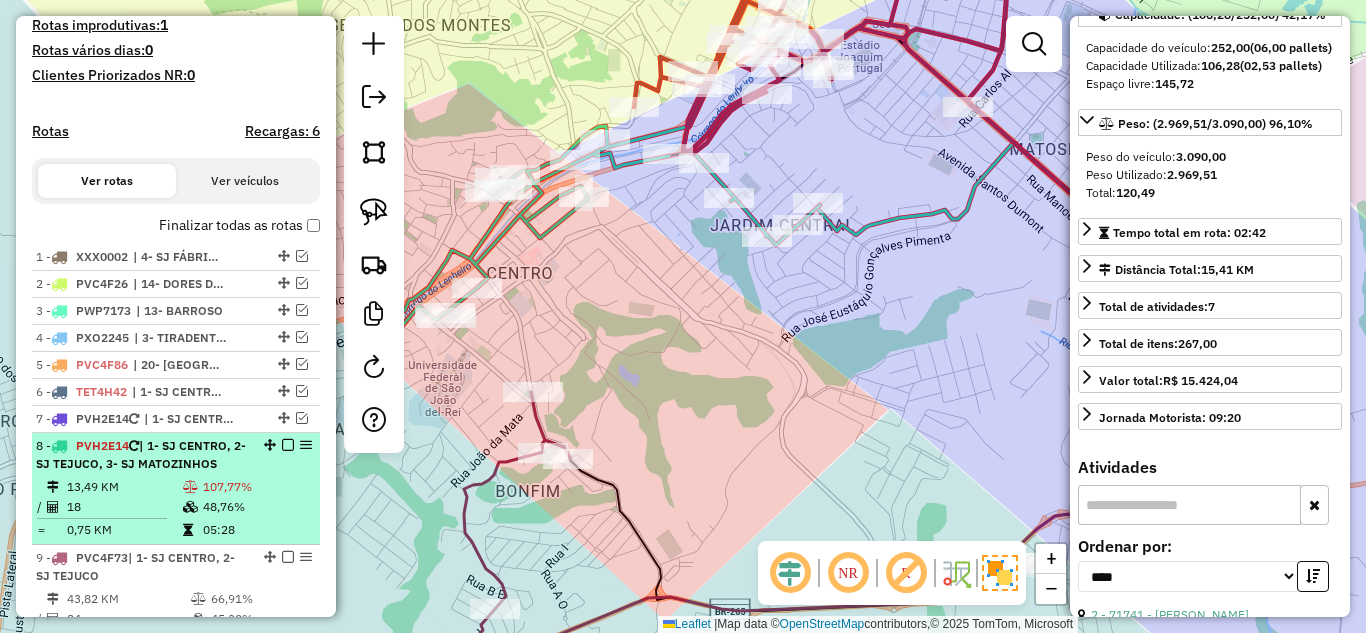 click at bounding box center (192, 487) 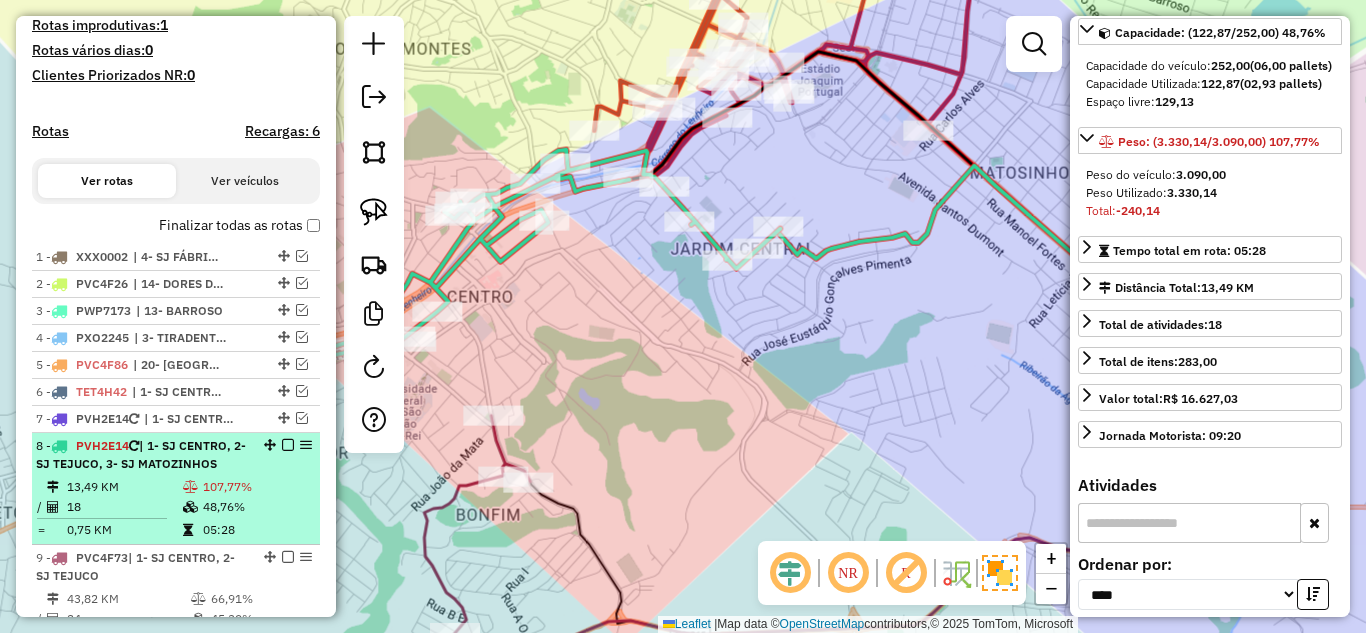 scroll, scrollTop: 218, scrollLeft: 0, axis: vertical 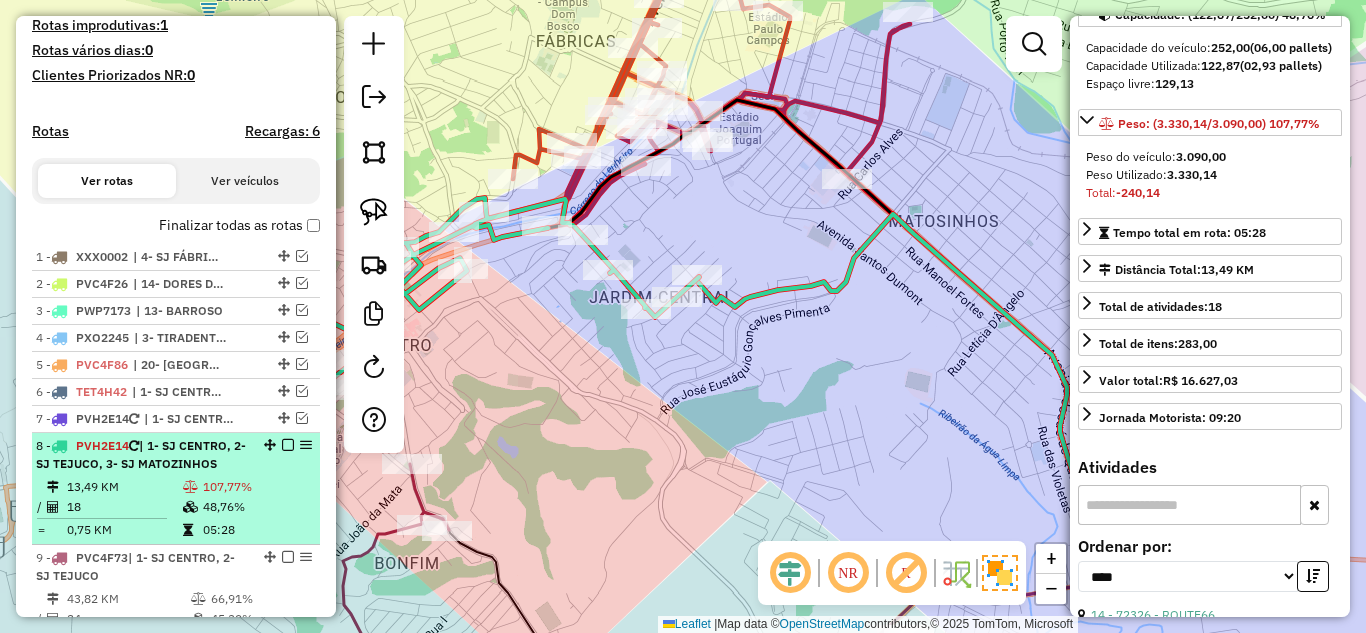 drag, startPoint x: 284, startPoint y: 462, endPoint x: 261, endPoint y: 462, distance: 23 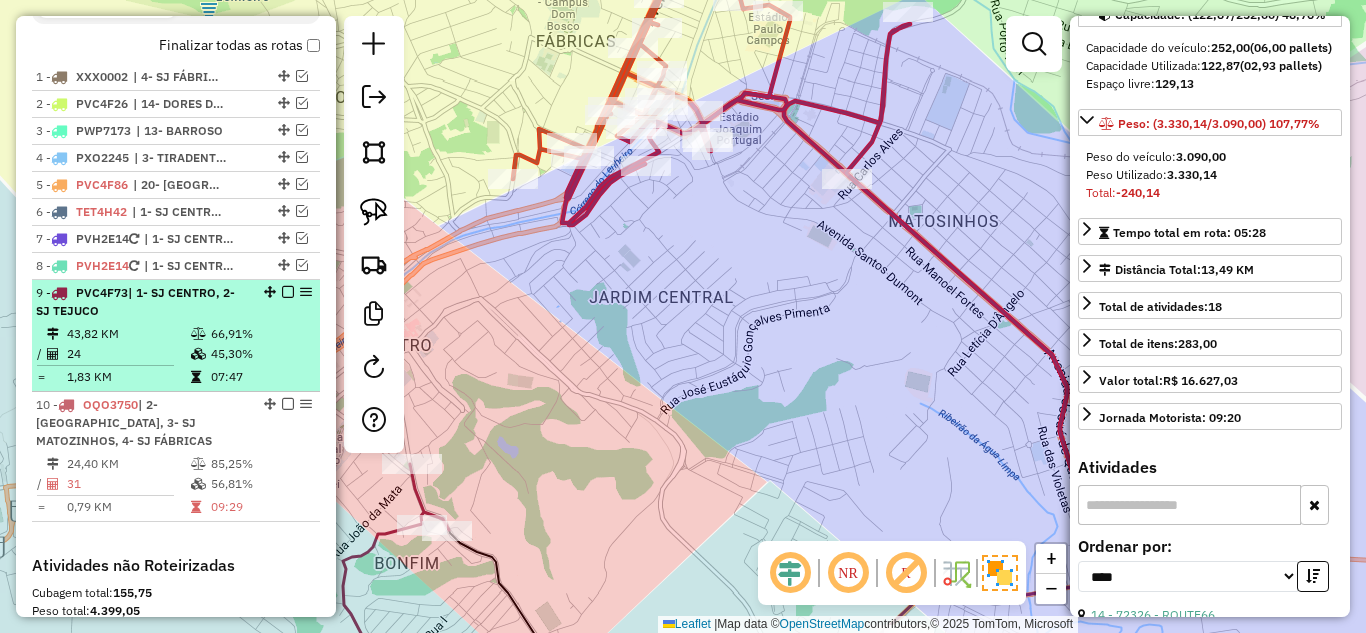 scroll, scrollTop: 728, scrollLeft: 0, axis: vertical 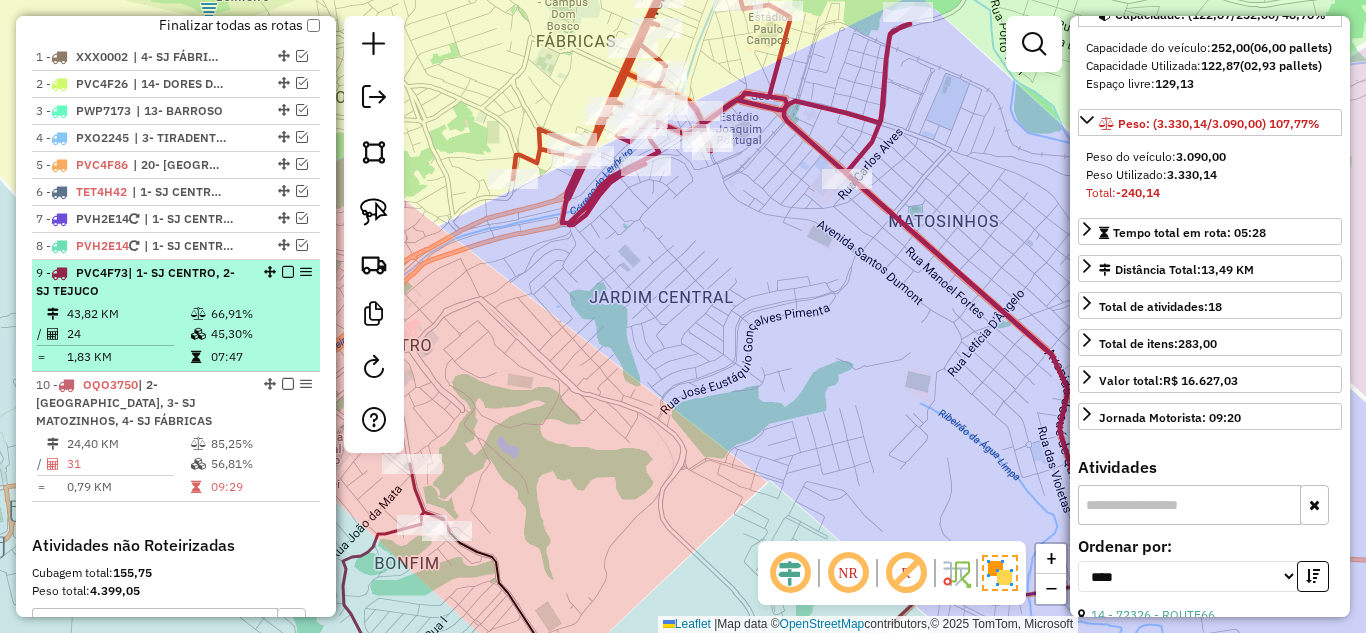 click on "45,30%" at bounding box center (260, 334) 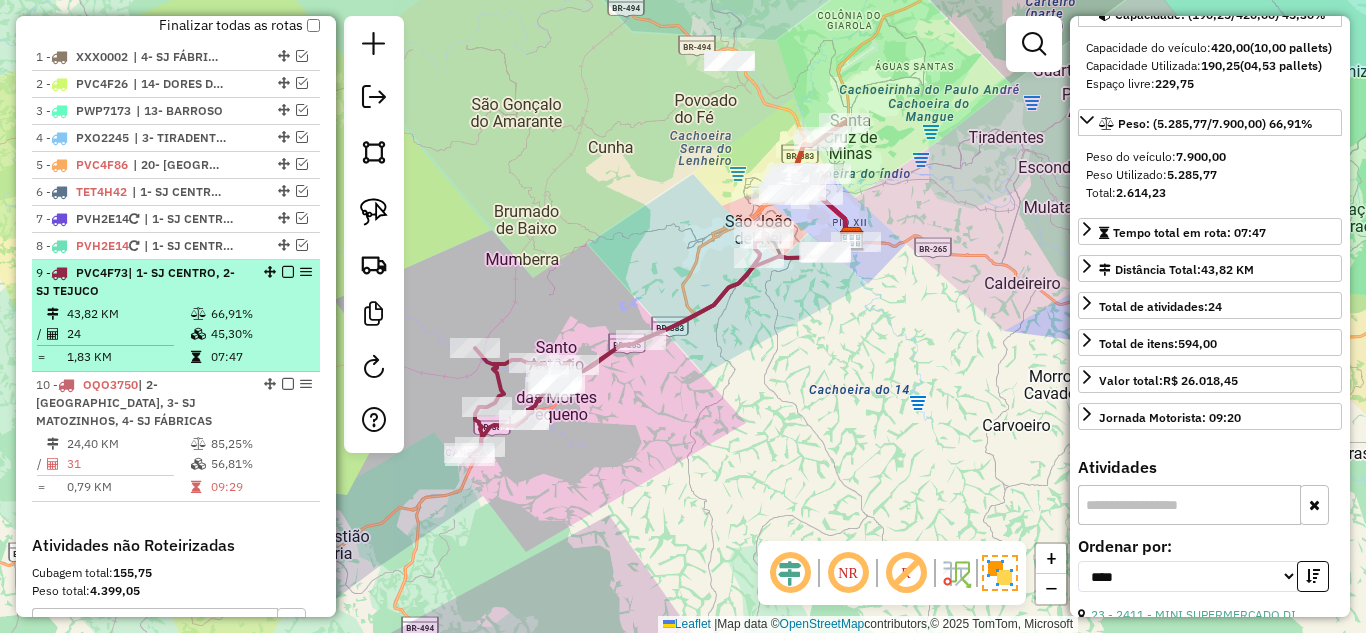 click at bounding box center (288, 272) 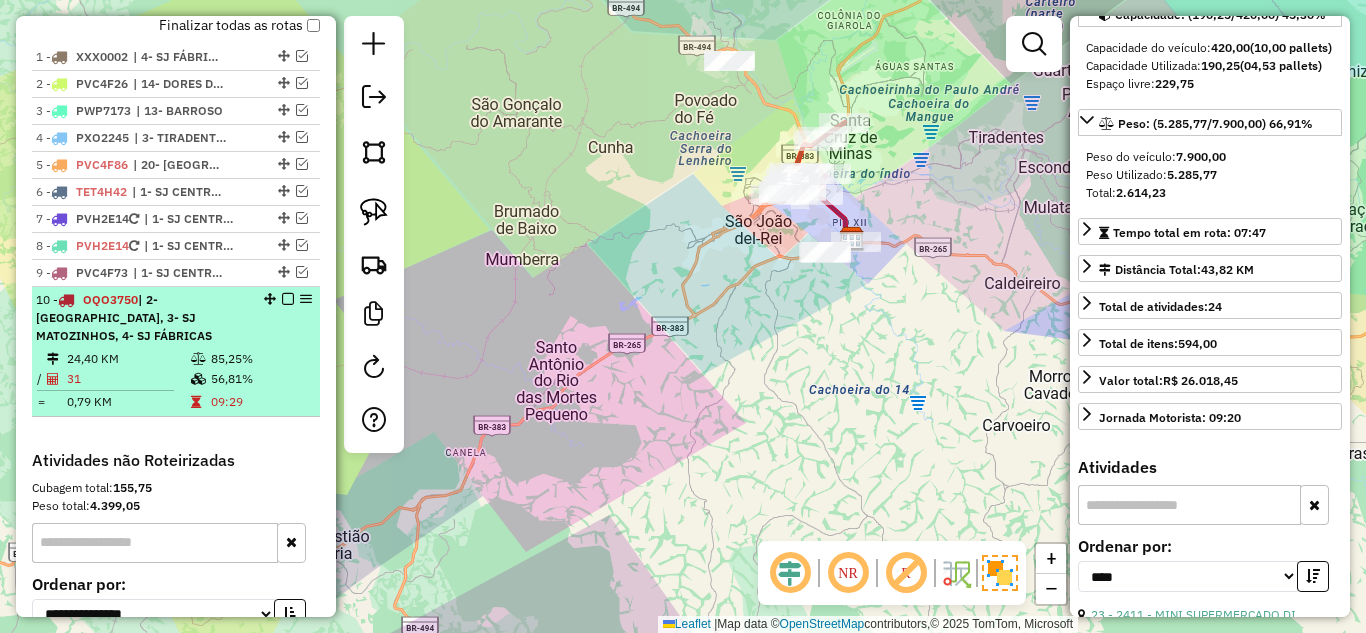 click on "10 -       OQO3750   | 2- COLONIA, 3- SJ MATOZINHOS, 4- SJ FÁBRICAS  24,40 KM   85,25%  /  31   56,81%     =  0,79 KM   09:29" at bounding box center [176, 352] 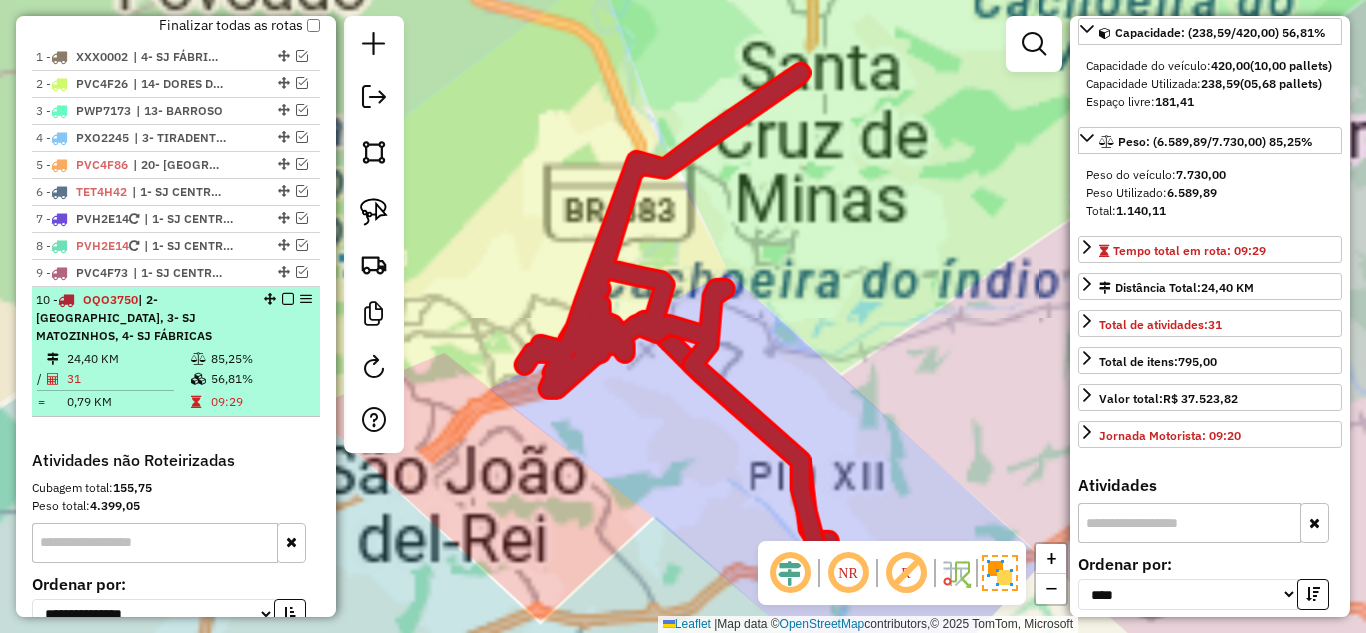 scroll, scrollTop: 236, scrollLeft: 0, axis: vertical 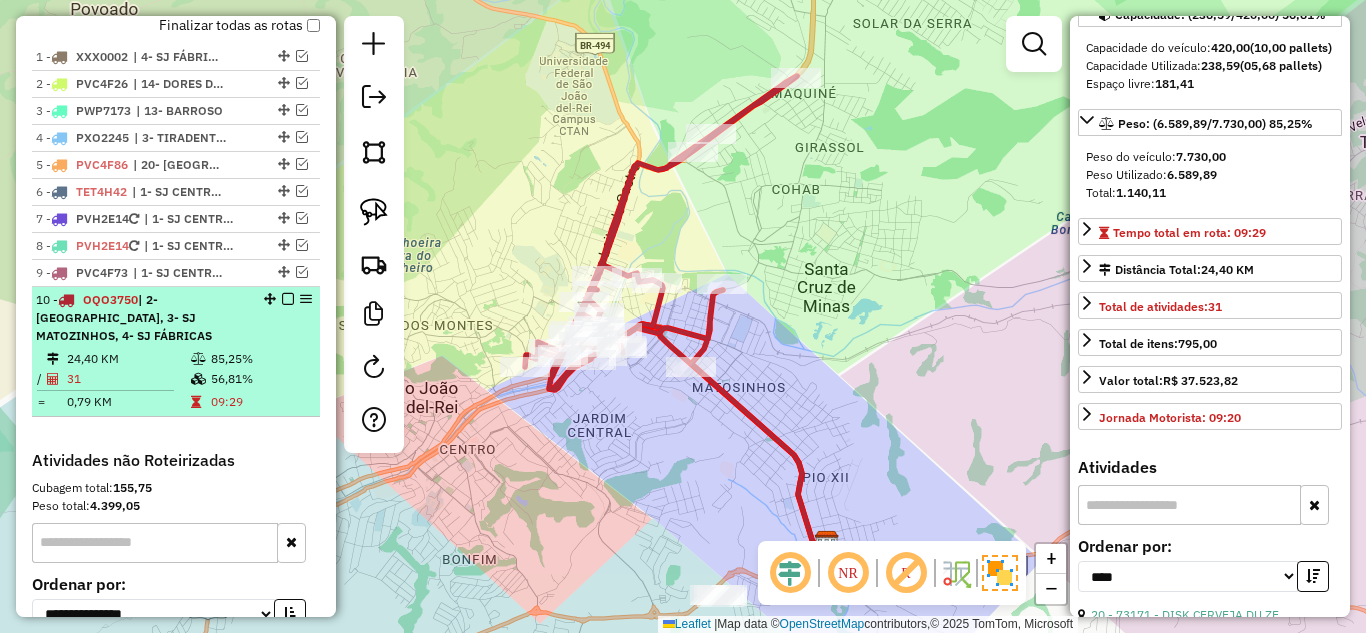 click at bounding box center (288, 299) 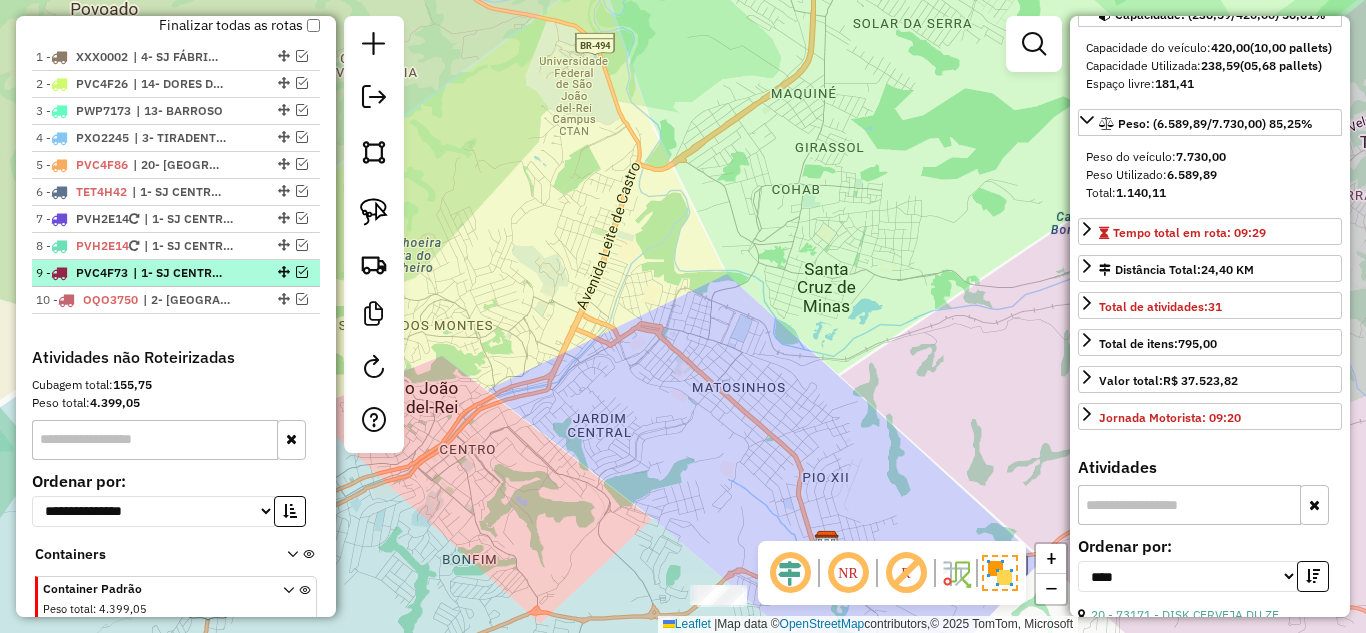 click at bounding box center [302, 272] 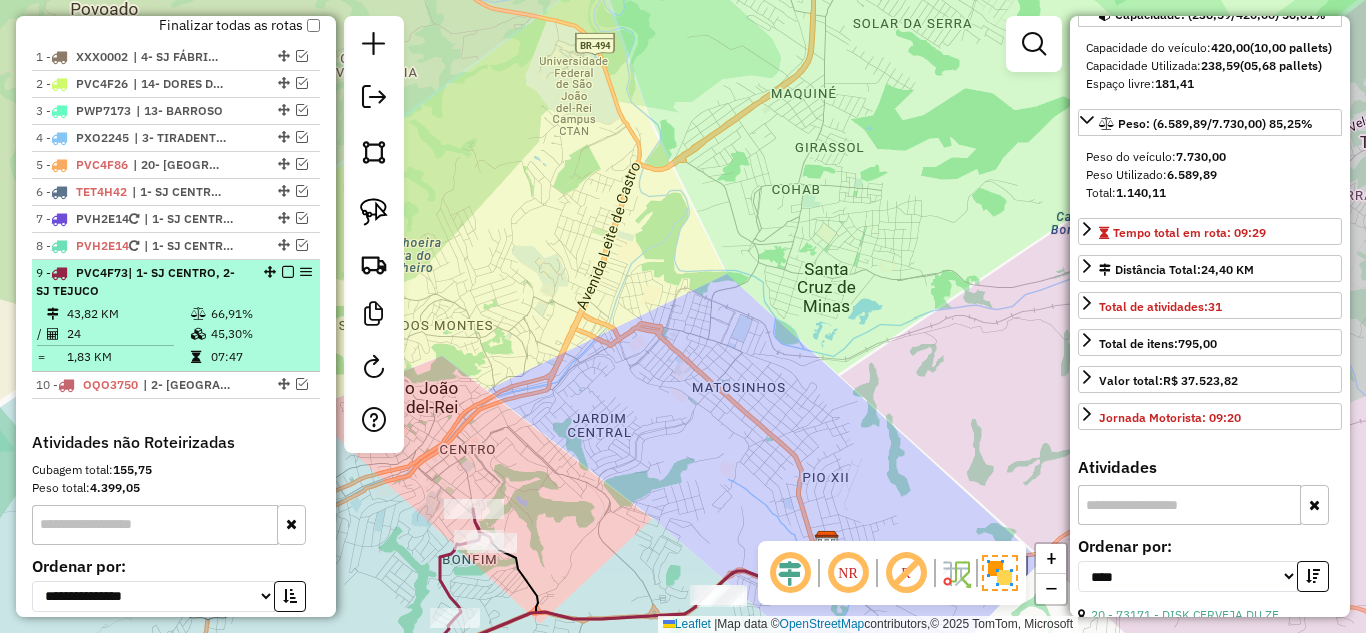 click at bounding box center [198, 314] 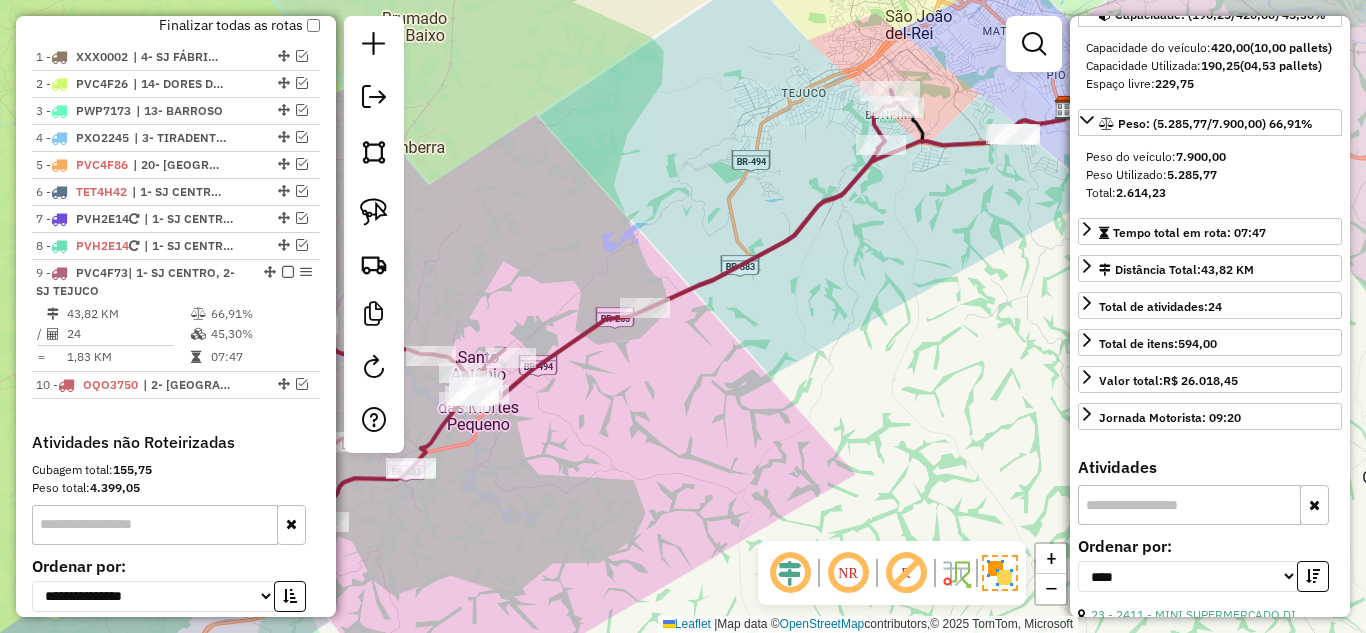 drag, startPoint x: 659, startPoint y: 449, endPoint x: 774, endPoint y: 368, distance: 140.66272 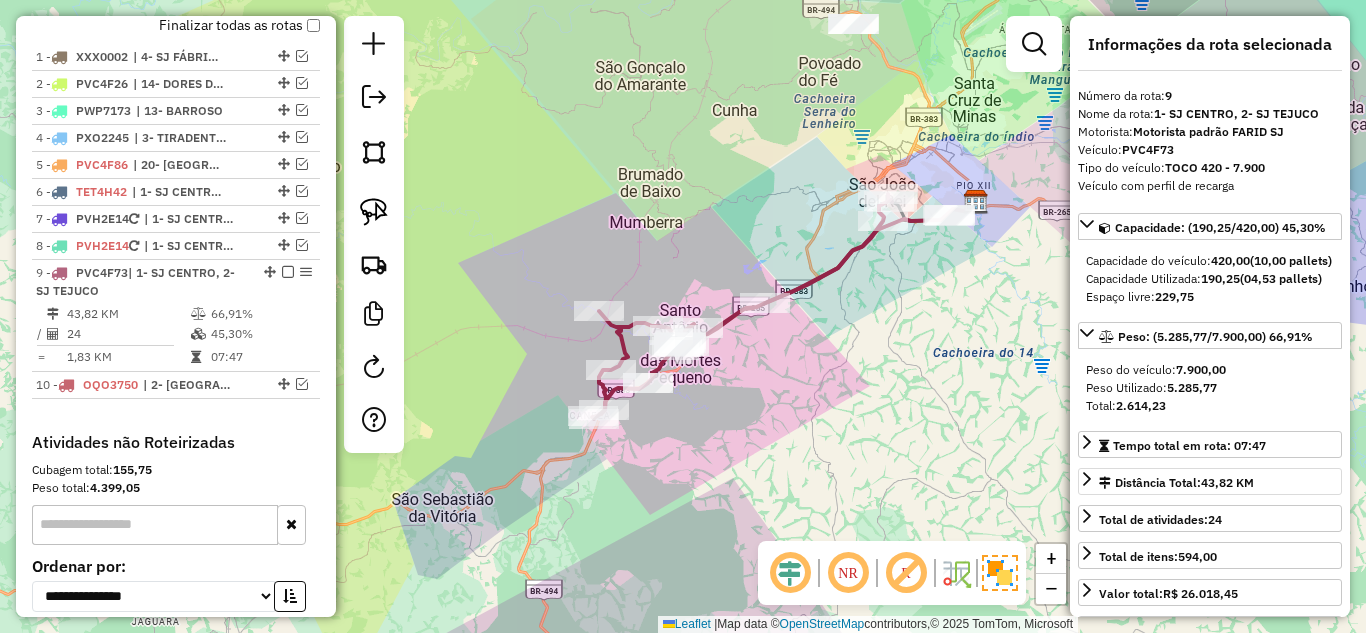 scroll, scrollTop: 0, scrollLeft: 0, axis: both 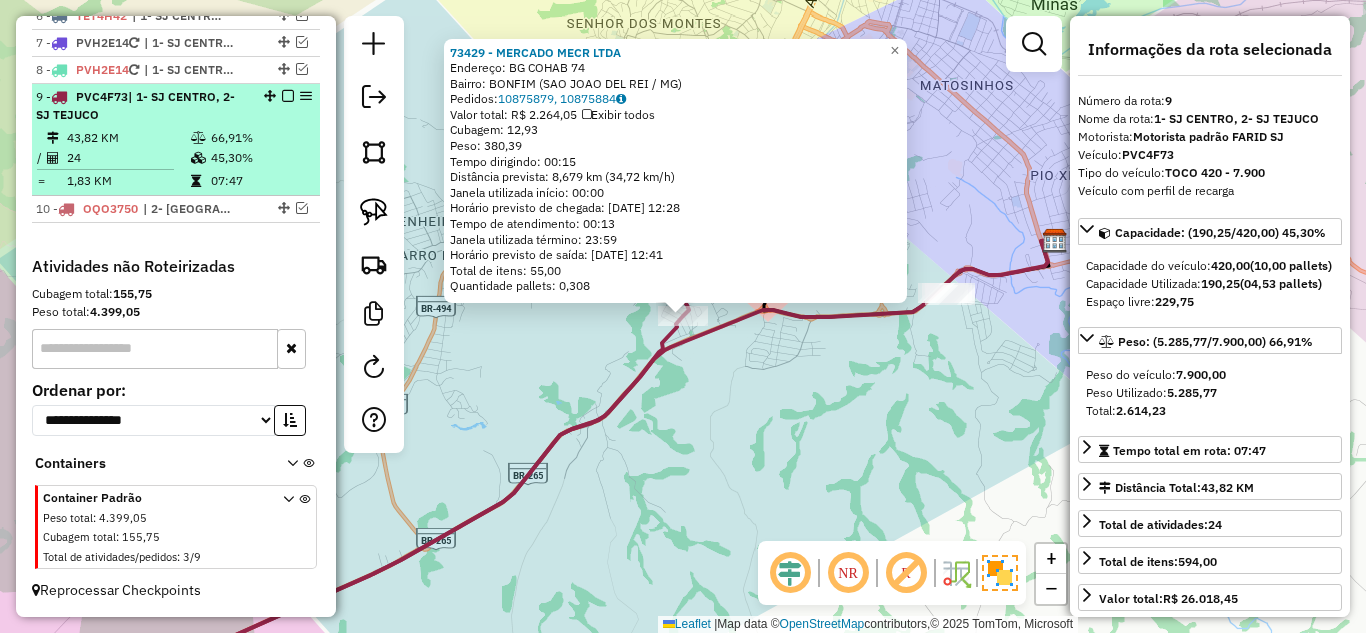click on "24" at bounding box center [128, 158] 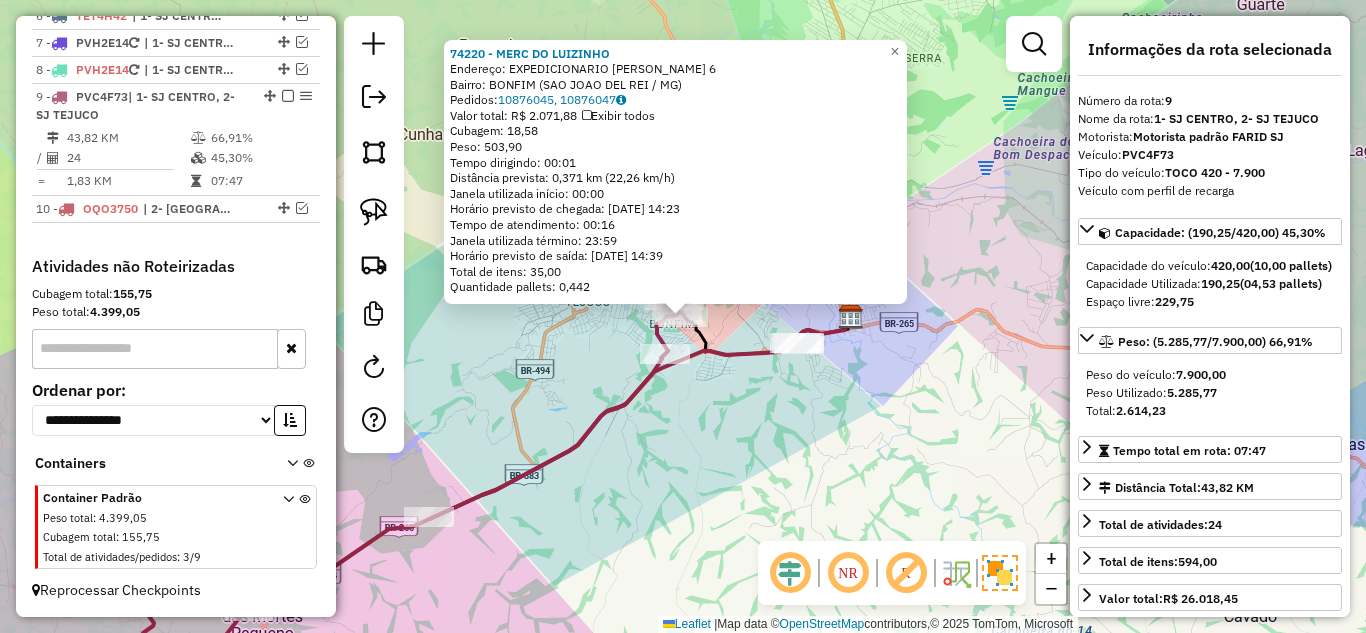 click on "74220 - MERC DO LUIZINHO  Endereço:  EXPEDICIONARIO GERALDO SOARES 6   Bairro: BONFIM (SAO JOAO DEL REI / MG)   Pedidos:  10876045, 10876047   Valor total: R$ 2.071,88   Exibir todos   Cubagem: 18,58  Peso: 503,90  Tempo dirigindo: 00:01   Distância prevista: 0,371 km (22,26 km/h)   Janela utilizada início: 00:00   Horário previsto de chegada: 11/07/2025 14:23   Tempo de atendimento: 00:16   Janela utilizada término: 23:59   Horário previsto de saída: 11/07/2025 14:39   Total de itens: 35,00   Quantidade pallets: 0,442  × Janela de atendimento Grade de atendimento Capacidade Transportadoras Veículos Cliente Pedidos  Rotas Selecione os dias de semana para filtrar as janelas de atendimento  Seg   Ter   Qua   Qui   Sex   Sáb   Dom  Informe o período da janela de atendimento: De: Até:  Filtrar exatamente a janela do cliente  Considerar janela de atendimento padrão  Selecione os dias de semana para filtrar as grades de atendimento  Seg   Ter   Qua   Qui   Sex   Sáb   Dom   Peso mínimo:   De:   De:" 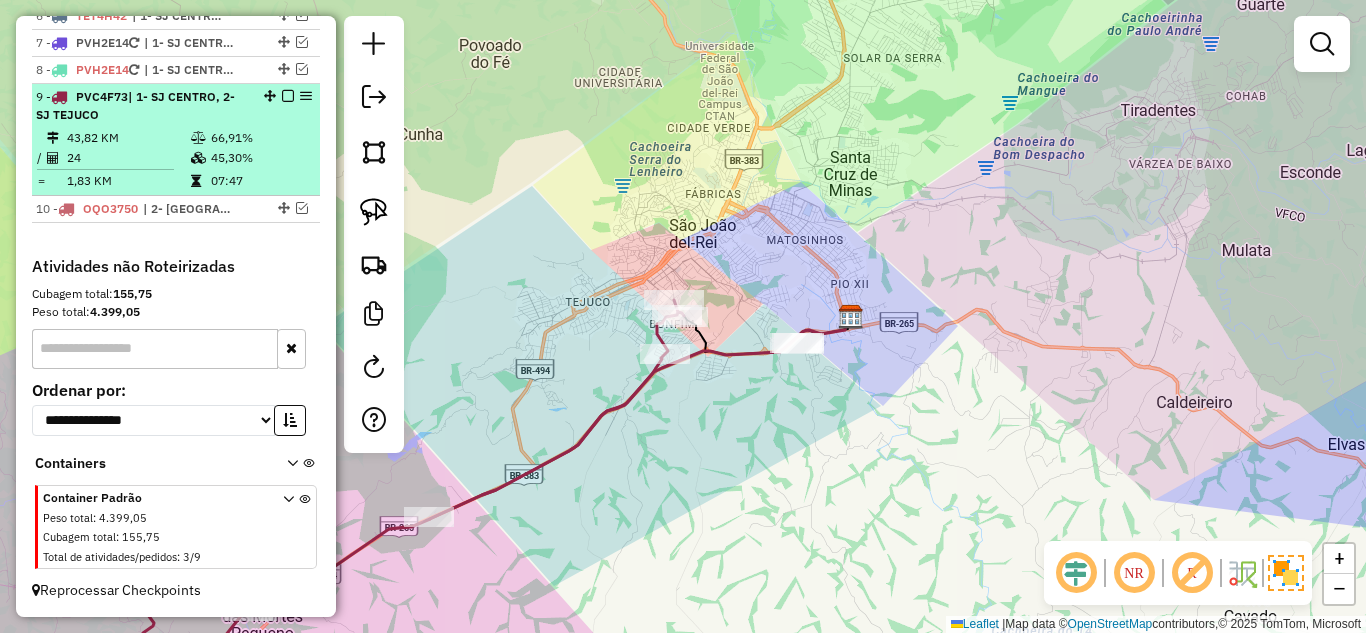 click on "24" at bounding box center [128, 158] 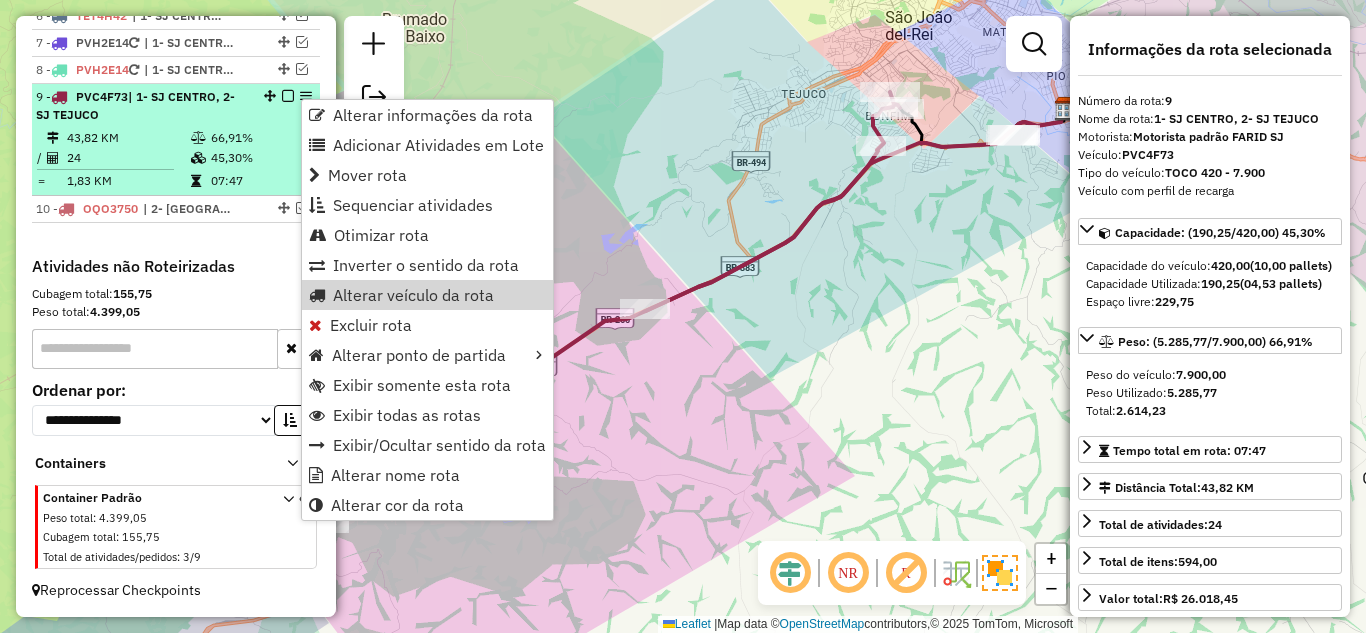 click on "9 -       PVC4F73   | 1- SJ CENTRO, 2- SJ TEJUCO" at bounding box center (142, 106) 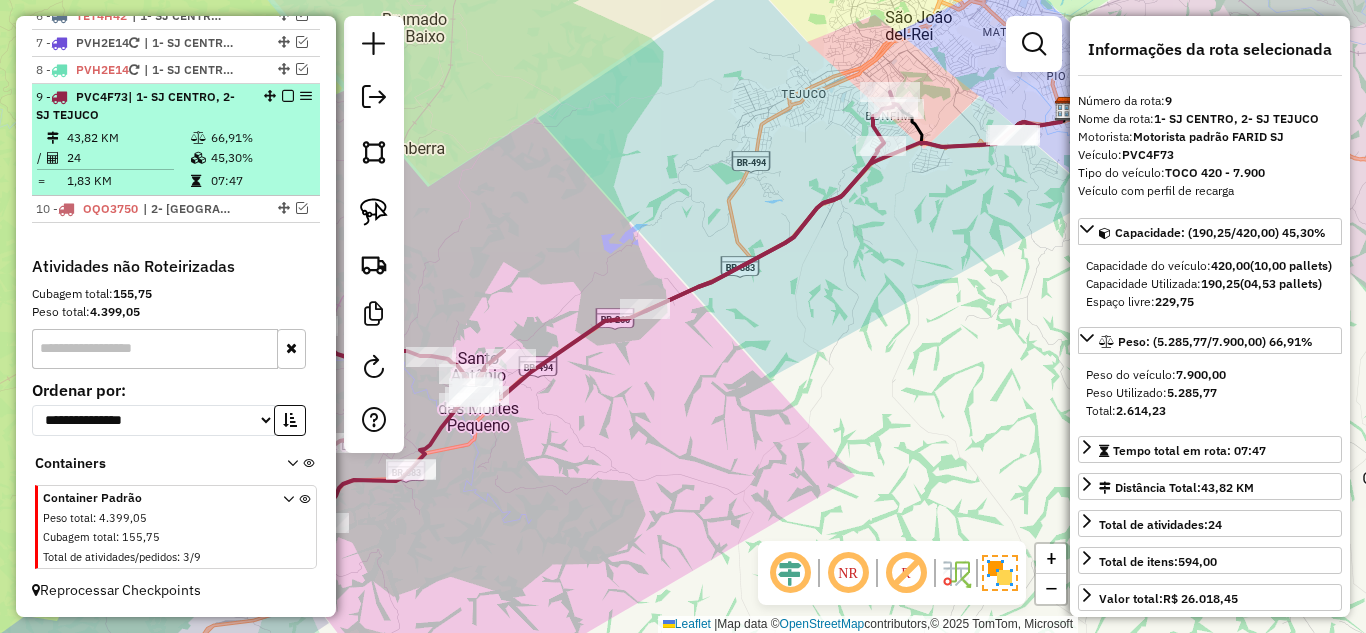 click on "9 -       PVC4F73   | 1- SJ CENTRO, 2- SJ TEJUCO" at bounding box center [142, 106] 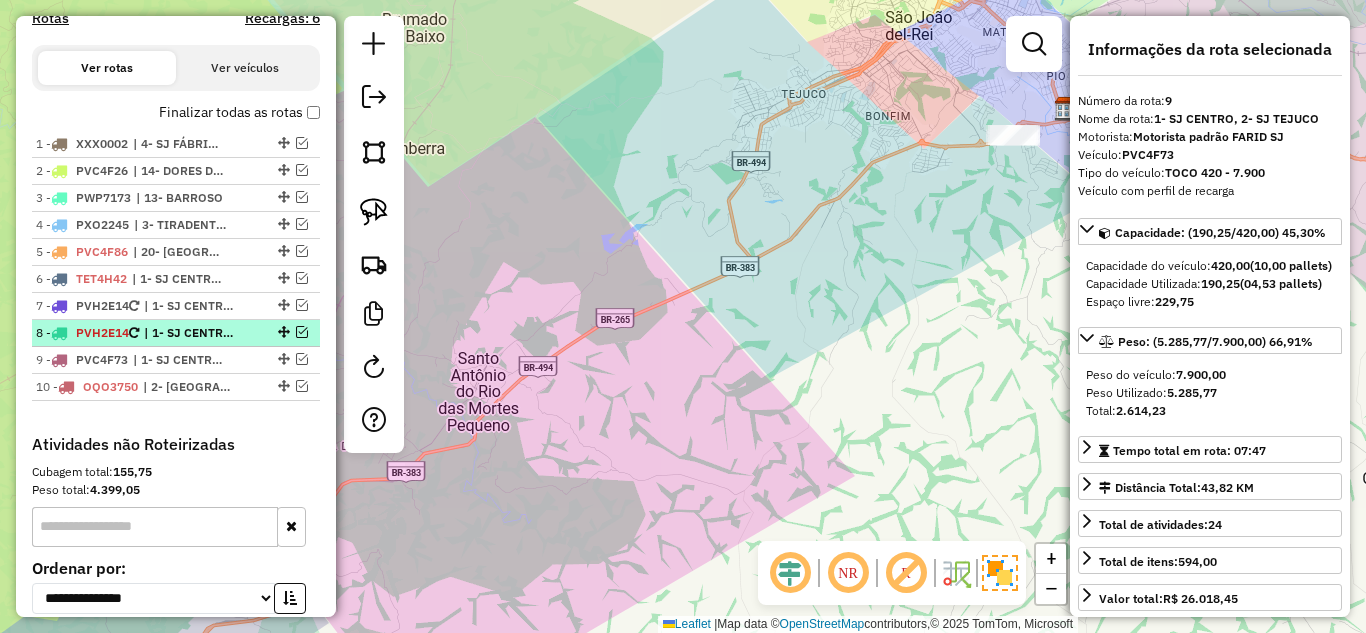 scroll, scrollTop: 637, scrollLeft: 0, axis: vertical 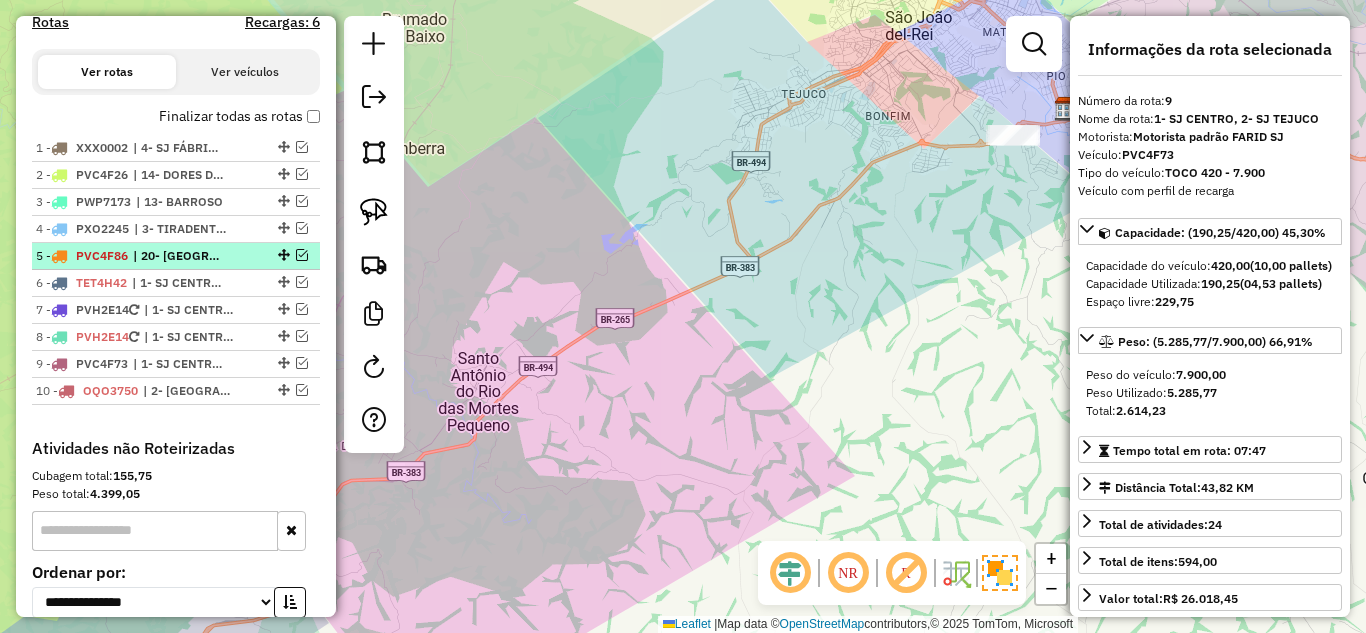 click at bounding box center [302, 255] 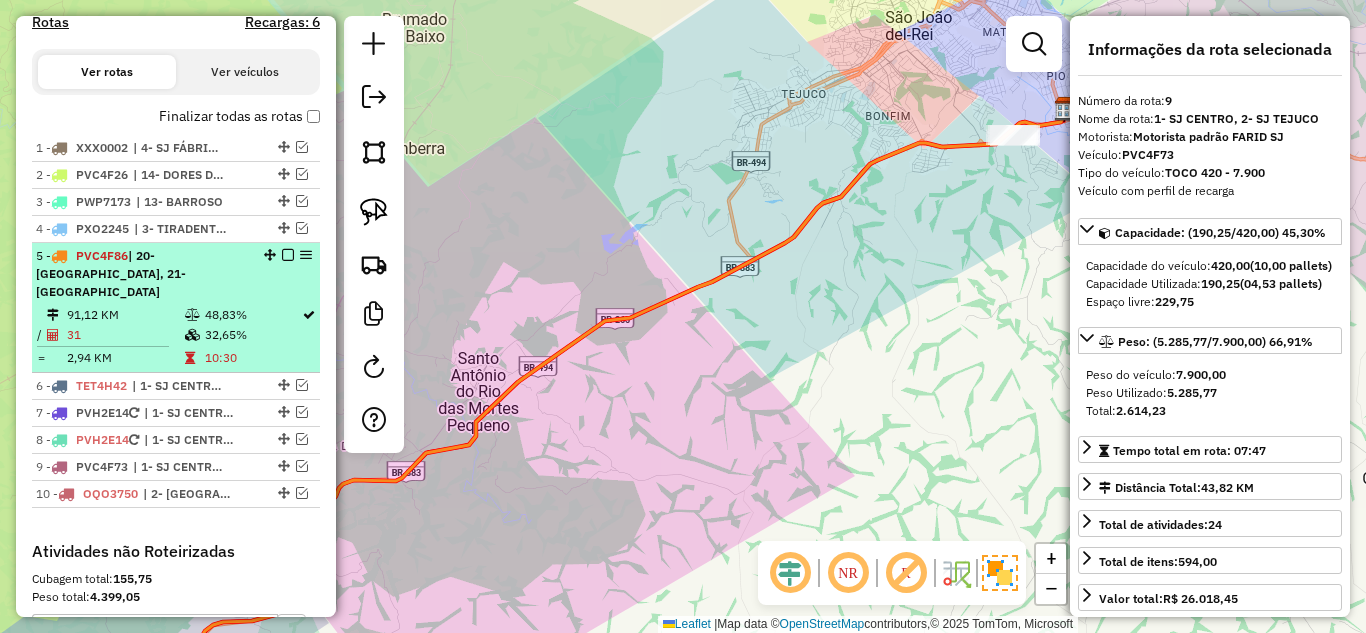 click on "5 -       PVC4F86   | 20- CONCEIÇÃO DA BARRA DE MINAS, 21- SÃO SEBASTIÃO DA VITÓRIA" at bounding box center [142, 274] 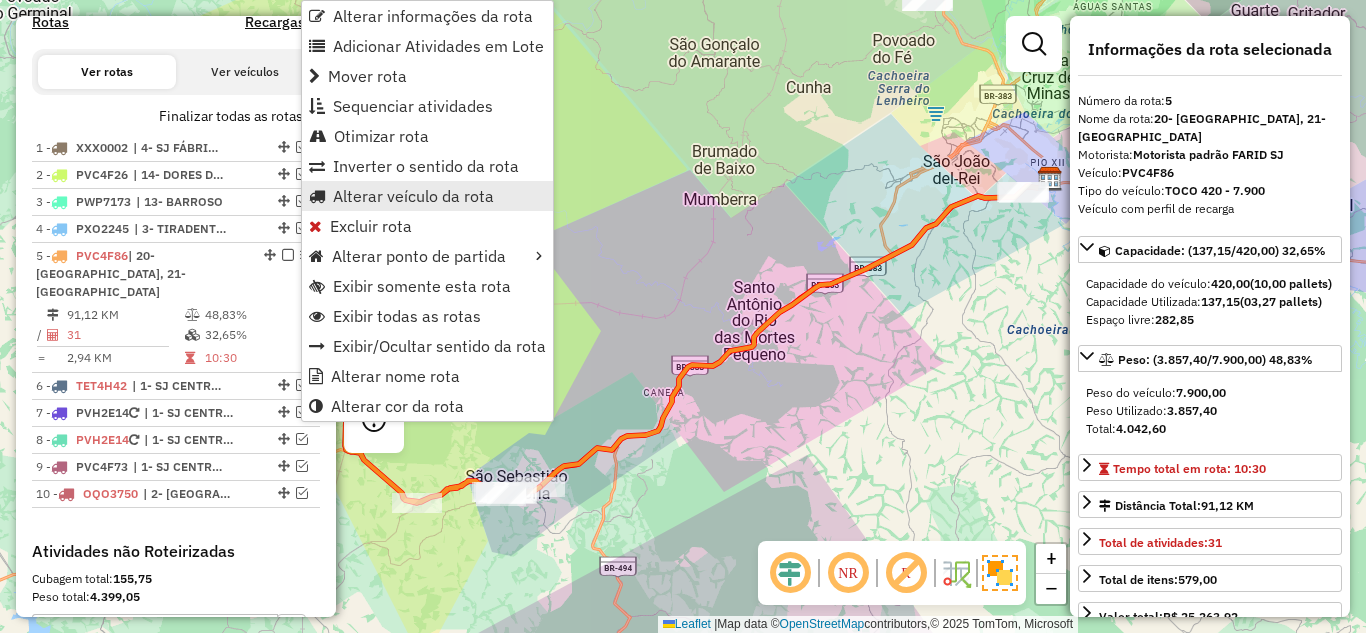 click on "Alterar veículo da rota" at bounding box center (427, 196) 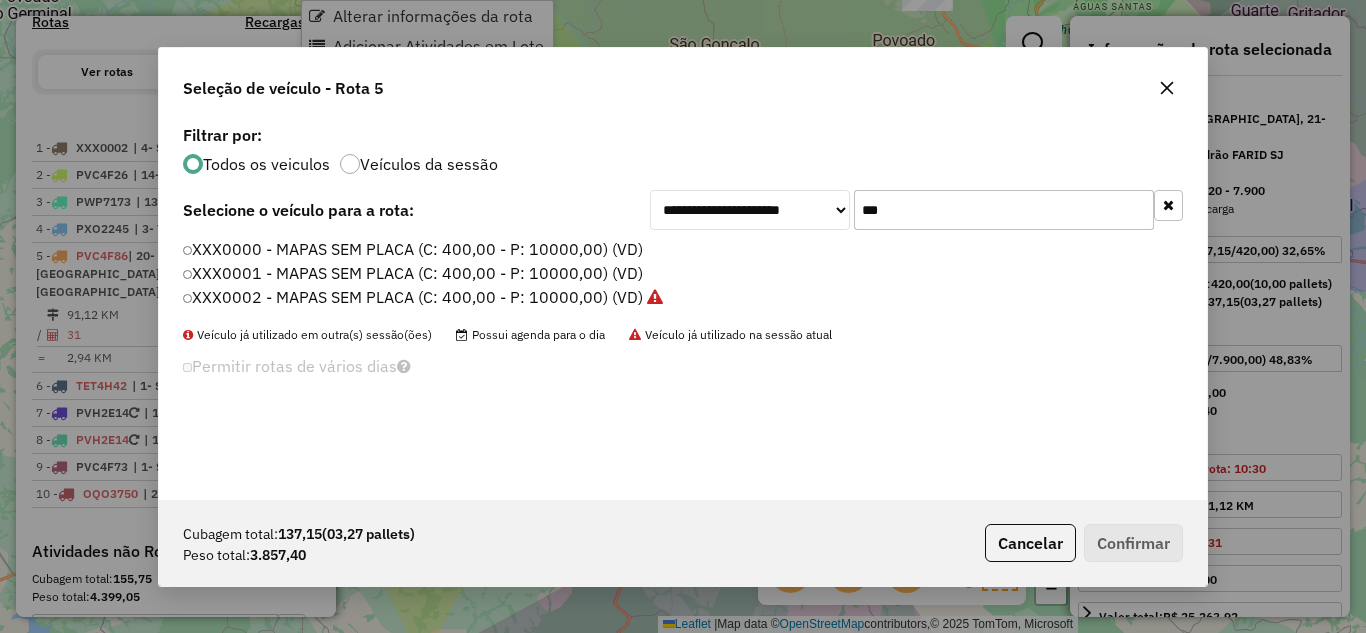scroll, scrollTop: 11, scrollLeft: 6, axis: both 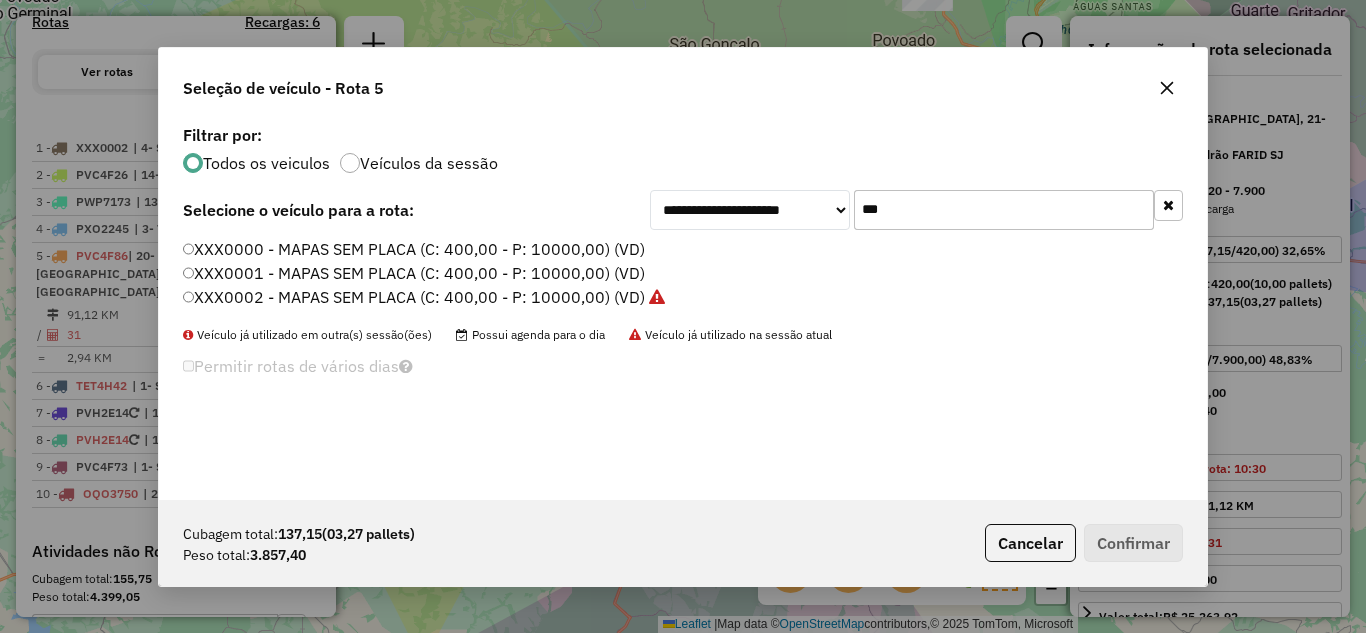 drag, startPoint x: 870, startPoint y: 210, endPoint x: 822, endPoint y: 199, distance: 49.24429 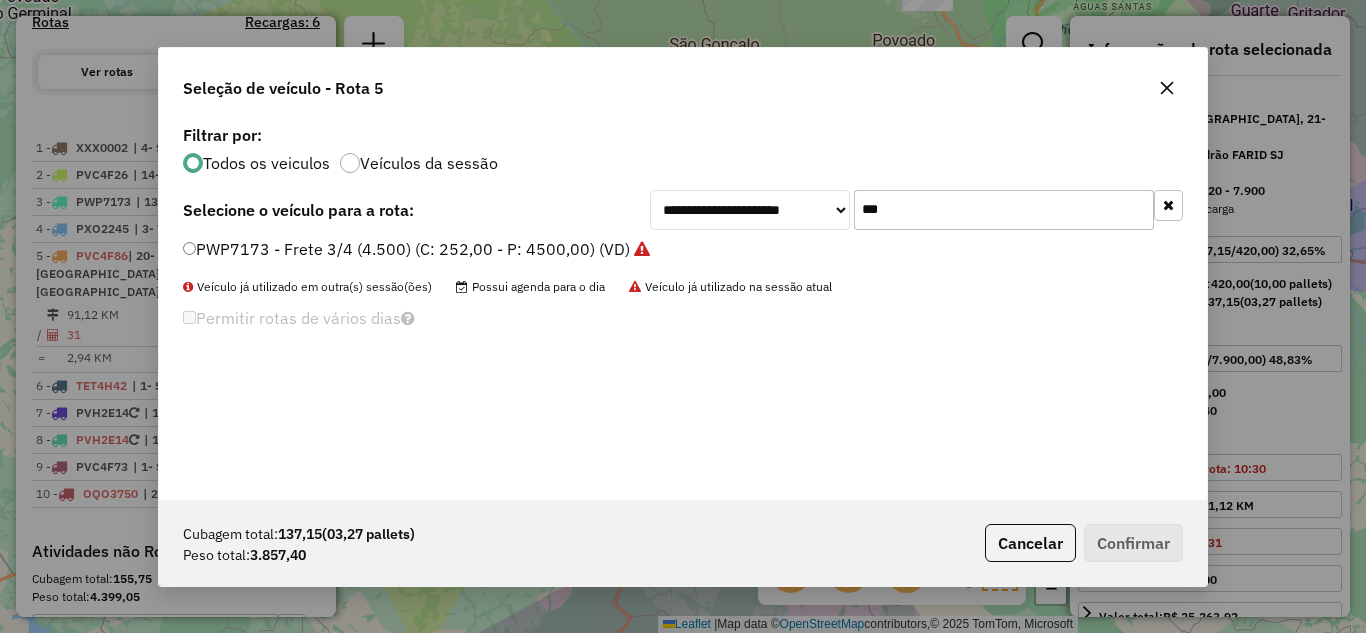 type on "***" 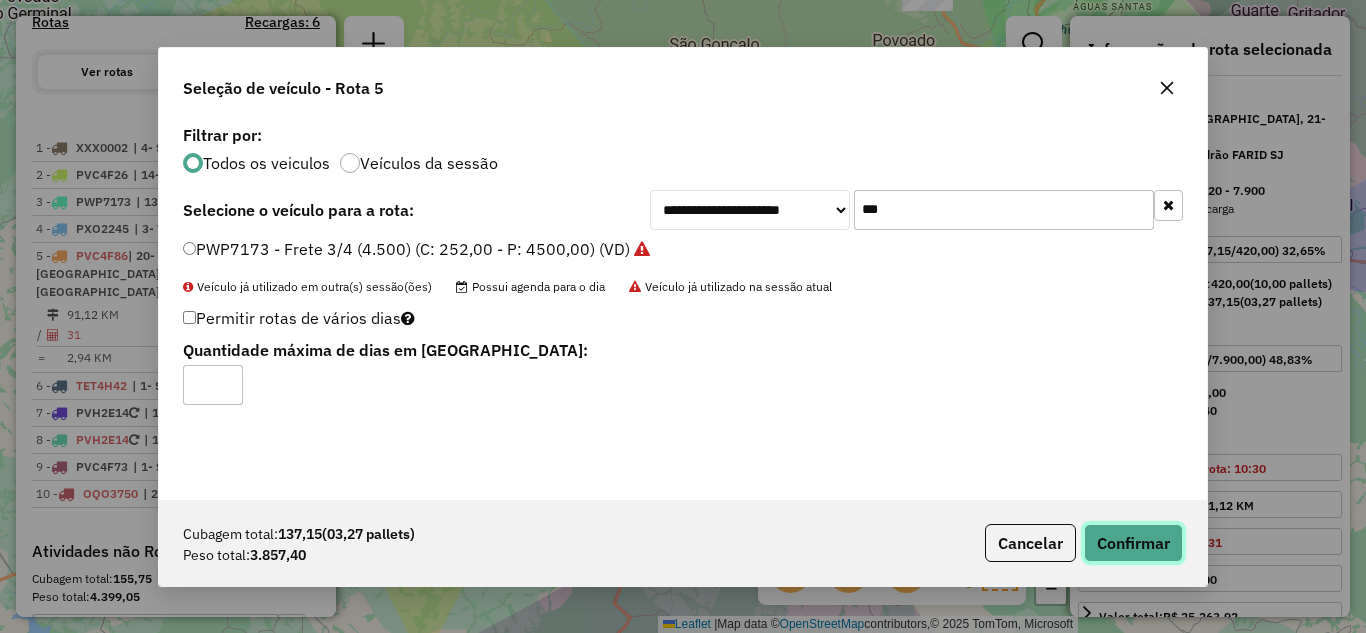 click on "Confirmar" 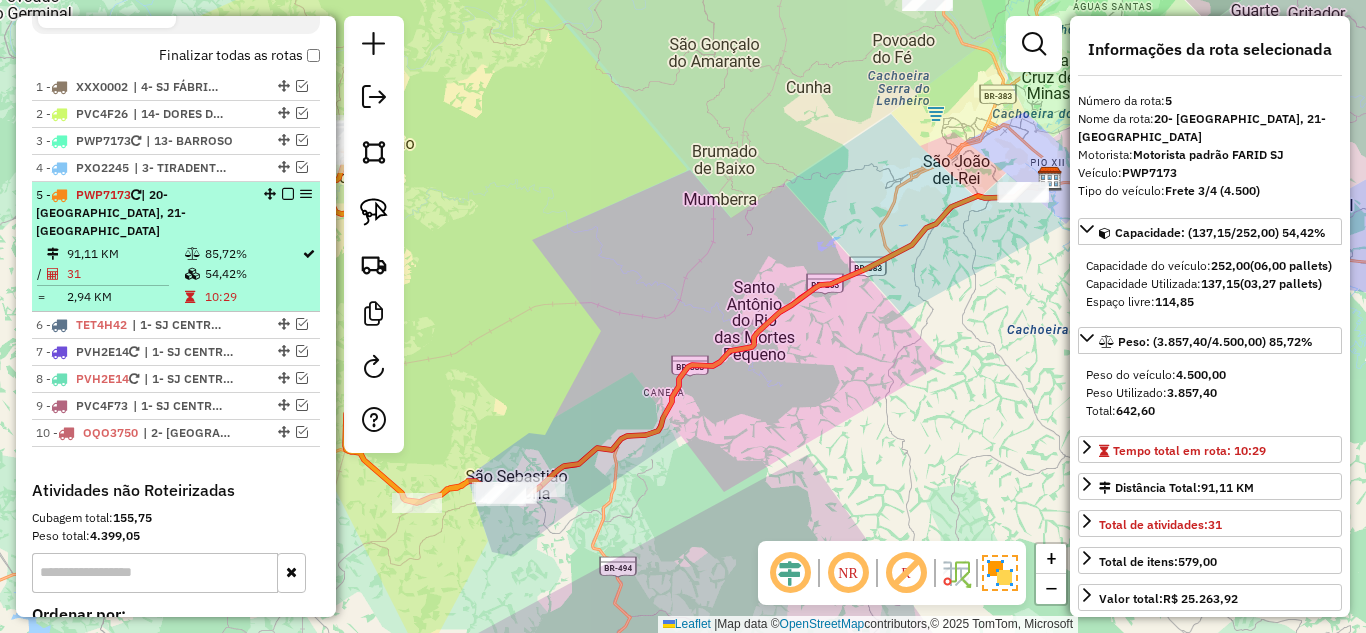 scroll, scrollTop: 682, scrollLeft: 0, axis: vertical 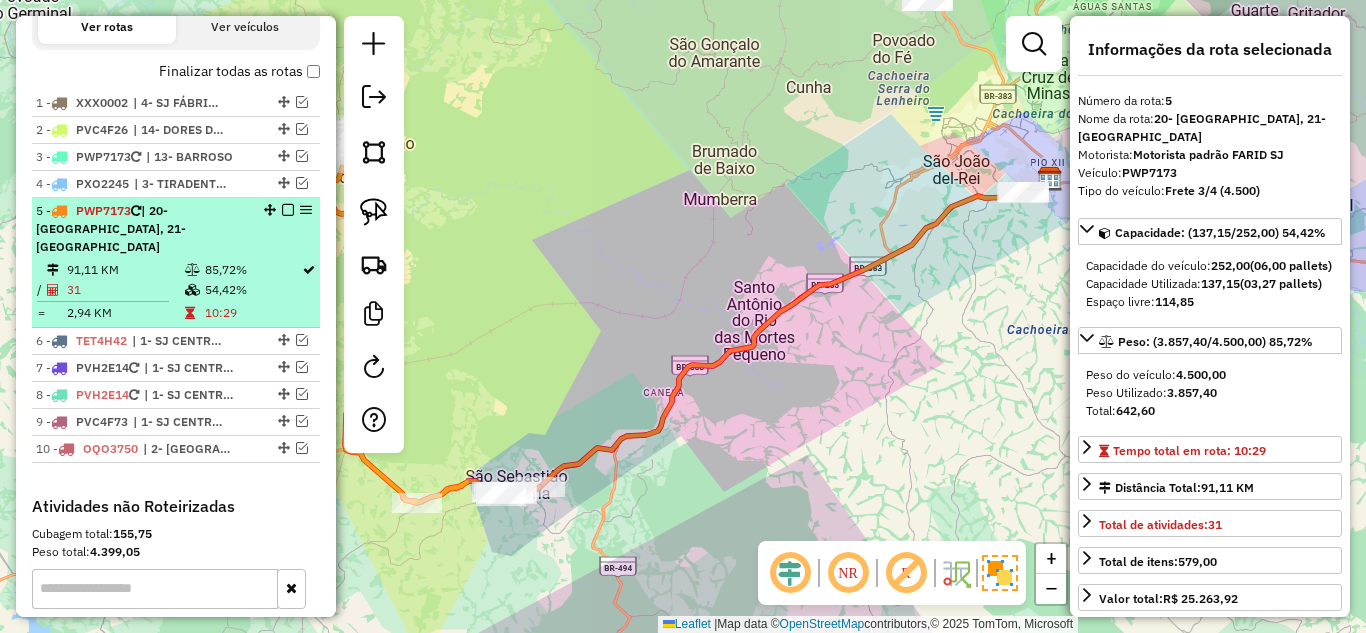 click at bounding box center (288, 210) 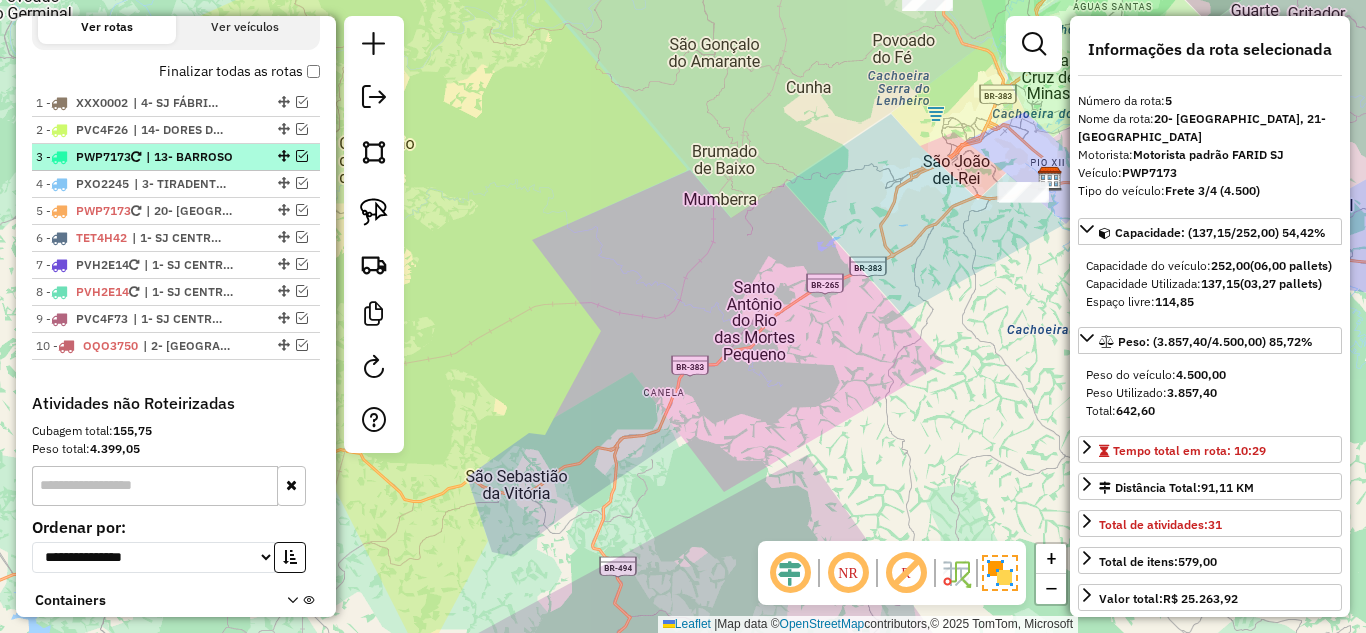 click at bounding box center [302, 156] 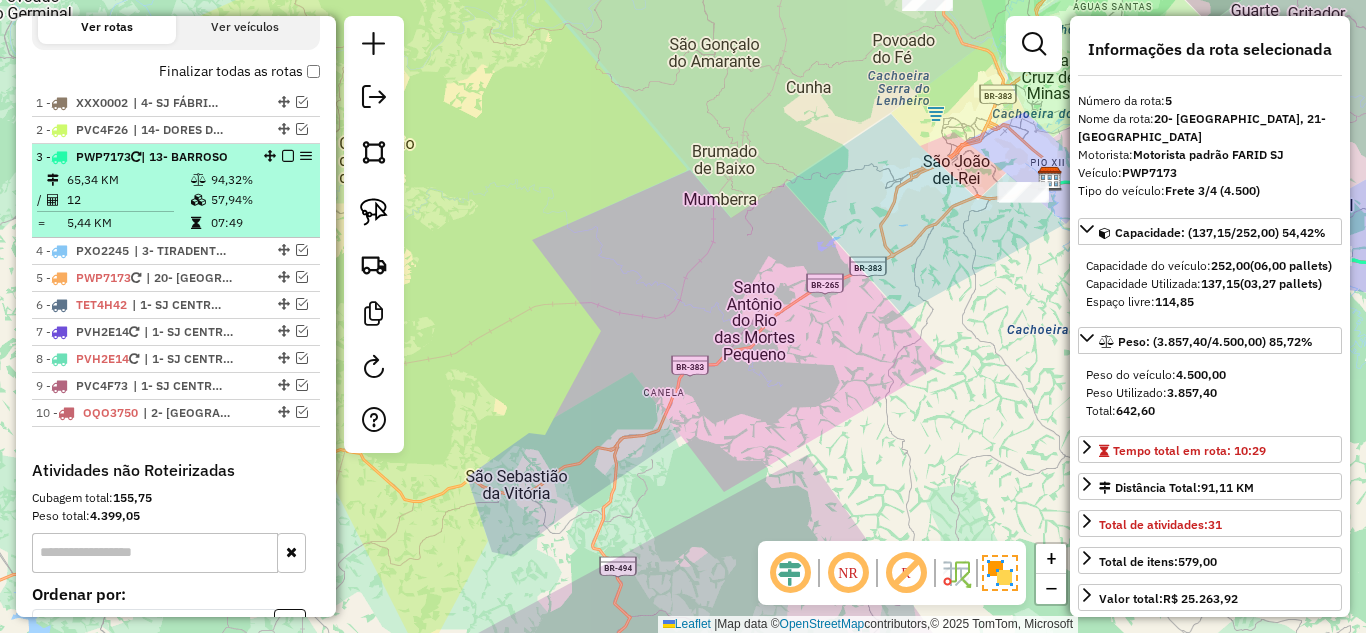 click at bounding box center [200, 180] 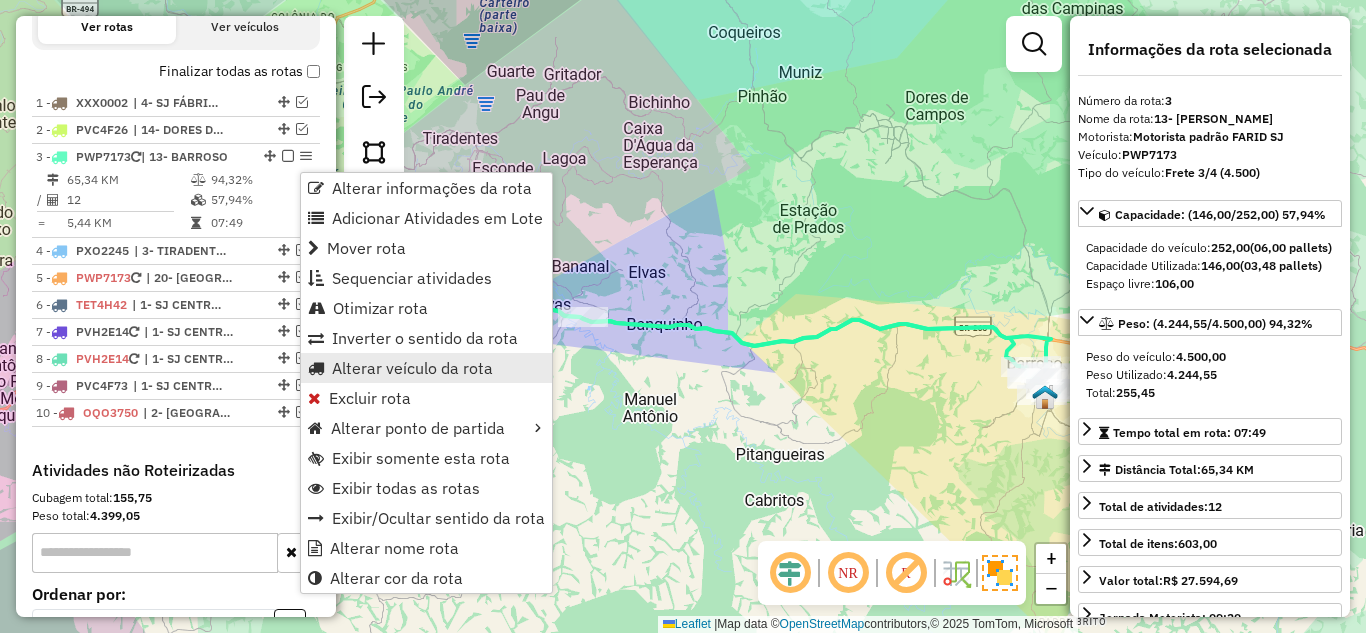 click on "Alterar veículo da rota" at bounding box center [412, 368] 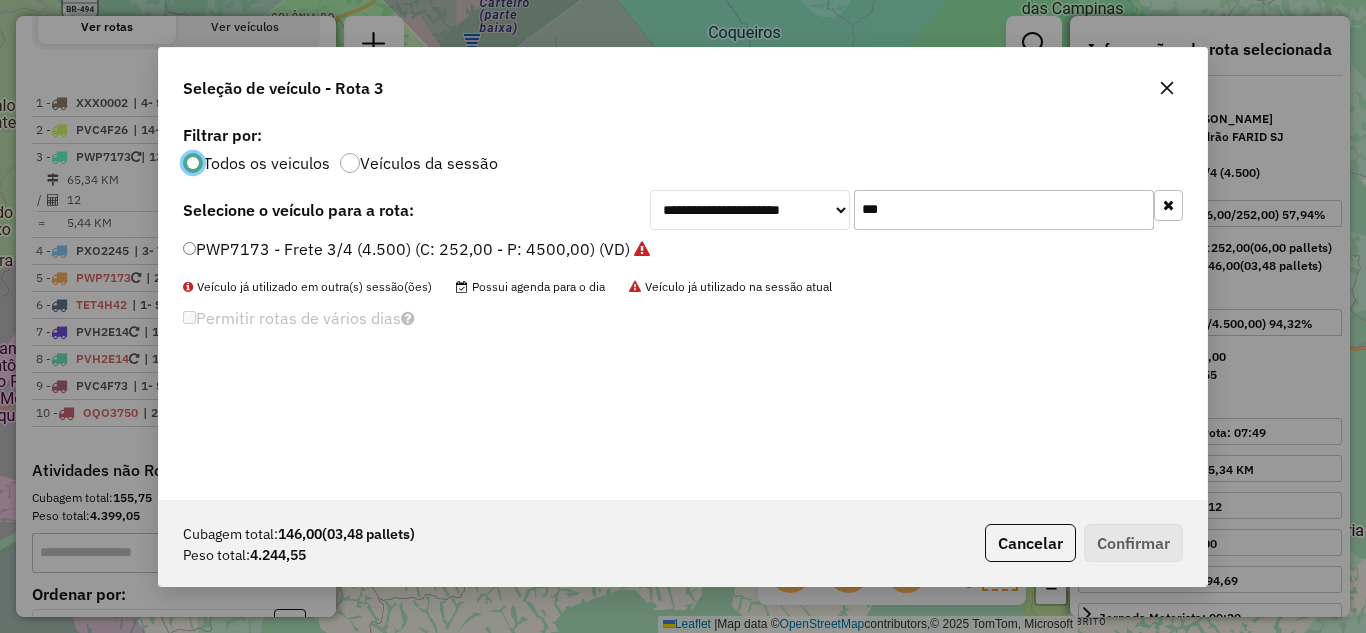 scroll, scrollTop: 11, scrollLeft: 6, axis: both 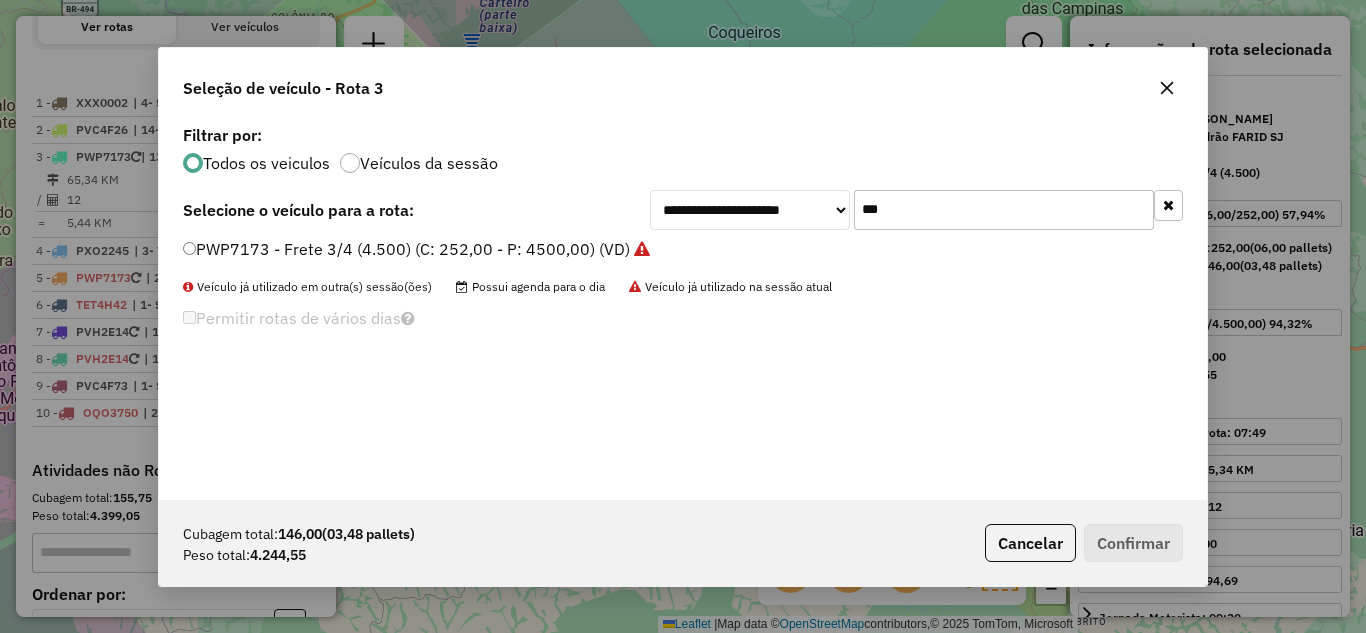 drag, startPoint x: 882, startPoint y: 217, endPoint x: 835, endPoint y: 207, distance: 48.052055 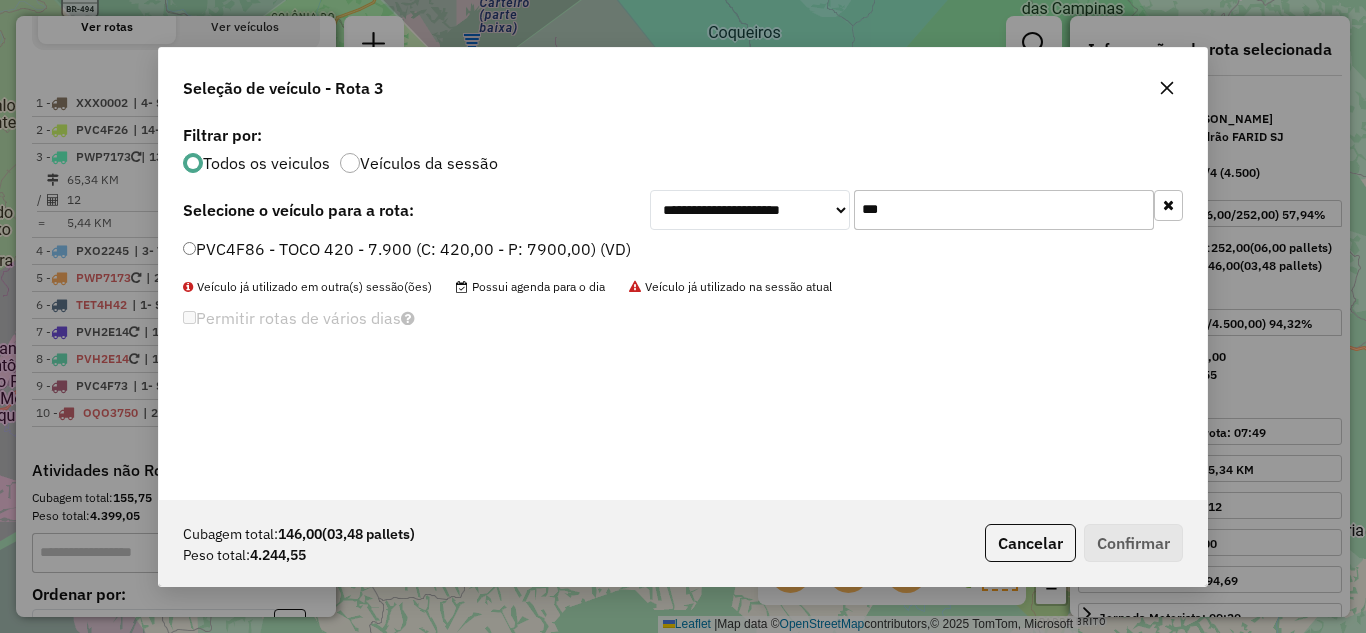 type on "***" 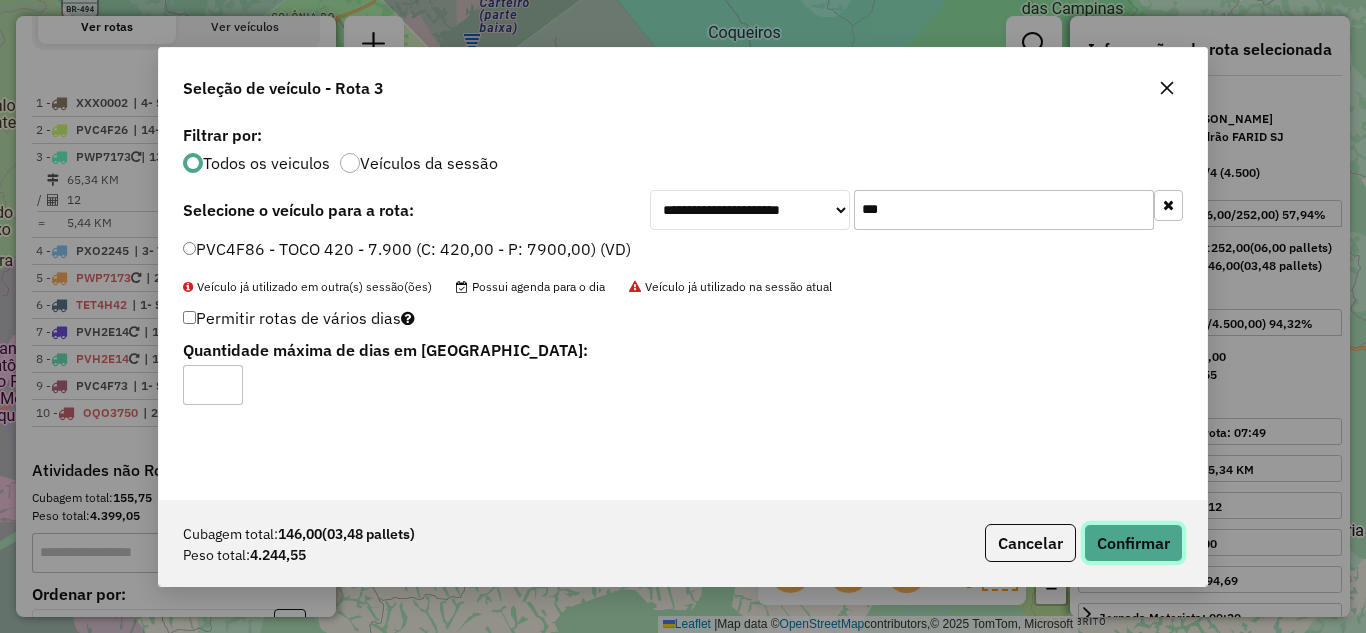 click on "Confirmar" 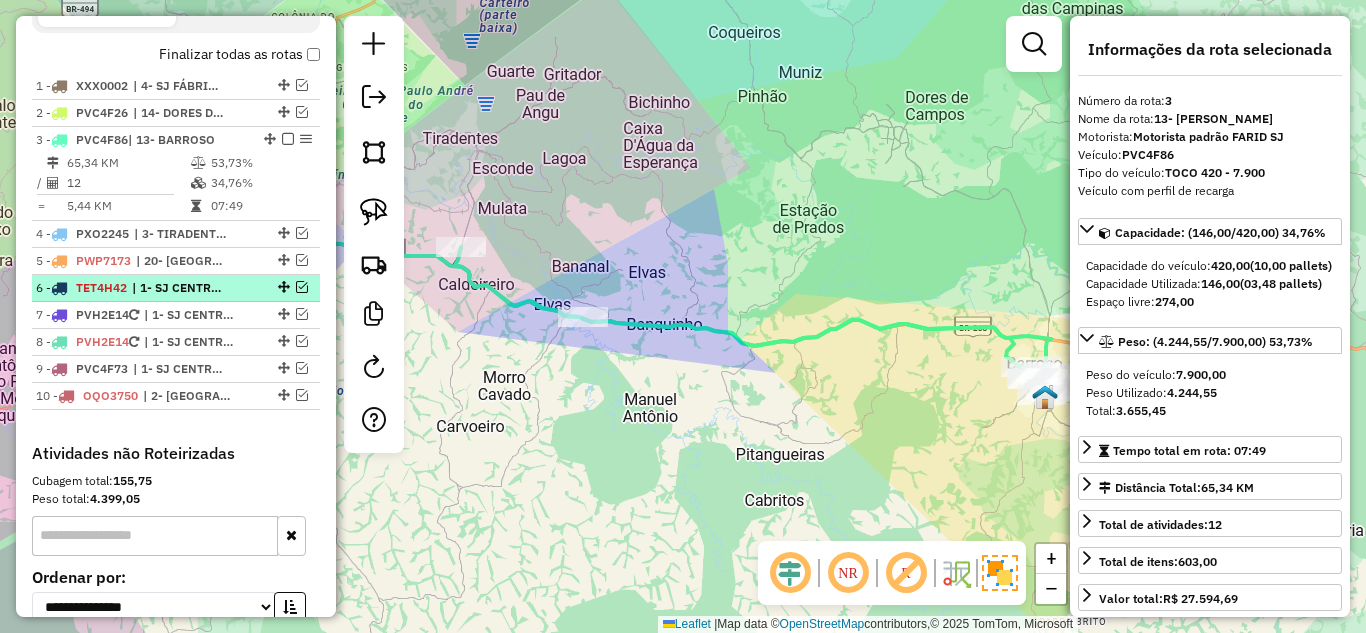 scroll, scrollTop: 528, scrollLeft: 0, axis: vertical 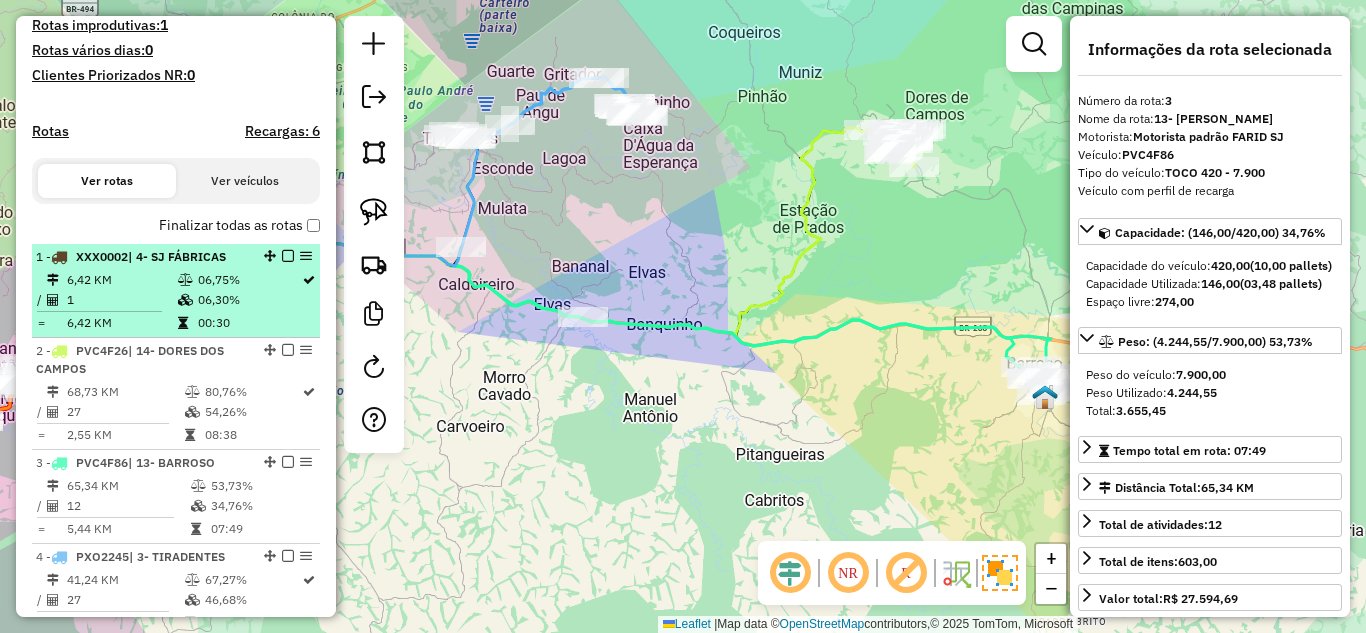 click on "06,75%" at bounding box center [249, 280] 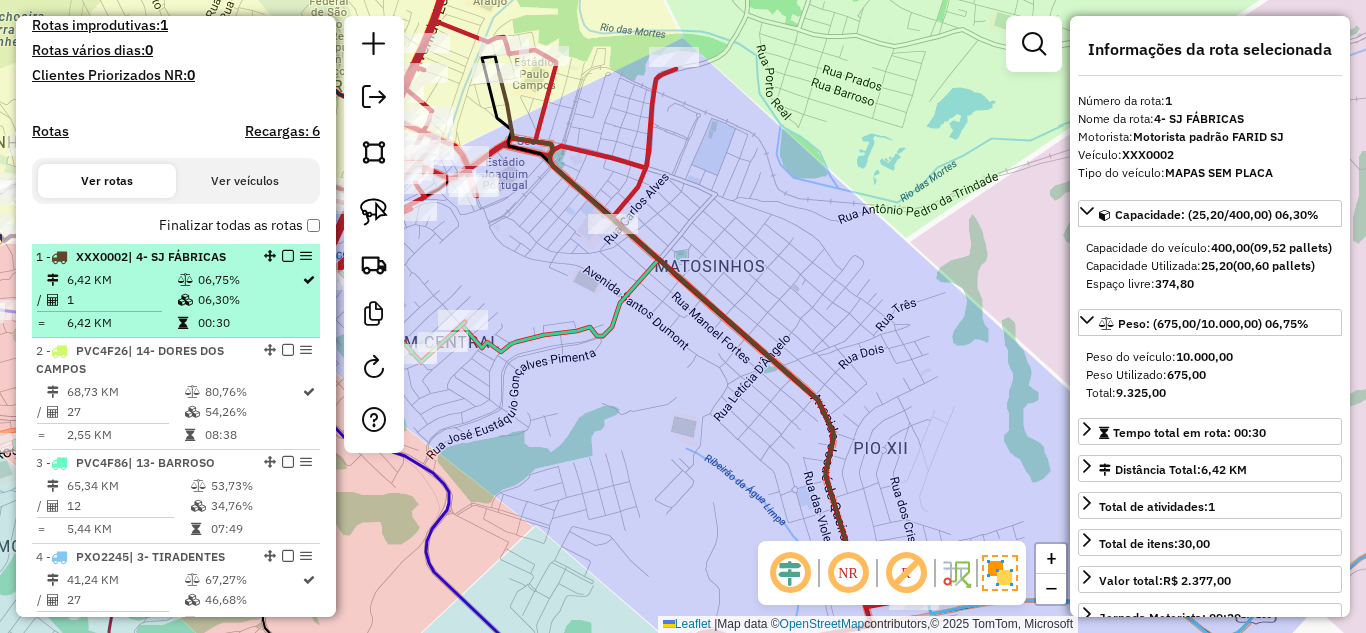 click at bounding box center (288, 256) 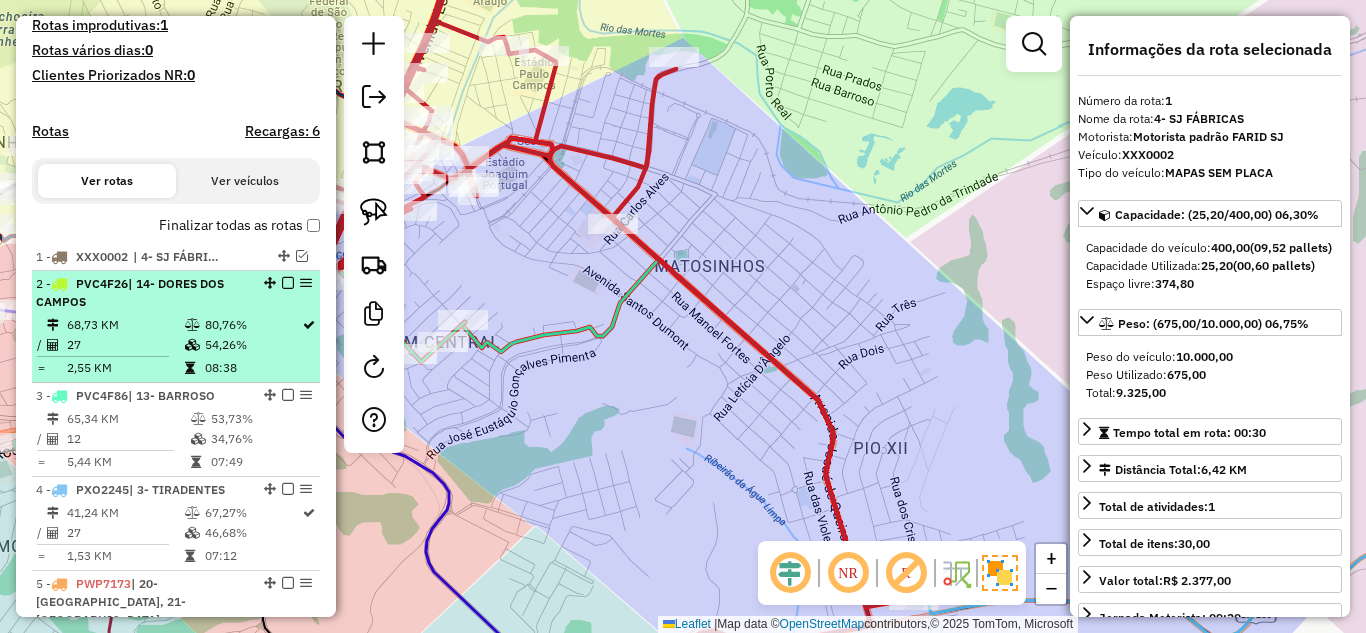 click on "2 -       PVC4F26   | 14- DORES DOS CAMPOS" at bounding box center [142, 293] 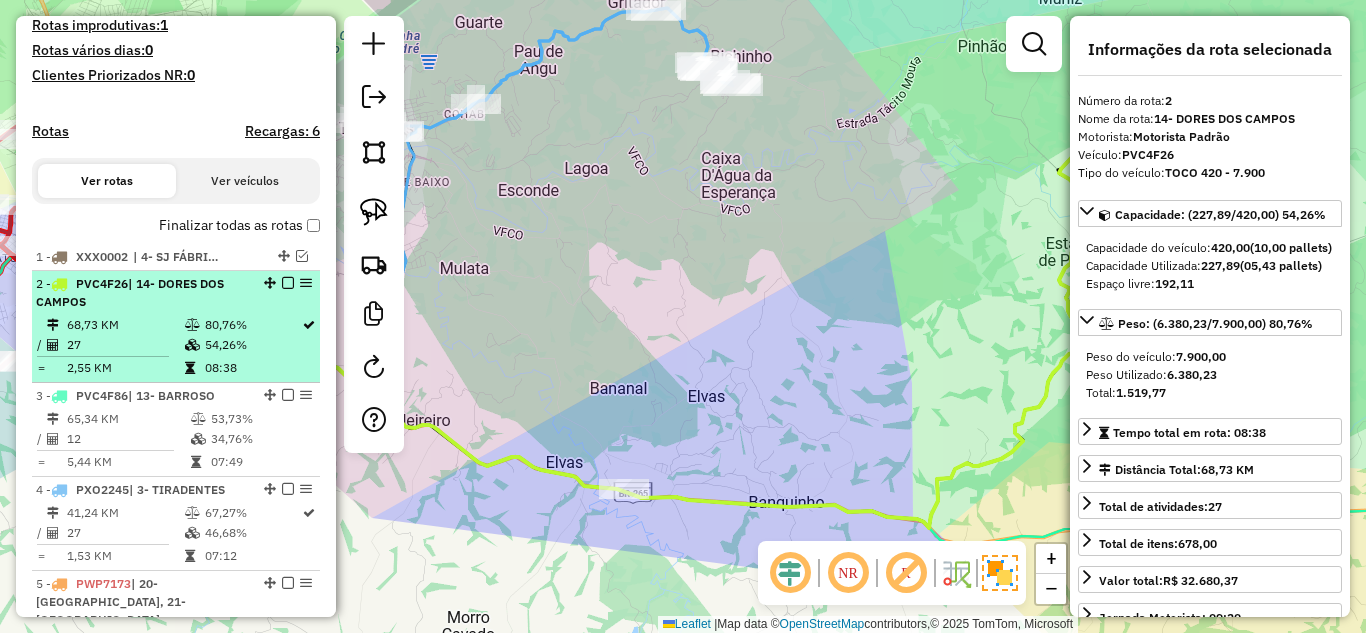 click at bounding box center [288, 283] 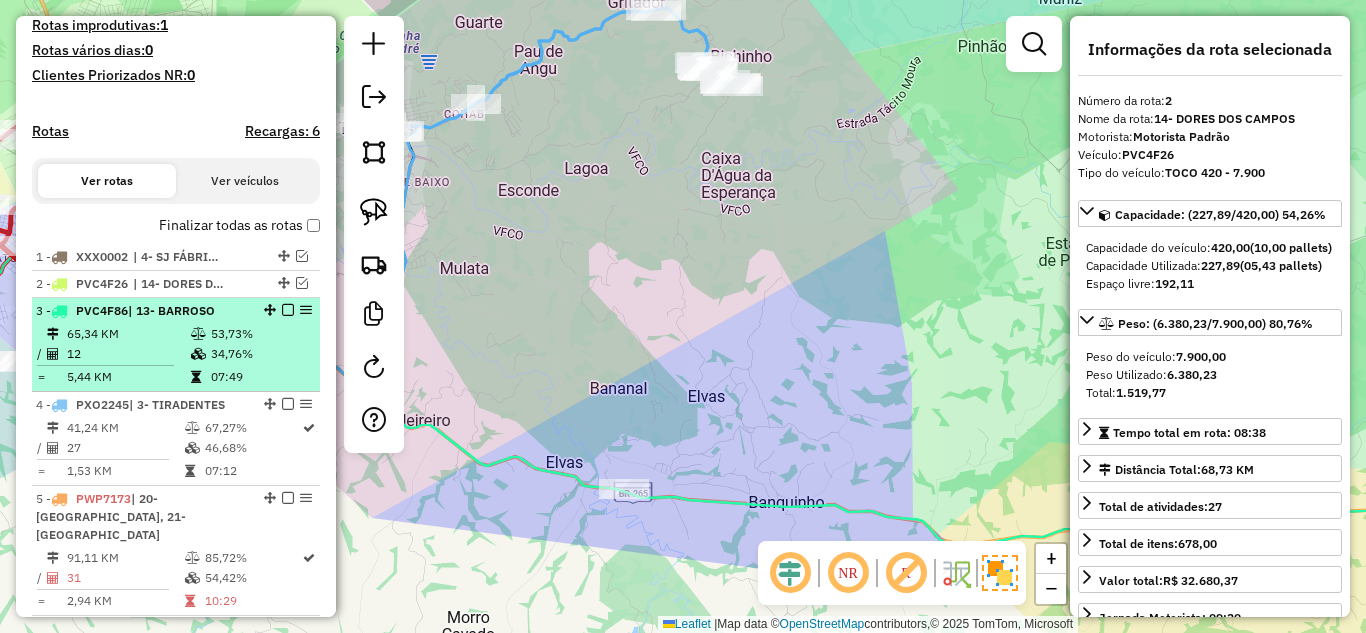 click on "65,34 KM" at bounding box center [128, 334] 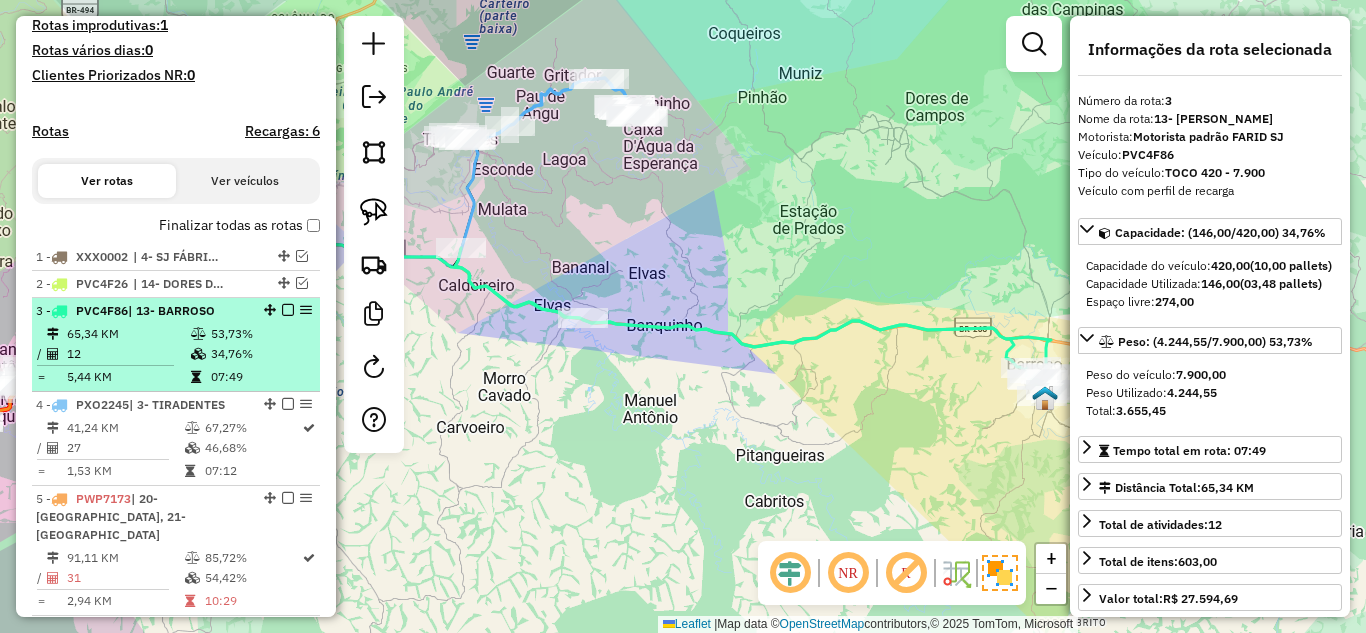 click at bounding box center (288, 310) 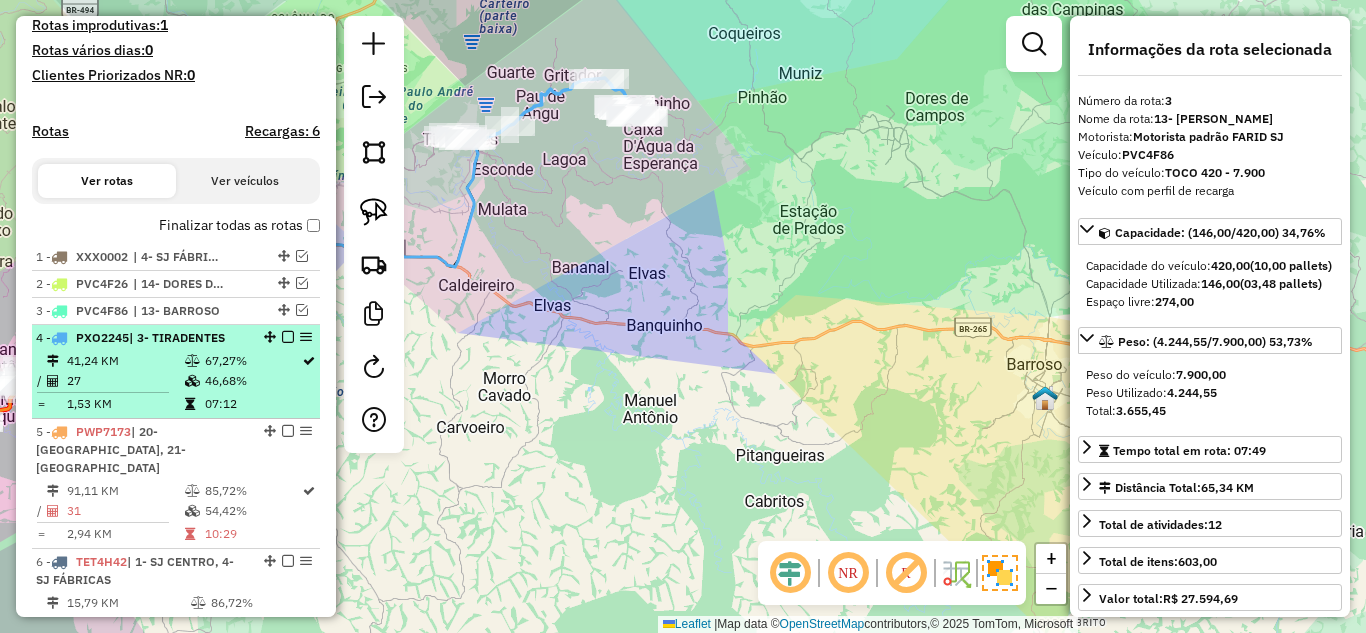 click on "41,24 KM" at bounding box center (125, 361) 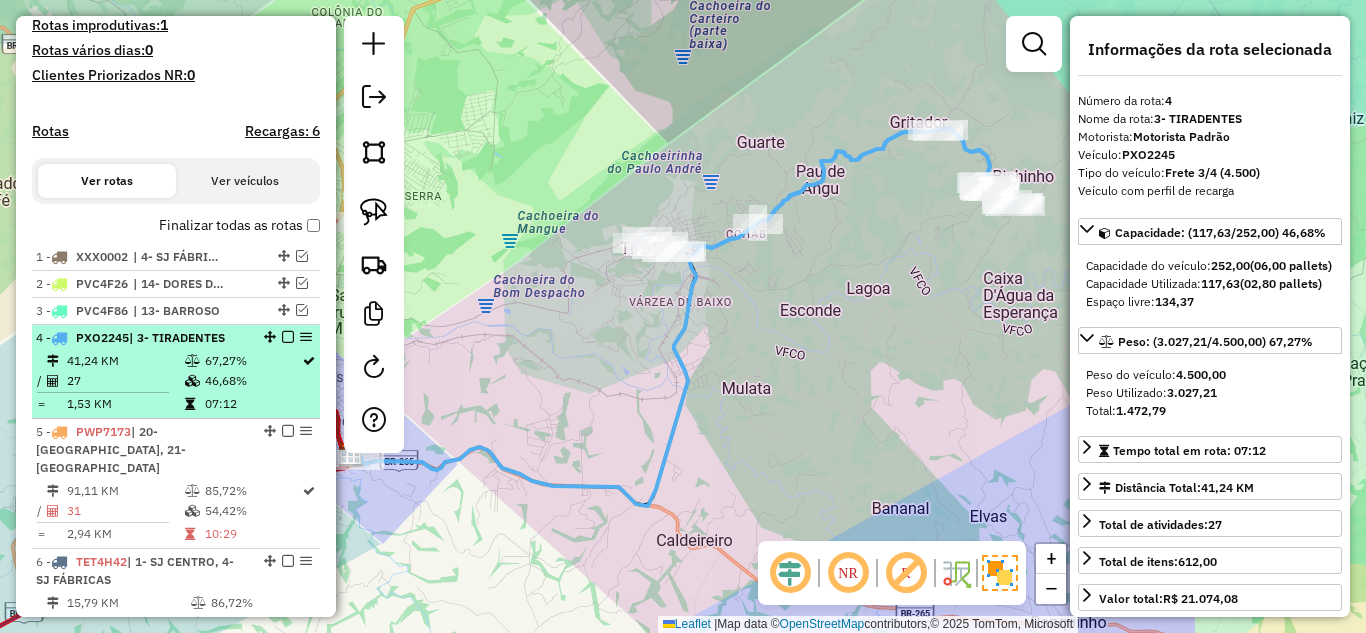 click at bounding box center (288, 337) 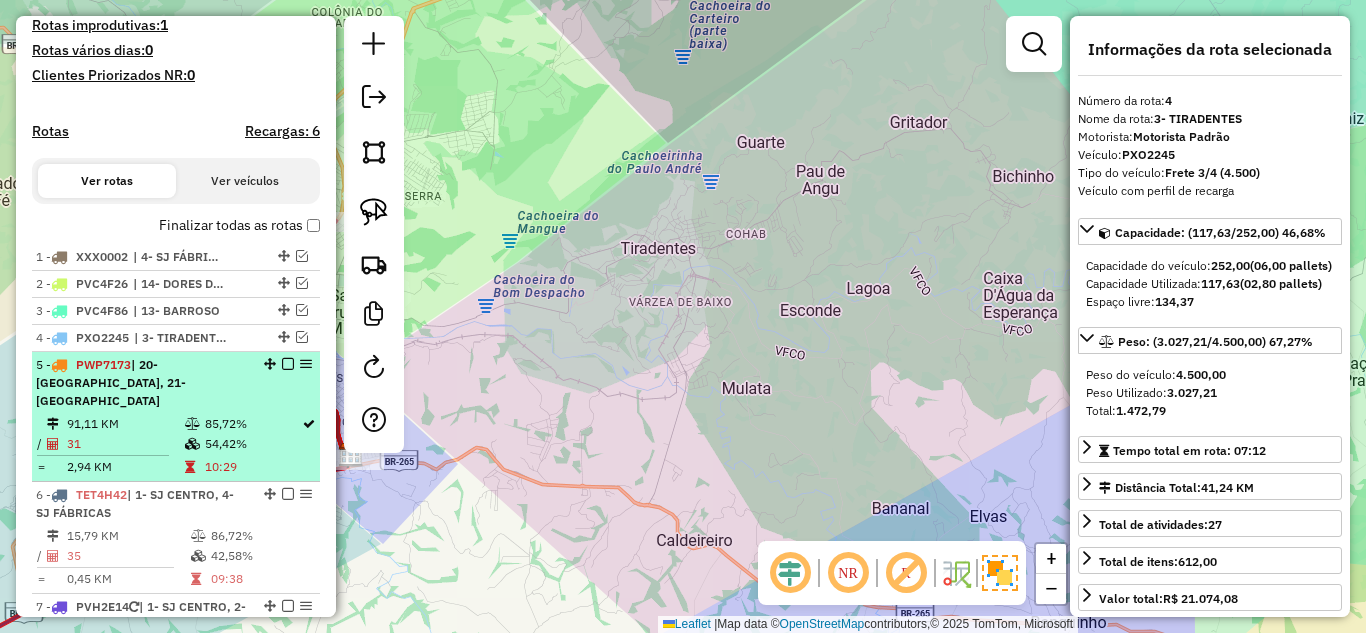 click on "5 -       PWP7173   | 20- CONCEIÇÃO DA BARRA DE MINAS, 21- SÃO SEBASTIÃO DA VITÓRIA" at bounding box center (142, 383) 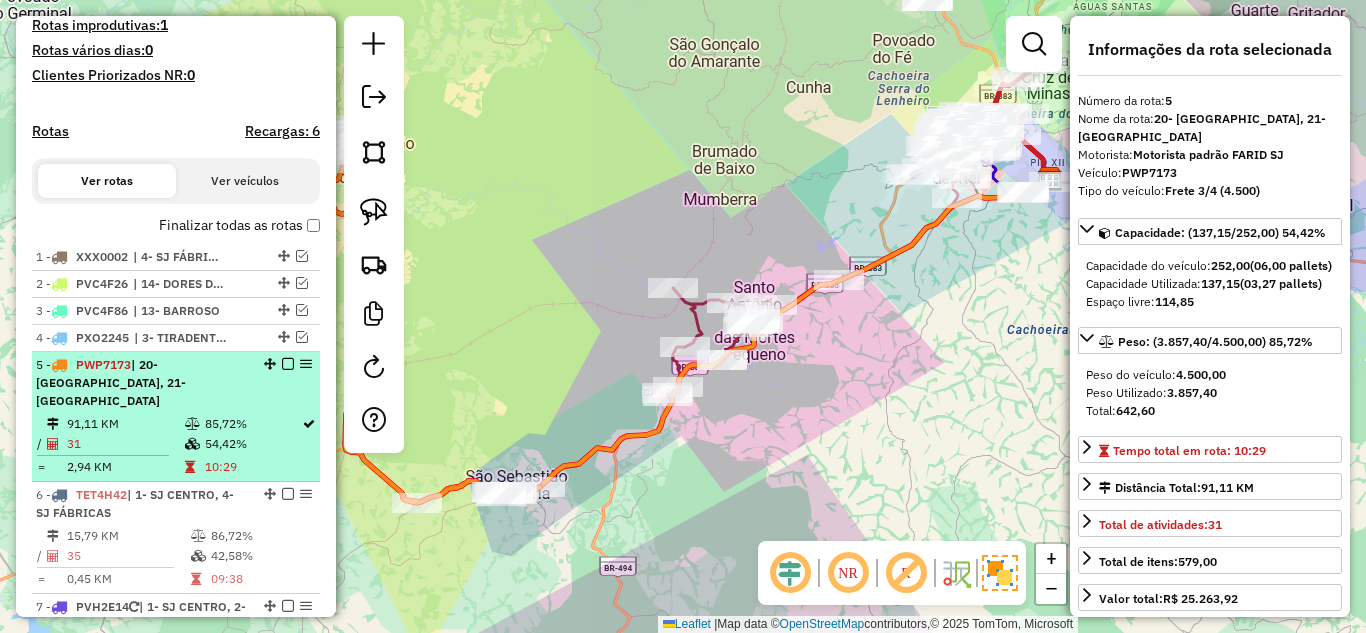 click at bounding box center [288, 364] 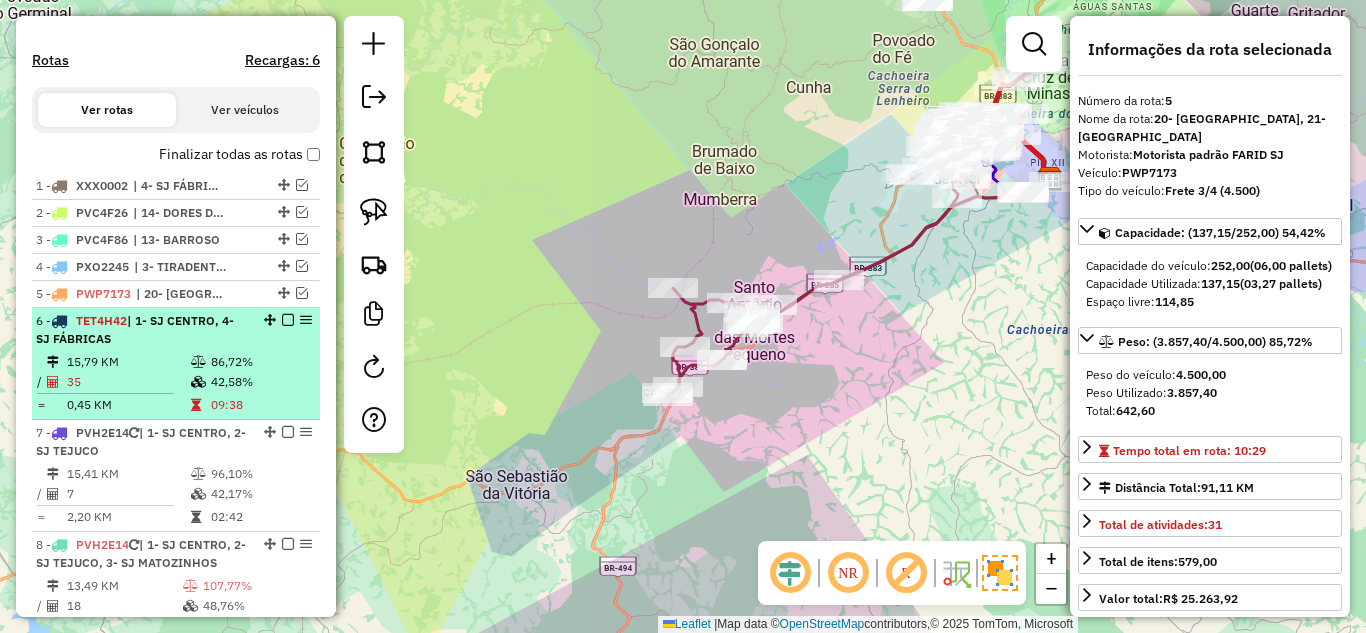 scroll, scrollTop: 628, scrollLeft: 0, axis: vertical 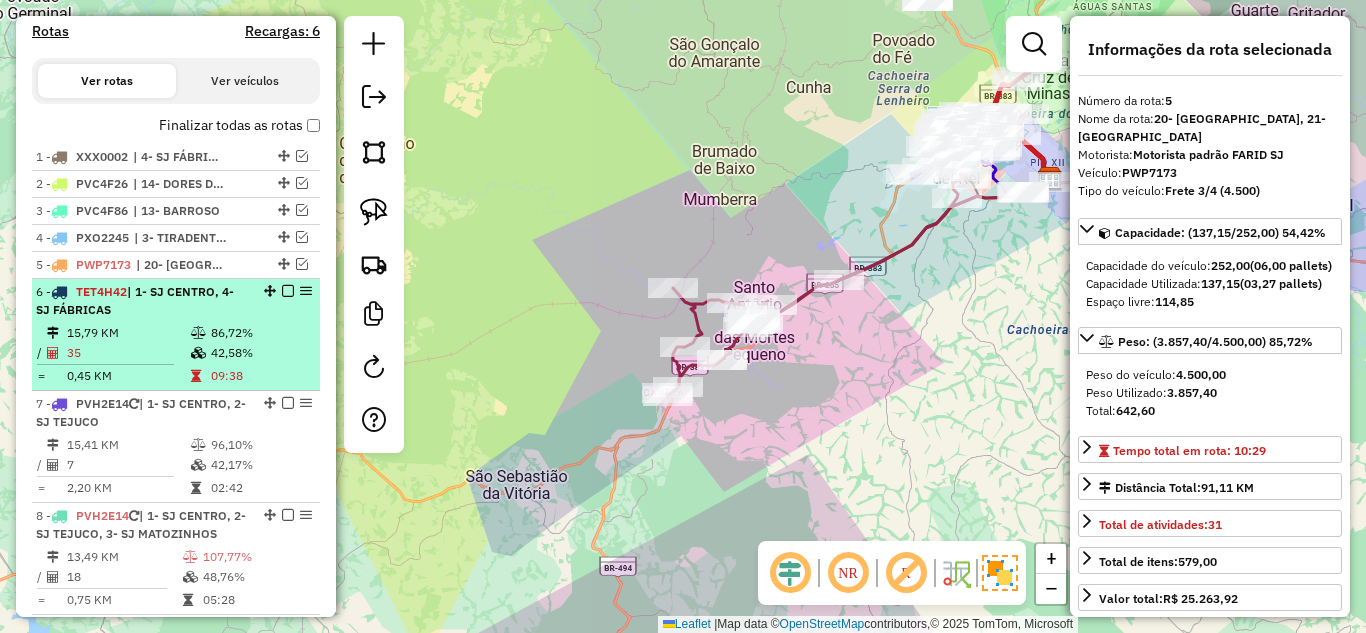 click at bounding box center (198, 333) 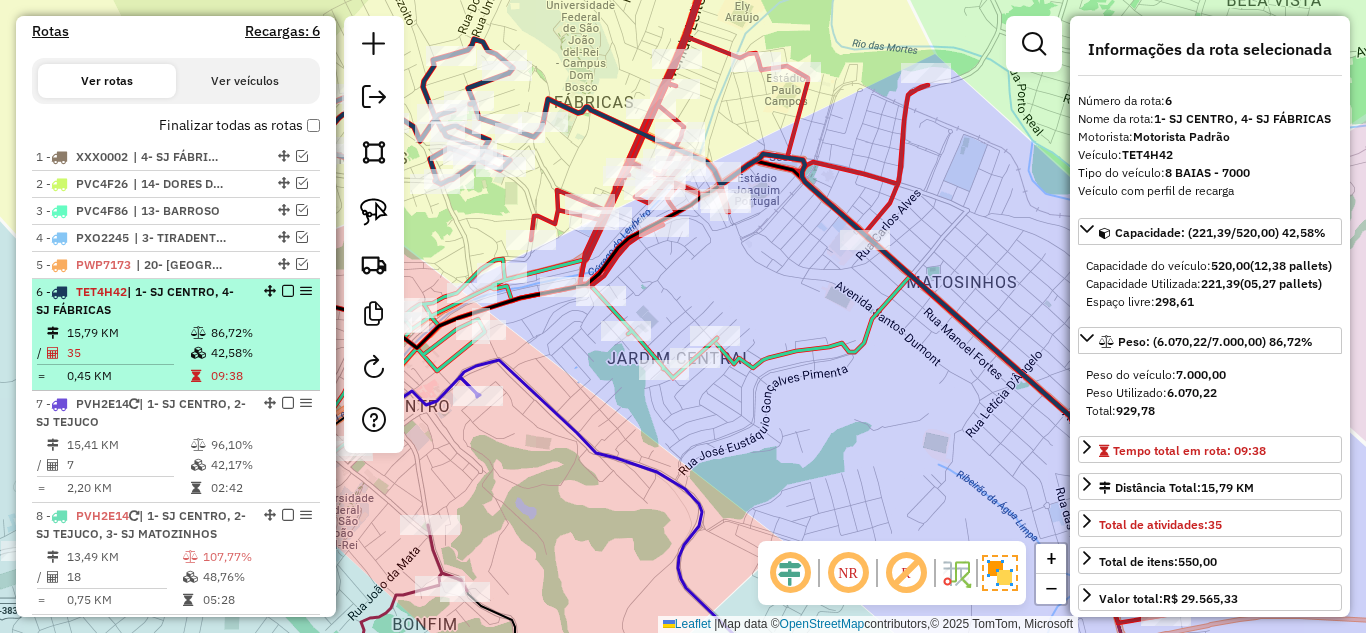 click at bounding box center [288, 291] 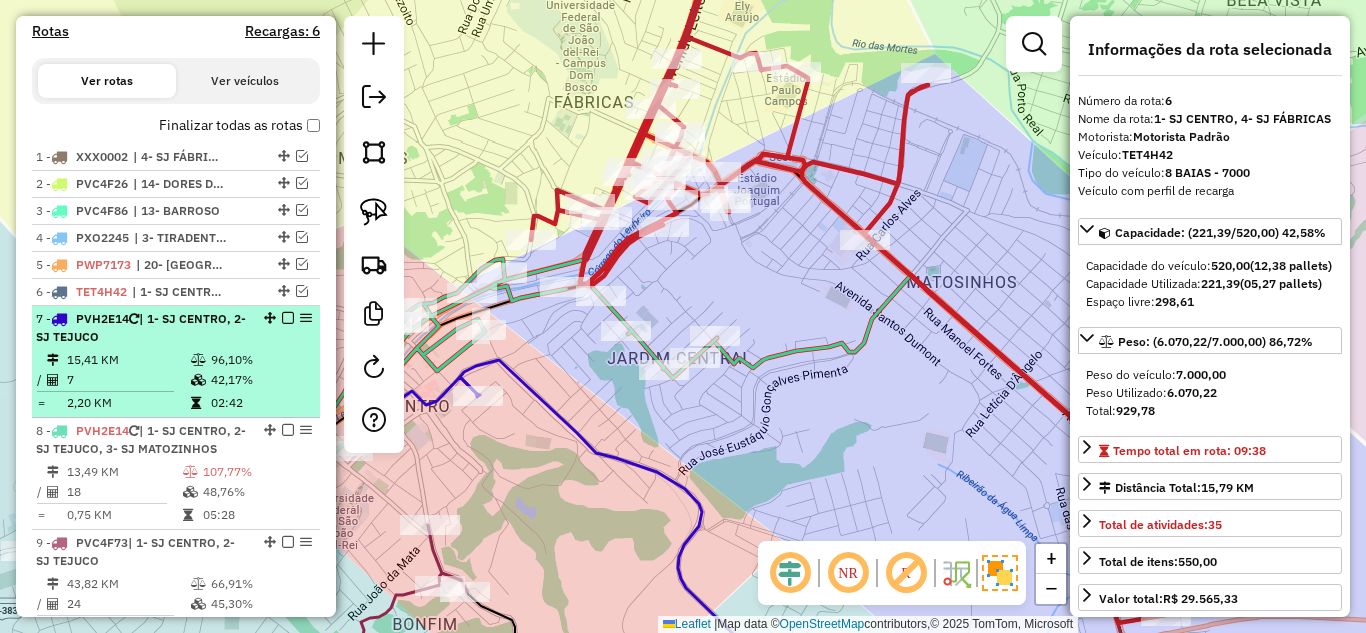 click on "42,17%" at bounding box center [260, 380] 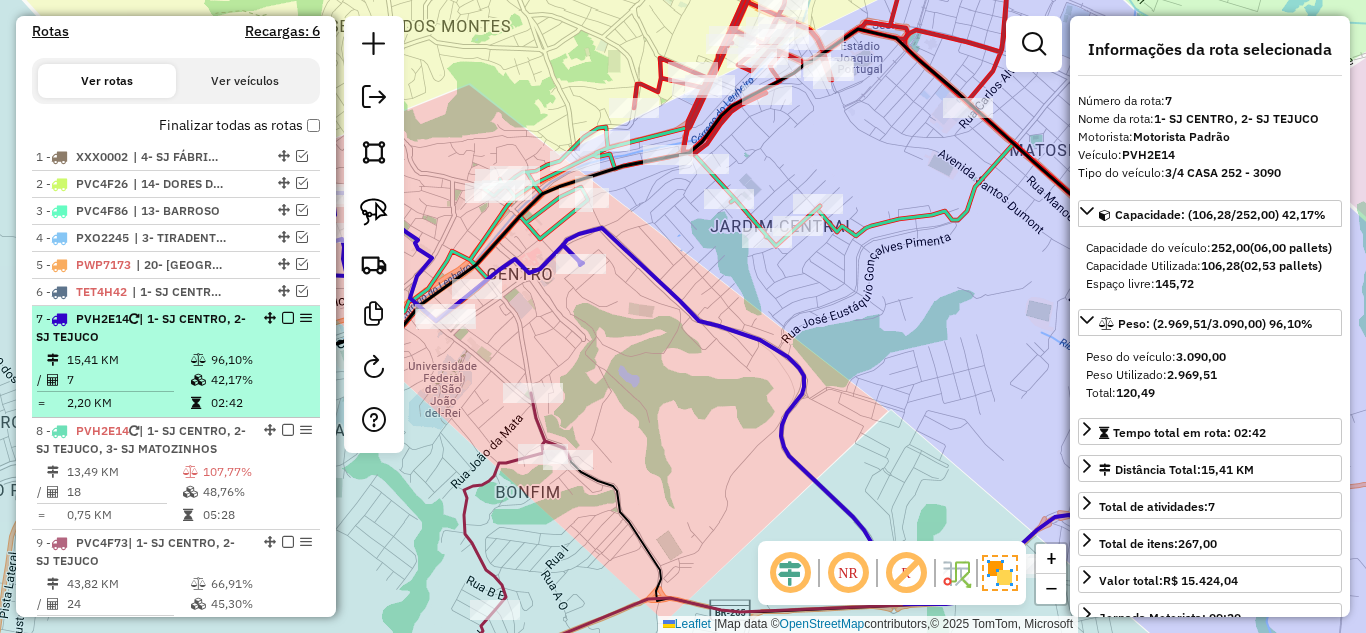 click at bounding box center (288, 318) 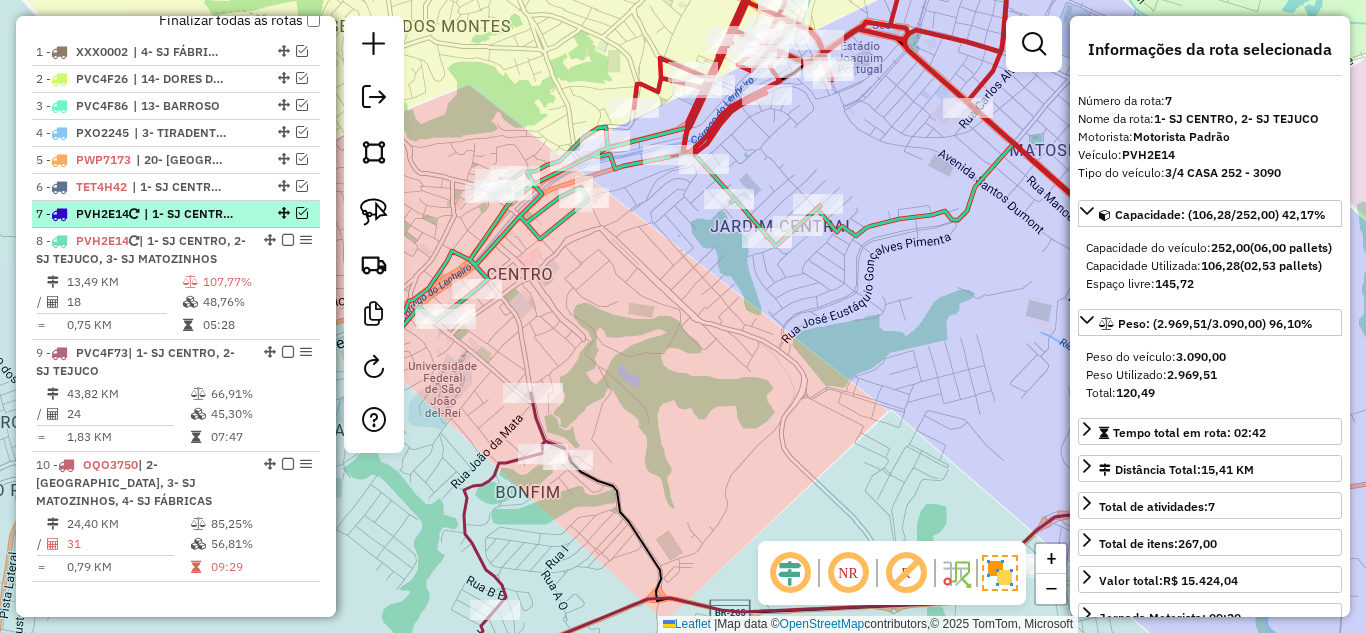 scroll, scrollTop: 828, scrollLeft: 0, axis: vertical 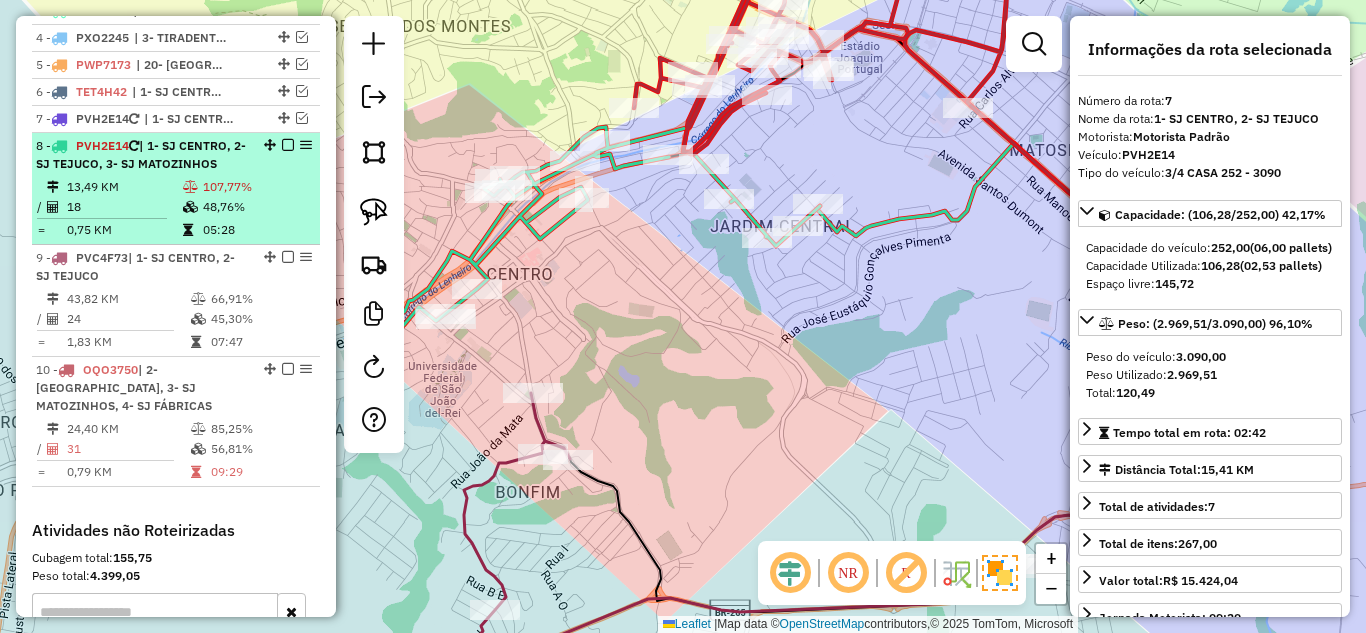 click at bounding box center [288, 145] 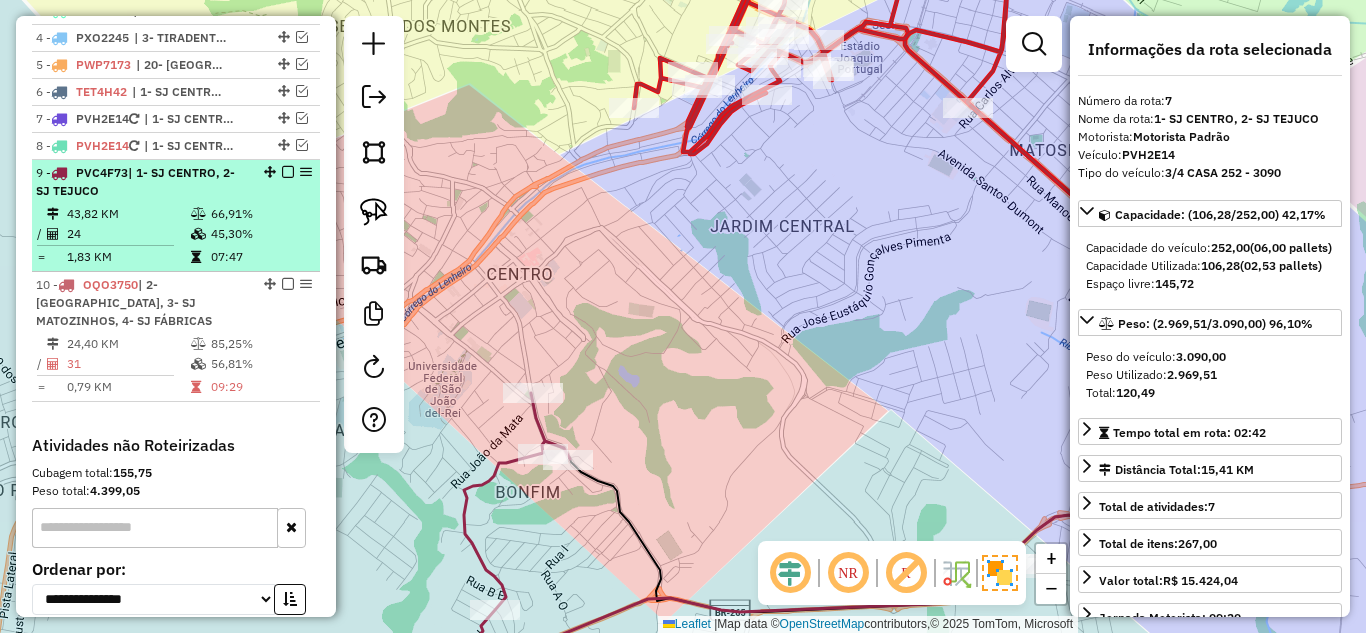click on "66,91%" at bounding box center (260, 214) 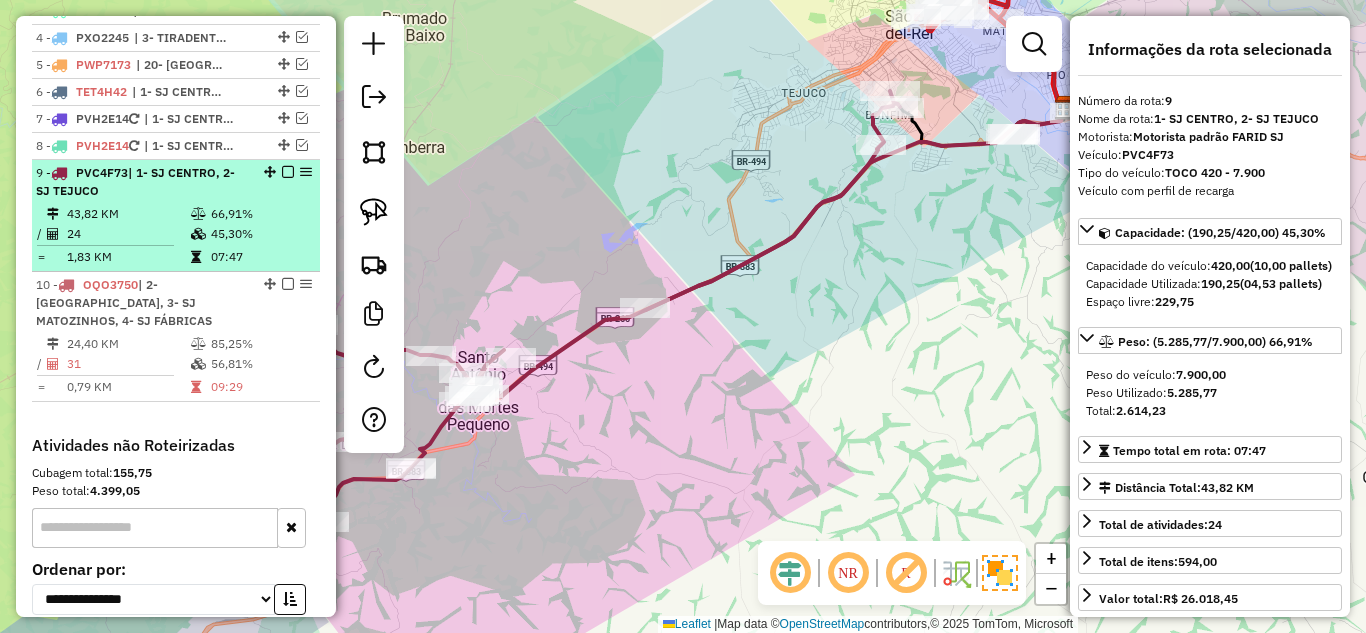 click at bounding box center [288, 172] 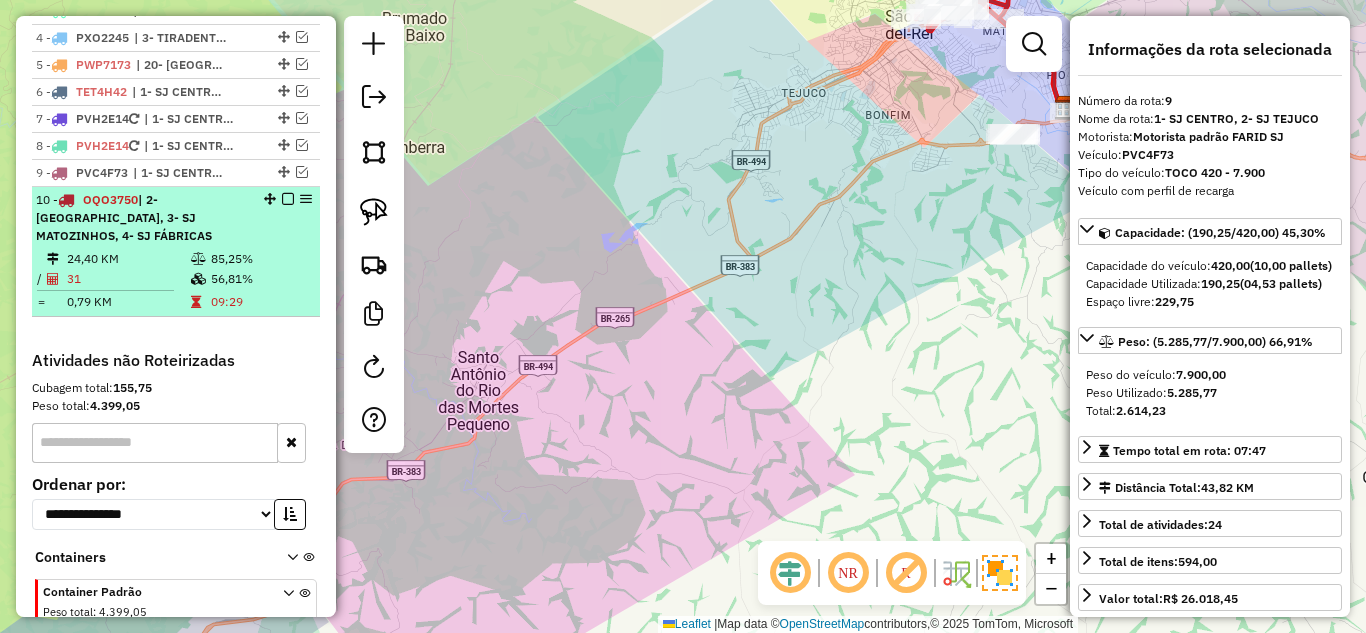 click on "56,81%" at bounding box center [260, 279] 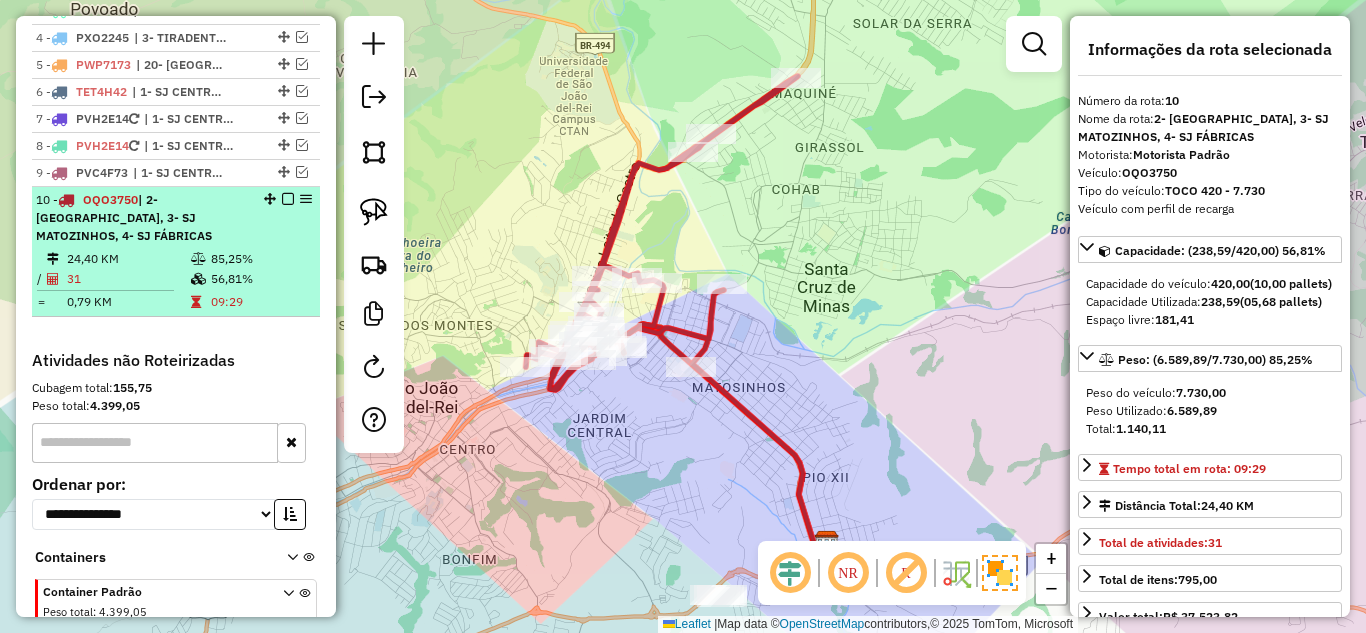 click at bounding box center [282, 199] 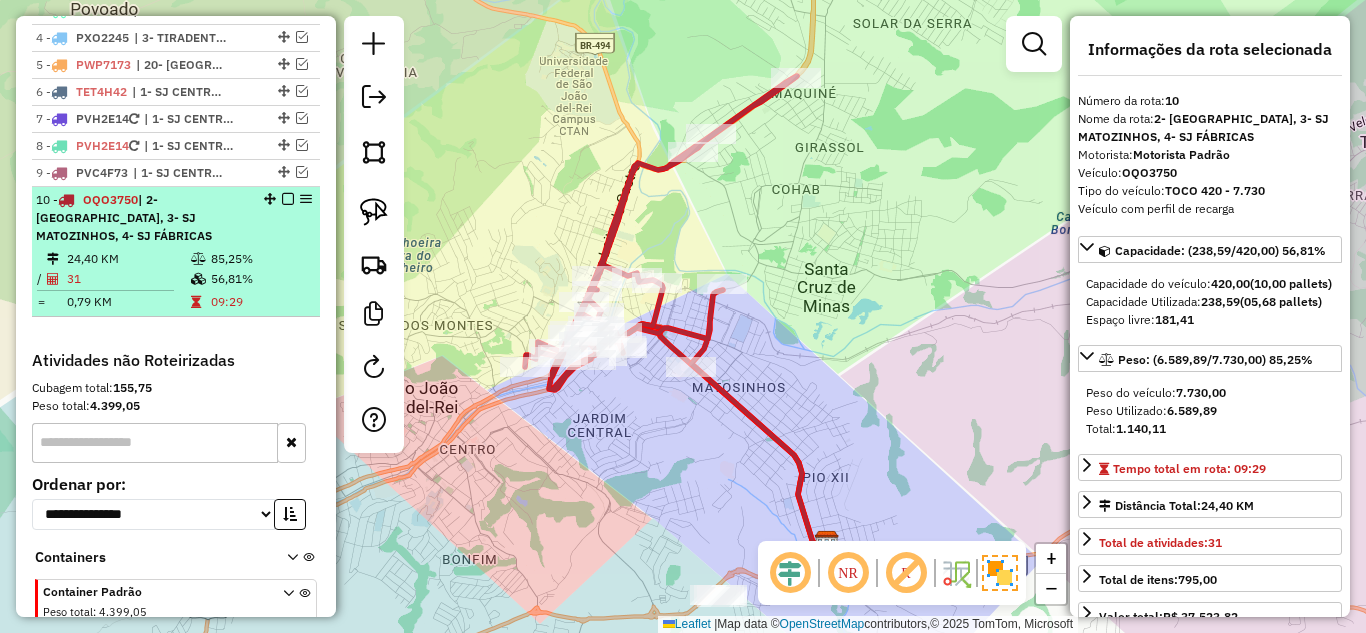 click at bounding box center (288, 199) 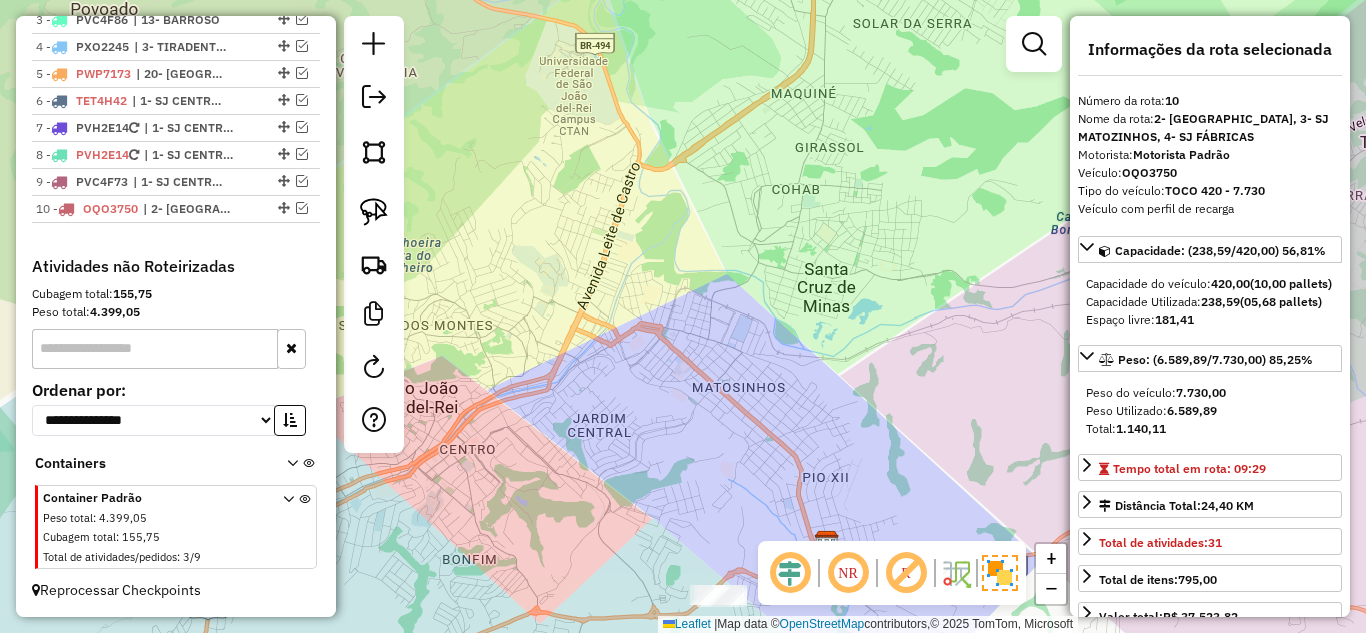 click on "Janela de atendimento Grade de atendimento Capacidade Transportadoras Veículos Cliente Pedidos  Rotas Selecione os dias de semana para filtrar as janelas de atendimento  Seg   Ter   Qua   Qui   Sex   Sáb   Dom  Informe o período da janela de atendimento: De: Até:  Filtrar exatamente a janela do cliente  Considerar janela de atendimento padrão  Selecione os dias de semana para filtrar as grades de atendimento  Seg   Ter   Qua   Qui   Sex   Sáb   Dom   Considerar clientes sem dia de atendimento cadastrado  Clientes fora do dia de atendimento selecionado Filtrar as atividades entre os valores definidos abaixo:  Peso mínimo:   Peso máximo:   Cubagem mínima:   Cubagem máxima:   De:   Até:  Filtrar as atividades entre o tempo de atendimento definido abaixo:  De:   Até:   Considerar capacidade total dos clientes não roteirizados Transportadora: Selecione um ou mais itens Tipo de veículo: Selecione um ou mais itens Veículo: Selecione um ou mais itens Motorista: Selecione um ou mais itens Nome: Rótulo:" 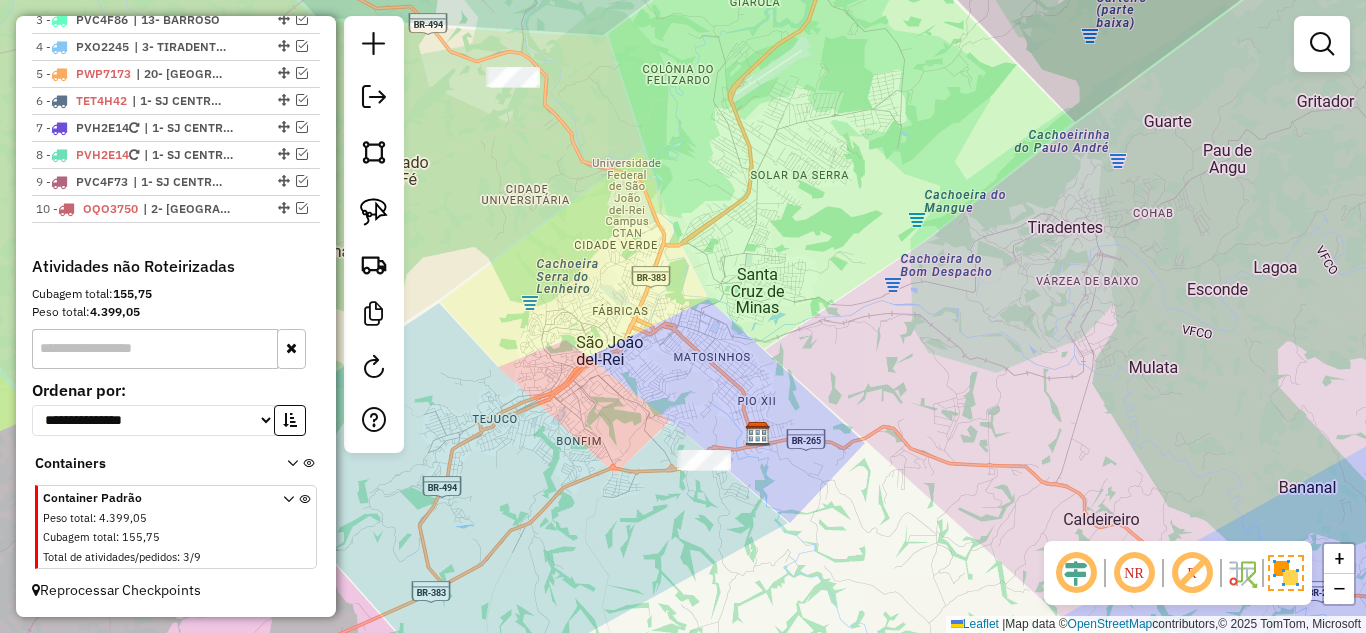 drag, startPoint x: 722, startPoint y: 369, endPoint x: 723, endPoint y: 354, distance: 15.033297 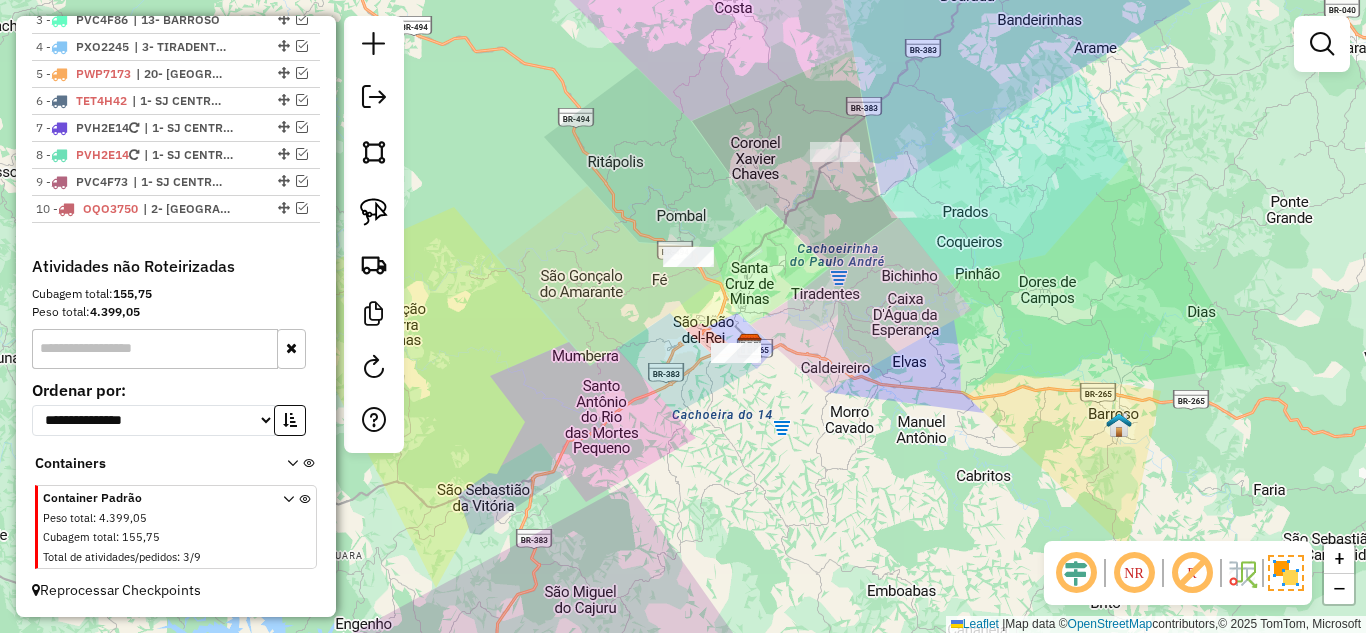 drag, startPoint x: 779, startPoint y: 284, endPoint x: 767, endPoint y: 304, distance: 23.323807 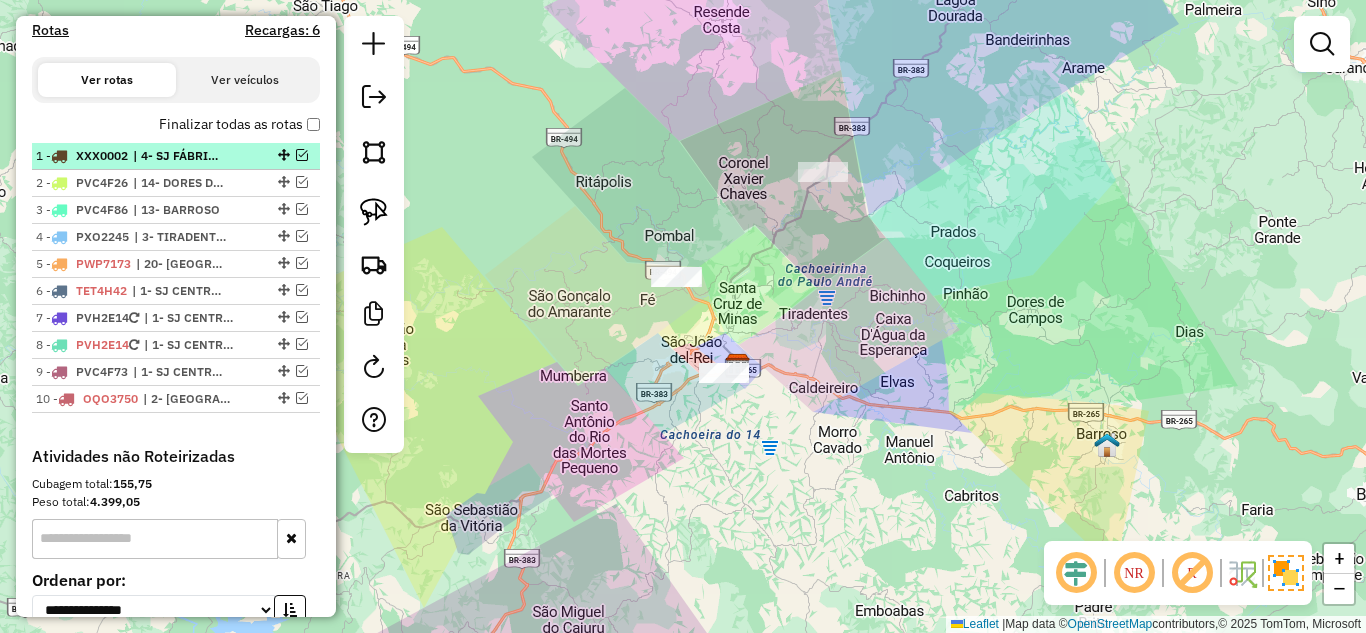 scroll, scrollTop: 628, scrollLeft: 0, axis: vertical 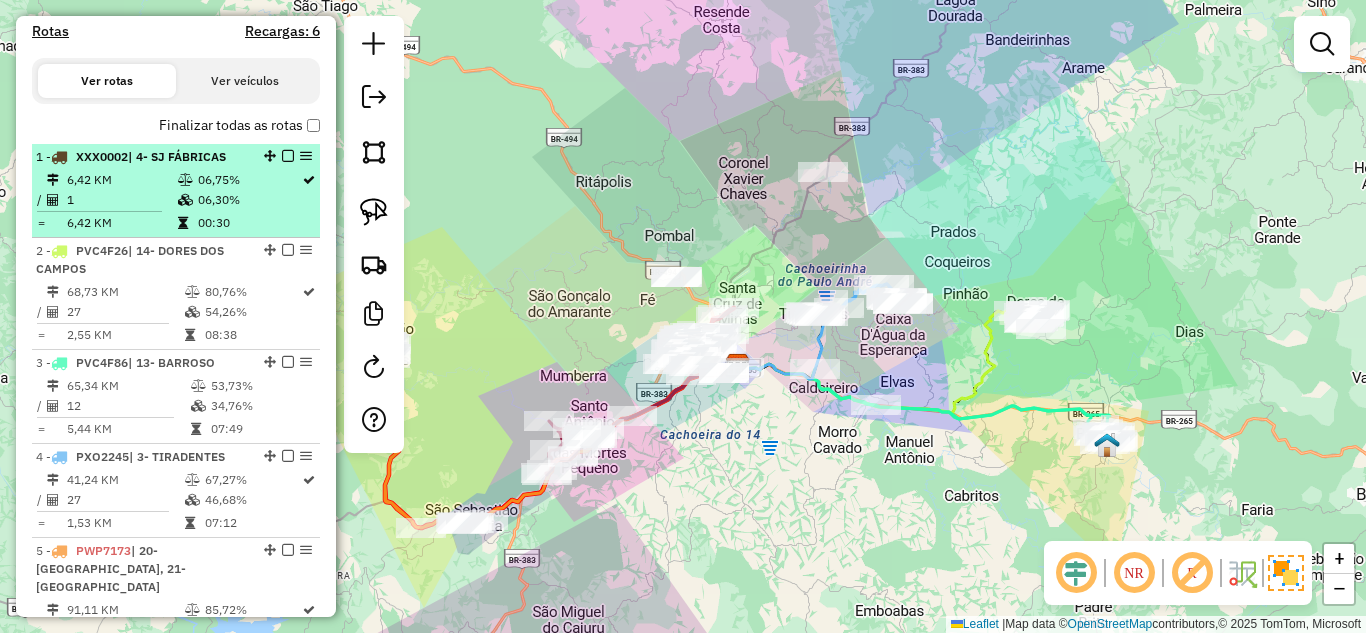 click at bounding box center (288, 156) 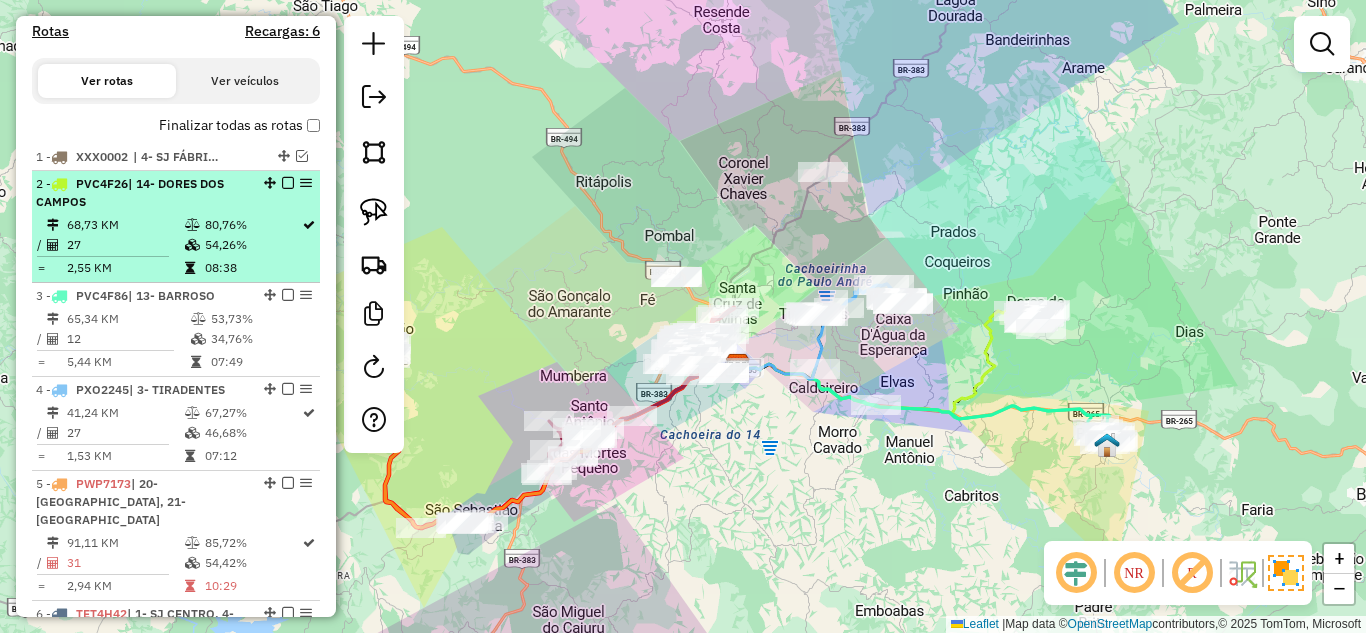 click on "2 -       PVC4F26   | 14- DORES DOS CAMPOS  68,73 KM   80,76%  /  27   54,26%     =  2,55 KM   08:38" at bounding box center [176, 227] 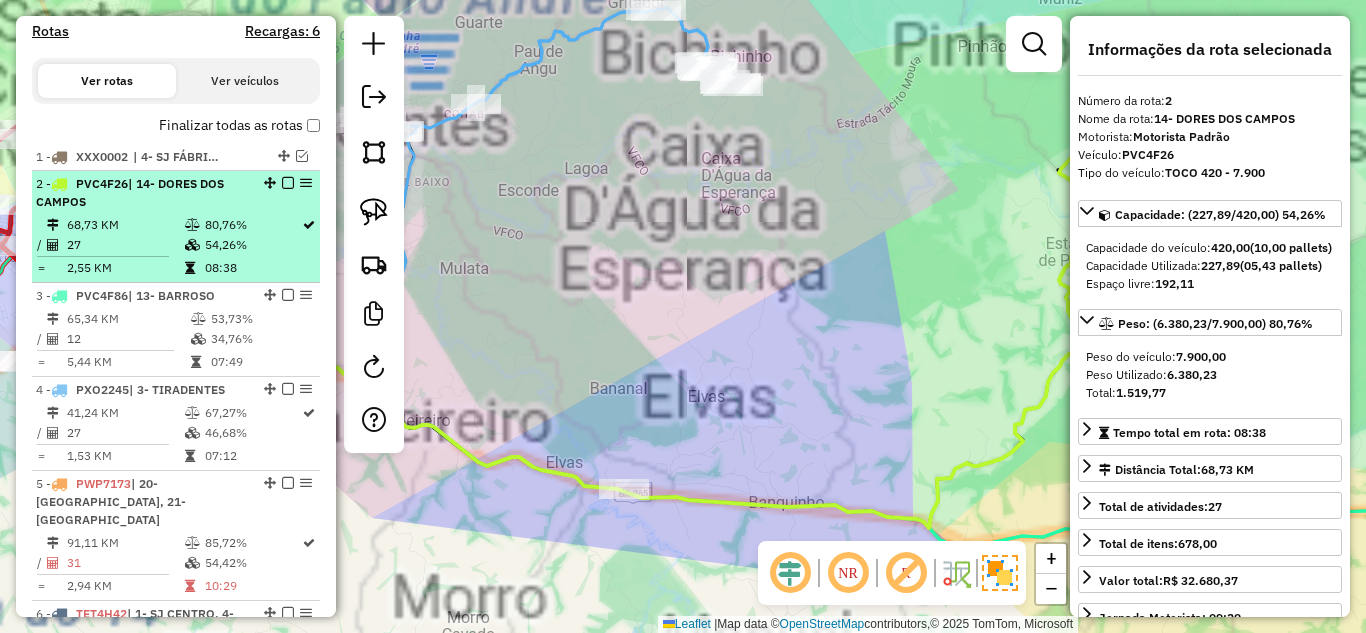 click at bounding box center (288, 183) 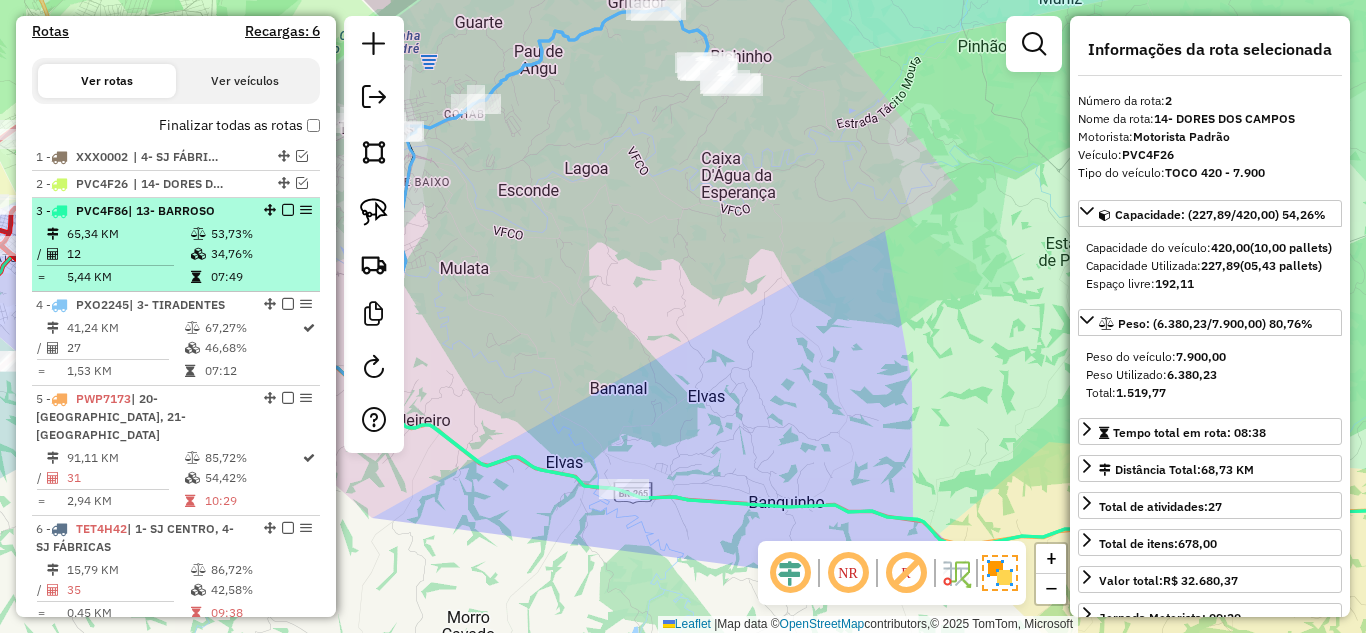 click on "53,73%" at bounding box center (260, 234) 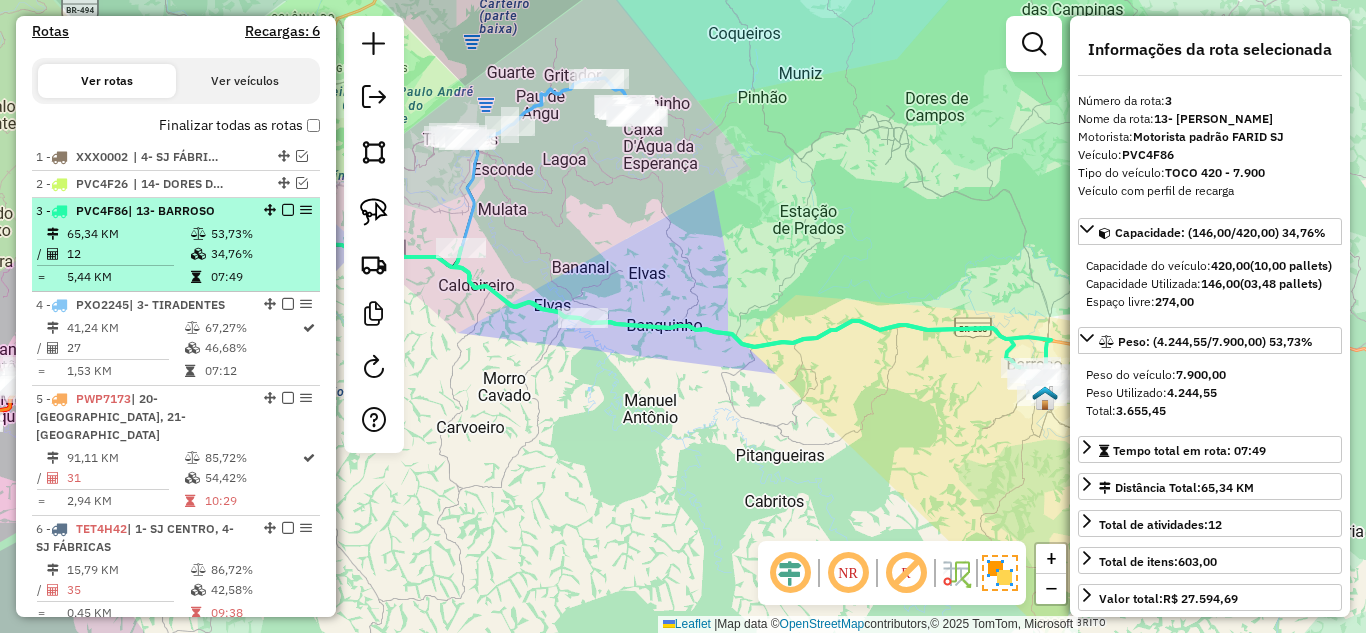 click at bounding box center (288, 210) 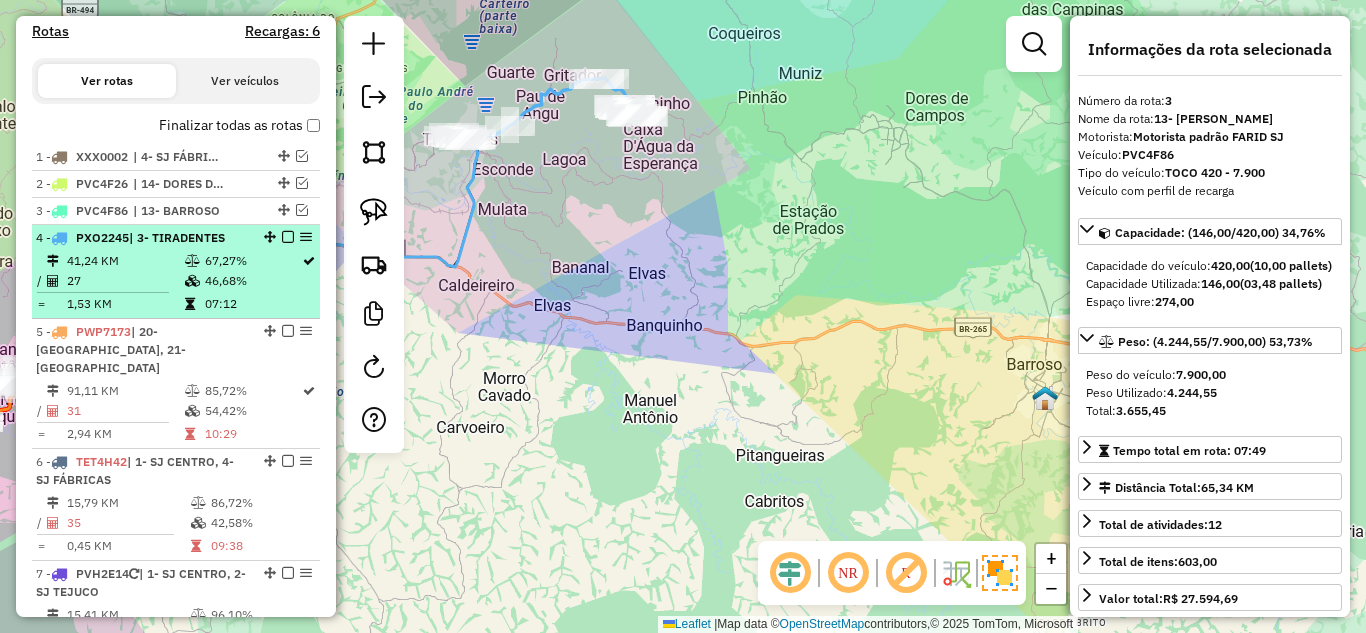 click on "67,27%" at bounding box center [252, 261] 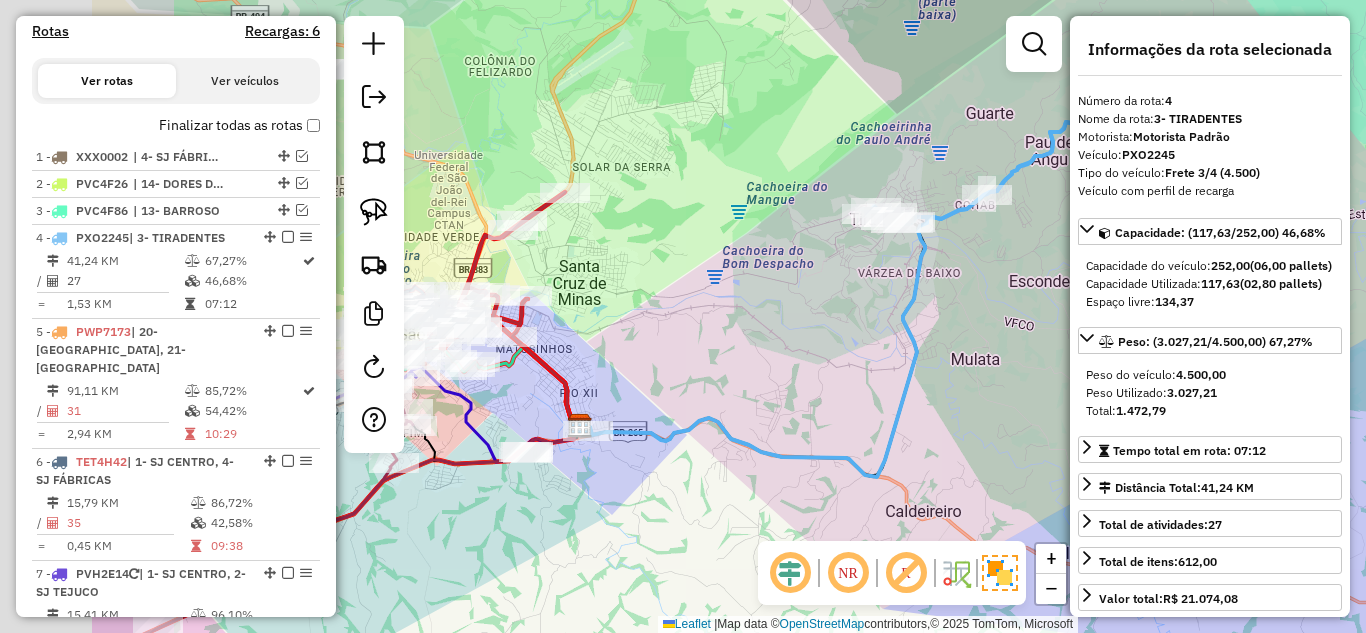 drag, startPoint x: 550, startPoint y: 392, endPoint x: 788, endPoint y: 360, distance: 240.14163 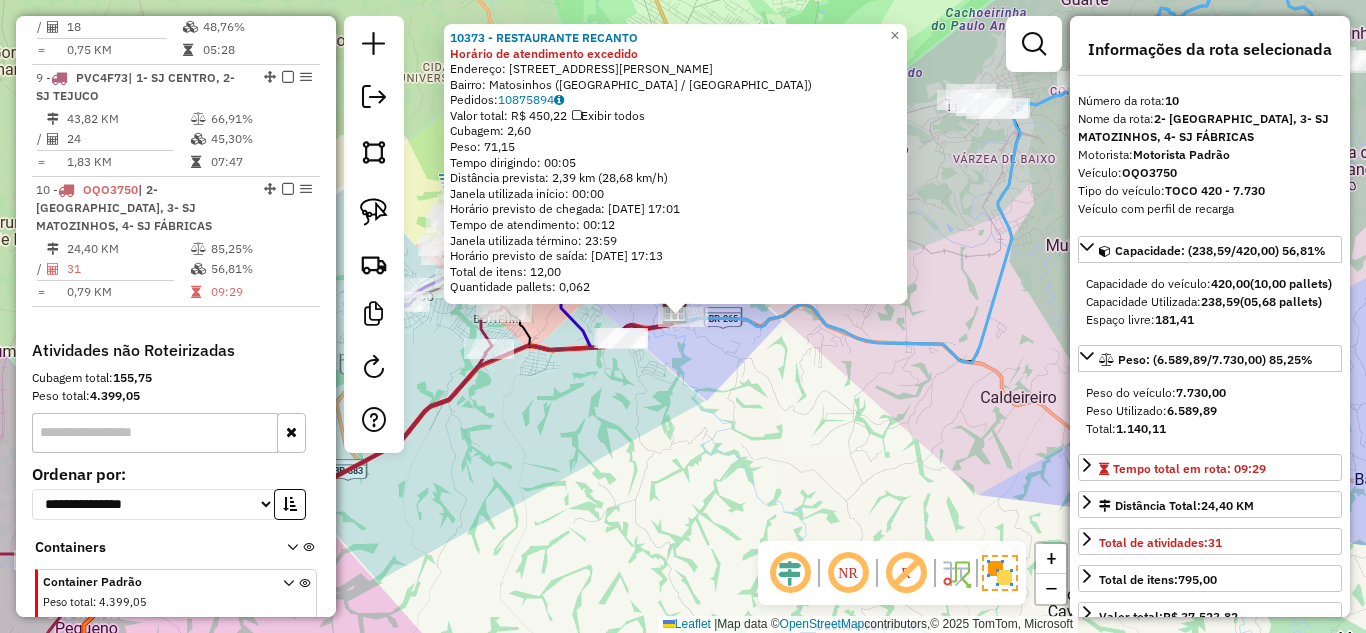 scroll, scrollTop: 1432, scrollLeft: 0, axis: vertical 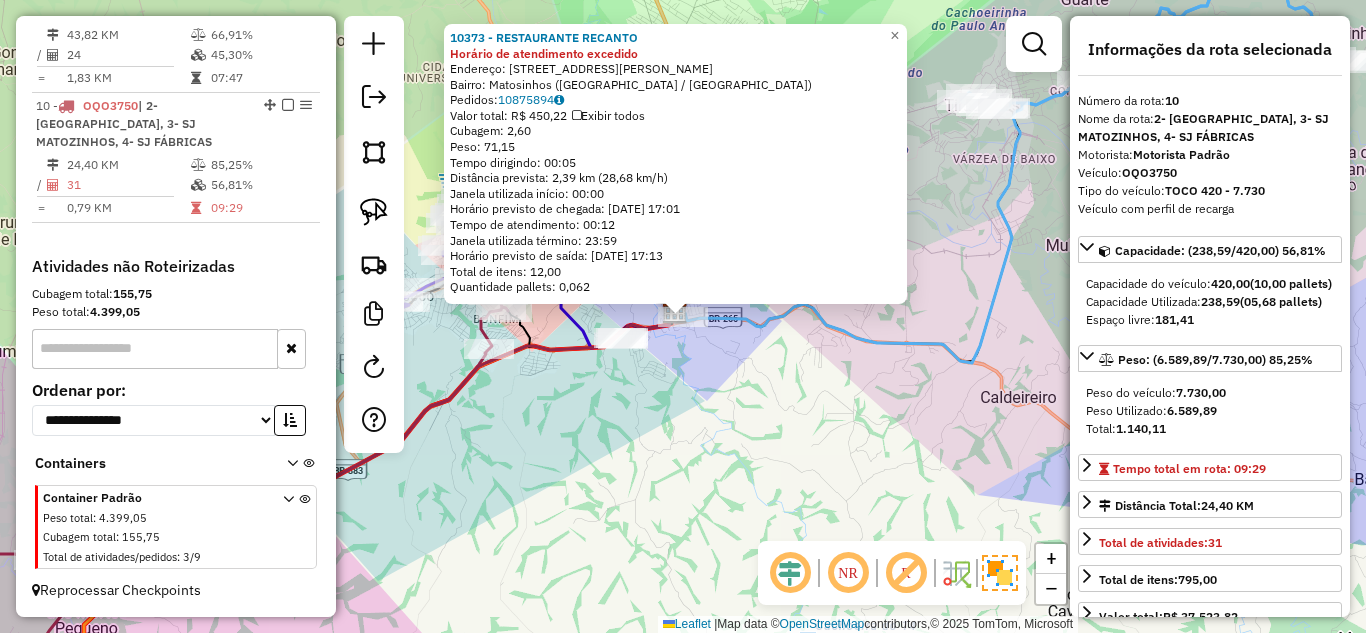 click on "10373 - RESTAURANTE RECANTO Horário de atendimento excedido  Endereço: Rua Avelino de Andrade Pinheiro, 250   Bairro: Matosinhos (São João del Rei / MG)   Pedidos:  10875894   Valor total: R$ 450,22   Exibir todos   Cubagem: 2,60  Peso: 71,15  Tempo dirigindo: 00:05   Distância prevista: 2,39 km (28,68 km/h)   Janela utilizada início: 00:00   Horário previsto de chegada: 11/07/2025 17:01   Tempo de atendimento: 00:12   Janela utilizada término: 23:59   Horário previsto de saída: 11/07/2025 17:13   Total de itens: 12,00   Quantidade pallets: 0,062  × Janela de atendimento Grade de atendimento Capacidade Transportadoras Veículos Cliente Pedidos  Rotas Selecione os dias de semana para filtrar as janelas de atendimento  Seg   Ter   Qua   Qui   Sex   Sáb   Dom  Informe o período da janela de atendimento: De: Até:  Filtrar exatamente a janela do cliente  Considerar janela de atendimento padrão  Selecione os dias de semana para filtrar as grades de atendimento  Seg   Ter   Qua   Qui   Sex   Sáb  De:" 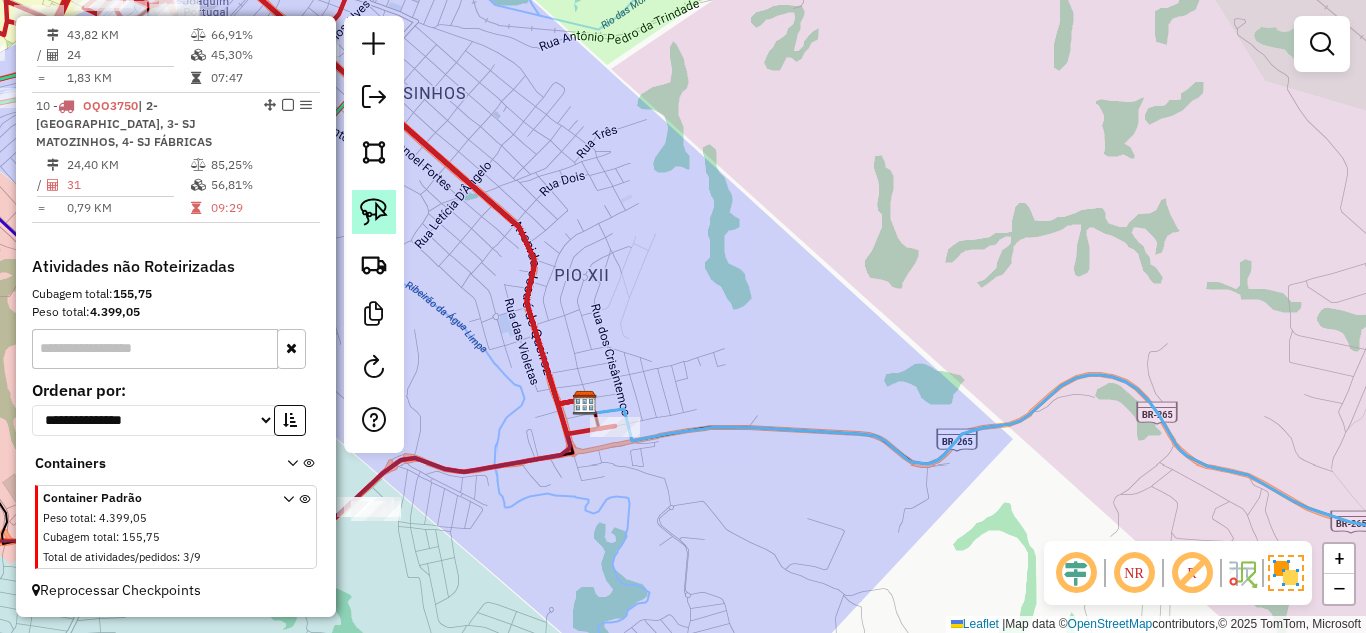 drag, startPoint x: 384, startPoint y: 214, endPoint x: 645, endPoint y: 320, distance: 281.70374 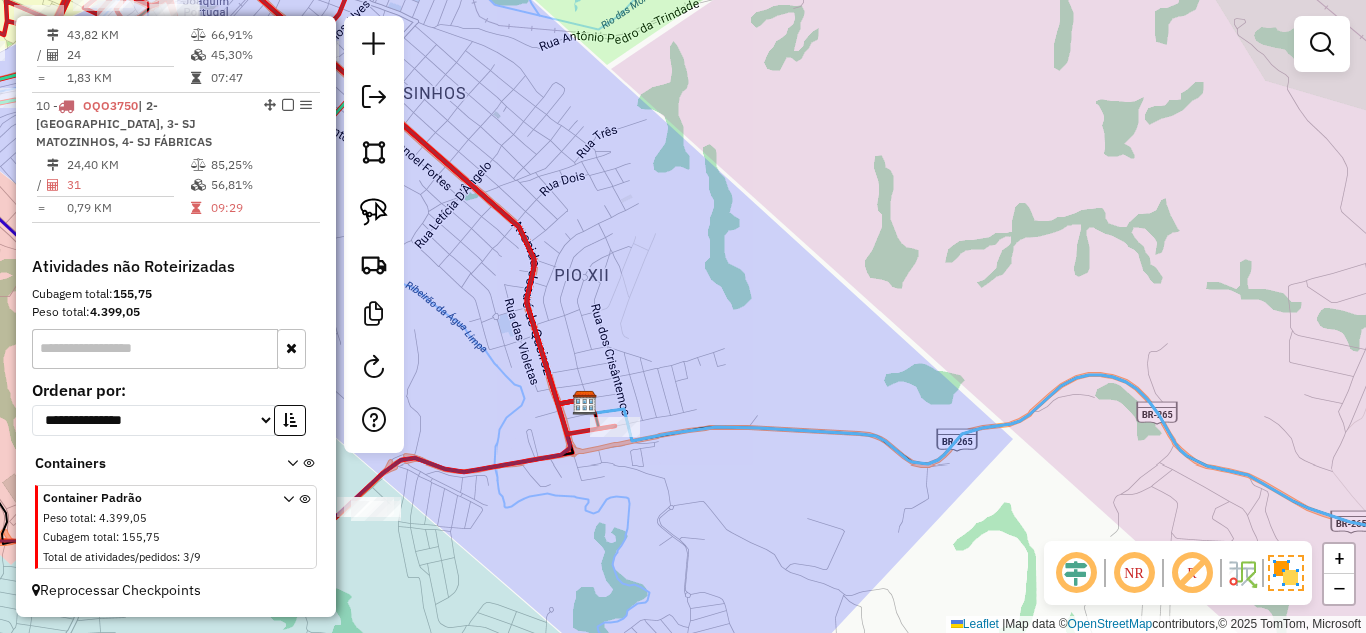 click 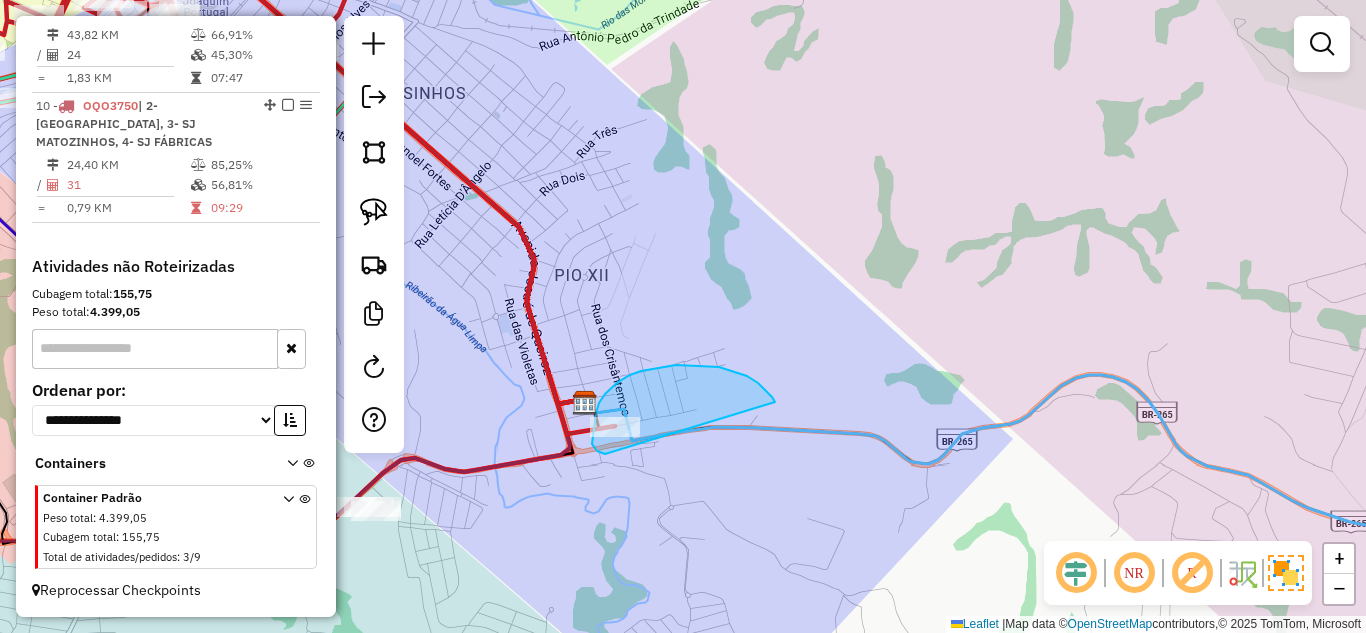 drag, startPoint x: 735, startPoint y: 372, endPoint x: 620, endPoint y: 458, distance: 143.60014 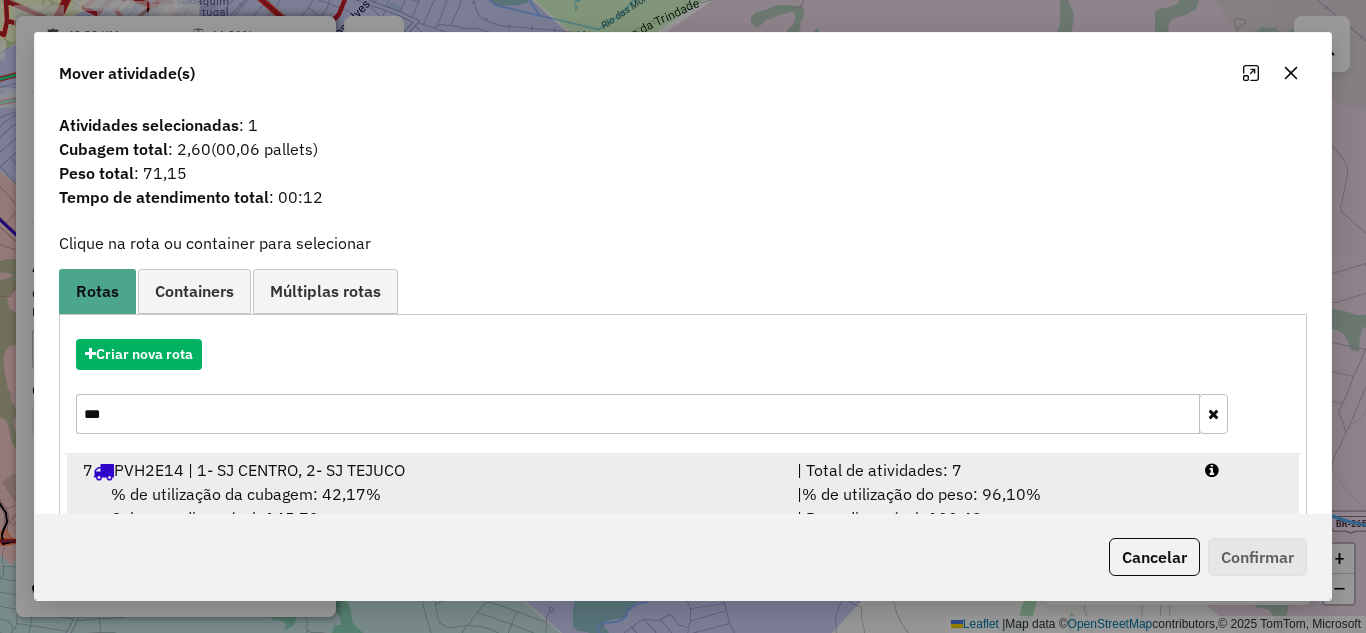 scroll, scrollTop: 100, scrollLeft: 0, axis: vertical 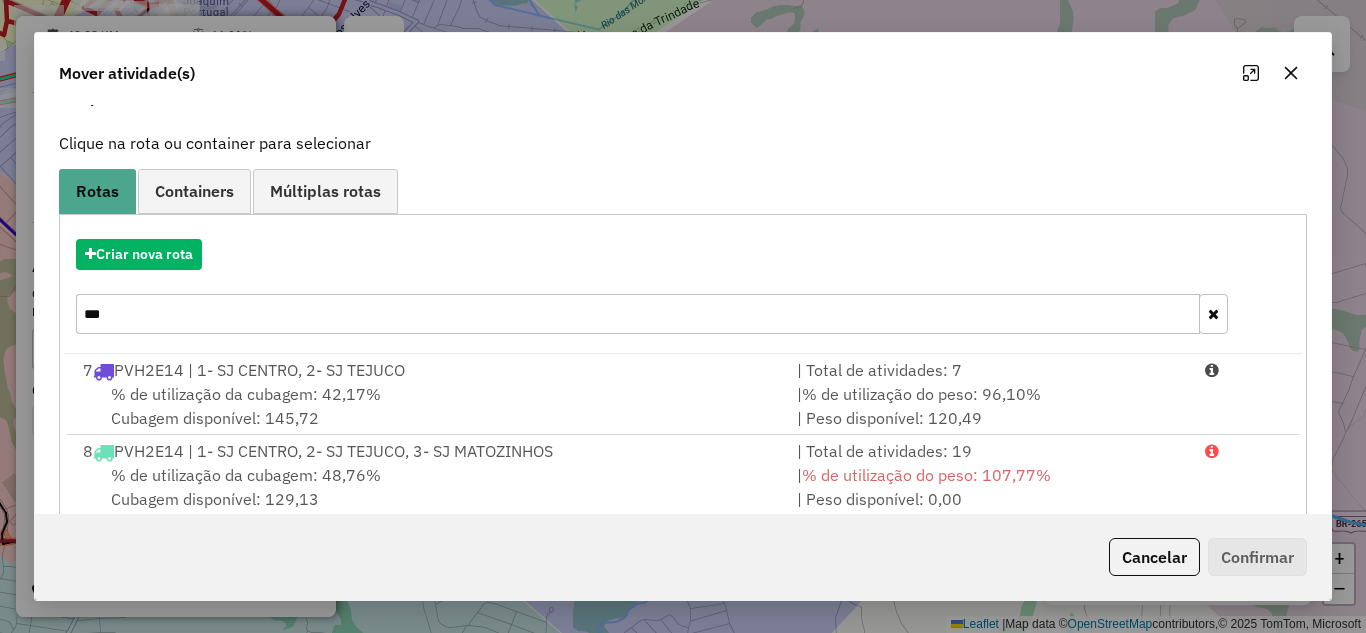 click at bounding box center (1213, 314) 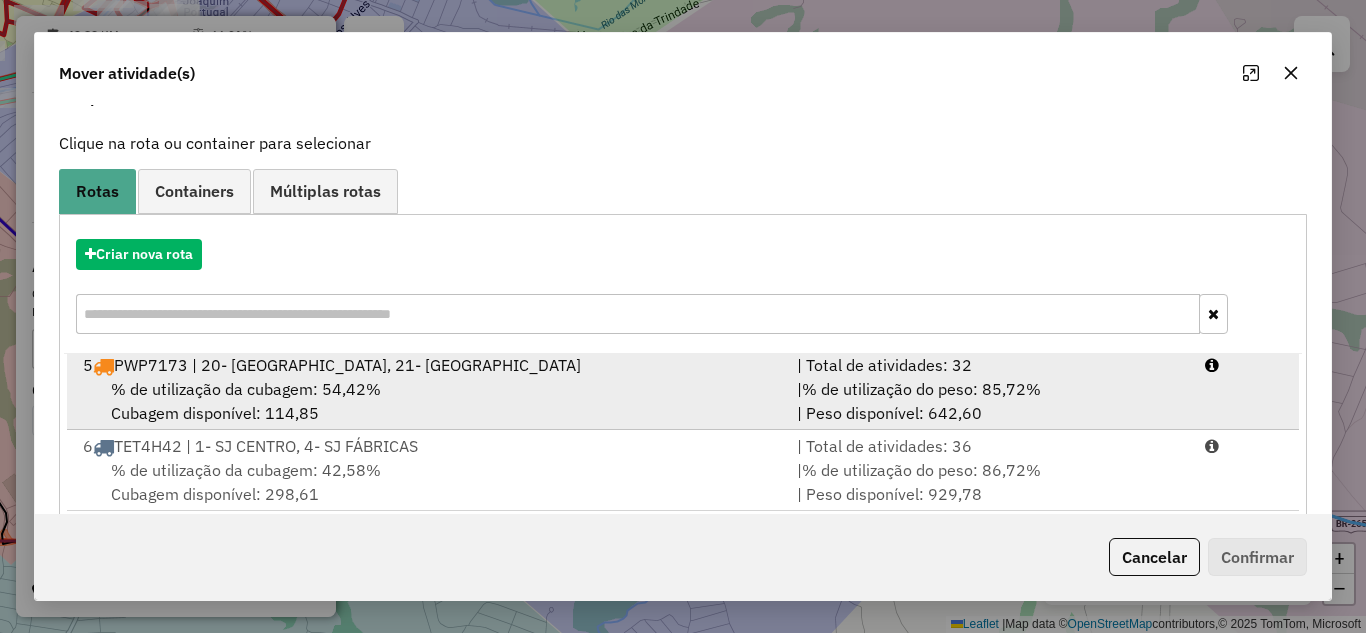 scroll, scrollTop: 0, scrollLeft: 0, axis: both 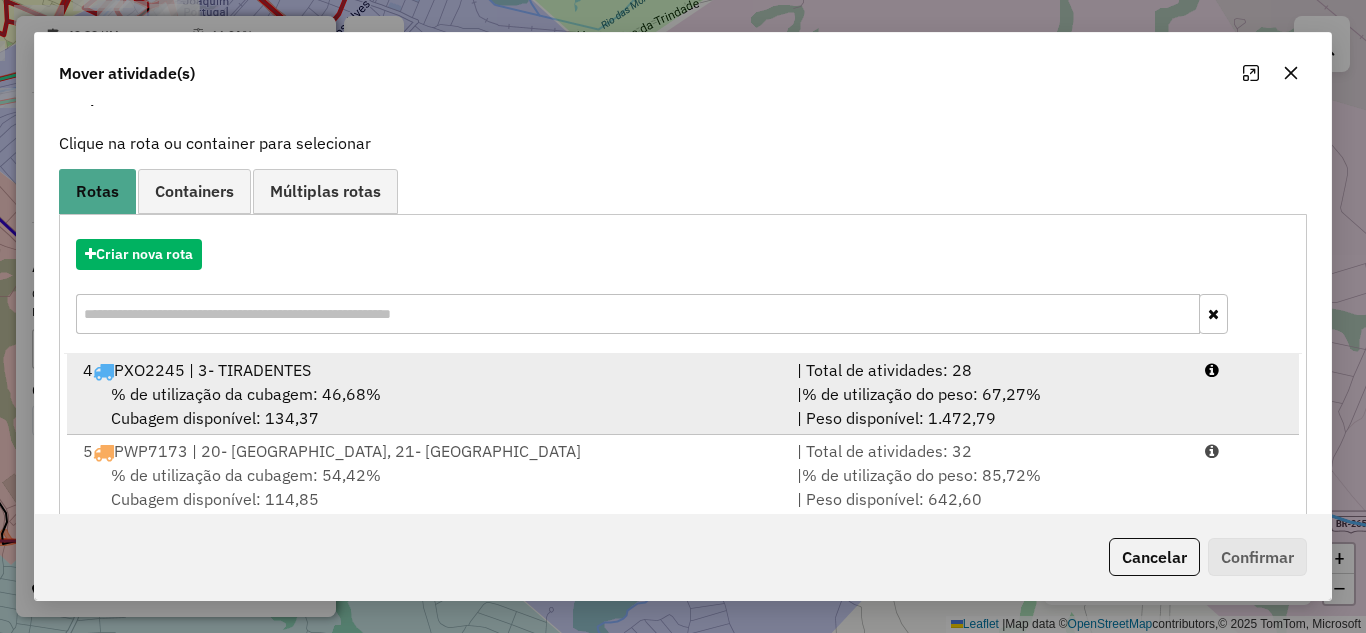 click on "% de utilização da cubagem: 46,68%  Cubagem disponível: 134,37" at bounding box center [428, 406] 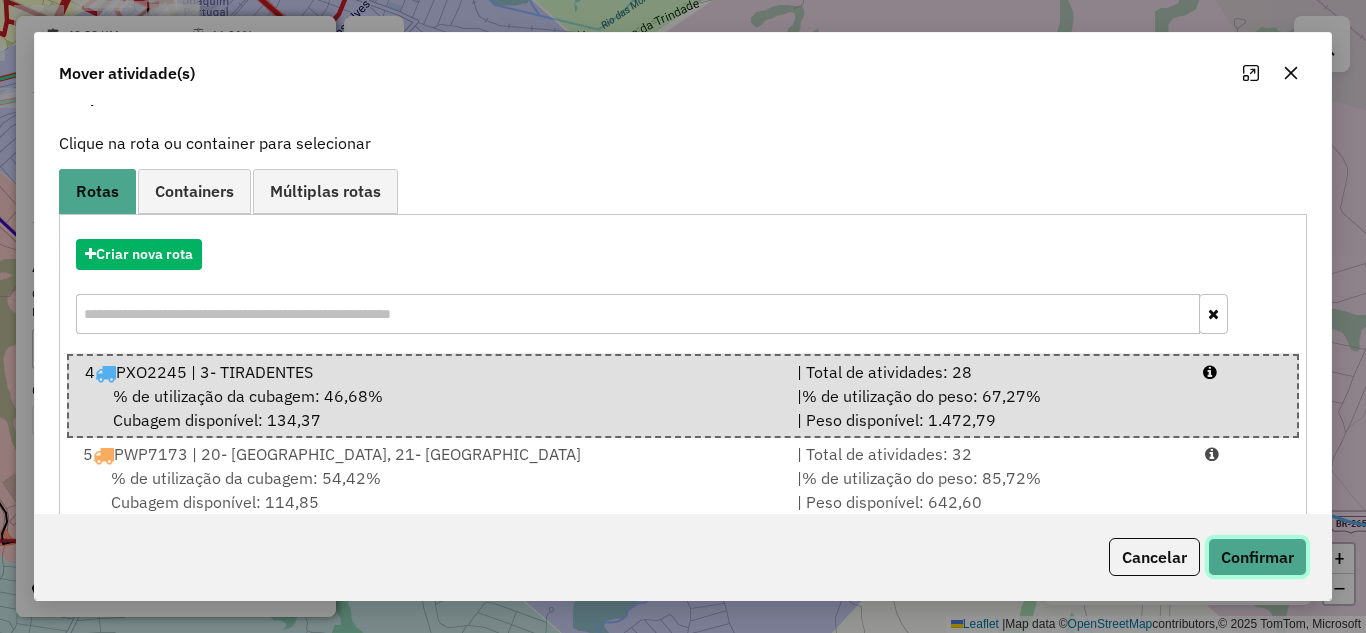 click on "Confirmar" 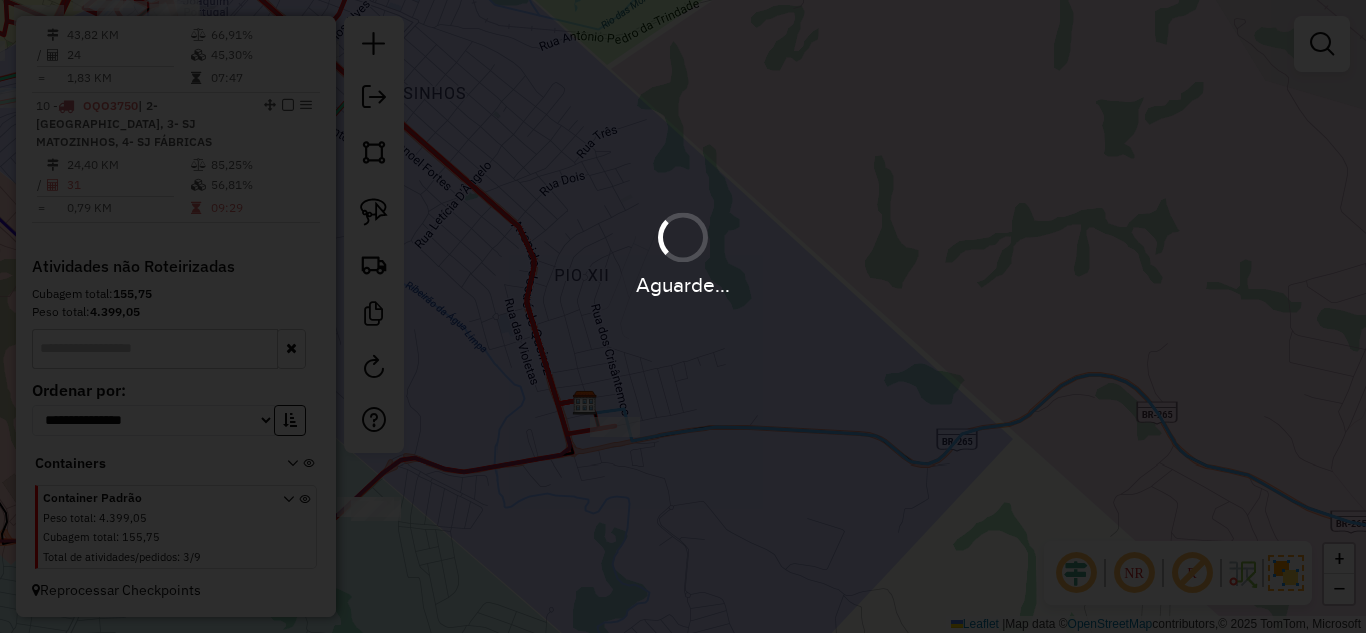 scroll, scrollTop: 0, scrollLeft: 0, axis: both 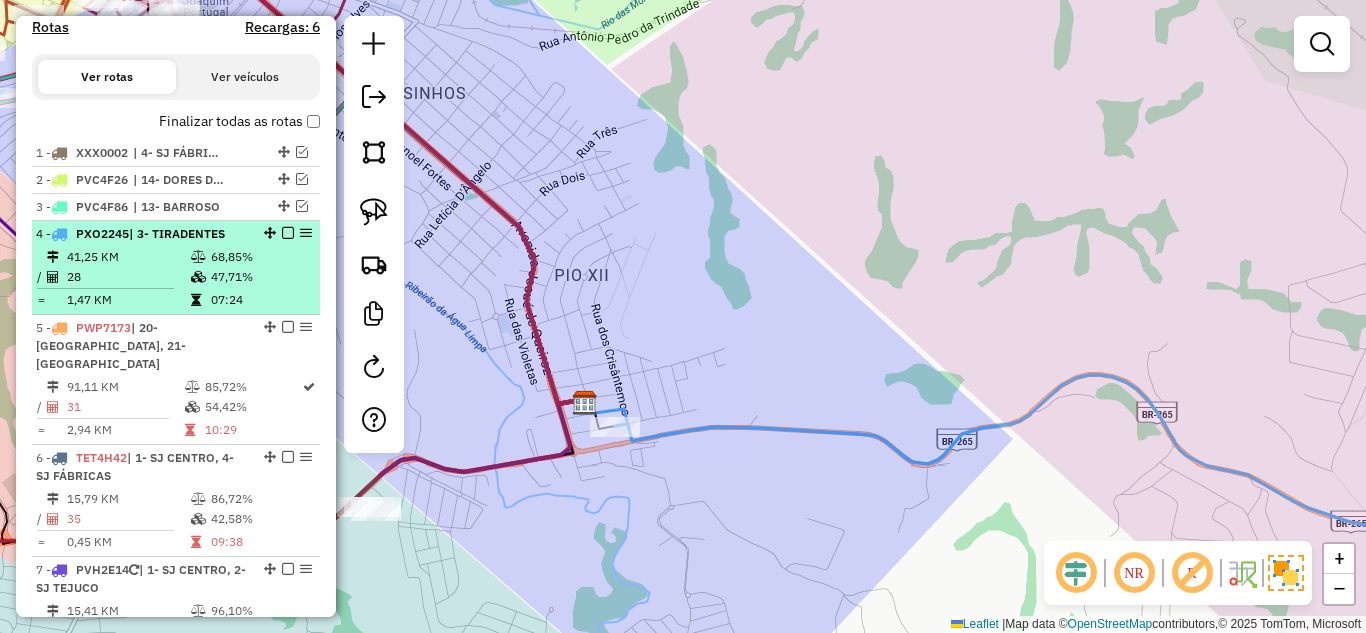 click on "41,25 KM" at bounding box center (128, 257) 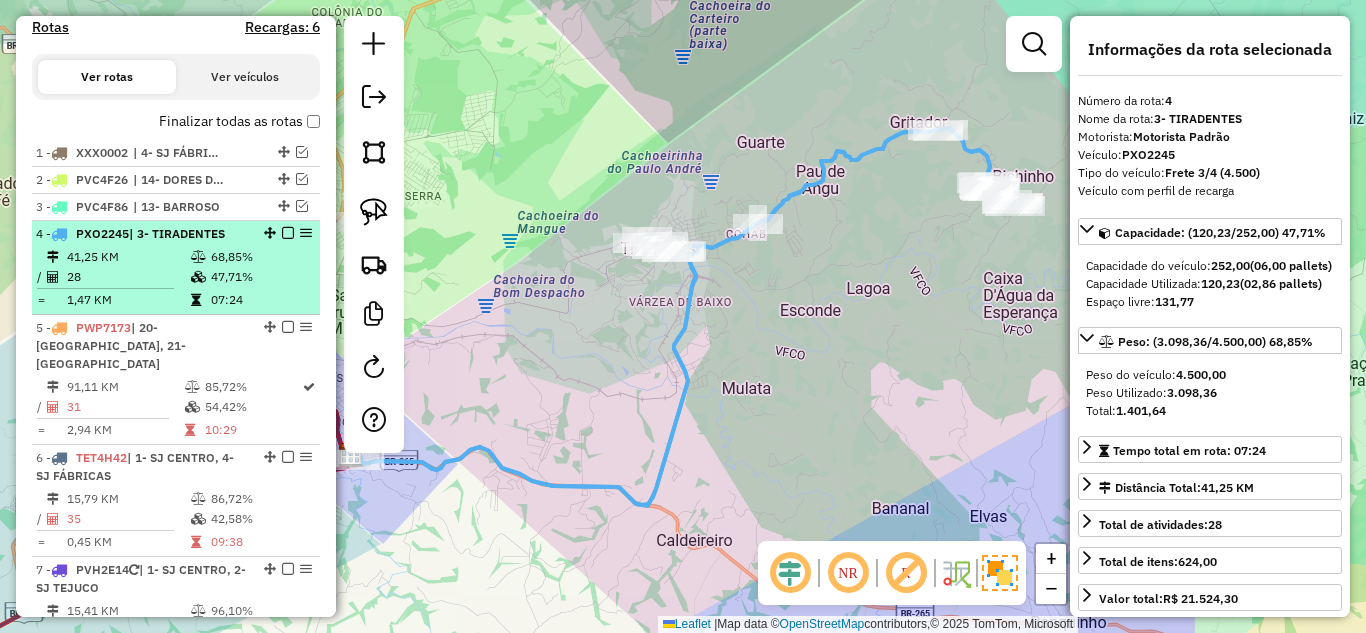 click at bounding box center [288, 233] 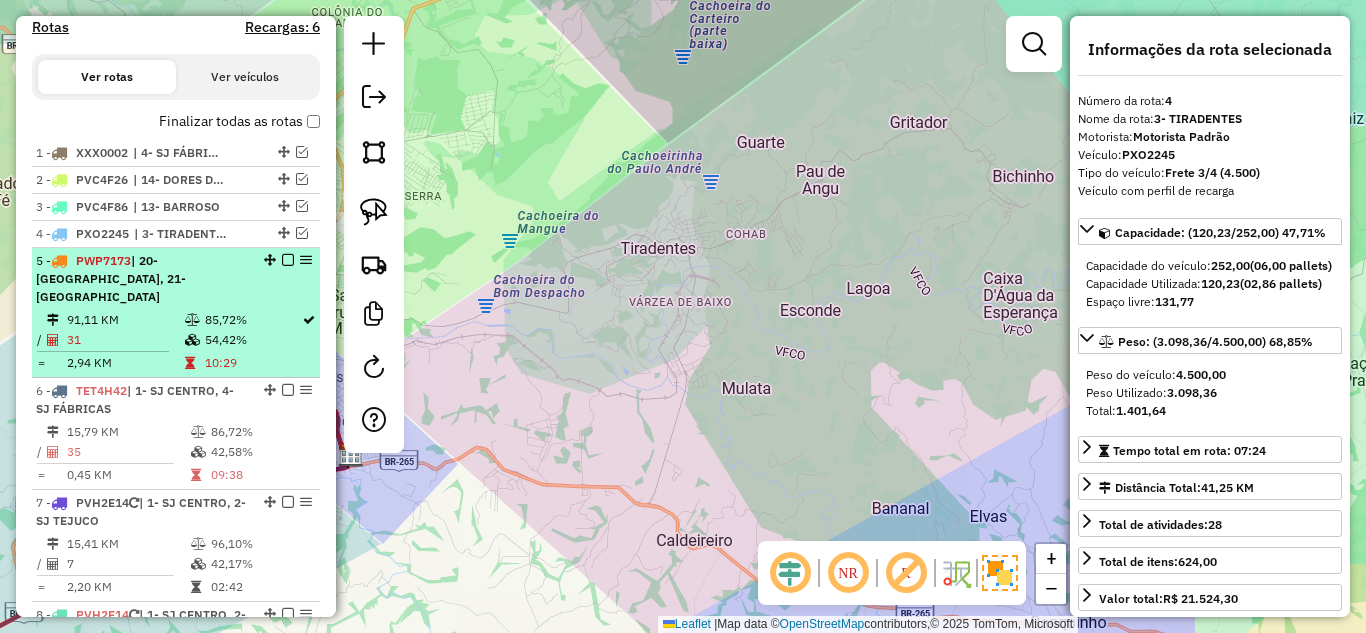 click on "5 -       PWP7173   | 20- CONCEIÇÃO DA BARRA DE MINAS, 21- SÃO SEBASTIÃO DA VITÓRIA" at bounding box center [142, 279] 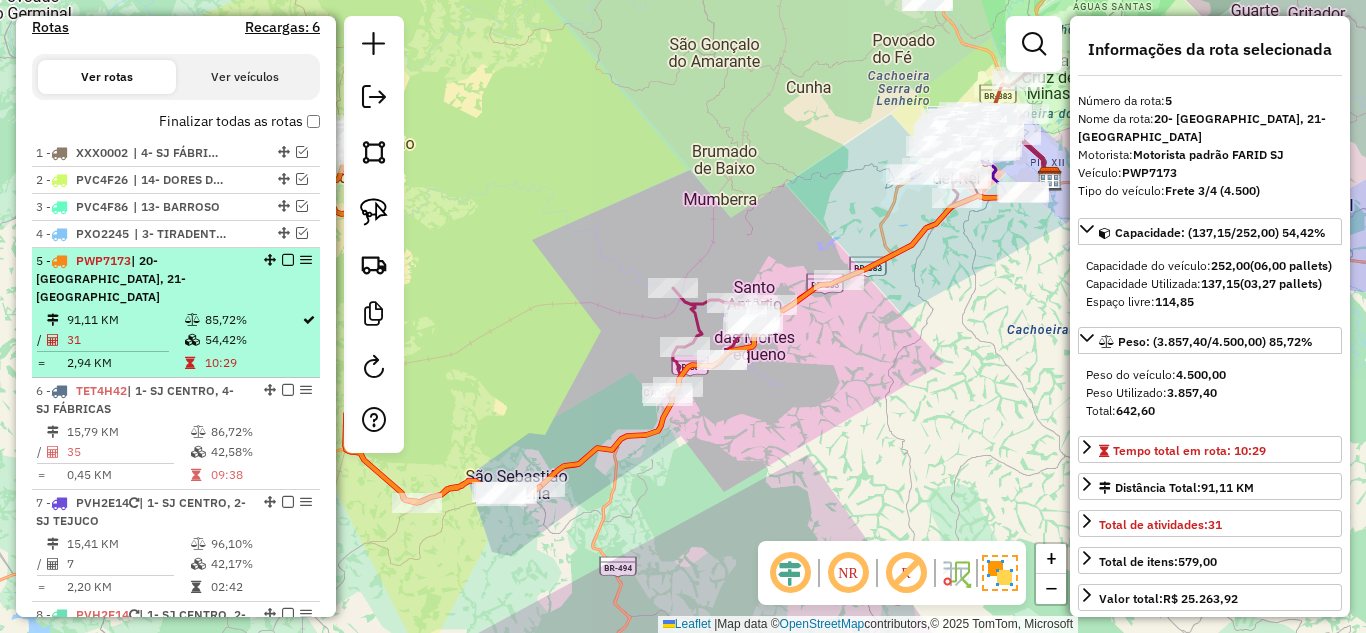 click at bounding box center (288, 260) 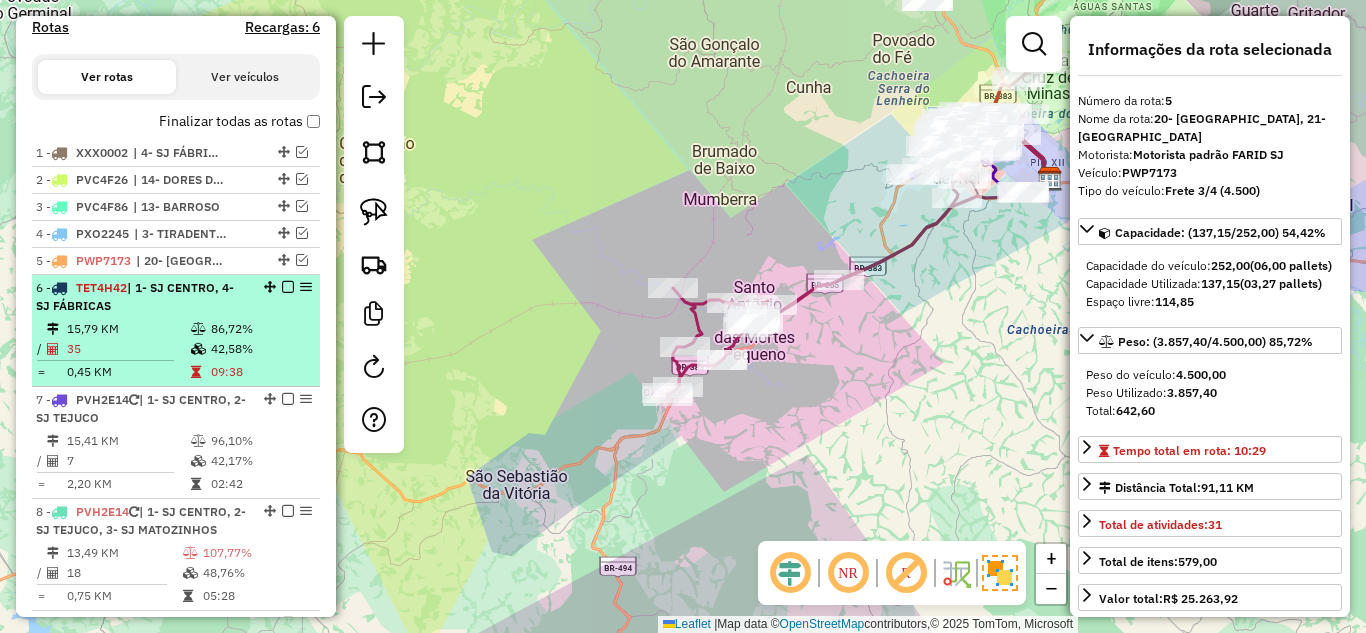 click at bounding box center (198, 329) 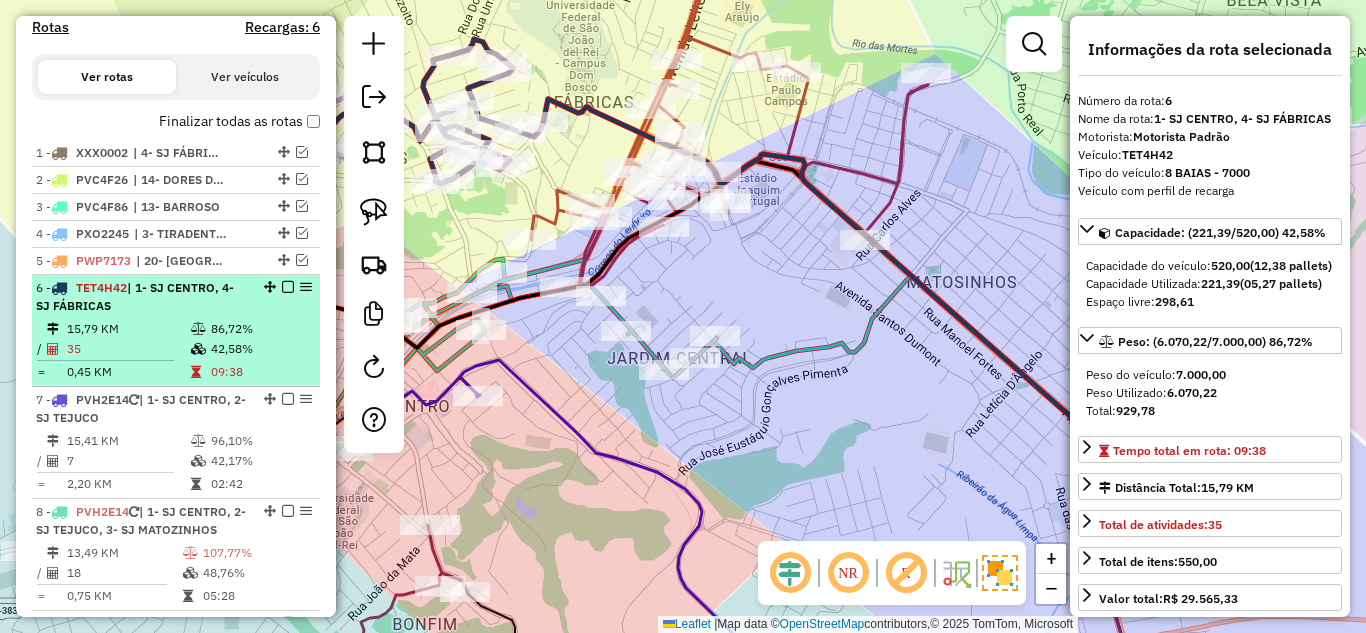 click at bounding box center [288, 287] 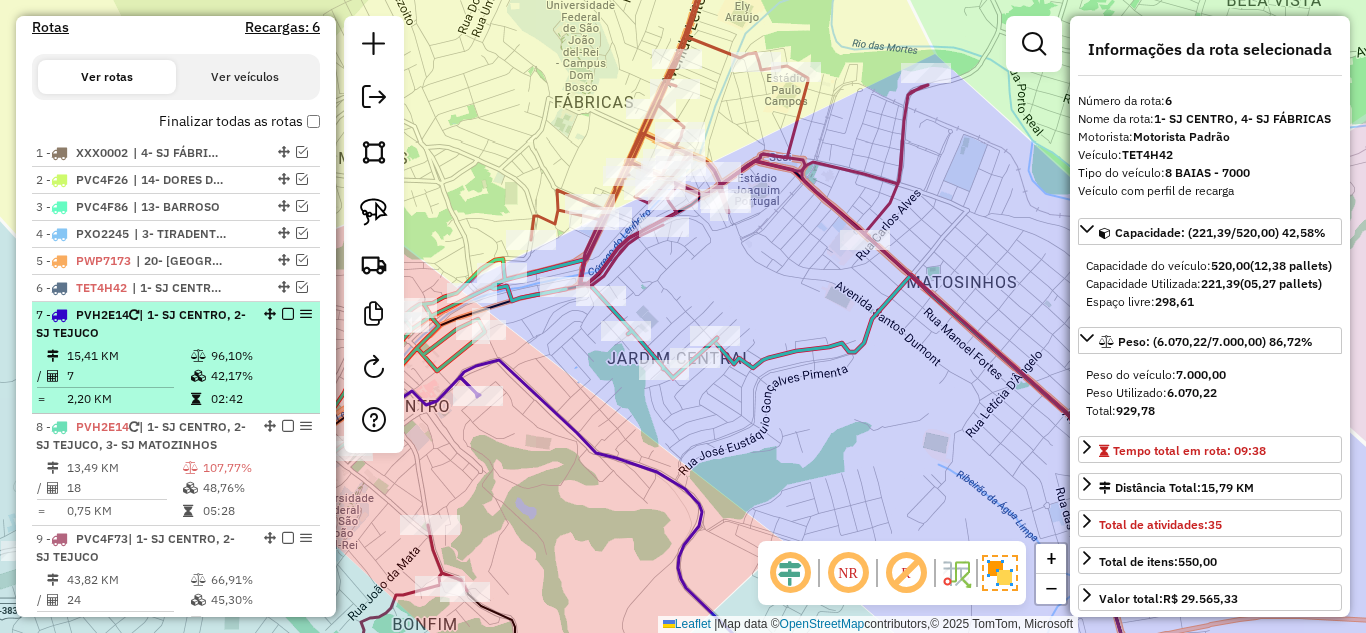 click on "7 -       PVH2E14   | 1- SJ CENTRO, 2- SJ TEJUCO  15,41 KM   96,10%  /  7   42,17%     =  2,20 KM   02:42" at bounding box center [176, 358] 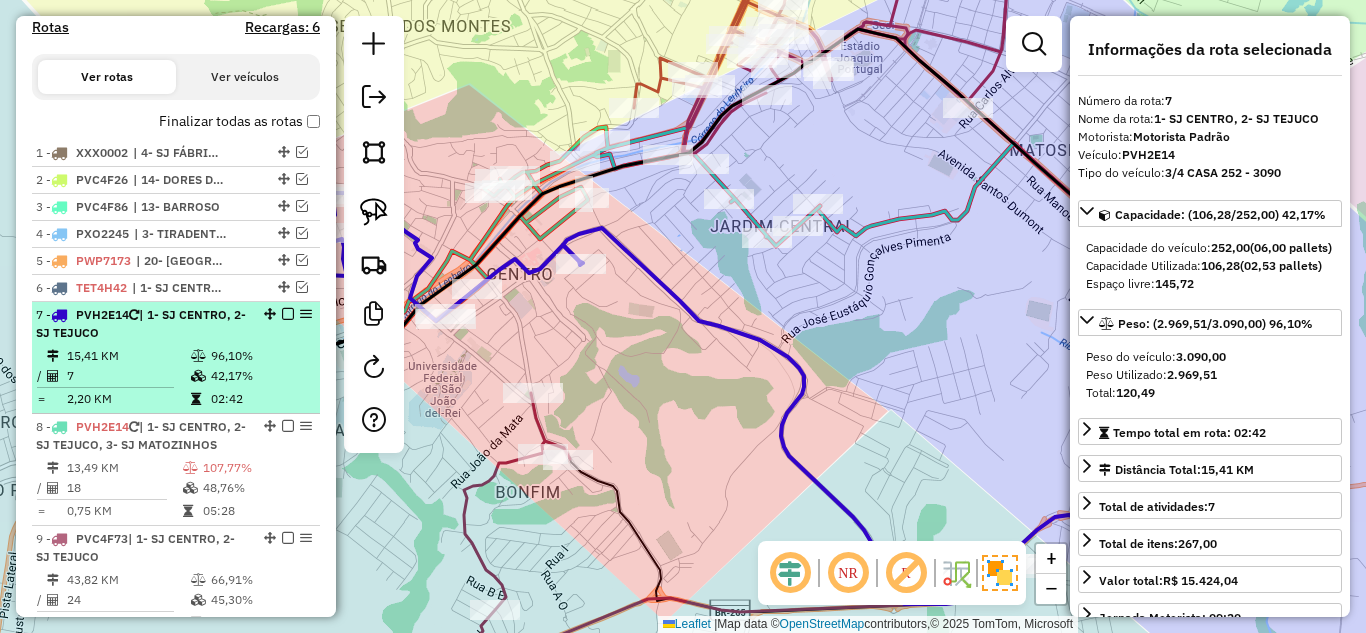 click at bounding box center [288, 314] 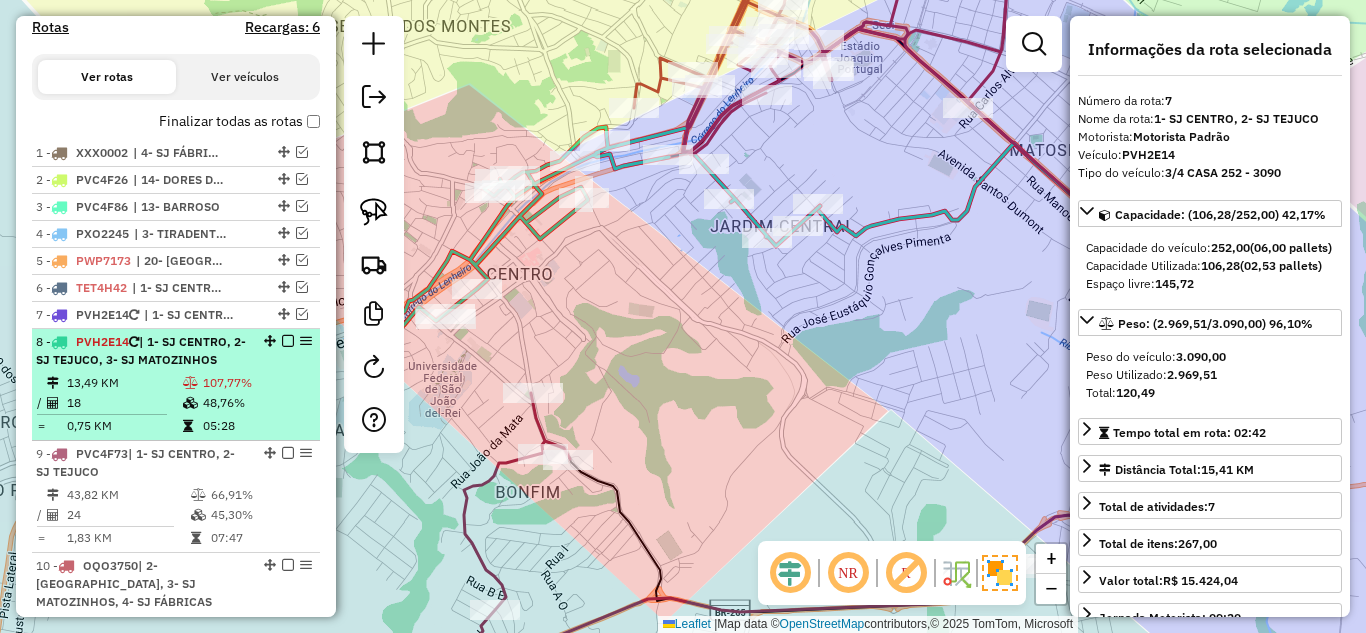 click on "8 -       PVH2E14   | 1- SJ CENTRO, 2- SJ TEJUCO, 3- SJ MATOZINHOS  13,49 KM   107,77%  /  18   48,76%     =  0,75 KM   05:28" at bounding box center (176, 385) 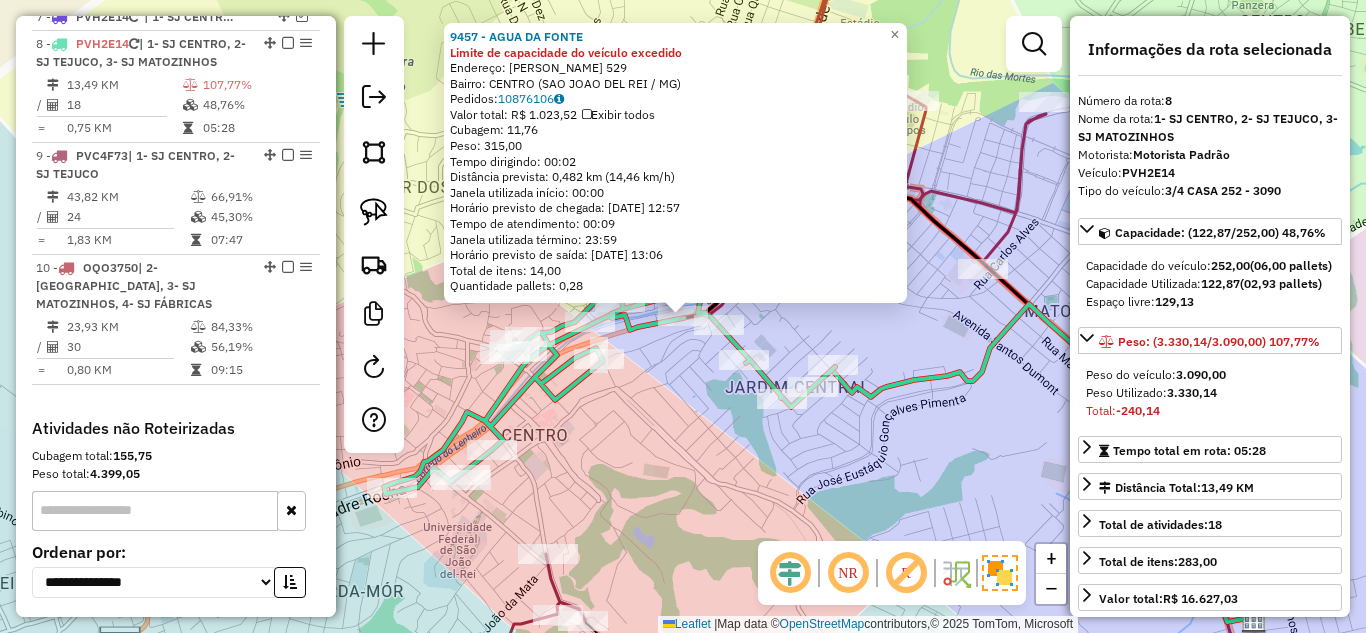 scroll, scrollTop: 963, scrollLeft: 0, axis: vertical 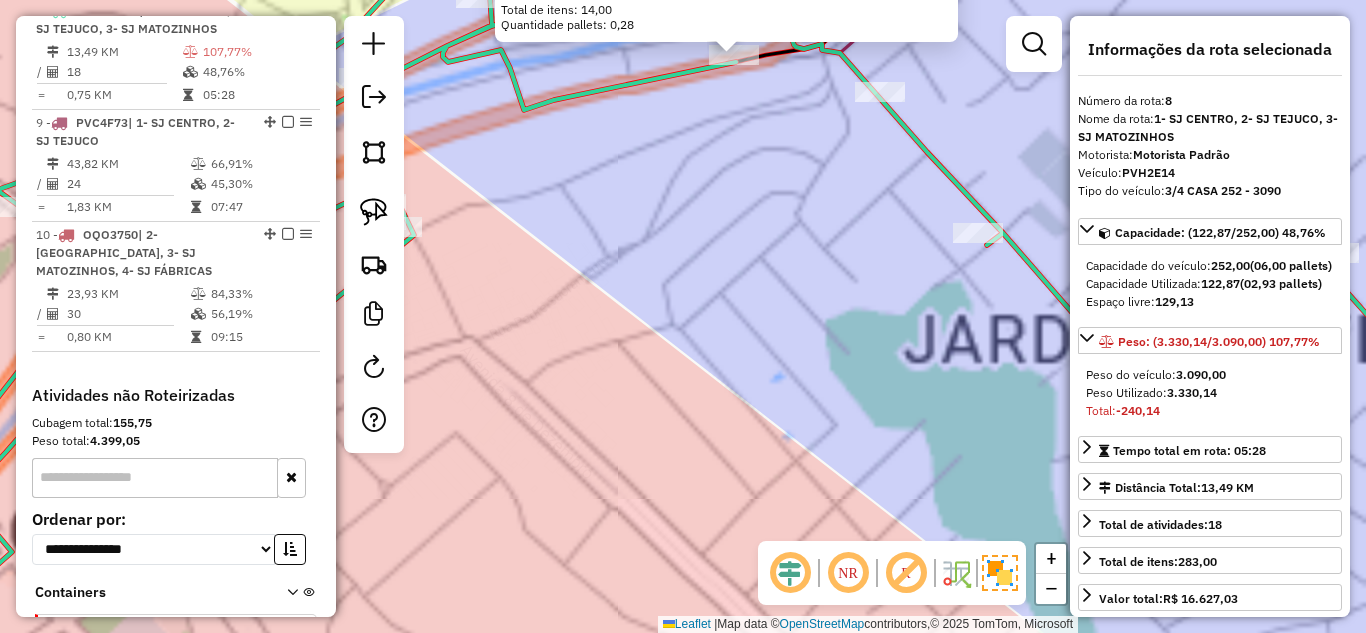 click on "9457 - AGUA DA FONTE Limite de capacidade do veículo excedido  Endereço:  ANTONIO ROCHA 529   Bairro: CENTRO (SAO JOAO DEL REI / MG)   Pedidos:  10876106   Valor total: R$ 1.023,52   Exibir todos   Cubagem: 11,76  Peso: 315,00  Tempo dirigindo: 00:02   Distância prevista: 0,482 km (14,46 km/h)   Janela utilizada início: 00:00   Horário previsto de chegada: 11/07/2025 12:57   Tempo de atendimento: 00:09   Janela utilizada término: 23:59   Horário previsto de saída: 11/07/2025 13:06   Total de itens: 14,00   Quantidade pallets: 0,28  × Janela de atendimento Grade de atendimento Capacidade Transportadoras Veículos Cliente Pedidos  Rotas Selecione os dias de semana para filtrar as janelas de atendimento  Seg   Ter   Qua   Qui   Sex   Sáb   Dom  Informe o período da janela de atendimento: De: Até:  Filtrar exatamente a janela do cliente  Considerar janela de atendimento padrão  Selecione os dias de semana para filtrar as grades de atendimento  Seg   Ter   Qua   Qui   Sex   Sáb   Dom   Peso mínimo:" 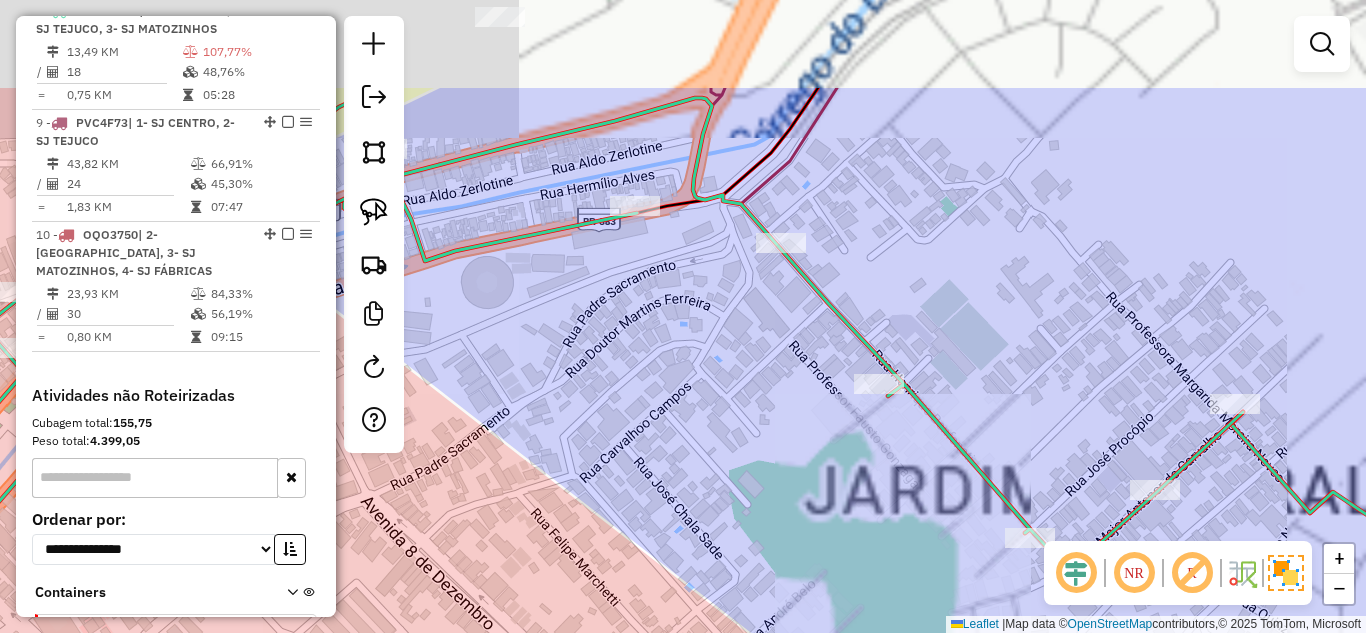 drag, startPoint x: 748, startPoint y: 239, endPoint x: 509, endPoint y: 272, distance: 241.26749 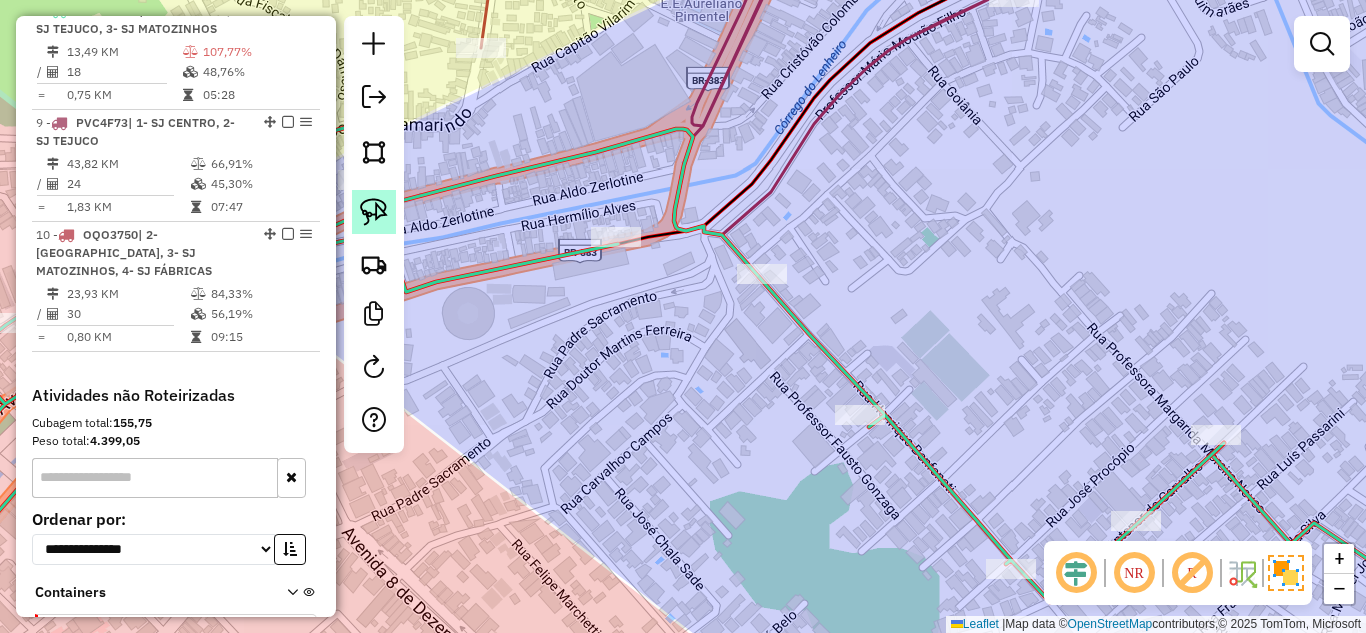 click 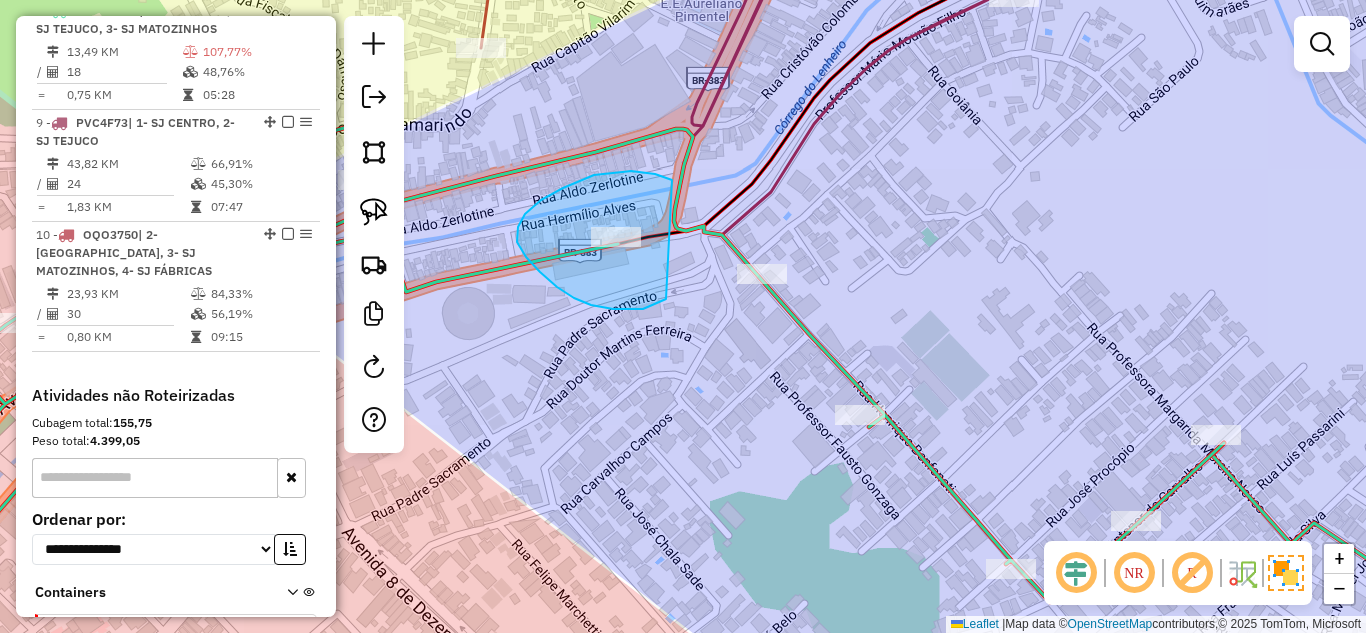 drag, startPoint x: 659, startPoint y: 175, endPoint x: 661, endPoint y: 285, distance: 110.01818 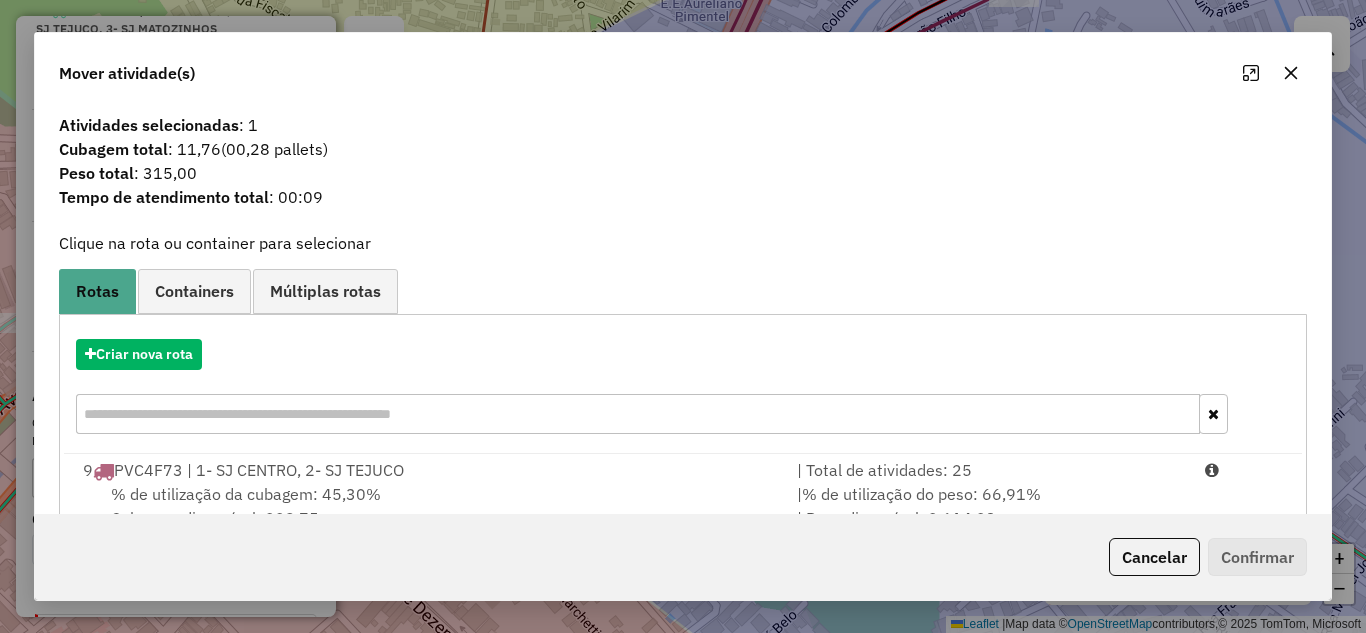 click 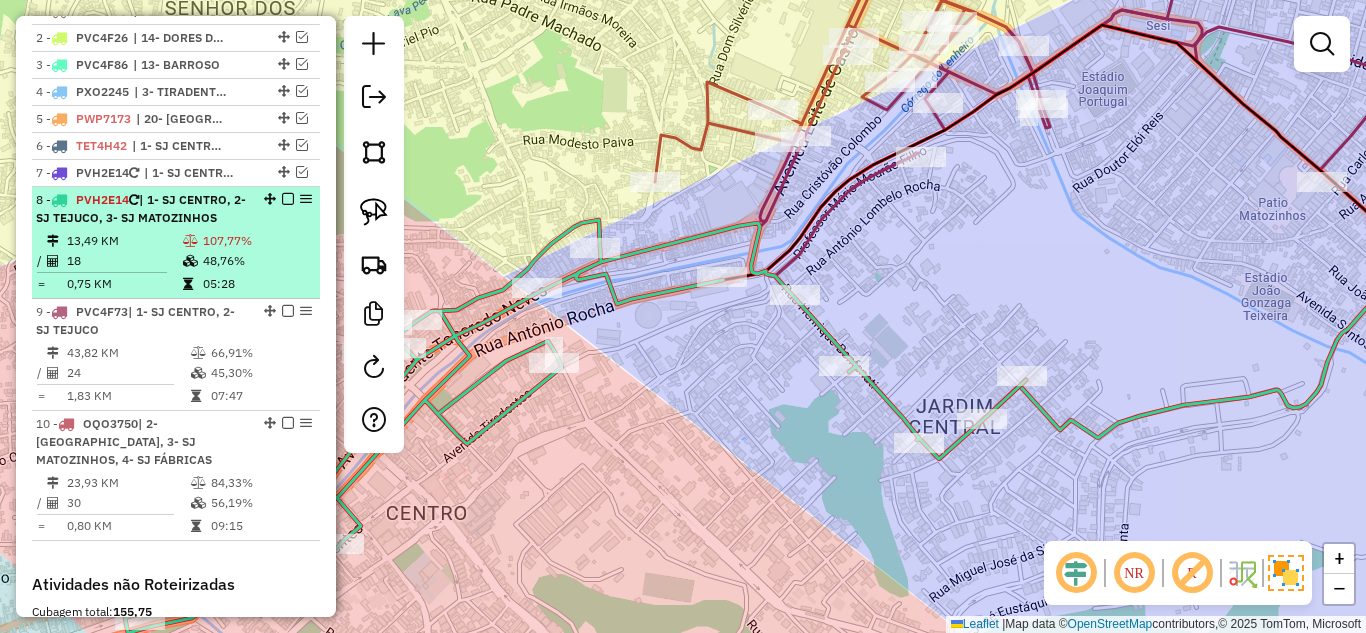 scroll, scrollTop: 763, scrollLeft: 0, axis: vertical 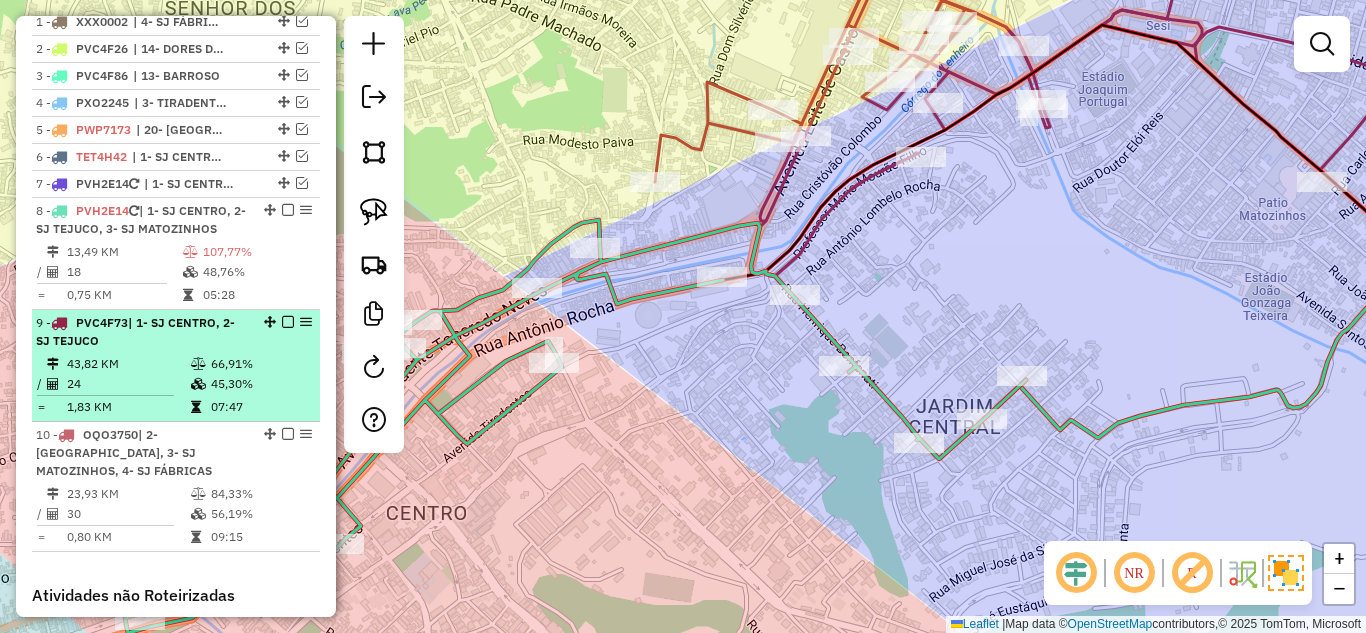 click on "43,82 KM" at bounding box center [128, 364] 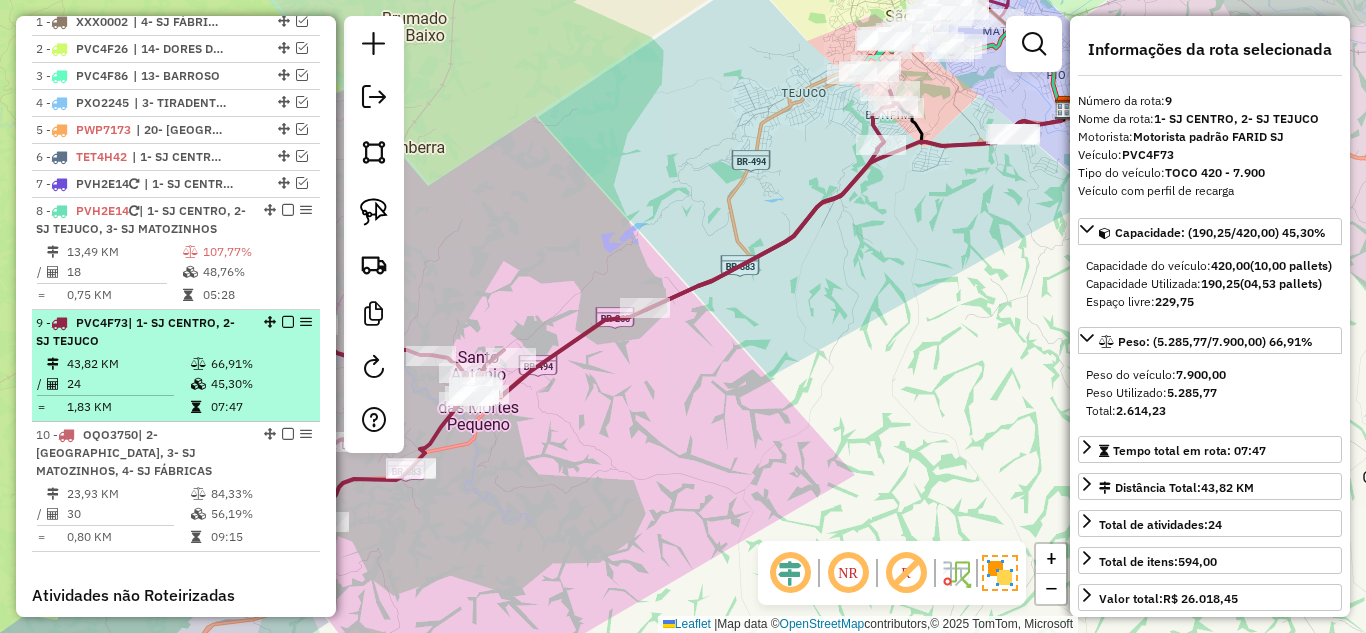 click on "43,82 KM" at bounding box center [128, 364] 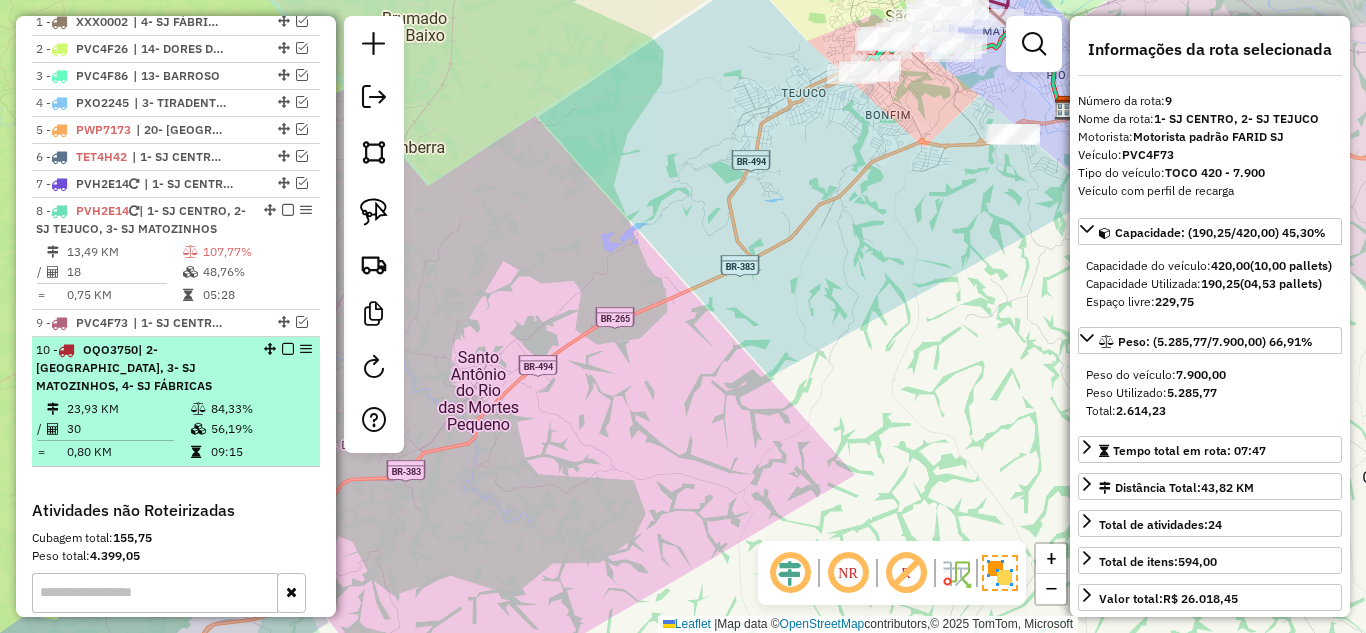 click on "10 -       OQO3750   | 2- COLONIA, 3- SJ MATOZINHOS, 4- SJ FÁBRICAS" at bounding box center [142, 368] 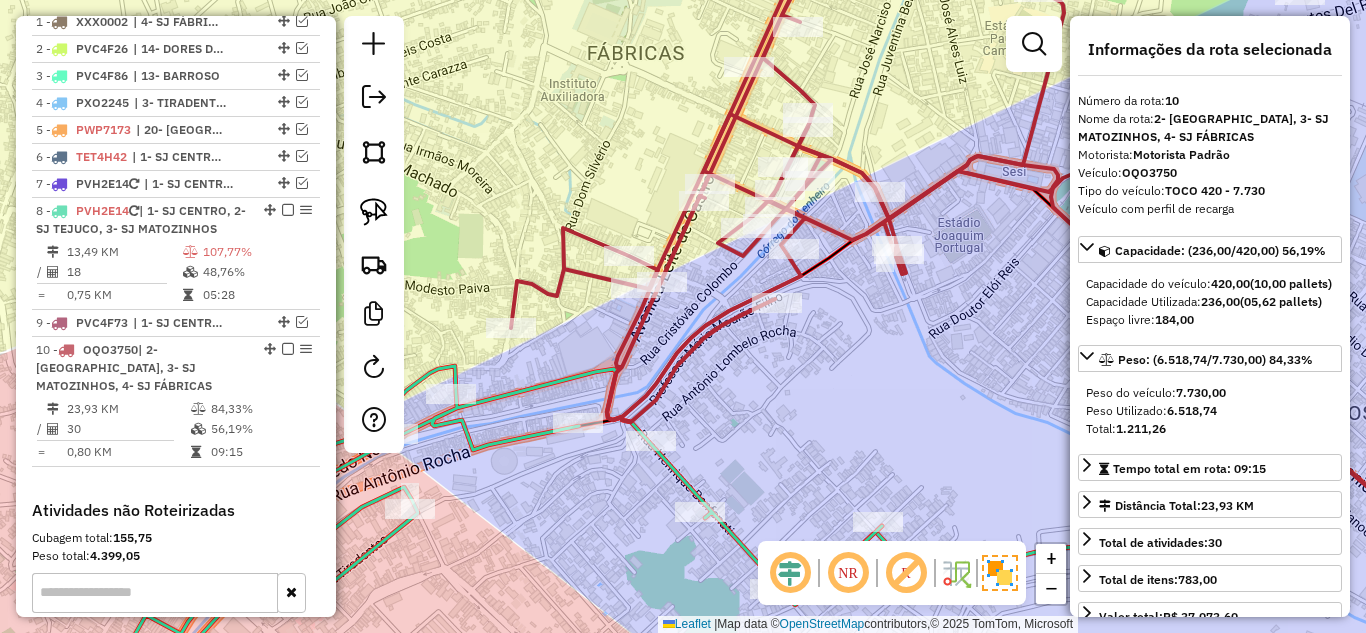click 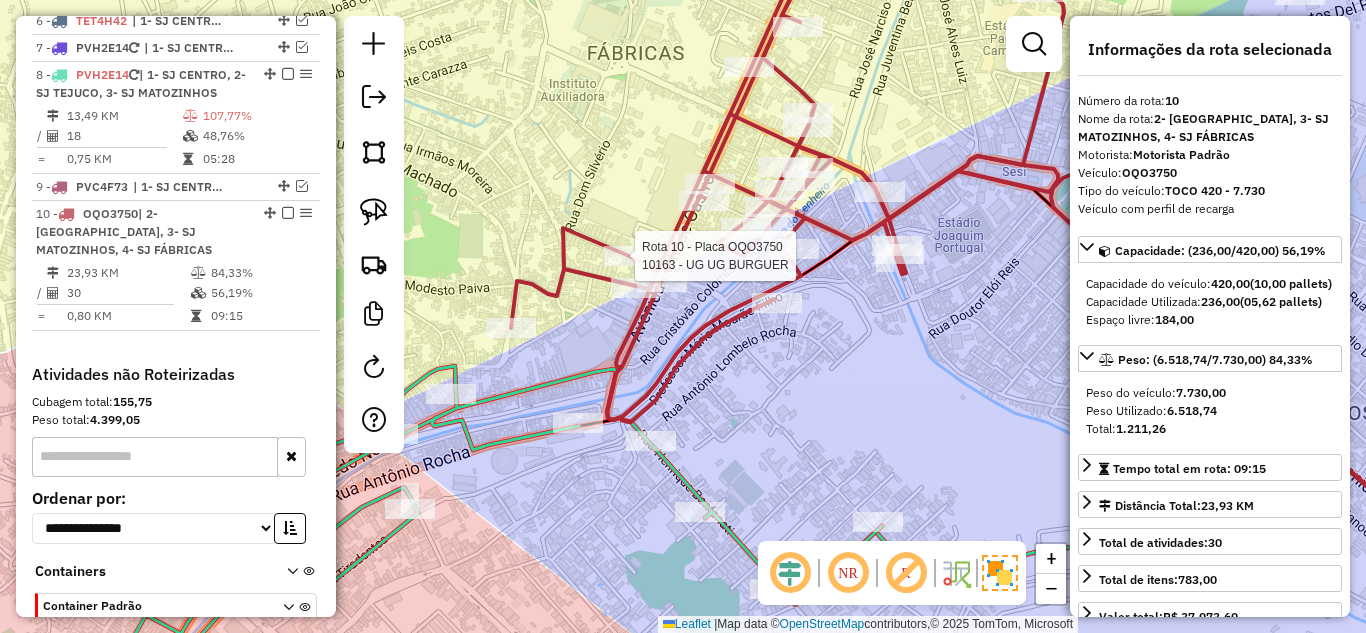 scroll, scrollTop: 1007, scrollLeft: 0, axis: vertical 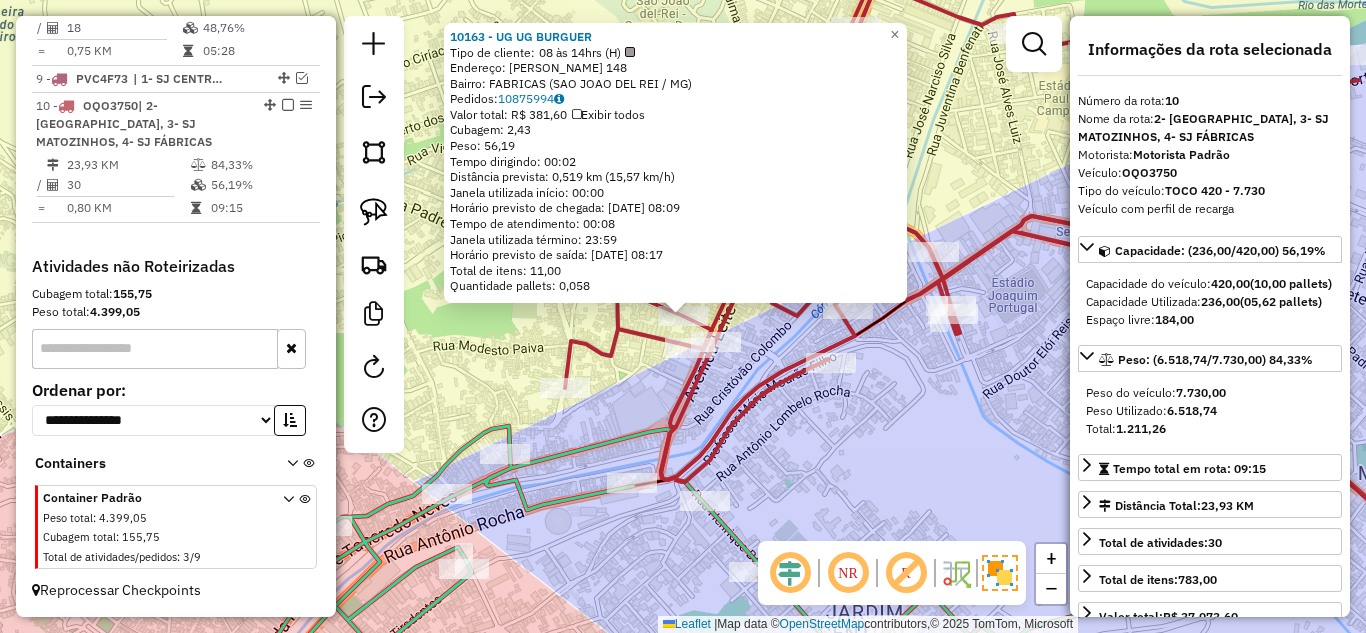 click on "10163 - UG UG BURGUER  Tipo de cliente:   08 às 14hrs (H)   Endereço:  AURELIANO PIMENTEL 148   Bairro: FABRICAS (SAO JOAO DEL REI / MG)   Pedidos:  10875994   Valor total: R$ 381,60   Exibir todos   Cubagem: 2,43  Peso: 56,19  Tempo dirigindo: 00:02   Distância prevista: 0,519 km (15,57 km/h)   Janela utilizada início: 00:00   Horário previsto de chegada: 11/07/2025 08:09   Tempo de atendimento: 00:08   Janela utilizada término: 23:59   Horário previsto de saída: 11/07/2025 08:17   Total de itens: 11,00   Quantidade pallets: 0,058  × Janela de atendimento Grade de atendimento Capacidade Transportadoras Veículos Cliente Pedidos  Rotas Selecione os dias de semana para filtrar as janelas de atendimento  Seg   Ter   Qua   Qui   Sex   Sáb   Dom  Informe o período da janela de atendimento: De: Até:  Filtrar exatamente a janela do cliente  Considerar janela de atendimento padrão  Selecione os dias de semana para filtrar as grades de atendimento  Seg   Ter   Qua   Qui   Sex   Sáb   Dom   De:   Até:" 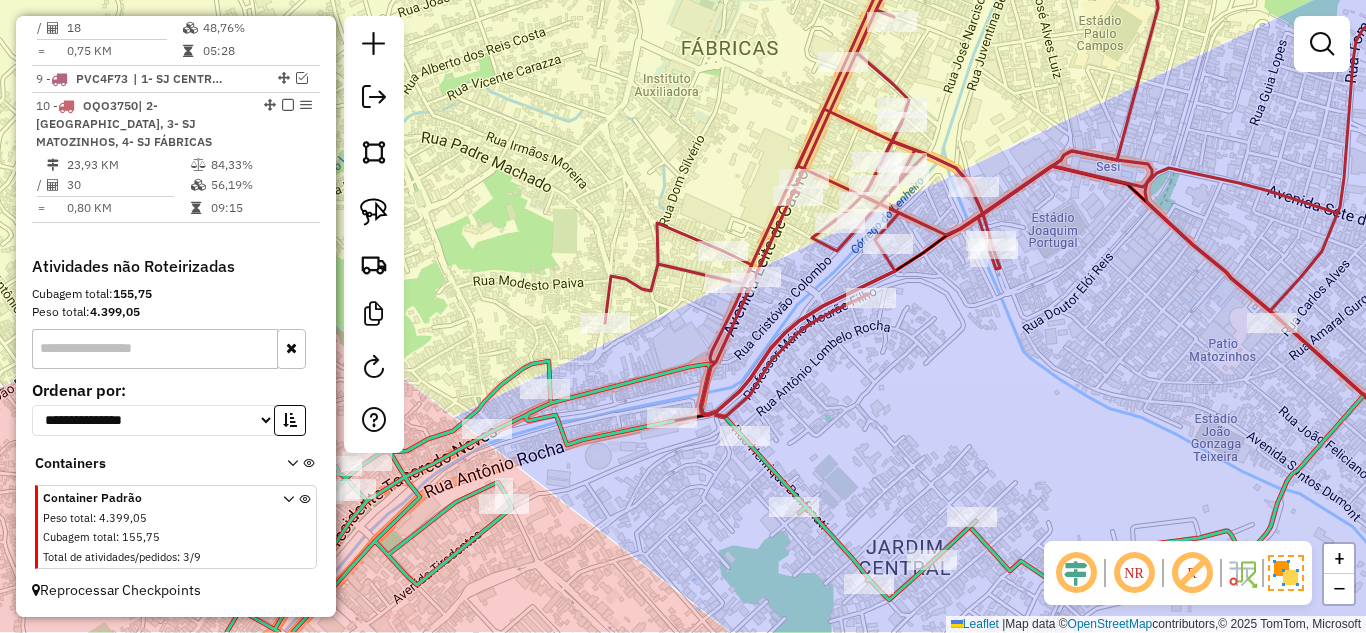 drag, startPoint x: 832, startPoint y: 444, endPoint x: 872, endPoint y: 379, distance: 76.321686 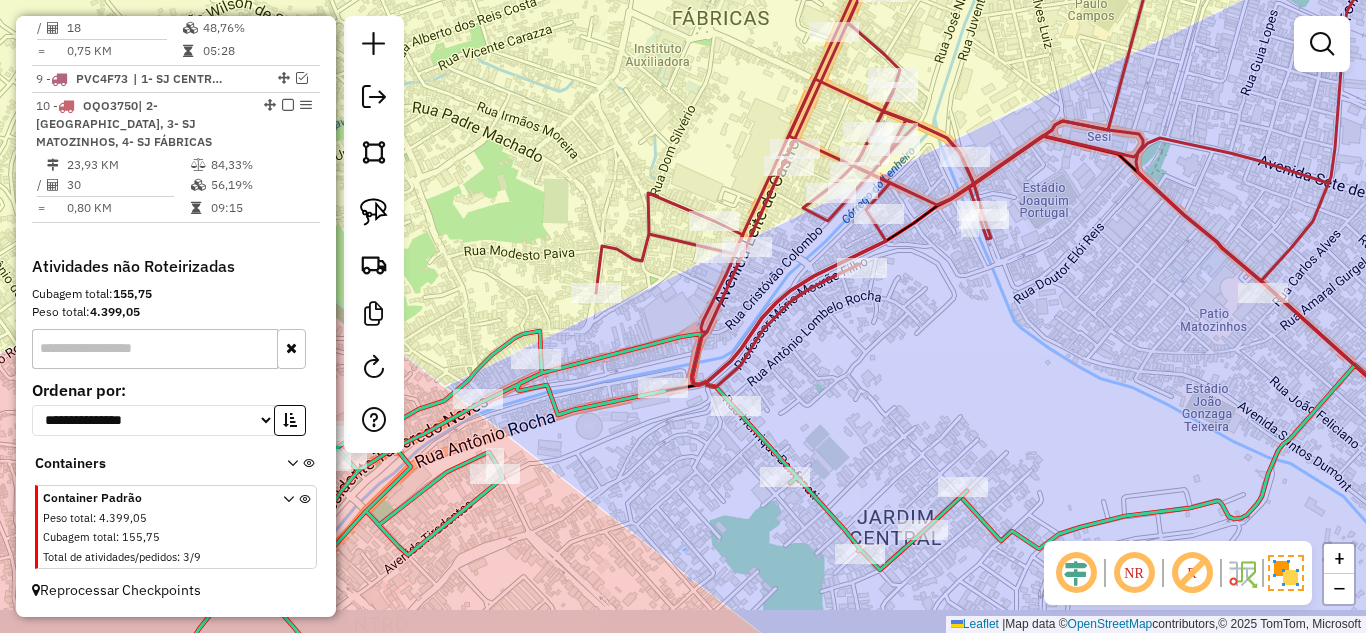 drag, startPoint x: 863, startPoint y: 389, endPoint x: 733, endPoint y: 288, distance: 164.62381 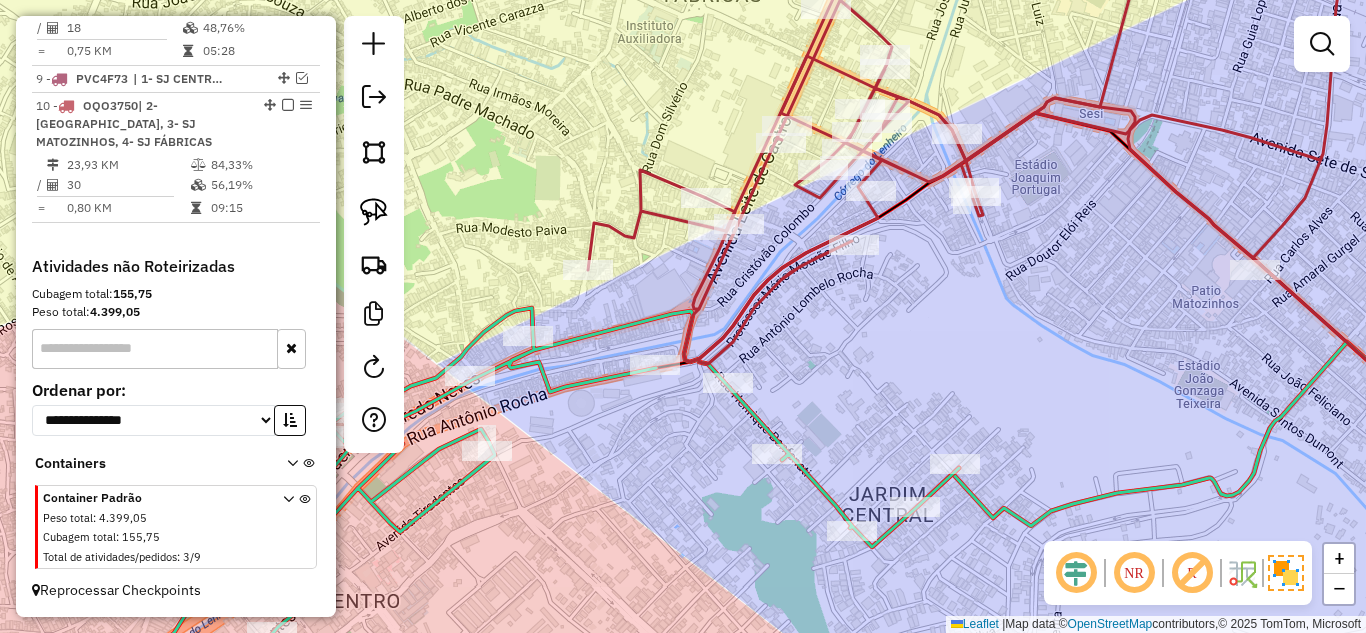 drag, startPoint x: 370, startPoint y: 212, endPoint x: 527, endPoint y: 223, distance: 157.38487 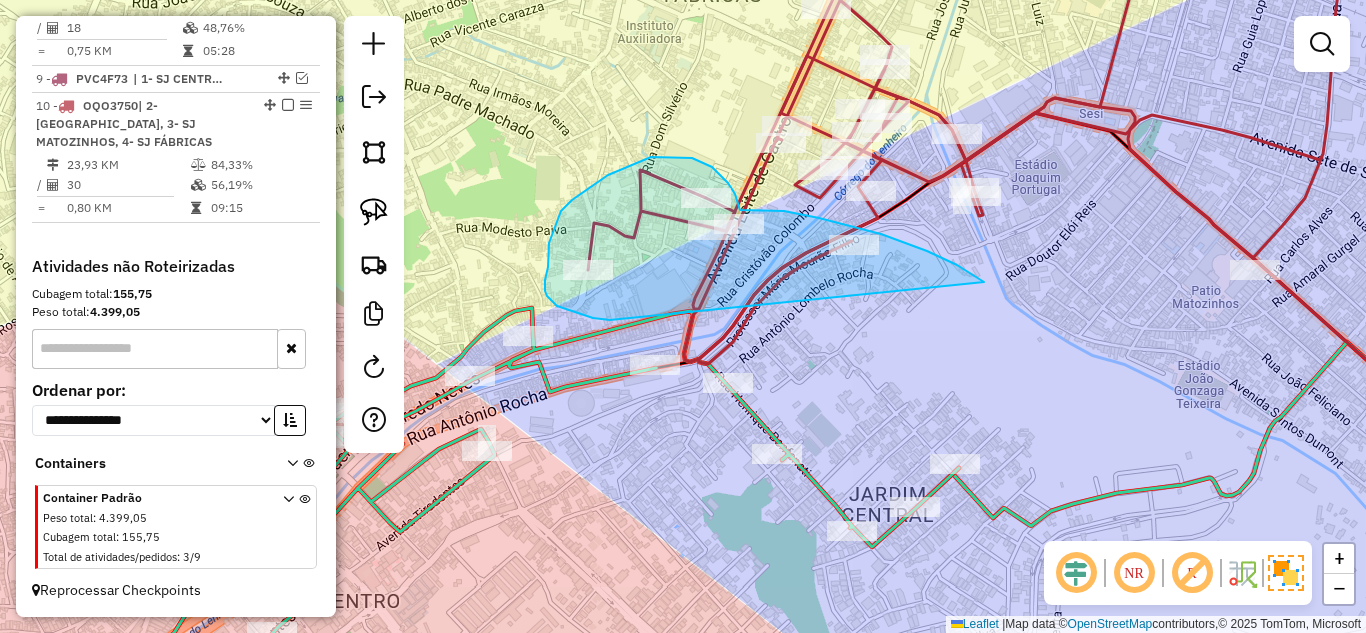 drag, startPoint x: 927, startPoint y: 251, endPoint x: 610, endPoint y: 320, distance: 324.42258 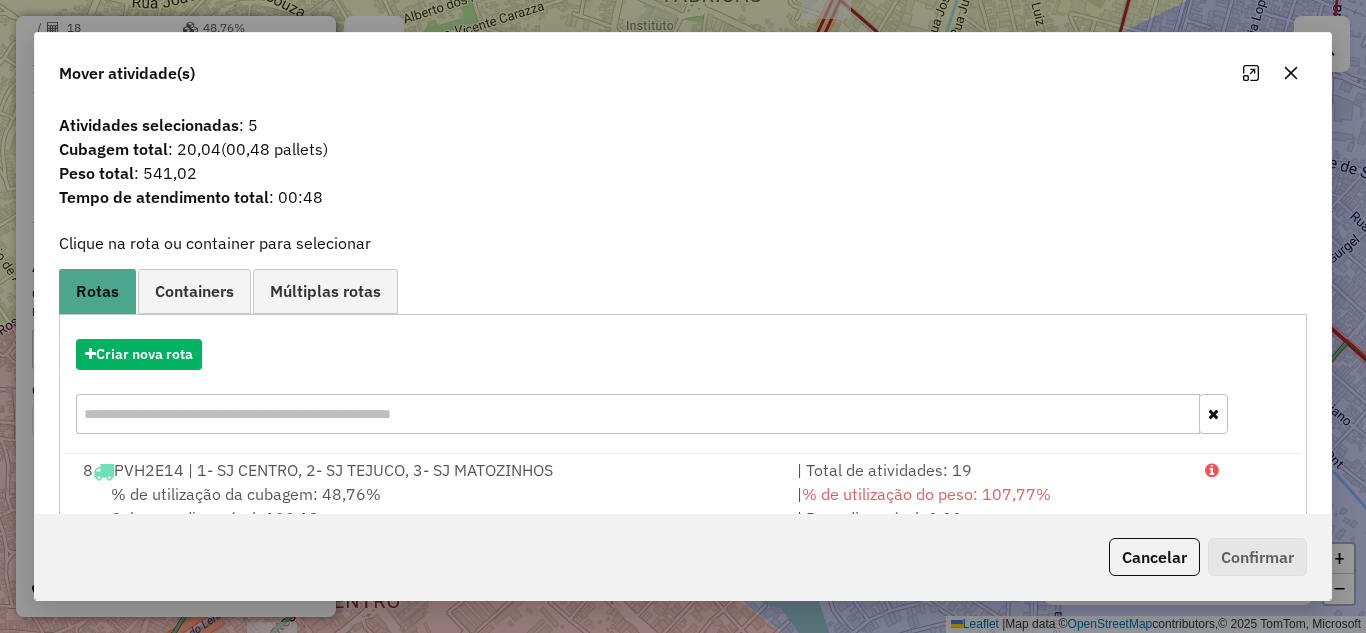 click 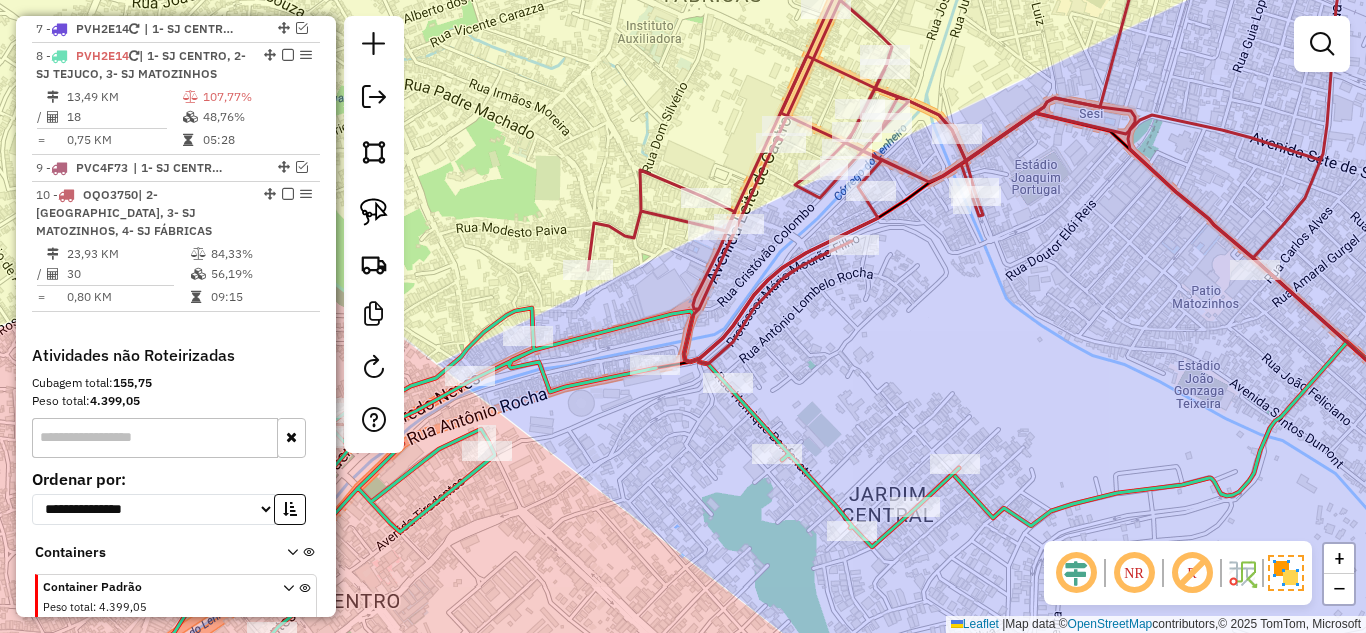 scroll, scrollTop: 807, scrollLeft: 0, axis: vertical 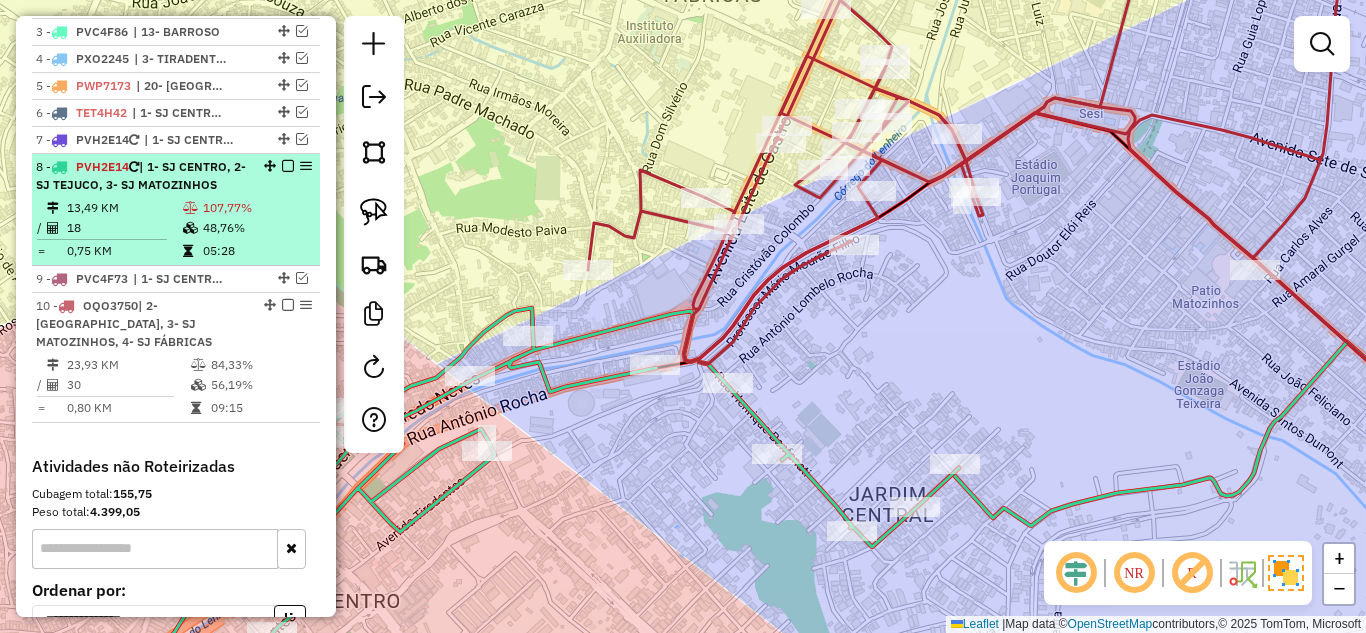 click on "| 1- SJ CENTRO, 2- SJ TEJUCO, 3- SJ MATOZINHOS" at bounding box center (141, 175) 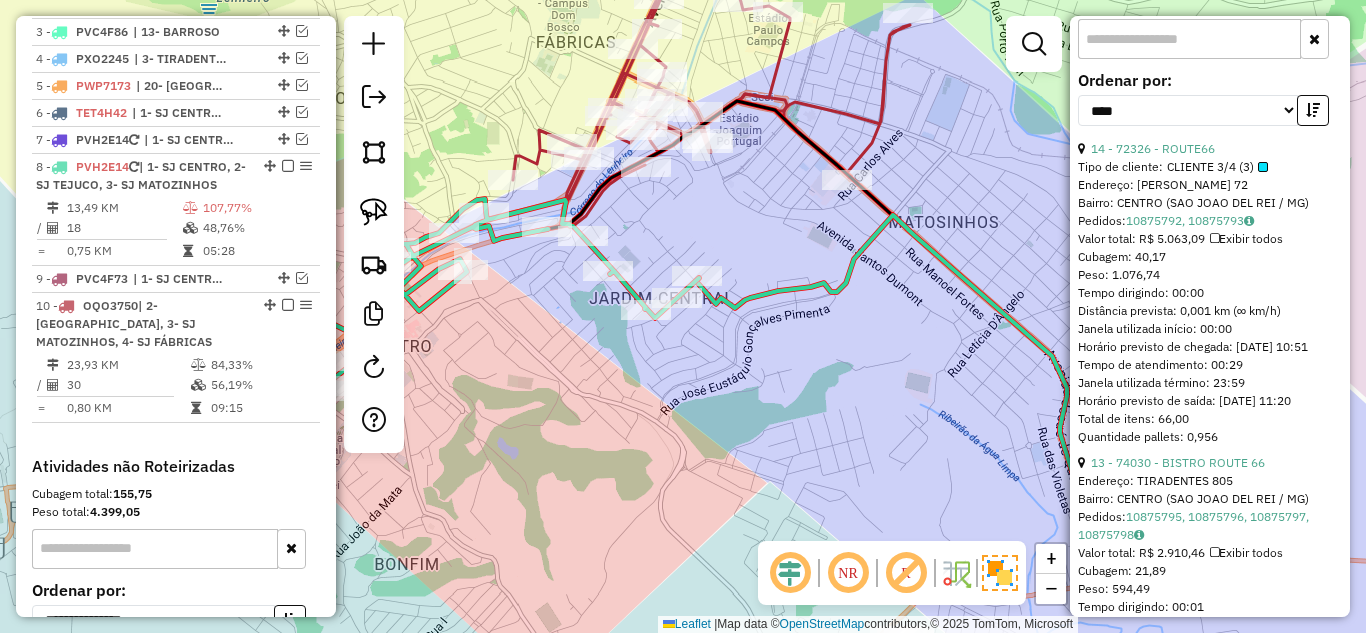 scroll, scrollTop: 700, scrollLeft: 0, axis: vertical 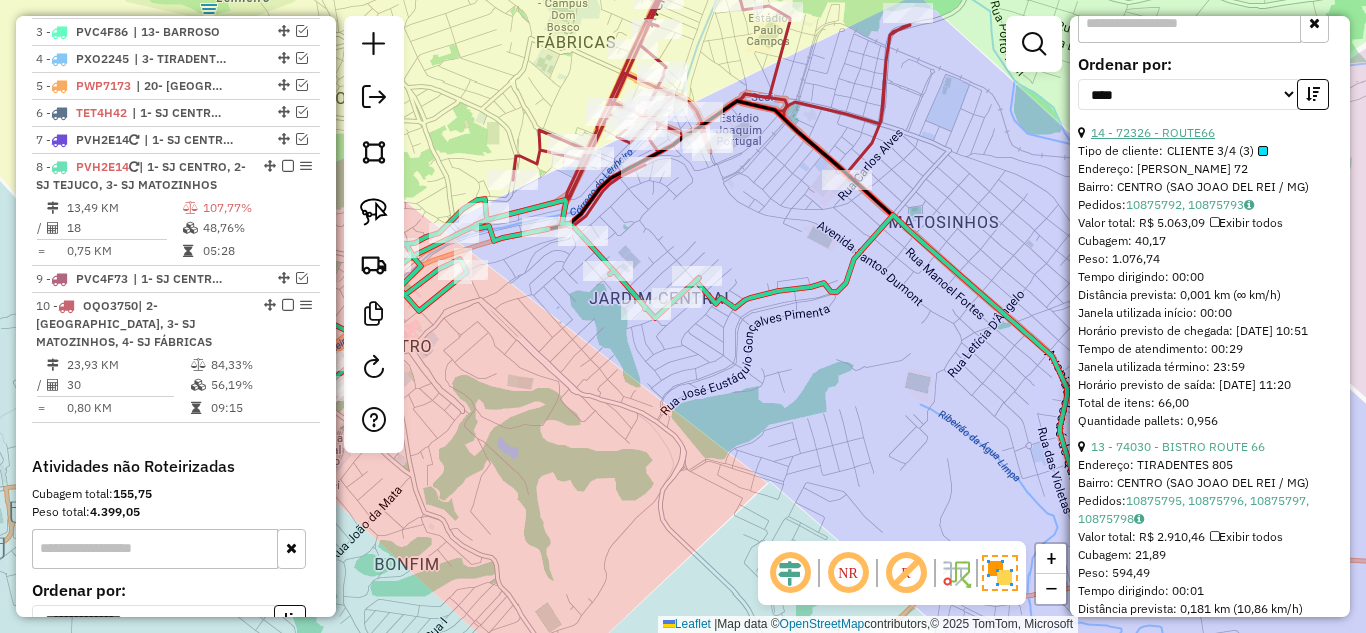 click on "14 - 72326 - ROUTE66" at bounding box center (1153, 132) 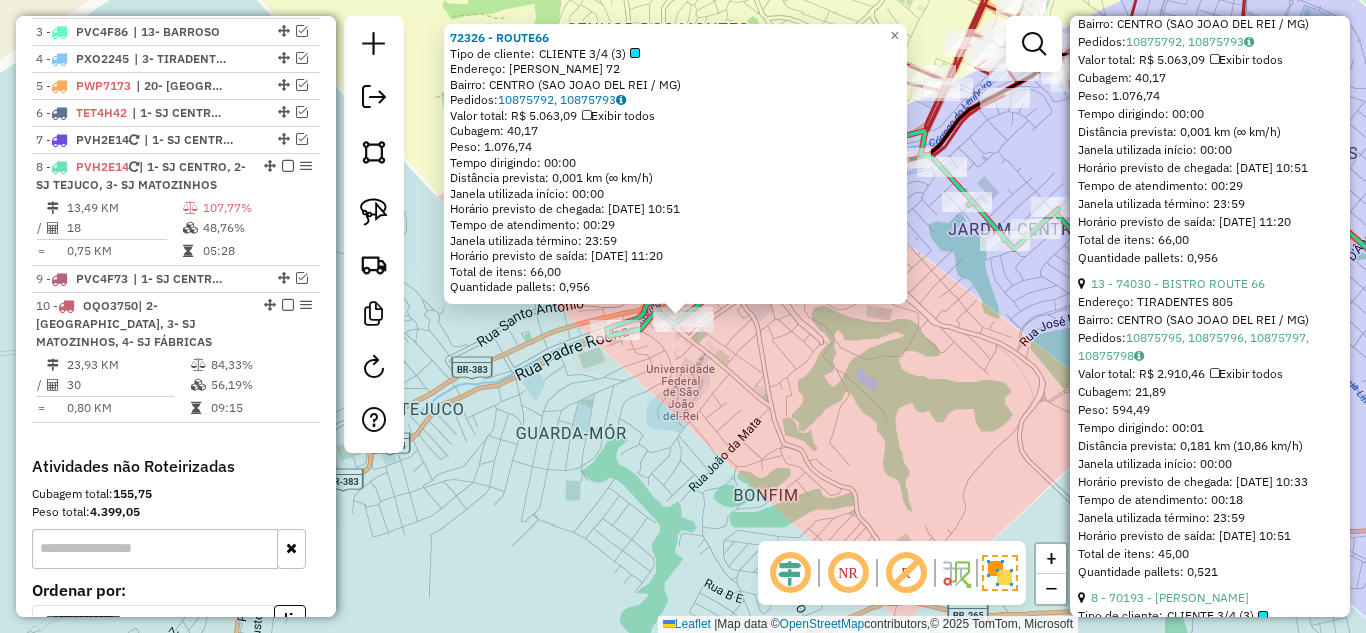 scroll, scrollTop: 900, scrollLeft: 0, axis: vertical 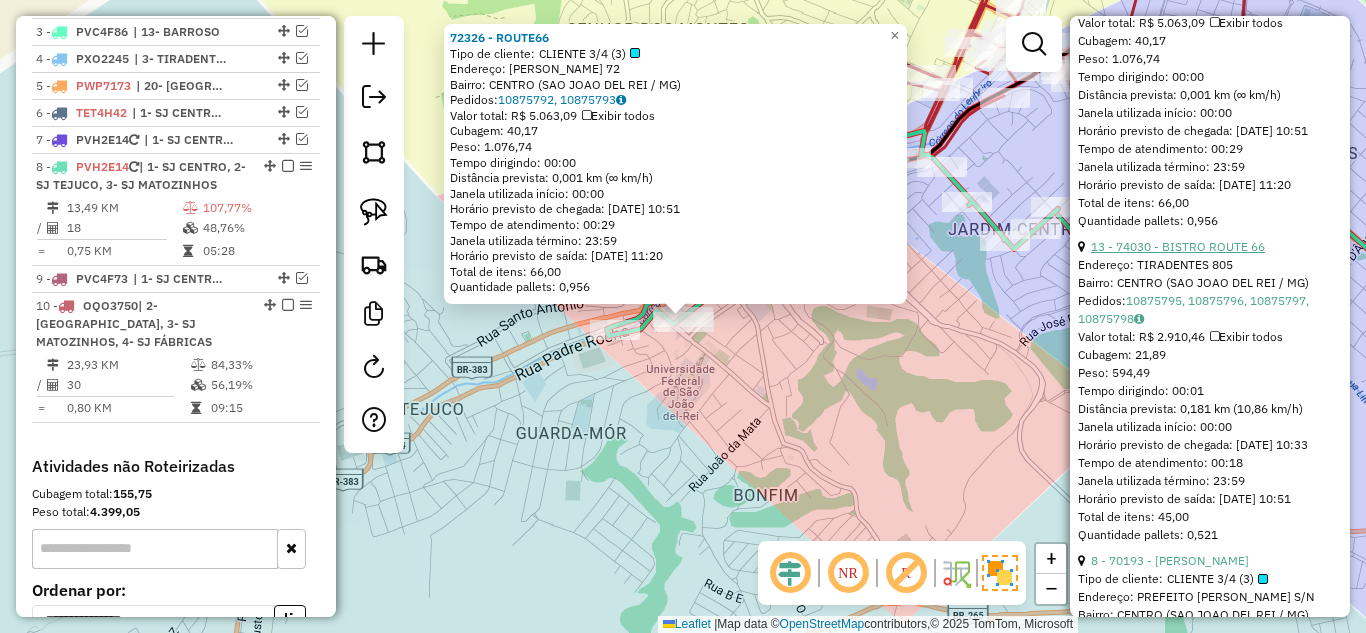 click on "13 - 74030 - BISTRO ROUTE 66" at bounding box center [1178, 246] 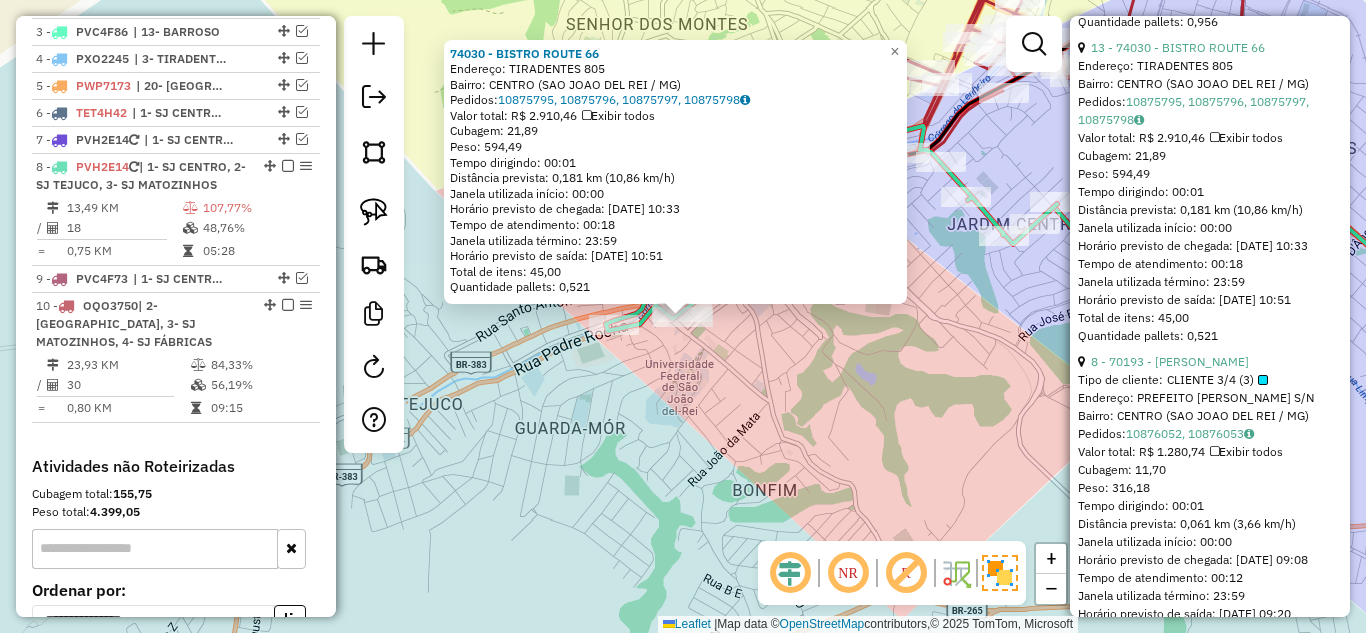 scroll, scrollTop: 1100, scrollLeft: 0, axis: vertical 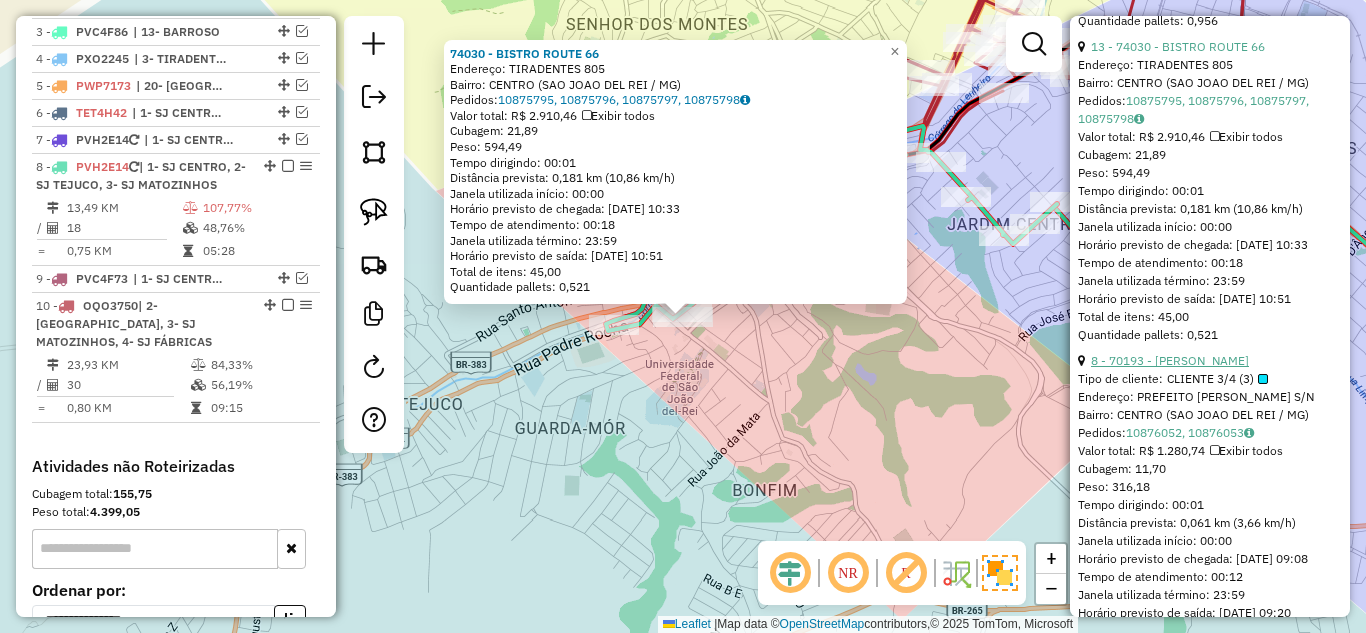 click on "8 - 70193 - [PERSON_NAME]" at bounding box center [1170, 360] 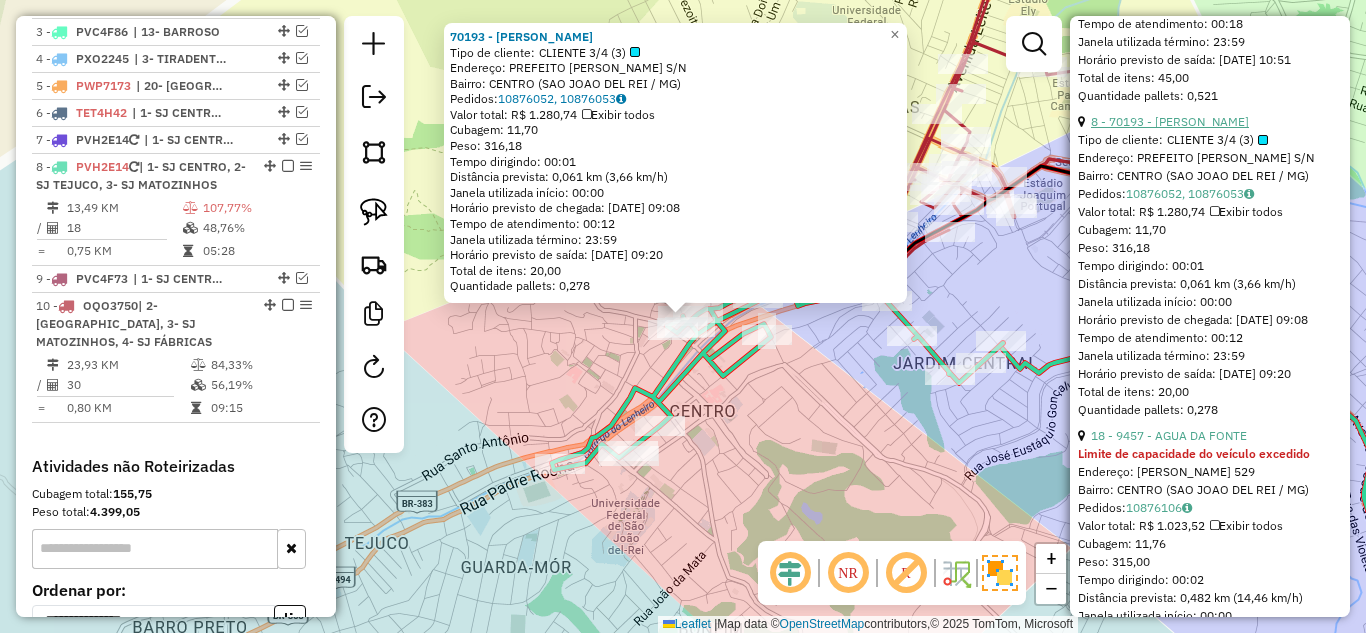 scroll, scrollTop: 1400, scrollLeft: 0, axis: vertical 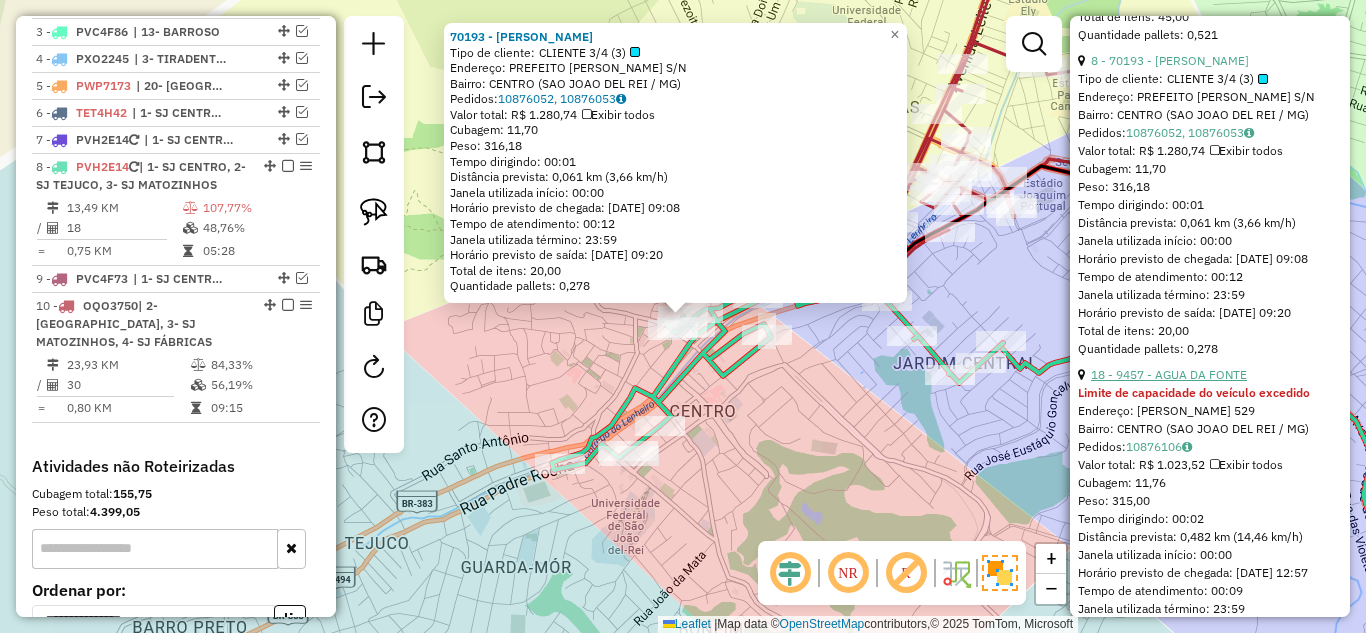 click on "18 - 9457 - AGUA DA FONTE" at bounding box center [1169, 374] 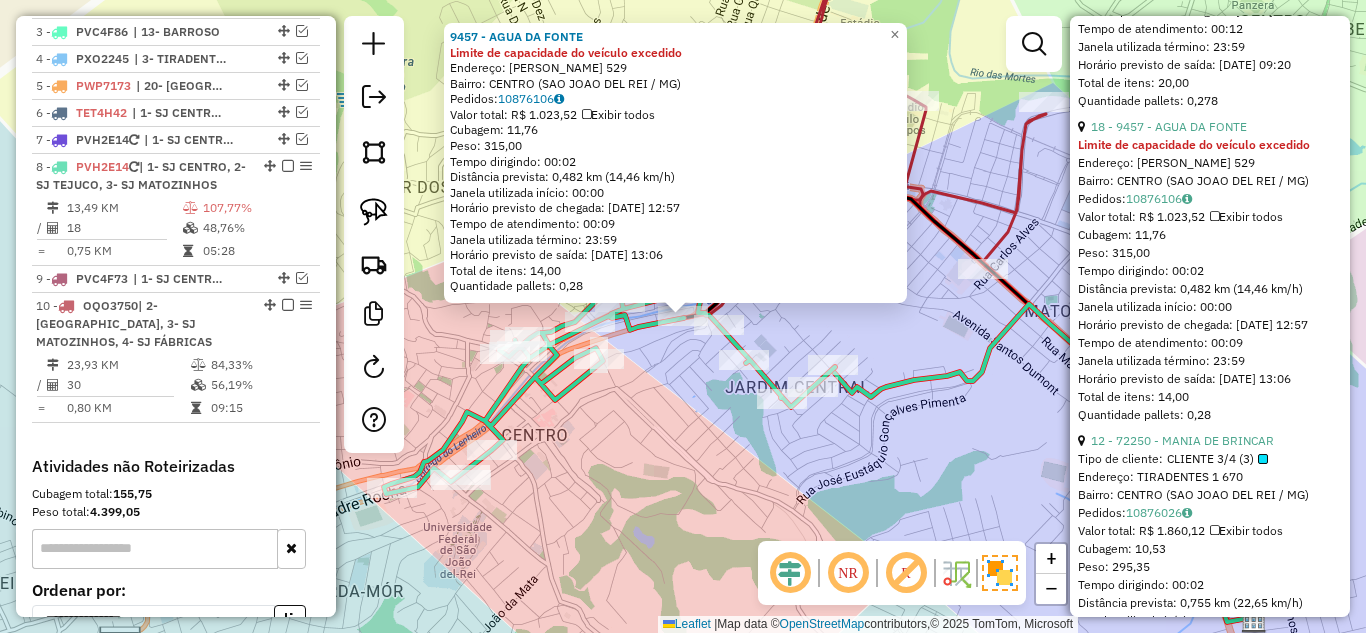 scroll, scrollTop: 1700, scrollLeft: 0, axis: vertical 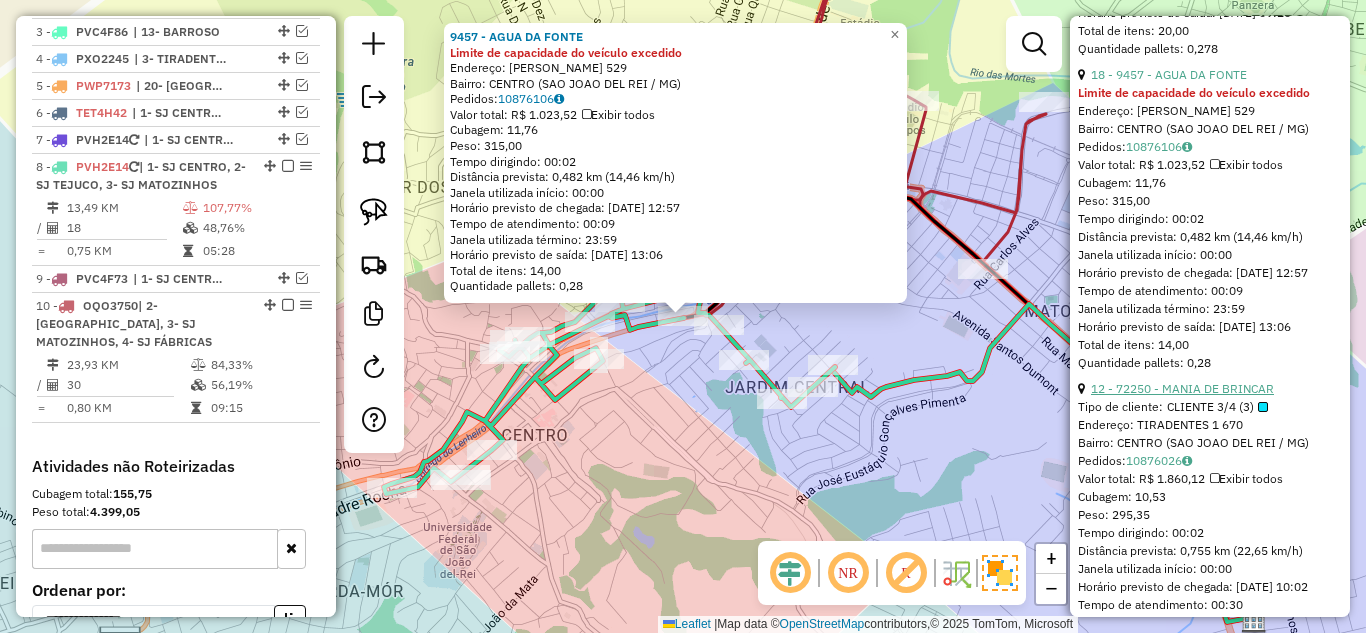 click on "12 - 72250 - MANIA DE BRINCAR" at bounding box center (1182, 388) 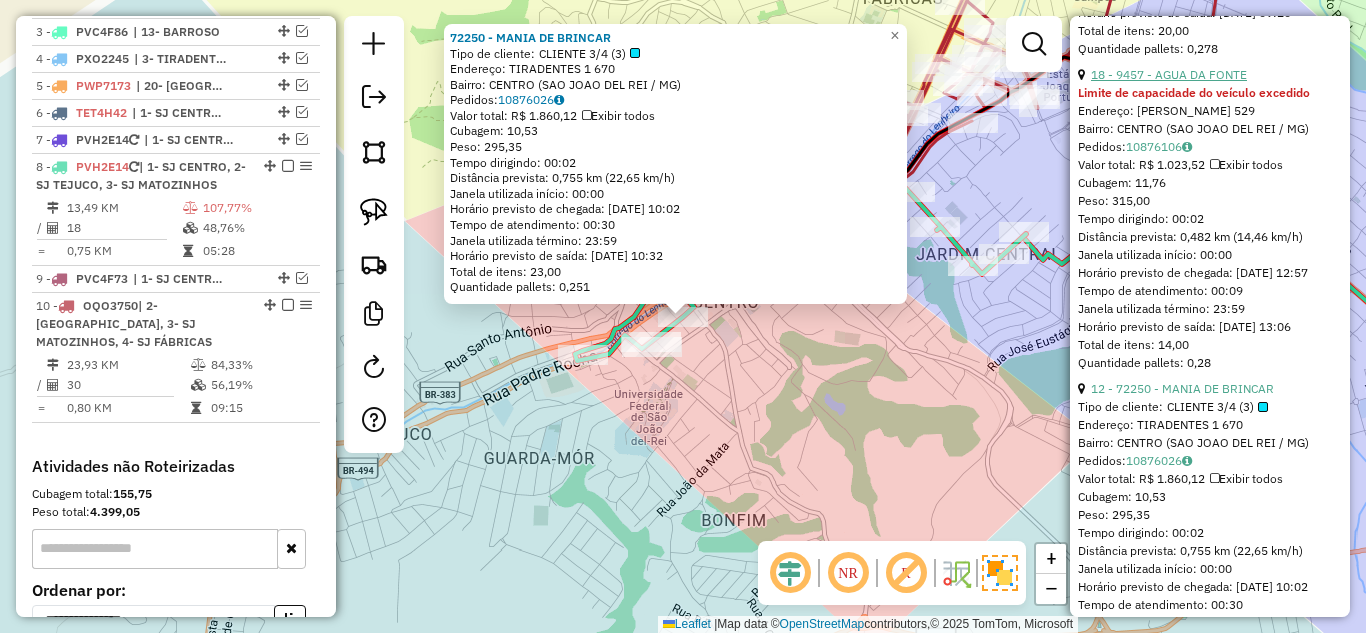 click on "18 - 9457 - AGUA DA FONTE" at bounding box center (1169, 74) 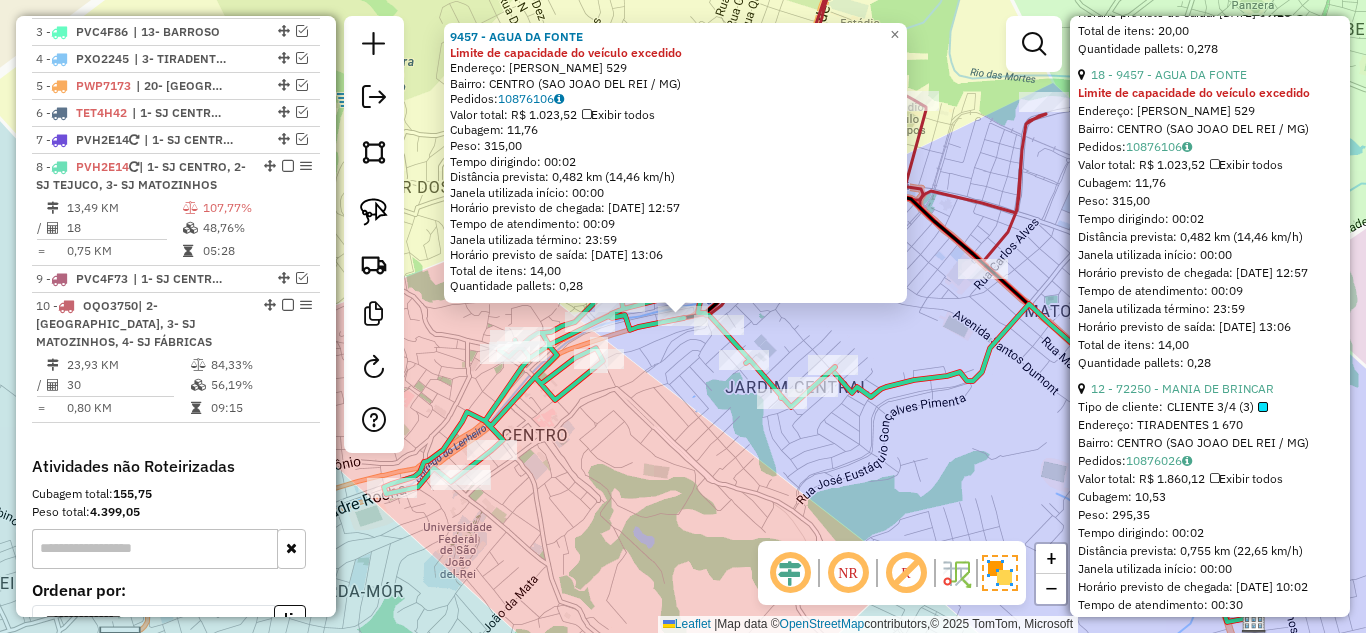 click on "9457 - AGUA DA FONTE Limite de capacidade do veículo excedido  Endereço:  ANTONIO ROCHA 529   Bairro: CENTRO (SAO JOAO DEL REI / MG)   Pedidos:  10876106   Valor total: R$ 1.023,52   Exibir todos   Cubagem: 11,76  Peso: 315,00  Tempo dirigindo: 00:02   Distância prevista: 0,482 km (14,46 km/h)   Janela utilizada início: 00:00   Horário previsto de chegada: 11/07/2025 12:57   Tempo de atendimento: 00:09   Janela utilizada término: 23:59   Horário previsto de saída: 11/07/2025 13:06   Total de itens: 14,00   Quantidade pallets: 0,28  × Janela de atendimento Grade de atendimento Capacidade Transportadoras Veículos Cliente Pedidos  Rotas Selecione os dias de semana para filtrar as janelas de atendimento  Seg   Ter   Qua   Qui   Sex   Sáb   Dom  Informe o período da janela de atendimento: De: Até:  Filtrar exatamente a janela do cliente  Considerar janela de atendimento padrão  Selecione os dias de semana para filtrar as grades de atendimento  Seg   Ter   Qua   Qui   Sex   Sáb   Dom   Peso mínimo:" 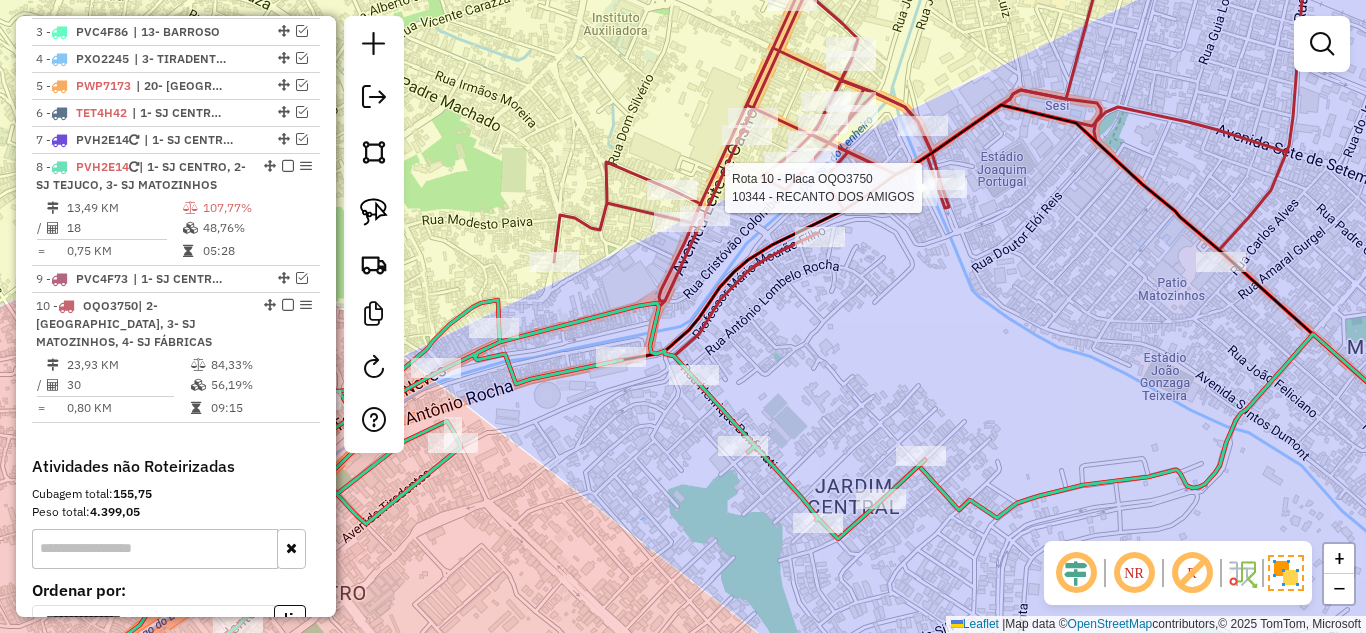 select on "*********" 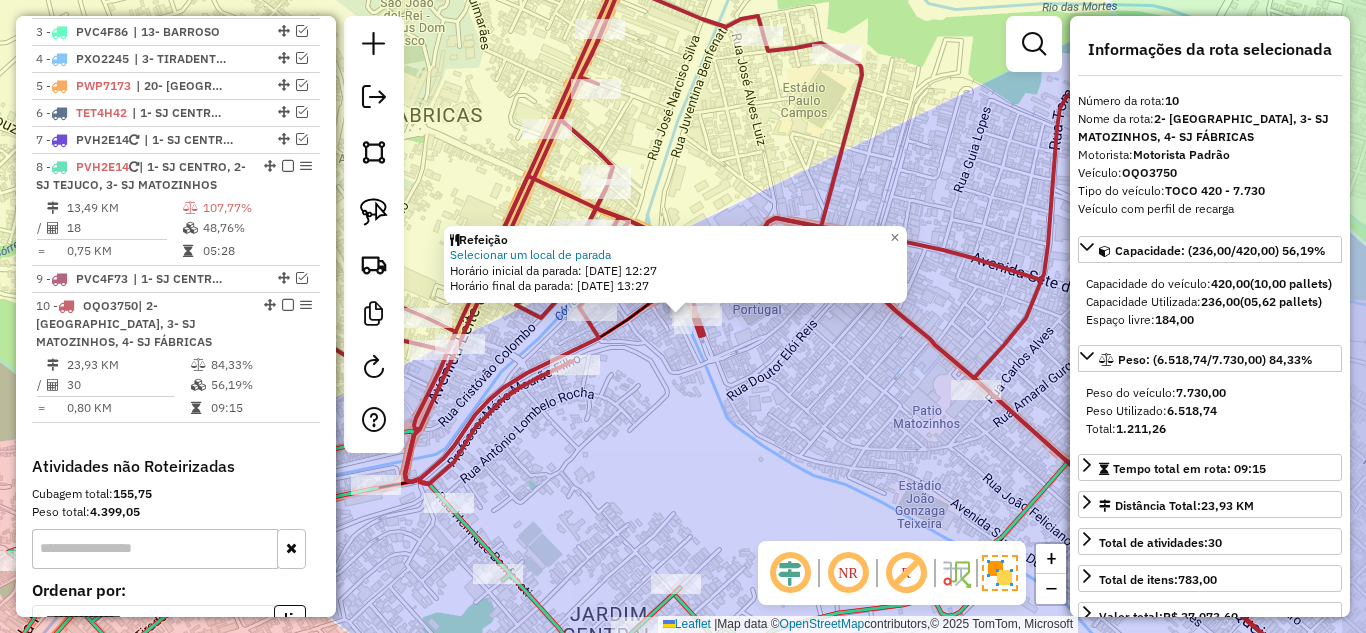 scroll, scrollTop: 1007, scrollLeft: 0, axis: vertical 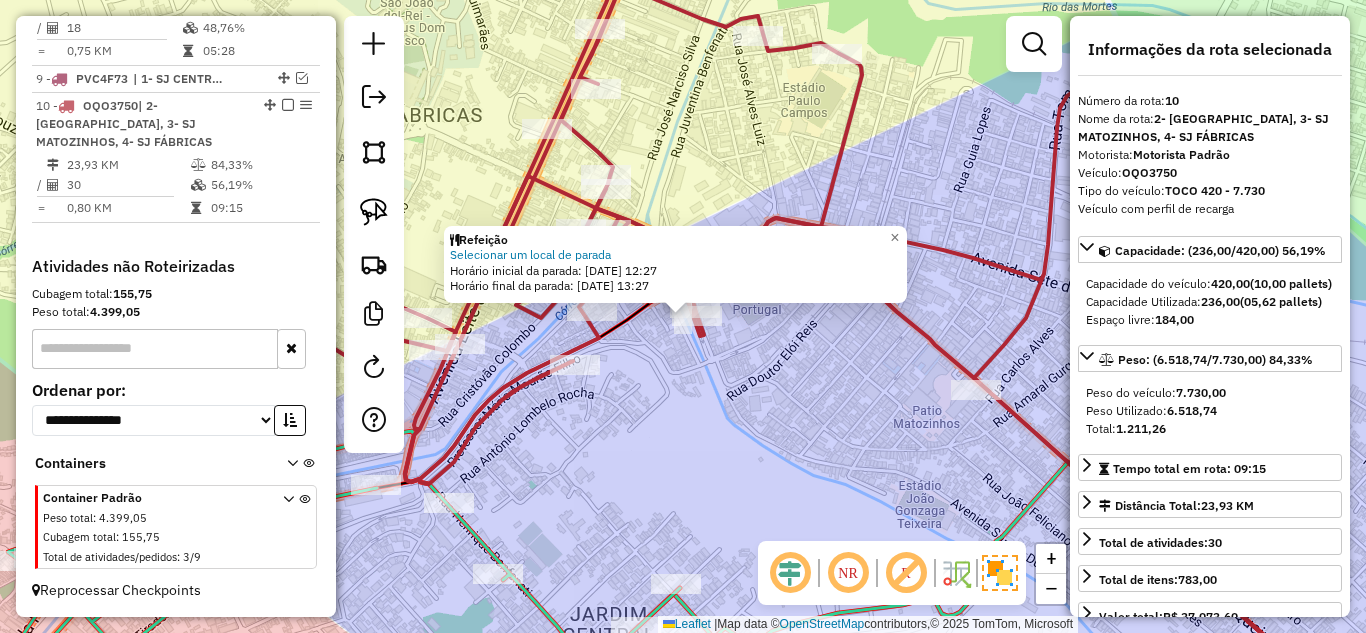 click on "Refeição Selecionar um local de parada  Horário inicial da parada: 11/07/2025 12:27   Horário final da parada: 11/07/2025 13:27  × Janela de atendimento Grade de atendimento Capacidade Transportadoras Veículos Cliente Pedidos  Rotas Selecione os dias de semana para filtrar as janelas de atendimento  Seg   Ter   Qua   Qui   Sex   Sáb   Dom  Informe o período da janela de atendimento: De: Até:  Filtrar exatamente a janela do cliente  Considerar janela de atendimento padrão  Selecione os dias de semana para filtrar as grades de atendimento  Seg   Ter   Qua   Qui   Sex   Sáb   Dom   Considerar clientes sem dia de atendimento cadastrado  Clientes fora do dia de atendimento selecionado Filtrar as atividades entre os valores definidos abaixo:  Peso mínimo:   Peso máximo:   Cubagem mínima:   Cubagem máxima:   De:   Até:  Filtrar as atividades entre o tempo de atendimento definido abaixo:  De:   Até:   Considerar capacidade total dos clientes não roteirizados Transportadora: Tipo de veículo: Nome:" 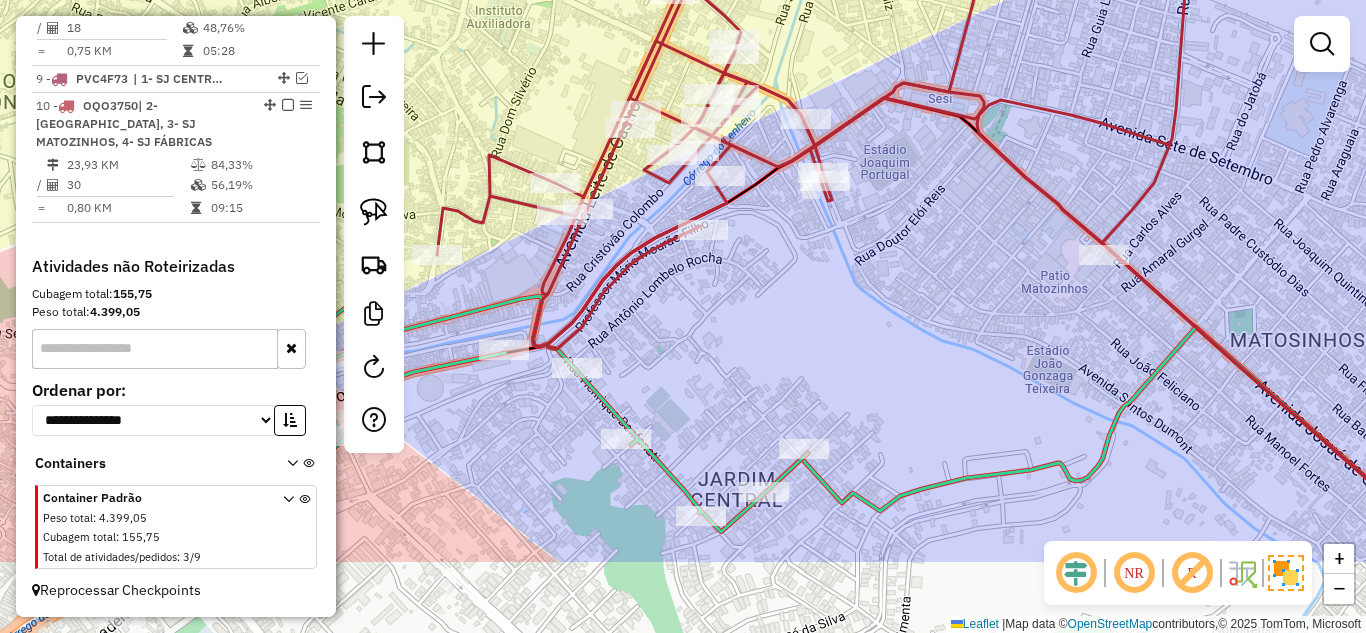 drag, startPoint x: 706, startPoint y: 413, endPoint x: 823, endPoint y: 244, distance: 205.54805 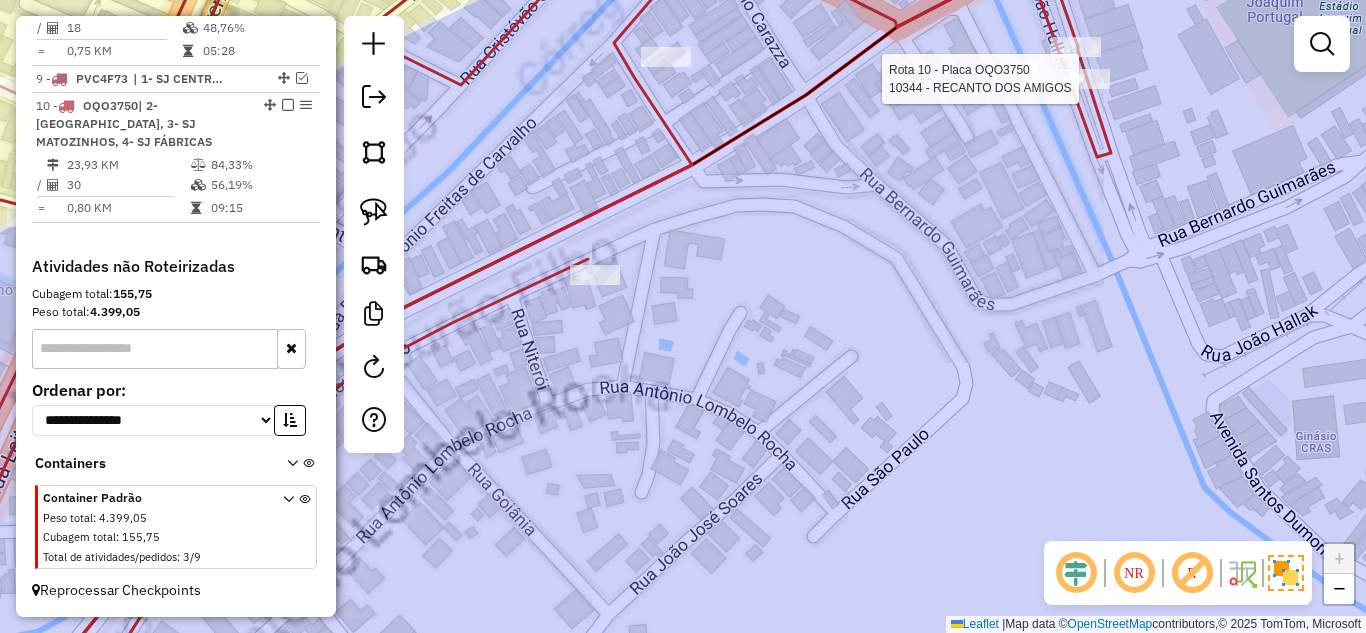 select on "*********" 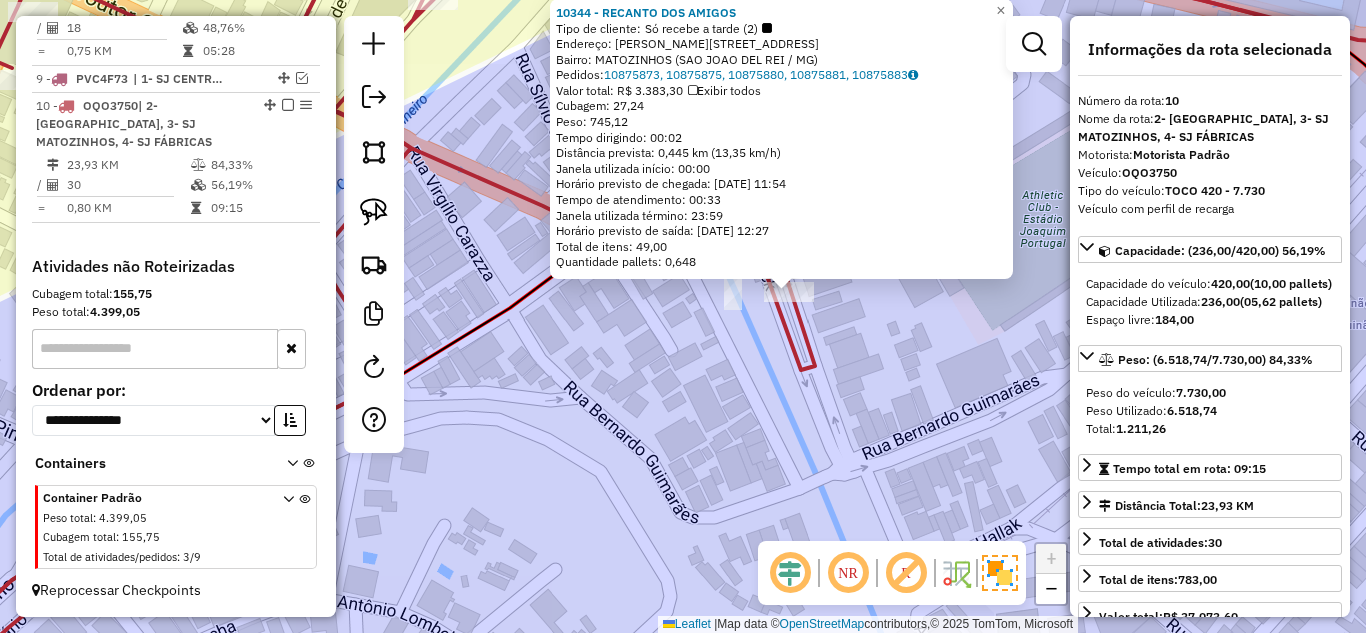 drag, startPoint x: 581, startPoint y: 468, endPoint x: 763, endPoint y: 413, distance: 190.1289 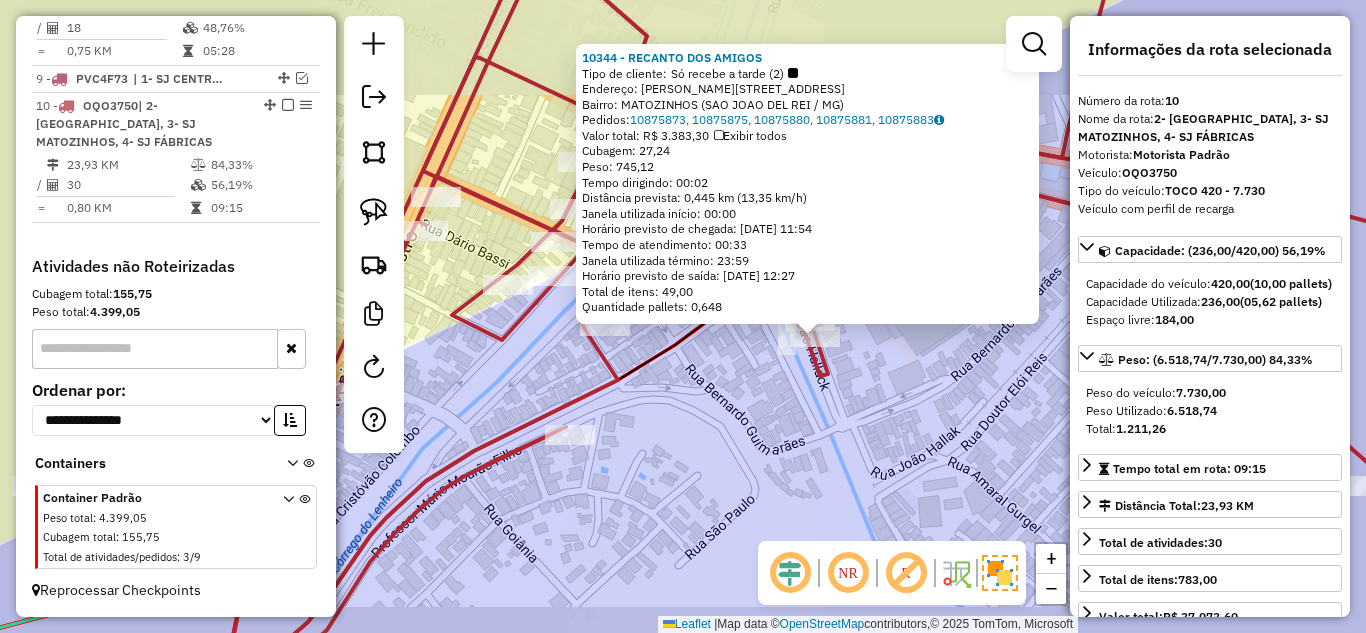click on "10344 - RECANTO DOS AMIGOS  Tipo de cliente:   Só recebe a tarde (2)   Endereço:  JOAO HALLAK 190   Bairro: MATOZINHOS (SAO JOAO DEL REI / MG)   Pedidos:  10875873, 10875875, 10875880, 10875881, 10875883   Valor total: R$ 3.383,30   Exibir todos   Cubagem: 27,24  Peso: 745,12  Tempo dirigindo: 00:02   Distância prevista: 0,445 km (13,35 km/h)   Janela utilizada início: 00:00   Horário previsto de chegada: 11/07/2025 11:54   Tempo de atendimento: 00:33   Janela utilizada término: 23:59   Horário previsto de saída: 11/07/2025 12:27   Total de itens: 49,00   Quantidade pallets: 0,648  × Janela de atendimento Grade de atendimento Capacidade Transportadoras Veículos Cliente Pedidos  Rotas Selecione os dias de semana para filtrar as janelas de atendimento  Seg   Ter   Qua   Qui   Sex   Sáb   Dom  Informe o período da janela de atendimento: De: Até:  Filtrar exatamente a janela do cliente  Considerar janela de atendimento padrão  Selecione os dias de semana para filtrar as grades de atendimento  Seg  +" 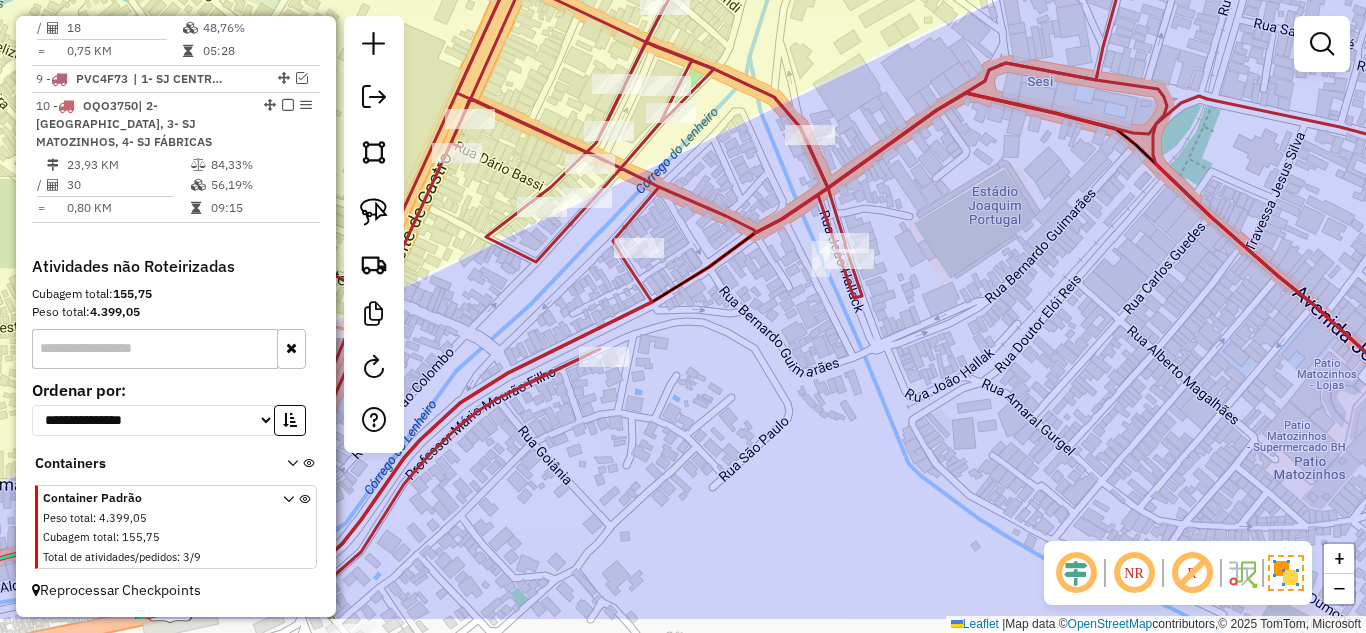 drag, startPoint x: 763, startPoint y: 383, endPoint x: 777, endPoint y: 324, distance: 60.63827 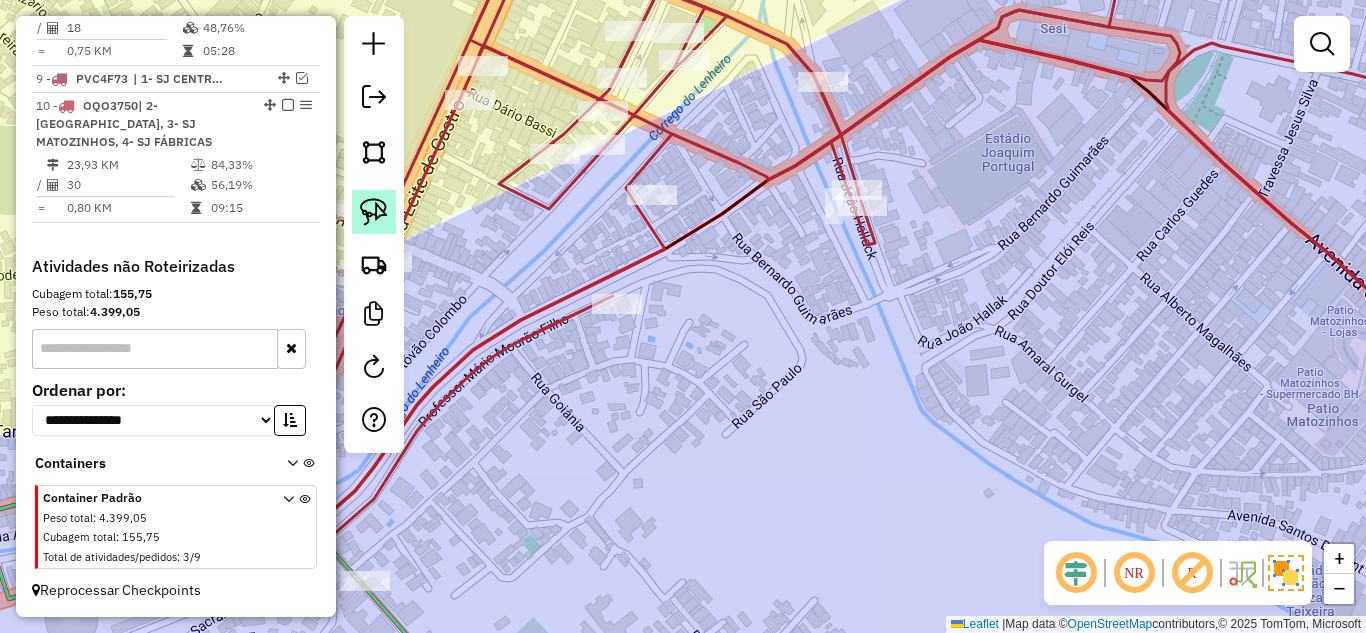 click 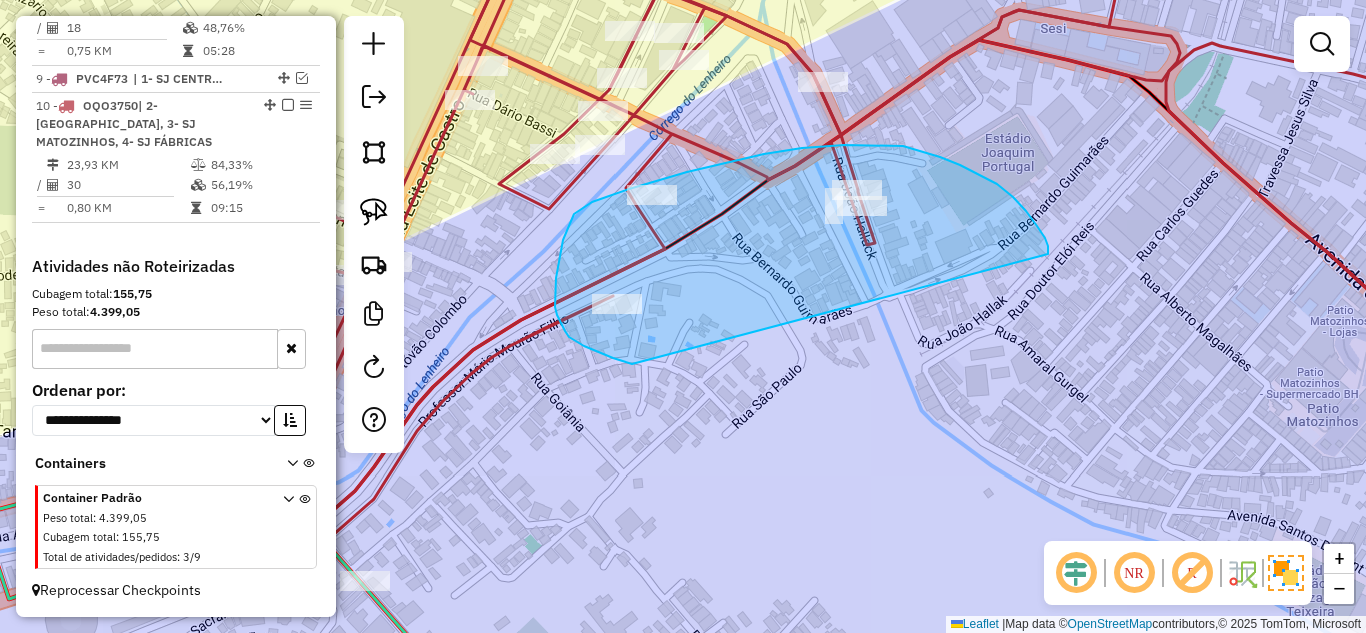 drag, startPoint x: 1048, startPoint y: 246, endPoint x: 632, endPoint y: 364, distance: 432.41183 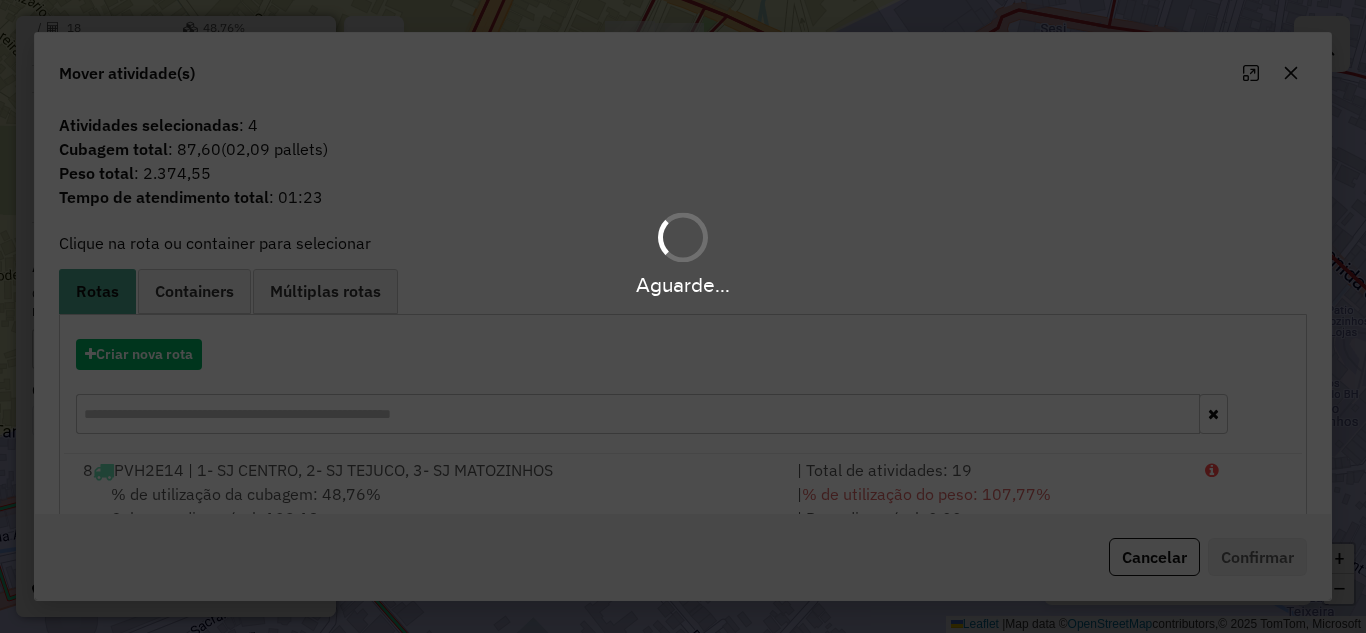click on "Aguarde..." at bounding box center (683, 316) 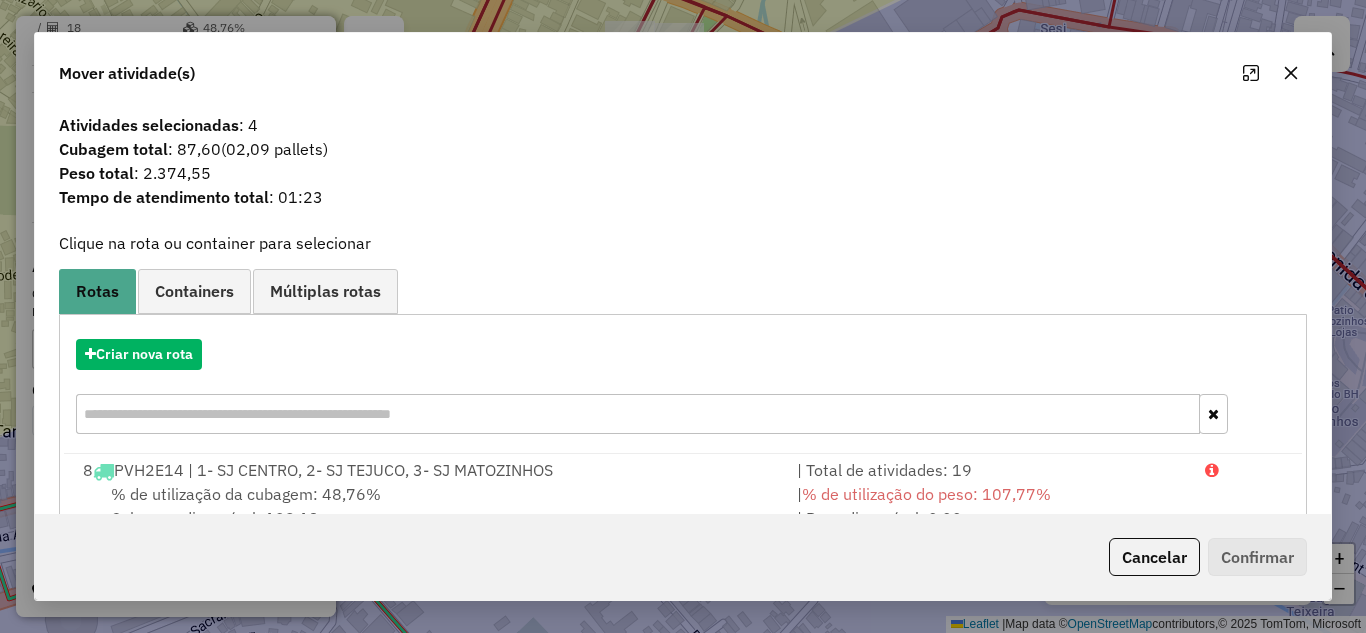 drag, startPoint x: 1294, startPoint y: 65, endPoint x: 1279, endPoint y: 74, distance: 17.492855 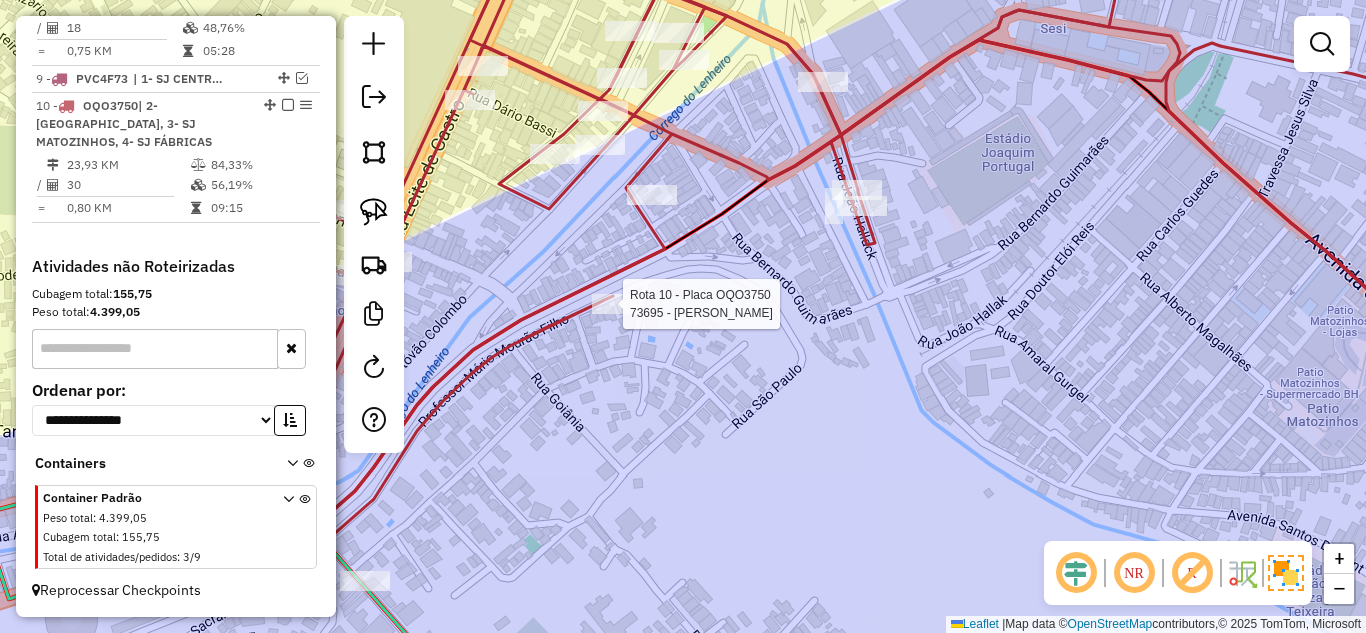 select on "*********" 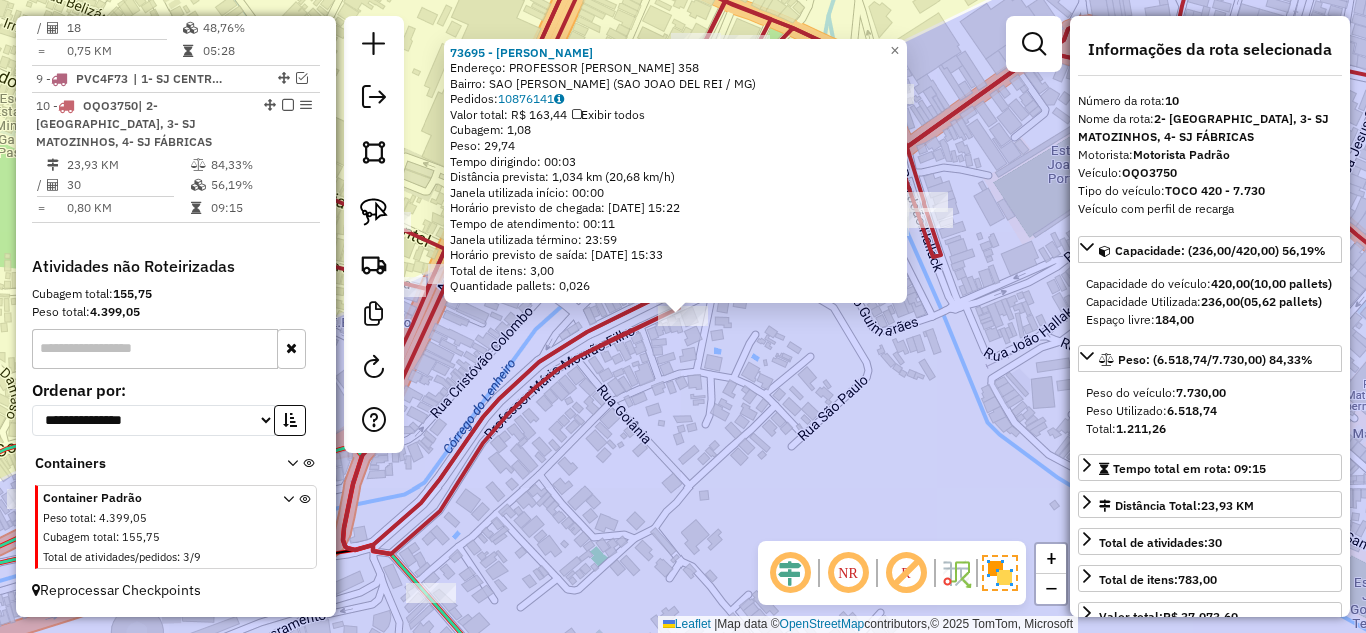 click on "73695 - DANIELY  Endereço:  PROFESSOR MARIO MOURAO FILHO 358   Bairro: SAO JUDAS TADEU (SAO JOAO DEL REI / MG)   Pedidos:  10876141   Valor total: R$ 163,44   Exibir todos   Cubagem: 1,08  Peso: 29,74  Tempo dirigindo: 00:03   Distância prevista: 1,034 km (20,68 km/h)   Janela utilizada início: 00:00   Horário previsto de chegada: 11/07/2025 15:22   Tempo de atendimento: 00:11   Janela utilizada término: 23:59   Horário previsto de saída: 11/07/2025 15:33   Total de itens: 3,00   Quantidade pallets: 0,026  × Janela de atendimento Grade de atendimento Capacidade Transportadoras Veículos Cliente Pedidos  Rotas Selecione os dias de semana para filtrar as janelas de atendimento  Seg   Ter   Qua   Qui   Sex   Sáb   Dom  Informe o período da janela de atendimento: De: Até:  Filtrar exatamente a janela do cliente  Considerar janela de atendimento padrão  Selecione os dias de semana para filtrar as grades de atendimento  Seg   Ter   Qua   Qui   Sex   Sáb   Dom   Peso mínimo:   Peso máximo:   De:  De:" 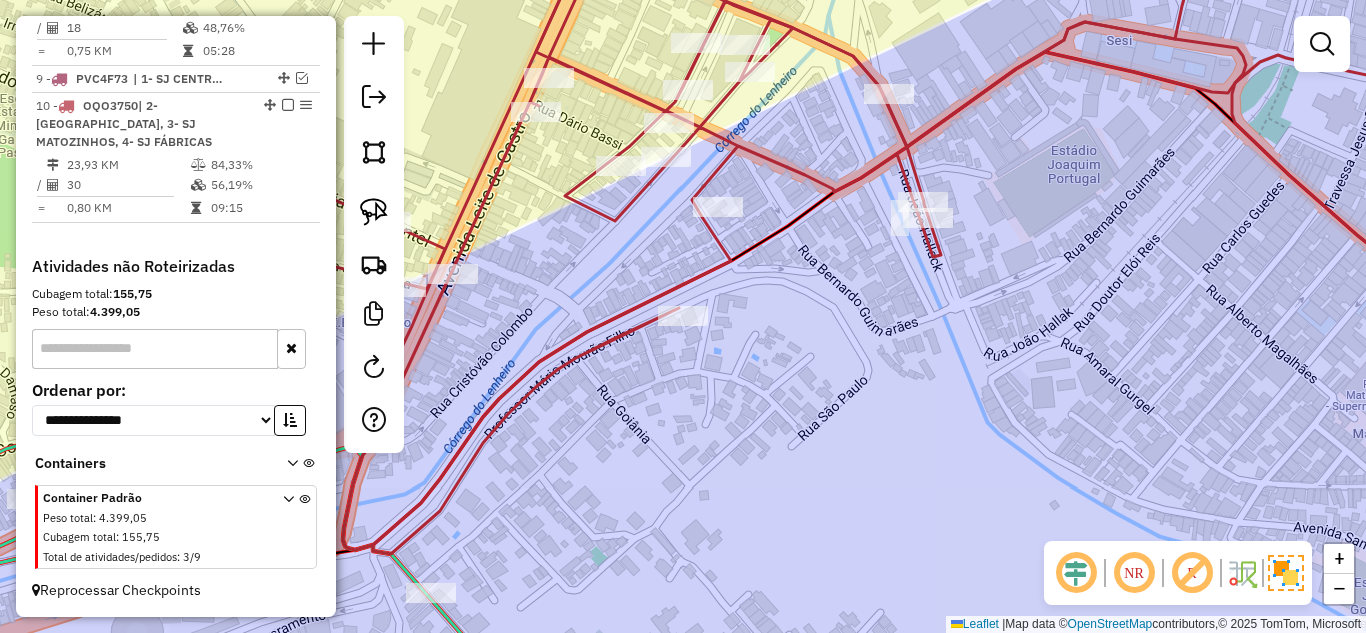 select on "*********" 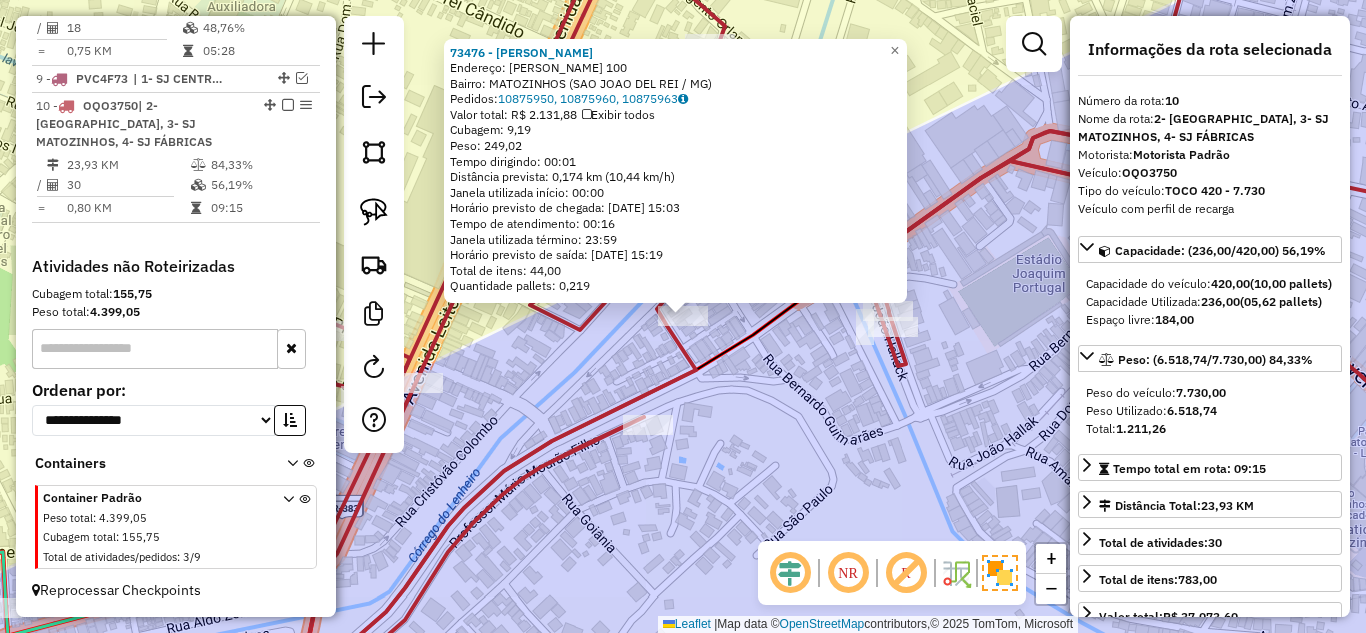 click on "73476 - ALEXANDRE MAGNO  Endereço:  VIRGILIO CARAZZA 100   Bairro: MATOZINHOS (SAO JOAO DEL REI / MG)   Pedidos:  10875950, 10875960, 10875963   Valor total: R$ 2.131,88   Exibir todos   Cubagem: 9,19  Peso: 249,02  Tempo dirigindo: 00:01   Distância prevista: 0,174 km (10,44 km/h)   Janela utilizada início: 00:00   Horário previsto de chegada: 11/07/2025 15:03   Tempo de atendimento: 00:16   Janela utilizada término: 23:59   Horário previsto de saída: 11/07/2025 15:19   Total de itens: 44,00   Quantidade pallets: 0,219  × Janela de atendimento Grade de atendimento Capacidade Transportadoras Veículos Cliente Pedidos  Rotas Selecione os dias de semana para filtrar as janelas de atendimento  Seg   Ter   Qua   Qui   Sex   Sáb   Dom  Informe o período da janela de atendimento: De: Até:  Filtrar exatamente a janela do cliente  Considerar janela de atendimento padrão  Selecione os dias de semana para filtrar as grades de atendimento  Seg   Ter   Qua   Qui   Sex   Sáb   Dom   Peso mínimo:   De:   De:" 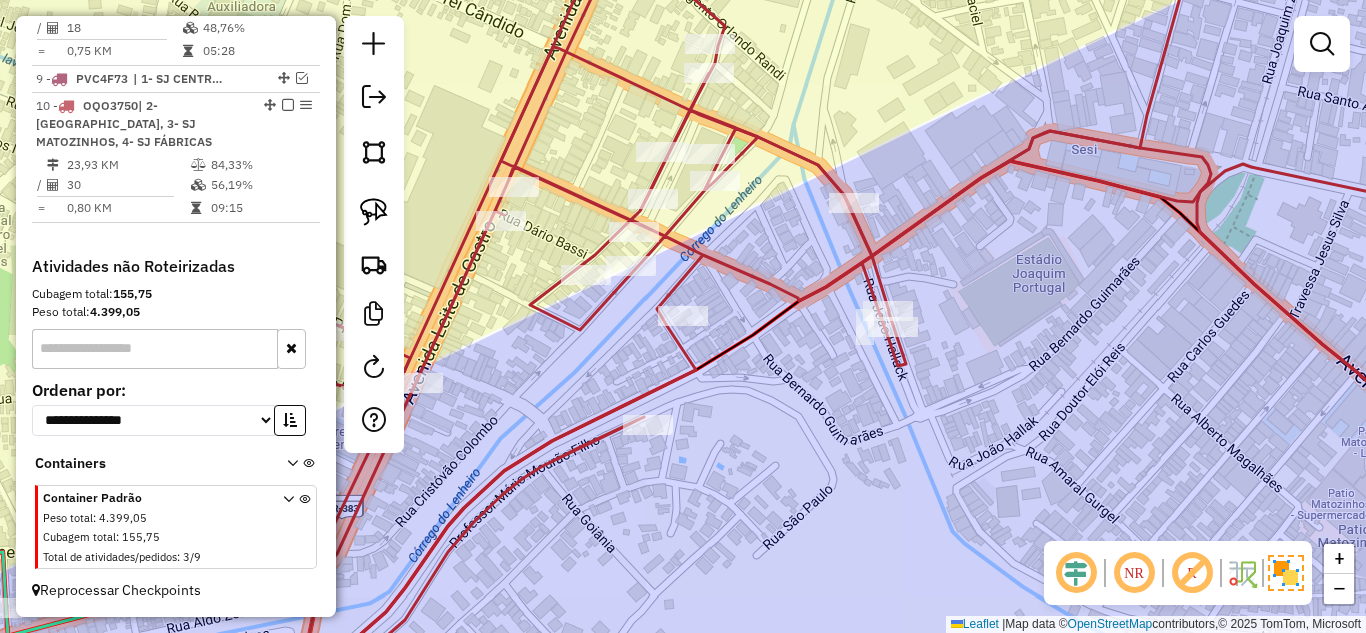 click 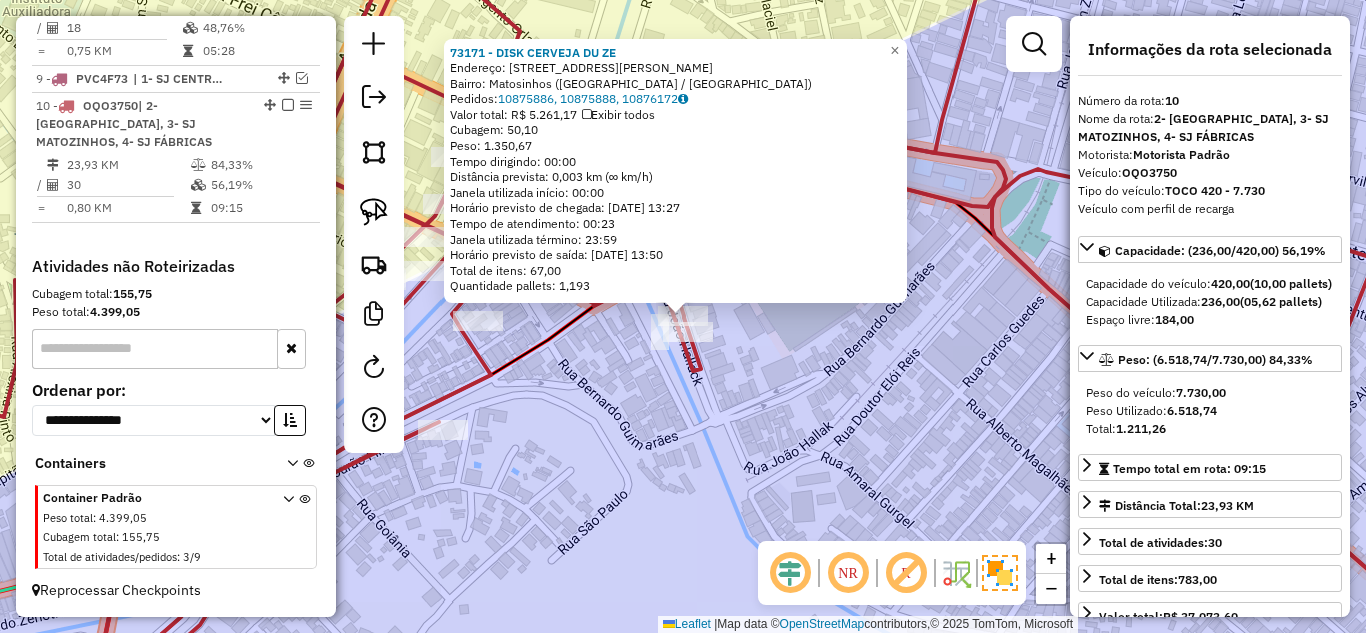 click on "73171 - DISK CERVEJA DU ZE  Endereço: Rua João Hallak, 180   Bairro: Matosinhos (São João del Rei / MG)   Pedidos:  10875886, 10875888, 10876172   Valor total: R$ 5.261,17   Exibir todos   Cubagem: 50,10  Peso: 1.350,67  Tempo dirigindo: 00:00   Distância prevista: 0,003 km (∞ km/h)   Janela utilizada início: 00:00   Horário previsto de chegada: 11/07/2025 13:27   Tempo de atendimento: 00:23   Janela utilizada término: 23:59   Horário previsto de saída: 11/07/2025 13:50   Total de itens: 67,00   Quantidade pallets: 1,193  × Janela de atendimento Grade de atendimento Capacidade Transportadoras Veículos Cliente Pedidos  Rotas Selecione os dias de semana para filtrar as janelas de atendimento  Seg   Ter   Qua   Qui   Sex   Sáb   Dom  Informe o período da janela de atendimento: De: Até:  Filtrar exatamente a janela do cliente  Considerar janela de atendimento padrão  Selecione os dias de semana para filtrar as grades de atendimento  Seg   Ter   Qua   Qui   Sex   Sáb   Dom   Peso mínimo:   De:" 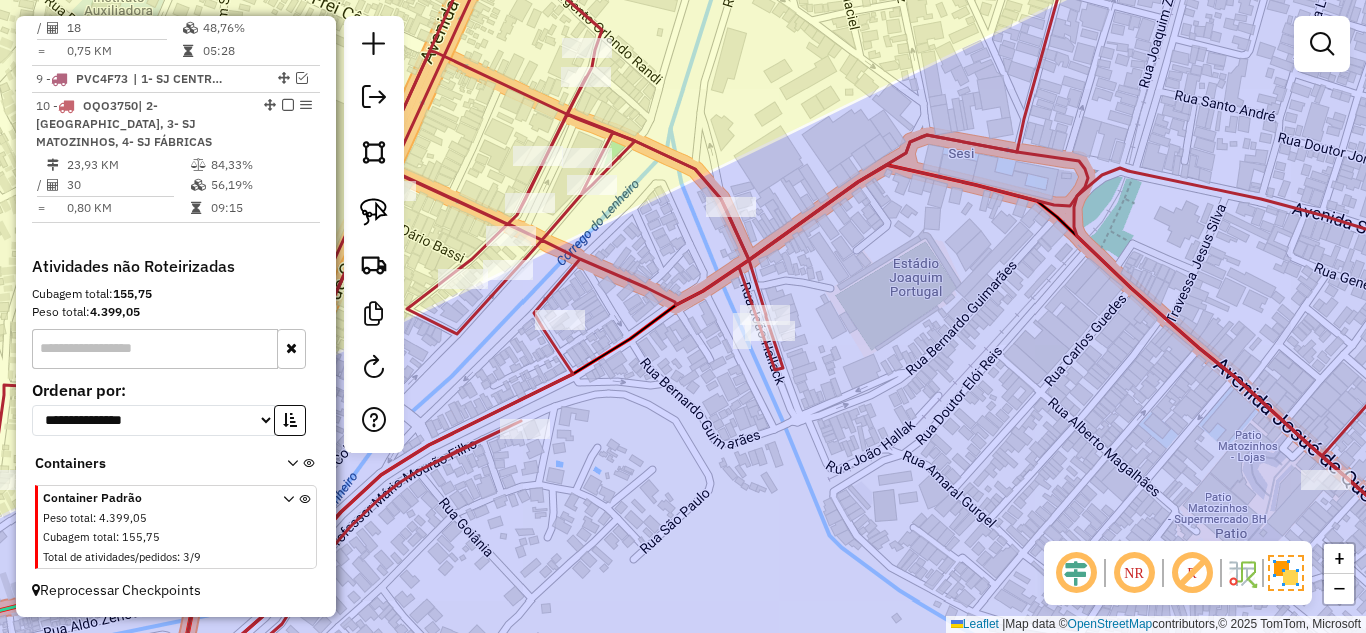drag, startPoint x: 700, startPoint y: 403, endPoint x: 936, endPoint y: 356, distance: 240.63458 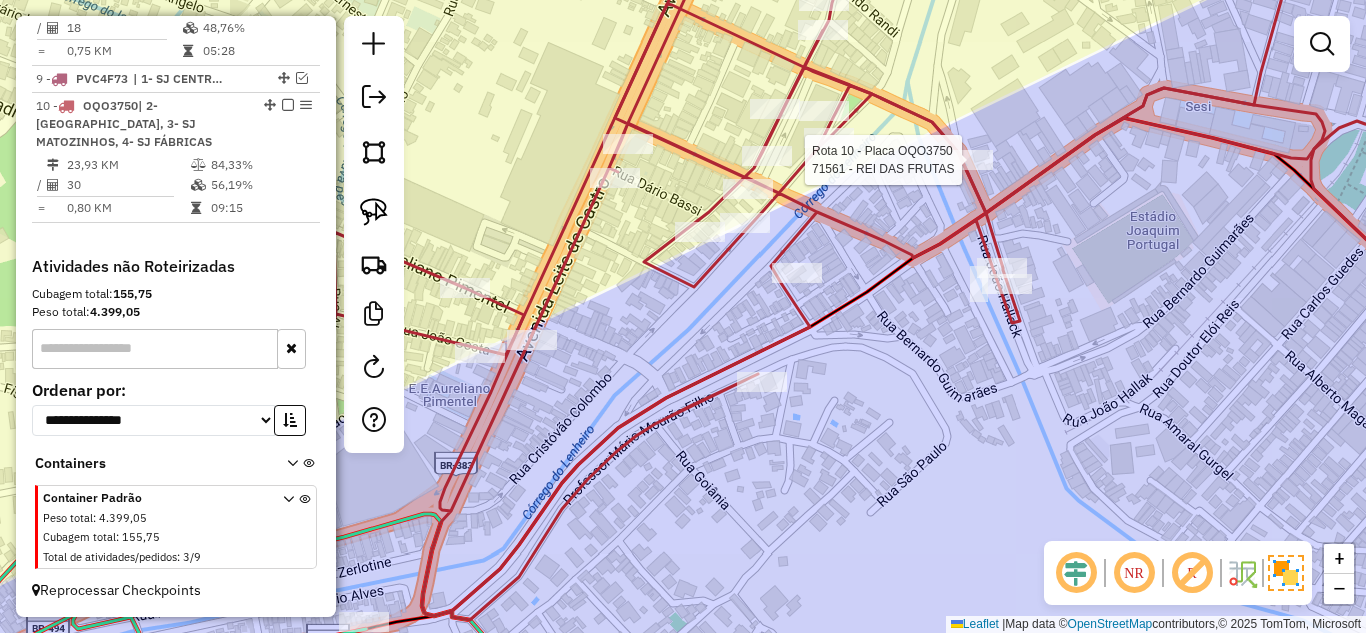 select on "*********" 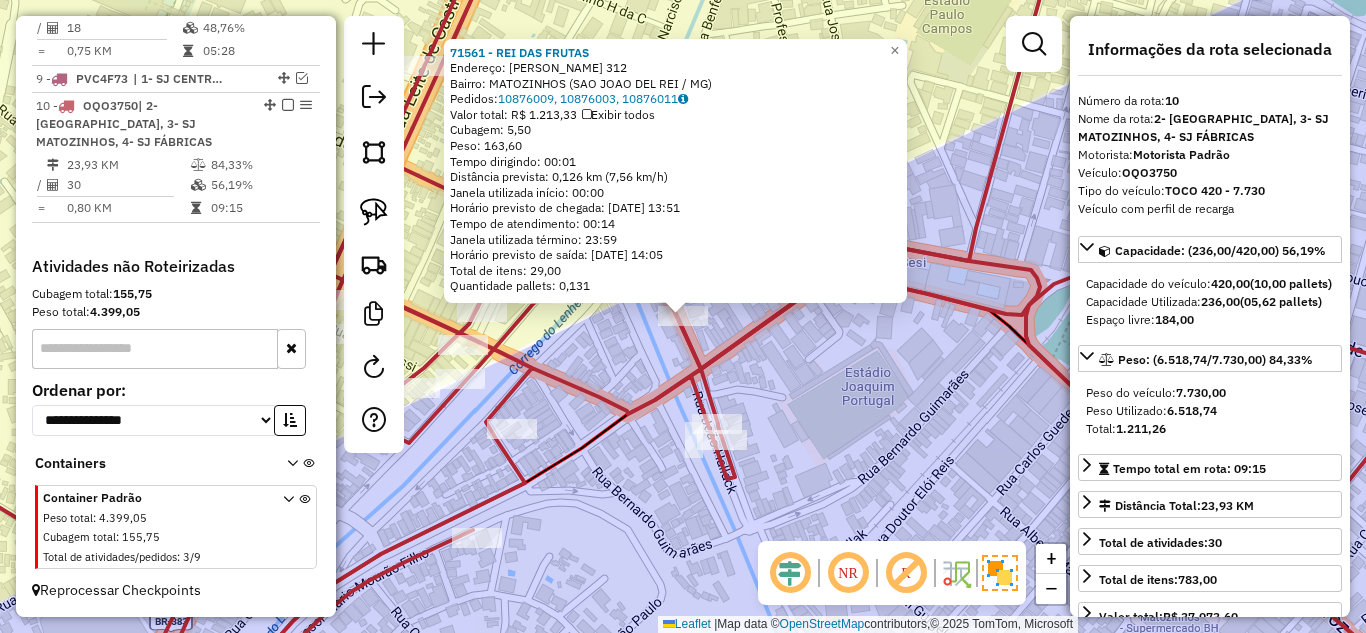 click on "71561 - REI DAS FRUTAS  Endereço:  JOAO HALLAK 312   Bairro: MATOZINHOS (SAO JOAO DEL REI / MG)   Pedidos:  10876009, 10876003, 10876011   Valor total: R$ 1.213,33   Exibir todos   Cubagem: 5,50  Peso: 163,60  Tempo dirigindo: 00:01   Distância prevista: 0,126 km (7,56 km/h)   Janela utilizada início: 00:00   Horário previsto de chegada: 11/07/2025 13:51   Tempo de atendimento: 00:14   Janela utilizada término: 23:59   Horário previsto de saída: 11/07/2025 14:05   Total de itens: 29,00   Quantidade pallets: 0,131  × Janela de atendimento Grade de atendimento Capacidade Transportadoras Veículos Cliente Pedidos  Rotas Selecione os dias de semana para filtrar as janelas de atendimento  Seg   Ter   Qua   Qui   Sex   Sáb   Dom  Informe o período da janela de atendimento: De: Até:  Filtrar exatamente a janela do cliente  Considerar janela de atendimento padrão  Selecione os dias de semana para filtrar as grades de atendimento  Seg   Ter   Qua   Qui   Sex   Sáb   Dom   Peso mínimo:   Peso máximo:  +" 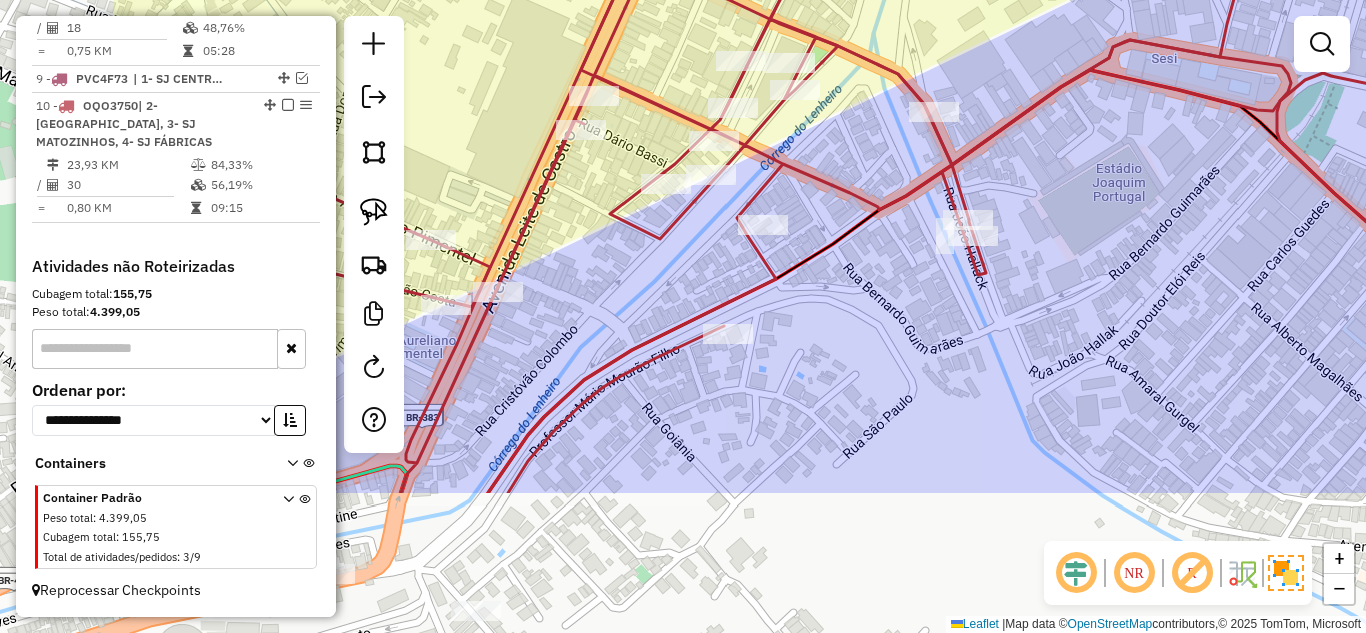 drag, startPoint x: 646, startPoint y: 517, endPoint x: 893, endPoint y: 307, distance: 324.20517 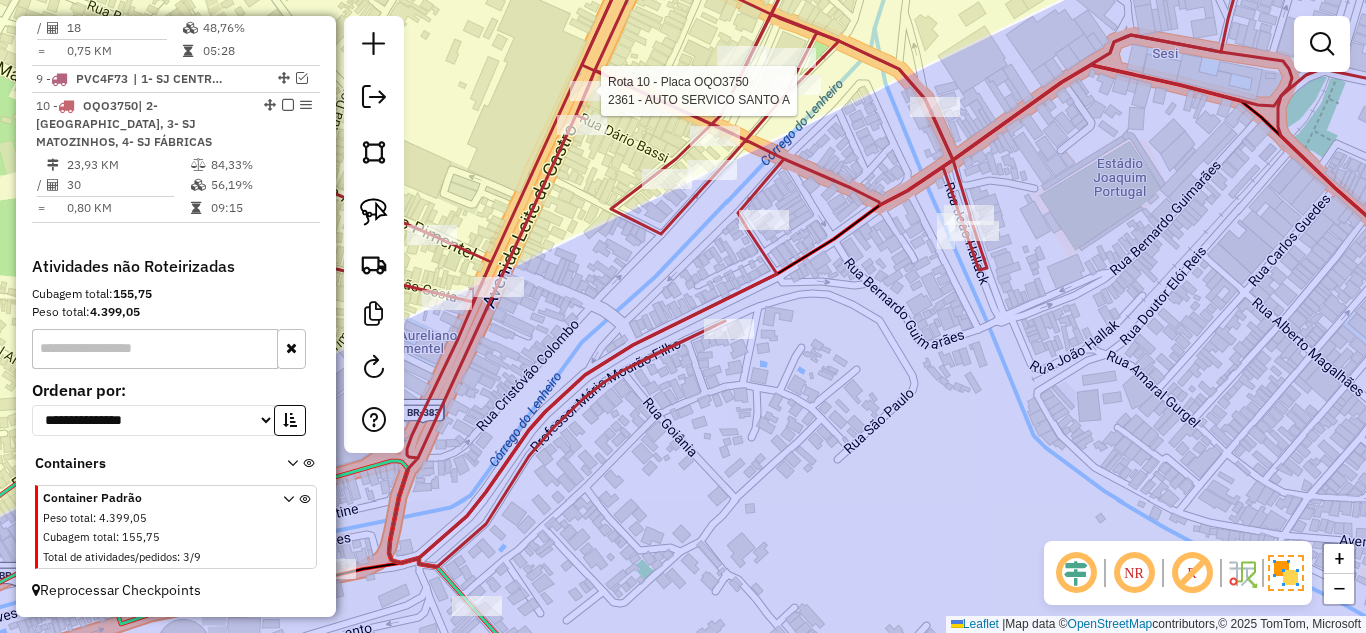 select on "*********" 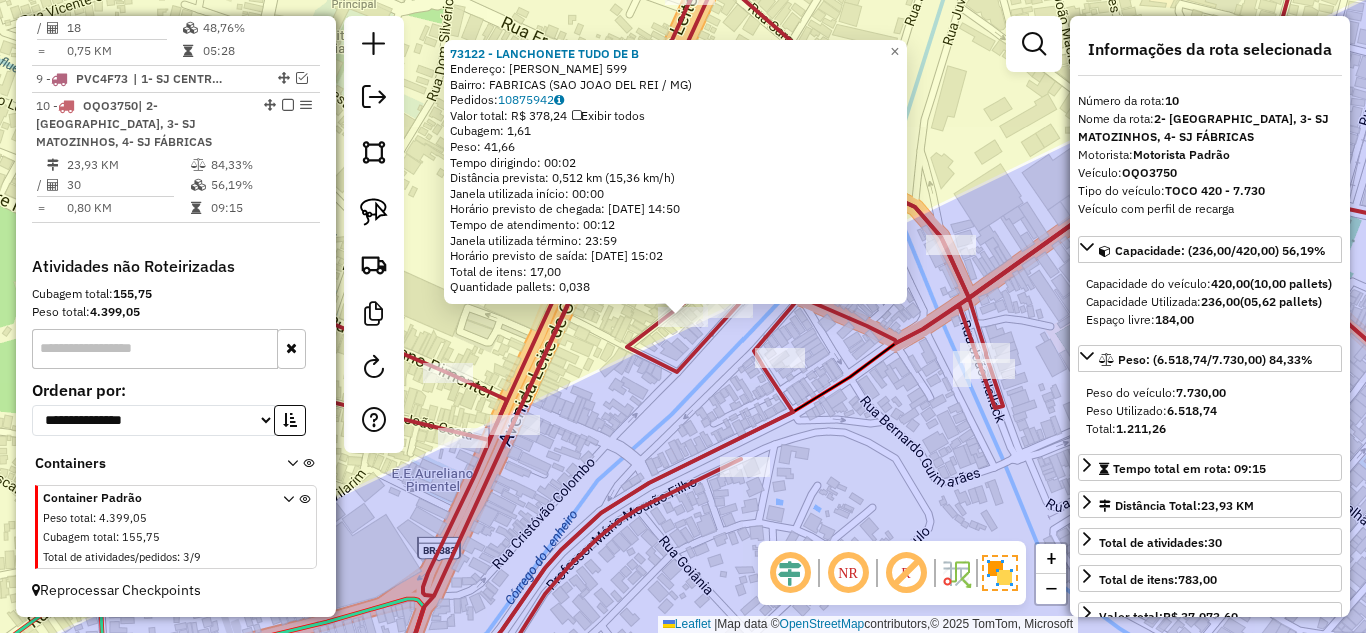 click on "73122 - LANCHONETE TUDO DE B  Endereço:  CRISTOVAO COLOMBO 599   Bairro: FABRICAS (SAO JOAO DEL REI / MG)   Pedidos:  10875942   Valor total: R$ 378,24   Exibir todos   Cubagem: 1,61  Peso: 41,66  Tempo dirigindo: 00:02   Distância prevista: 0,512 km (15,36 km/h)   Janela utilizada início: 00:00   Horário previsto de chegada: 11/07/2025 14:50   Tempo de atendimento: 00:12   Janela utilizada término: 23:59   Horário previsto de saída: 11/07/2025 15:02   Total de itens: 17,00   Quantidade pallets: 0,038" 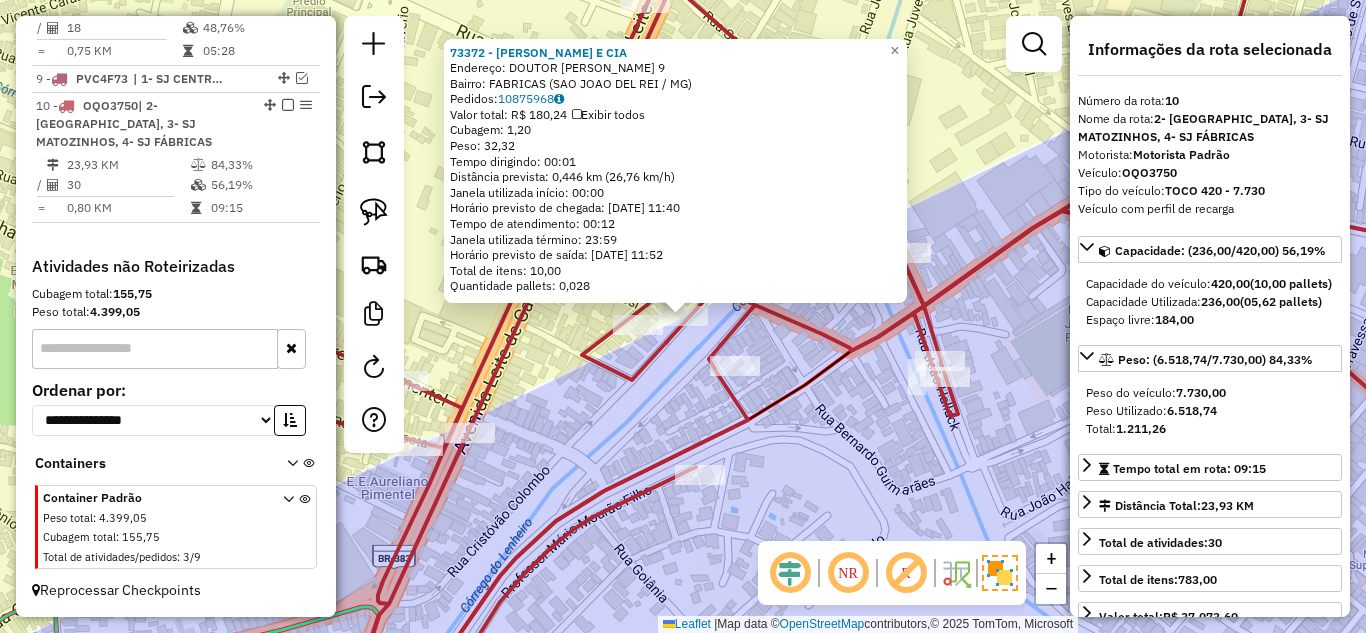 click on "73372 - LENA LANCHES E CIA  Endereço:  DOUTOR OSCAR DA CUNHA 9   Bairro: FABRICAS (SAO JOAO DEL REI / MG)   Pedidos:  10875968   Valor total: R$ 180,24   Exibir todos   Cubagem: 1,20  Peso: 32,32  Tempo dirigindo: 00:01   Distância prevista: 0,446 km (26,76 km/h)   Janela utilizada início: 00:00   Horário previsto de chegada: 11/07/2025 11:40   Tempo de atendimento: 00:12   Janela utilizada término: 23:59   Horário previsto de saída: 11/07/2025 11:52   Total de itens: 10,00   Quantidade pallets: 0,028  × Janela de atendimento Grade de atendimento Capacidade Transportadoras Veículos Cliente Pedidos  Rotas Selecione os dias de semana para filtrar as janelas de atendimento  Seg   Ter   Qua   Qui   Sex   Sáb   Dom  Informe o período da janela de atendimento: De: Até:  Filtrar exatamente a janela do cliente  Considerar janela de atendimento padrão  Selecione os dias de semana para filtrar as grades de atendimento  Seg   Ter   Qua   Qui   Sex   Sáb   Dom   Peso mínimo:   Peso máximo:   De:   Até:" 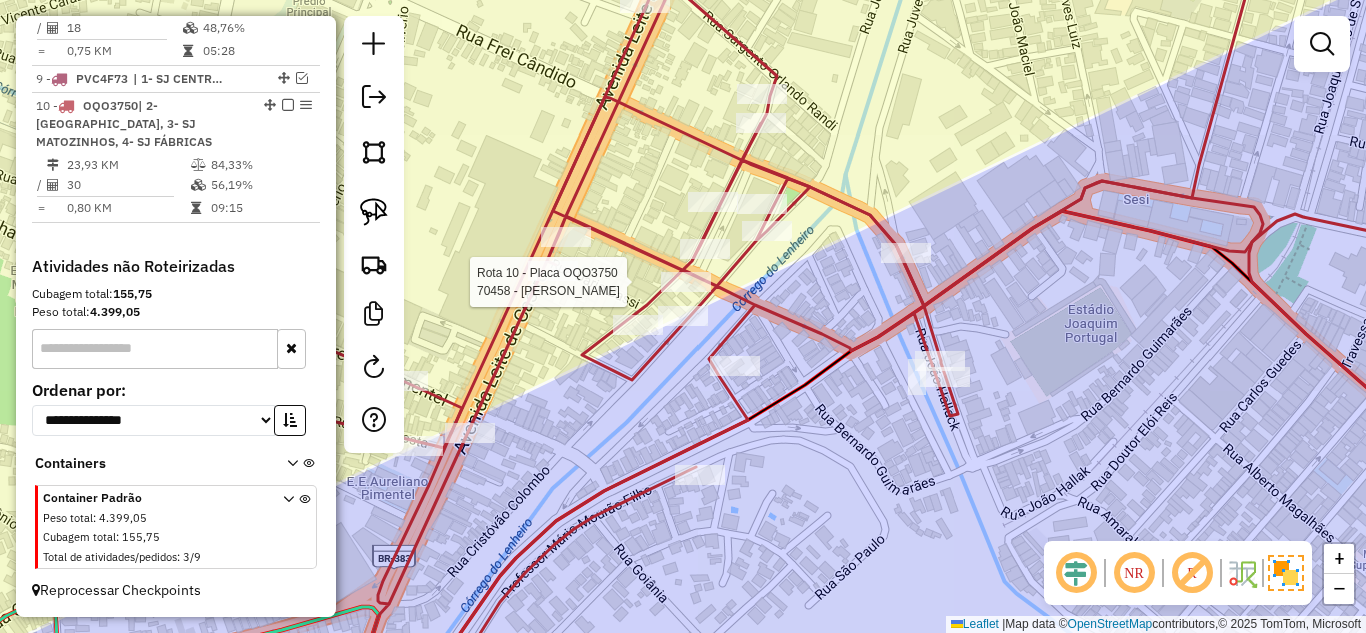 select on "*********" 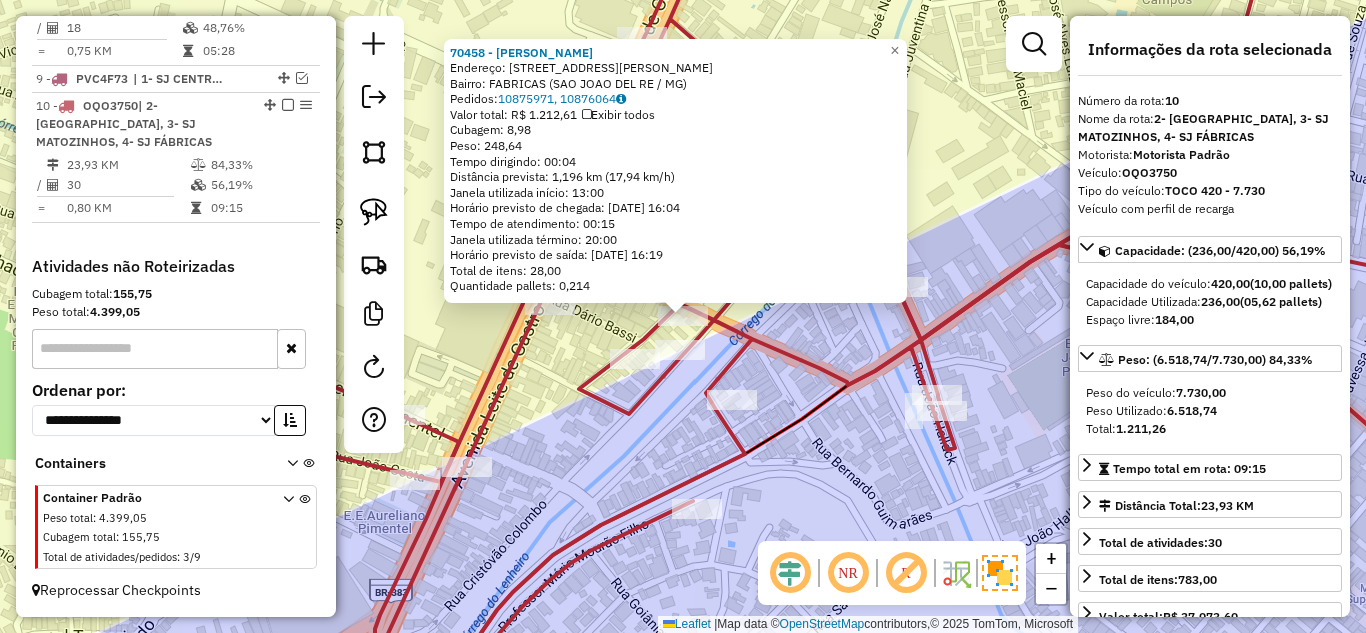 click 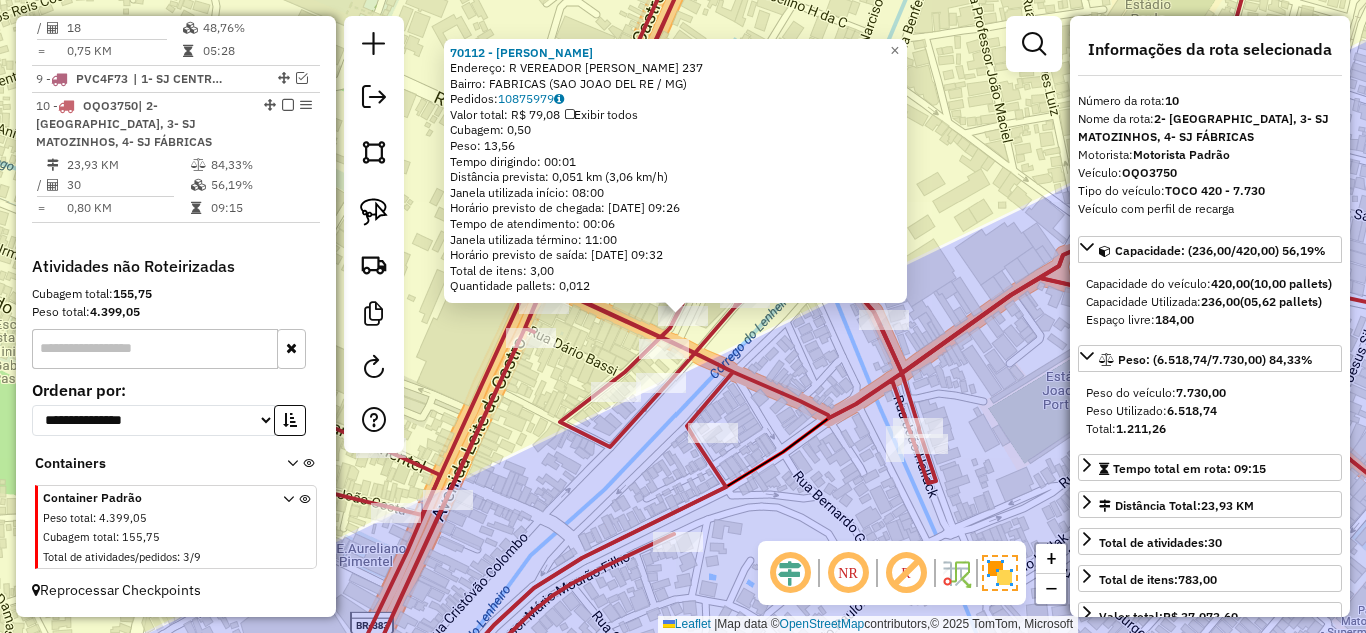 click on "70112 - [PERSON_NAME]: R   VEREADOR [PERSON_NAME]           237   Bairro: FABRICAS (SAO JOAO DEL RE / MG)   Pedidos:  10875979   Valor total: R$ 79,08   Exibir todos   Cubagem: 0,50  Peso: 13,56  Tempo dirigindo: 00:01   Distância prevista: 0,051 km (3,06 km/h)   [GEOGRAPHIC_DATA] utilizada início: 08:00   Horário previsto de chegada: [DATE] 09:26   Tempo de atendimento: 00:06   Janela utilizada término: 11:00   Horário previsto de saída: [DATE] 09:32   Total de itens: 3,00   Quantidade pallets: 0,012  × Janela de atendimento Grade de atendimento Capacidade Transportadoras Veículos Cliente Pedidos  Rotas Selecione os dias de semana para filtrar as janelas de atendimento  Seg   Ter   Qua   Qui   Sex   Sáb   Dom  Informe o período da janela de atendimento: De: Até:  Filtrar exatamente a janela do cliente  Considerar janela de atendimento padrão  Selecione os dias de semana para filtrar as grades de atendimento  Seg   Ter   Qua   Qui   Sex   Sáb   Dom   Peso mínimo:   Peso máximo:  De:" 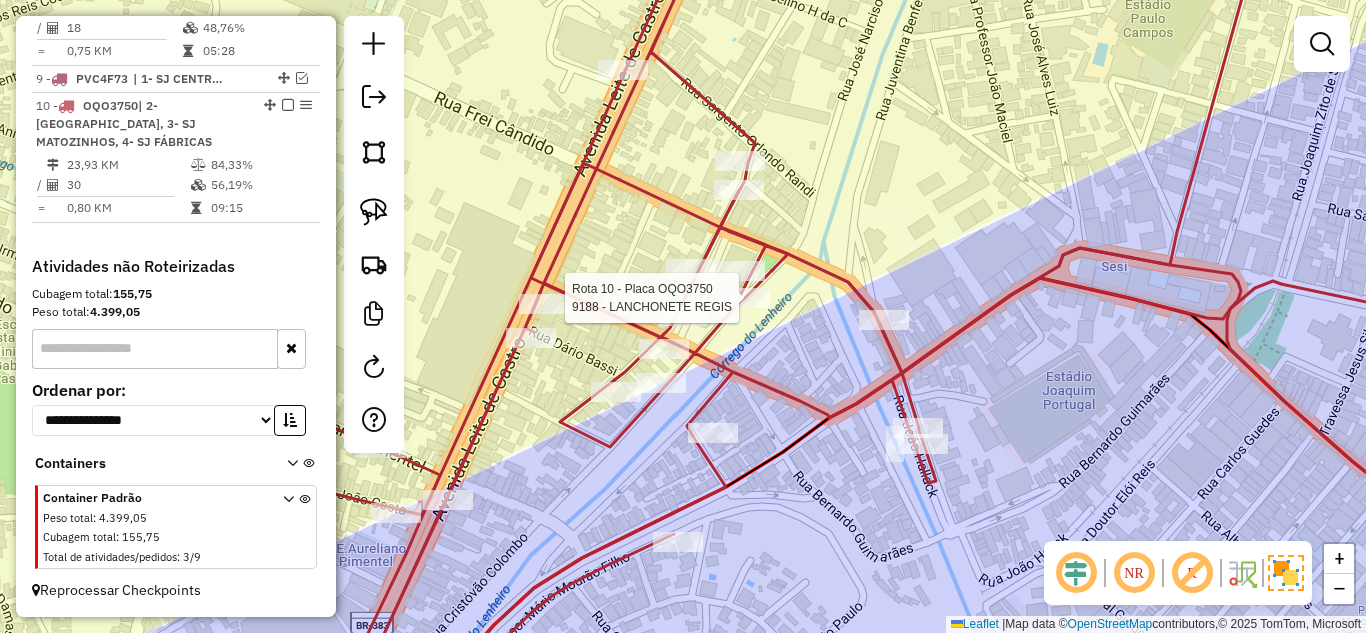 select on "*********" 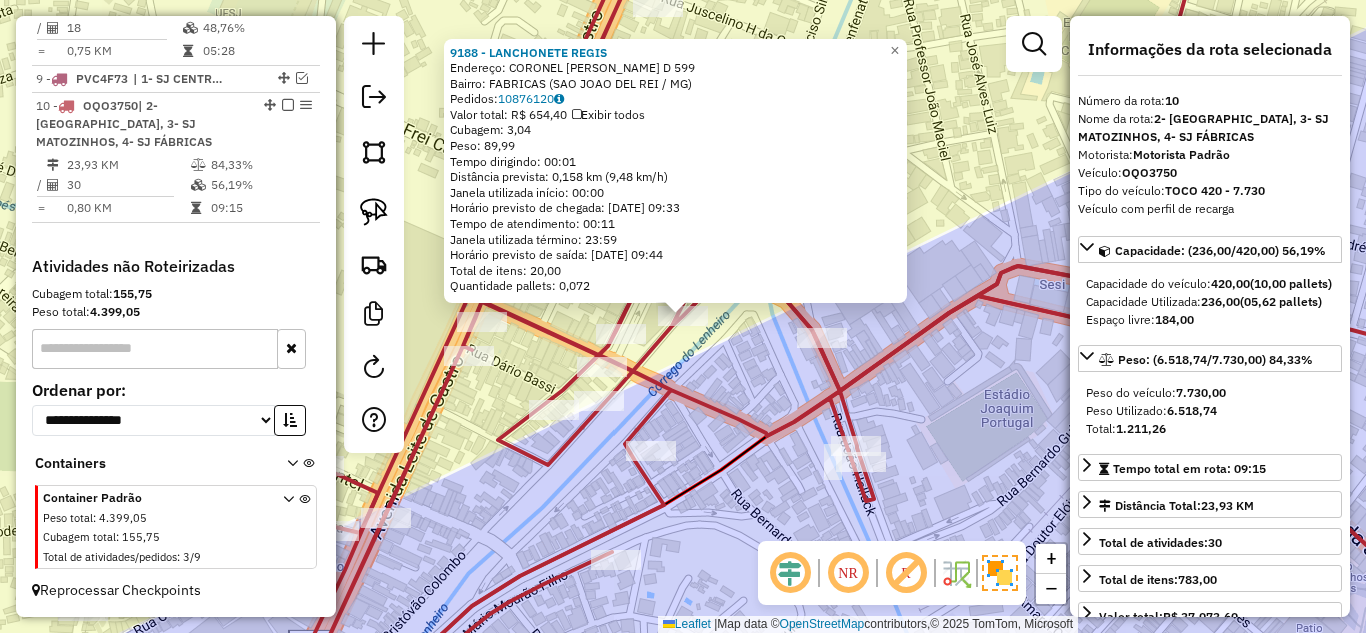 click on "9188 - LANCHONETE REGIS  Endereço:  CORONEL ANTONIO MARIA CLARET D 599   Bairro: FABRICAS (SAO JOAO DEL REI / MG)   Pedidos:  10876120   Valor total: R$ 654,40   Exibir todos   Cubagem: 3,04  Peso: 89,99  Tempo dirigindo: 00:01   Distância prevista: 0,158 km (9,48 km/h)   Janela utilizada início: 00:00   Horário previsto de chegada: 11/07/2025 09:33   Tempo de atendimento: 00:11   Janela utilizada término: 23:59   Horário previsto de saída: 11/07/2025 09:44   Total de itens: 20,00   Quantidade pallets: 0,072  × Janela de atendimento Grade de atendimento Capacidade Transportadoras Veículos Cliente Pedidos  Rotas Selecione os dias de semana para filtrar as janelas de atendimento  Seg   Ter   Qua   Qui   Sex   Sáb   Dom  Informe o período da janela de atendimento: De: Até:  Filtrar exatamente a janela do cliente  Considerar janela de atendimento padrão  Selecione os dias de semana para filtrar as grades de atendimento  Seg   Ter   Qua   Qui   Sex   Sáb   Dom   Peso mínimo:   Peso máximo:   De:  +" 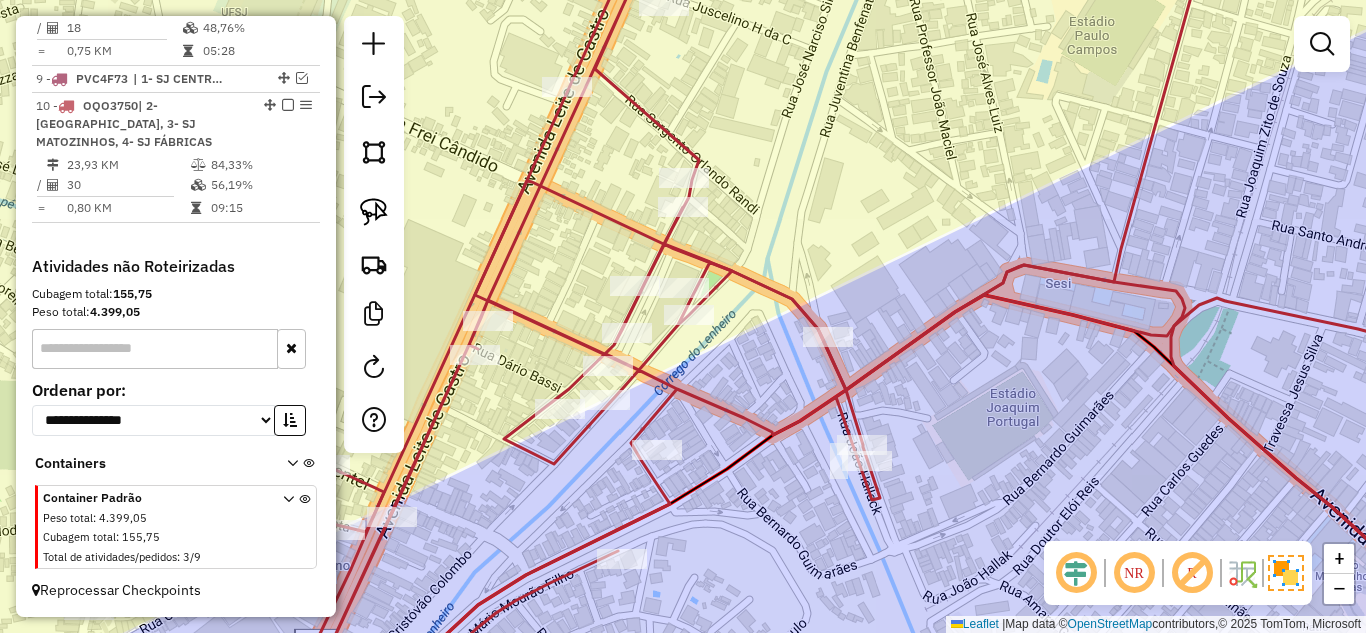 drag, startPoint x: 747, startPoint y: 383, endPoint x: 813, endPoint y: 270, distance: 130.86252 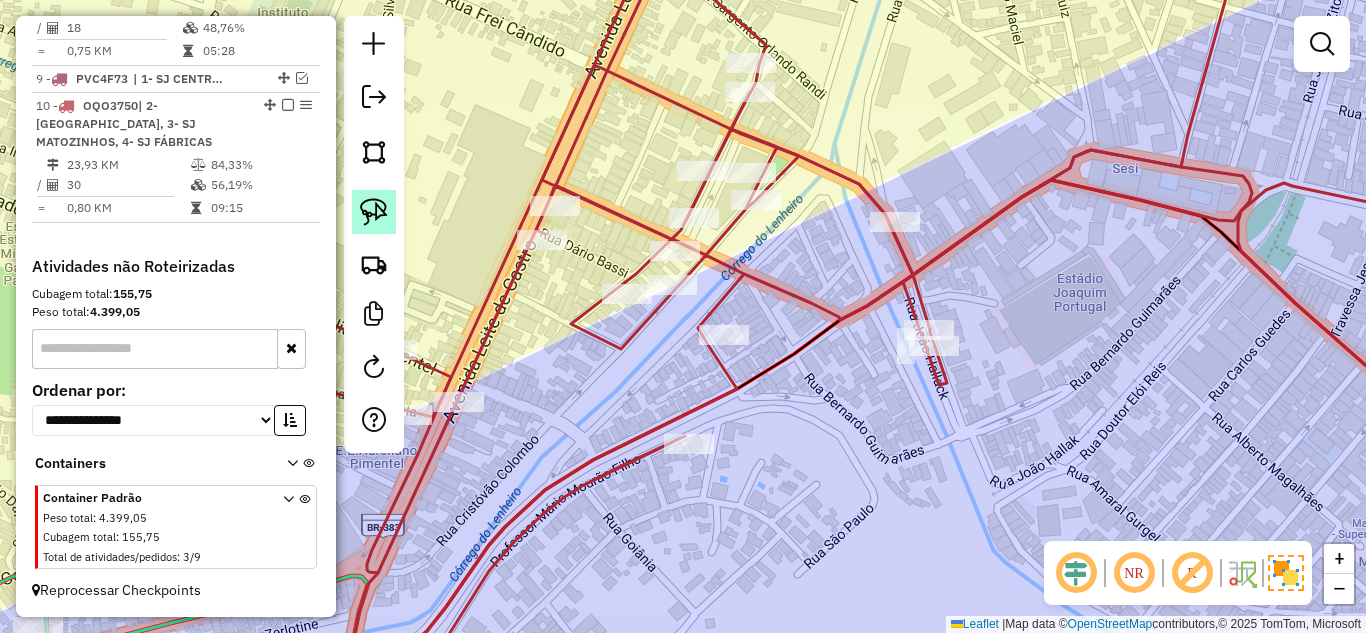 click 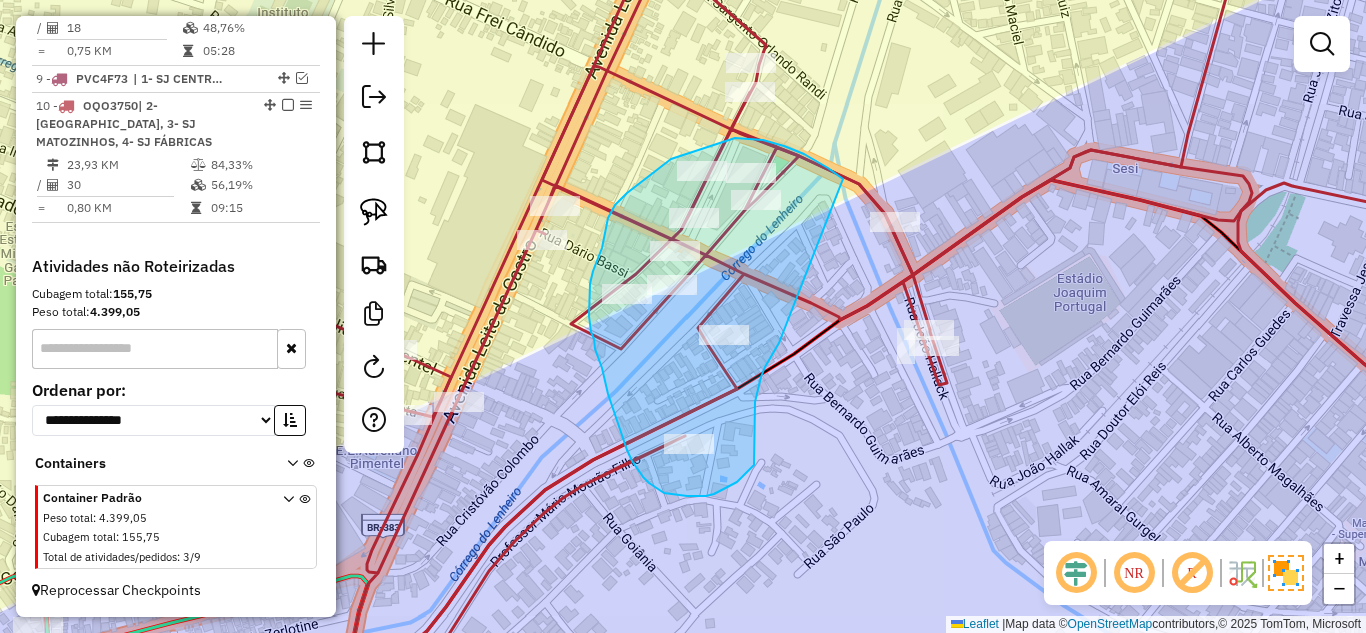 drag, startPoint x: 818, startPoint y: 163, endPoint x: 788, endPoint y: 326, distance: 165.73775 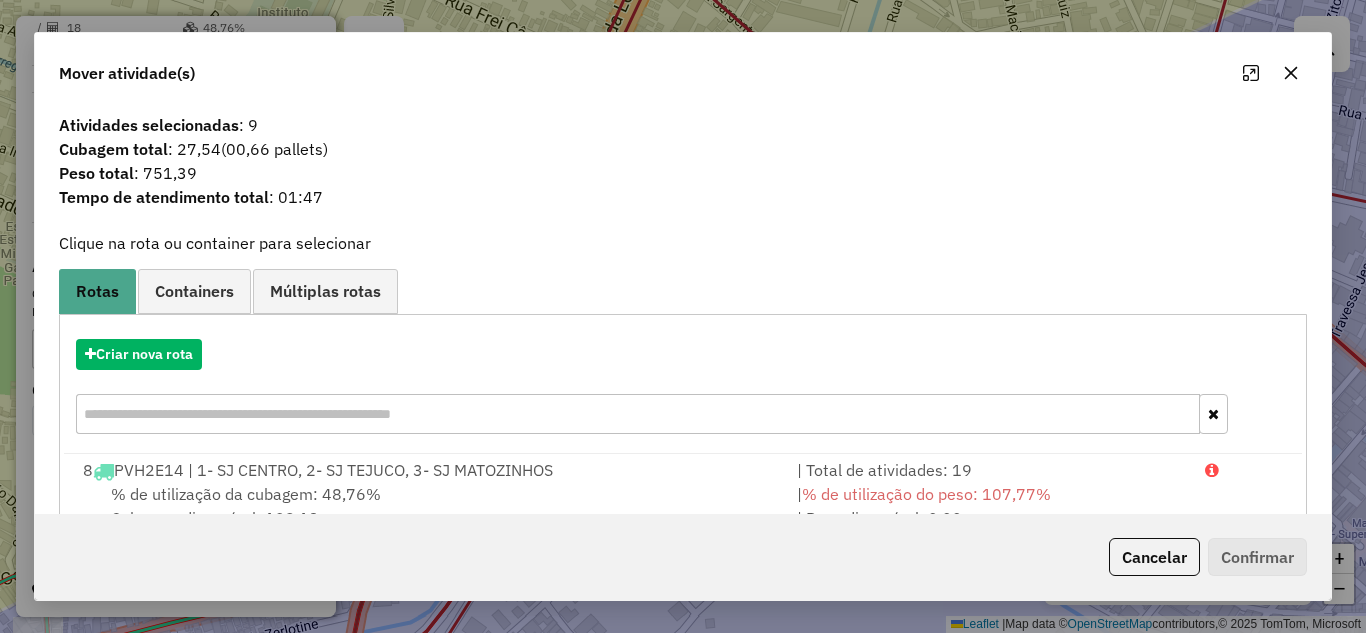 click on "8  PVH2E14 | 1- SJ CENTRO, 2- SJ TEJUCO, 3- SJ MATOZINHOS" at bounding box center (428, 470) 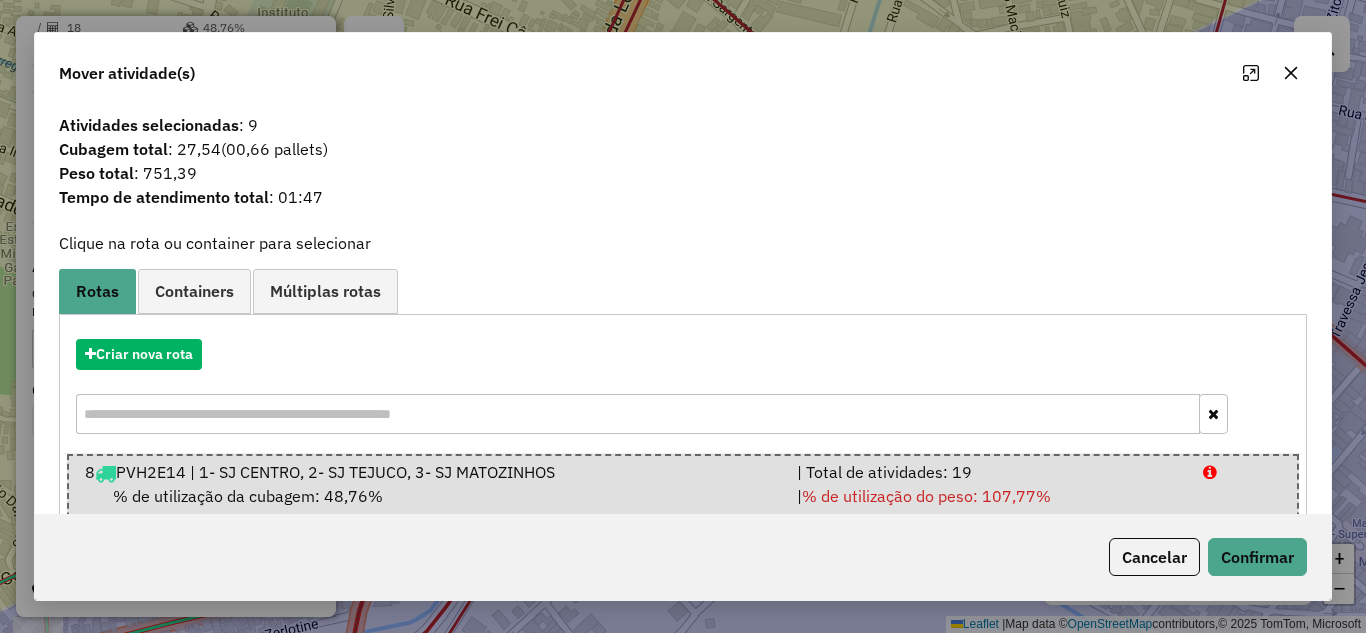 click on "Cancelar   Confirmar" 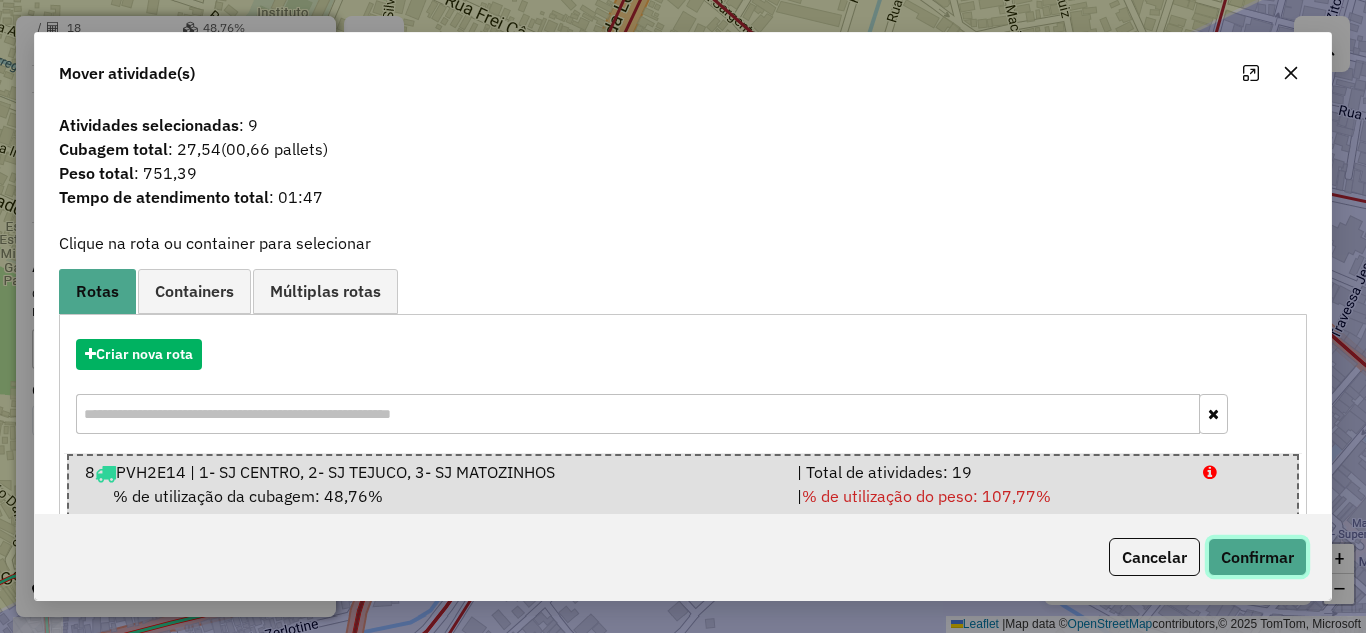 click on "Confirmar" 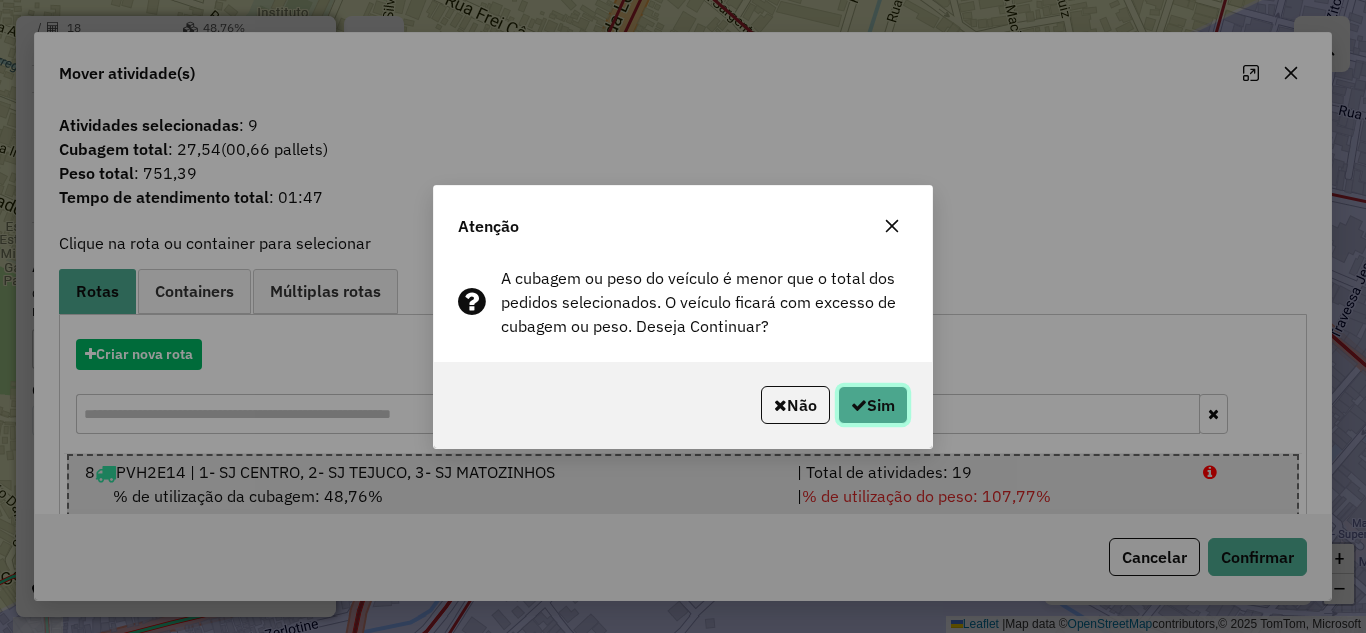 click on "Sim" 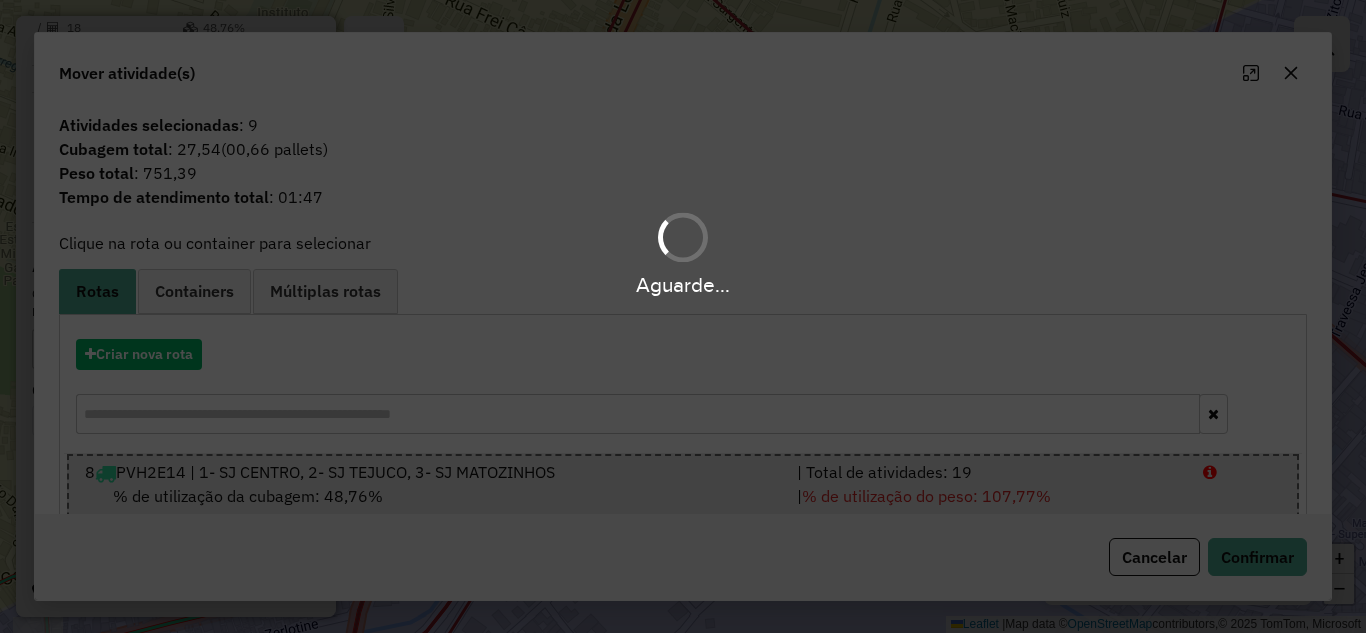 scroll, scrollTop: 895, scrollLeft: 0, axis: vertical 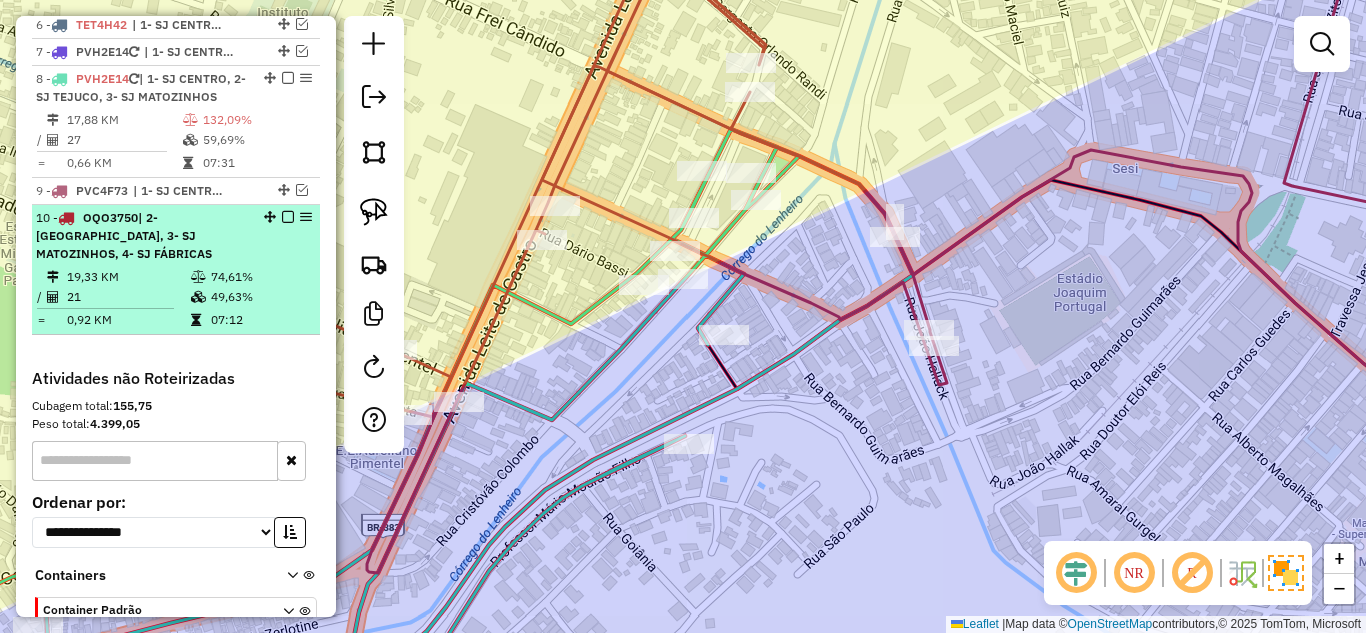 click on "74,61%" at bounding box center [260, 277] 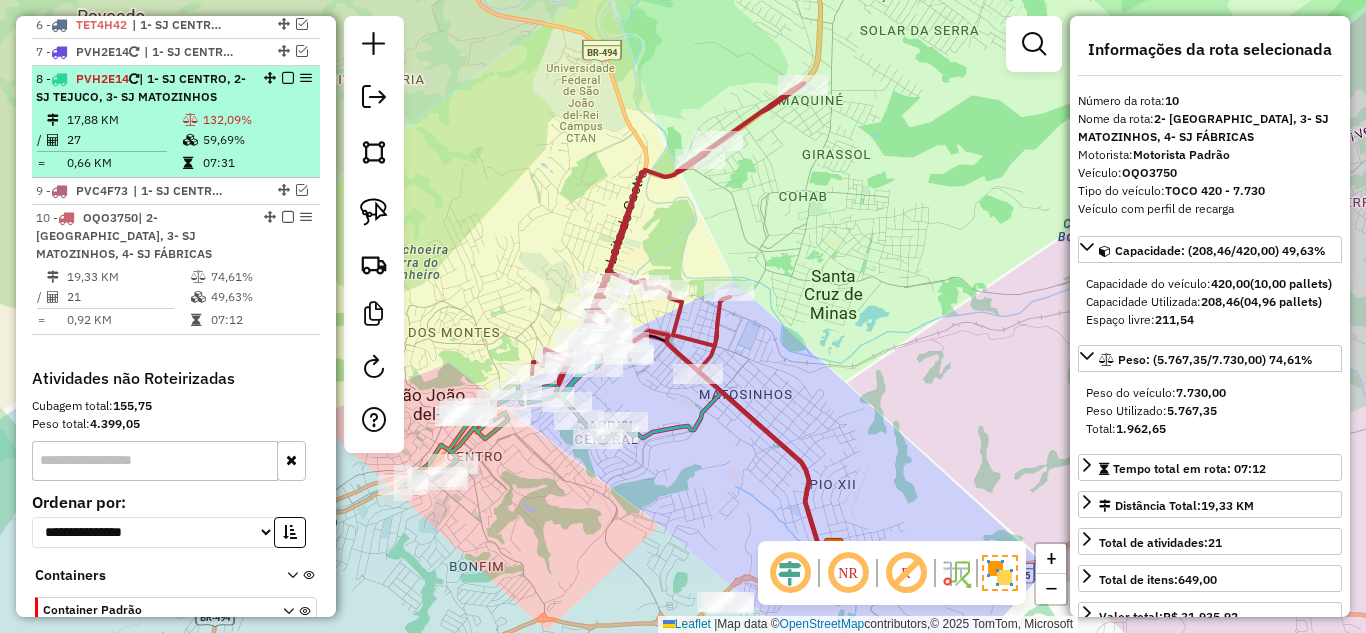 click at bounding box center (190, 120) 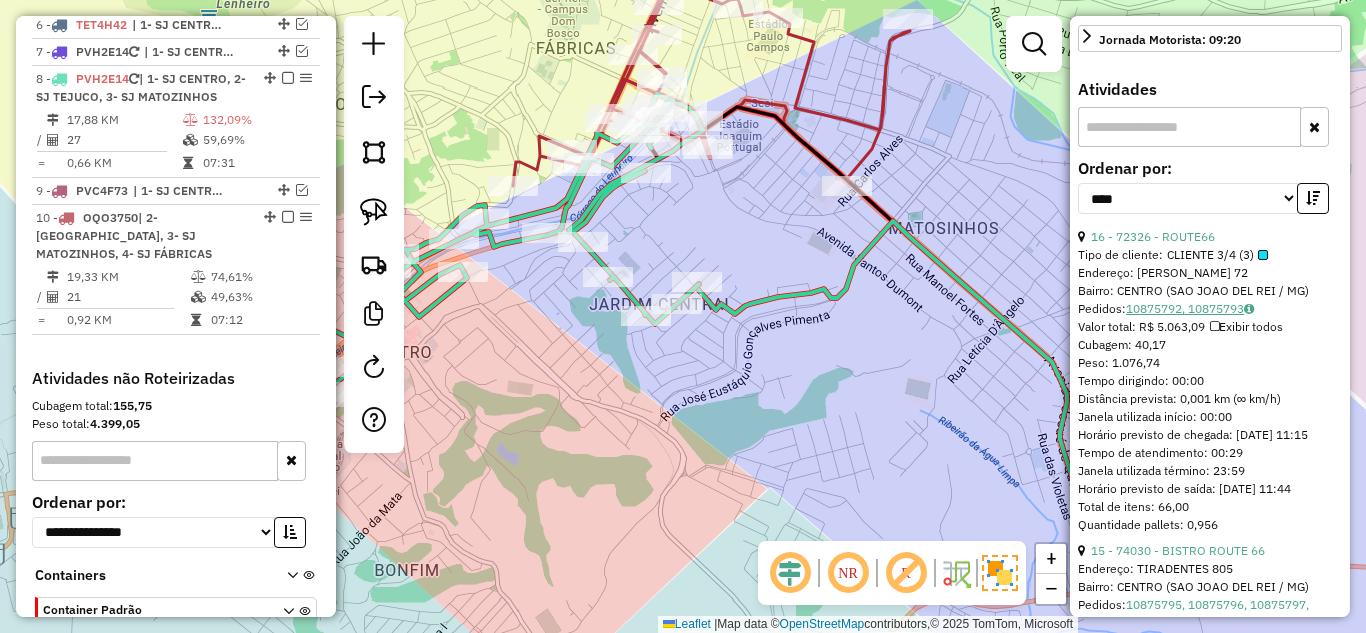 scroll, scrollTop: 600, scrollLeft: 0, axis: vertical 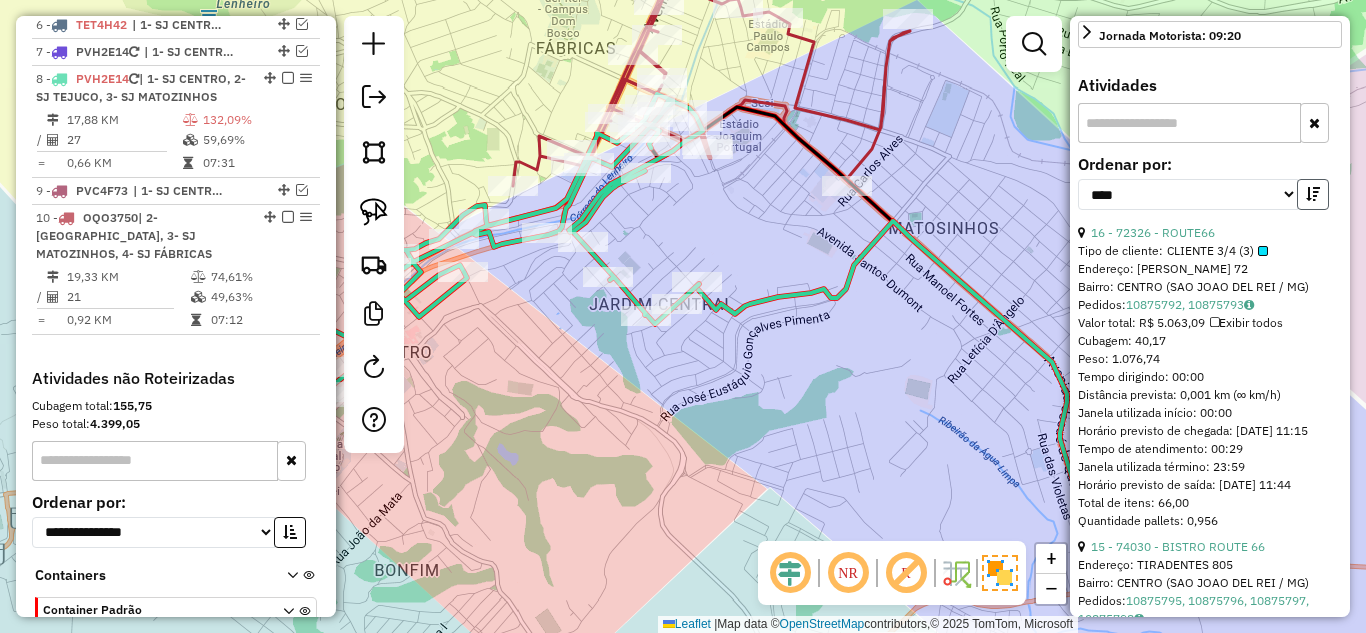 click at bounding box center [1313, 194] 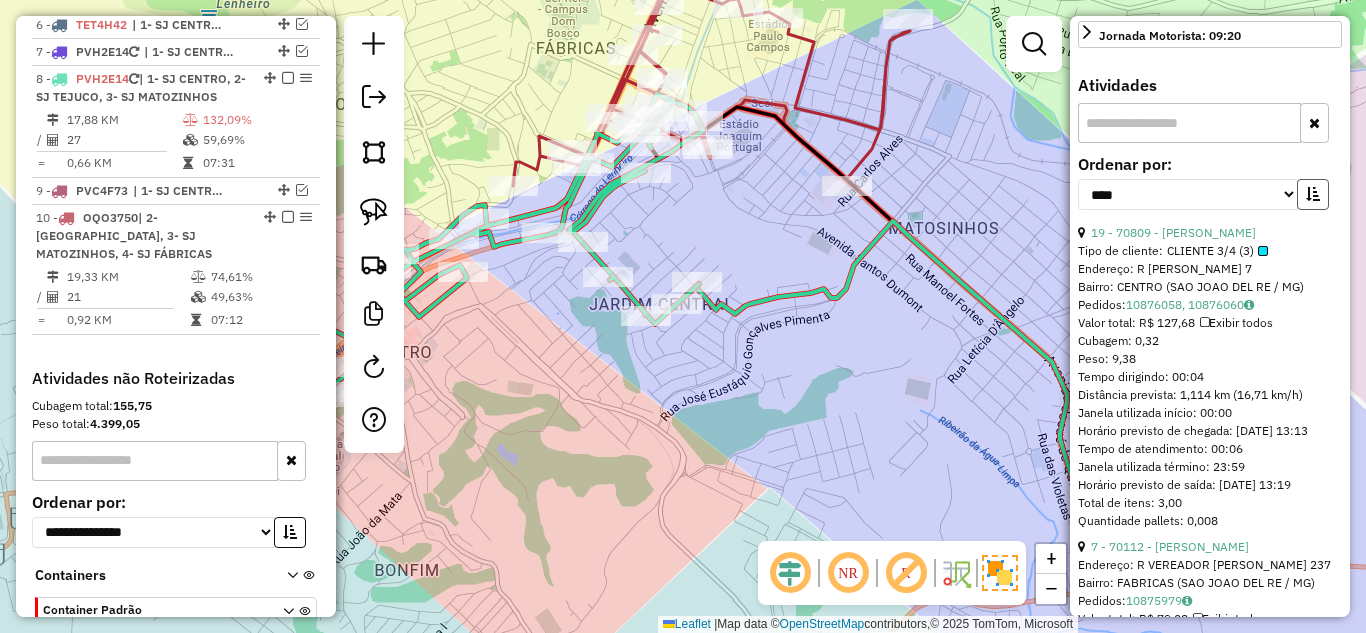 click at bounding box center [1313, 194] 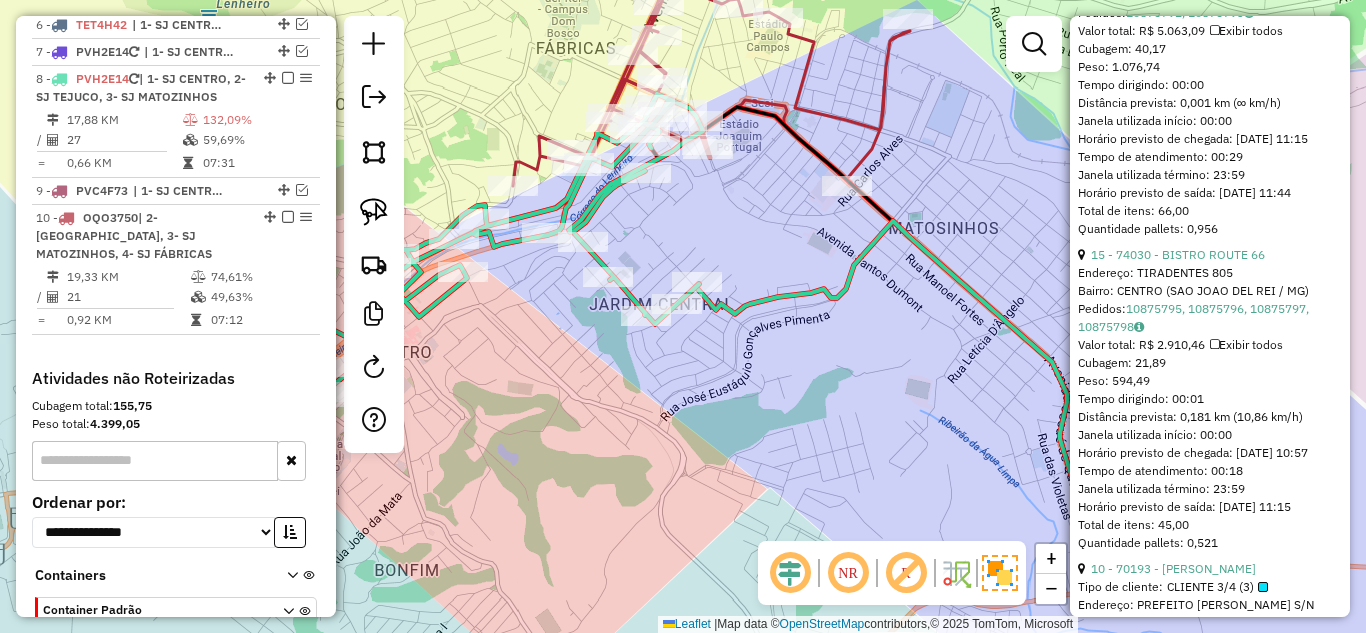 scroll, scrollTop: 900, scrollLeft: 0, axis: vertical 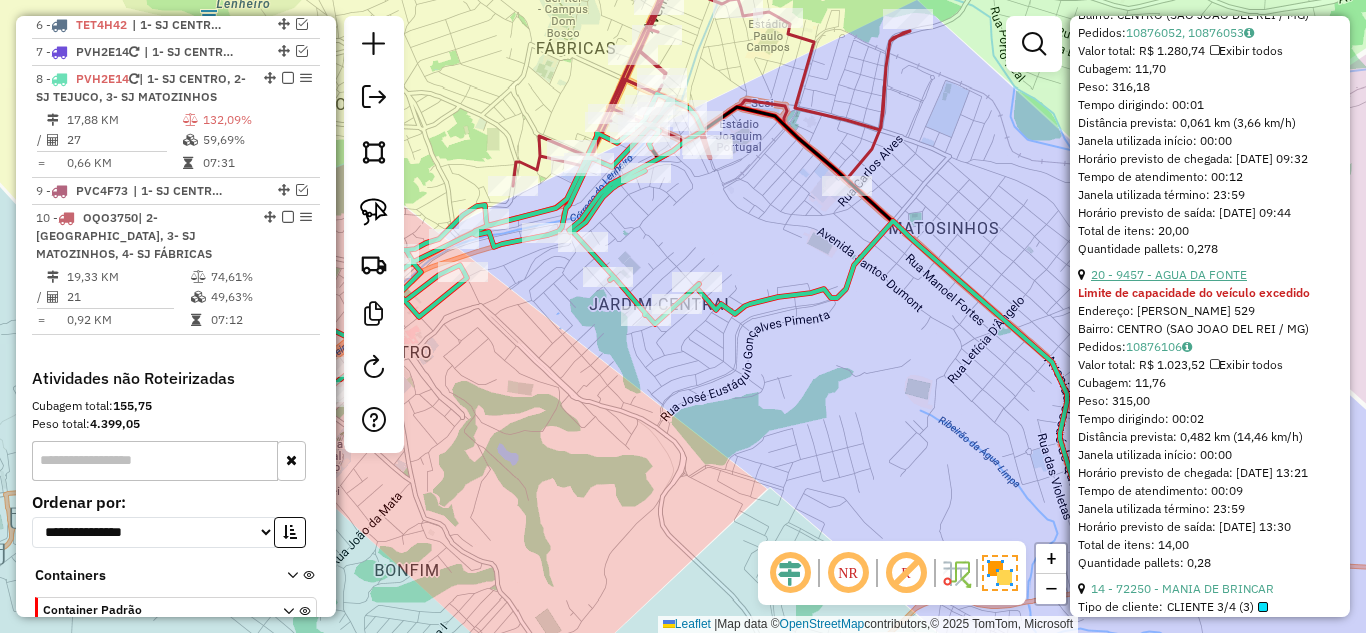 click on "20 - 9457 - AGUA DA FONTE" at bounding box center [1169, 274] 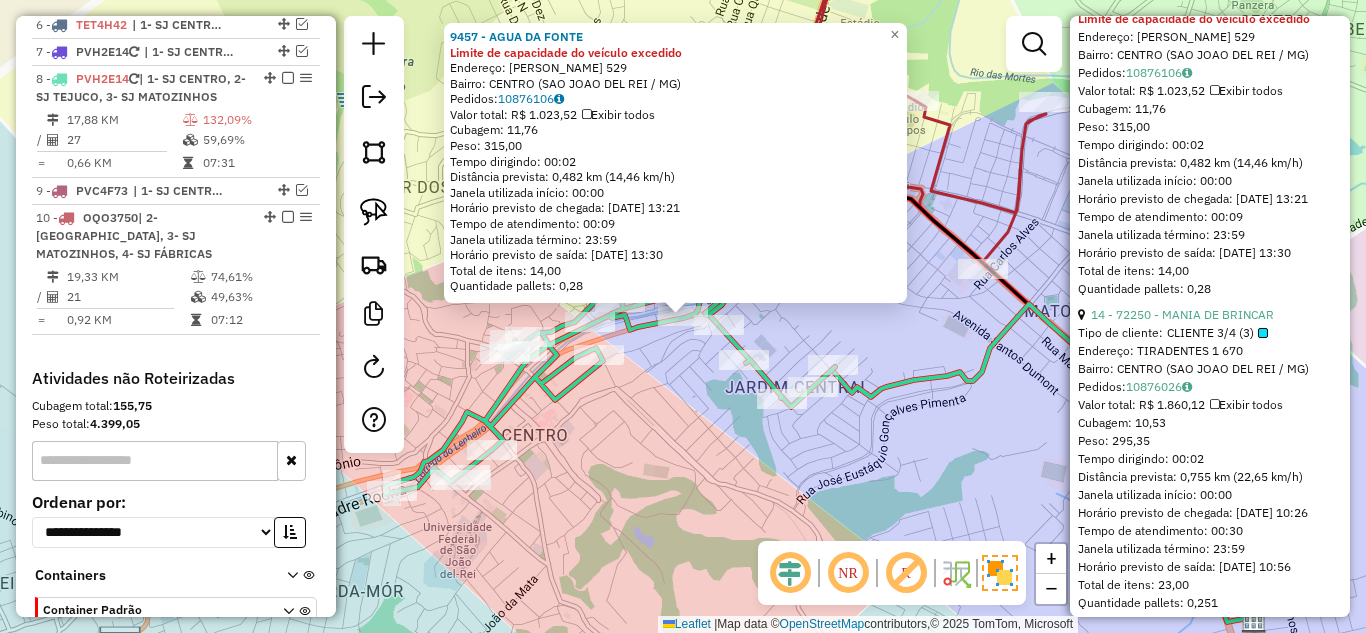 scroll, scrollTop: 1800, scrollLeft: 0, axis: vertical 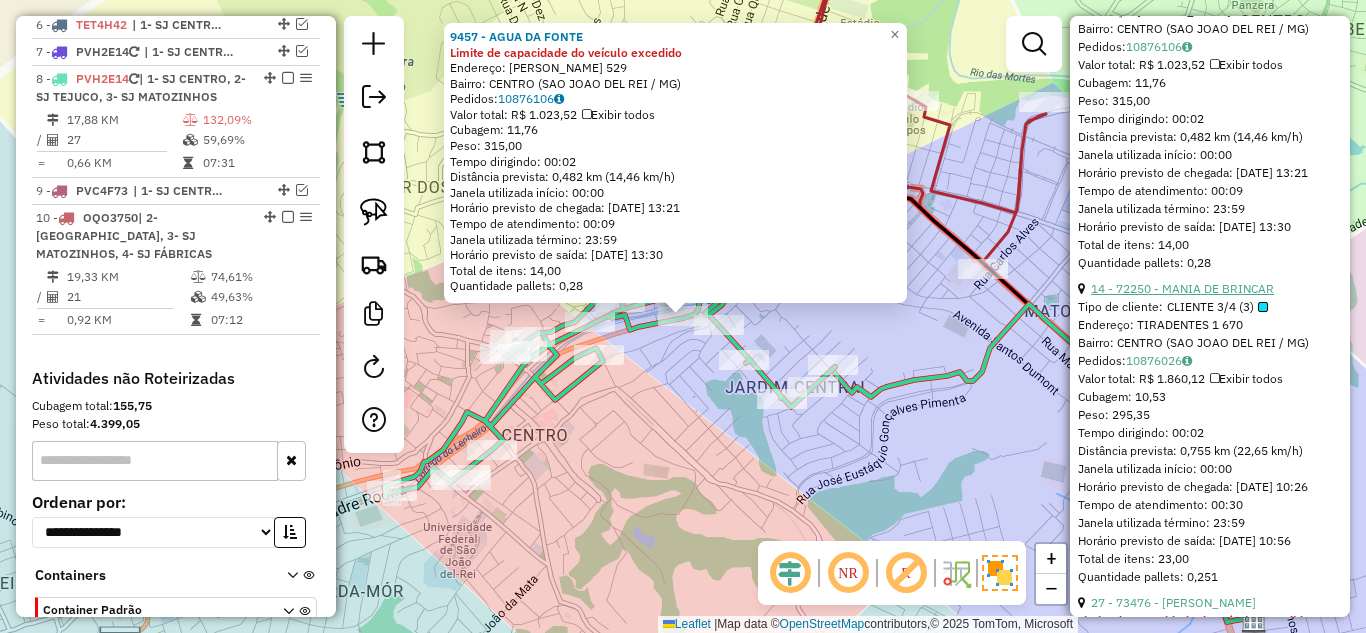 click on "14 - 72250 - MANIA DE BRINCAR" at bounding box center [1182, 288] 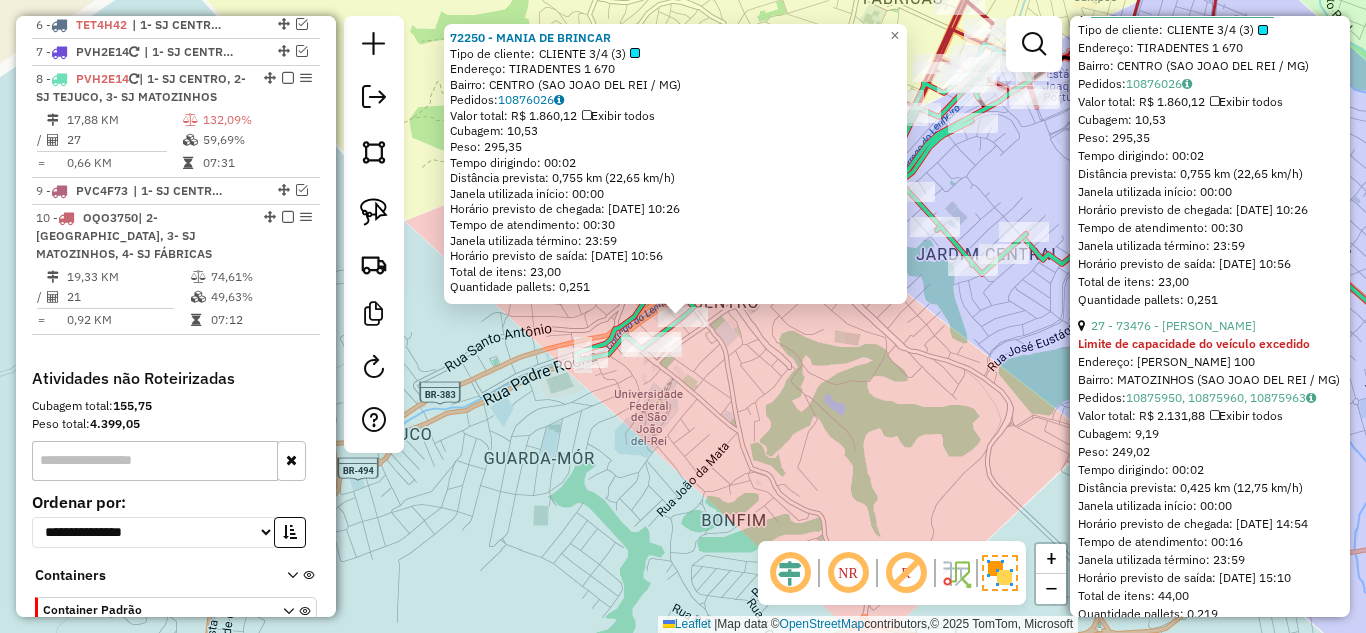 scroll, scrollTop: 2100, scrollLeft: 0, axis: vertical 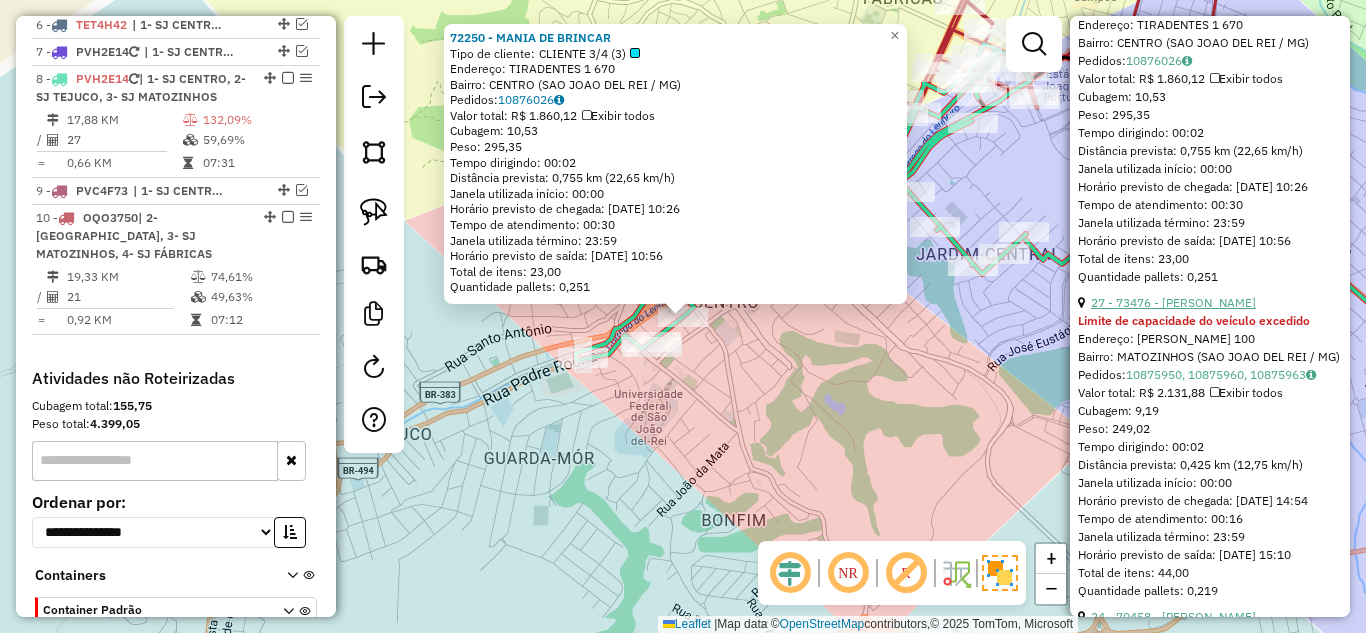 click on "27 - 73476 - ALEXANDRE MAGNO" at bounding box center (1173, 302) 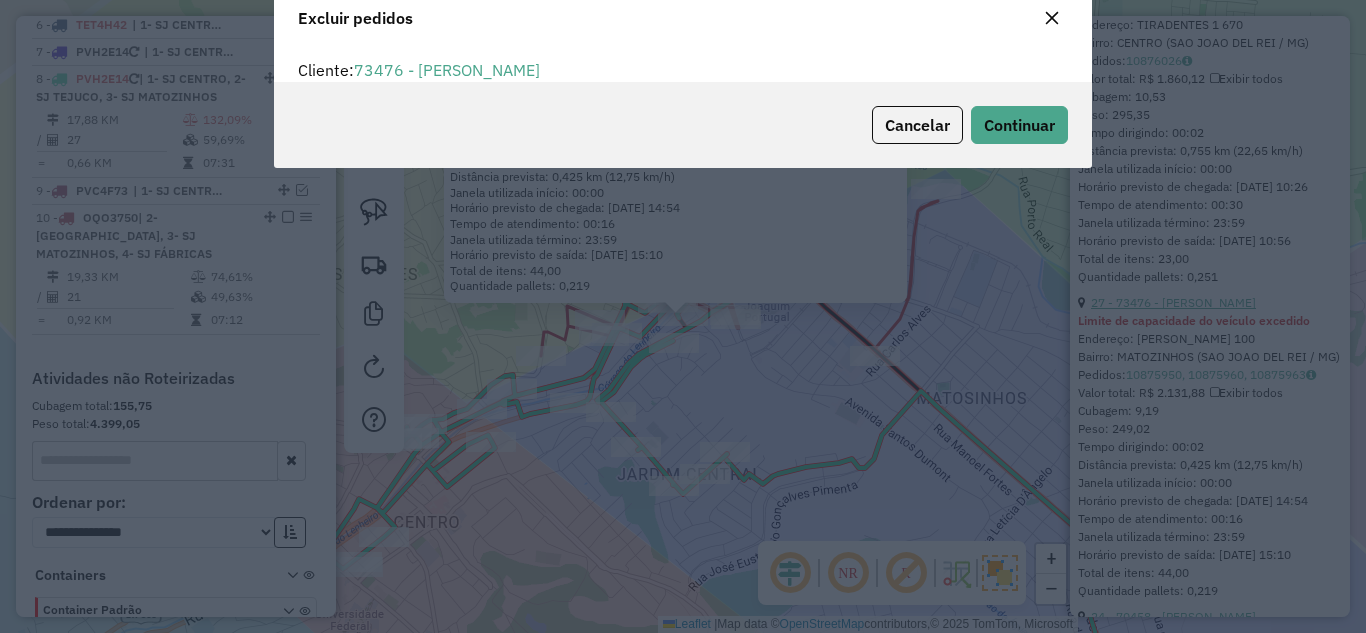 scroll, scrollTop: 82, scrollLeft: 0, axis: vertical 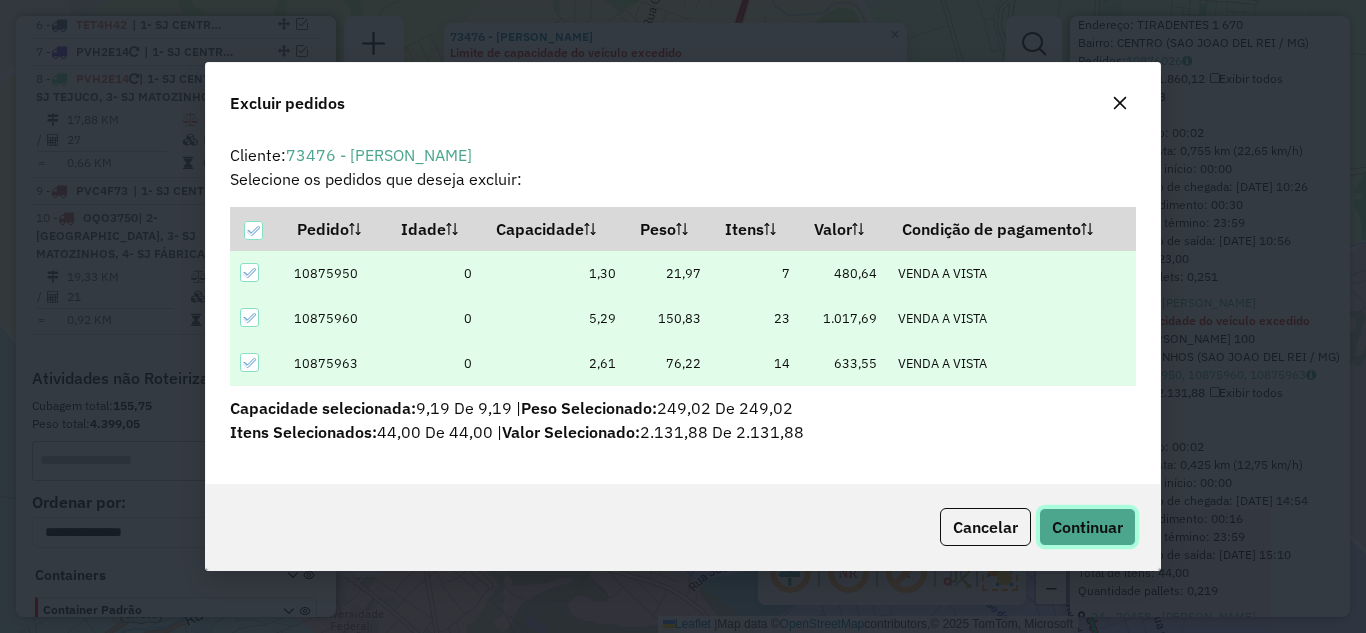 click on "Continuar" 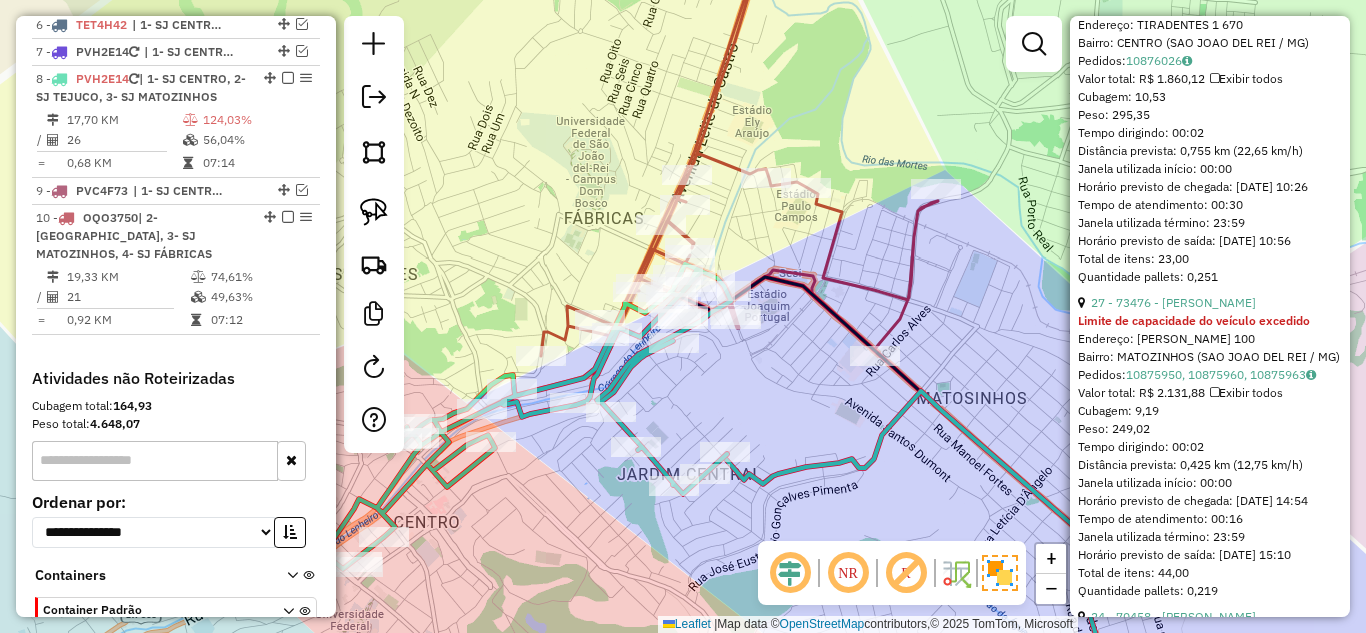 scroll, scrollTop: 422, scrollLeft: 0, axis: vertical 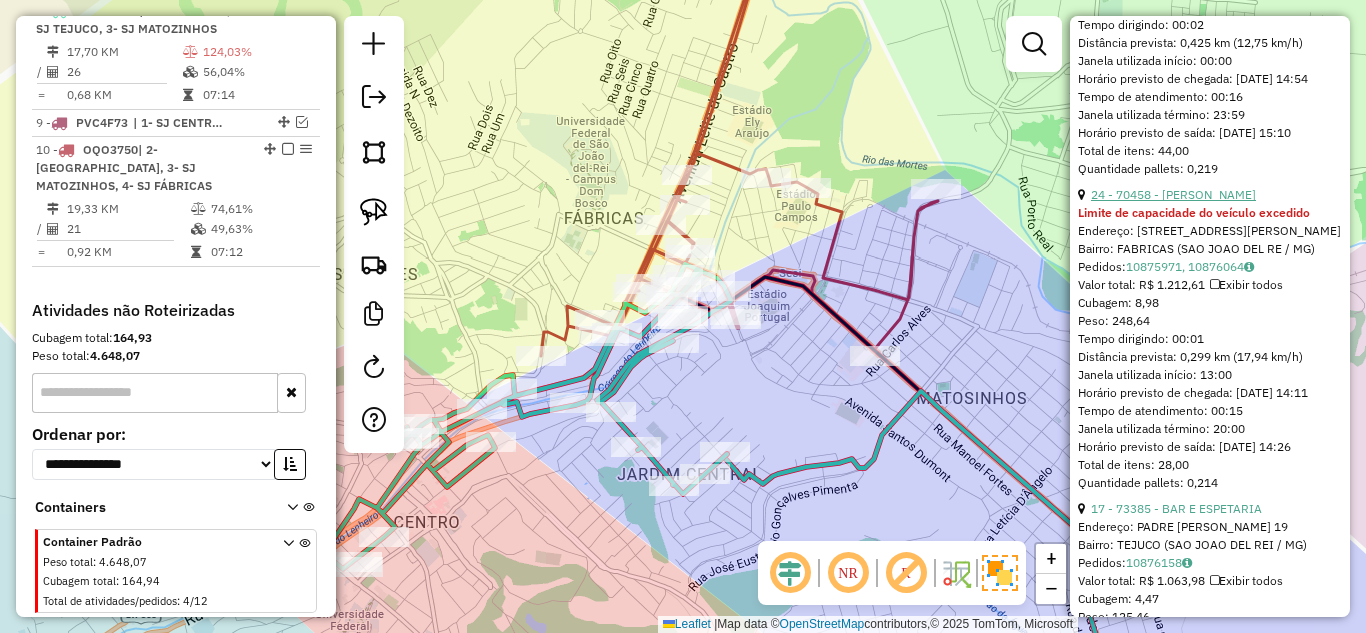 click on "24 - 70458 - WAGNER DOMINGOS SILV" at bounding box center (1173, 194) 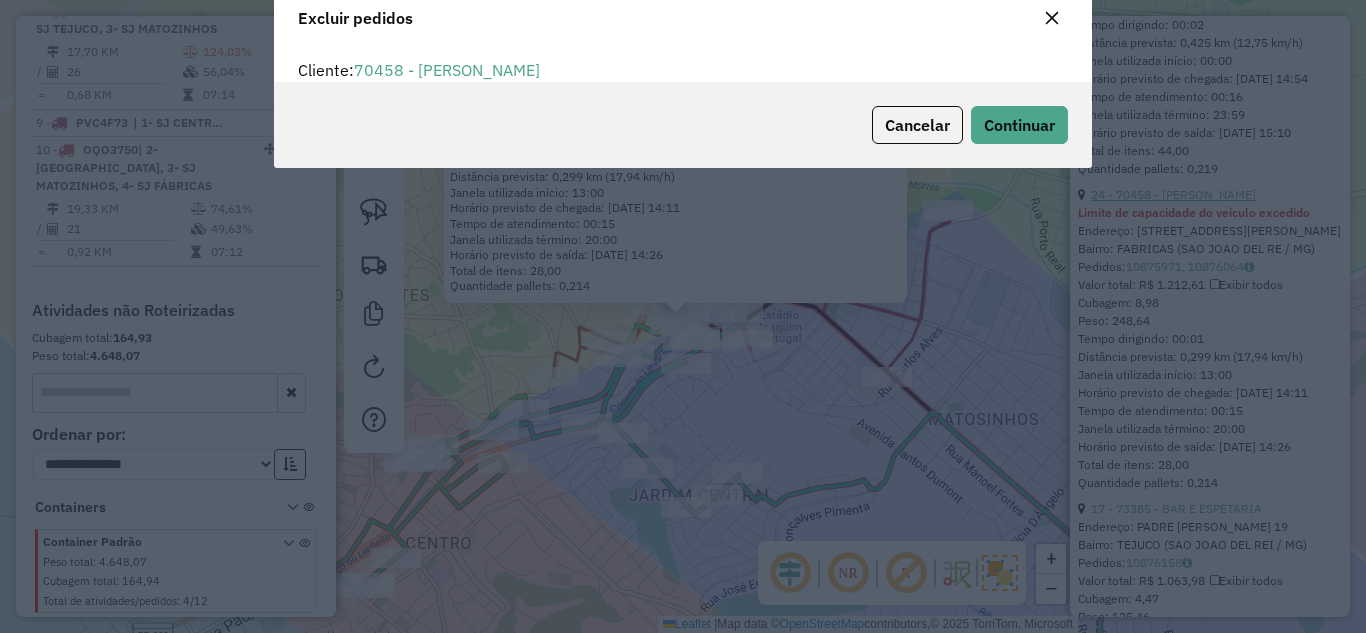scroll, scrollTop: 12, scrollLeft: 6, axis: both 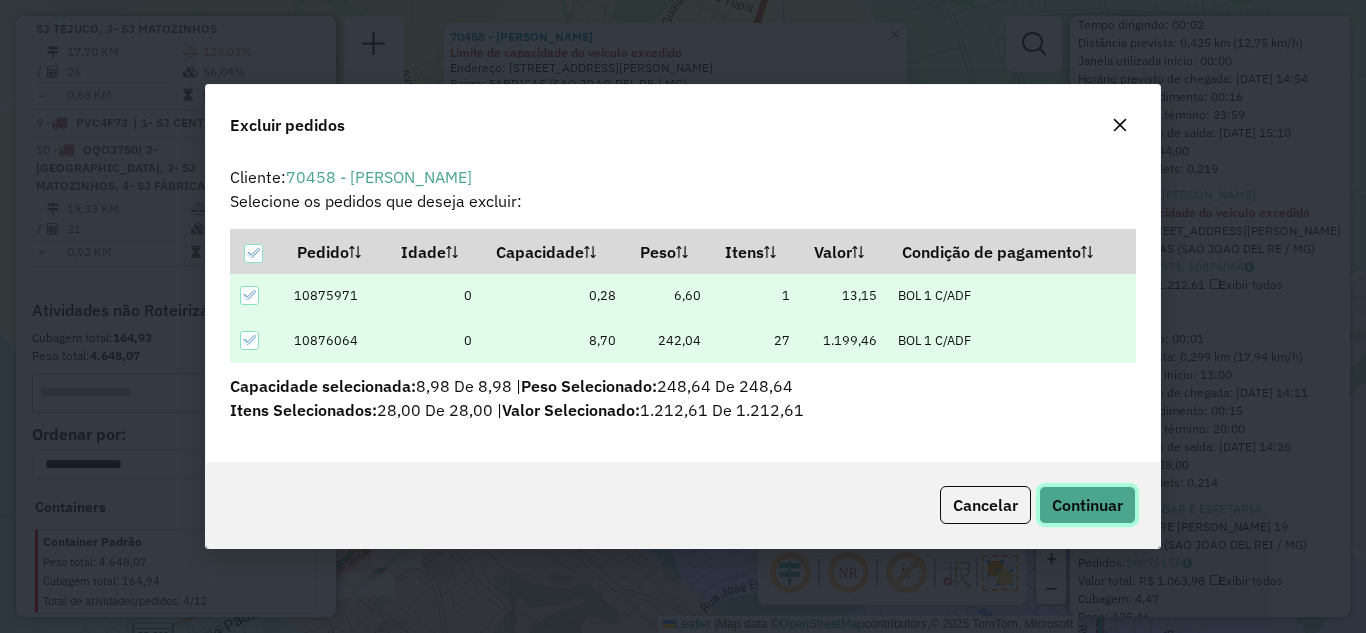 click on "Continuar" 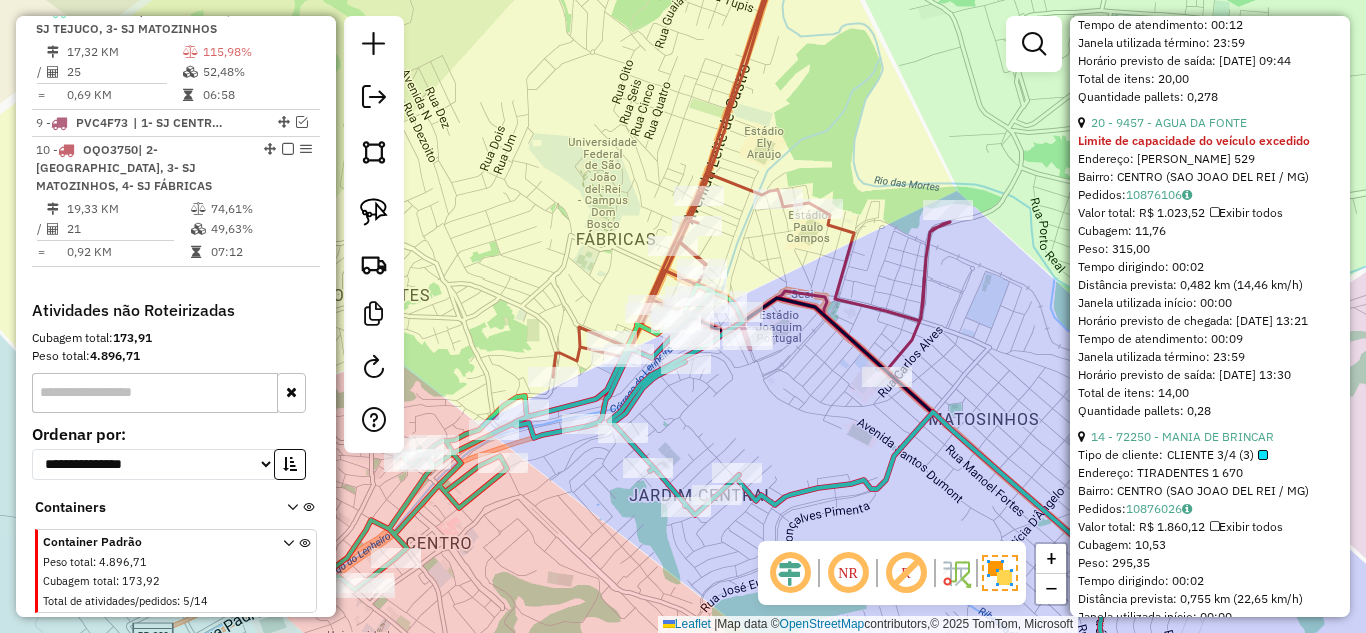 scroll, scrollTop: 1712, scrollLeft: 0, axis: vertical 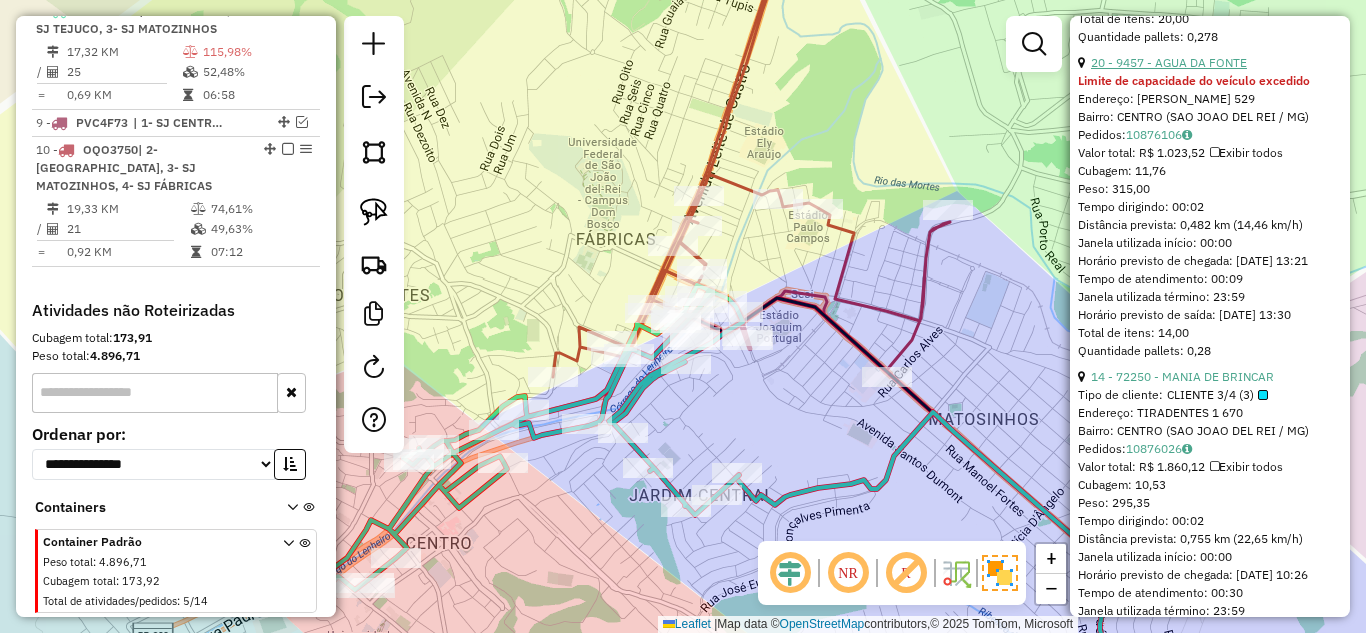 click on "20 - 9457 - AGUA DA FONTE" at bounding box center [1169, 62] 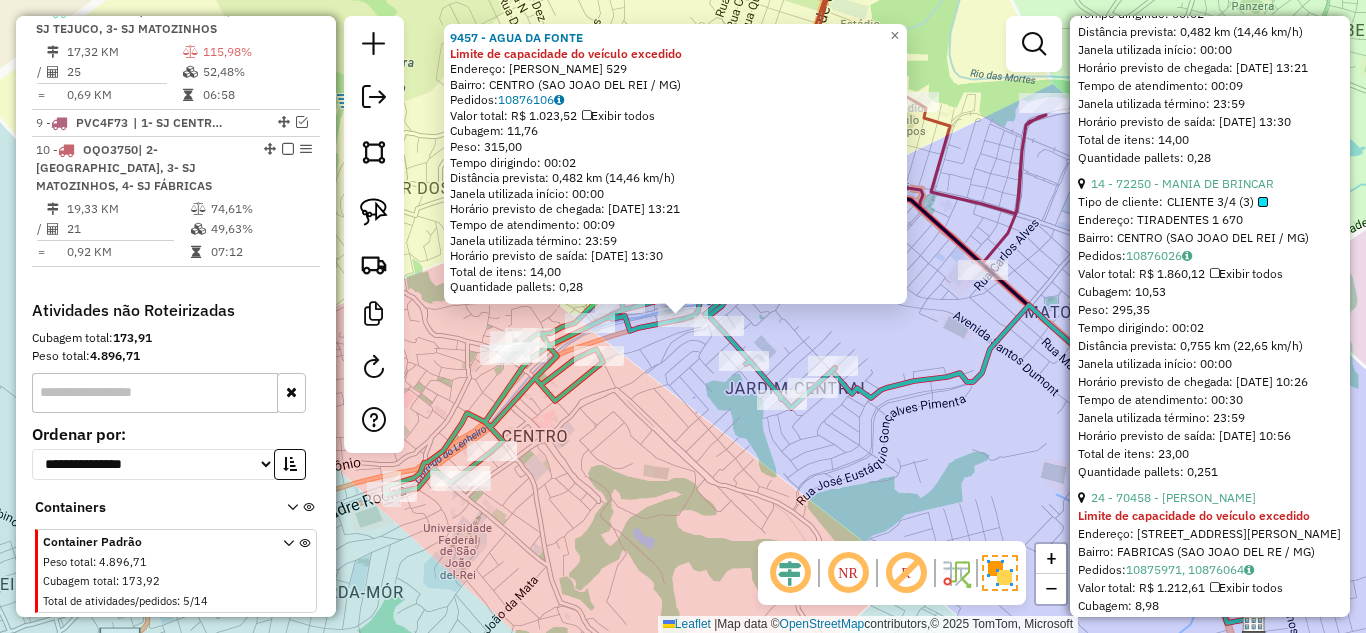 scroll, scrollTop: 1912, scrollLeft: 0, axis: vertical 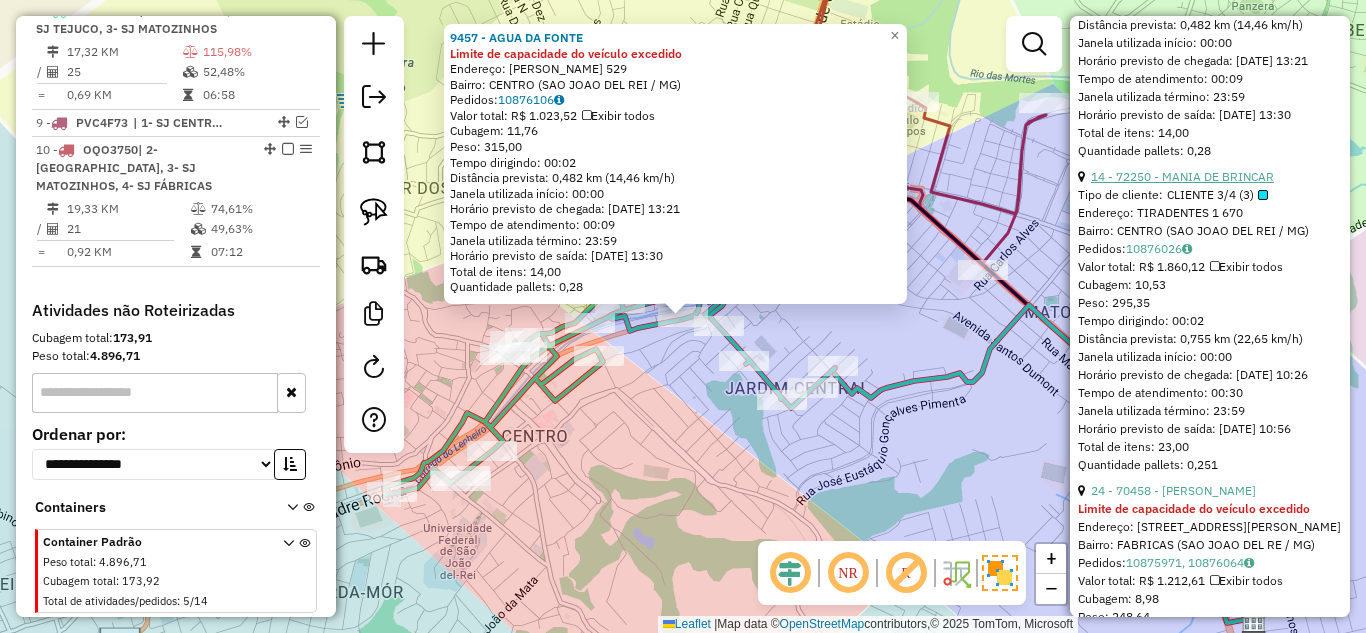 click on "14 - 72250 - MANIA DE BRINCAR" at bounding box center [1182, 176] 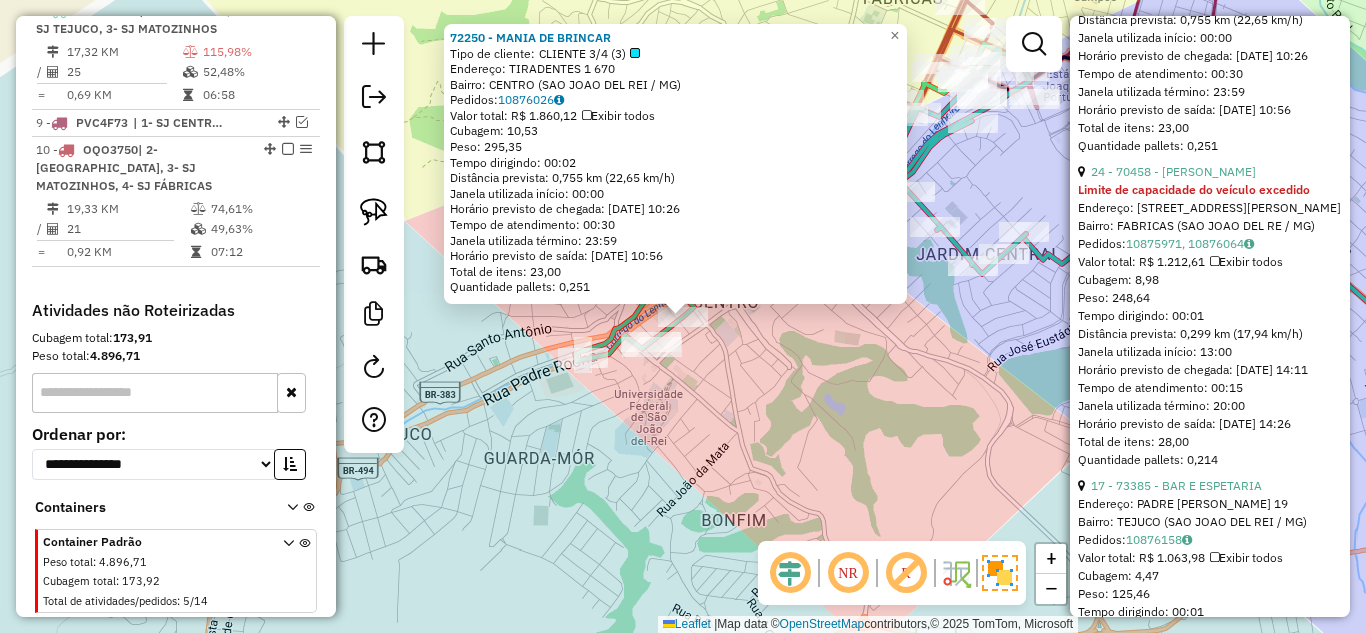 scroll, scrollTop: 2312, scrollLeft: 0, axis: vertical 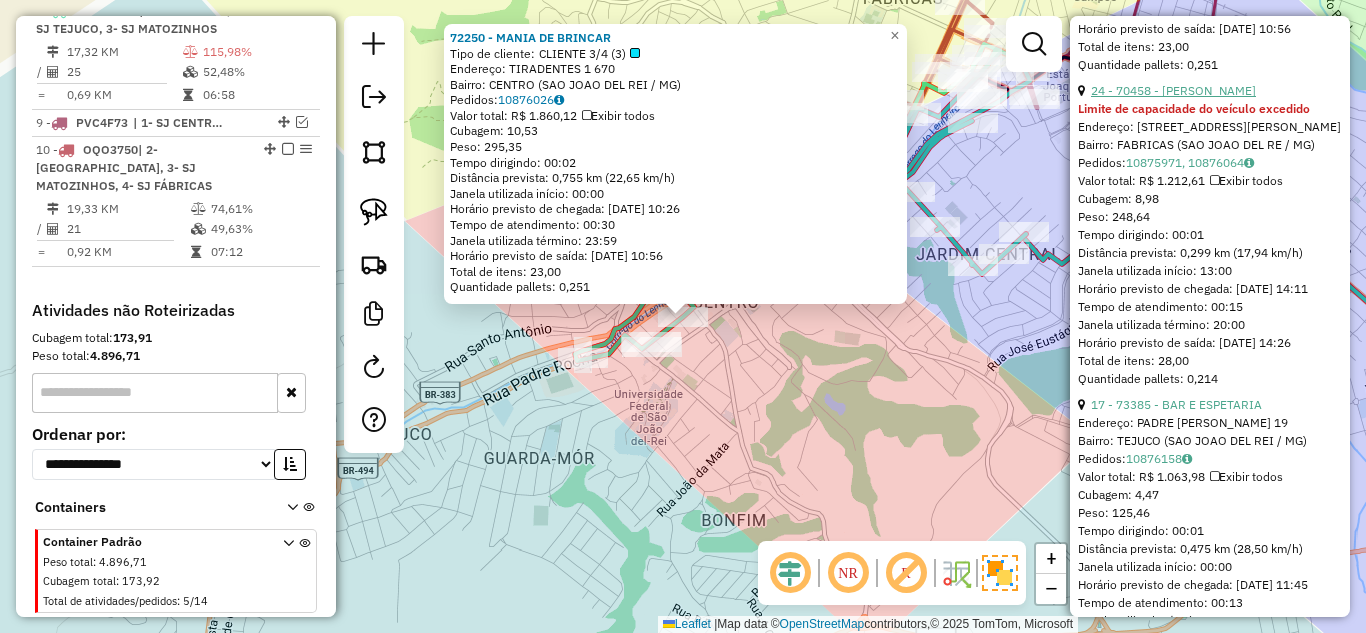 click on "24 - 70458 - WAGNER DOMINGOS SILV" at bounding box center (1173, 90) 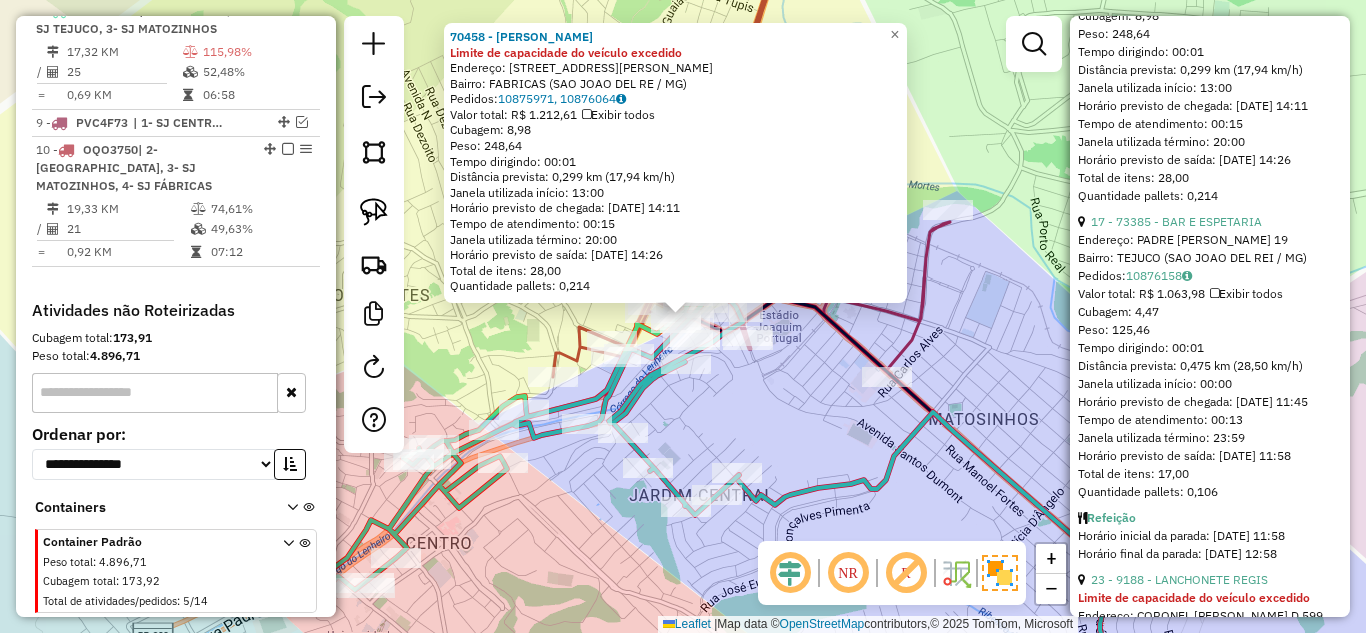 scroll, scrollTop: 2512, scrollLeft: 0, axis: vertical 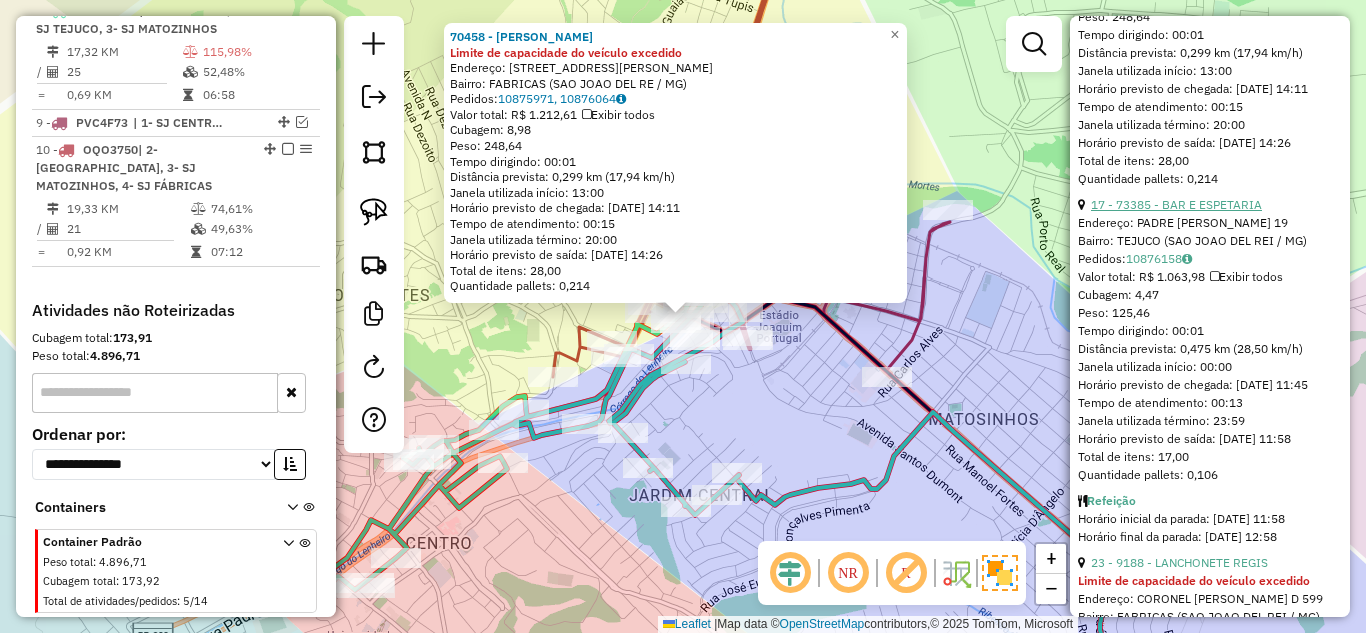 click on "17 - 73385 - BAR E ESPETARIA" at bounding box center (1176, 204) 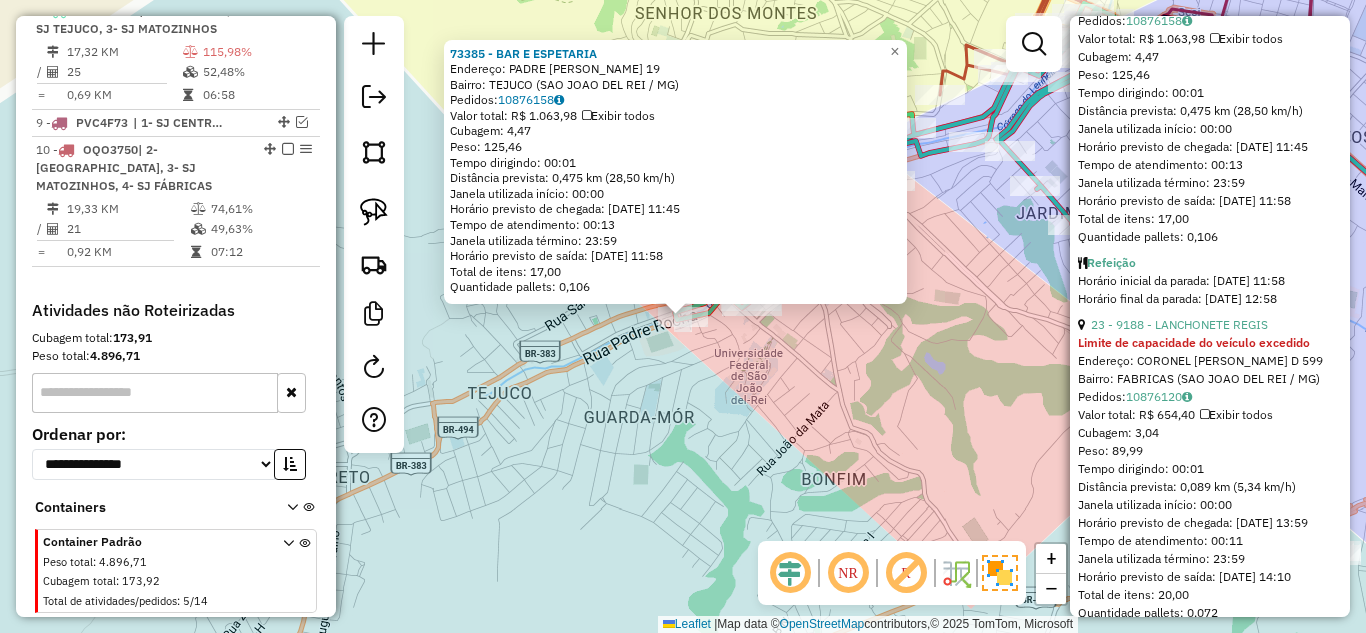 scroll, scrollTop: 2812, scrollLeft: 0, axis: vertical 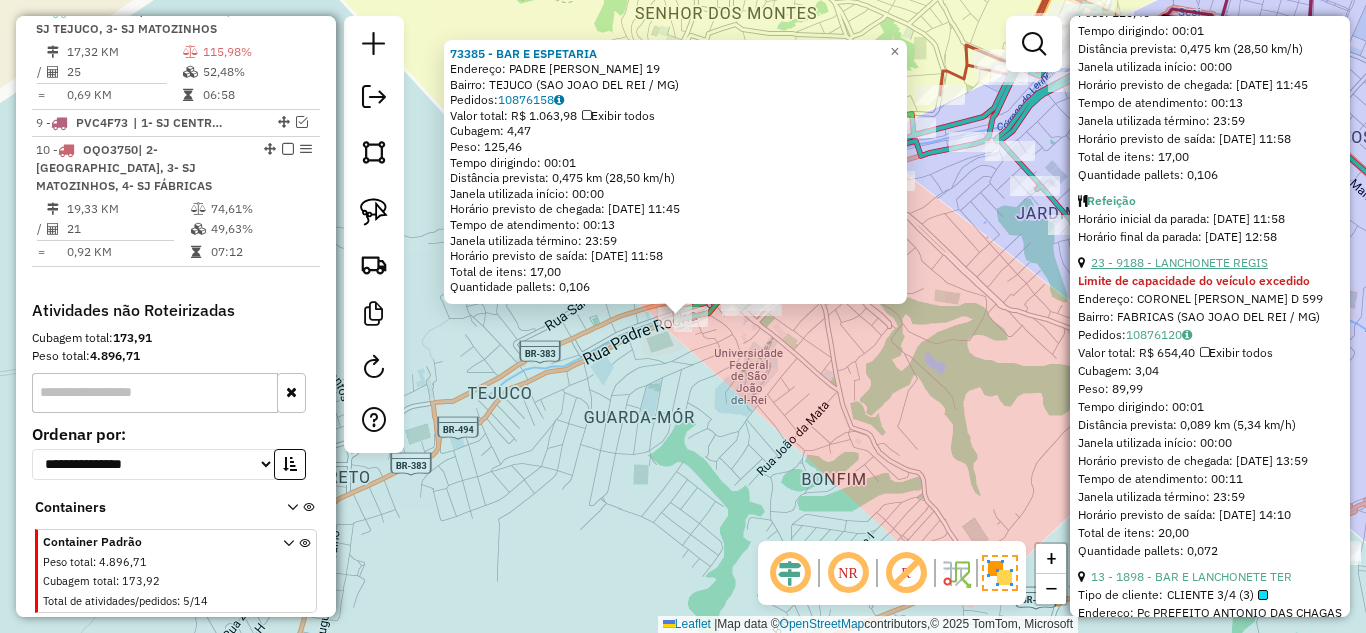 click on "23 - 9188 - LANCHONETE REGIS" at bounding box center (1179, 262) 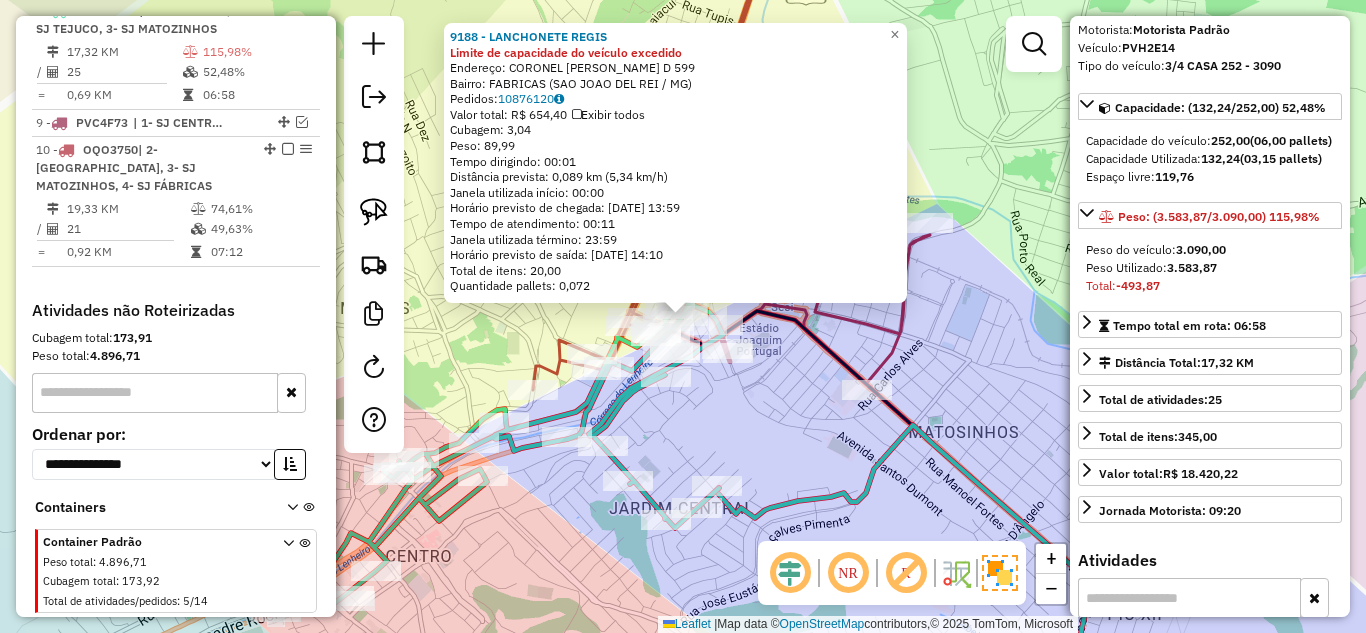 scroll, scrollTop: 112, scrollLeft: 0, axis: vertical 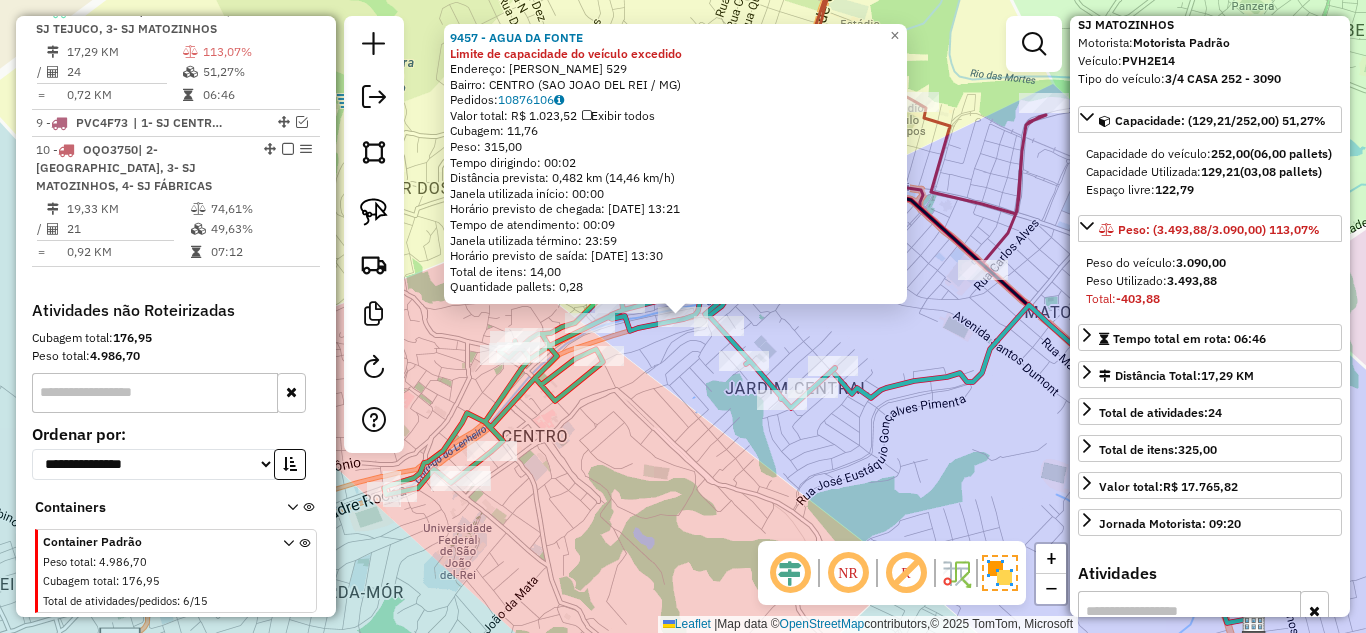 click on "9457 - AGUA DA FONTE Limite de capacidade do veículo excedido  Endereço:  ANTONIO ROCHA 529   Bairro: CENTRO (SAO JOAO DEL REI / MG)   Pedidos:  10876106   Valor total: R$ 1.023,52   Exibir todos   Cubagem: 11,76  Peso: 315,00  Tempo dirigindo: 00:02   Distância prevista: 0,482 km (14,46 km/h)   Janela utilizada início: 00:00   Horário previsto de chegada: 11/07/2025 13:21   Tempo de atendimento: 00:09   Janela utilizada término: 23:59   Horário previsto de saída: 11/07/2025 13:30   Total de itens: 14,00   Quantidade pallets: 0,28  × Janela de atendimento Grade de atendimento Capacidade Transportadoras Veículos Cliente Pedidos  Rotas Selecione os dias de semana para filtrar as janelas de atendimento  Seg   Ter   Qua   Qui   Sex   Sáb   Dom  Informe o período da janela de atendimento: De: Até:  Filtrar exatamente a janela do cliente  Considerar janela de atendimento padrão  Selecione os dias de semana para filtrar as grades de atendimento  Seg   Ter   Qua   Qui   Sex   Sáb   Dom   Peso mínimo:" 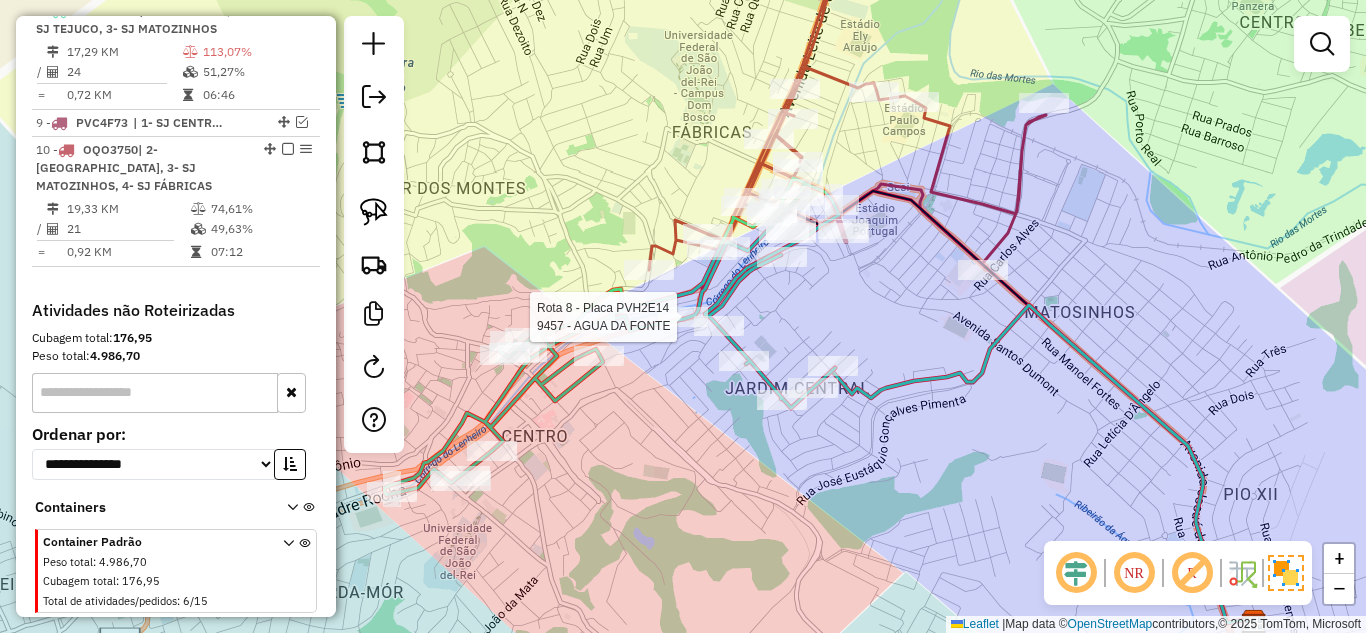 select on "*********" 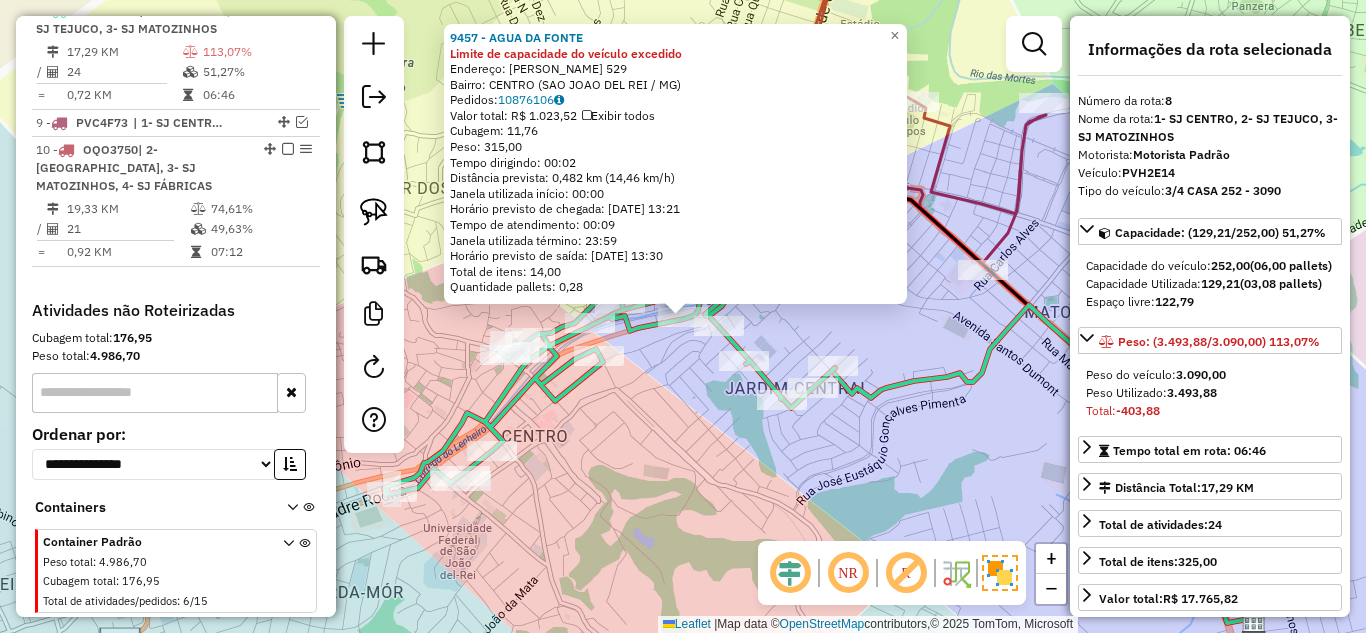 click on "9457 - AGUA DA FONTE Limite de capacidade do veículo excedido  Endereço:  ANTONIO ROCHA 529   Bairro: CENTRO (SAO JOAO DEL REI / MG)   Pedidos:  10876106   Valor total: R$ 1.023,52   Exibir todos   Cubagem: 11,76  Peso: 315,00  Tempo dirigindo: 00:02   Distância prevista: 0,482 km (14,46 km/h)   Janela utilizada início: 00:00   Horário previsto de chegada: 11/07/2025 13:21   Tempo de atendimento: 00:09   Janela utilizada término: 23:59   Horário previsto de saída: 11/07/2025 13:30   Total de itens: 14,00   Quantidade pallets: 0,28  × Janela de atendimento Grade de atendimento Capacidade Transportadoras Veículos Cliente Pedidos  Rotas Selecione os dias de semana para filtrar as janelas de atendimento  Seg   Ter   Qua   Qui   Sex   Sáb   Dom  Informe o período da janela de atendimento: De: Até:  Filtrar exatamente a janela do cliente  Considerar janela de atendimento padrão  Selecione os dias de semana para filtrar as grades de atendimento  Seg   Ter   Qua   Qui   Sex   Sáb   Dom   Peso mínimo:" 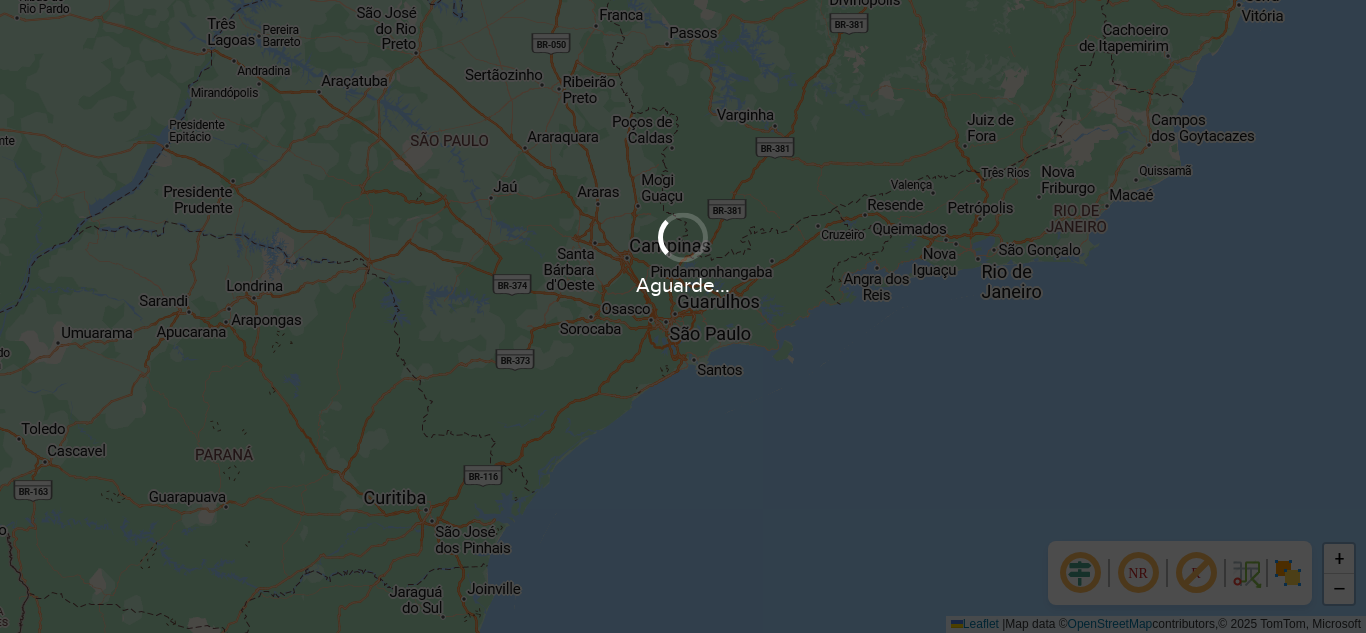 scroll, scrollTop: 0, scrollLeft: 0, axis: both 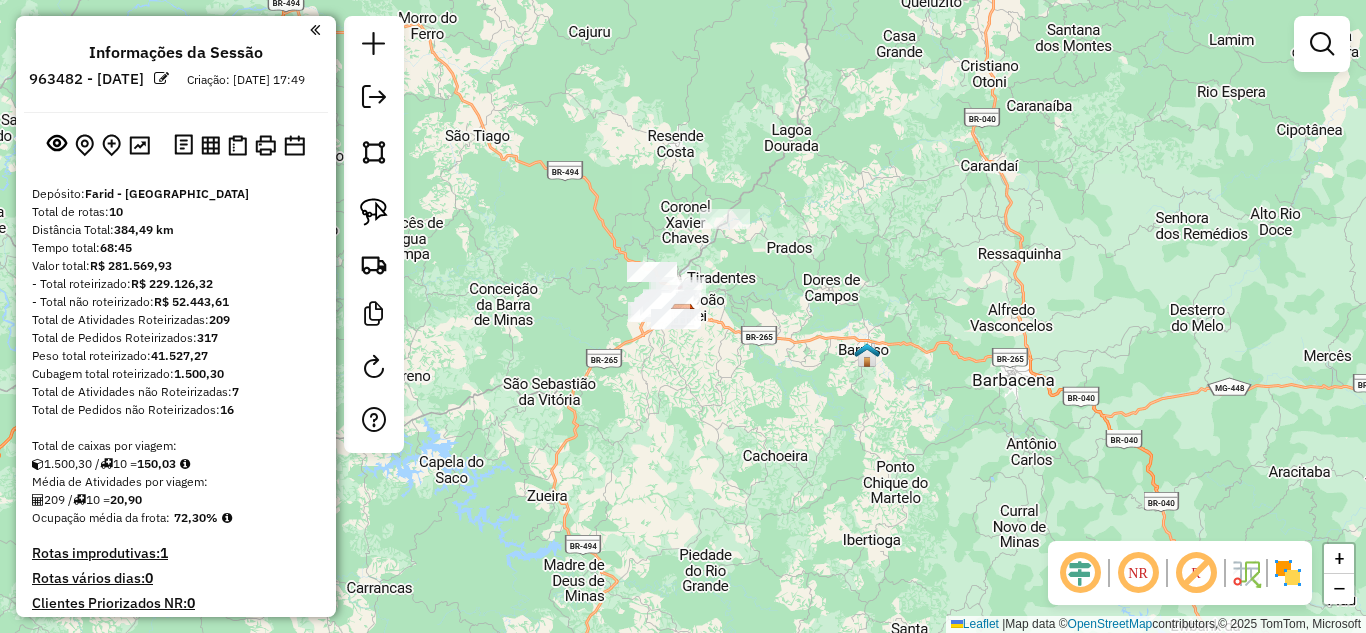 click 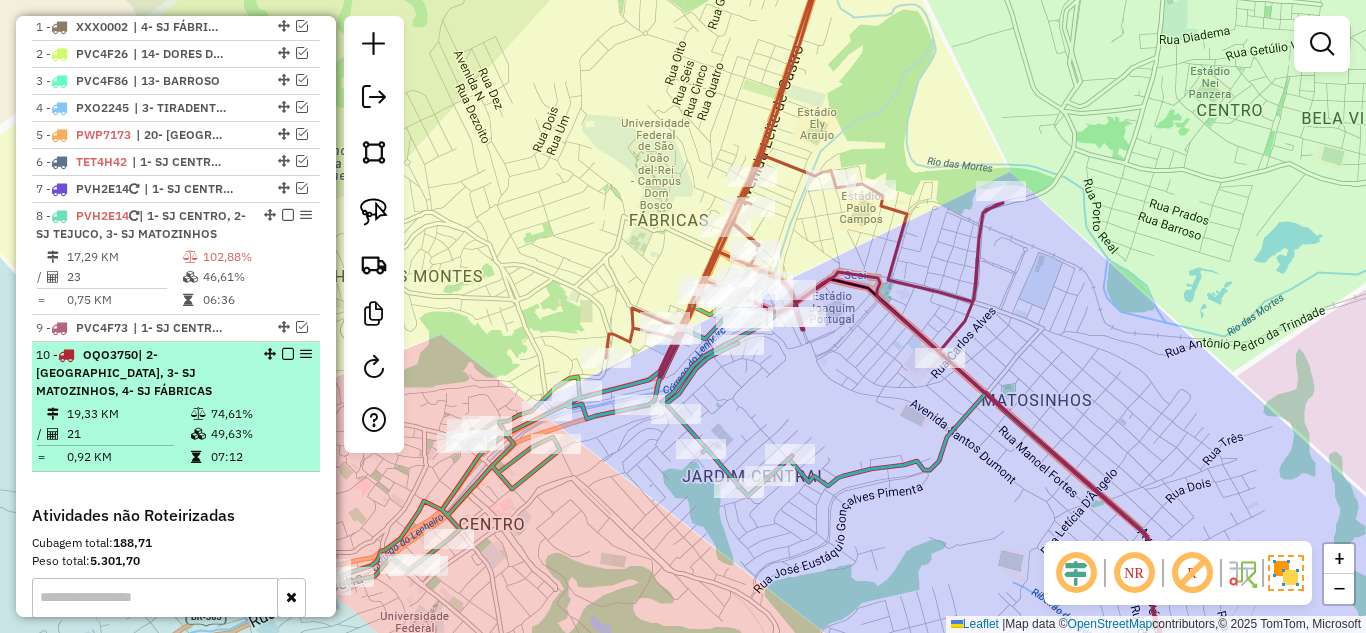 scroll, scrollTop: 800, scrollLeft: 0, axis: vertical 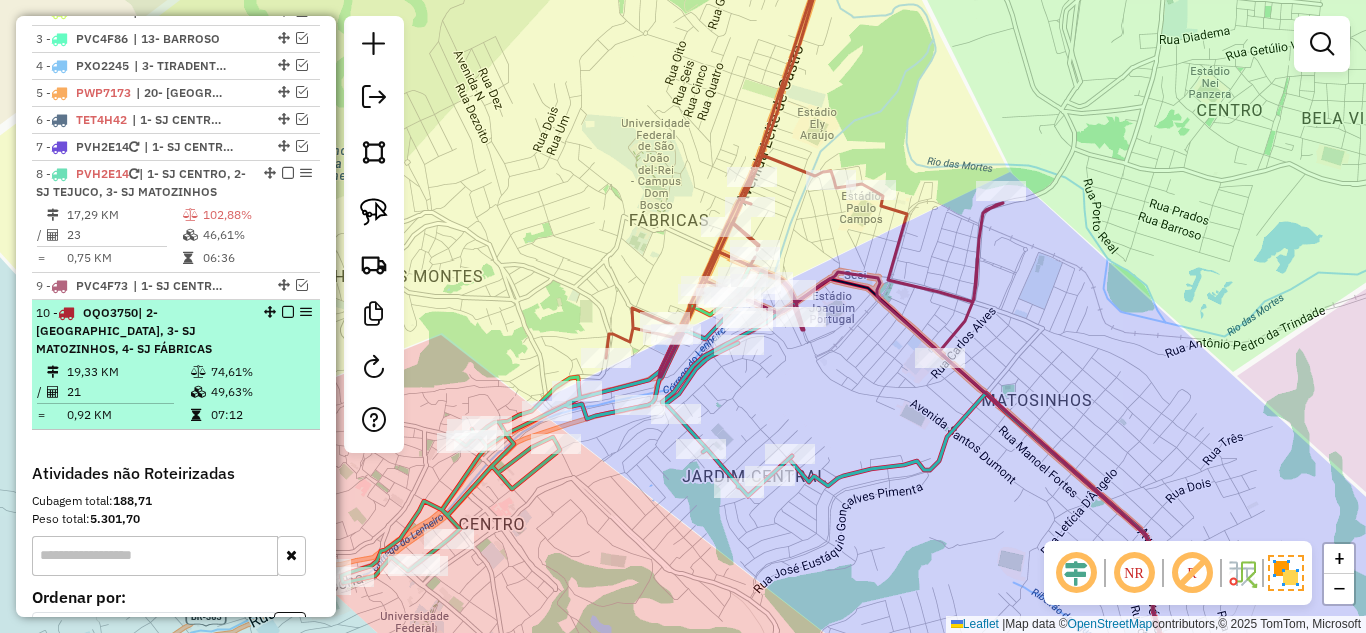 click on "| 2- [GEOGRAPHIC_DATA], 3- SJ MATOZINHOS, 4- SJ FÁBRICAS" at bounding box center (124, 330) 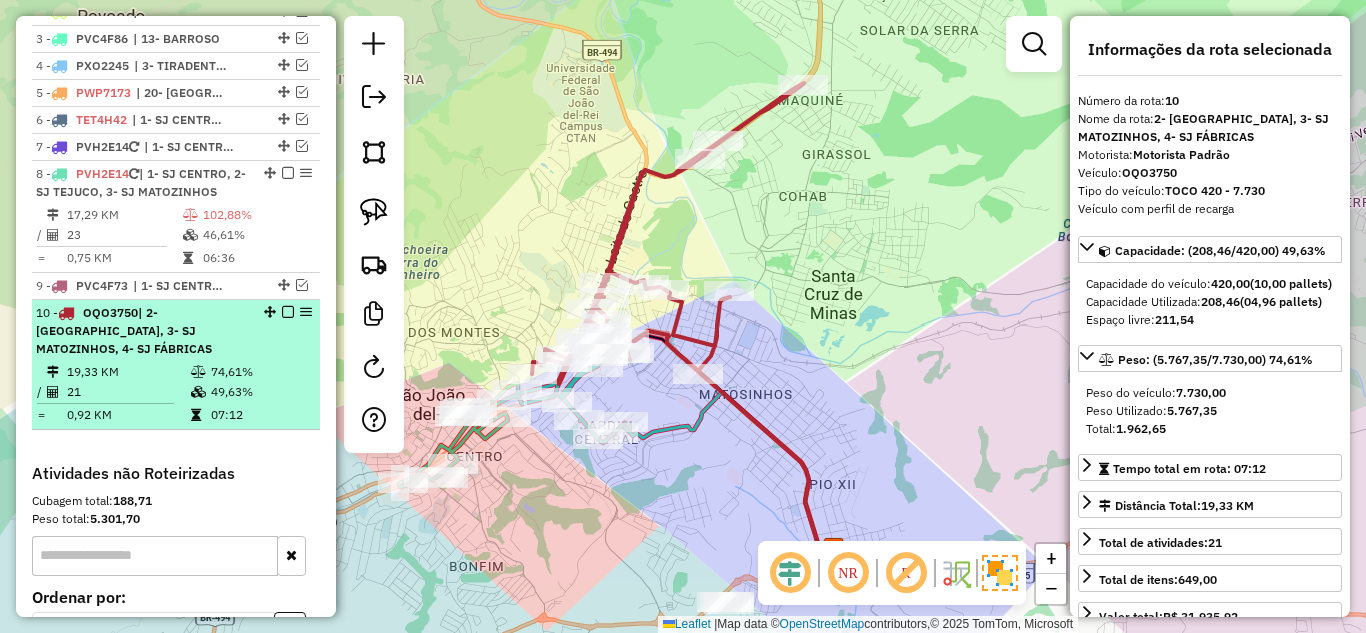 click at bounding box center [288, 312] 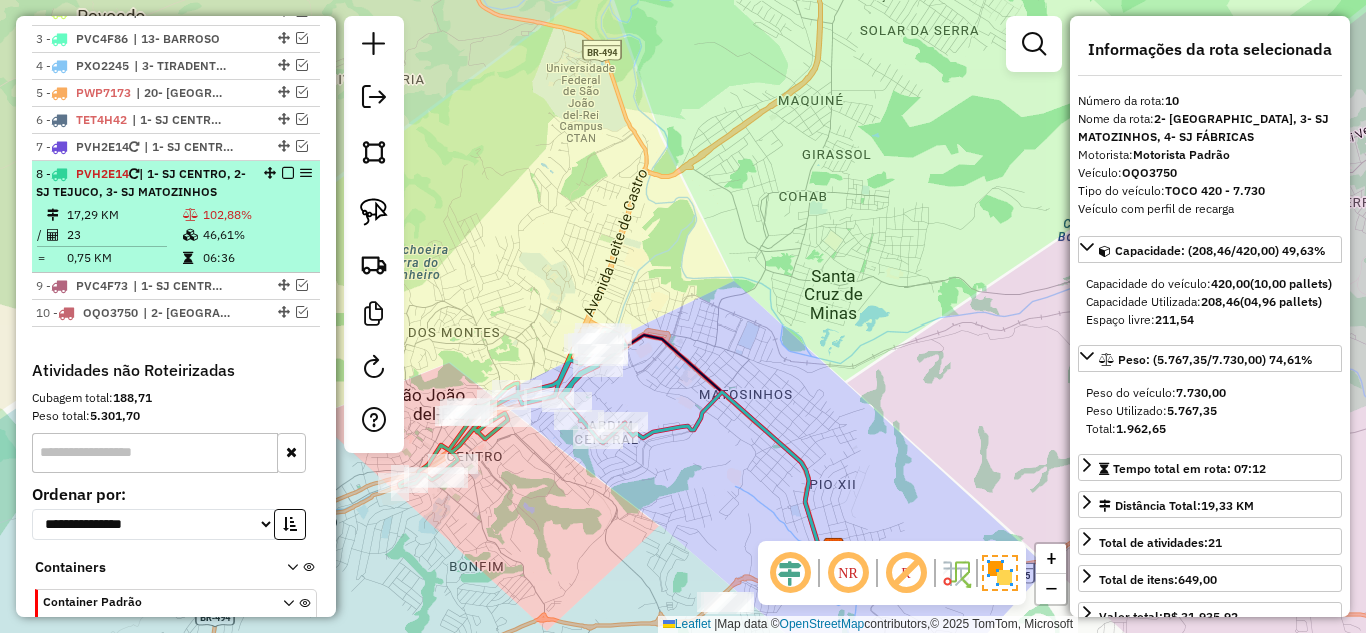 click at bounding box center [190, 235] 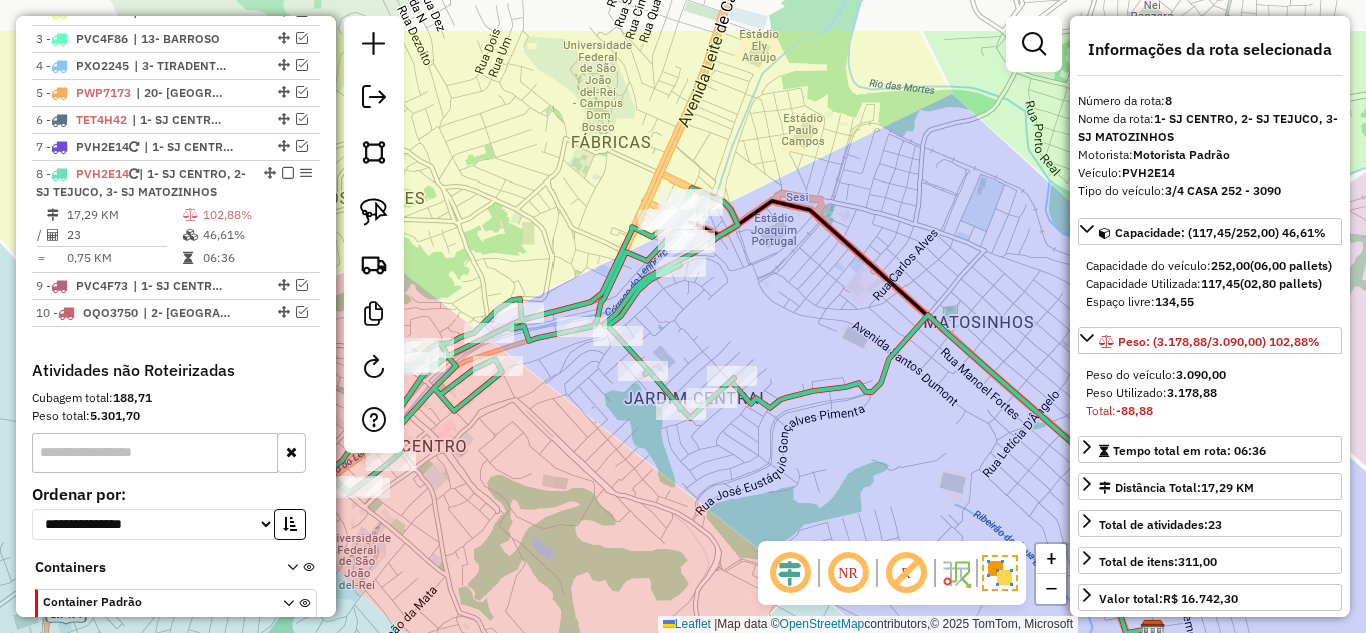 drag, startPoint x: 754, startPoint y: 197, endPoint x: 789, endPoint y: 291, distance: 100.304535 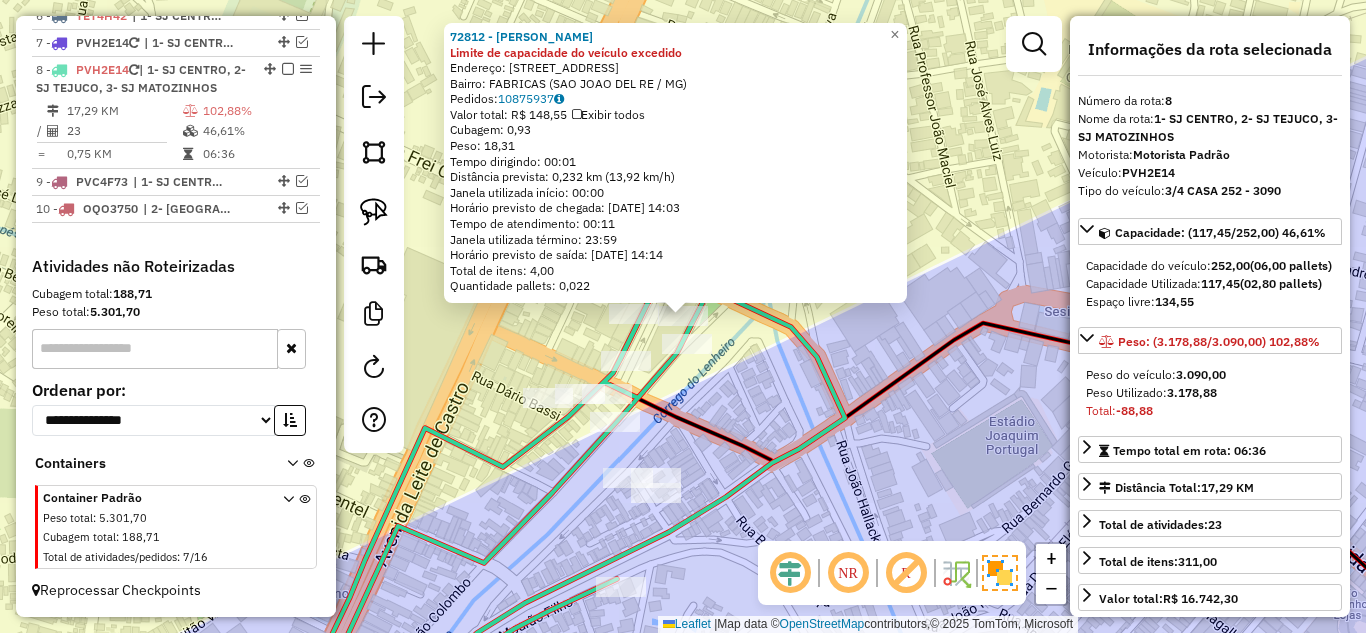 scroll, scrollTop: 922, scrollLeft: 0, axis: vertical 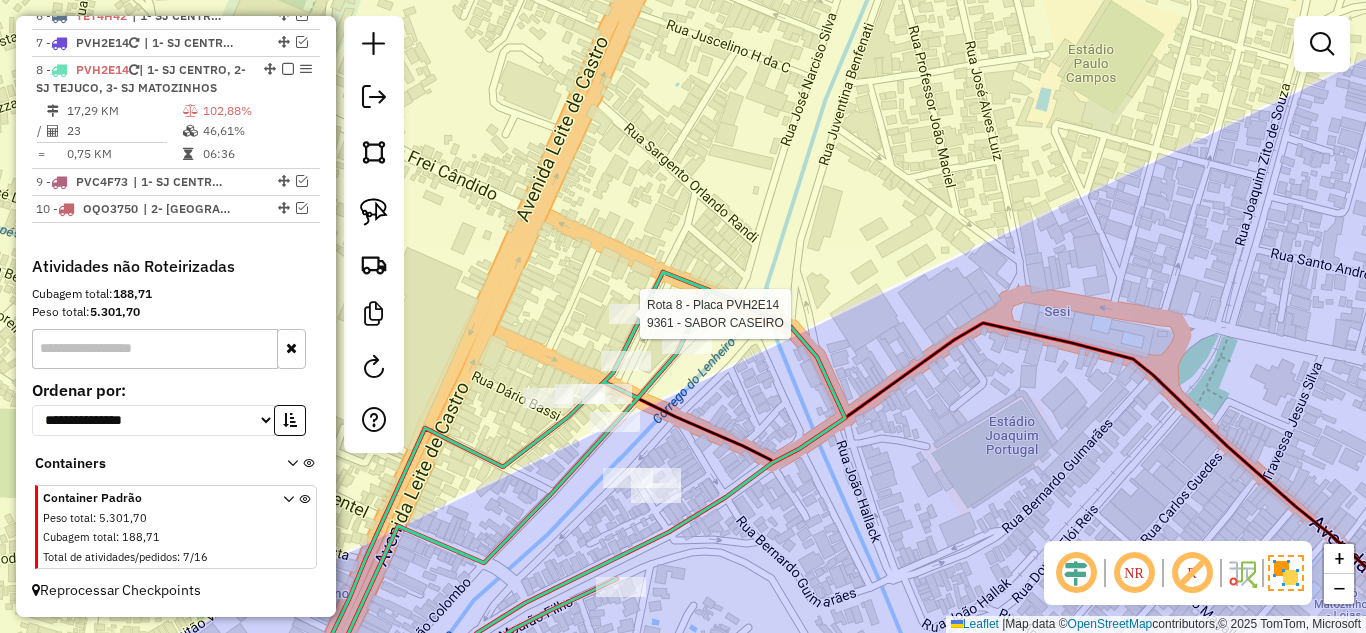 select on "**********" 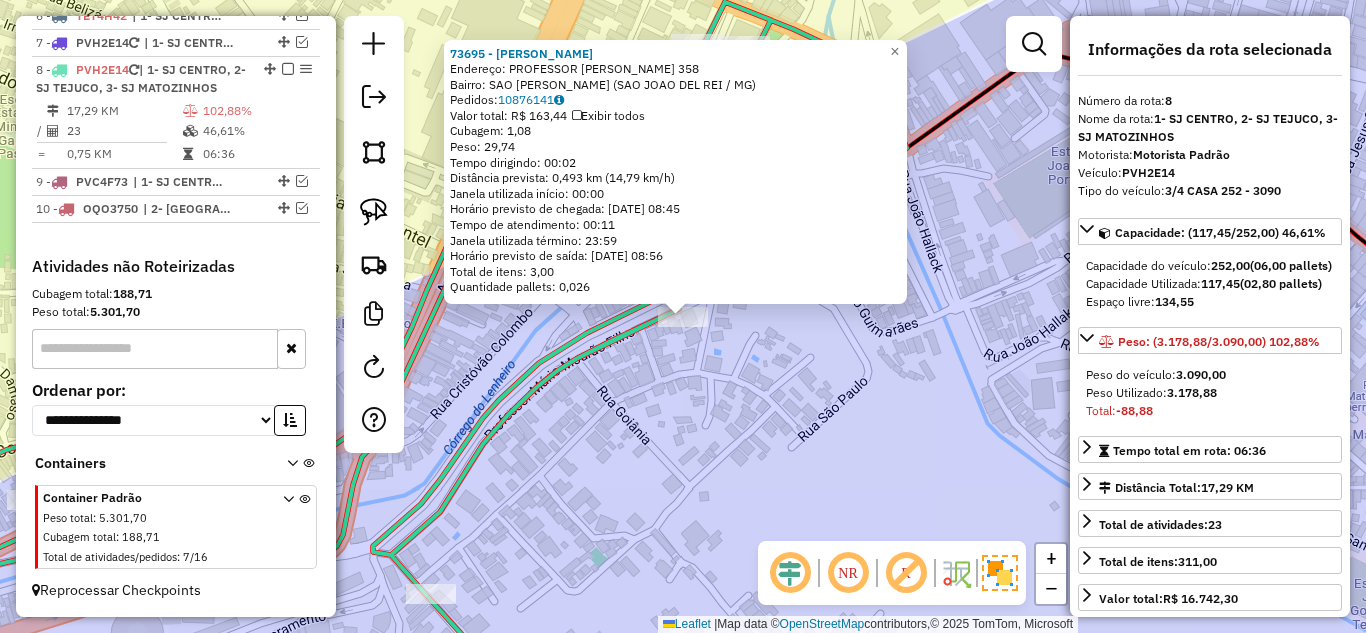 click on "73695 - DANIELY  Endereço:  PROFESSOR MARIO MOURAO FILHO 358   Bairro: SAO JUDAS TADEU (SAO JOAO DEL REI / MG)   Pedidos:  10876141   Valor total: R$ 163,44   Exibir todos   Cubagem: 1,08  Peso: 29,74  Tempo dirigindo: 00:02   Distância prevista: 0,493 km (14,79 km/h)   Janela utilizada início: 00:00   Horário previsto de chegada: 11/07/2025 08:45   Tempo de atendimento: 00:11   Janela utilizada término: 23:59   Horário previsto de saída: 11/07/2025 08:56   Total de itens: 3,00   Quantidade pallets: 0,026  × Janela de atendimento Grade de atendimento Capacidade Transportadoras Veículos Cliente Pedidos  Rotas Selecione os dias de semana para filtrar as janelas de atendimento  Seg   Ter   Qua   Qui   Sex   Sáb   Dom  Informe o período da janela de atendimento: De: Até:  Filtrar exatamente a janela do cliente  Considerar janela de atendimento padrão  Selecione os dias de semana para filtrar as grades de atendimento  Seg   Ter   Qua   Qui   Sex   Sáb   Dom   Peso mínimo:   Peso máximo:   De:  De:" 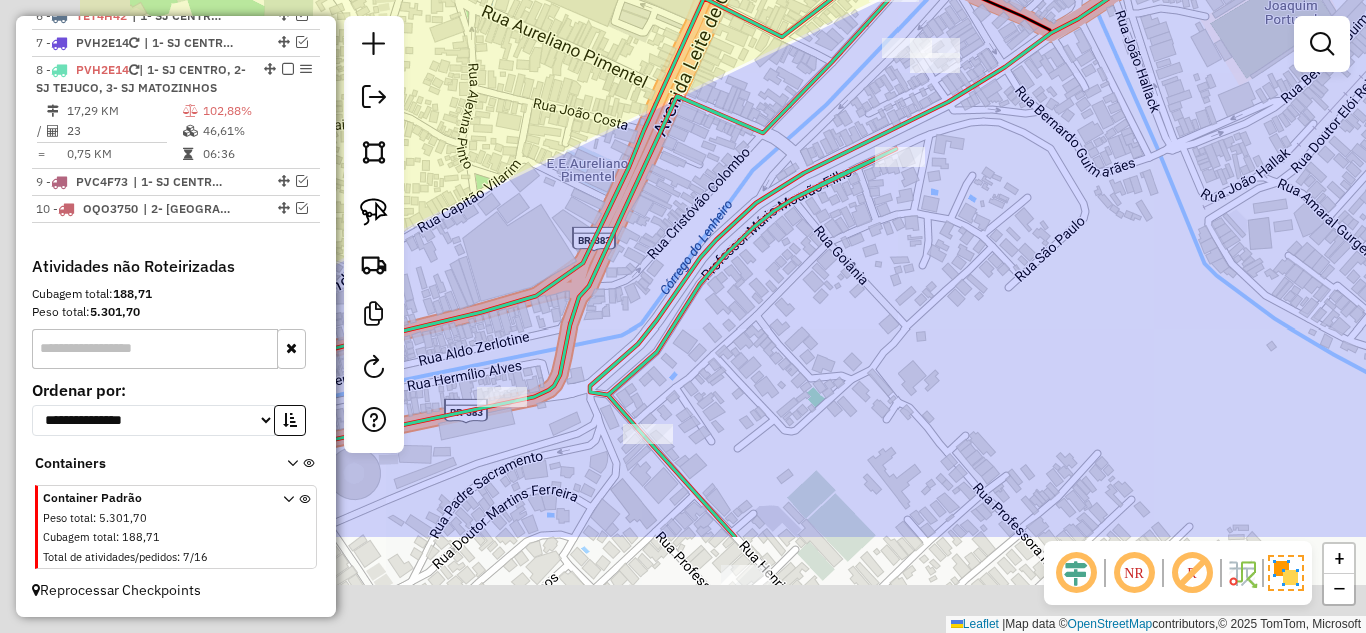 drag, startPoint x: 812, startPoint y: 311, endPoint x: 862, endPoint y: 273, distance: 62.801273 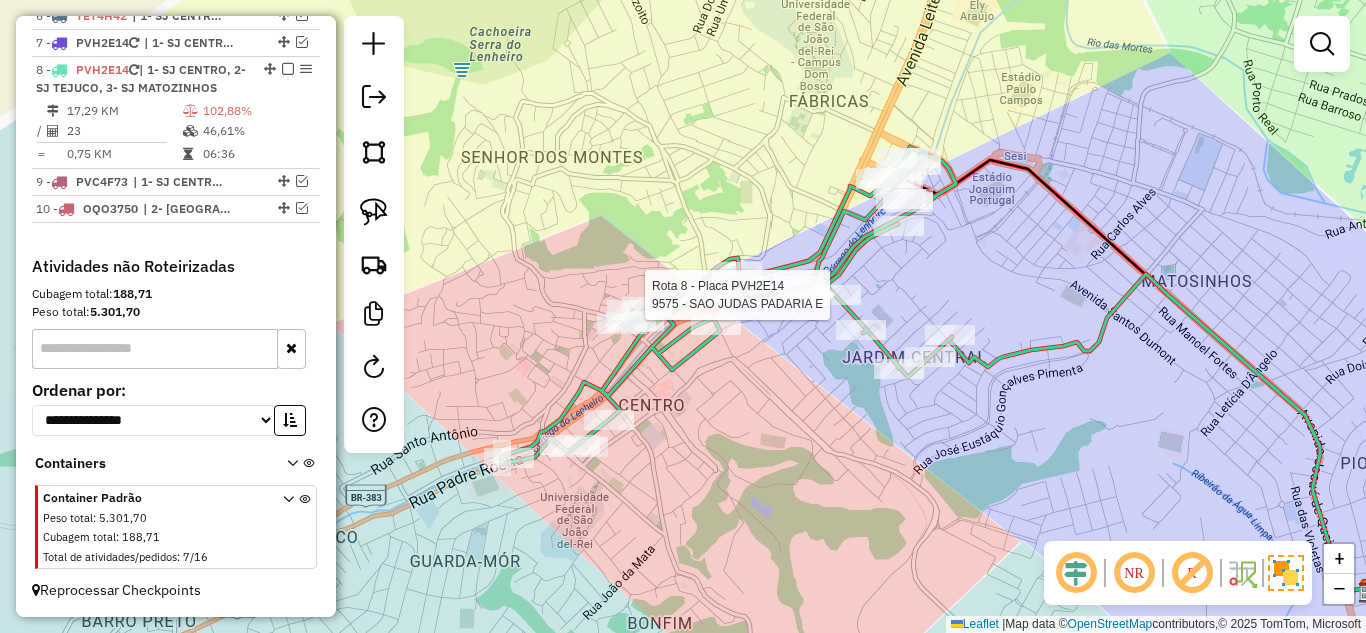 select on "**********" 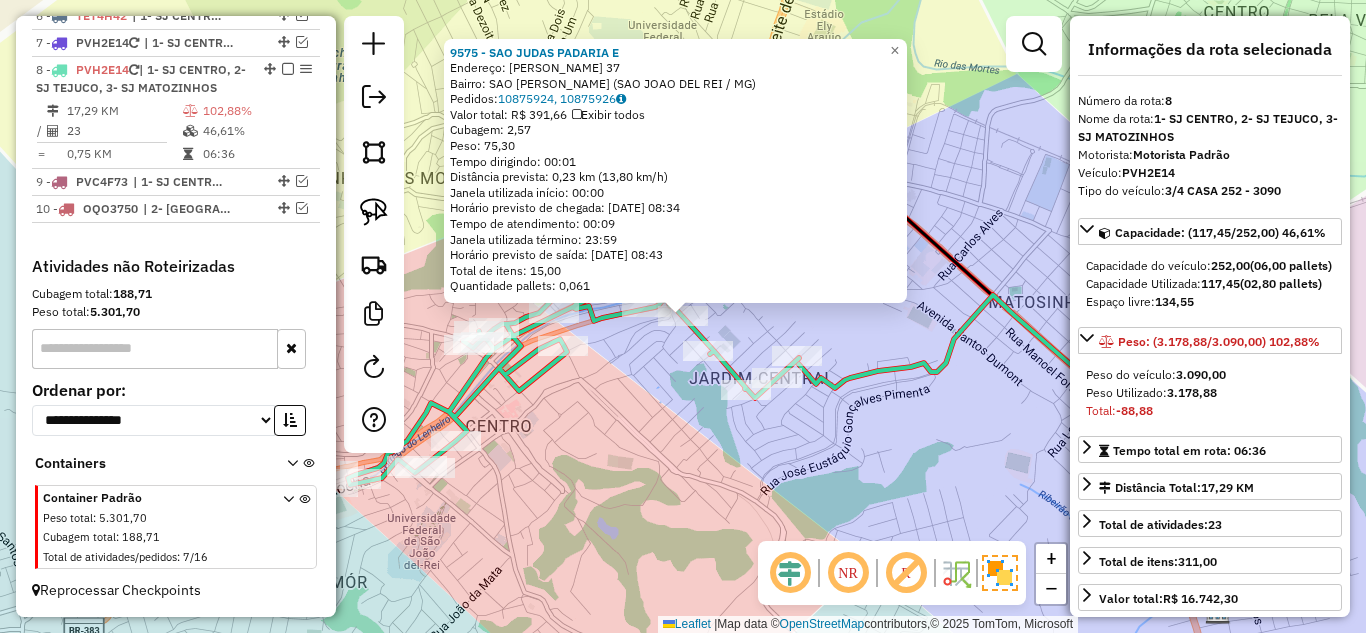 click on "9575 - SAO JUDAS PADARIA E  Endereço:  HENRIQUE BENFENATTI 37   Bairro: SAO JUDAS TADEU (SAO JOAO DEL REI / MG)   Pedidos:  10875924, 10875926   Valor total: R$ 391,66   Exibir todos   Cubagem: 2,57  Peso: 75,30  Tempo dirigindo: 00:01   Distância prevista: 0,23 km (13,80 km/h)   Janela utilizada início: 00:00   Horário previsto de chegada: 11/07/2025 08:34   Tempo de atendimento: 00:09   Janela utilizada término: 23:59   Horário previsto de saída: 11/07/2025 08:43   Total de itens: 15,00   Quantidade pallets: 0,061  × Janela de atendimento Grade de atendimento Capacidade Transportadoras Veículos Cliente Pedidos  Rotas Selecione os dias de semana para filtrar as janelas de atendimento  Seg   Ter   Qua   Qui   Sex   Sáb   Dom  Informe o período da janela de atendimento: De: Até:  Filtrar exatamente a janela do cliente  Considerar janela de atendimento padrão  Selecione os dias de semana para filtrar as grades de atendimento  Seg   Ter   Qua   Qui   Sex   Sáb   Dom   Peso mínimo:   Peso máximo:" 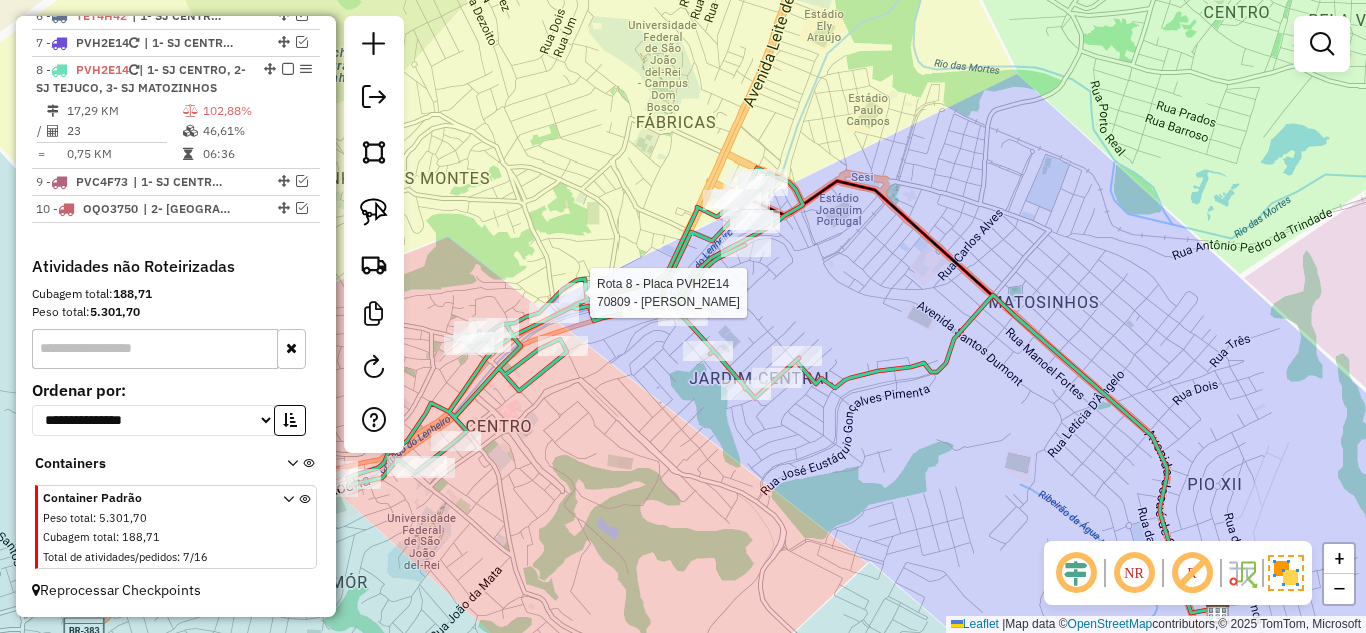 select on "**********" 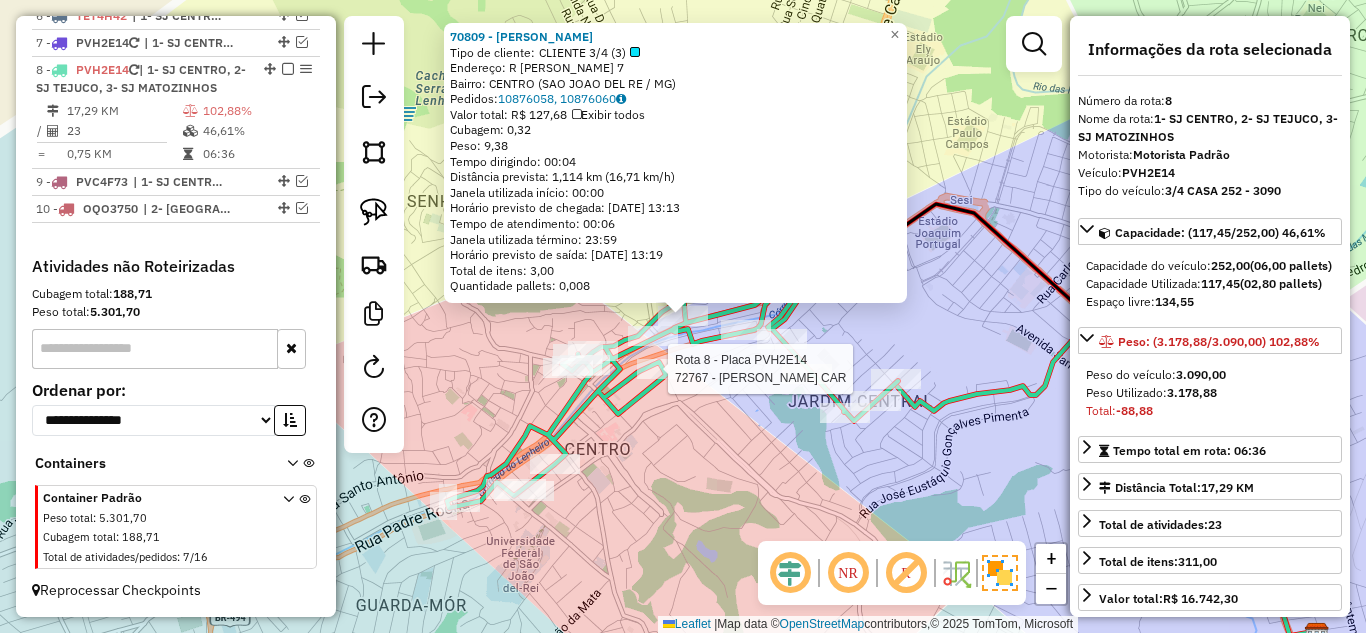 click on "Rota 8 - Placa PVH2E14  73015 - ARMAZEM SAO LUIZ Rota 8 - Placa PVH2E14  72767 - FRANCENY PEREIRA CAR 70809 - ENI TEIXEIRA DE PAIV  Tipo de cliente:   CLIENTE 3/4 (3)   Endereço: R   PAULO FREITAS                 7   Bairro: CENTRO (SAO JOAO DEL RE / MG)   Pedidos:  10876058, 10876060   Valor total: R$ 127,68   Exibir todos   Cubagem: 0,32  Peso: 9,38  Tempo dirigindo: 00:04   Distância prevista: 1,114 km (16,71 km/h)   Janela utilizada início: 00:00   Horário previsto de chegada: 11/07/2025 13:13   Tempo de atendimento: 00:06   Janela utilizada término: 23:59   Horário previsto de saída: 11/07/2025 13:19   Total de itens: 3,00   Quantidade pallets: 0,008  × Janela de atendimento Grade de atendimento Capacidade Transportadoras Veículos Cliente Pedidos  Rotas Selecione os dias de semana para filtrar as janelas de atendimento  Seg   Ter   Qua   Qui   Sex   Sáb   Dom  Informe o período da janela de atendimento: De: Até:  Filtrar exatamente a janela do cliente  Seg   Ter   Qua   Qui   Sex   Sáb  De:" 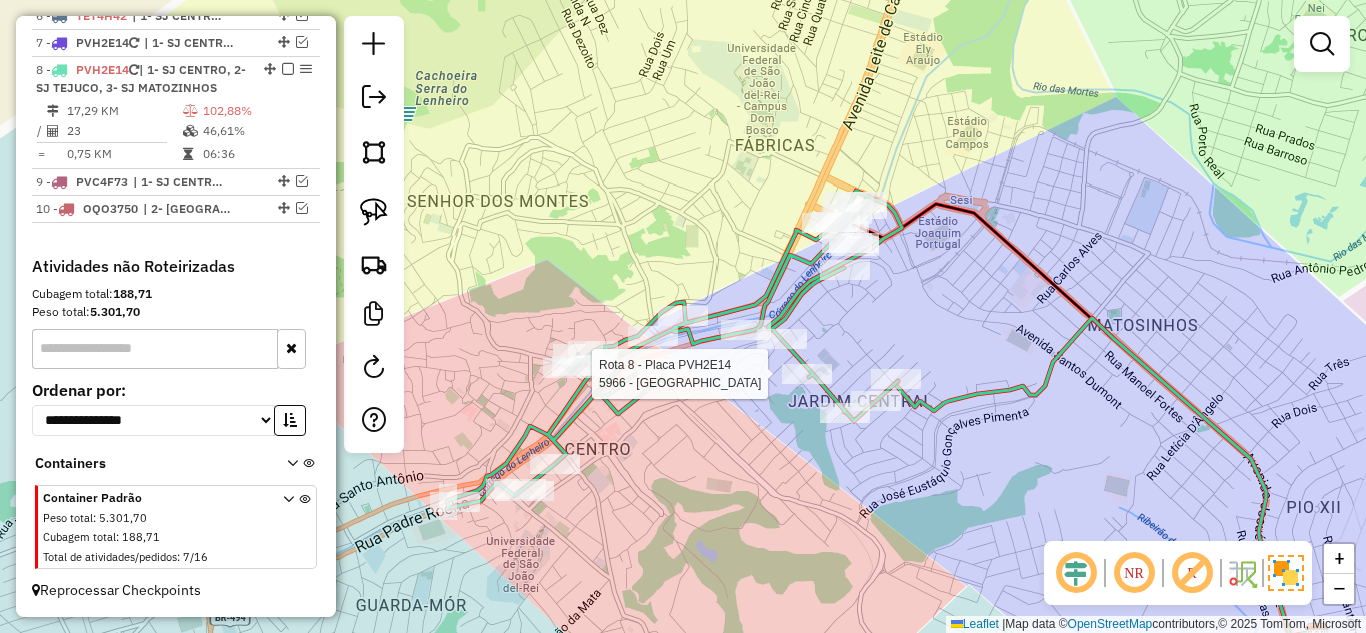select on "**********" 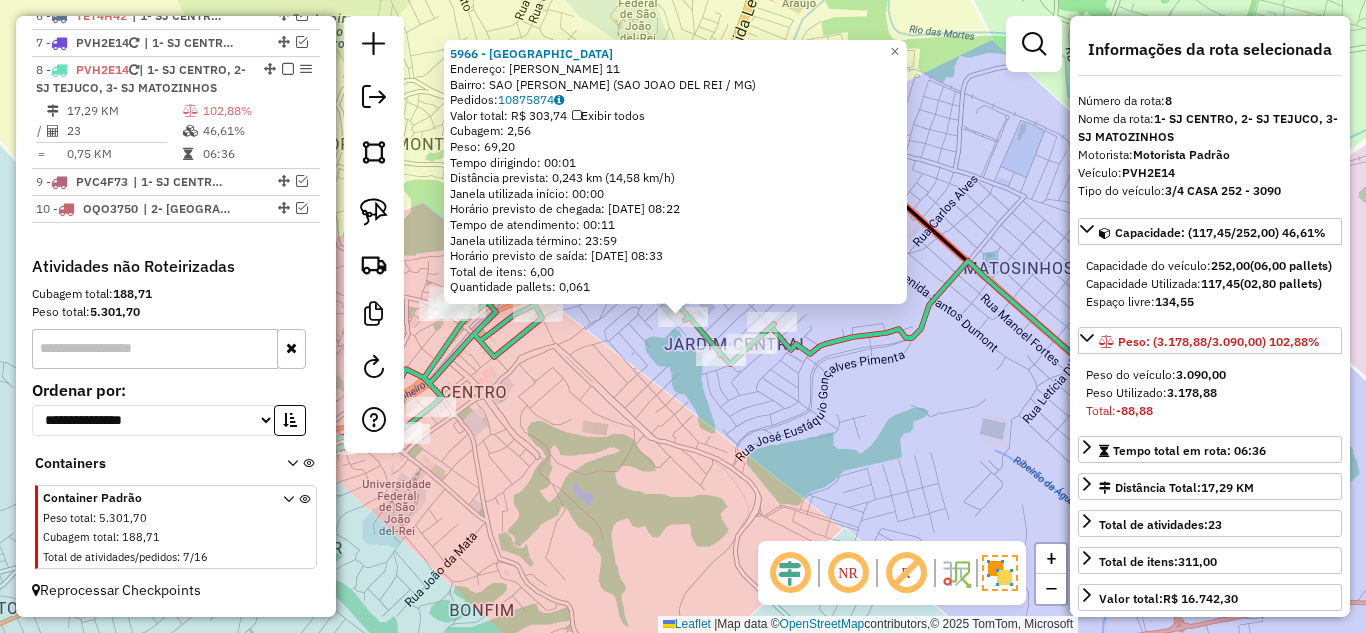 click on "5966 - SPOR CENTER FERNANDO  Endereço:  ANDRE LUIZ VELOSO 11   Bairro: SAO JUDAS TADEU (SAO JOAO DEL REI / MG)   Pedidos:  10875874   Valor total: R$ 303,74   Exibir todos   Cubagem: 2,56  Peso: 69,20  Tempo dirigindo: 00:01   Distância prevista: 0,243 km (14,58 km/h)   Janela utilizada início: 00:00   Horário previsto de chegada: 11/07/2025 08:22   Tempo de atendimento: 00:11   Janela utilizada término: 23:59   Horário previsto de saída: 11/07/2025 08:33   Total de itens: 6,00   Quantidade pallets: 0,061  × Janela de atendimento Grade de atendimento Capacidade Transportadoras Veículos Cliente Pedidos  Rotas Selecione os dias de semana para filtrar as janelas de atendimento  Seg   Ter   Qua   Qui   Sex   Sáb   Dom  Informe o período da janela de atendimento: De: Até:  Filtrar exatamente a janela do cliente  Considerar janela de atendimento padrão  Selecione os dias de semana para filtrar as grades de atendimento  Seg   Ter   Qua   Qui   Sex   Sáb   Dom   Peso mínimo:   Peso máximo:   De:  De:" 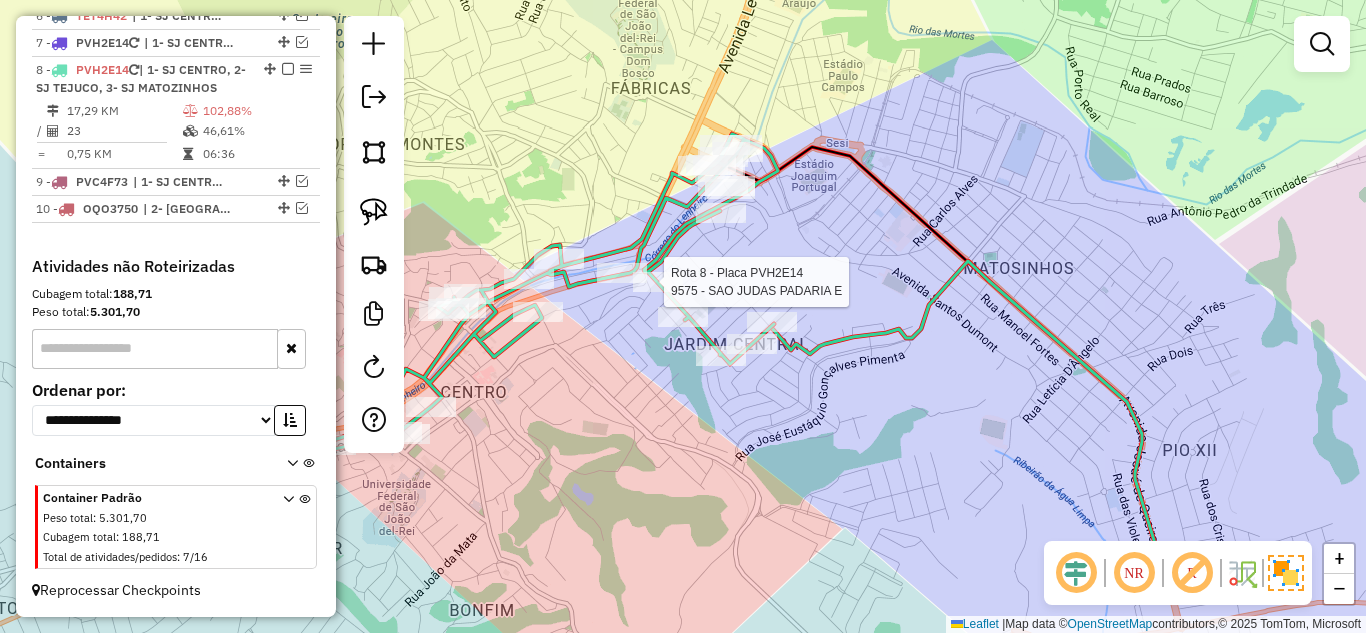 select on "**********" 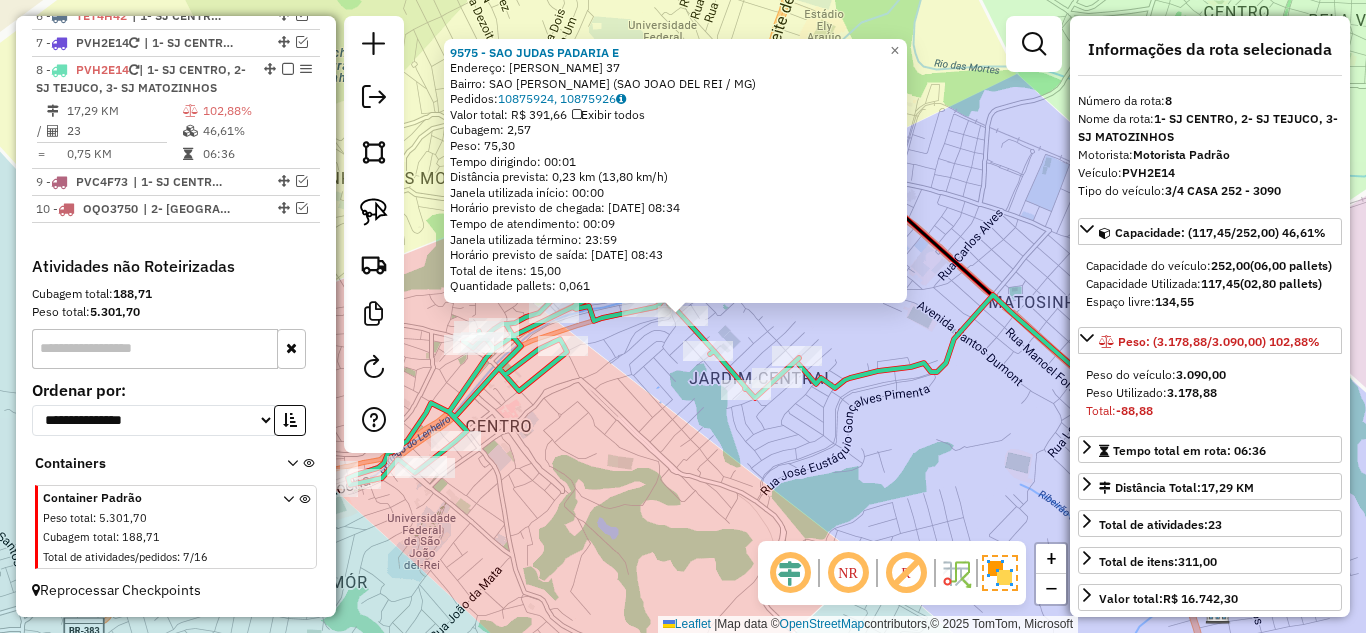 click on "9575 - SAO JUDAS PADARIA E  Endereço:  HENRIQUE BENFENATTI 37   Bairro: SAO JUDAS TADEU (SAO JOAO DEL REI / MG)   Pedidos:  10875924, 10875926   Valor total: R$ 391,66   Exibir todos   Cubagem: 2,57  Peso: 75,30  Tempo dirigindo: 00:01   Distância prevista: 0,23 km (13,80 km/h)   Janela utilizada início: 00:00   Horário previsto de chegada: 11/07/2025 08:34   Tempo de atendimento: 00:09   Janela utilizada término: 23:59   Horário previsto de saída: 11/07/2025 08:43   Total de itens: 15,00   Quantidade pallets: 0,061  × Janela de atendimento Grade de atendimento Capacidade Transportadoras Veículos Cliente Pedidos  Rotas Selecione os dias de semana para filtrar as janelas de atendimento  Seg   Ter   Qua   Qui   Sex   Sáb   Dom  Informe o período da janela de atendimento: De: Até:  Filtrar exatamente a janela do cliente  Considerar janela de atendimento padrão  Selecione os dias de semana para filtrar as grades de atendimento  Seg   Ter   Qua   Qui   Sex   Sáb   Dom   Peso mínimo:   Peso máximo:" 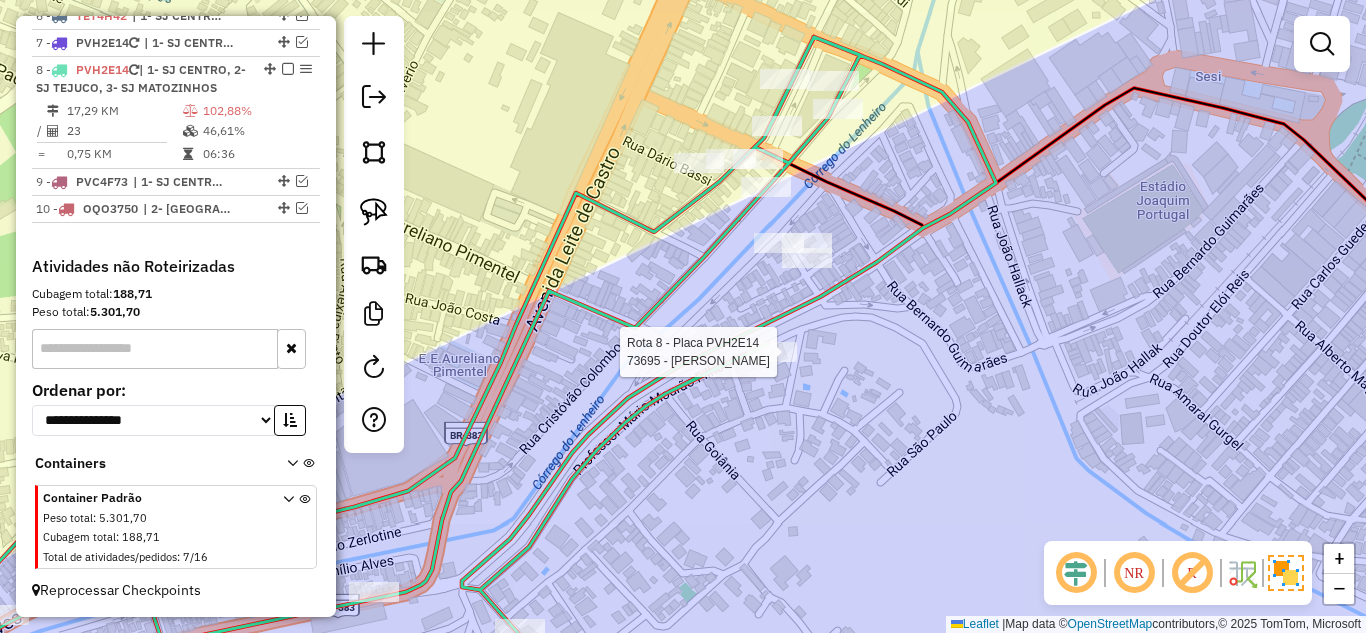 select on "**********" 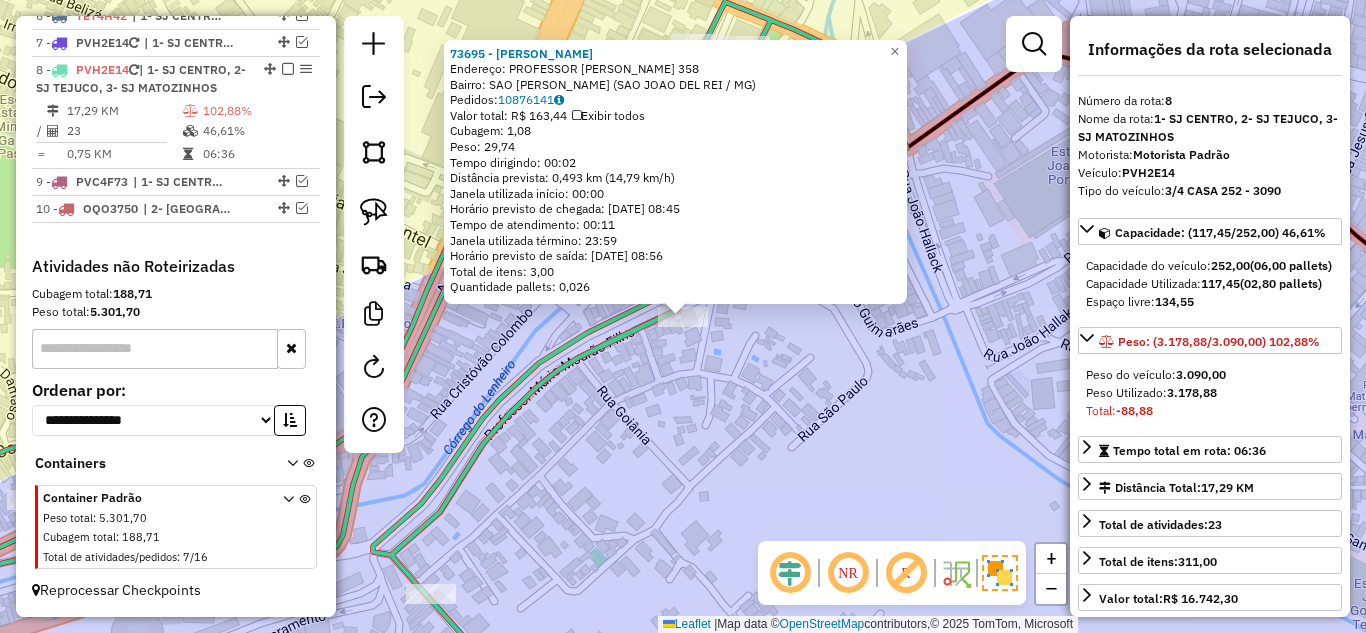 click on "73695 - DANIELY  Endereço:  PROFESSOR MARIO MOURAO FILHO 358   Bairro: SAO JUDAS TADEU (SAO JOAO DEL REI / MG)   Pedidos:  10876141   Valor total: R$ 163,44   Exibir todos   Cubagem: 1,08  Peso: 29,74  Tempo dirigindo: 00:02   Distância prevista: 0,493 km (14,79 km/h)   Janela utilizada início: 00:00   Horário previsto de chegada: 11/07/2025 08:45   Tempo de atendimento: 00:11   Janela utilizada término: 23:59   Horário previsto de saída: 11/07/2025 08:56   Total de itens: 3,00   Quantidade pallets: 0,026  × Janela de atendimento Grade de atendimento Capacidade Transportadoras Veículos Cliente Pedidos  Rotas Selecione os dias de semana para filtrar as janelas de atendimento  Seg   Ter   Qua   Qui   Sex   Sáb   Dom  Informe o período da janela de atendimento: De: Até:  Filtrar exatamente a janela do cliente  Considerar janela de atendimento padrão  Selecione os dias de semana para filtrar as grades de atendimento  Seg   Ter   Qua   Qui   Sex   Sáb   Dom   Peso mínimo:   Peso máximo:   De:  De:" 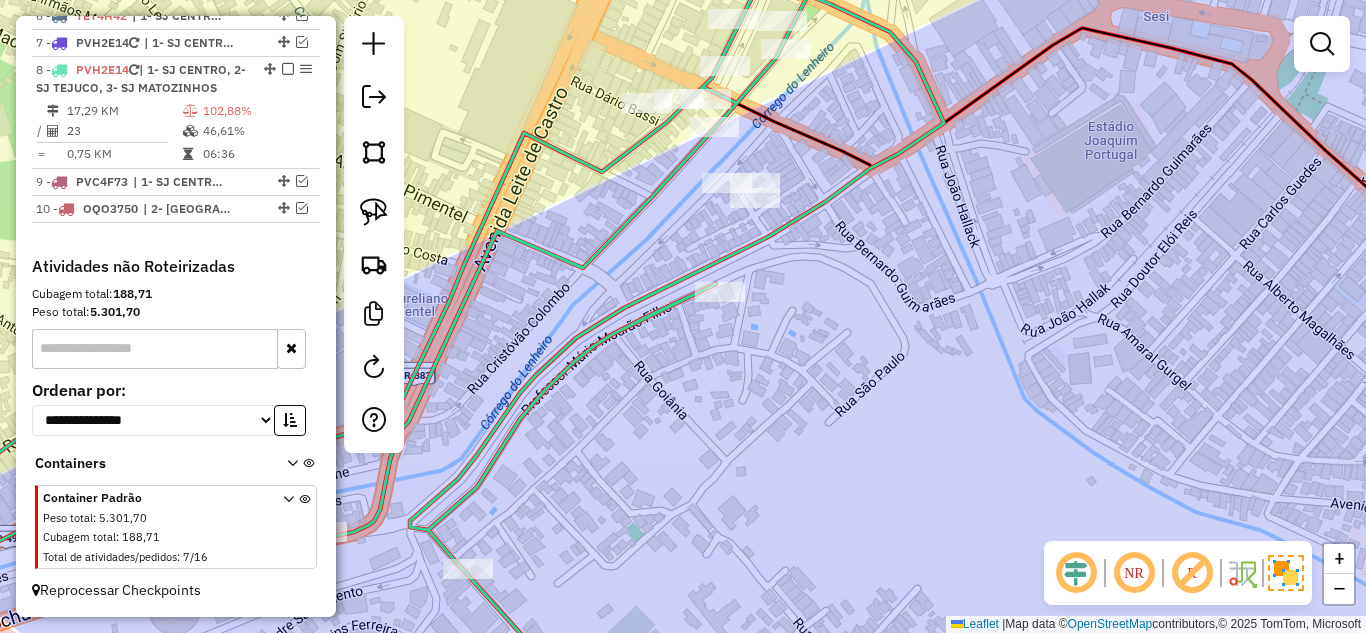 drag, startPoint x: 651, startPoint y: 437, endPoint x: 1013, endPoint y: 127, distance: 476.59625 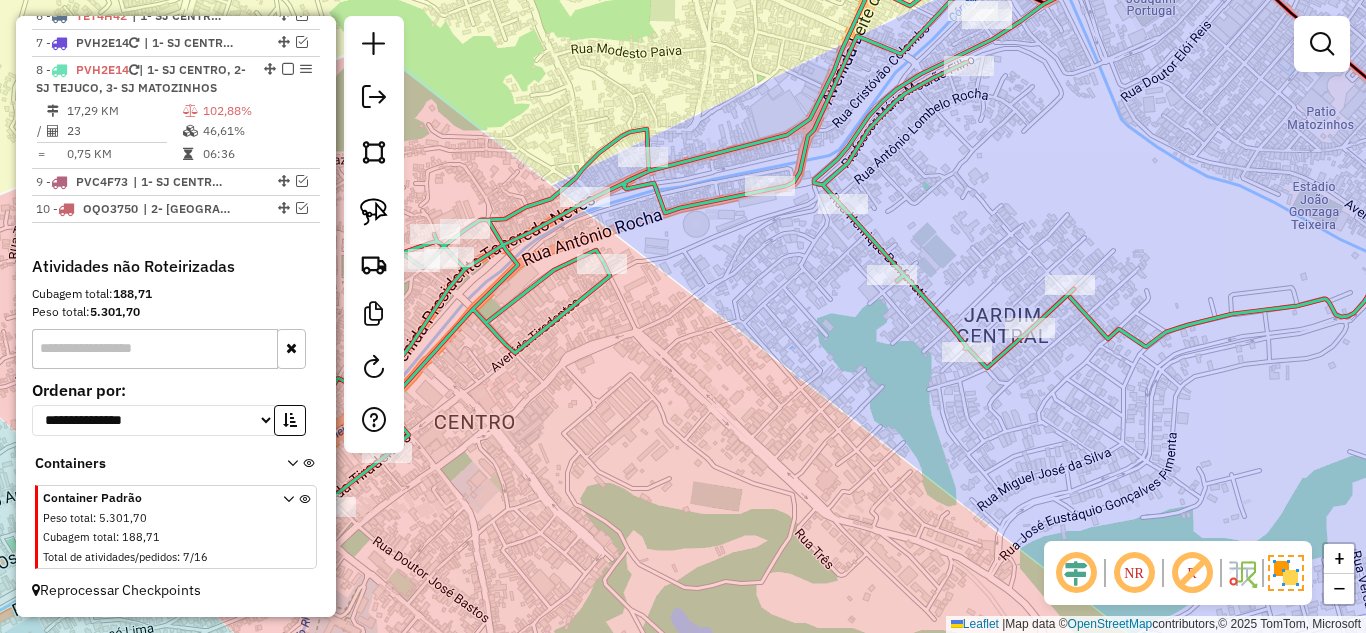 drag, startPoint x: 940, startPoint y: 214, endPoint x: 733, endPoint y: 188, distance: 208.62646 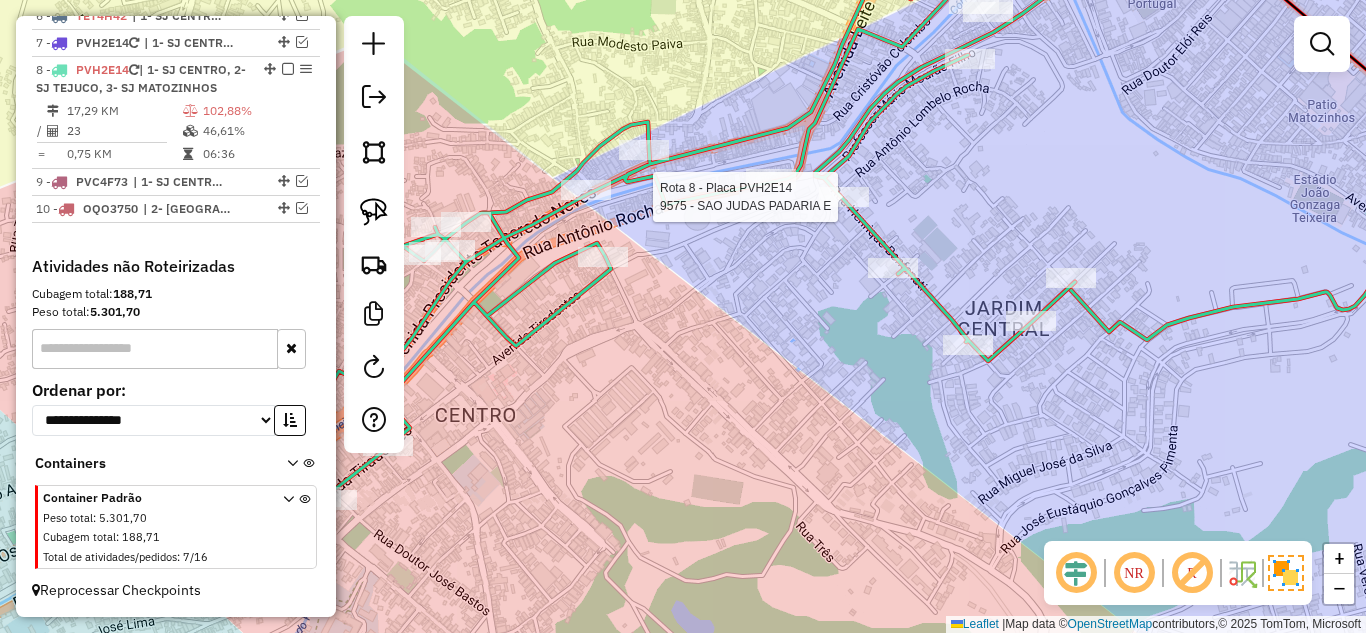 select on "**********" 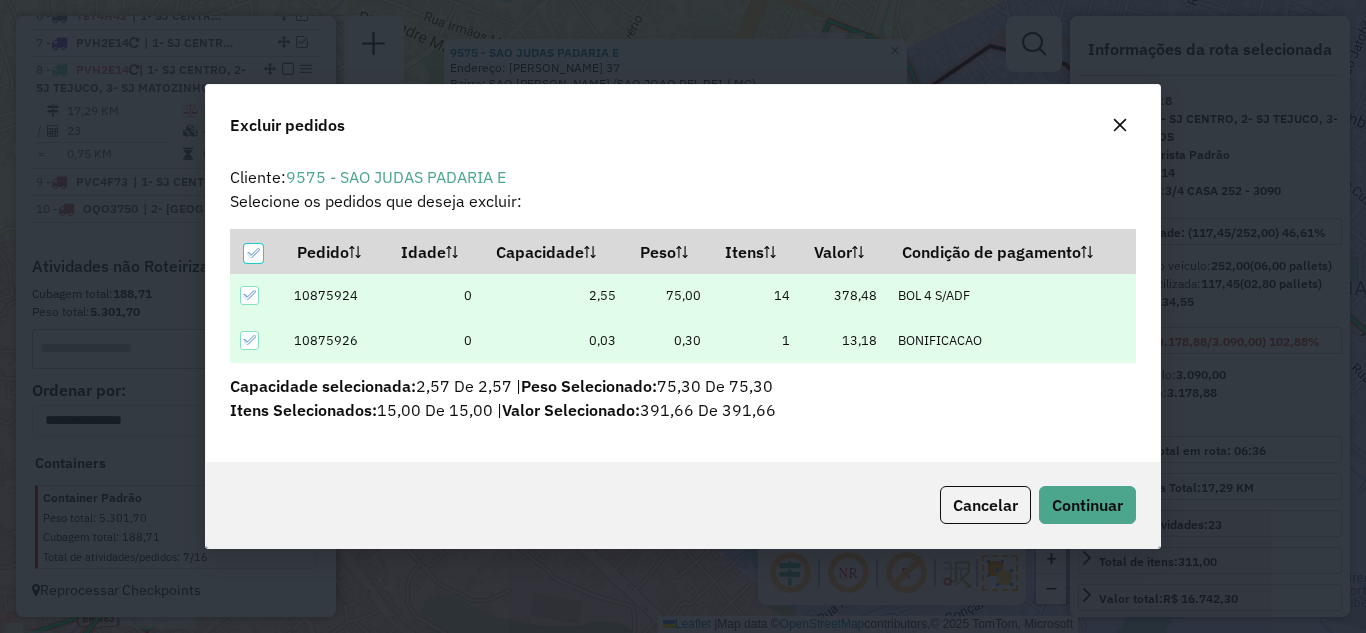 scroll, scrollTop: 82, scrollLeft: 0, axis: vertical 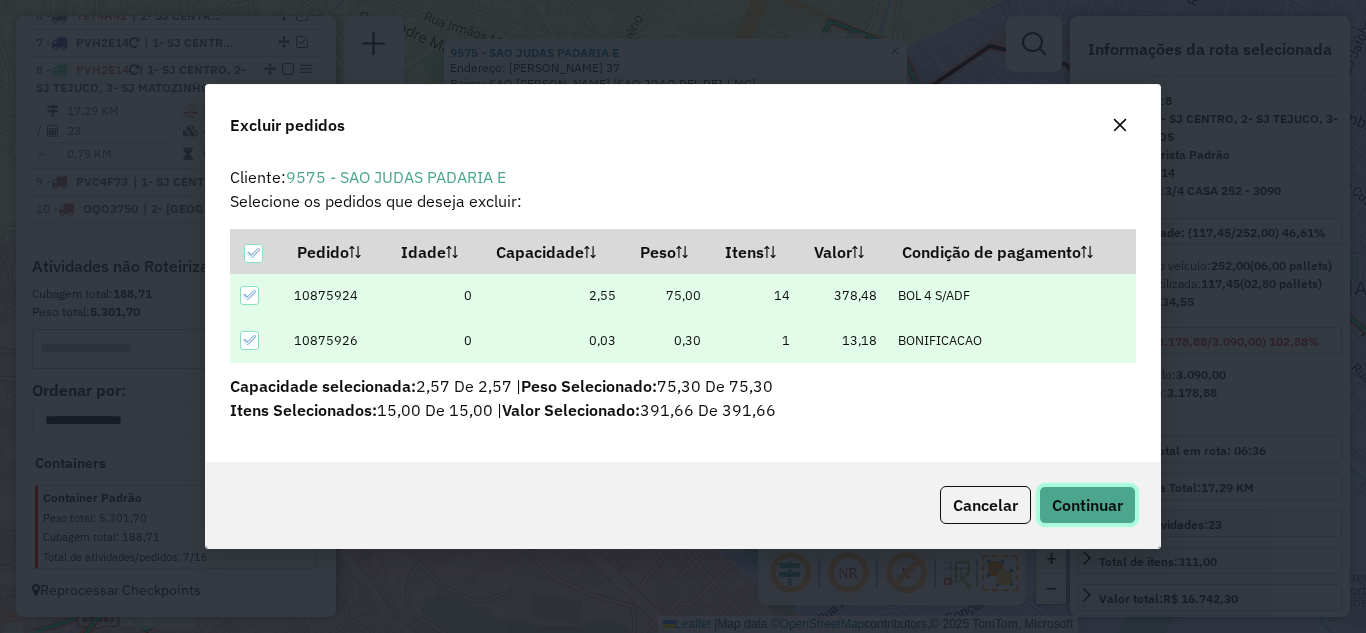 click on "Continuar" 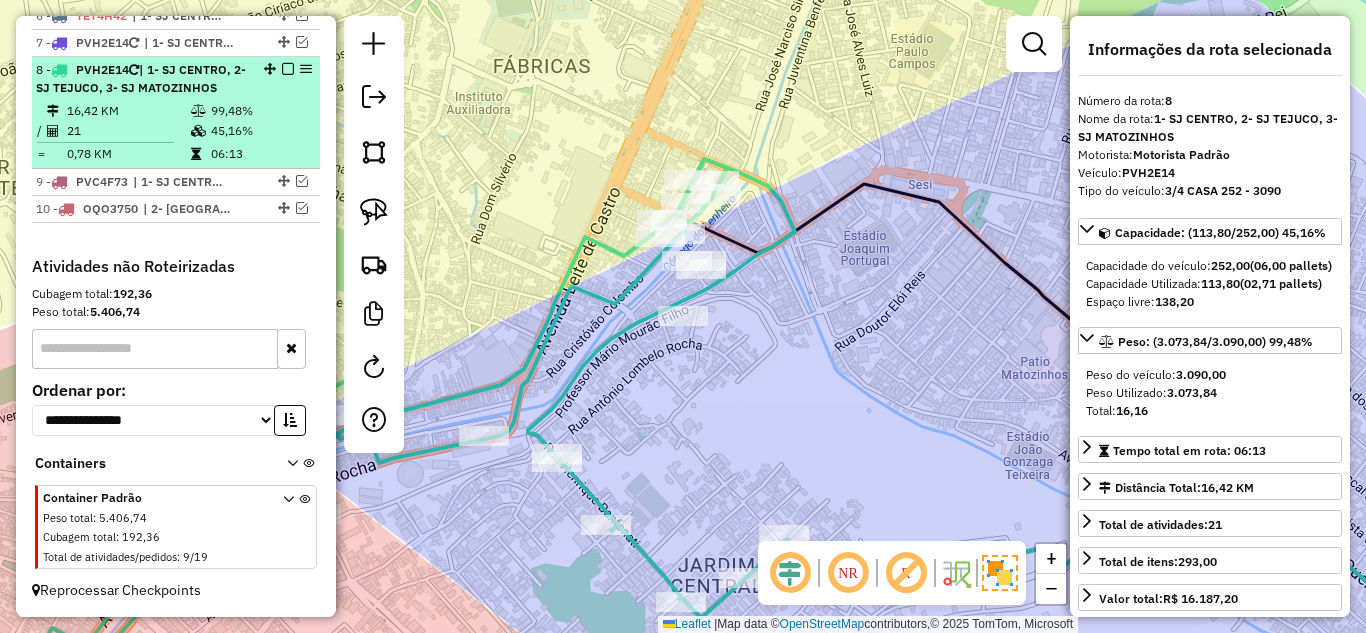 click at bounding box center [288, 69] 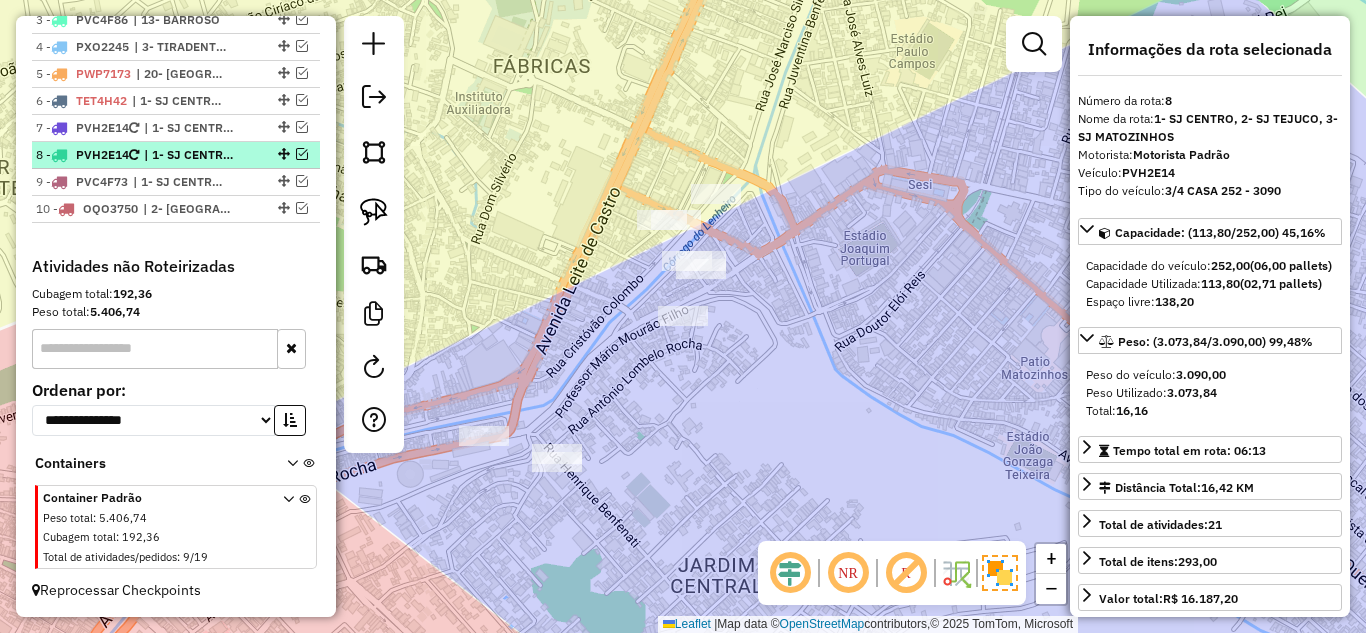 scroll, scrollTop: 837, scrollLeft: 0, axis: vertical 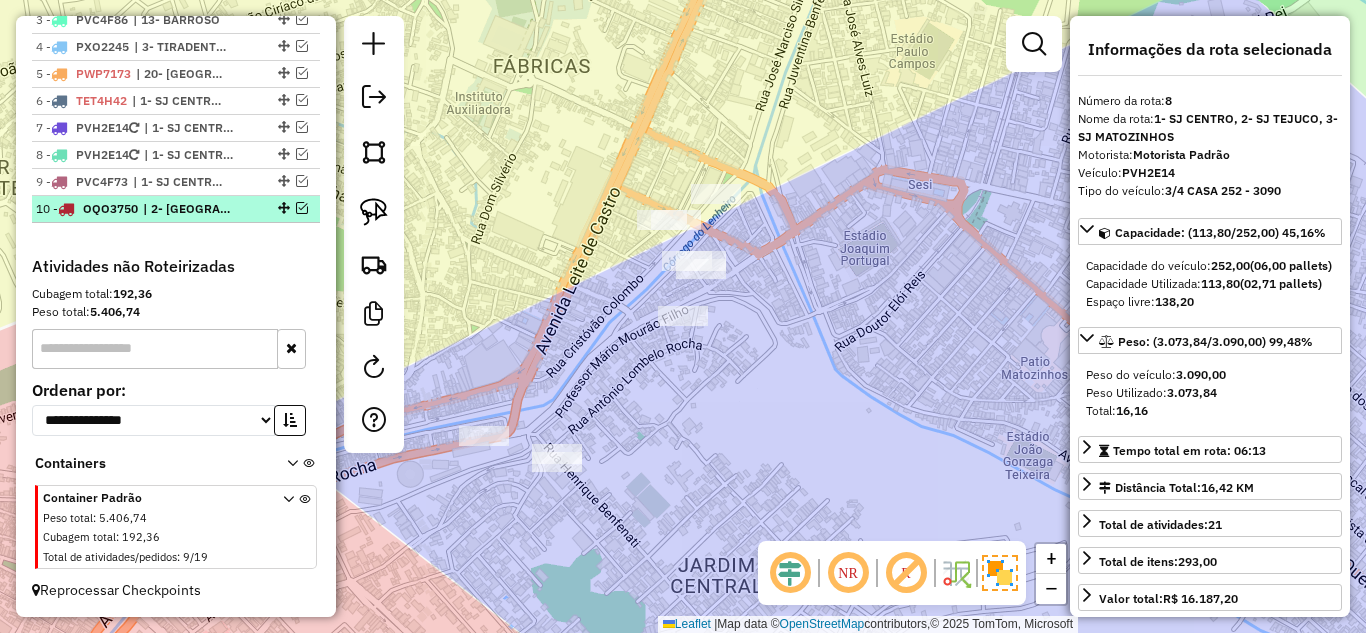 click at bounding box center [302, 208] 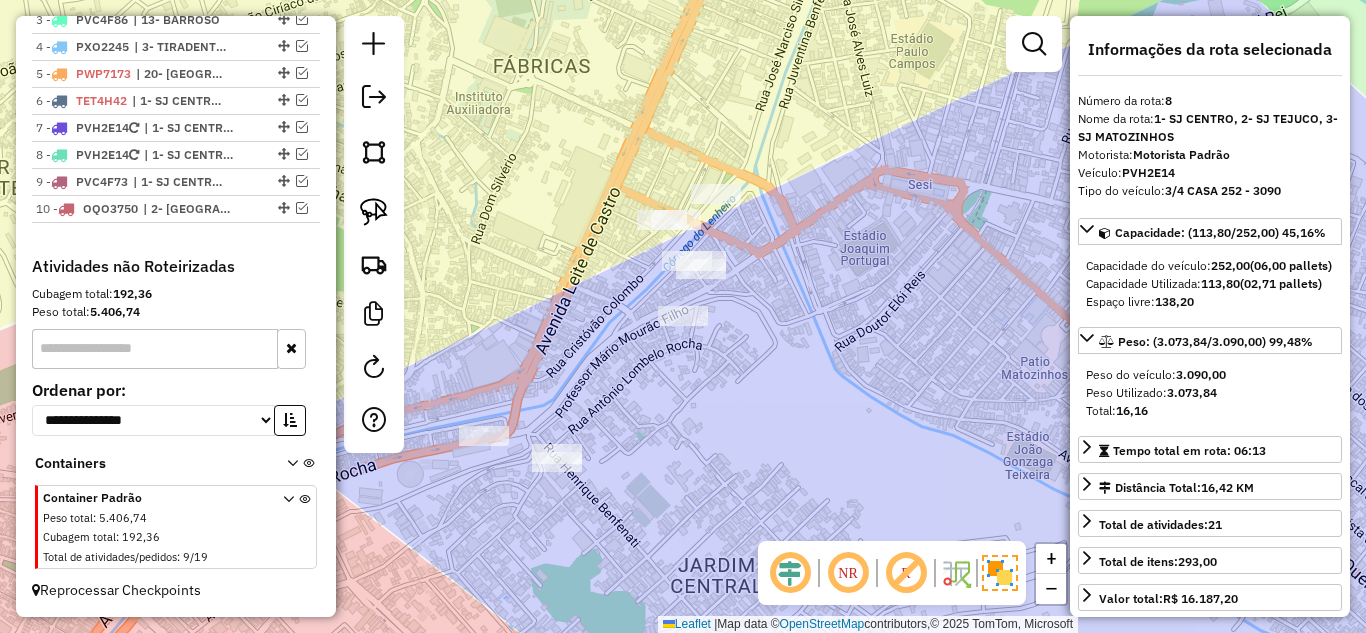 scroll, scrollTop: 922, scrollLeft: 0, axis: vertical 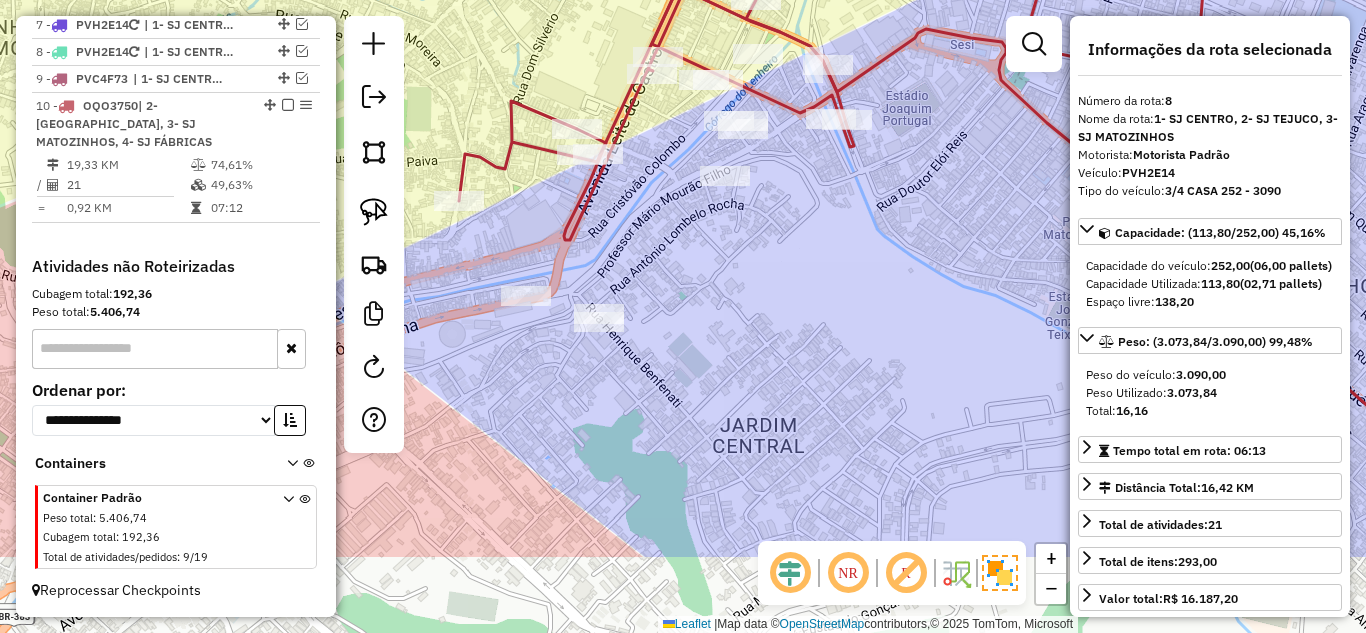 drag, startPoint x: 763, startPoint y: 398, endPoint x: 805, endPoint y: 258, distance: 146.16429 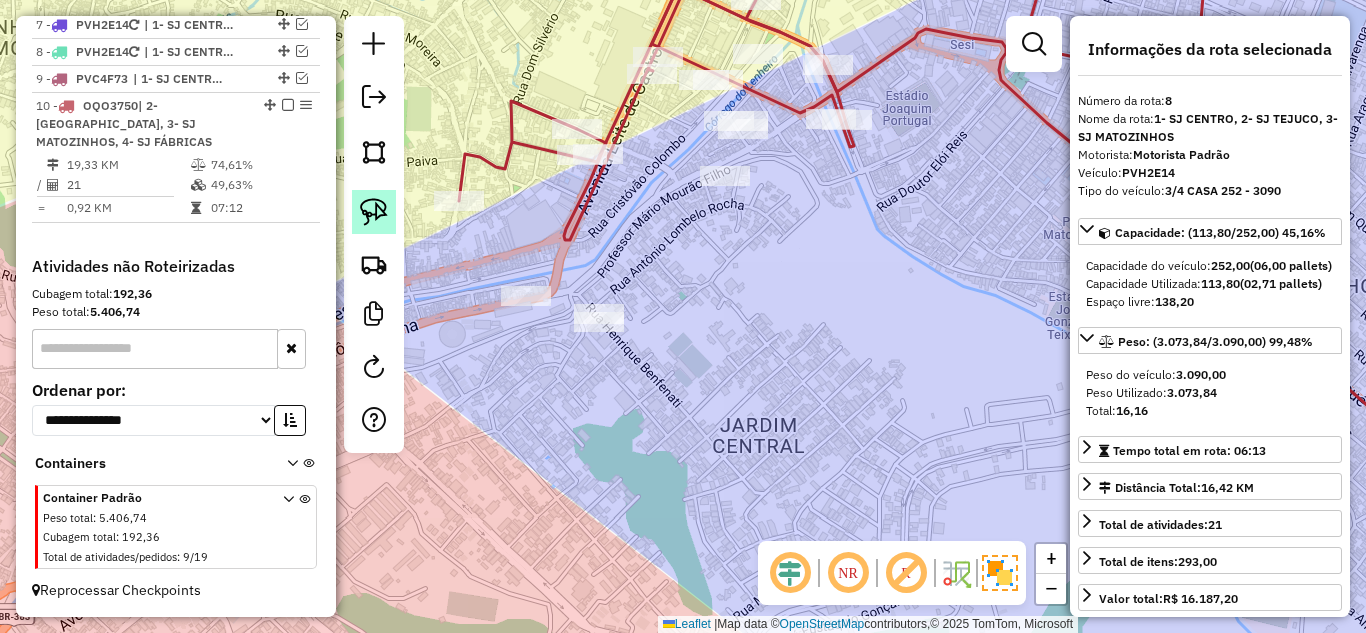 click 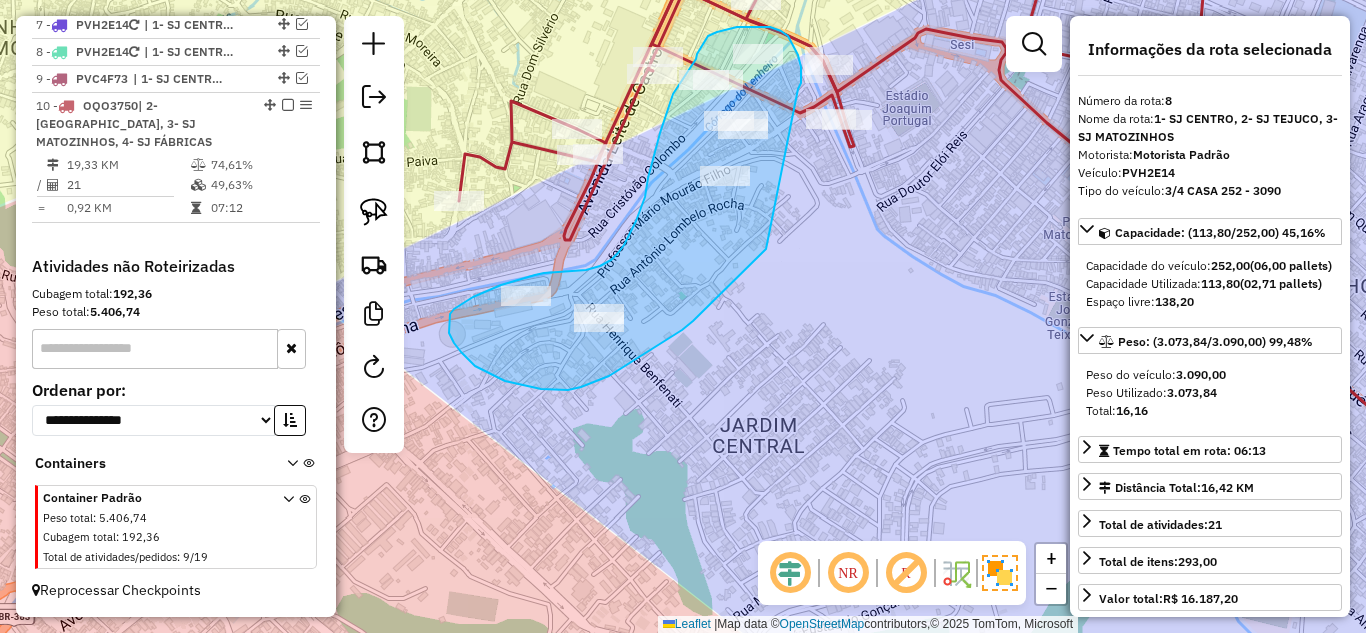 drag, startPoint x: 798, startPoint y: 89, endPoint x: 766, endPoint y: 248, distance: 162.18816 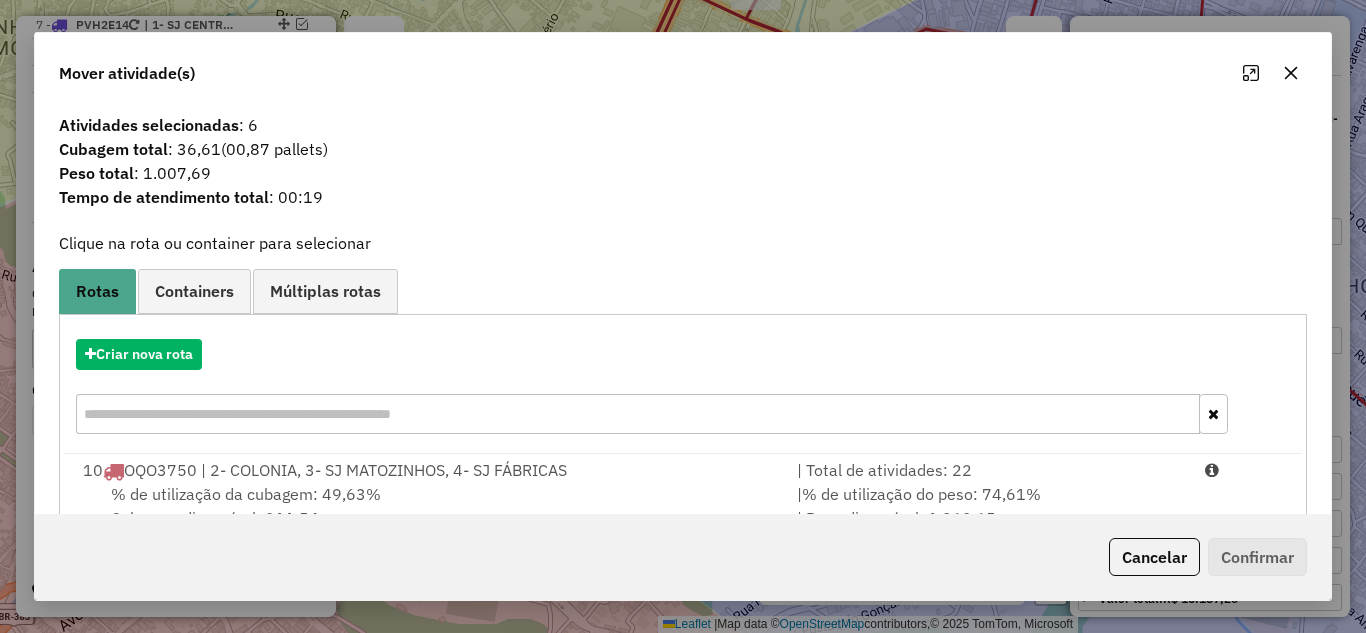 scroll, scrollTop: 55, scrollLeft: 0, axis: vertical 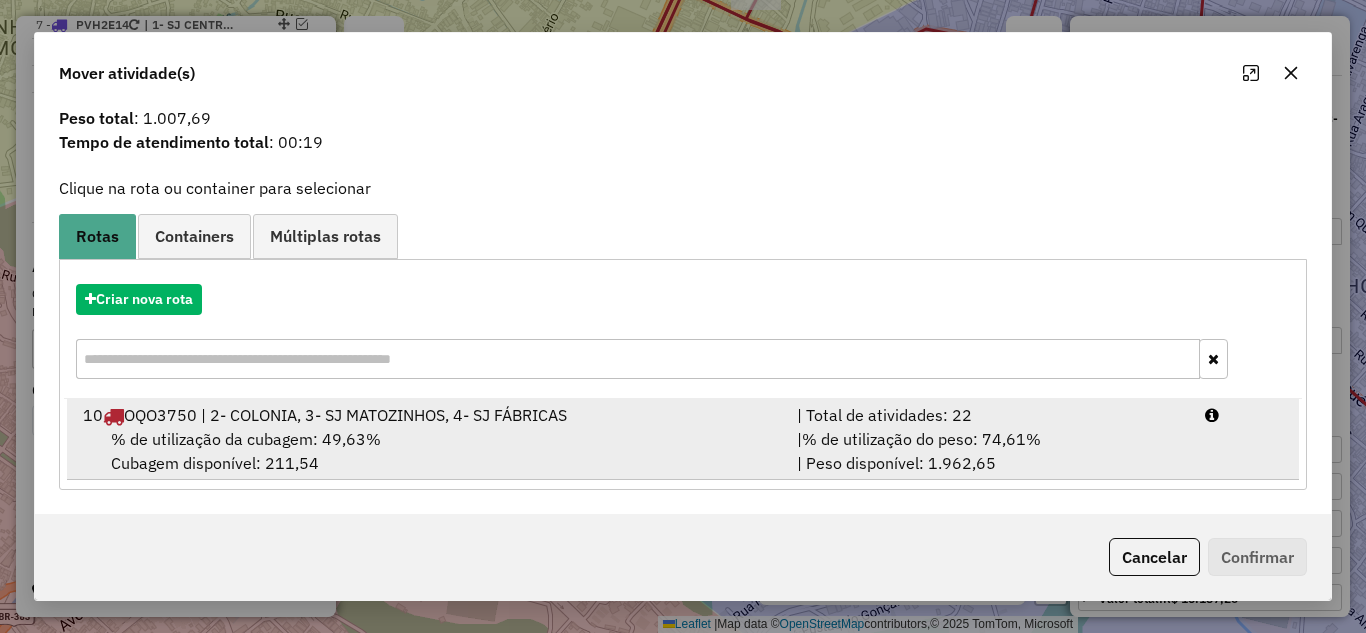 click on "% de utilização da cubagem: 49,63%  Cubagem disponível: 211,54" at bounding box center [428, 451] 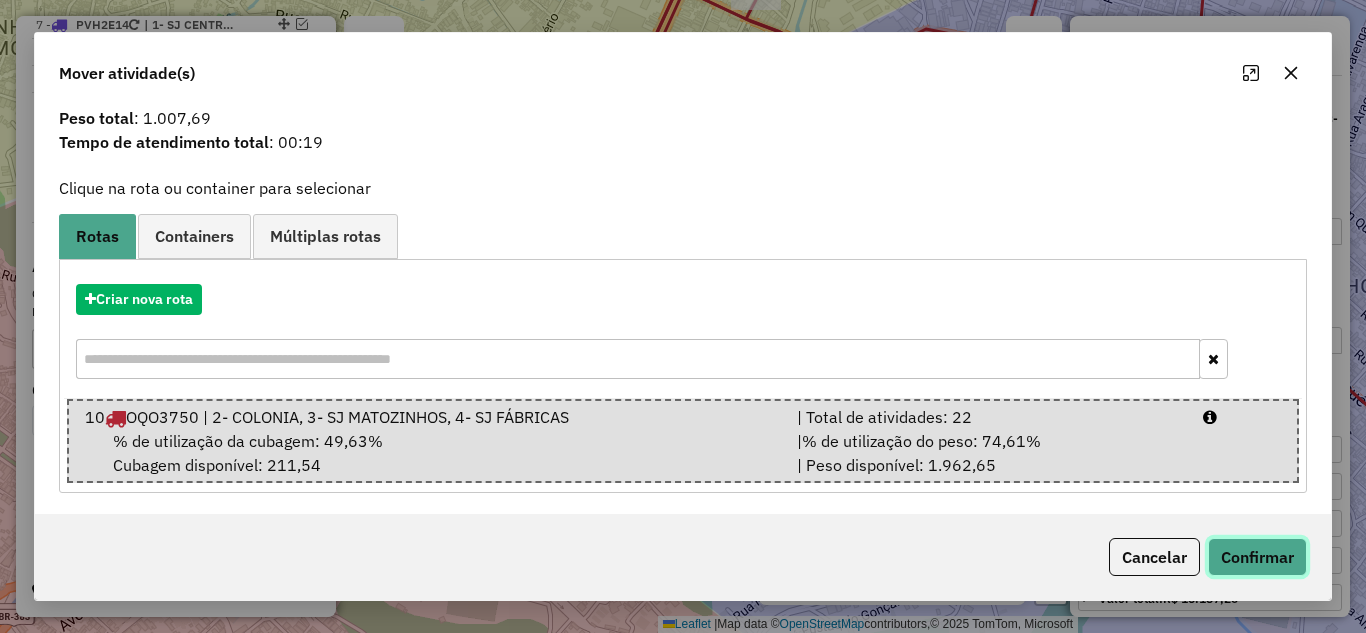 click on "Confirmar" 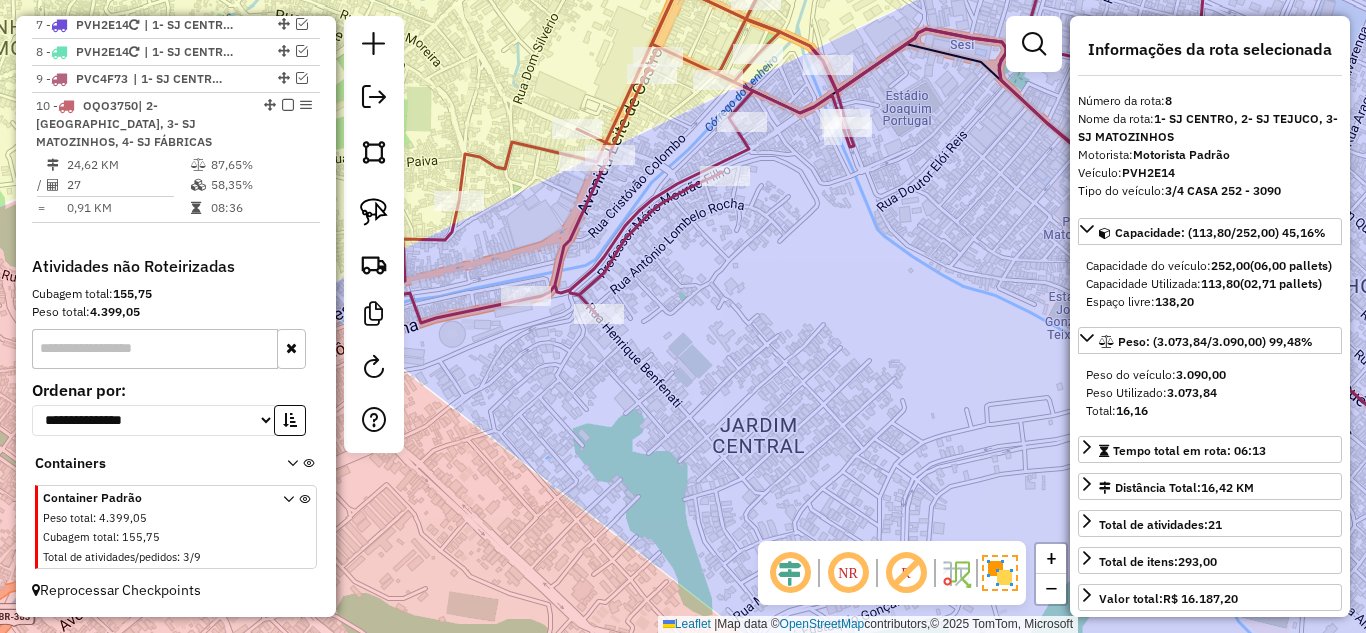 scroll, scrollTop: 0, scrollLeft: 0, axis: both 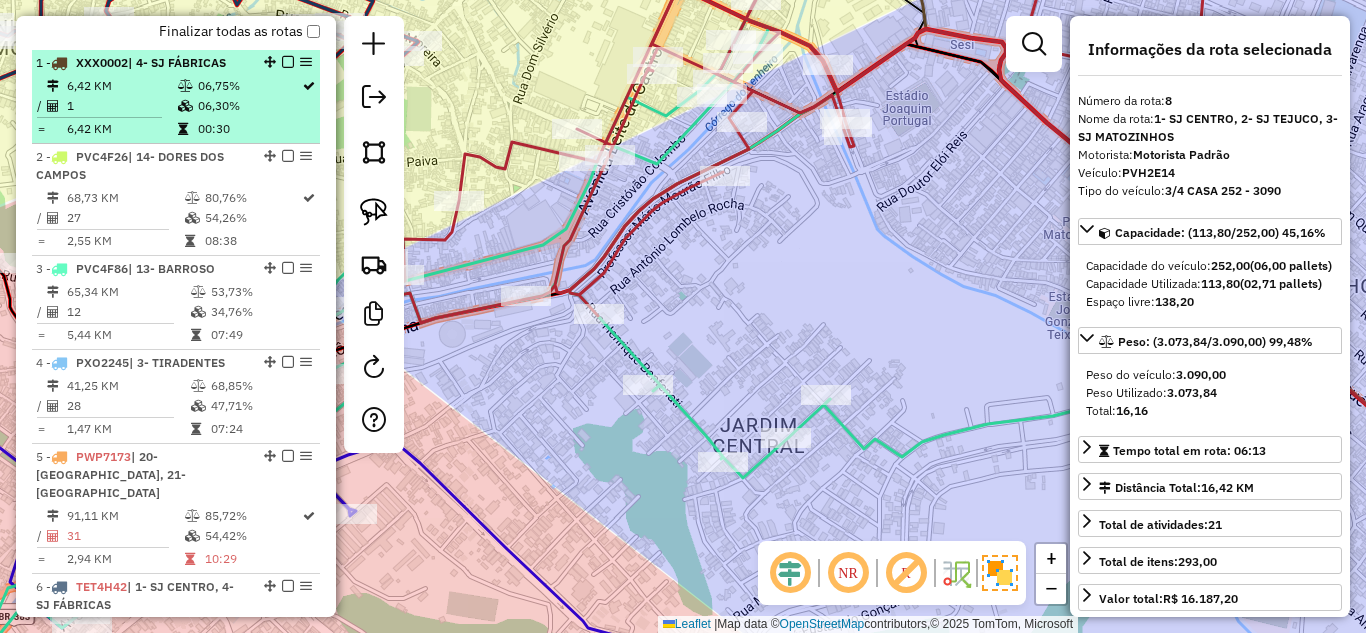 click at bounding box center (282, 62) 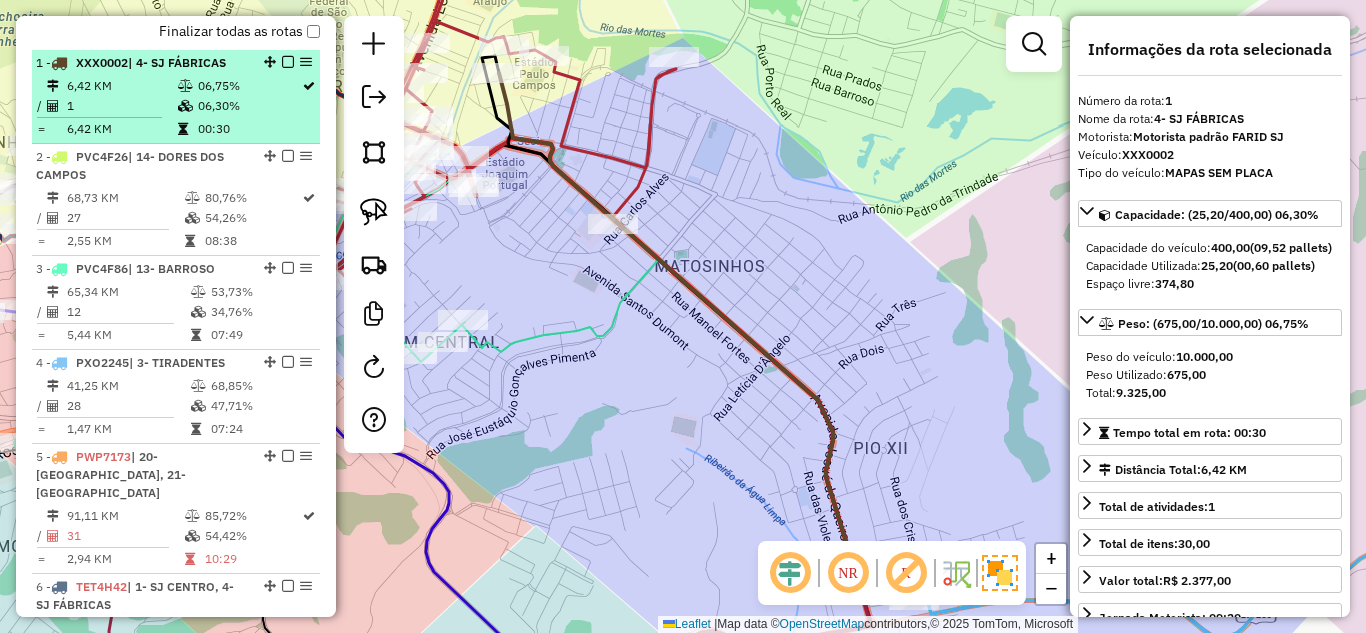 click at bounding box center [288, 62] 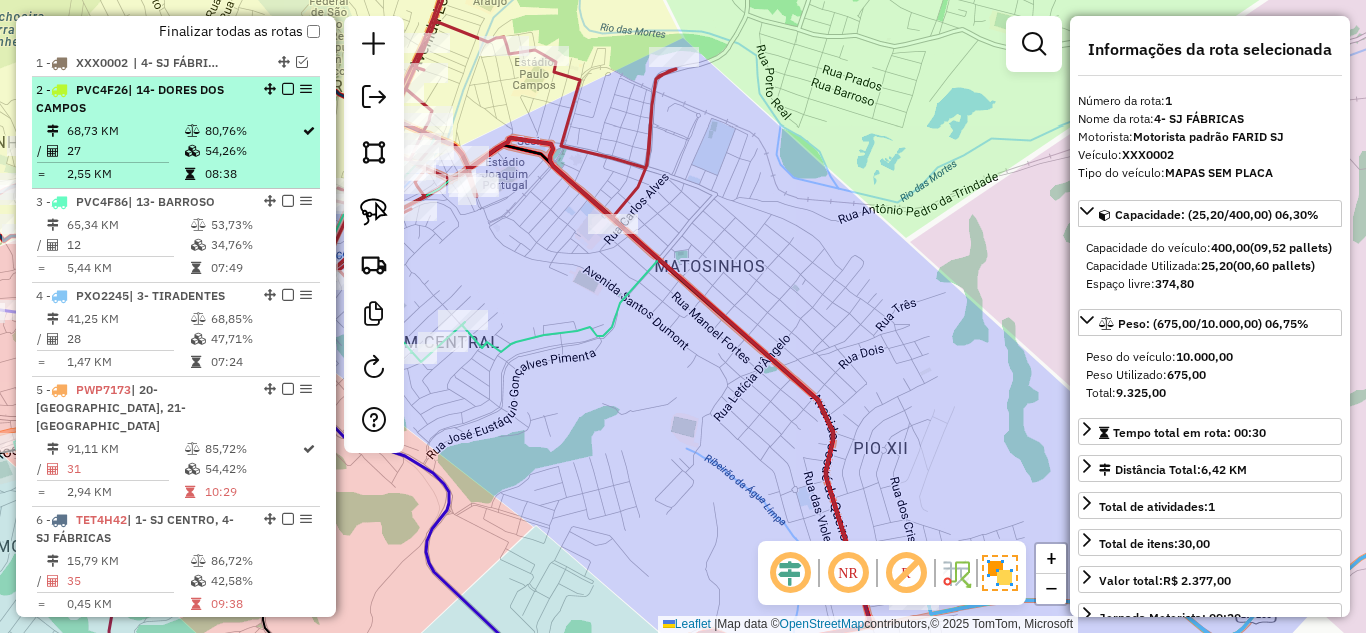 click at bounding box center [194, 131] 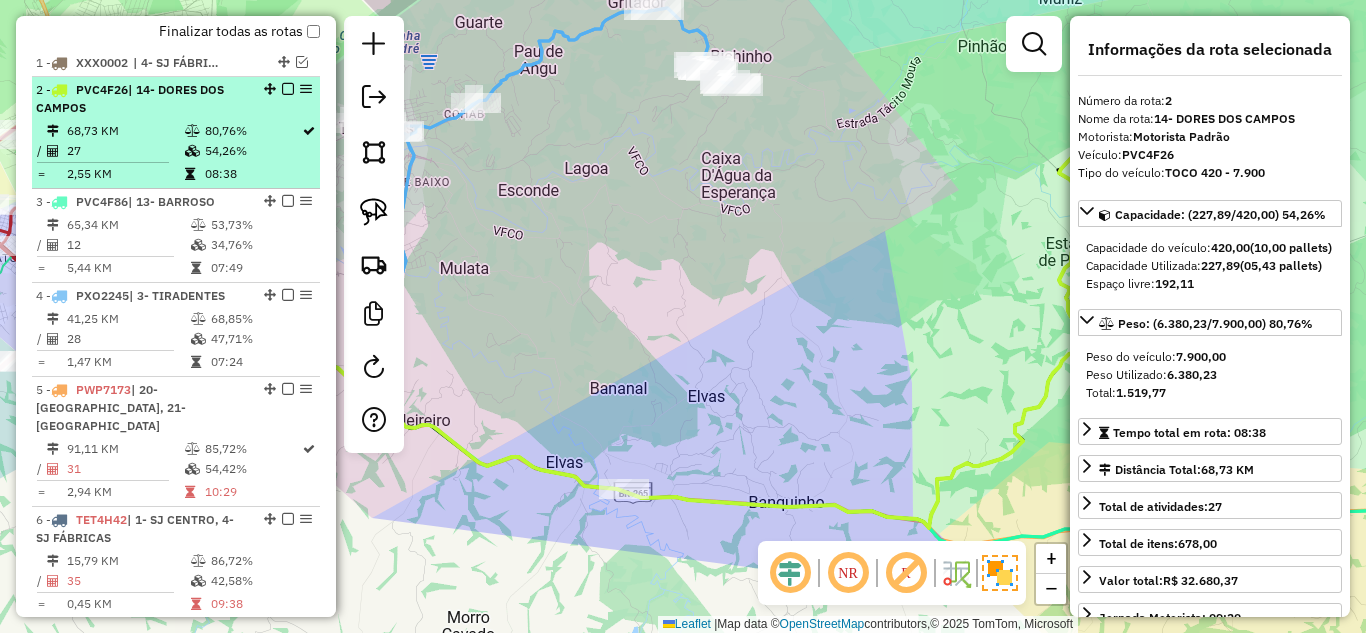 click at bounding box center [194, 131] 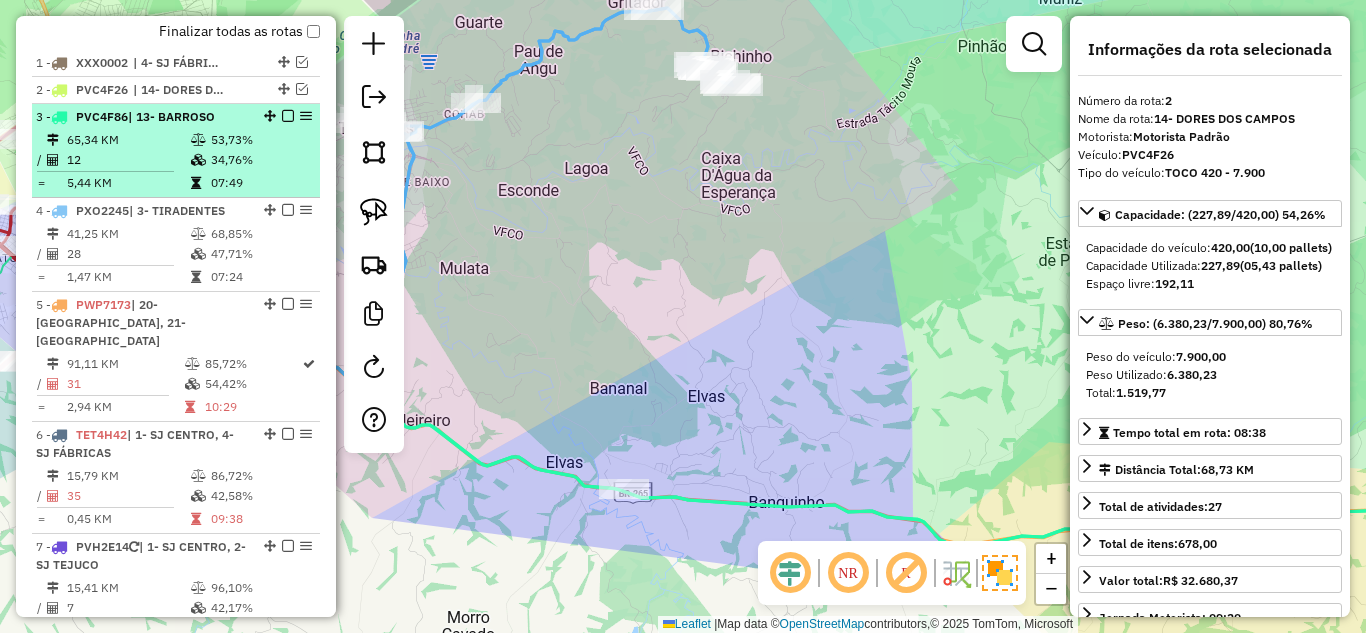 click on "3 -       PVC4F86   | 13- BARROSO  65,34 KM   53,73%  /  12   34,76%     =  5,44 KM   07:49" at bounding box center (176, 151) 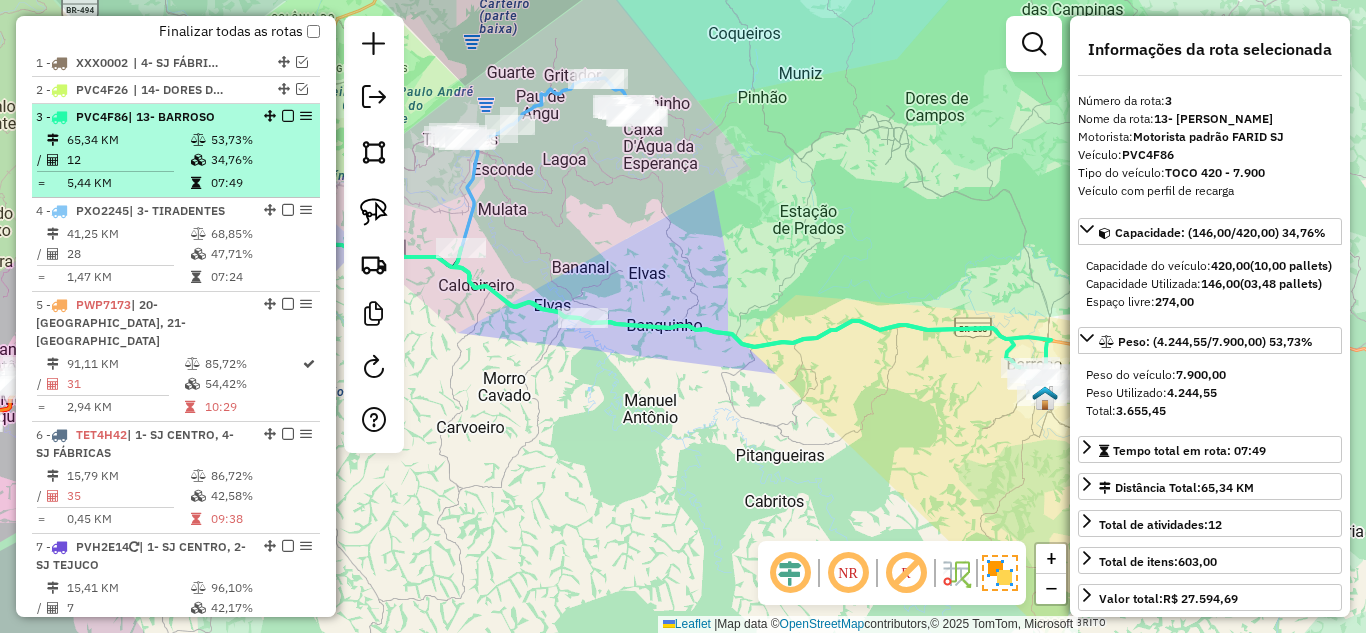 click at bounding box center [288, 116] 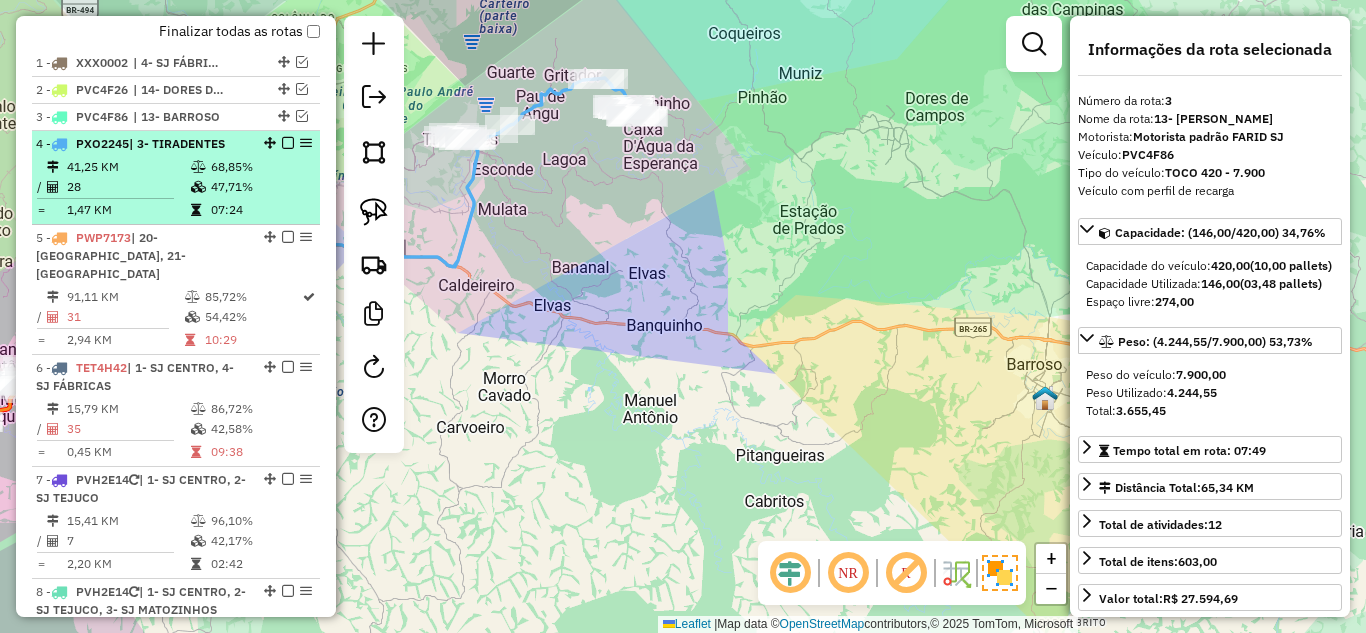 click on "47,71%" at bounding box center [260, 187] 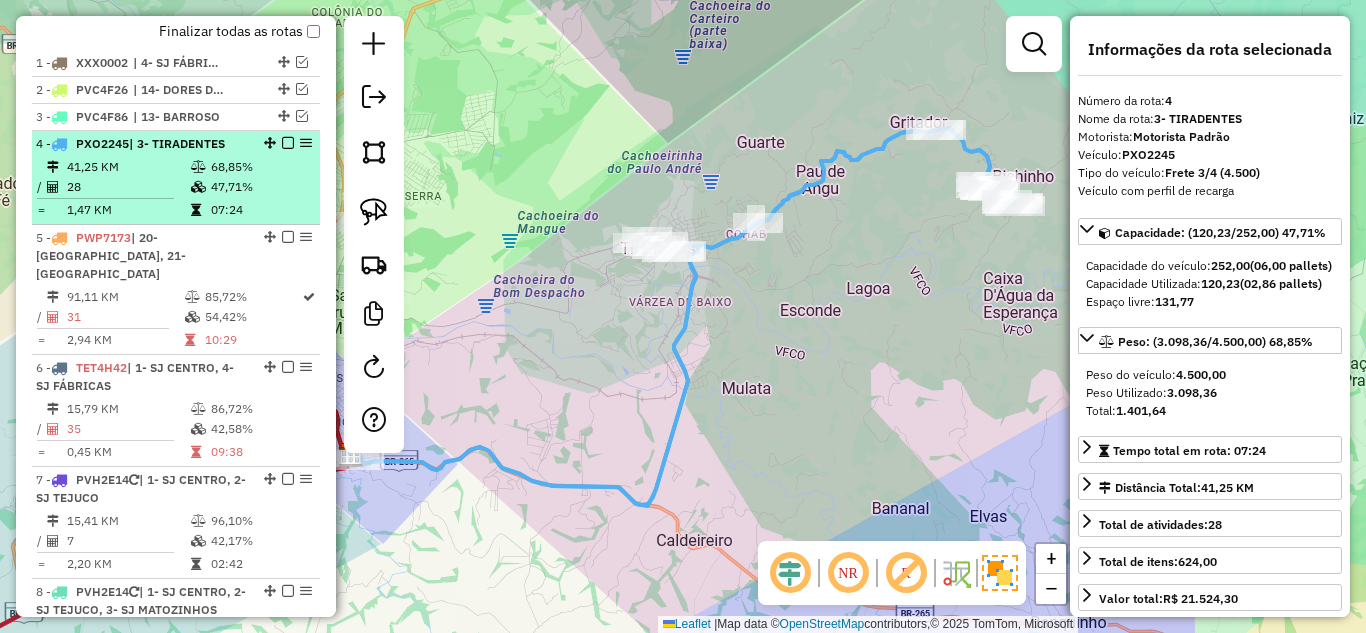 click at bounding box center (288, 143) 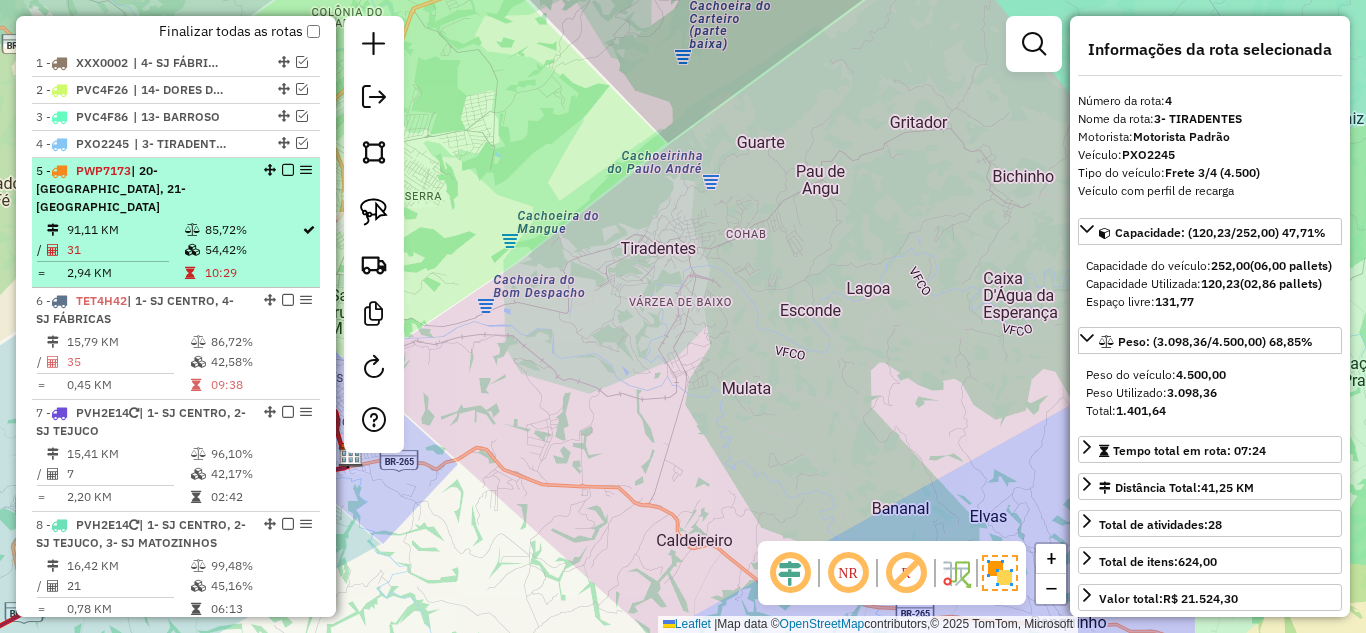 click on "5 -       PWP7173   | 20- CONCEIÇÃO DA BARRA DE MINAS, 21- SÃO SEBASTIÃO DA VITÓRIA" at bounding box center (176, 189) 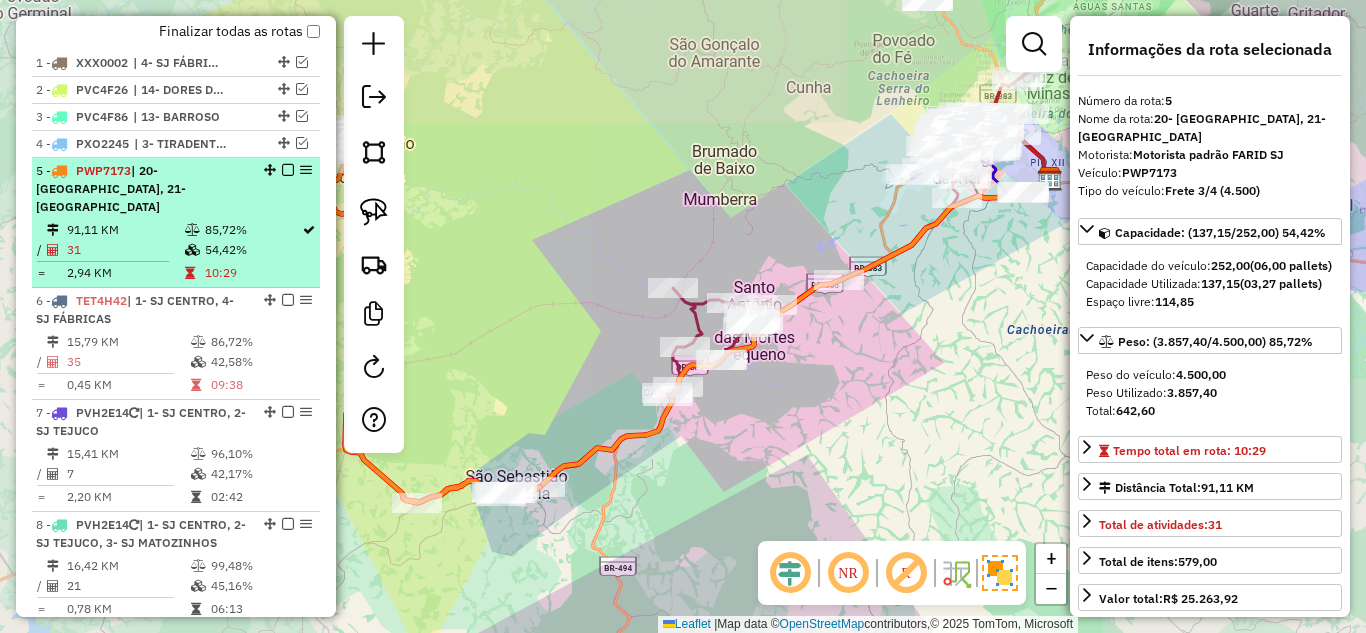 click at bounding box center (288, 170) 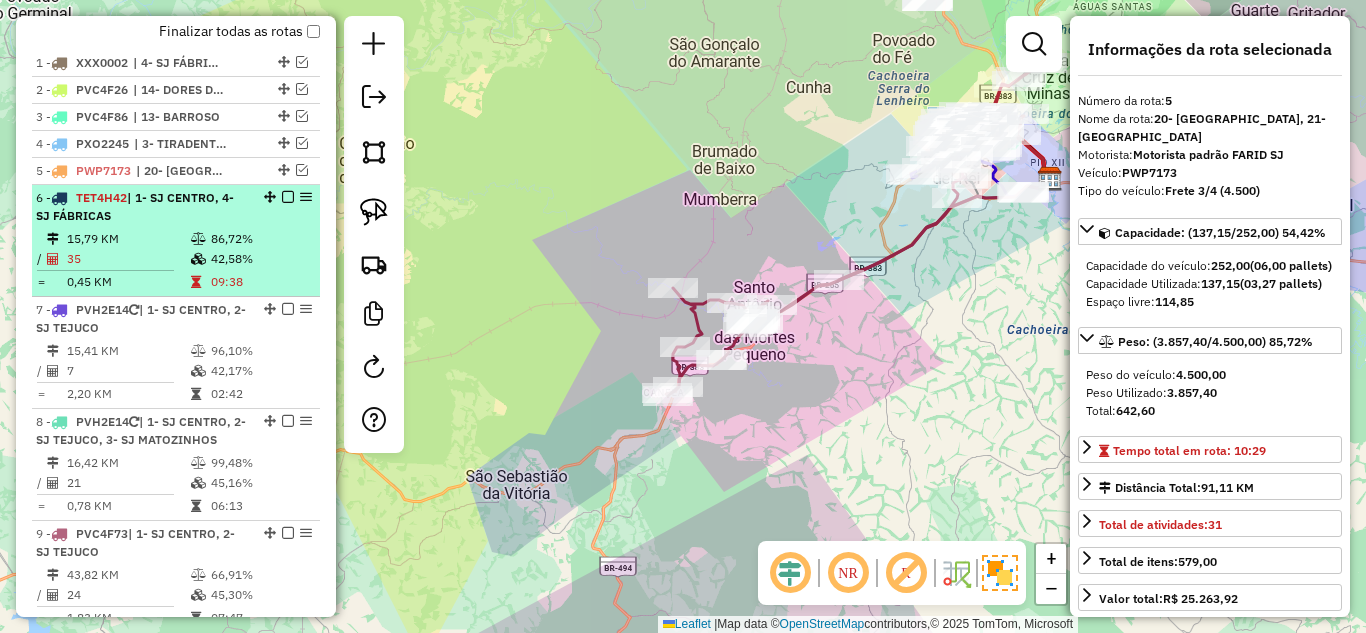 drag, startPoint x: 164, startPoint y: 229, endPoint x: 258, endPoint y: 211, distance: 95.707886 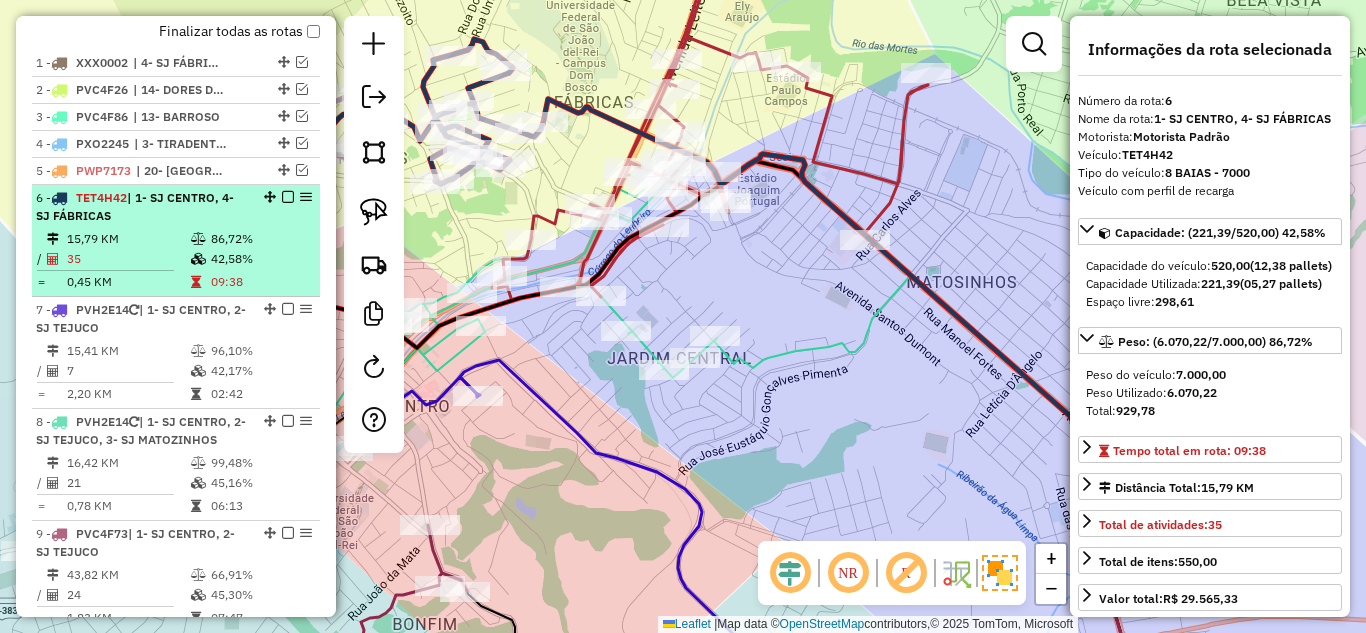 click at bounding box center [288, 197] 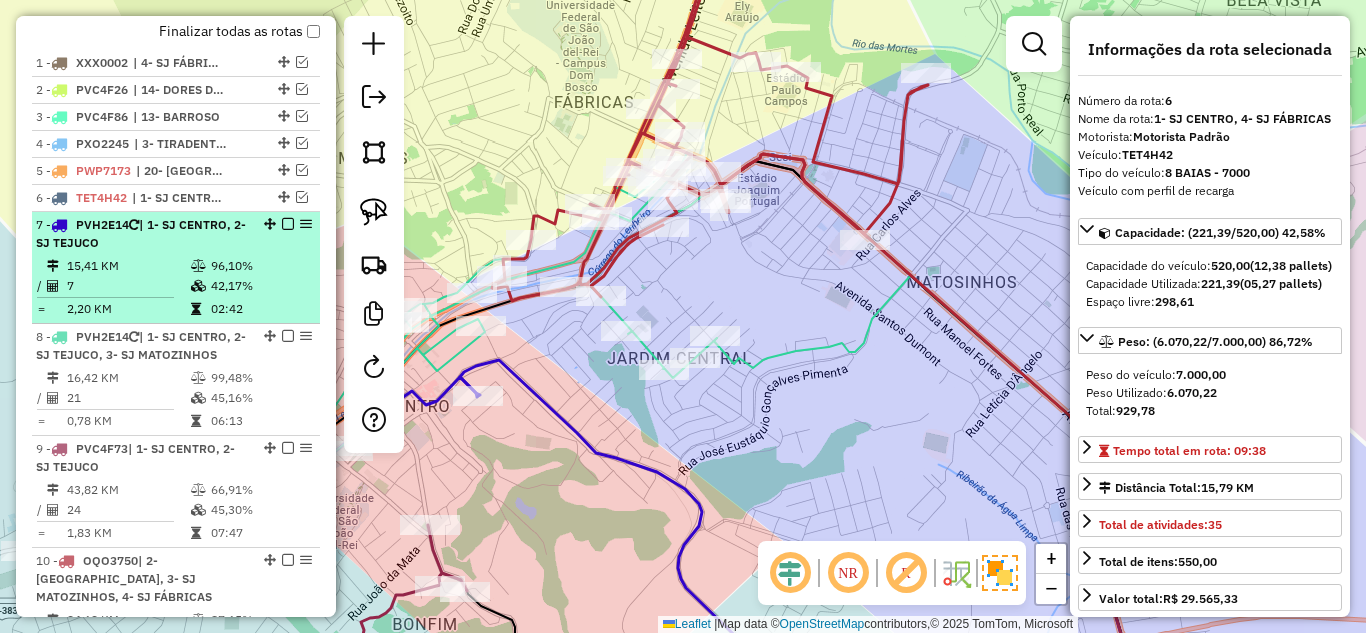 click on "96,10%" at bounding box center (260, 266) 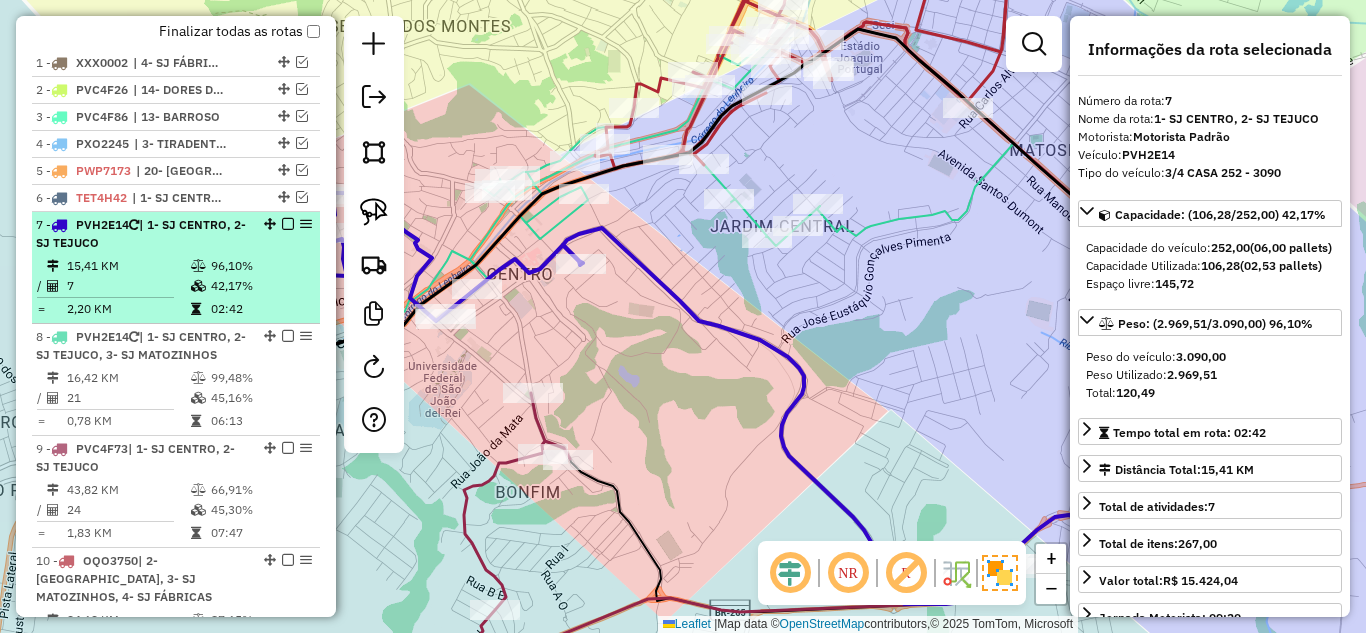 click at bounding box center [288, 224] 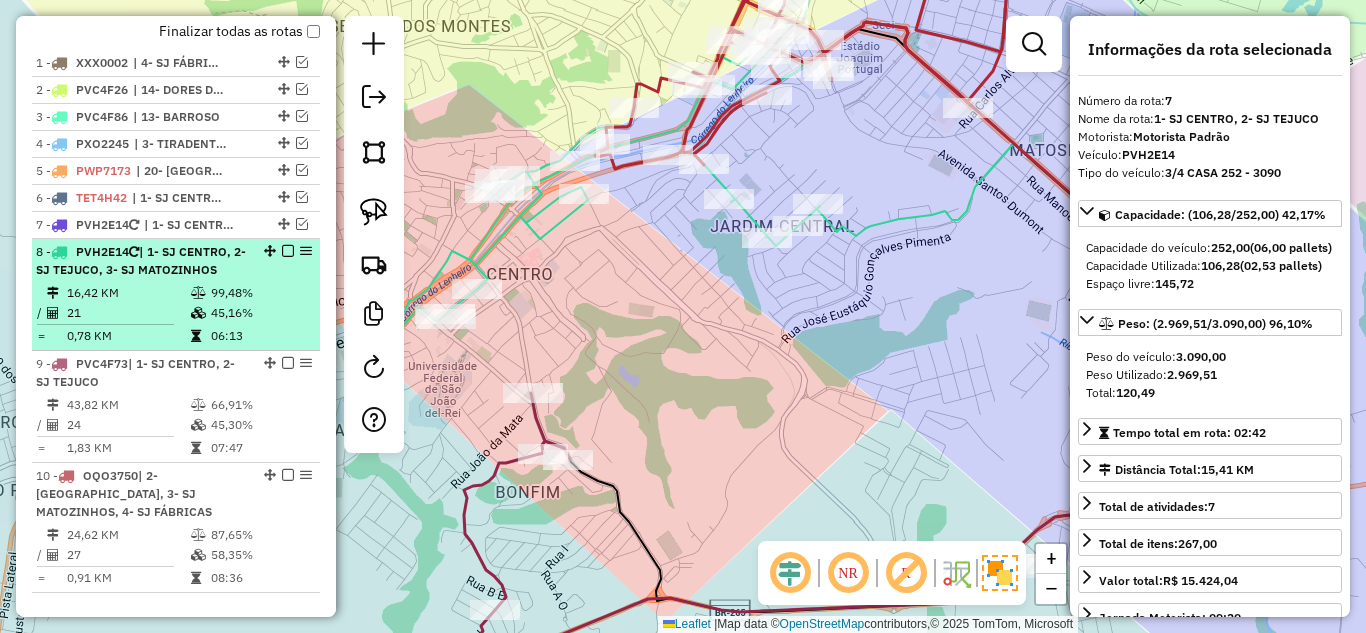 click at bounding box center [288, 251] 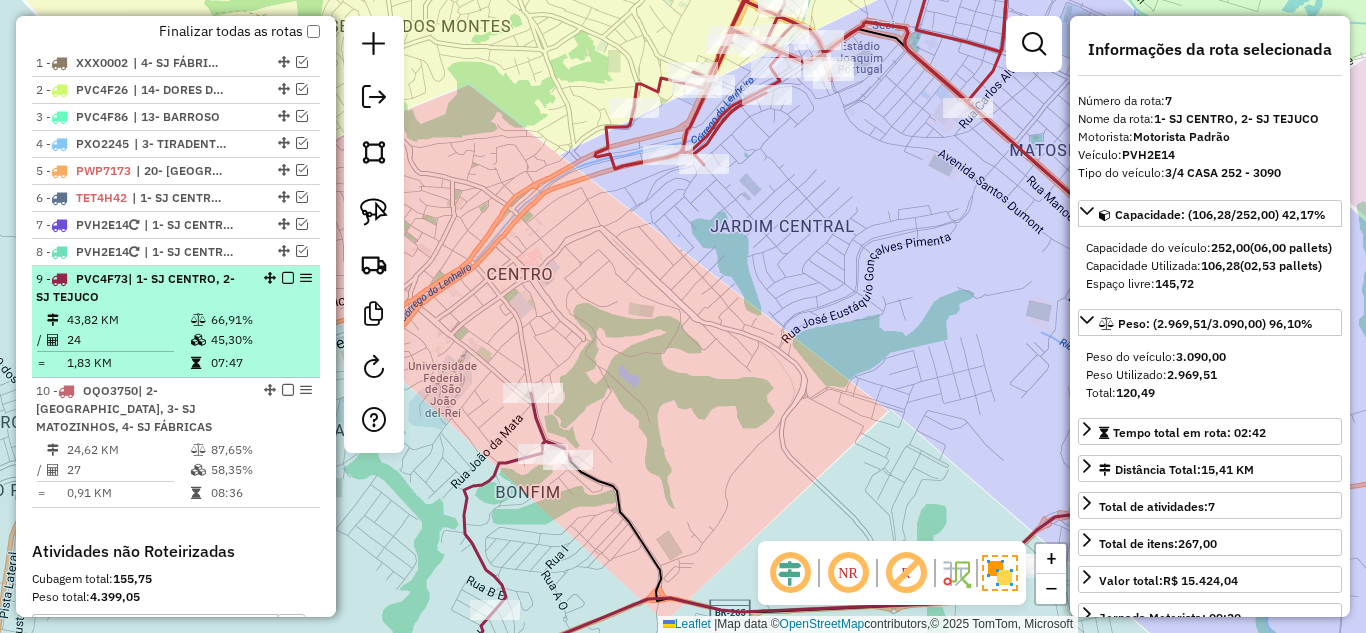click on "9 -       PVC4F73   | 1- SJ CENTRO, 2- SJ TEJUCO" at bounding box center [142, 288] 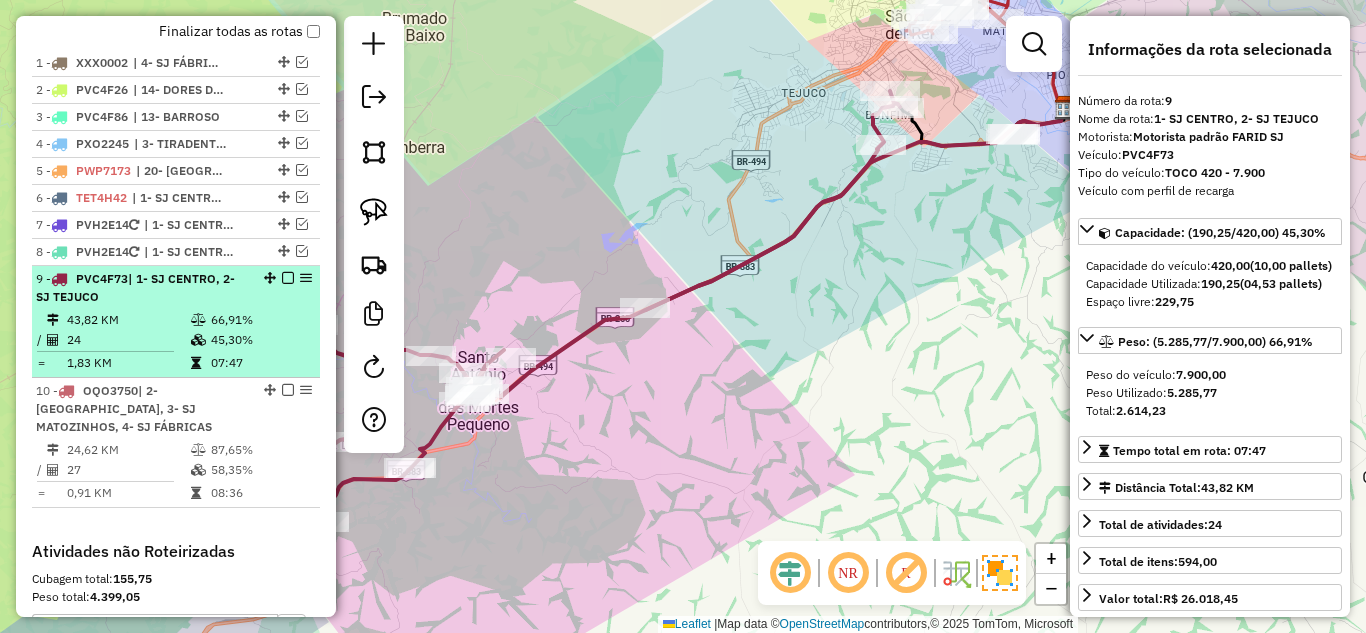 drag, startPoint x: 286, startPoint y: 296, endPoint x: 286, endPoint y: 310, distance: 14 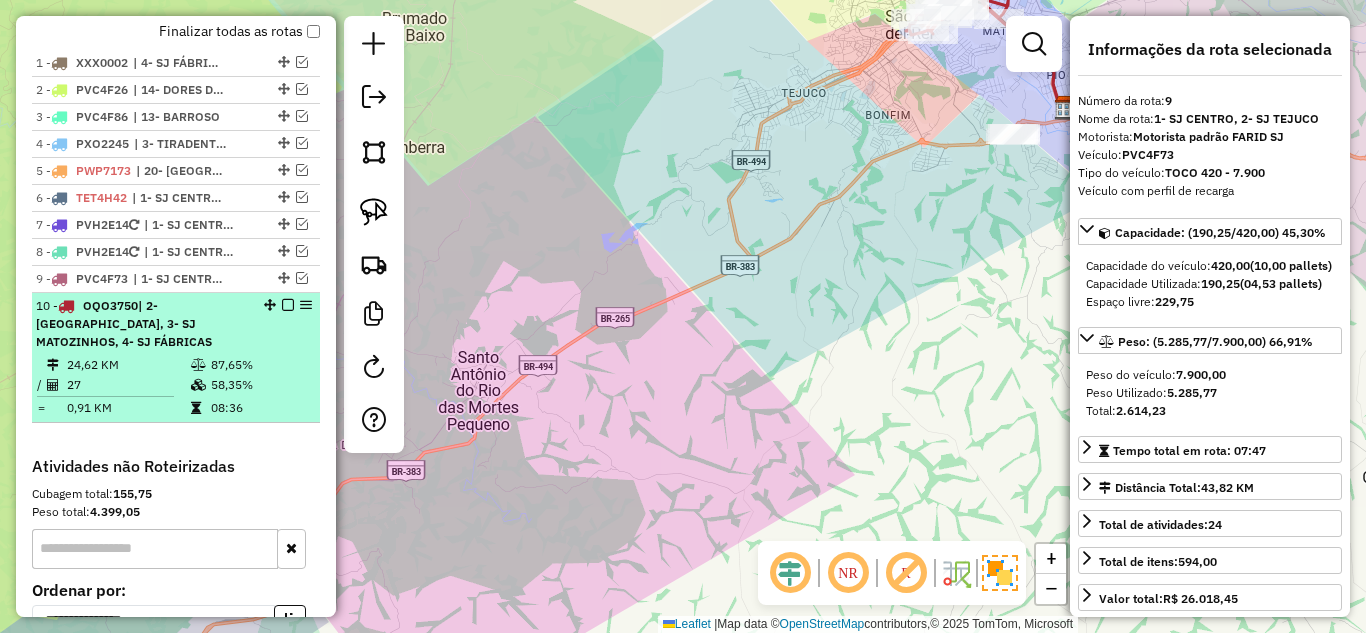 click on "87,65%" at bounding box center (260, 365) 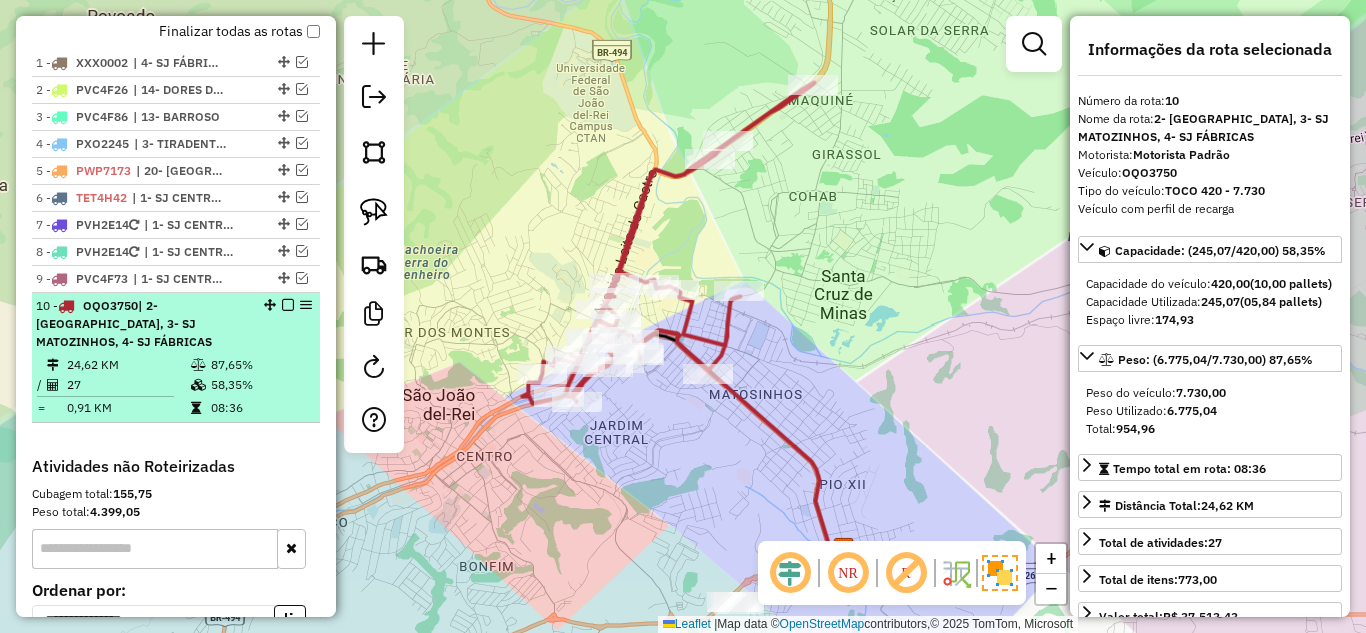 click at bounding box center (288, 305) 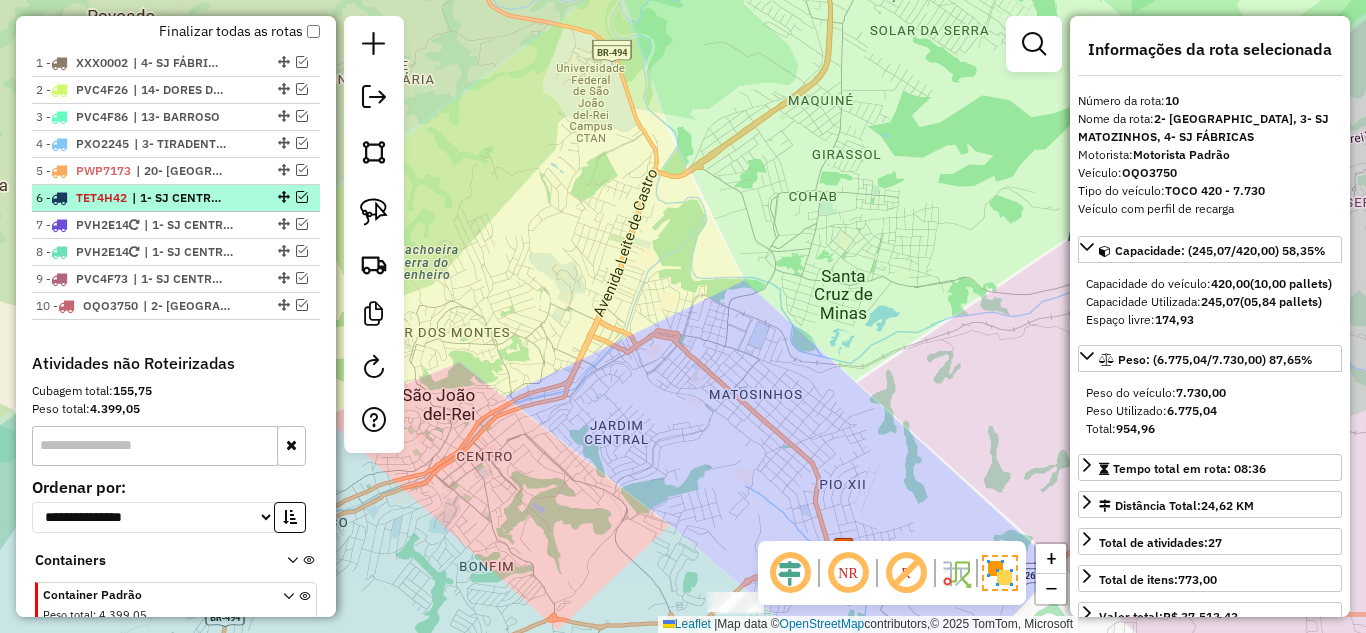 click at bounding box center [302, 197] 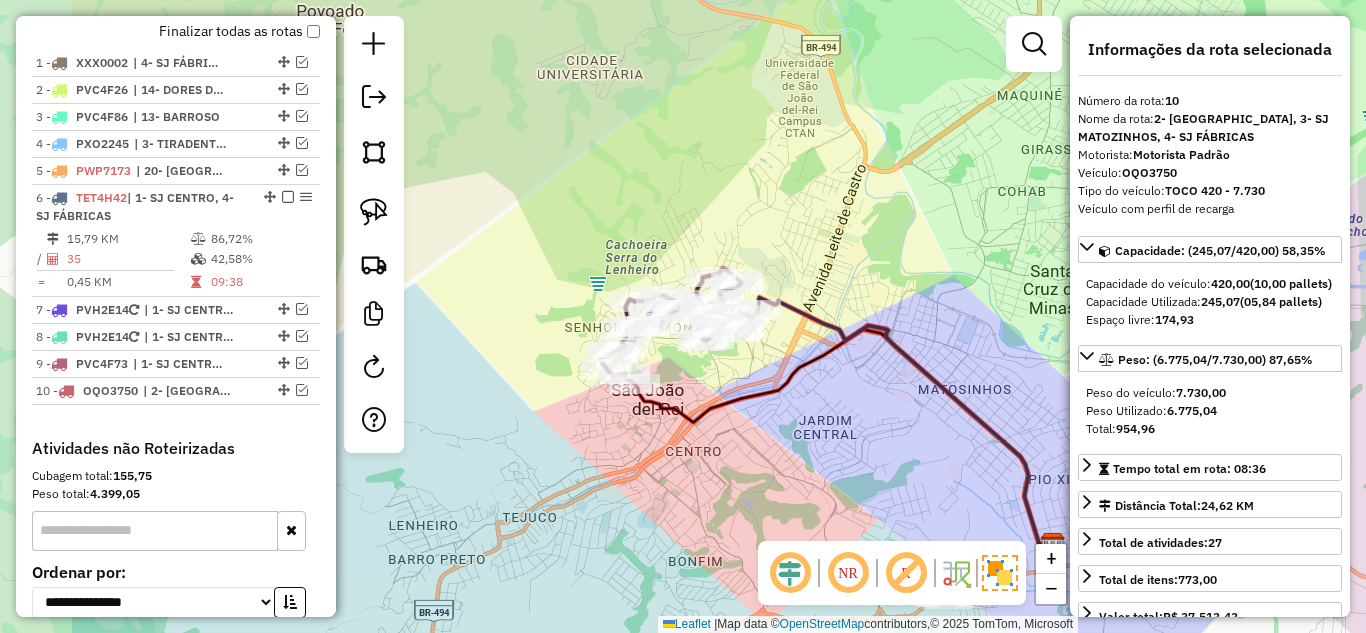 drag, startPoint x: 533, startPoint y: 442, endPoint x: 742, endPoint y: 437, distance: 209.0598 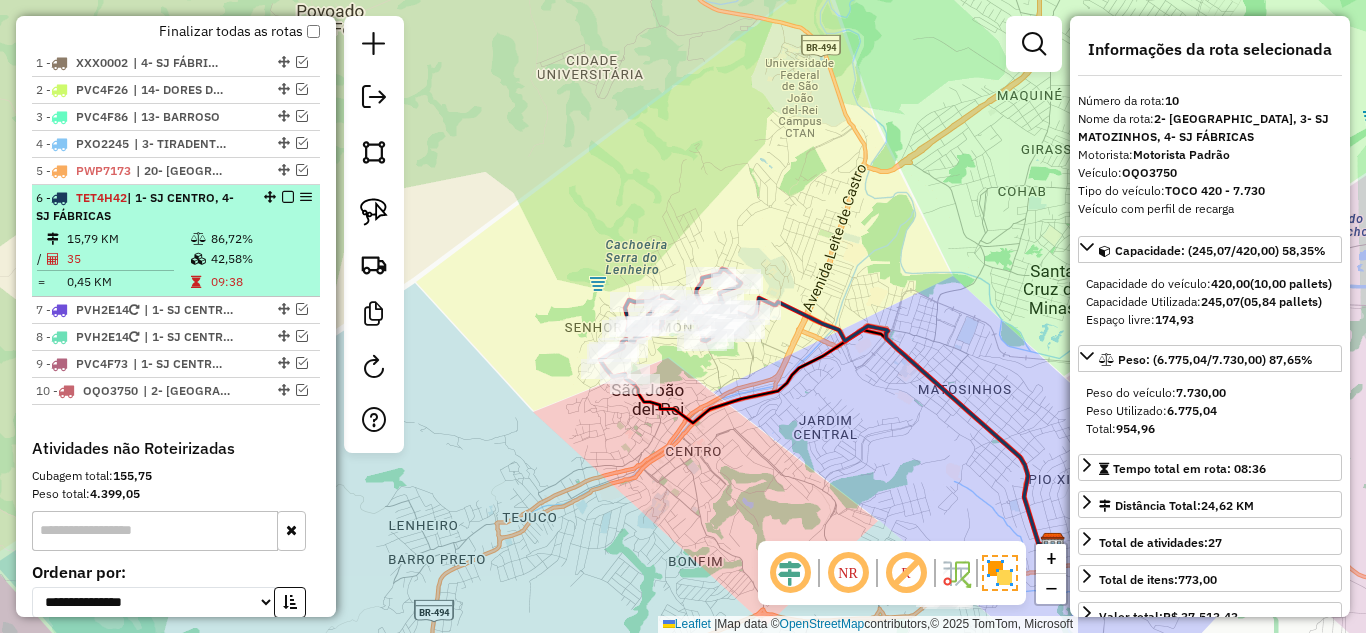 click on "6 -       TET4H42   | 1- SJ CENTRO, 4- SJ FÁBRICAS" at bounding box center [142, 207] 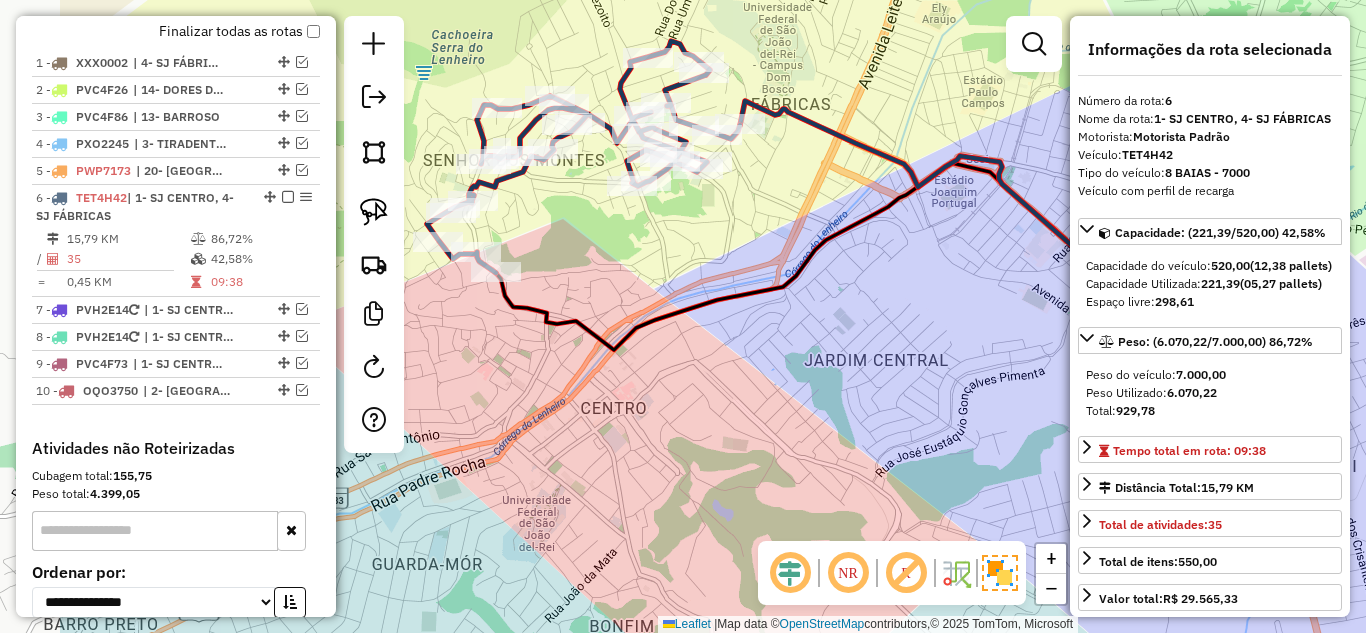 drag, startPoint x: 674, startPoint y: 409, endPoint x: 868, endPoint y: 410, distance: 194.00258 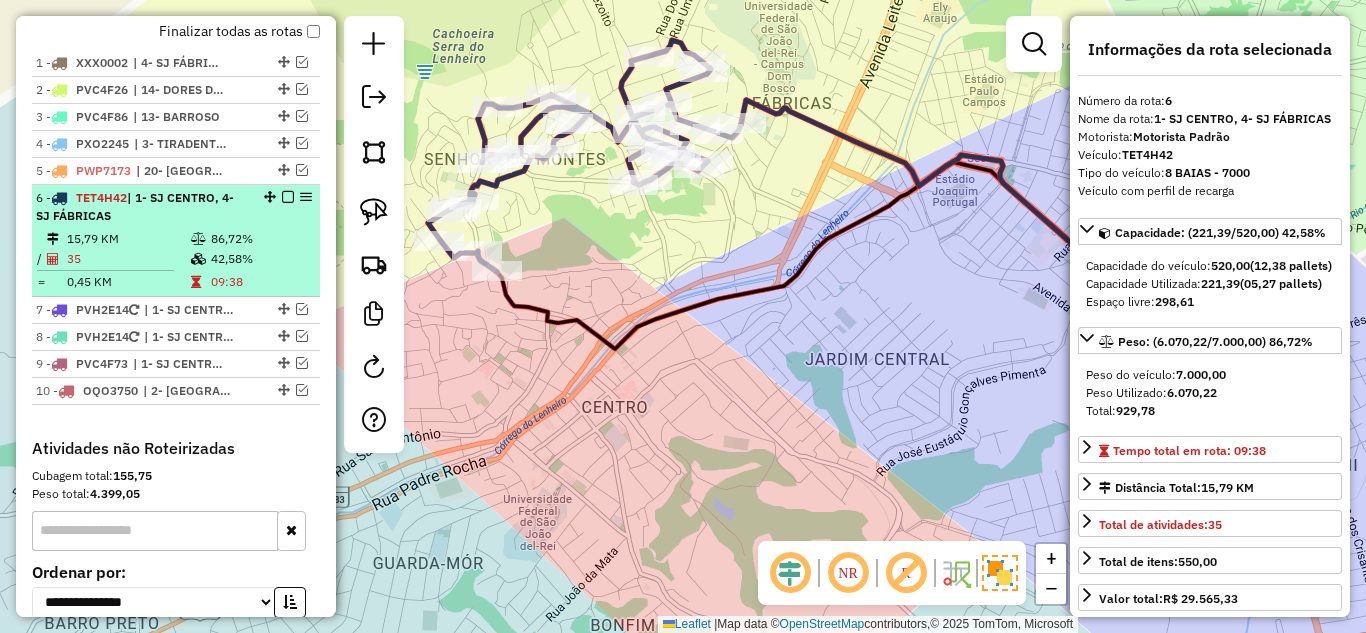 click at bounding box center (288, 197) 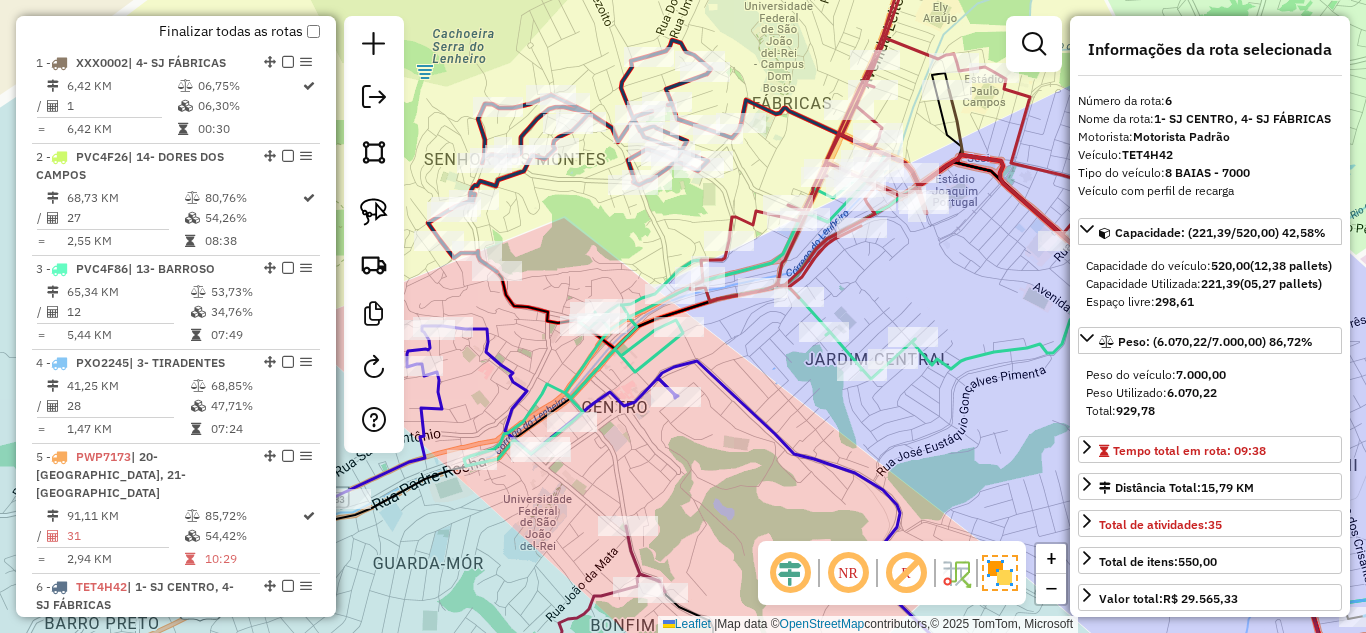 click on "Janela de atendimento Grade de atendimento Capacidade Transportadoras Veículos Cliente Pedidos  Rotas Selecione os dias de semana para filtrar as janelas de atendimento  Seg   Ter   Qua   Qui   Sex   Sáb   Dom  Informe o período da janela de atendimento: De: Até:  Filtrar exatamente a janela do cliente  Considerar janela de atendimento padrão  Selecione os dias de semana para filtrar as grades de atendimento  Seg   Ter   Qua   Qui   Sex   Sáb   Dom   Considerar clientes sem dia de atendimento cadastrado  Clientes fora do dia de atendimento selecionado Filtrar as atividades entre os valores definidos abaixo:  Peso mínimo:   Peso máximo:   Cubagem mínima:   Cubagem máxima:   De:   Até:  Filtrar as atividades entre o tempo de atendimento definido abaixo:  De:   Até:   Considerar capacidade total dos clientes não roteirizados Transportadora: Selecione um ou mais itens Tipo de veículo: Selecione um ou mais itens Veículo: Selecione um ou mais itens Motorista: Selecione um ou mais itens Nome: Rótulo:" 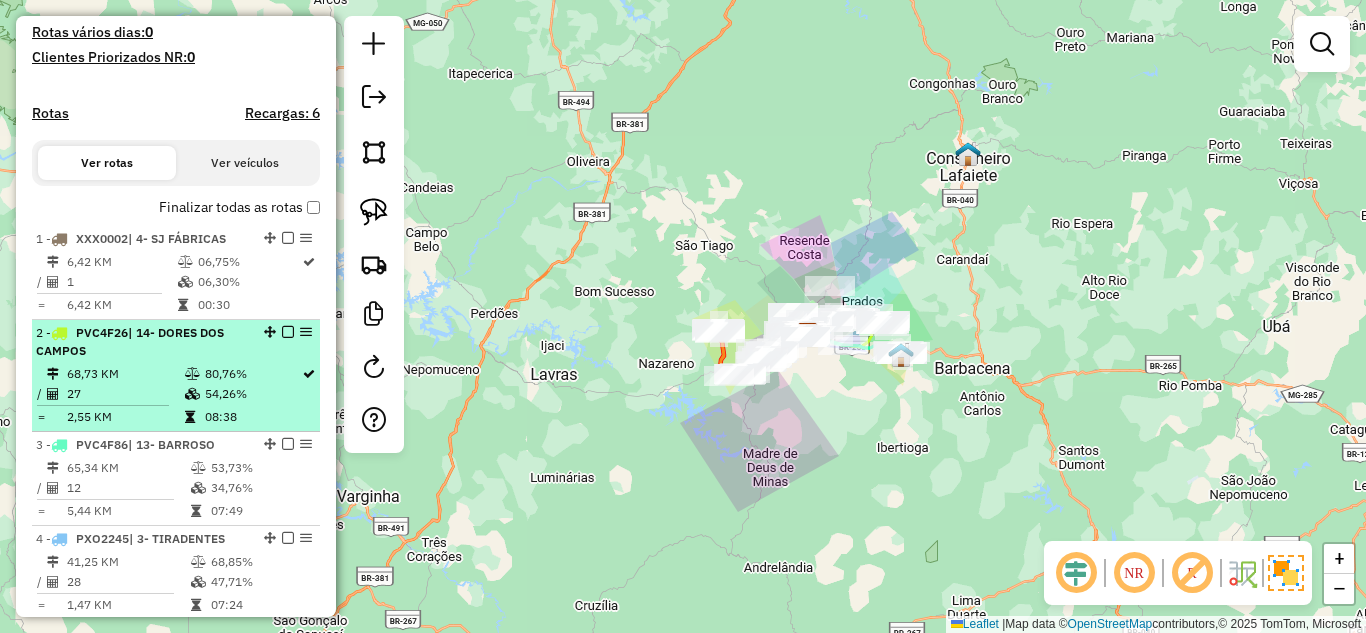 scroll, scrollTop: 422, scrollLeft: 0, axis: vertical 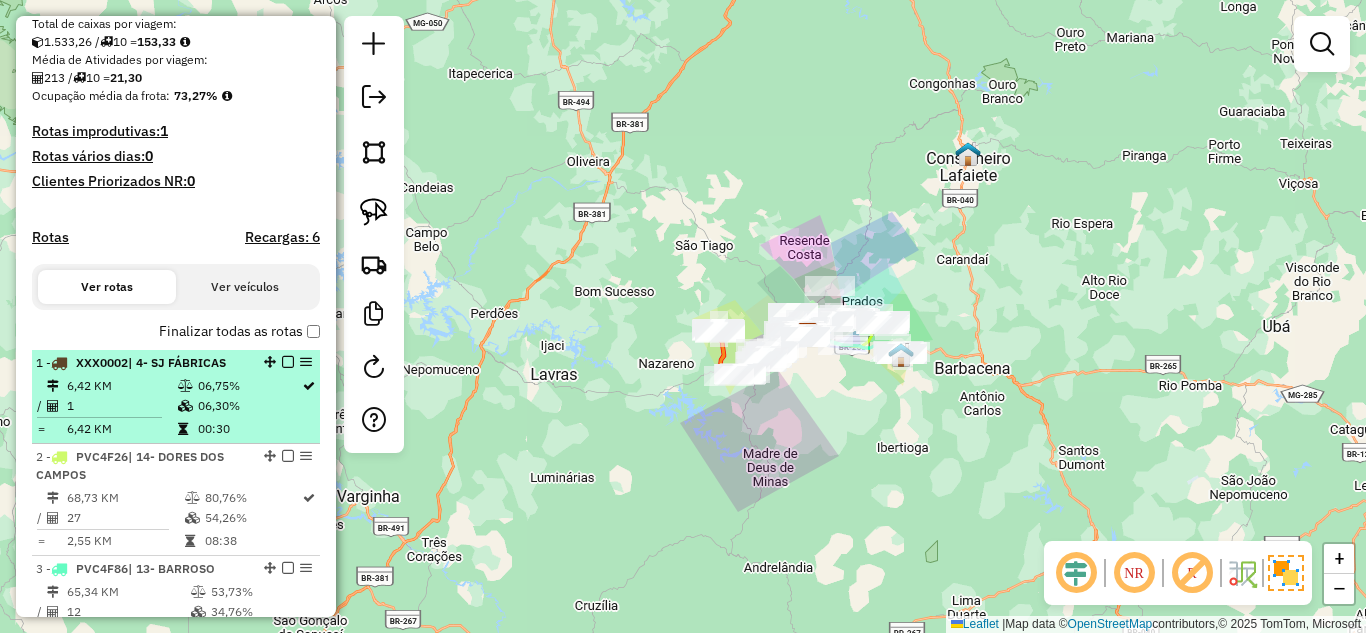 click on "6,42 KM" at bounding box center [121, 386] 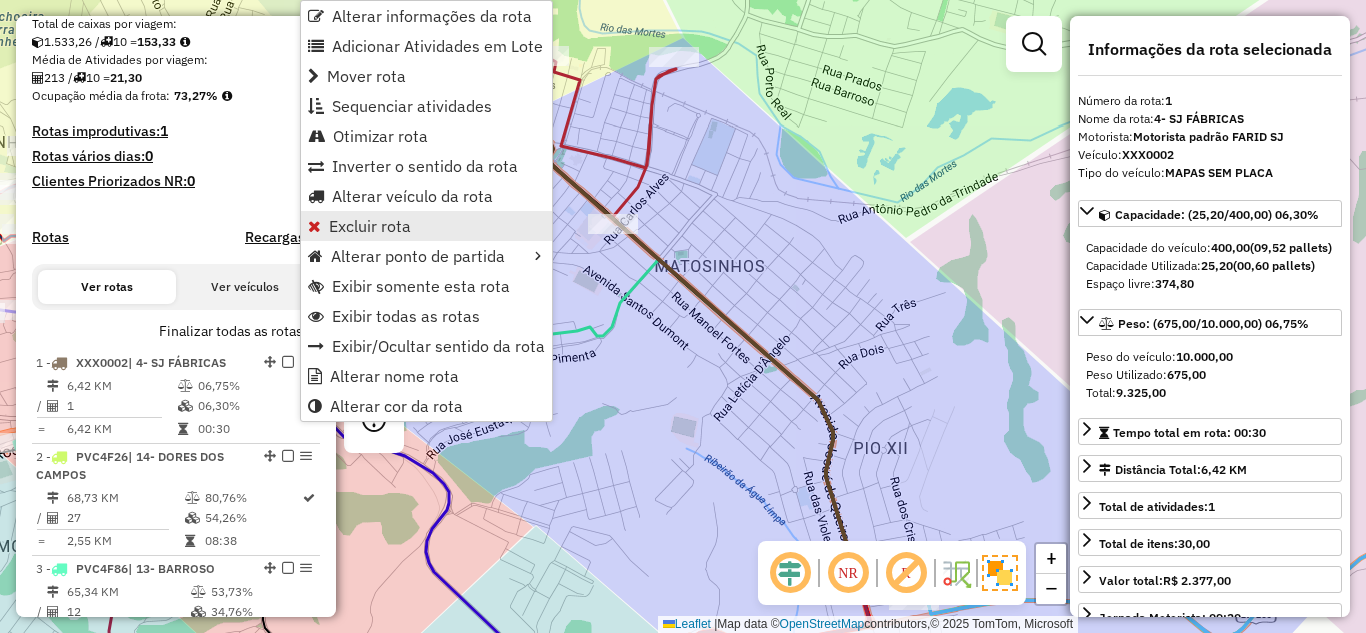 click on "Excluir rota" at bounding box center [370, 226] 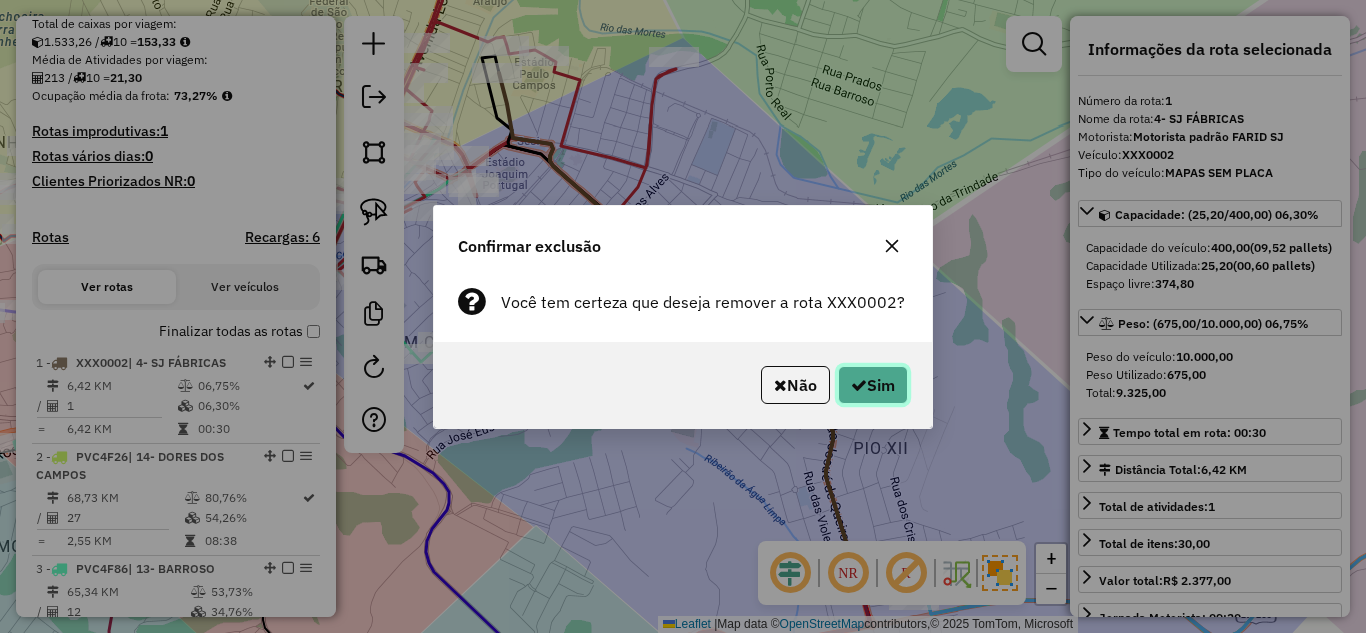 click on "Sim" 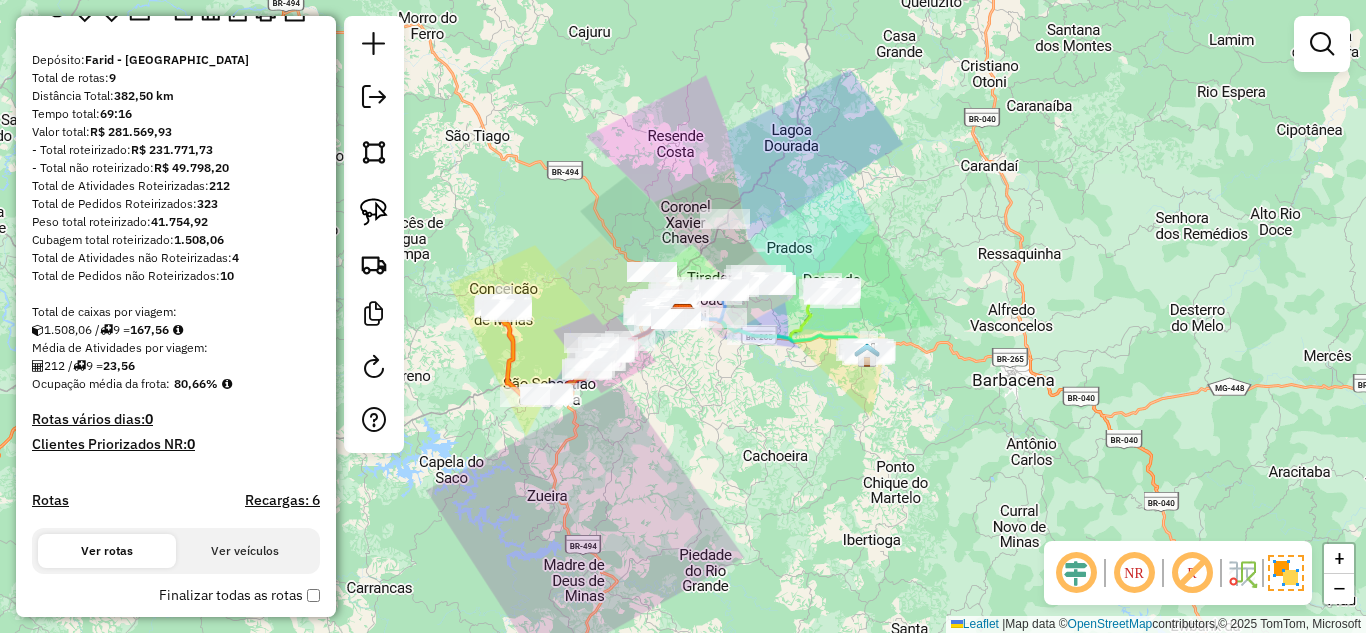 scroll, scrollTop: 122, scrollLeft: 0, axis: vertical 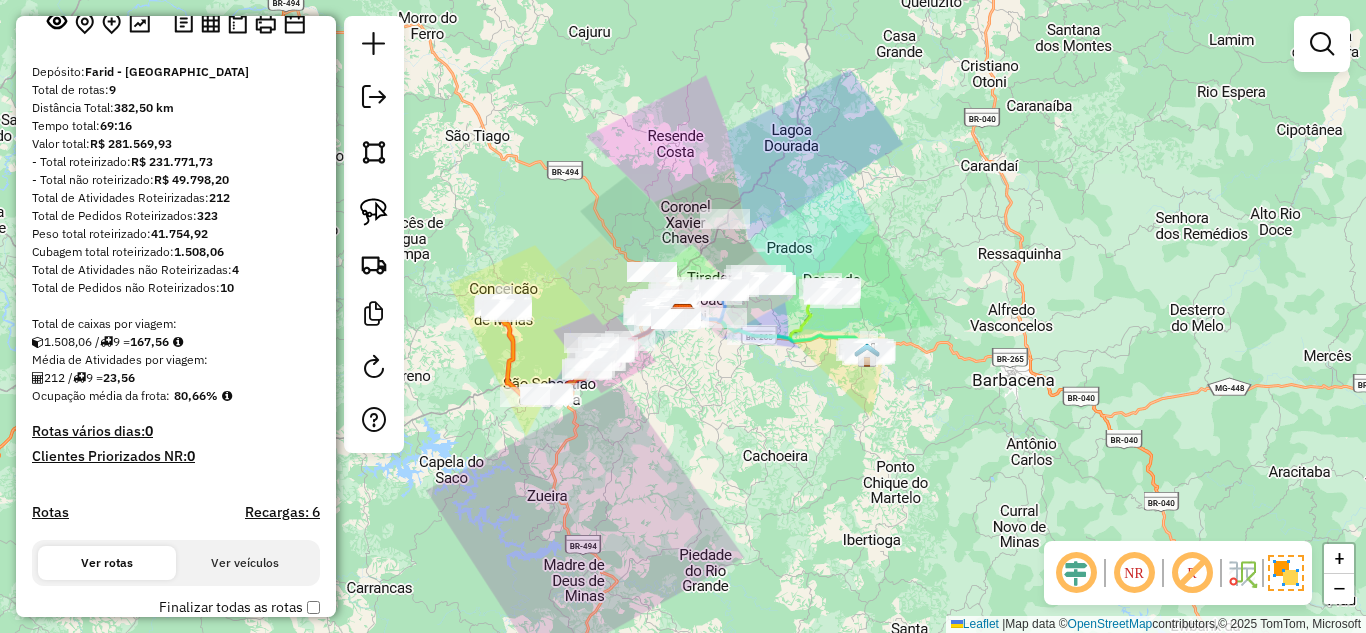 drag, startPoint x: 208, startPoint y: 255, endPoint x: 153, endPoint y: 251, distance: 55.145264 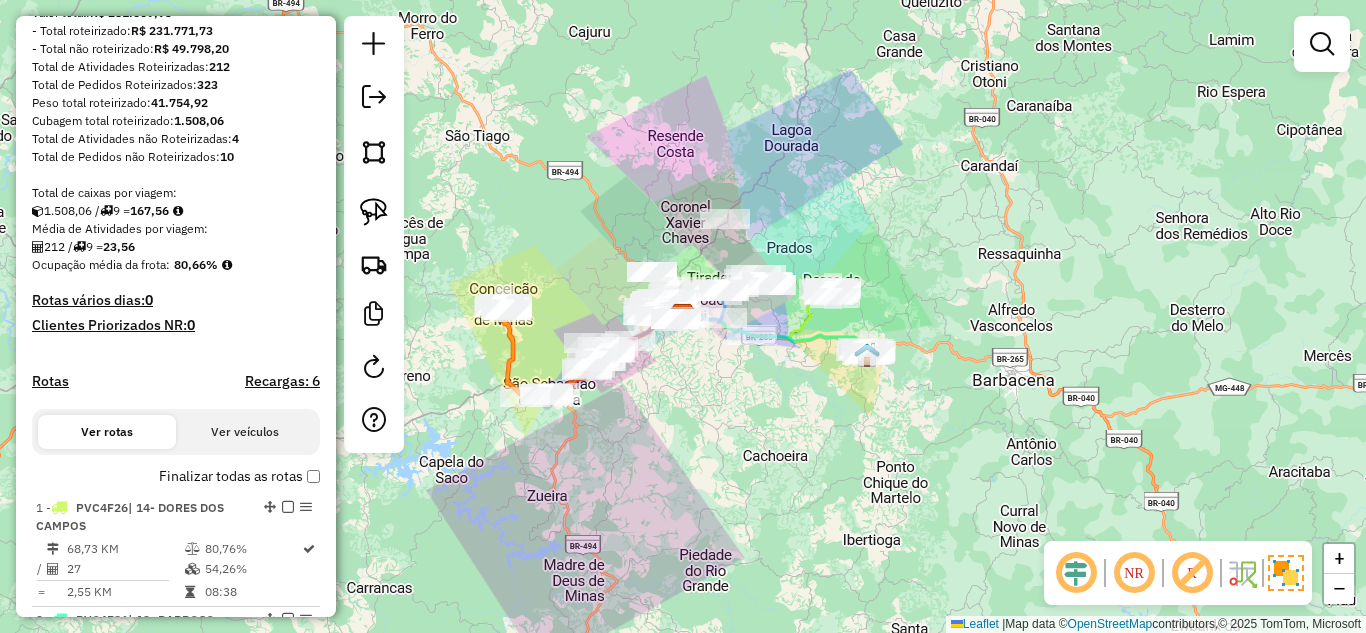 scroll, scrollTop: 422, scrollLeft: 0, axis: vertical 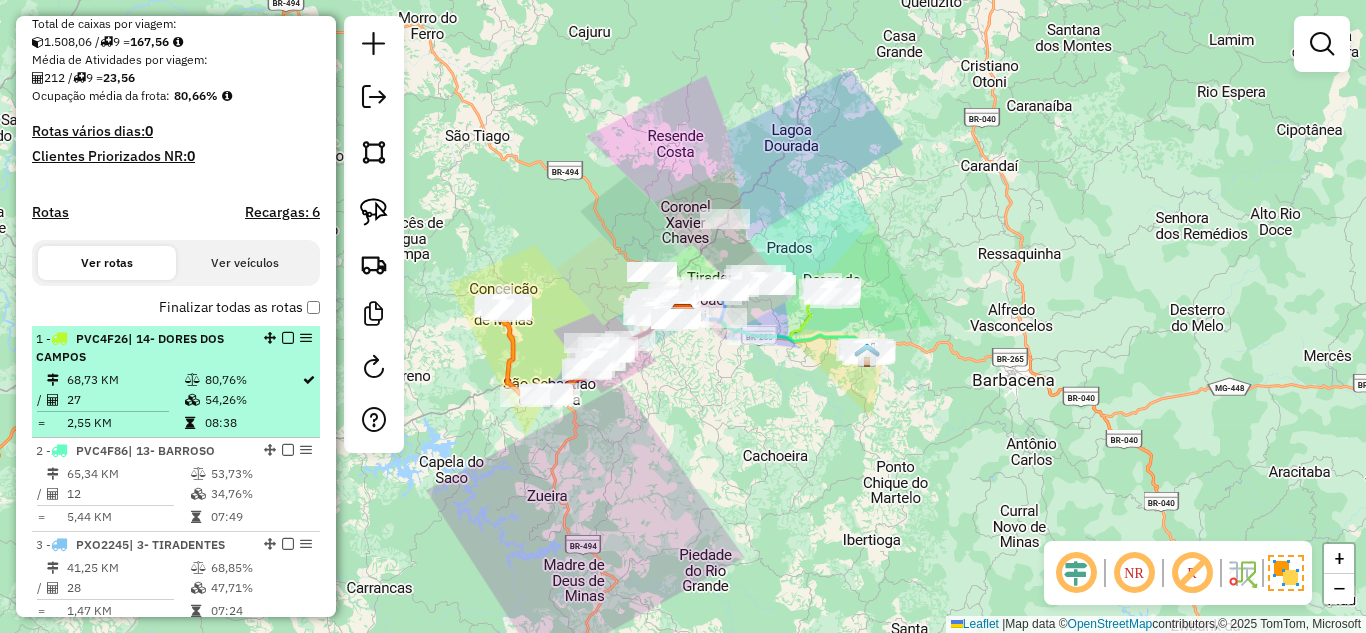 click on "1 -       PVC4F26   | 14- DORES DOS CAMPOS  68,73 KM   80,76%  /  27   54,26%     =  2,55 KM   08:38" at bounding box center (176, 382) 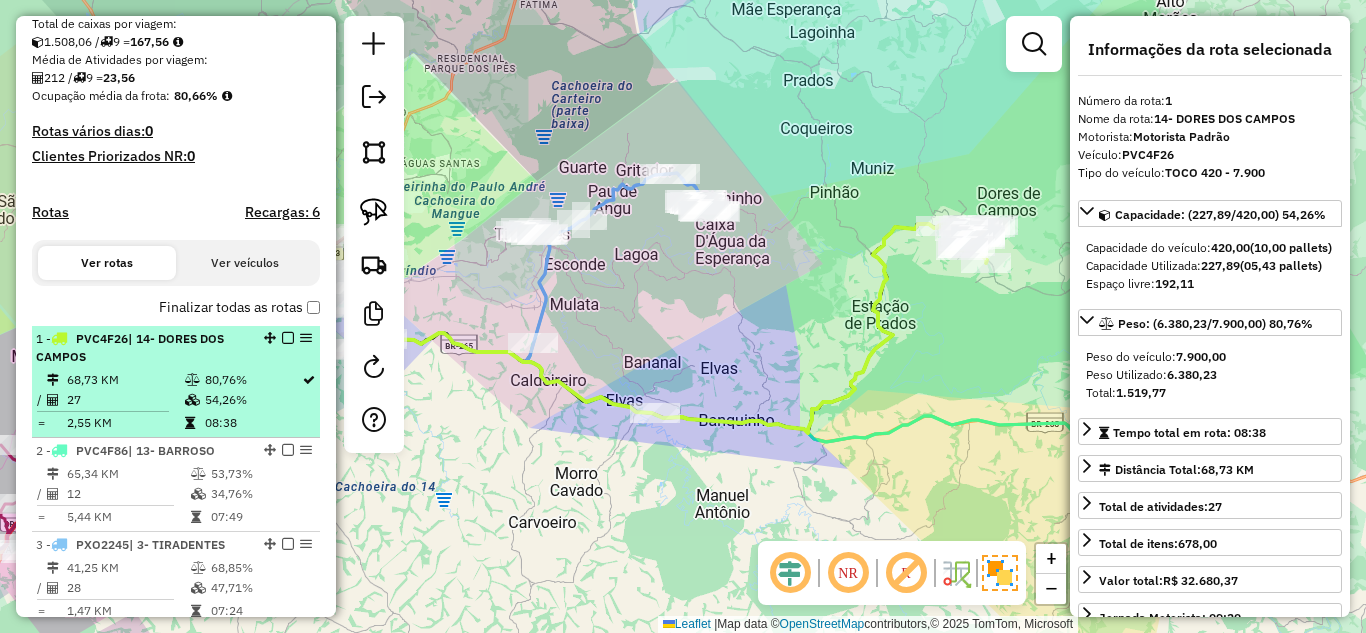 click on "1 -       PVC4F26   | 14- DORES DOS CAMPOS" at bounding box center [142, 348] 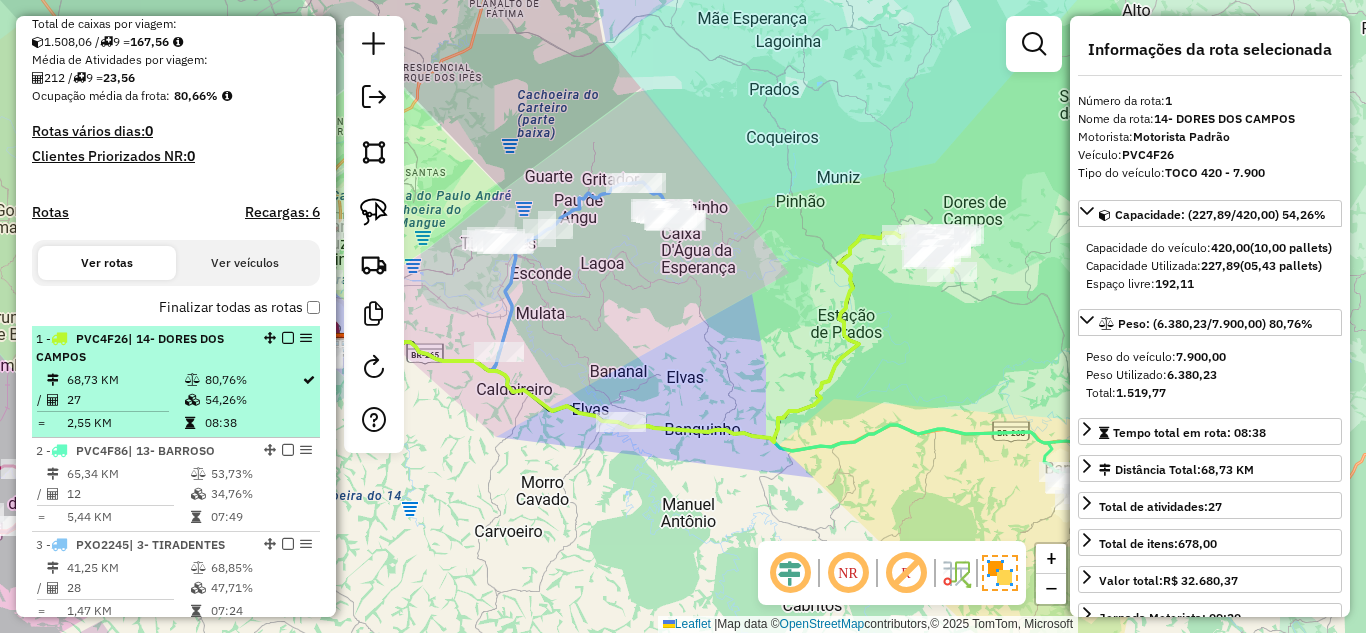 click on "68,73 KM" at bounding box center (125, 380) 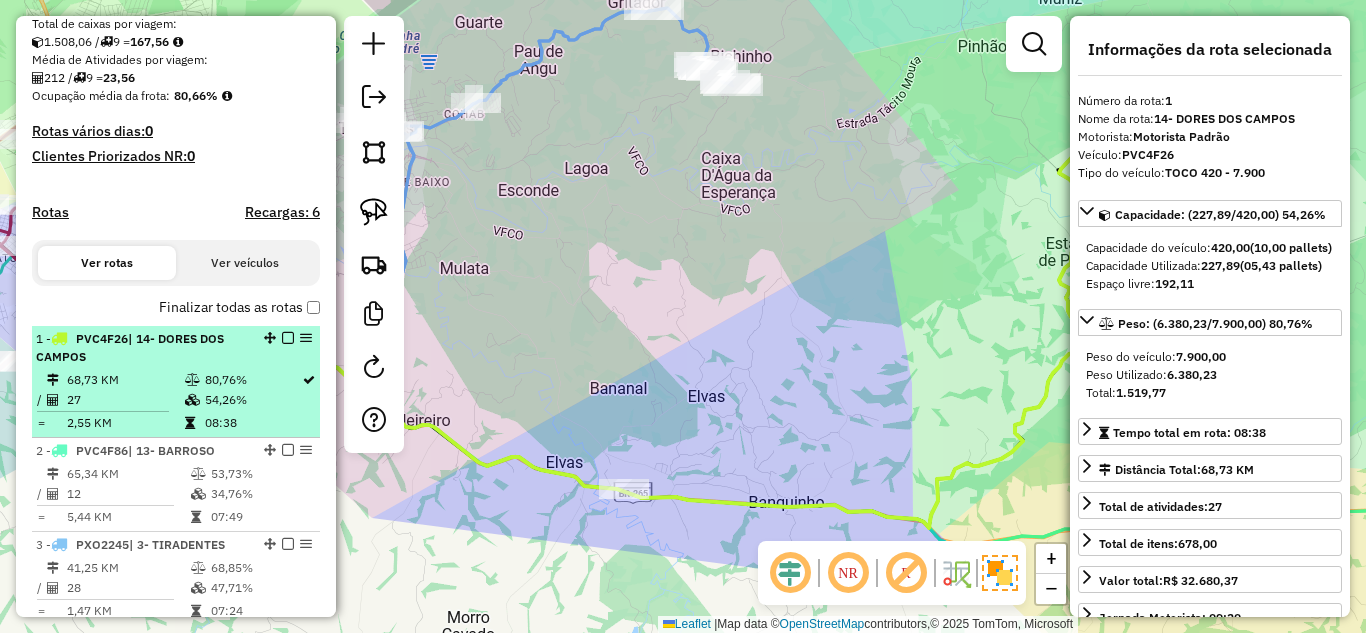 click at bounding box center (288, 338) 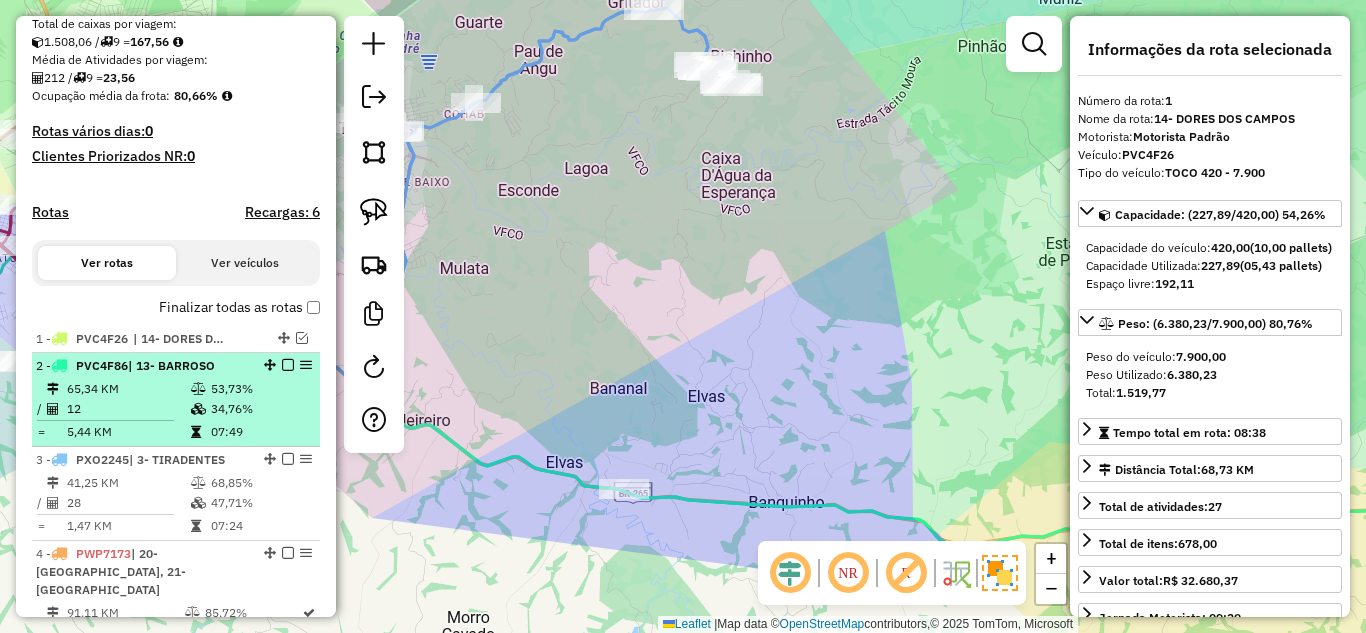 click on "53,73%" at bounding box center [260, 389] 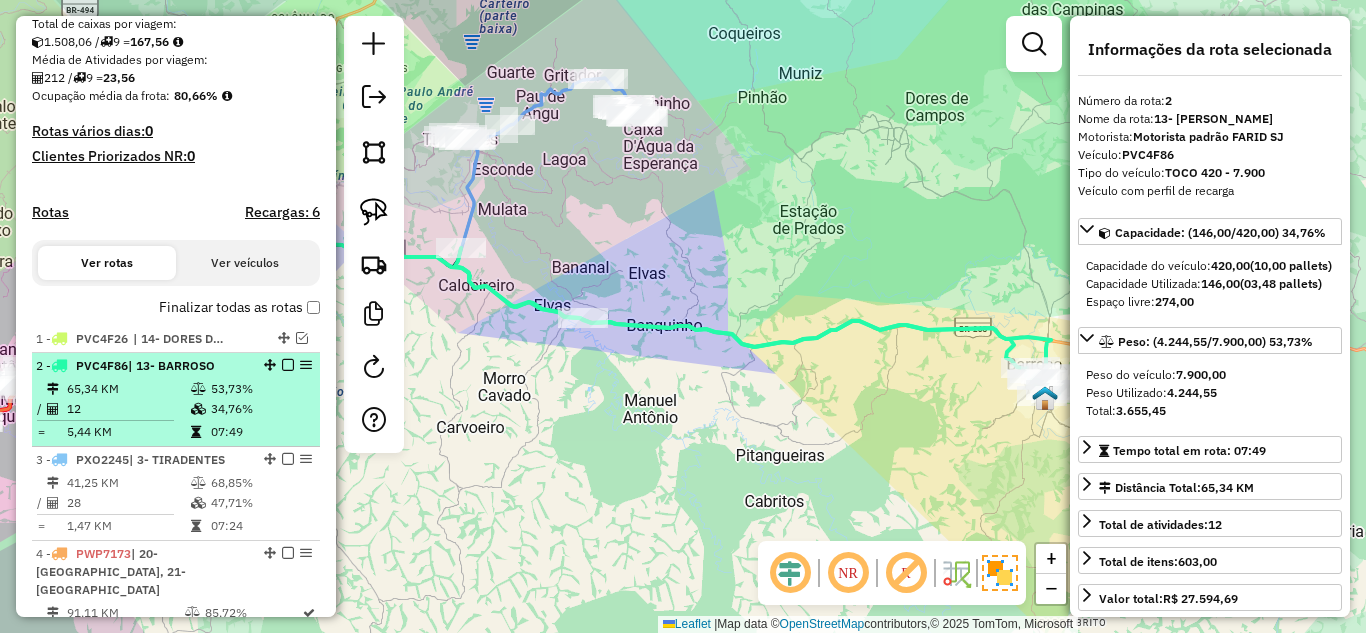click at bounding box center [288, 365] 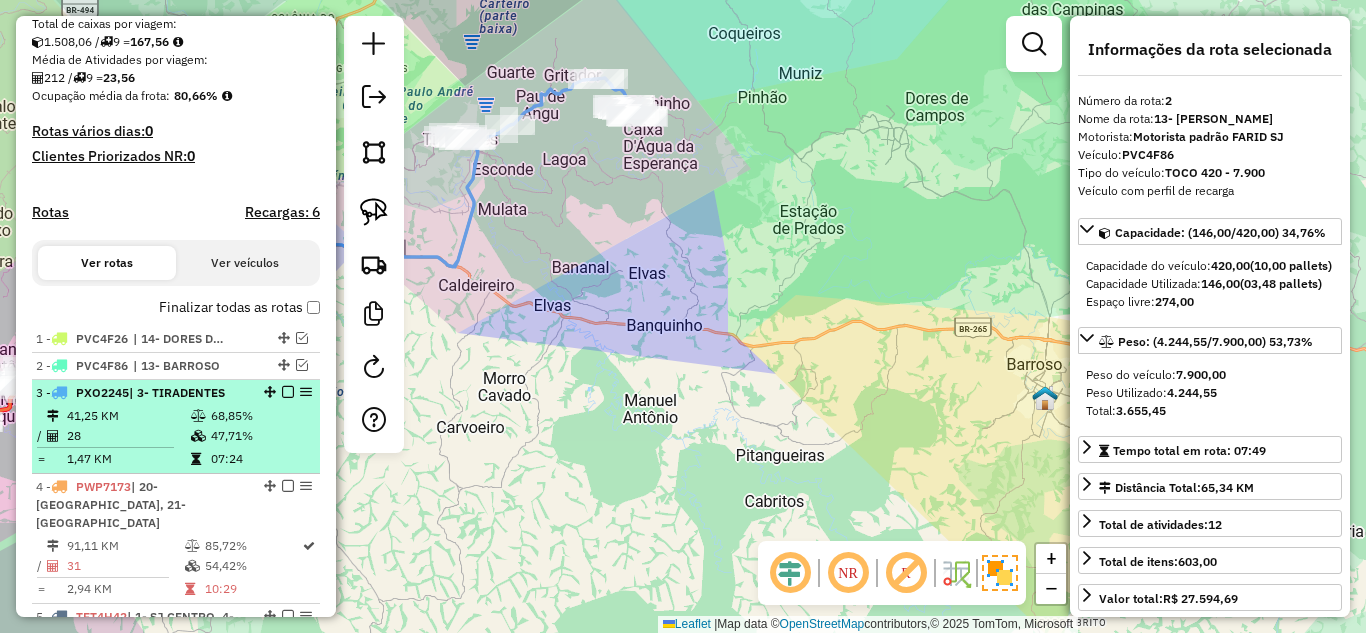 click at bounding box center (198, 416) 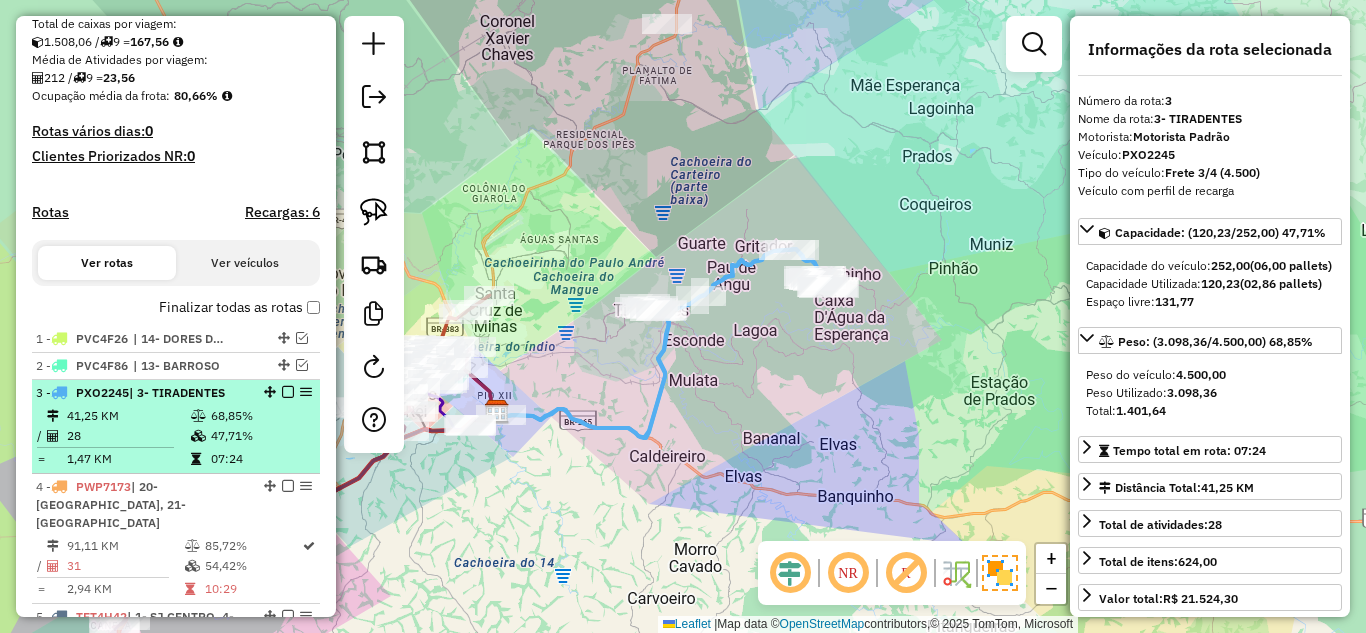 click at bounding box center (288, 392) 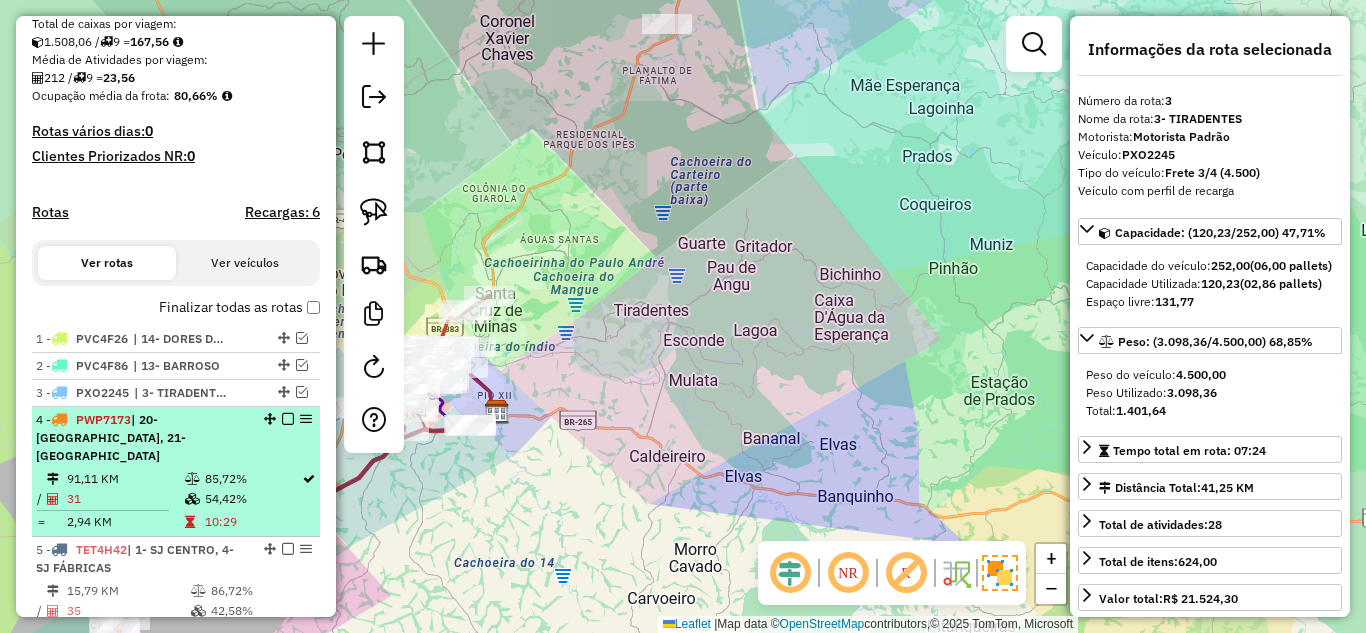 click on "4 -       PWP7173   | 20- CONCEIÇÃO DA BARRA DE MINAS, 21- SÃO SEBASTIÃO DA VITÓRIA" at bounding box center [176, 438] 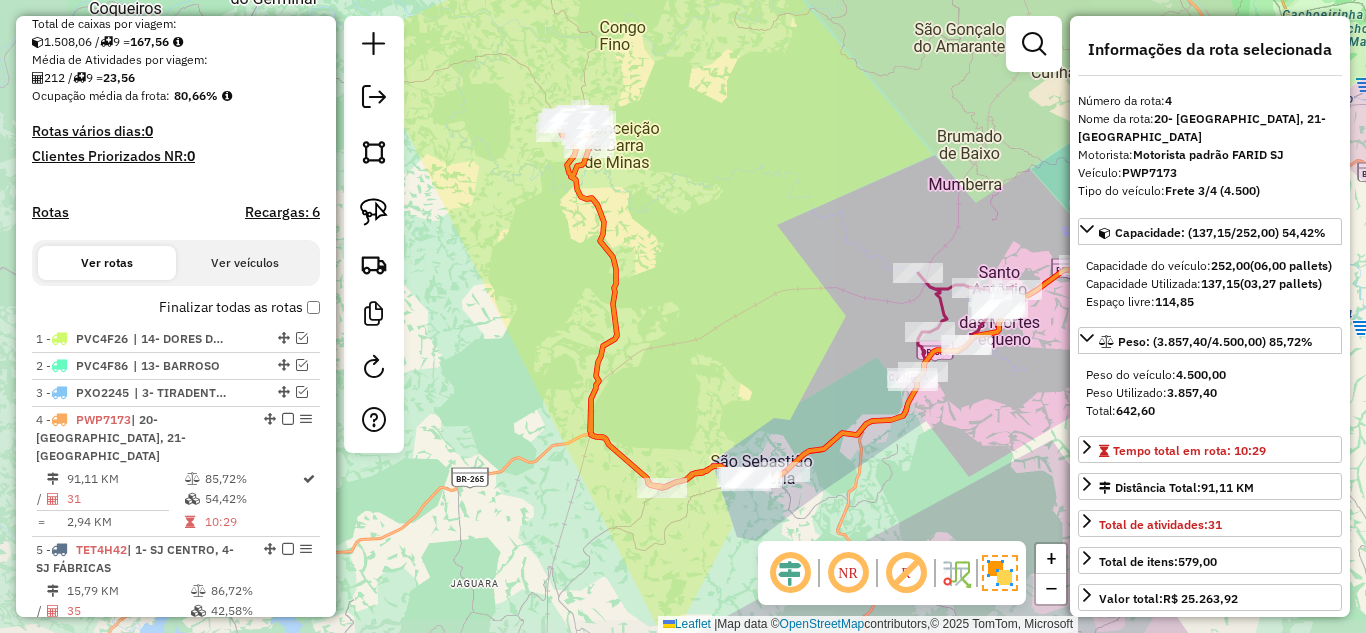 drag, startPoint x: 524, startPoint y: 398, endPoint x: 765, endPoint y: 383, distance: 241.46635 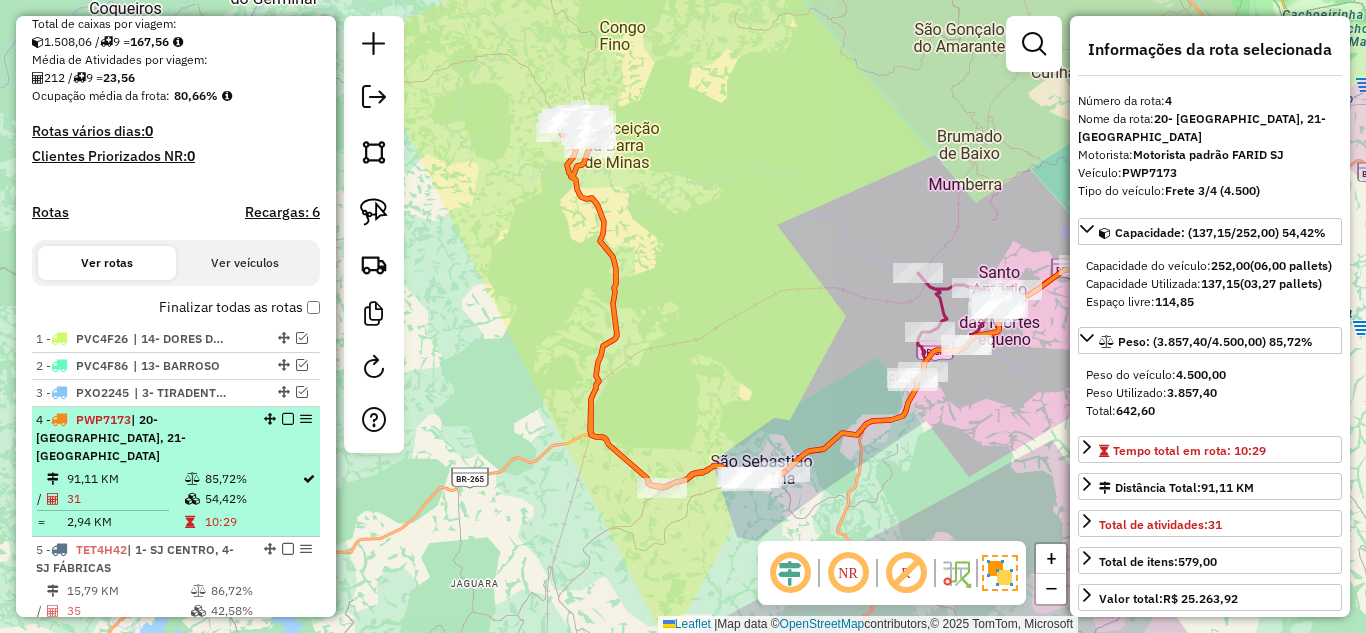click on "91,11 KM" at bounding box center [125, 479] 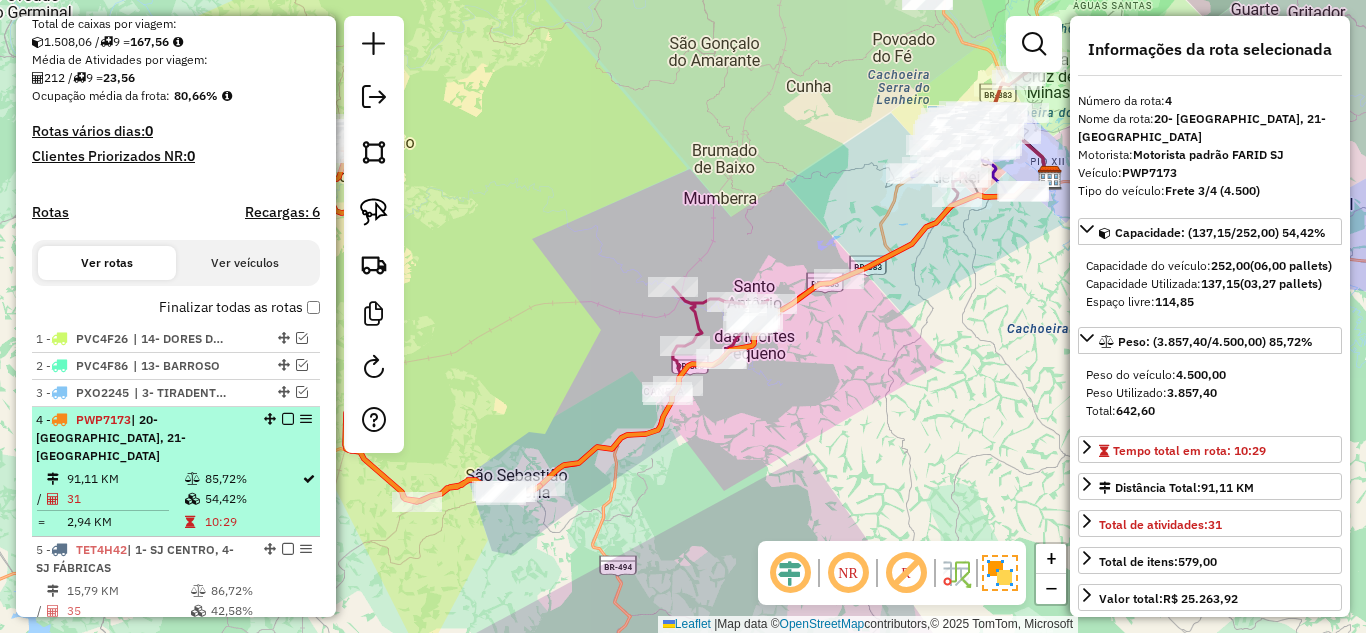 click at bounding box center (288, 419) 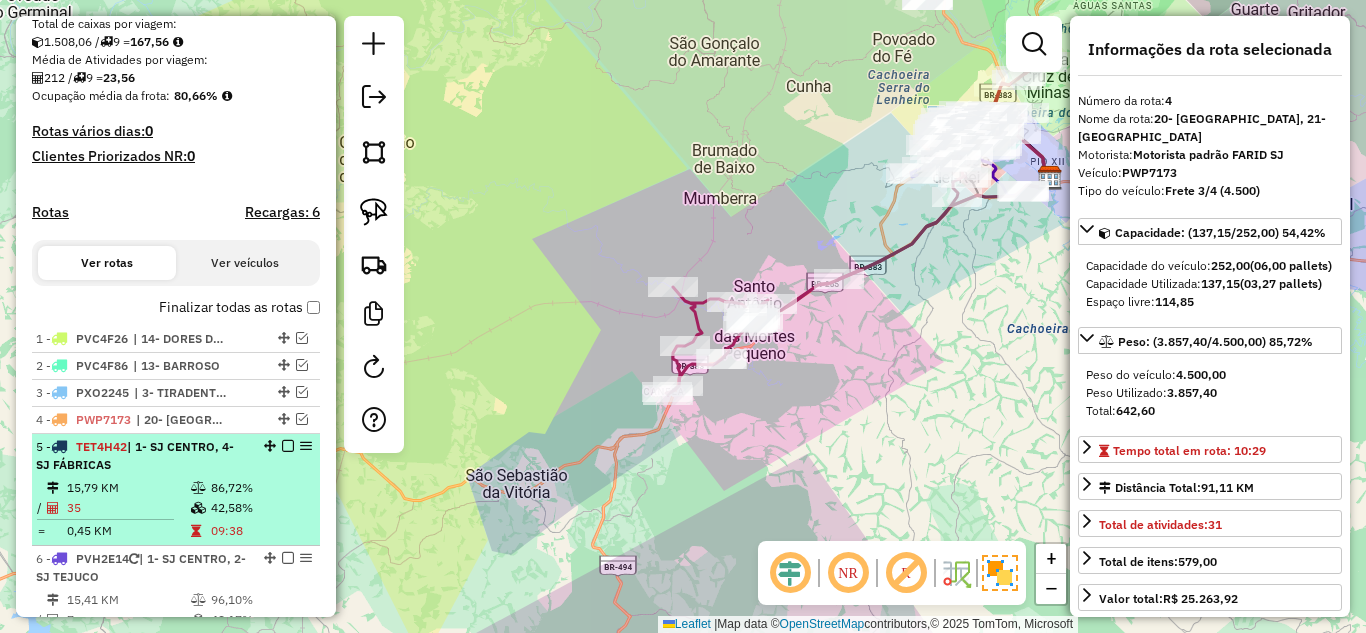 click on "5 -       TET4H42   | 1- SJ CENTRO, 4- SJ FÁBRICAS" at bounding box center (142, 456) 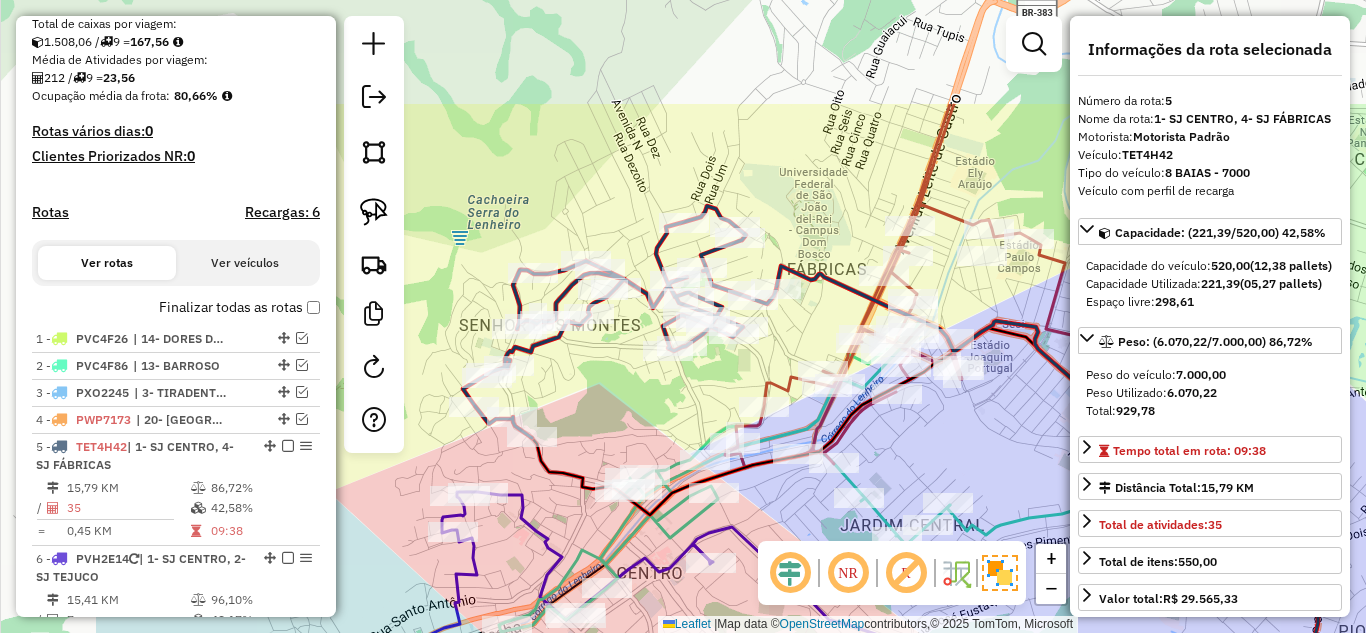 drag, startPoint x: 751, startPoint y: 273, endPoint x: 970, endPoint y: 436, distance: 273.00183 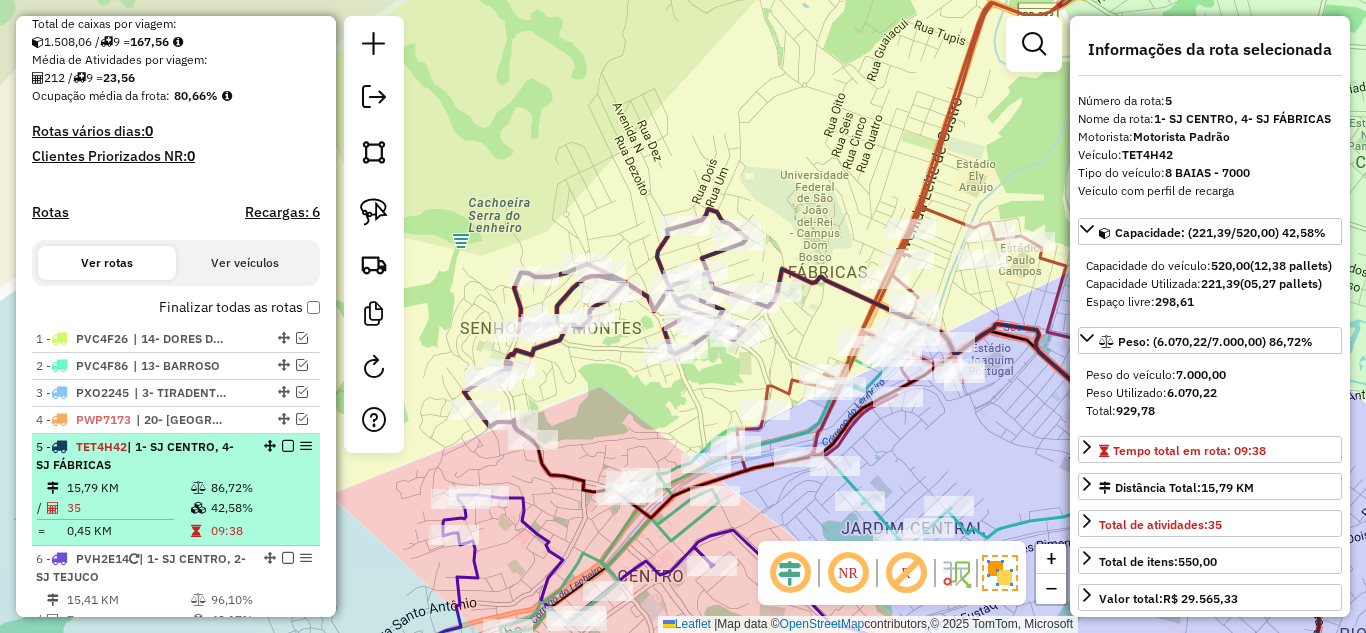 click on "35" at bounding box center (128, 508) 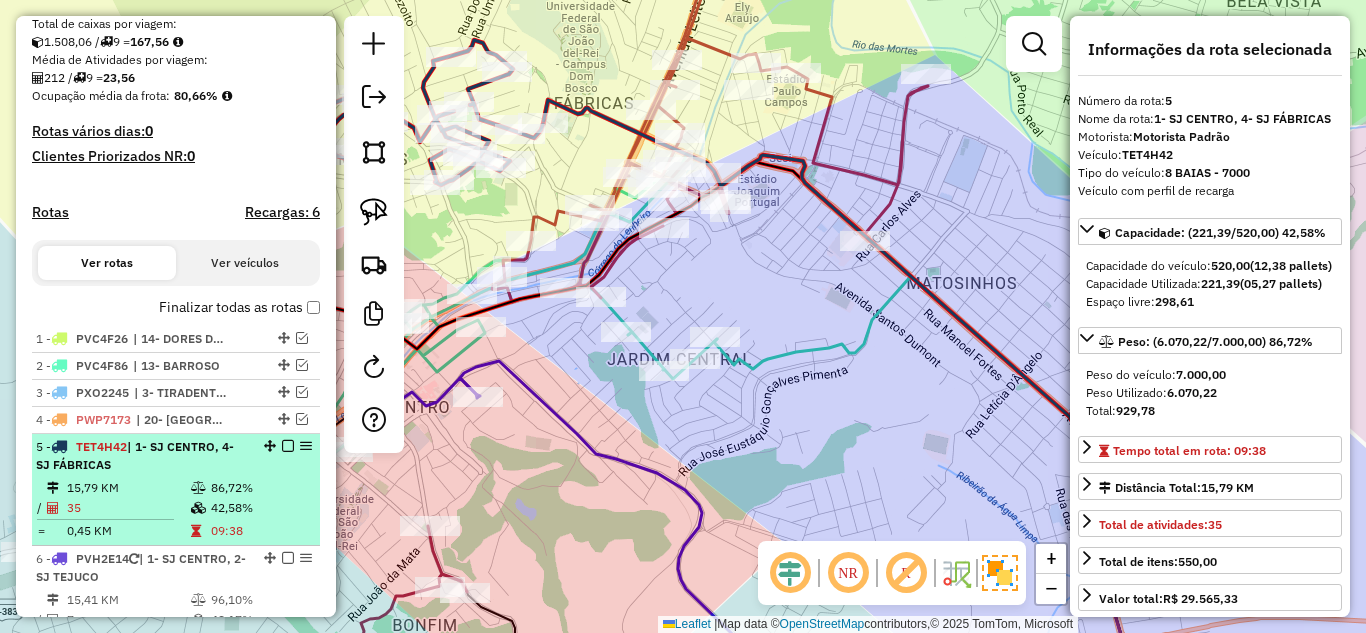 click at bounding box center [288, 446] 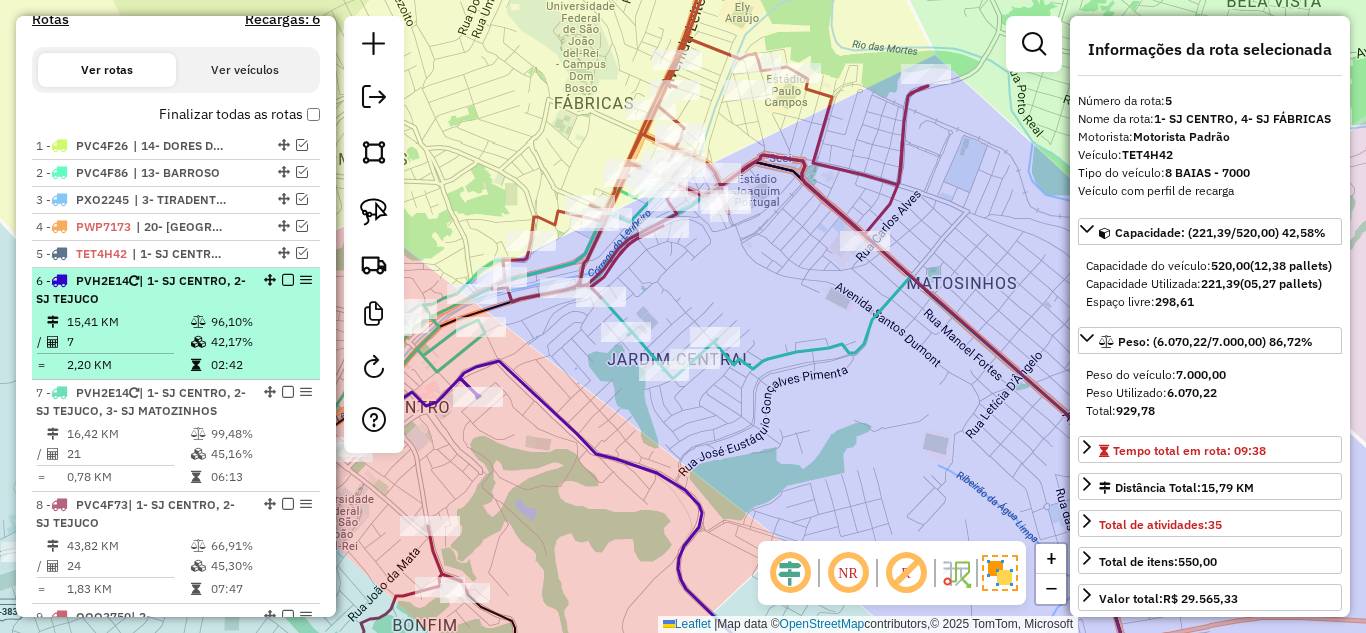 scroll, scrollTop: 622, scrollLeft: 0, axis: vertical 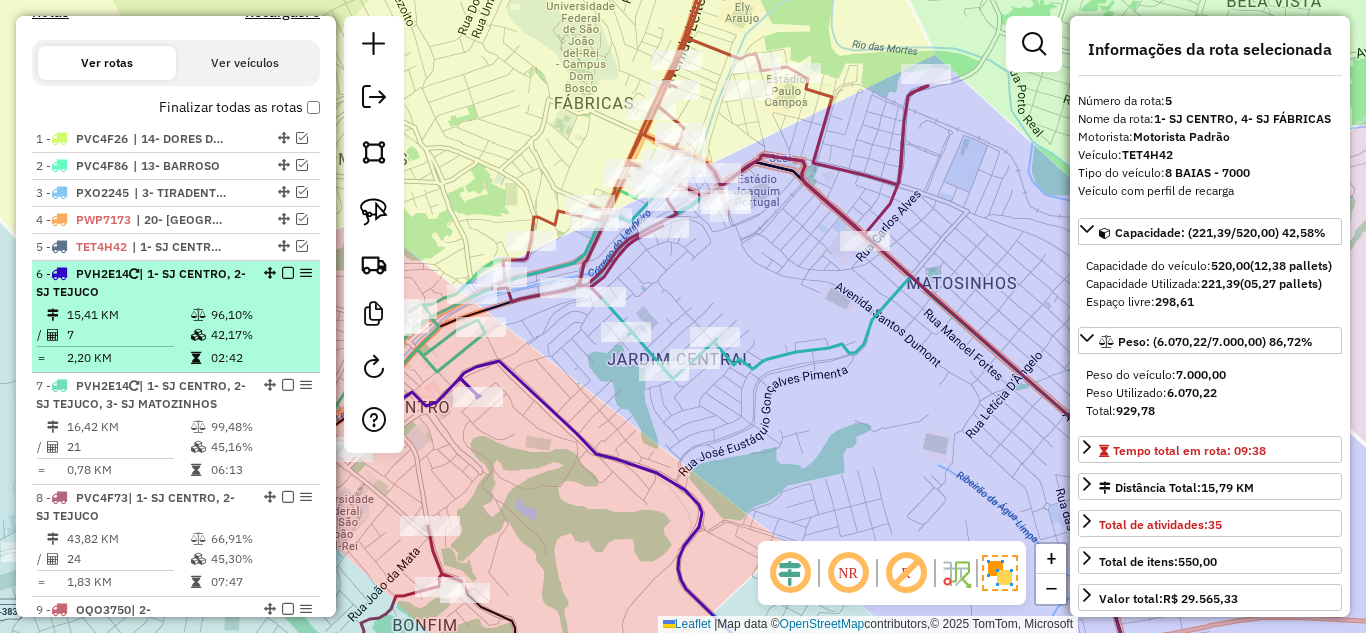 click on "6 -       PVH2E14   | 1- SJ CENTRO, 2- SJ TEJUCO" at bounding box center (142, 283) 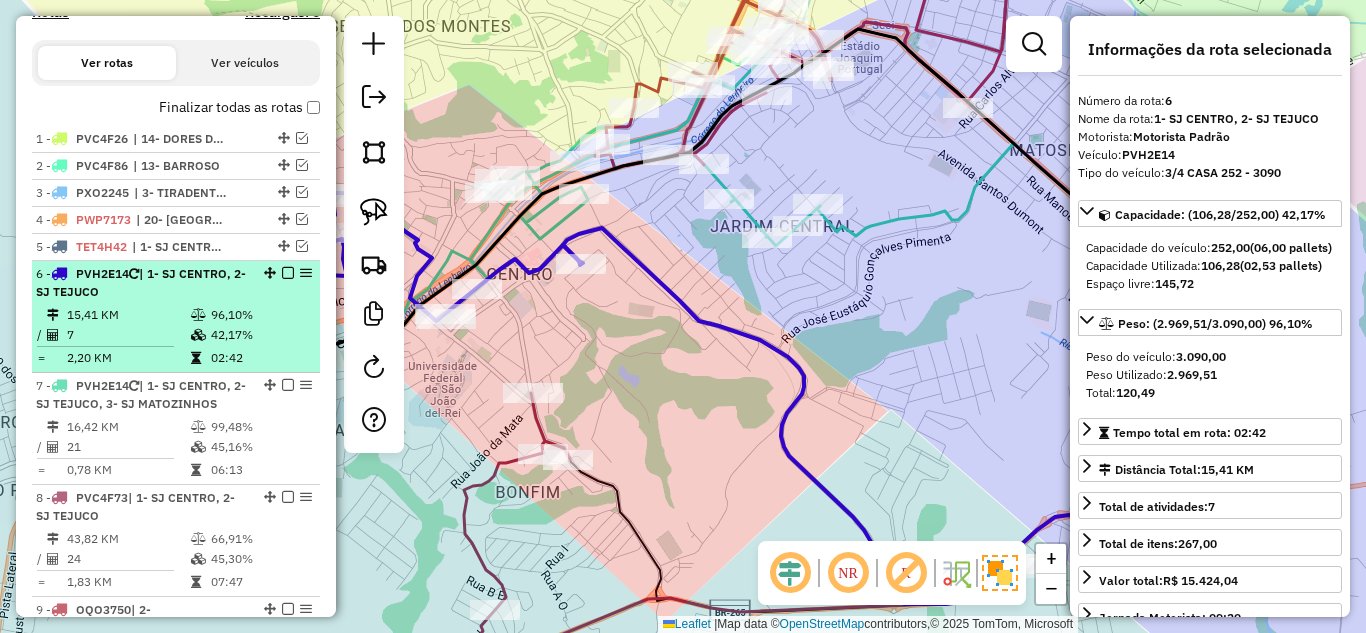 click at bounding box center [288, 273] 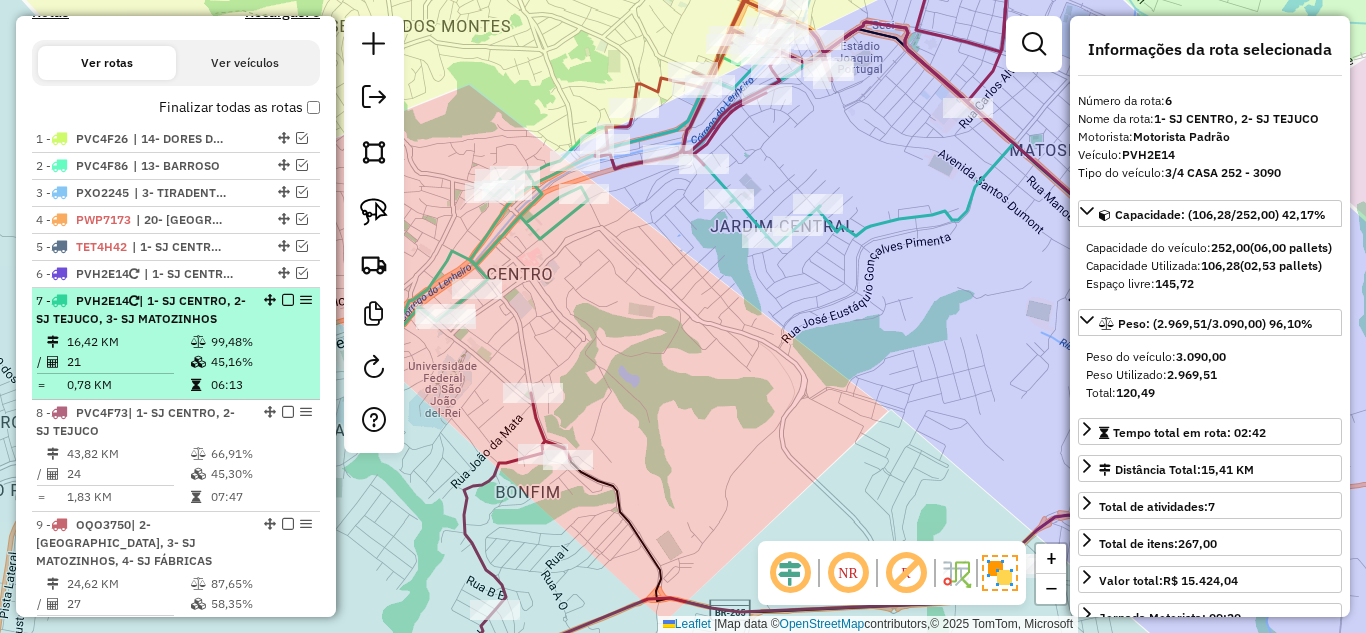 click on "99,48%" at bounding box center (260, 342) 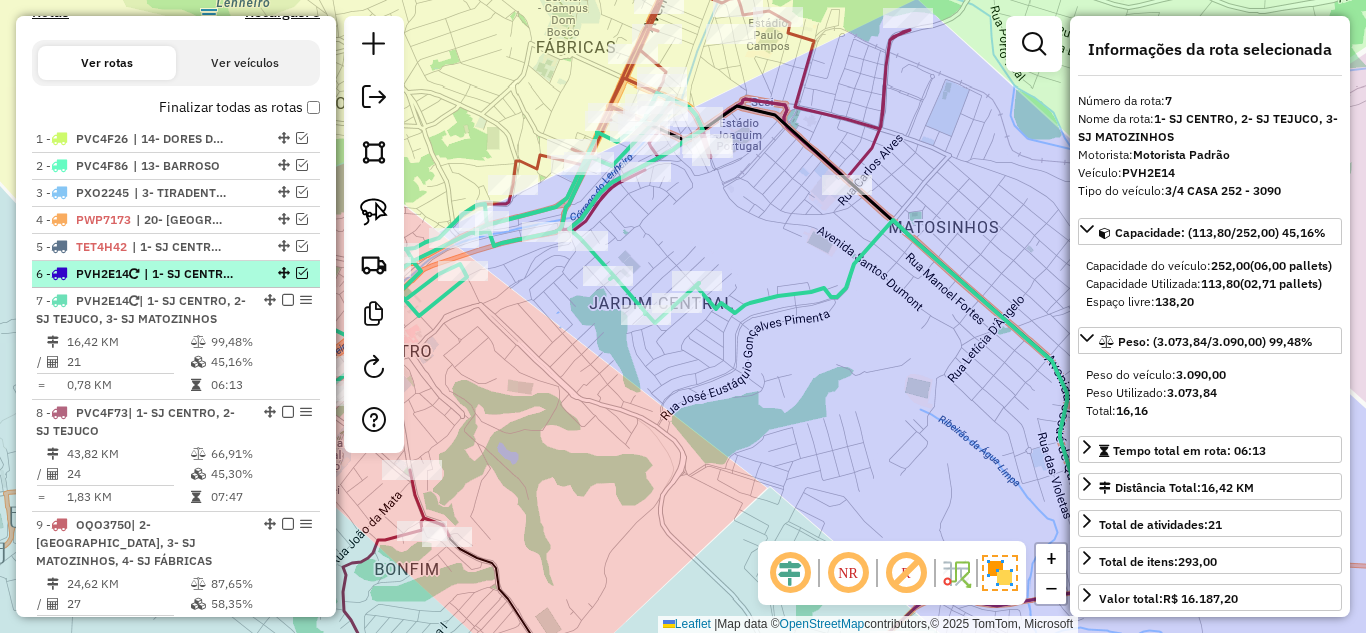 click at bounding box center [302, 273] 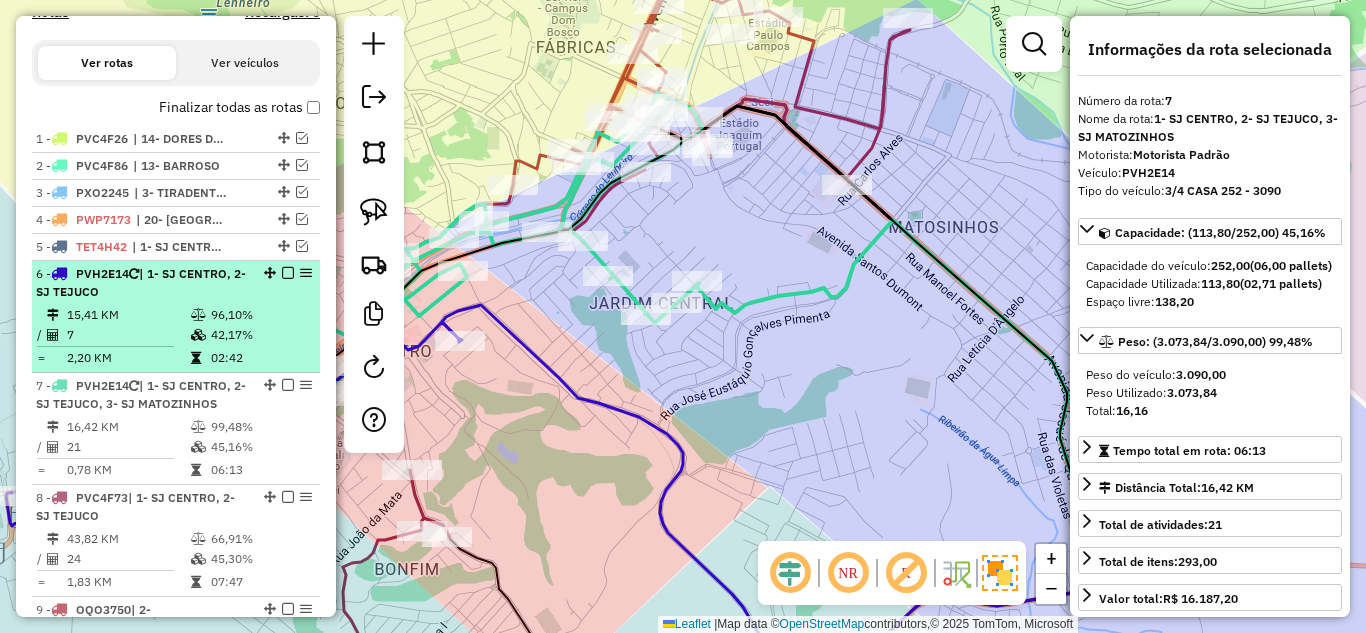 click on "6 -       PVH2E14   | 1- SJ CENTRO, 2- SJ TEJUCO" at bounding box center [142, 283] 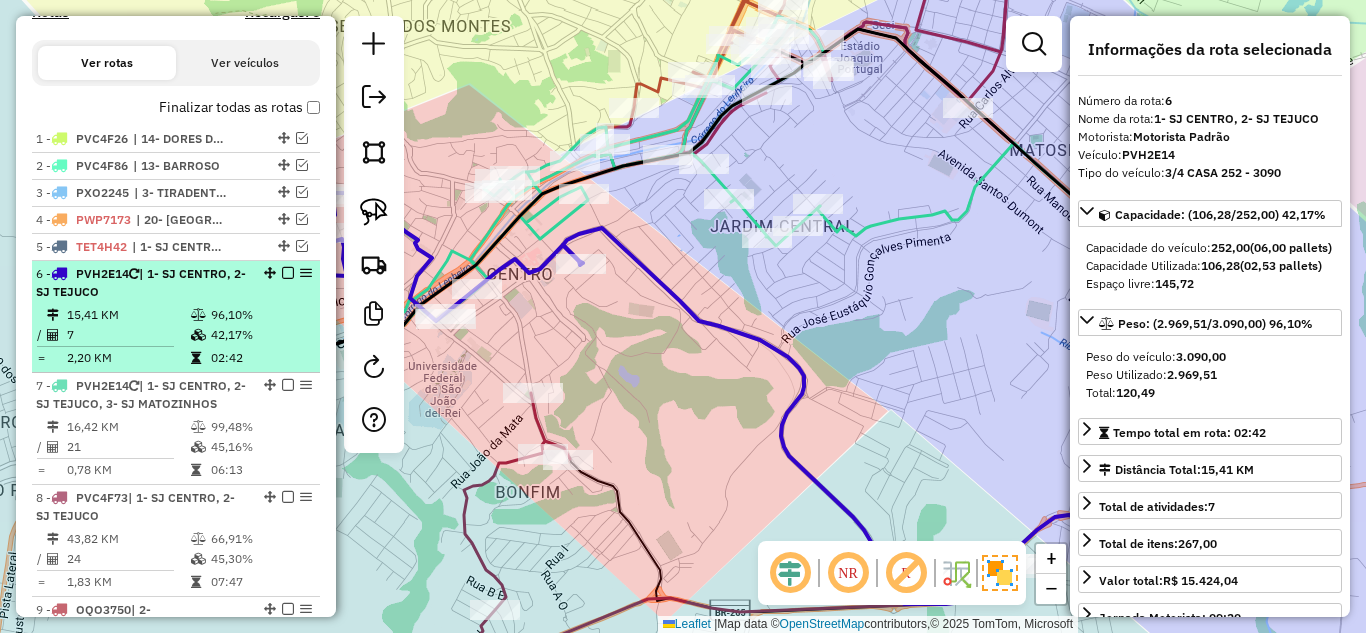 click at bounding box center [288, 273] 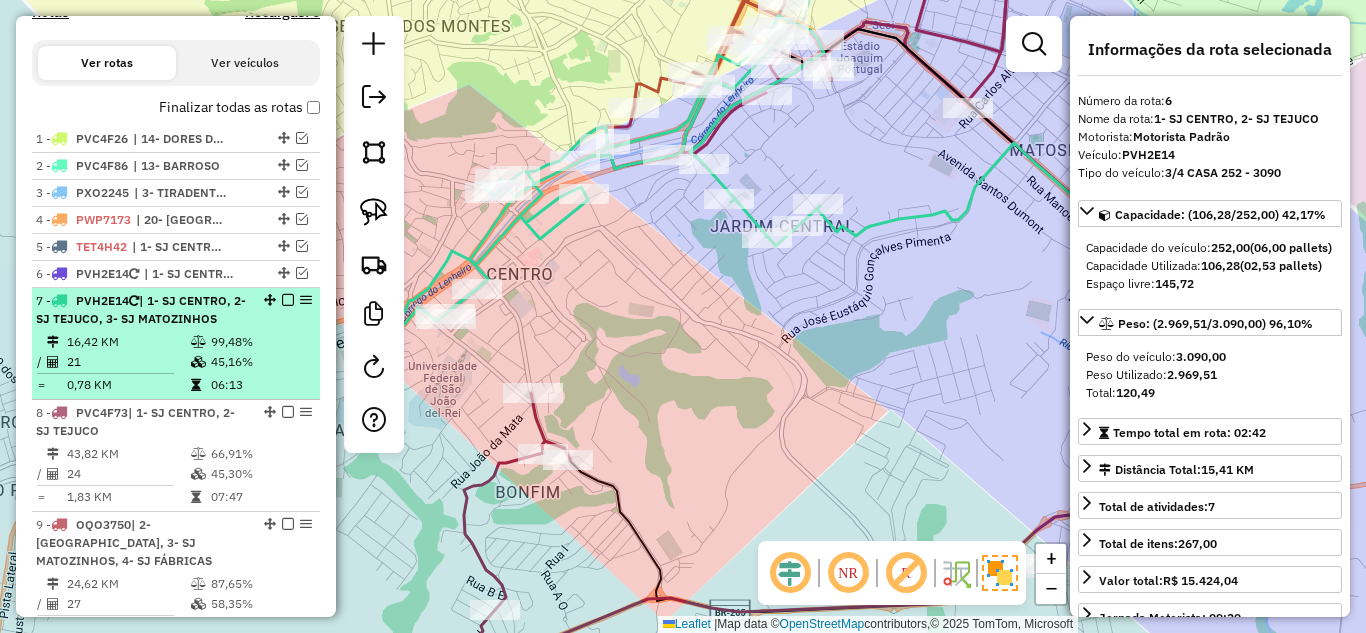 click at bounding box center (288, 300) 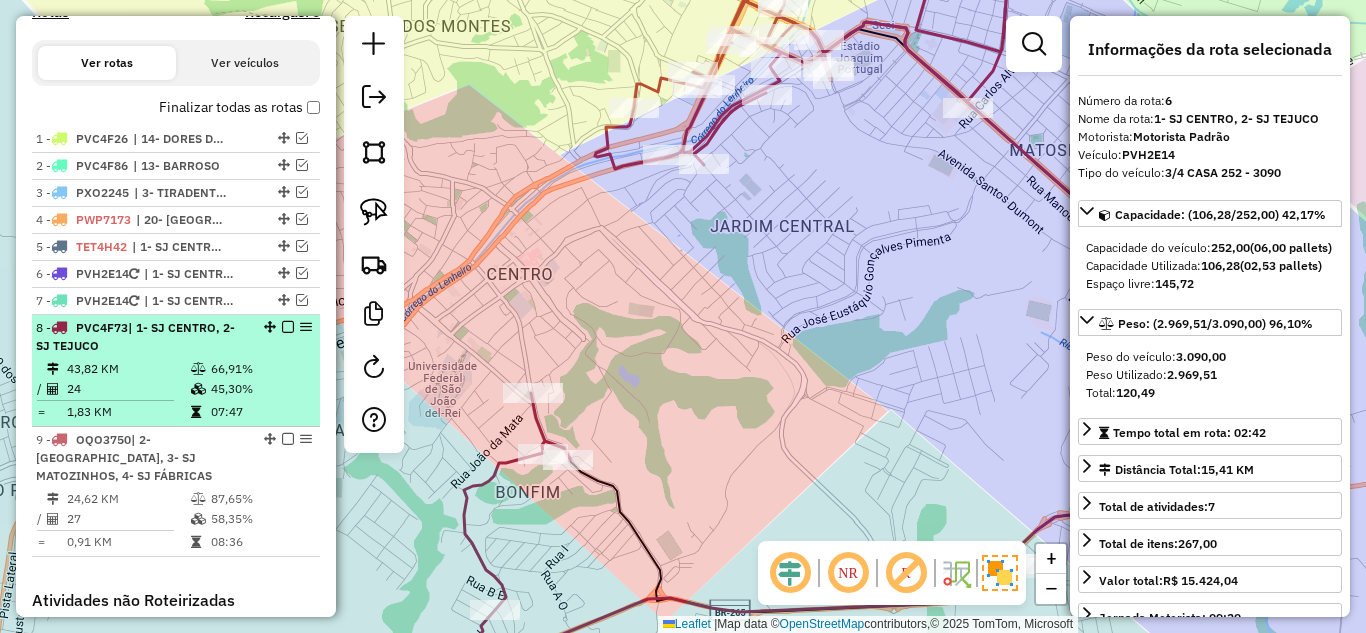 click on "8 -       PVC4F73   | 1- SJ CENTRO, 2- SJ TEJUCO" at bounding box center (142, 337) 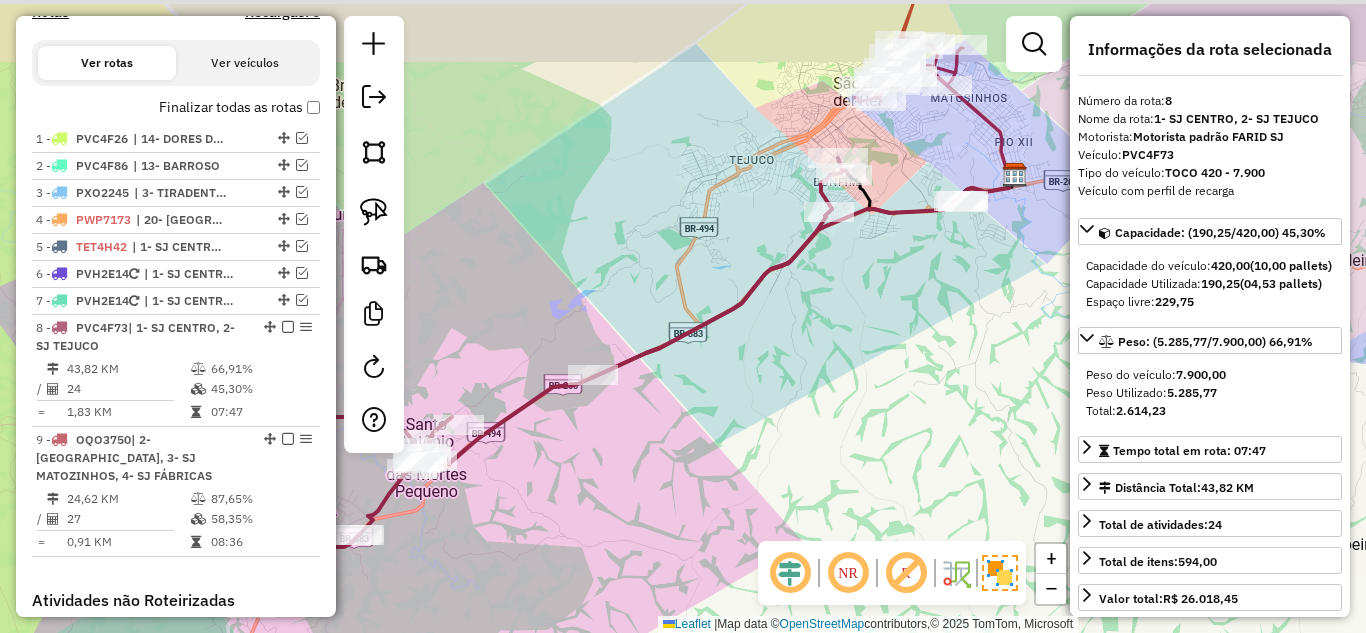 drag, startPoint x: 882, startPoint y: 346, endPoint x: 841, endPoint y: 351, distance: 41.303753 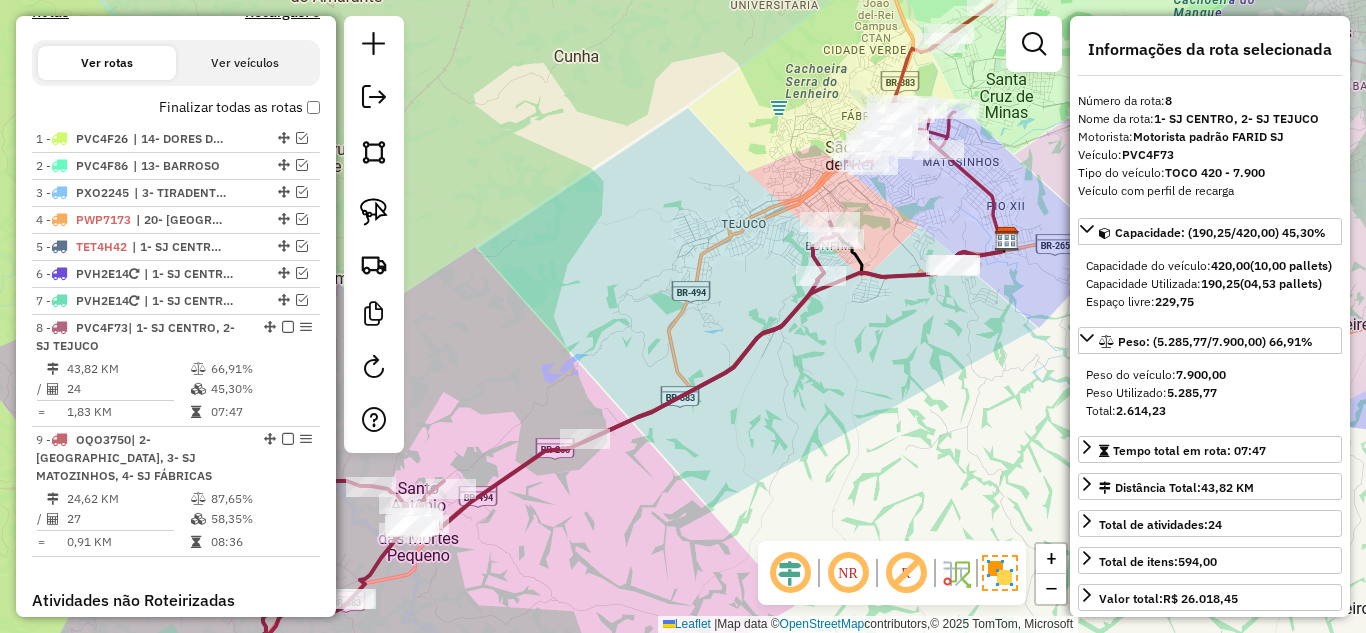 drag, startPoint x: 811, startPoint y: 432, endPoint x: 849, endPoint y: 321, distance: 117.32433 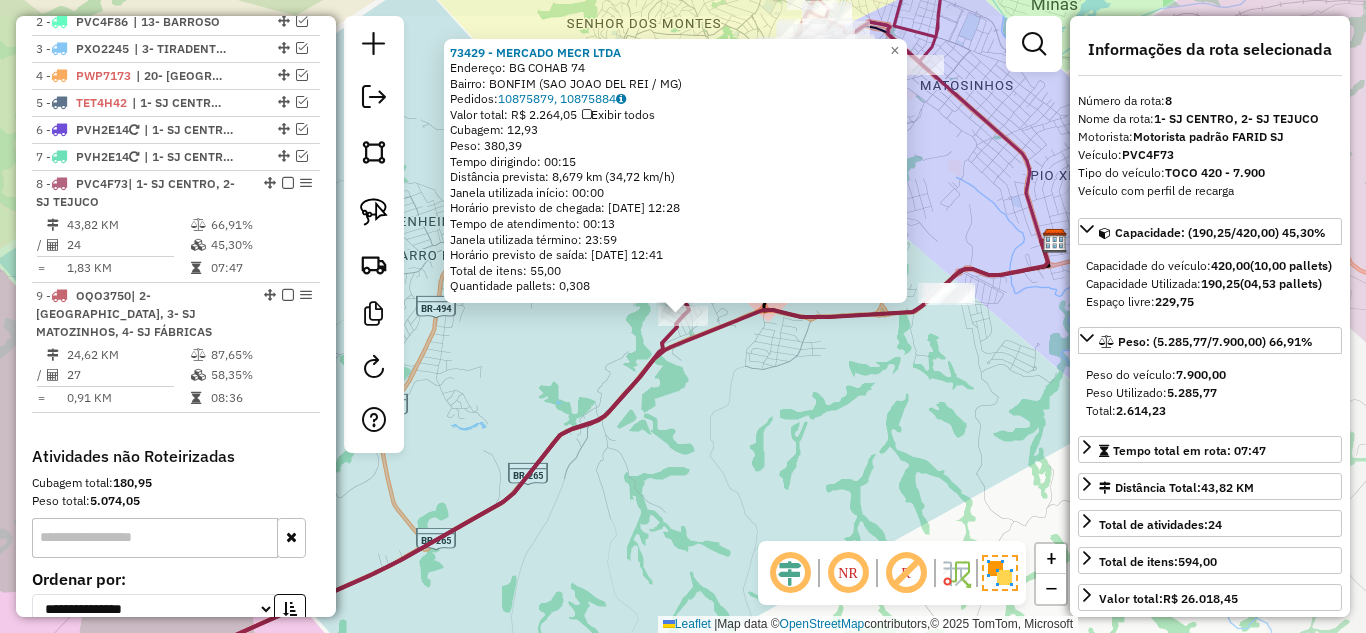 scroll, scrollTop: 939, scrollLeft: 0, axis: vertical 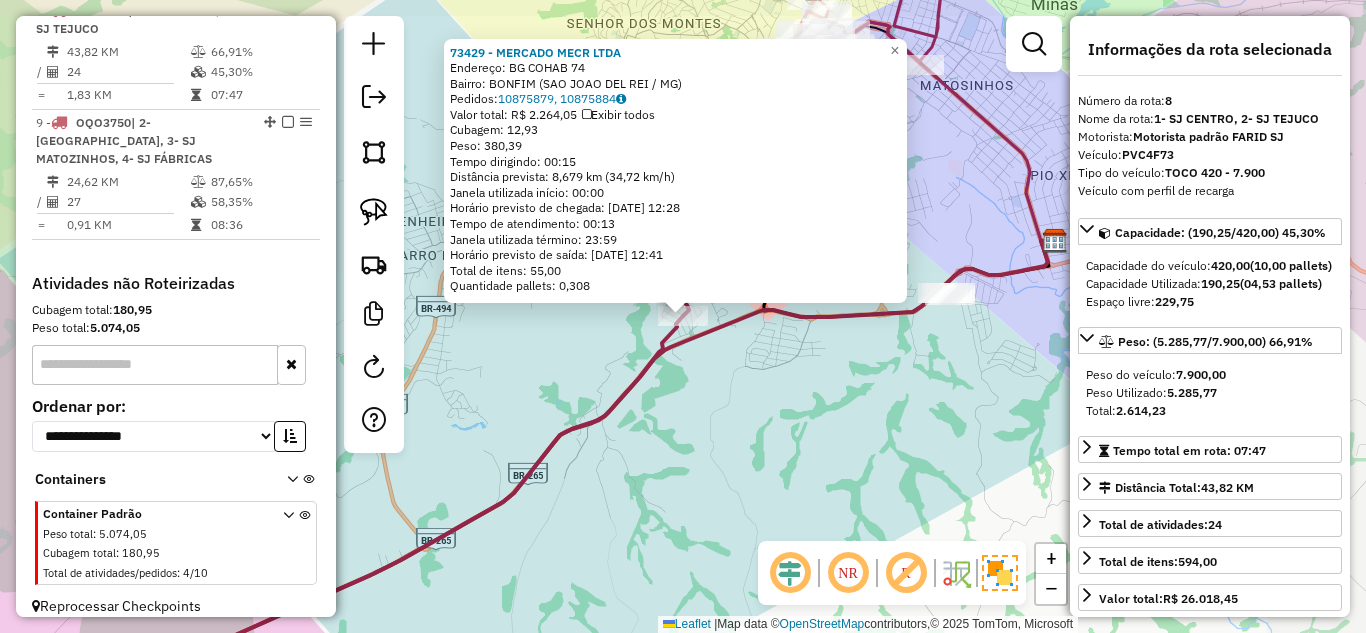 click on "Rota 8 - Placa PVC4F73  73429 - MERCADO MECR LTDA 73429 - MERCADO MECR LTDA  Endereço:  BG COHAB 74   Bairro: BONFIM (SAO JOAO DEL REI / MG)   Pedidos:  10875879, 10875884   Valor total: R$ 2.264,05   Exibir todos   Cubagem: 12,93  Peso: 380,39  Tempo dirigindo: 00:15   Distância prevista: 8,679 km (34,72 km/h)   Janela utilizada início: 00:00   Horário previsto de chegada: 11/07/2025 12:28   Tempo de atendimento: 00:13   Janela utilizada término: 23:59   Horário previsto de saída: 11/07/2025 12:41   Total de itens: 55,00   Quantidade pallets: 0,308  × Janela de atendimento Grade de atendimento Capacidade Transportadoras Veículos Cliente Pedidos  Rotas Selecione os dias de semana para filtrar as janelas de atendimento  Seg   Ter   Qua   Qui   Sex   Sáb   Dom  Informe o período da janela de atendimento: De: Até:  Filtrar exatamente a janela do cliente  Considerar janela de atendimento padrão  Selecione os dias de semana para filtrar as grades de atendimento  Seg   Ter   Qua   Qui   Sex   Sáb  De:" 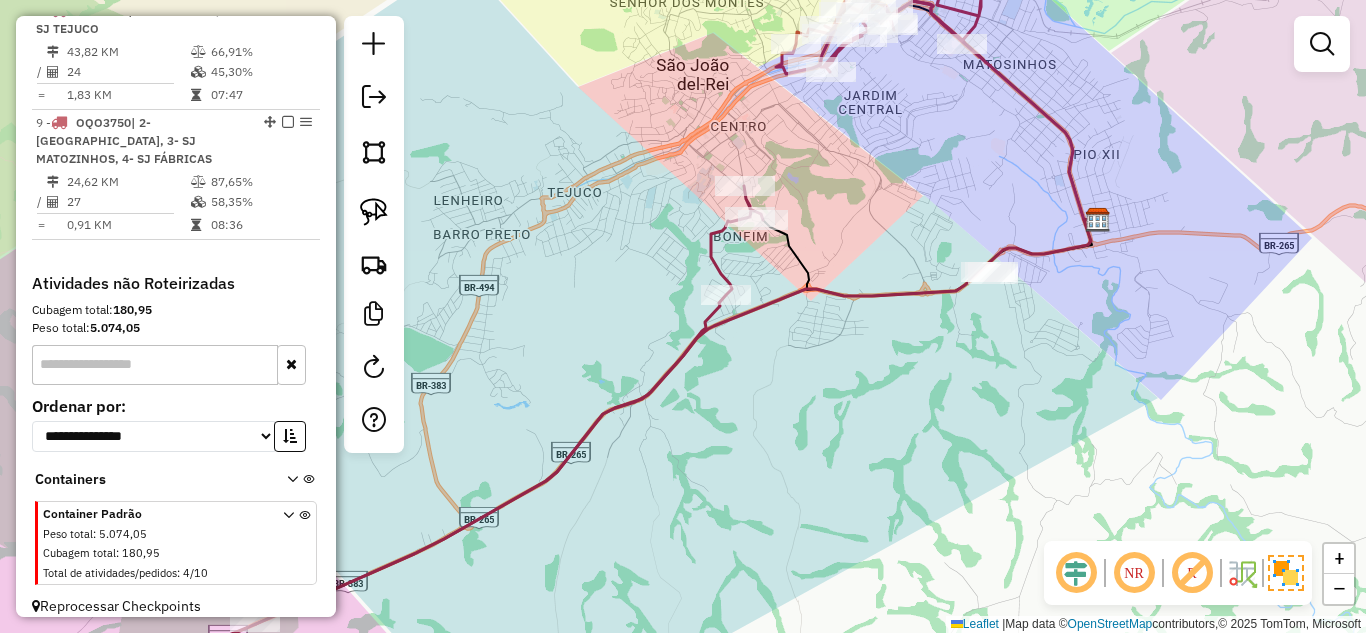 drag, startPoint x: 698, startPoint y: 511, endPoint x: 715, endPoint y: 361, distance: 150.96027 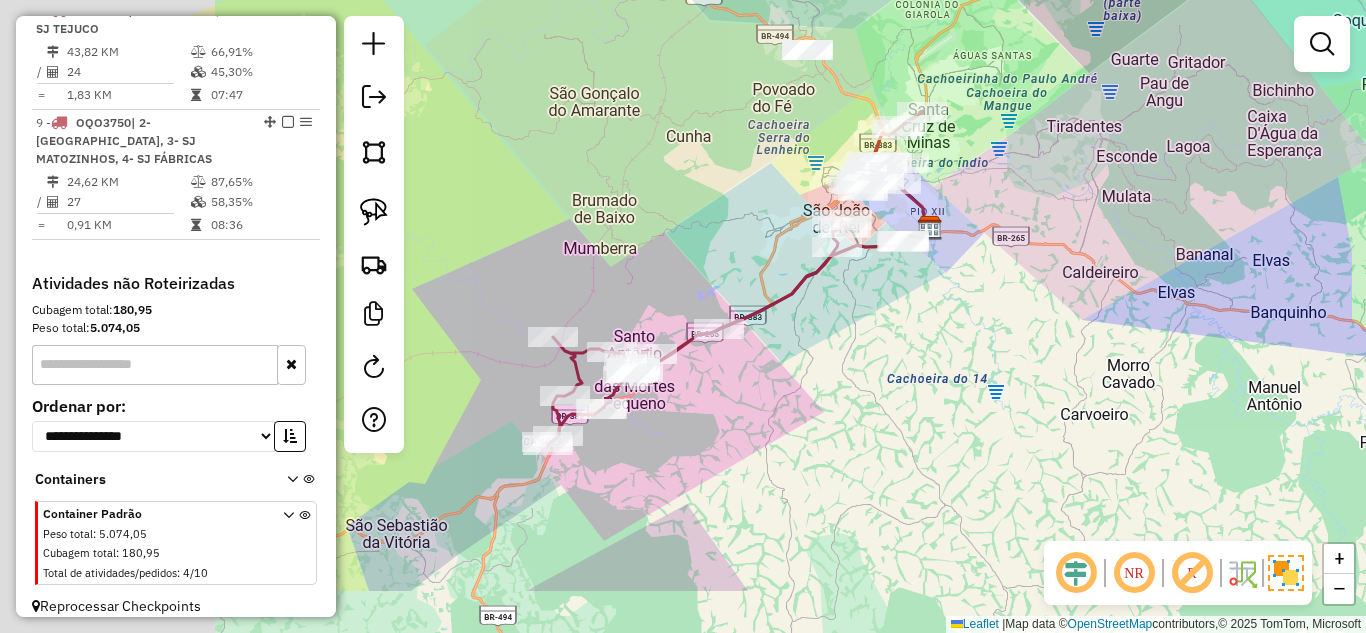 drag, startPoint x: 566, startPoint y: 503, endPoint x: 545, endPoint y: 333, distance: 171.29214 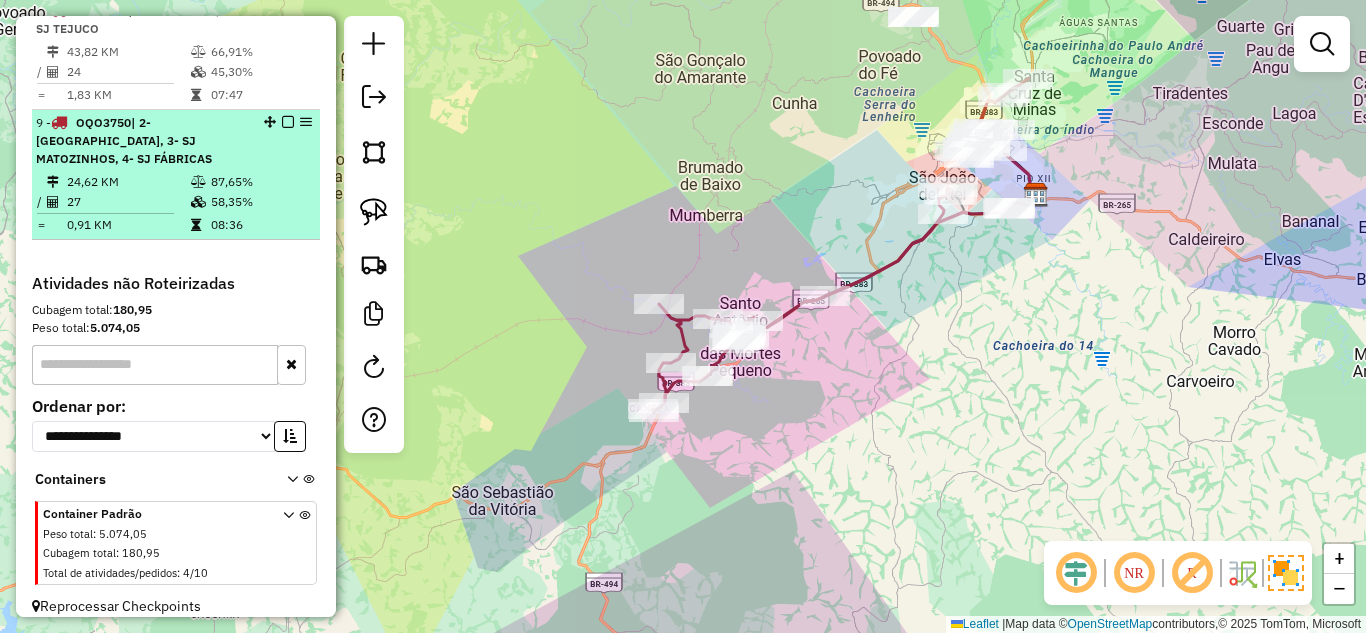 scroll, scrollTop: 839, scrollLeft: 0, axis: vertical 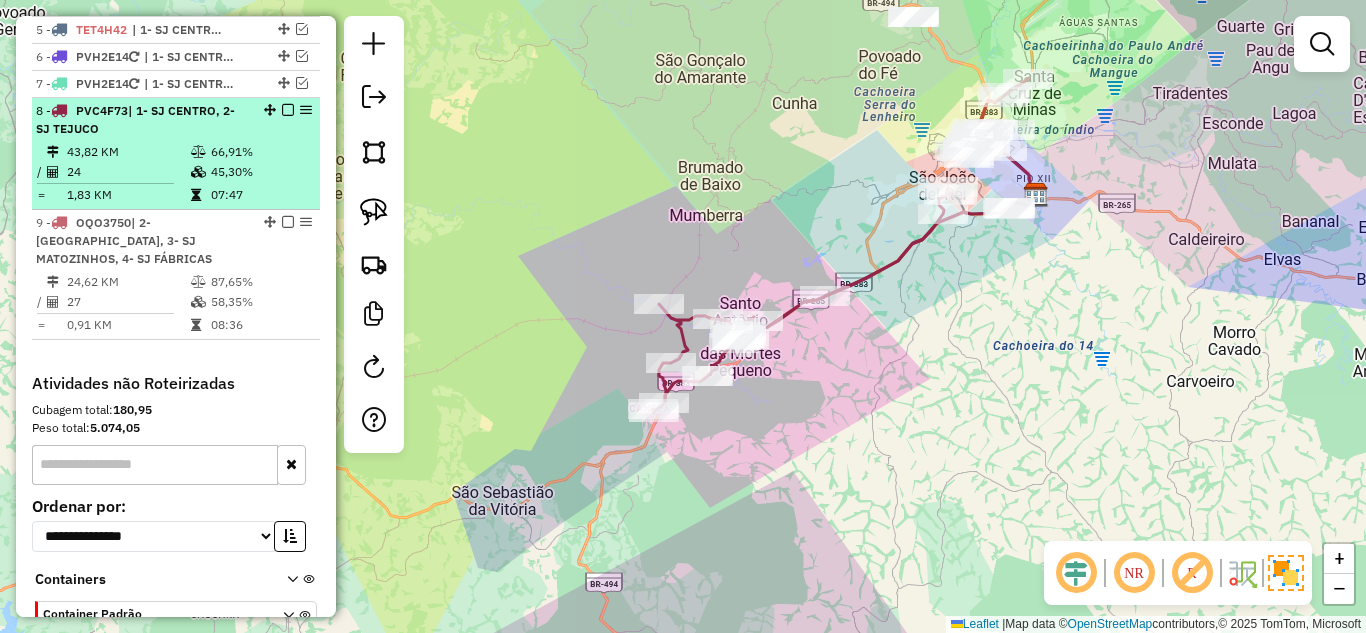 click on "43,82 KM" at bounding box center (128, 152) 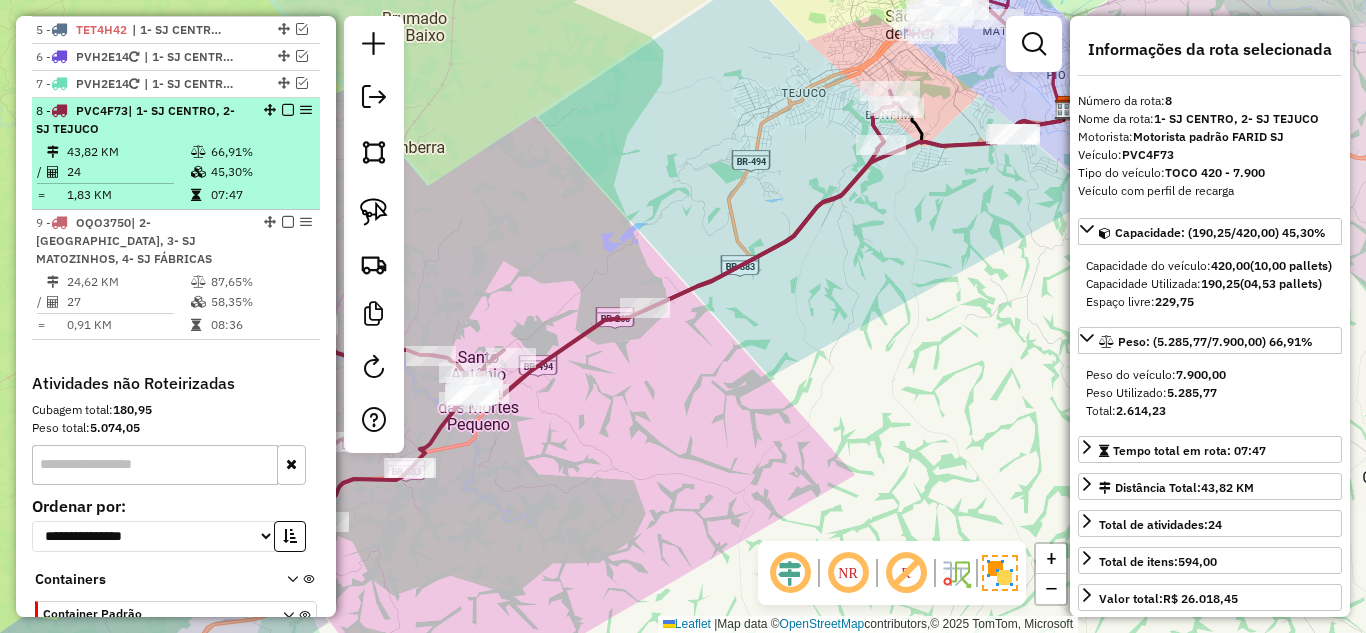 click at bounding box center (288, 110) 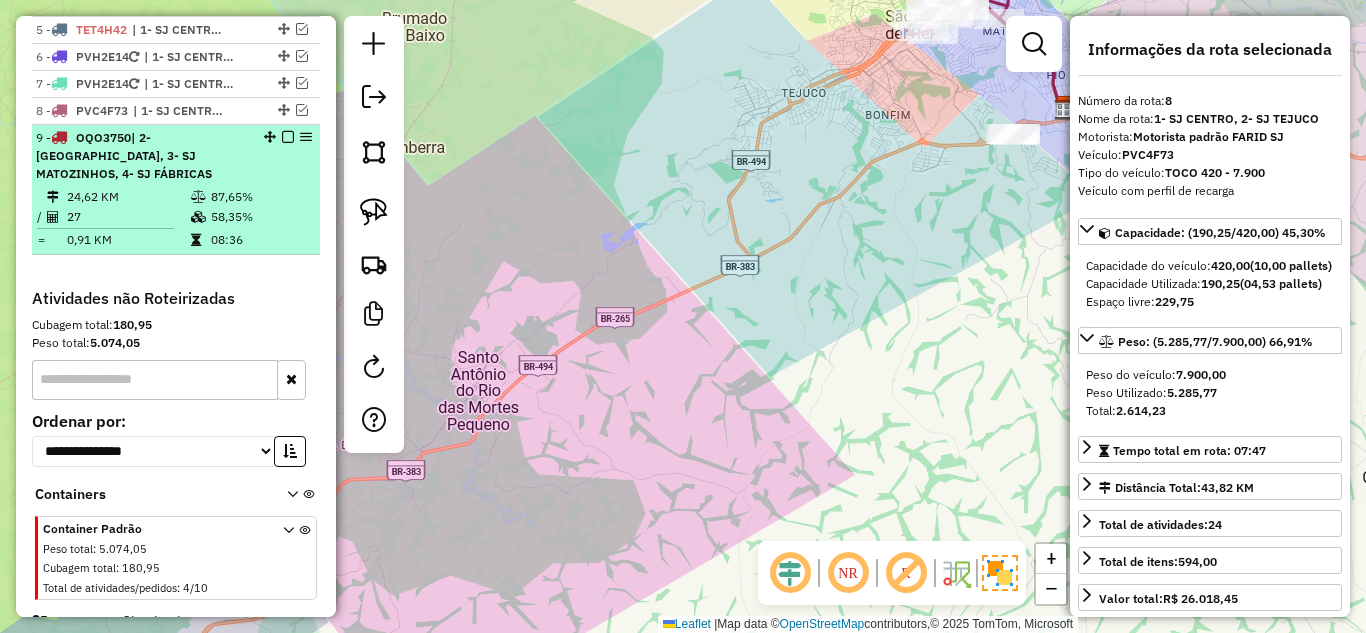 click on "24,62 KM" at bounding box center (128, 197) 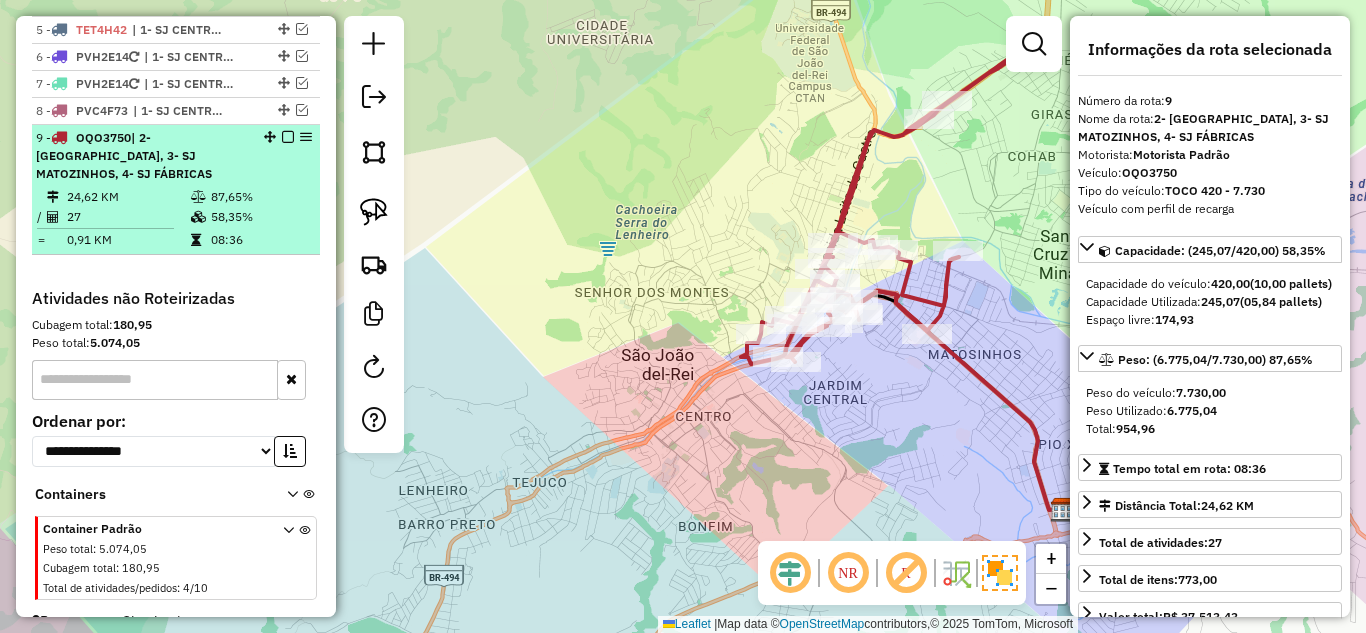 click on "24,62 KM" at bounding box center (128, 197) 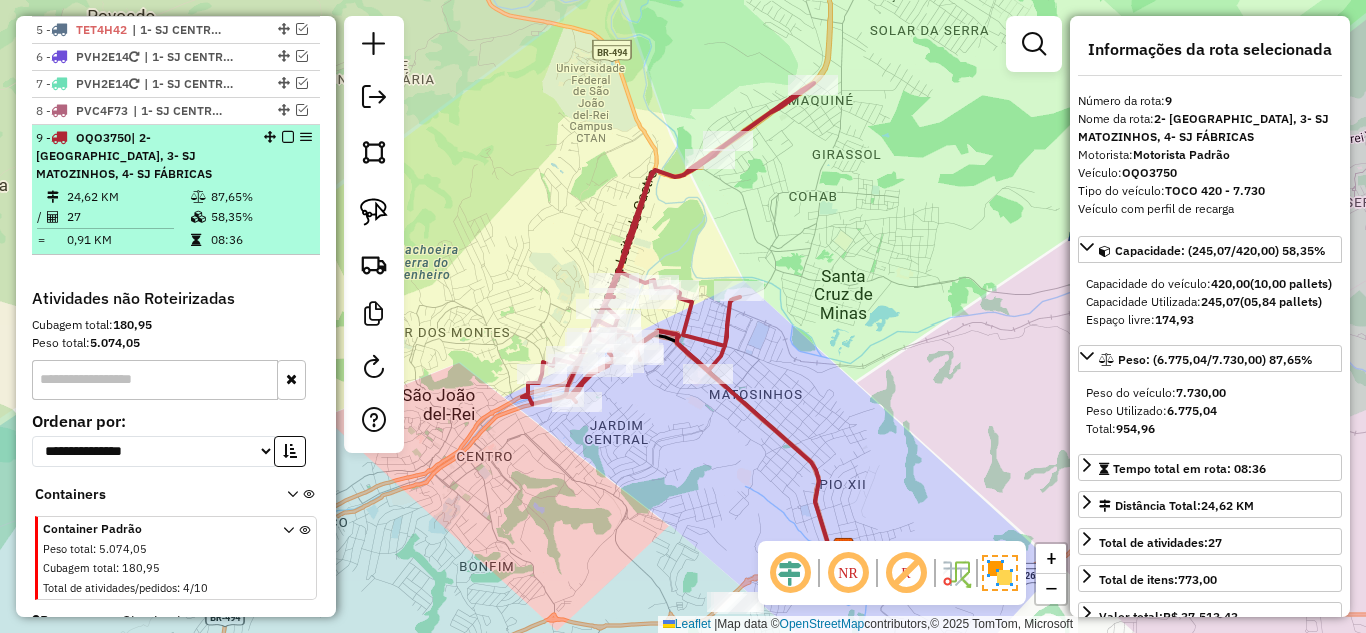 click at bounding box center [288, 137] 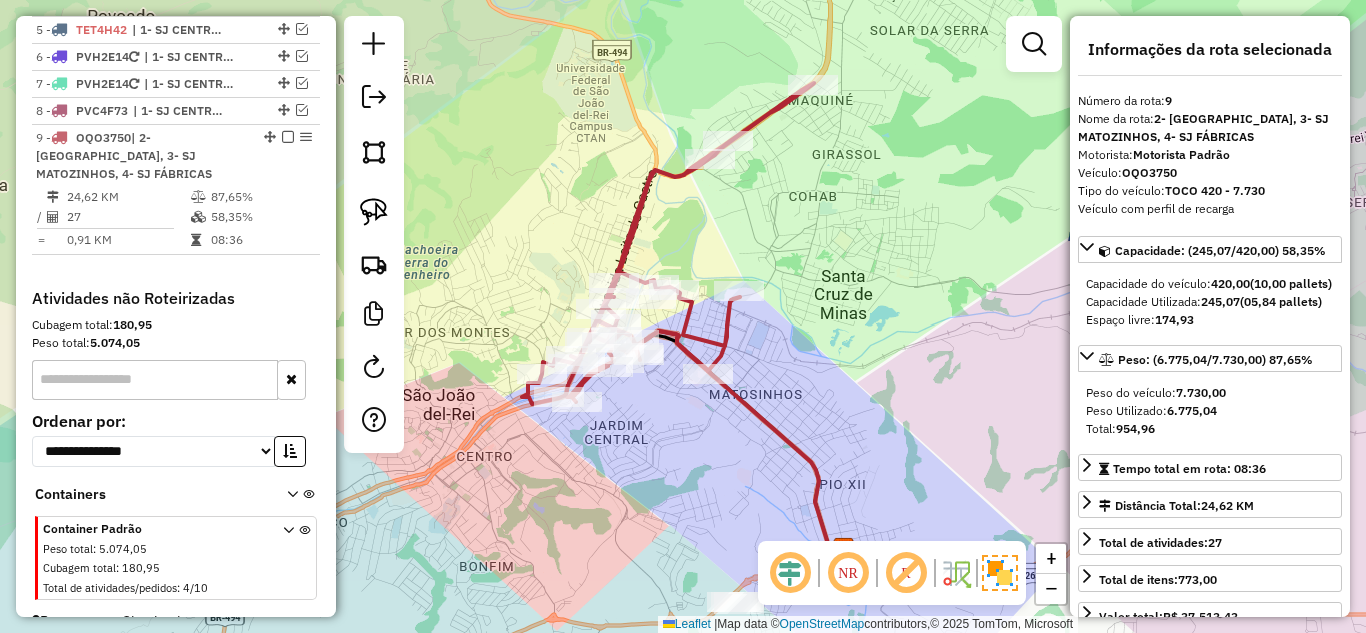 scroll, scrollTop: 785, scrollLeft: 0, axis: vertical 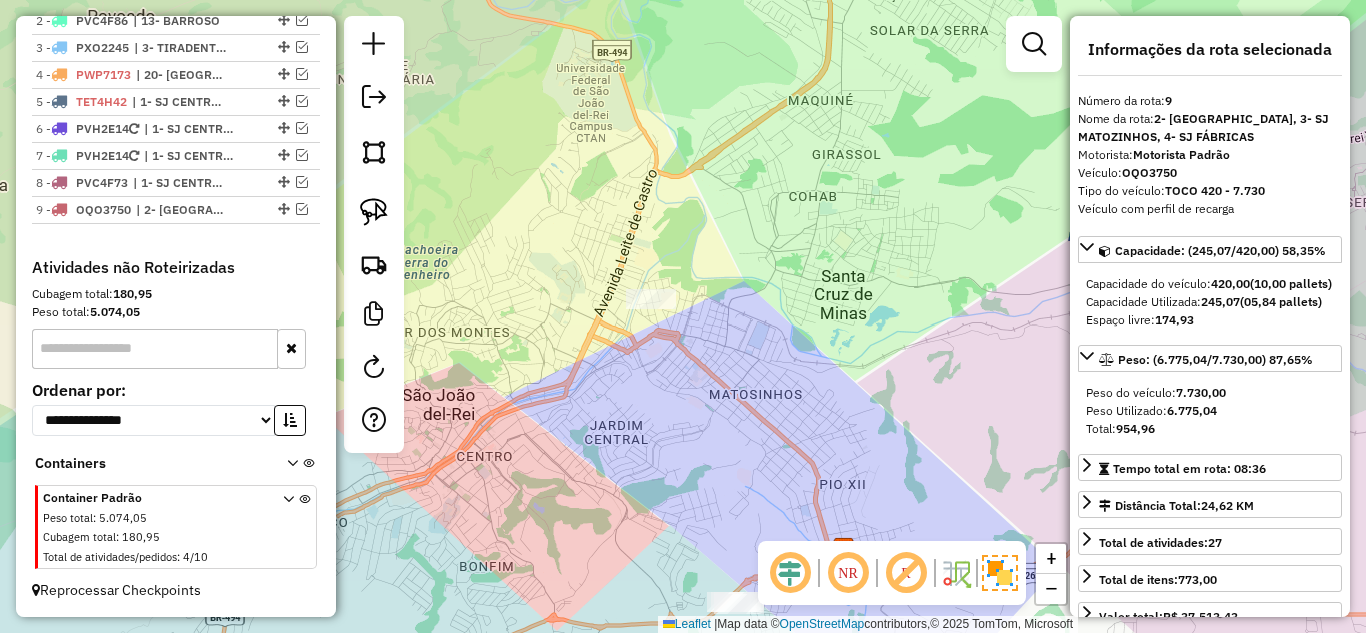 click on "Janela de atendimento Grade de atendimento Capacidade Transportadoras Veículos Cliente Pedidos  Rotas Selecione os dias de semana para filtrar as janelas de atendimento  Seg   Ter   Qua   Qui   Sex   Sáb   Dom  Informe o período da janela de atendimento: De: Até:  Filtrar exatamente a janela do cliente  Considerar janela de atendimento padrão  Selecione os dias de semana para filtrar as grades de atendimento  Seg   Ter   Qua   Qui   Sex   Sáb   Dom   Considerar clientes sem dia de atendimento cadastrado  Clientes fora do dia de atendimento selecionado Filtrar as atividades entre os valores definidos abaixo:  Peso mínimo:   Peso máximo:   Cubagem mínima:   Cubagem máxima:   De:   Até:  Filtrar as atividades entre o tempo de atendimento definido abaixo:  De:   Até:   Considerar capacidade total dos clientes não roteirizados Transportadora: Selecione um ou mais itens Tipo de veículo: Selecione um ou mais itens Veículo: Selecione um ou mais itens Motorista: Selecione um ou mais itens Nome: Rótulo:" 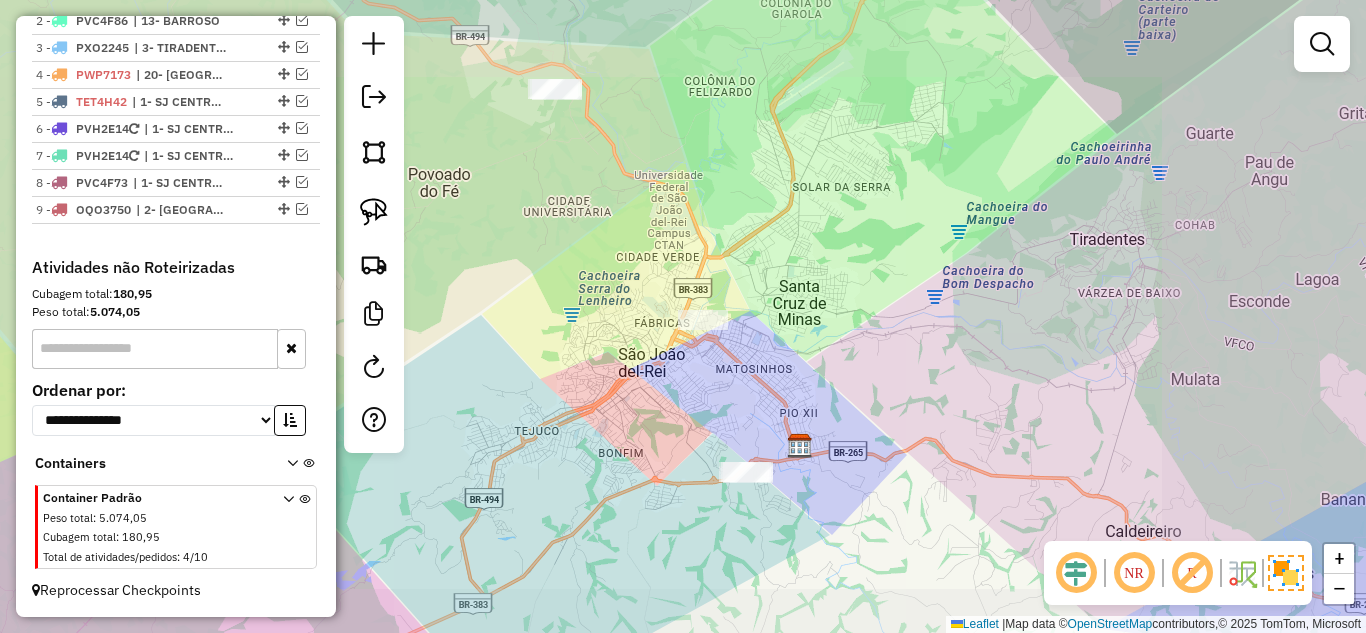 drag, startPoint x: 840, startPoint y: 394, endPoint x: 771, endPoint y: 314, distance: 105.64564 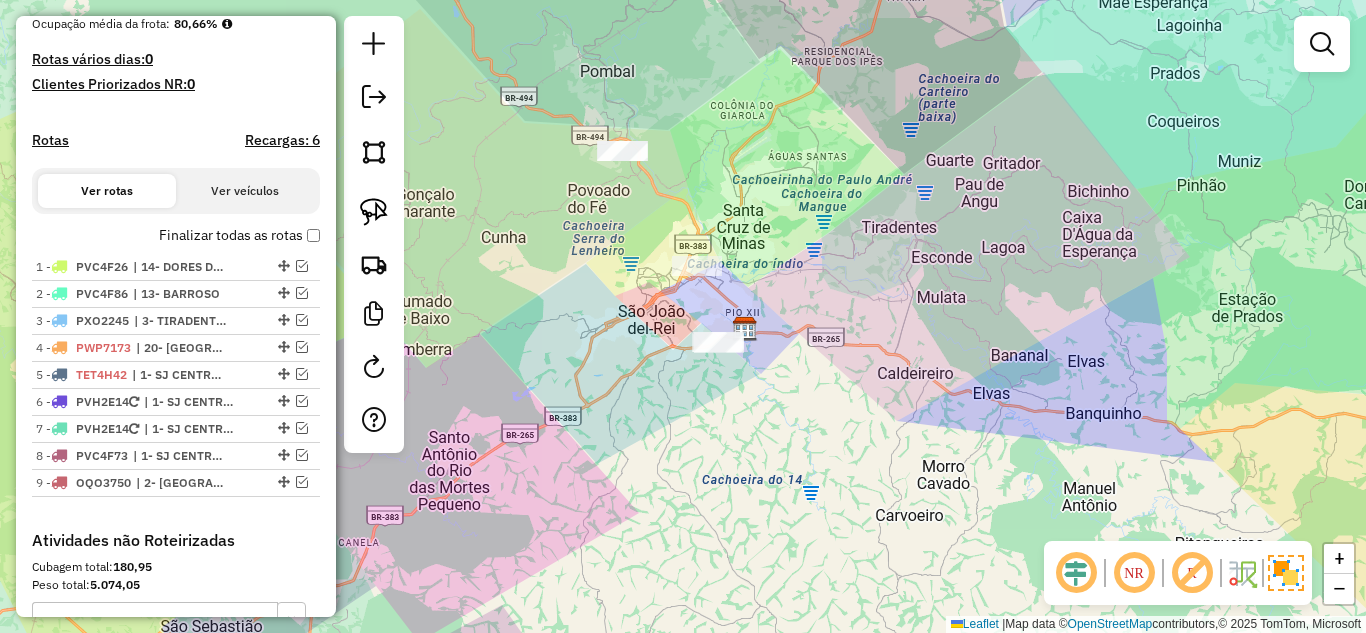 scroll, scrollTop: 485, scrollLeft: 0, axis: vertical 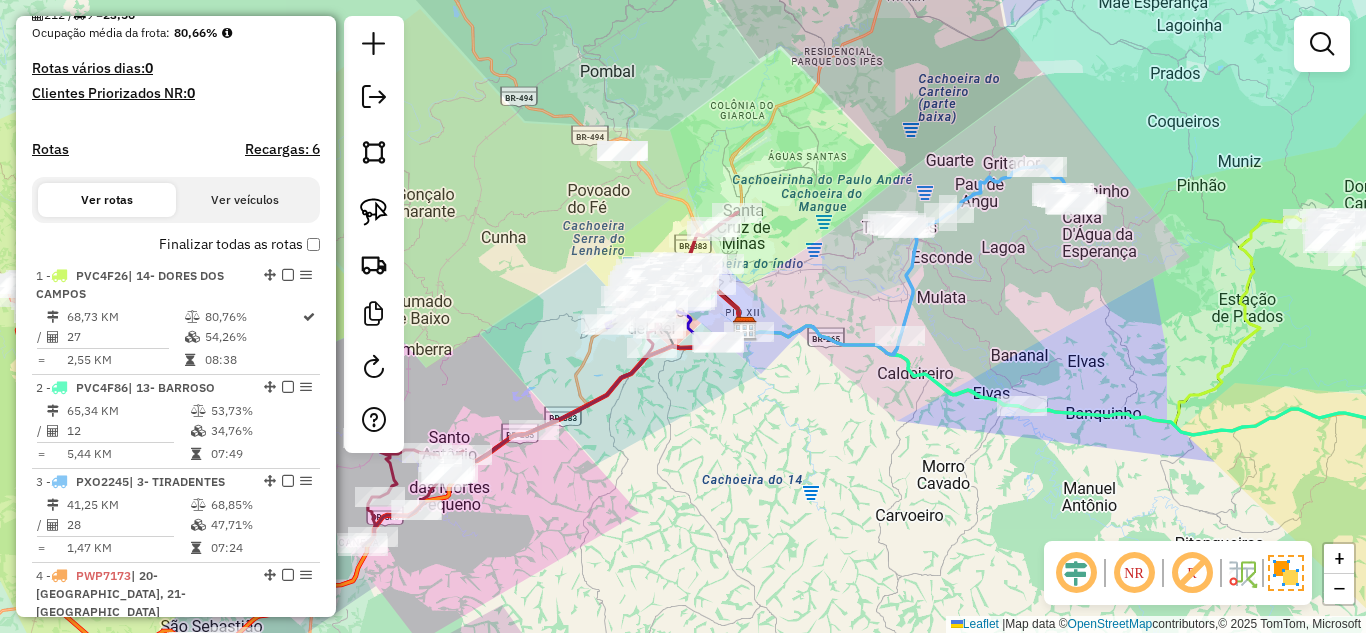 click on "Janela de atendimento Grade de atendimento Capacidade Transportadoras Veículos Cliente Pedidos  Rotas Selecione os dias de semana para filtrar as janelas de atendimento  Seg   Ter   Qua   Qui   Sex   Sáb   Dom  Informe o período da janela de atendimento: De: Até:  Filtrar exatamente a janela do cliente  Considerar janela de atendimento padrão  Selecione os dias de semana para filtrar as grades de atendimento  Seg   Ter   Qua   Qui   Sex   Sáb   Dom   Considerar clientes sem dia de atendimento cadastrado  Clientes fora do dia de atendimento selecionado Filtrar as atividades entre os valores definidos abaixo:  Peso mínimo:   Peso máximo:   Cubagem mínima:   Cubagem máxima:   De:   Até:  Filtrar as atividades entre o tempo de atendimento definido abaixo:  De:   Até:   Considerar capacidade total dos clientes não roteirizados Transportadora: Selecione um ou mais itens Tipo de veículo: Selecione um ou mais itens Veículo: Selecione um ou mais itens Motorista: Selecione um ou mais itens Nome: Rótulo:" 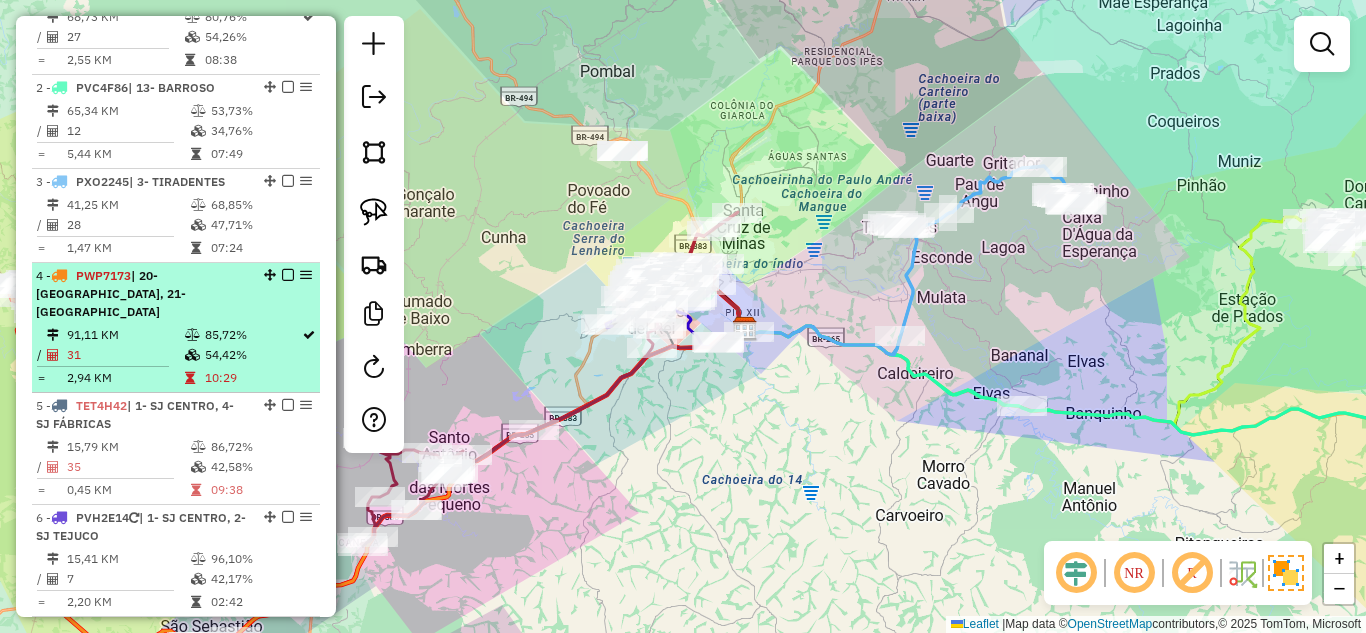 scroll, scrollTop: 1185, scrollLeft: 0, axis: vertical 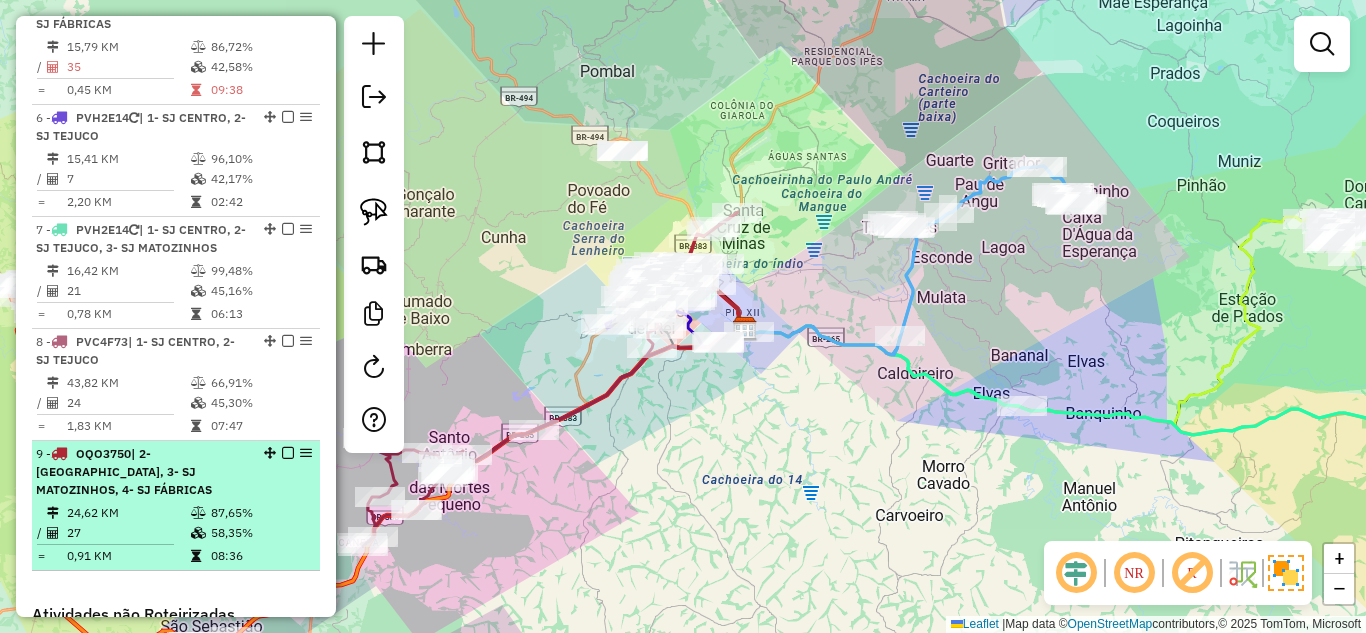 click on "24,62 KM" at bounding box center (128, 513) 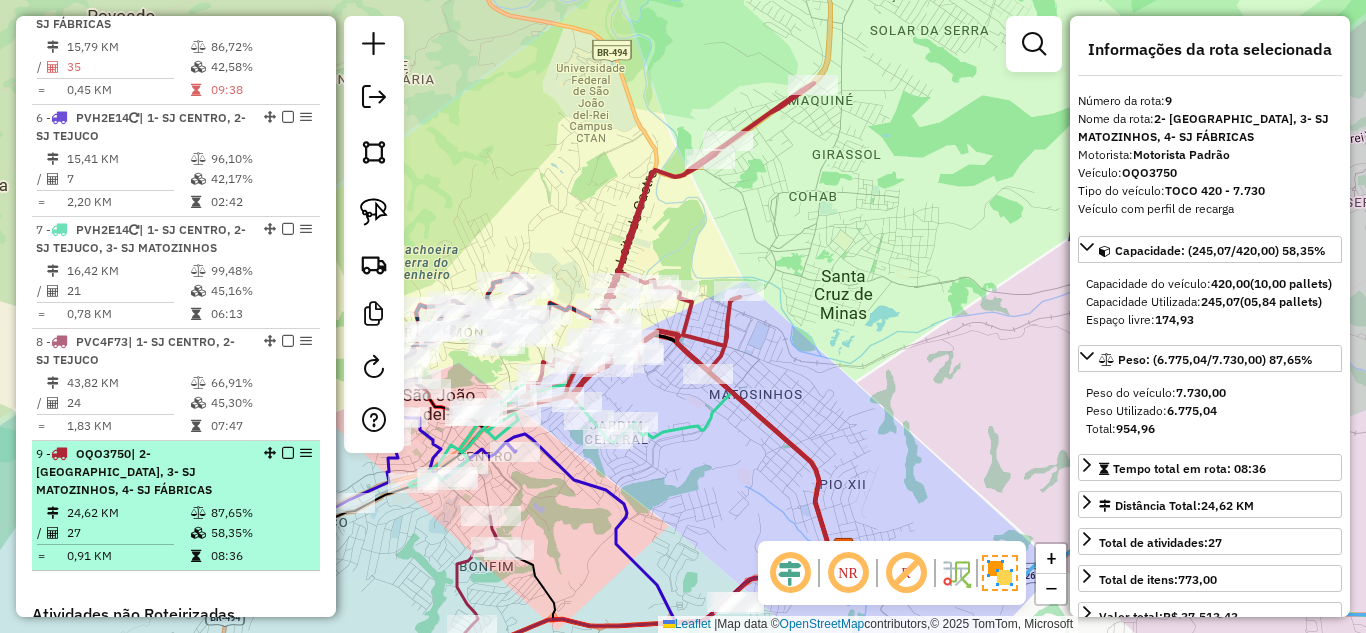 click on "24,62 KM" at bounding box center [128, 513] 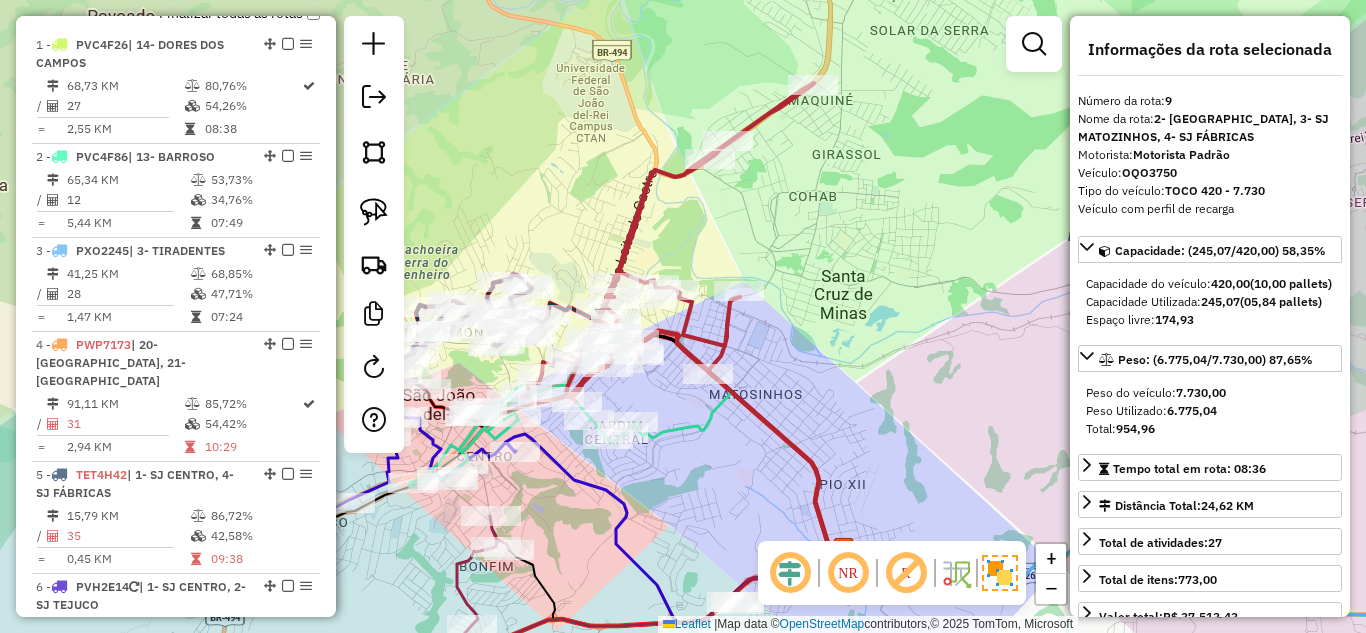 scroll, scrollTop: 685, scrollLeft: 0, axis: vertical 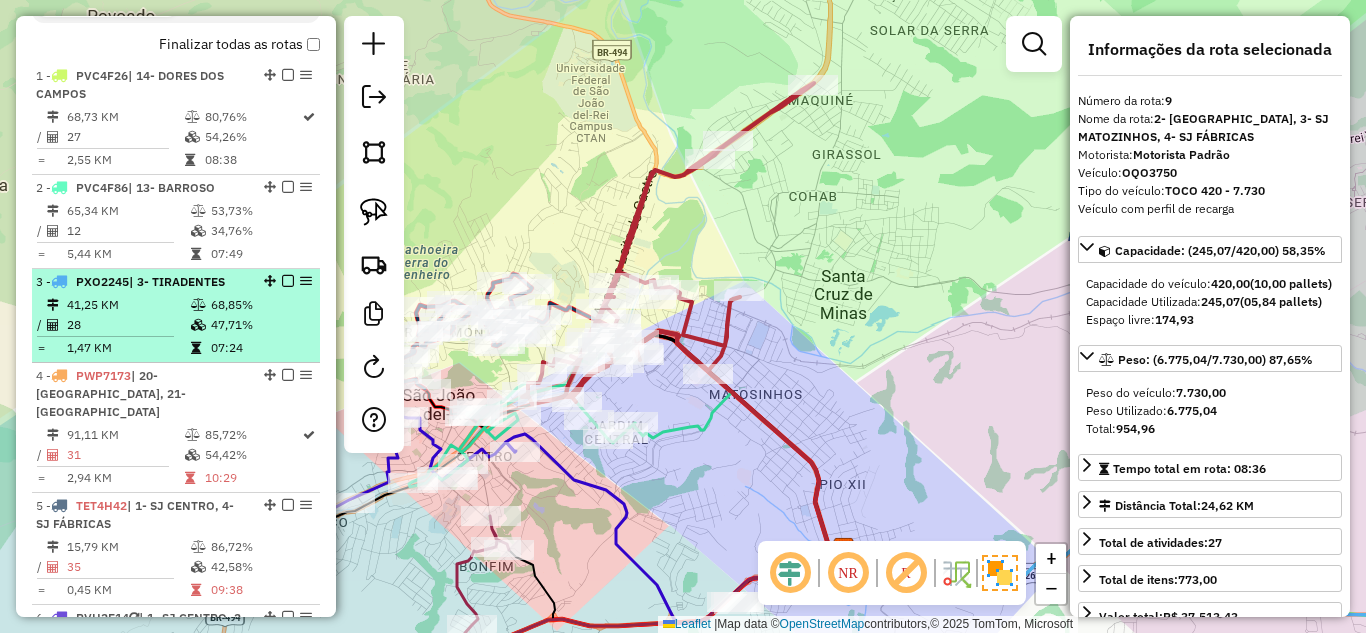 click on "41,25 KM" at bounding box center [128, 305] 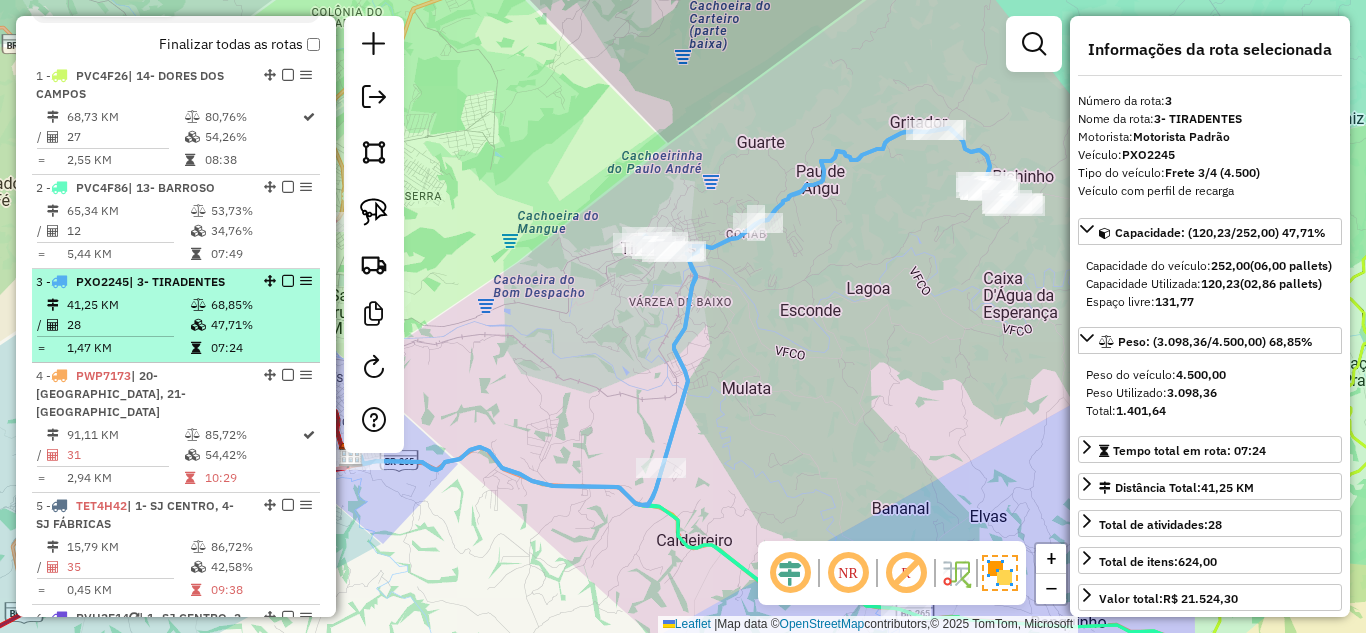 click on "41,25 KM" at bounding box center (128, 305) 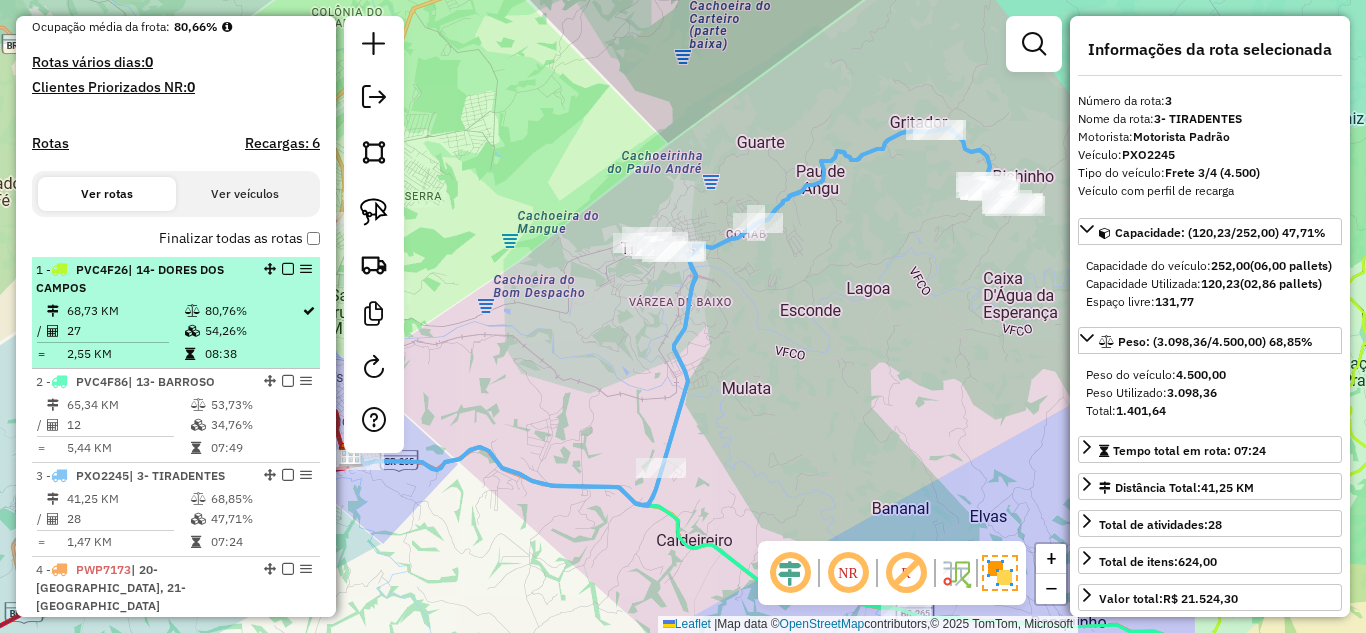scroll, scrollTop: 485, scrollLeft: 0, axis: vertical 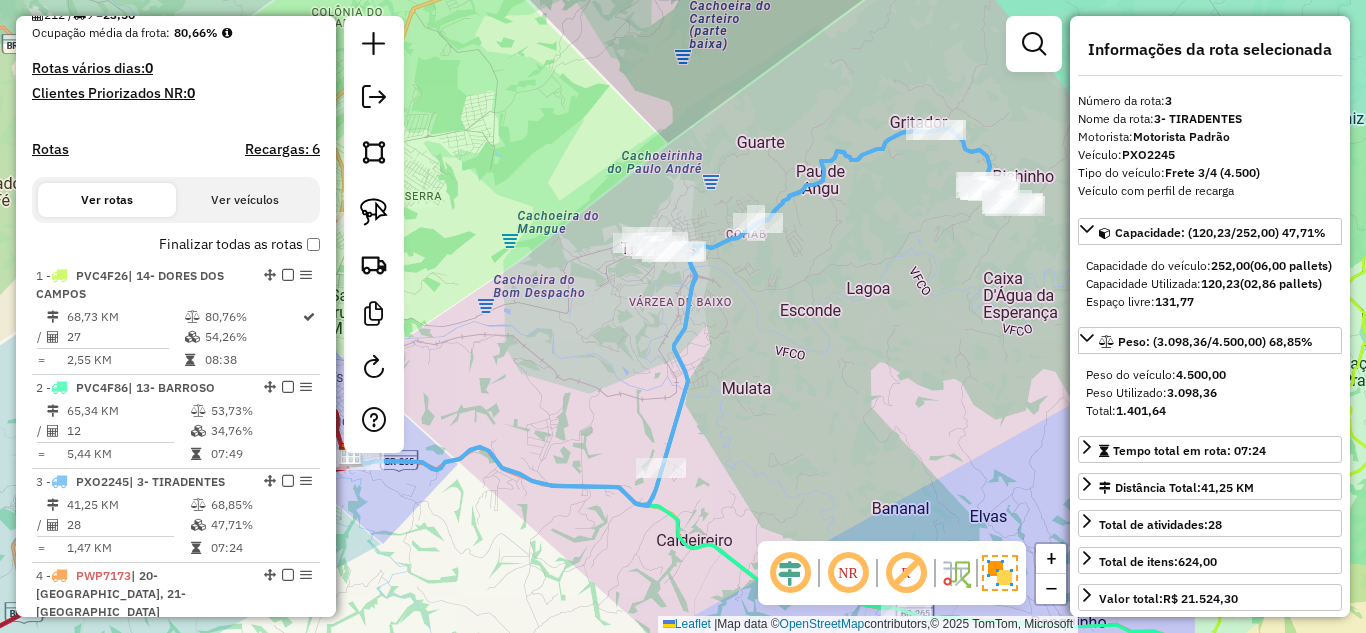 click on "Janela de atendimento Grade de atendimento Capacidade Transportadoras Veículos Cliente Pedidos  Rotas Selecione os dias de semana para filtrar as janelas de atendimento  Seg   Ter   Qua   Qui   Sex   Sáb   Dom  Informe o período da janela de atendimento: De: Até:  Filtrar exatamente a janela do cliente  Considerar janela de atendimento padrão  Selecione os dias de semana para filtrar as grades de atendimento  Seg   Ter   Qua   Qui   Sex   Sáb   Dom   Considerar clientes sem dia de atendimento cadastrado  Clientes fora do dia de atendimento selecionado Filtrar as atividades entre os valores definidos abaixo:  Peso mínimo:   Peso máximo:   Cubagem mínima:   Cubagem máxima:   De:   Até:  Filtrar as atividades entre o tempo de atendimento definido abaixo:  De:   Até:   Considerar capacidade total dos clientes não roteirizados Transportadora: Selecione um ou mais itens Tipo de veículo: Selecione um ou mais itens Veículo: Selecione um ou mais itens Motorista: Selecione um ou mais itens Nome: Rótulo:" 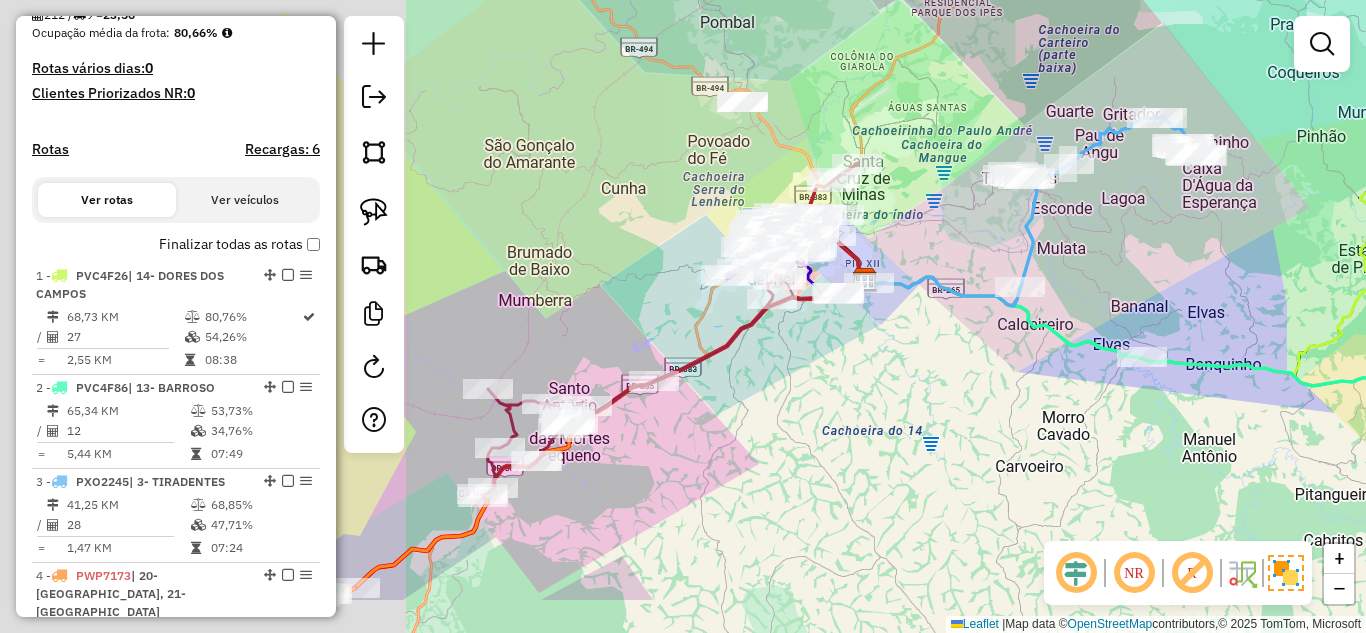 drag, startPoint x: 529, startPoint y: 315, endPoint x: 970, endPoint y: 212, distance: 452.86862 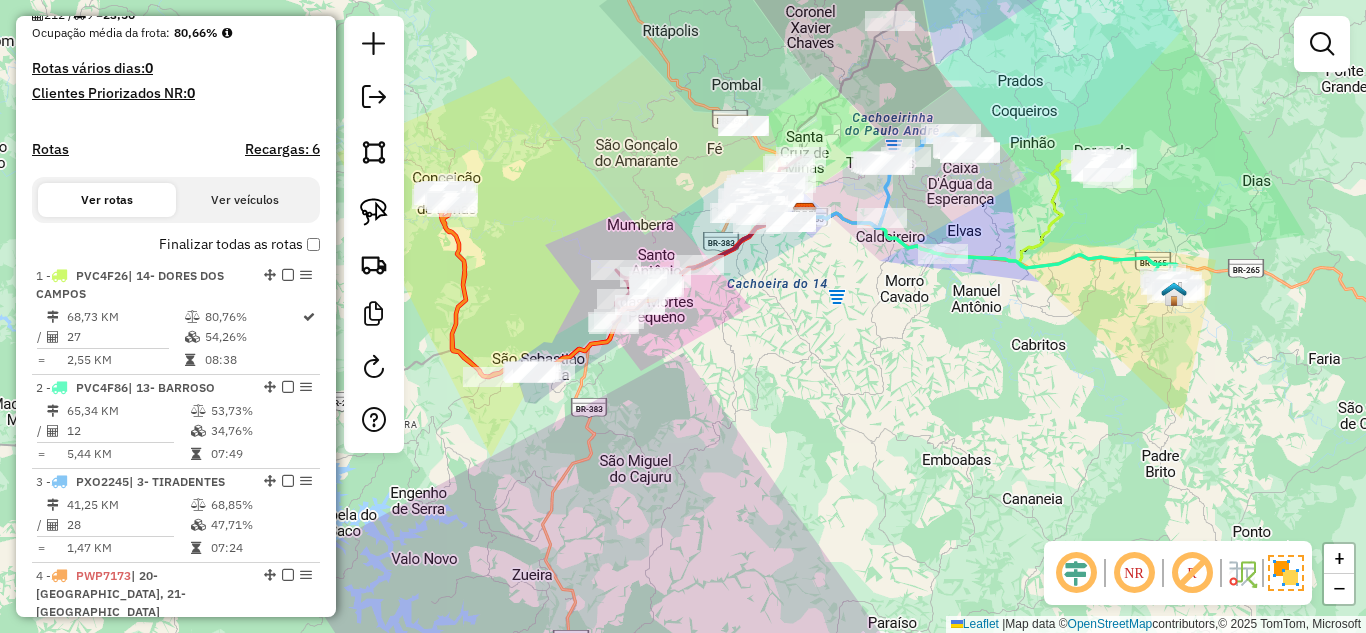 drag, startPoint x: 881, startPoint y: 447, endPoint x: 799, endPoint y: 392, distance: 98.73702 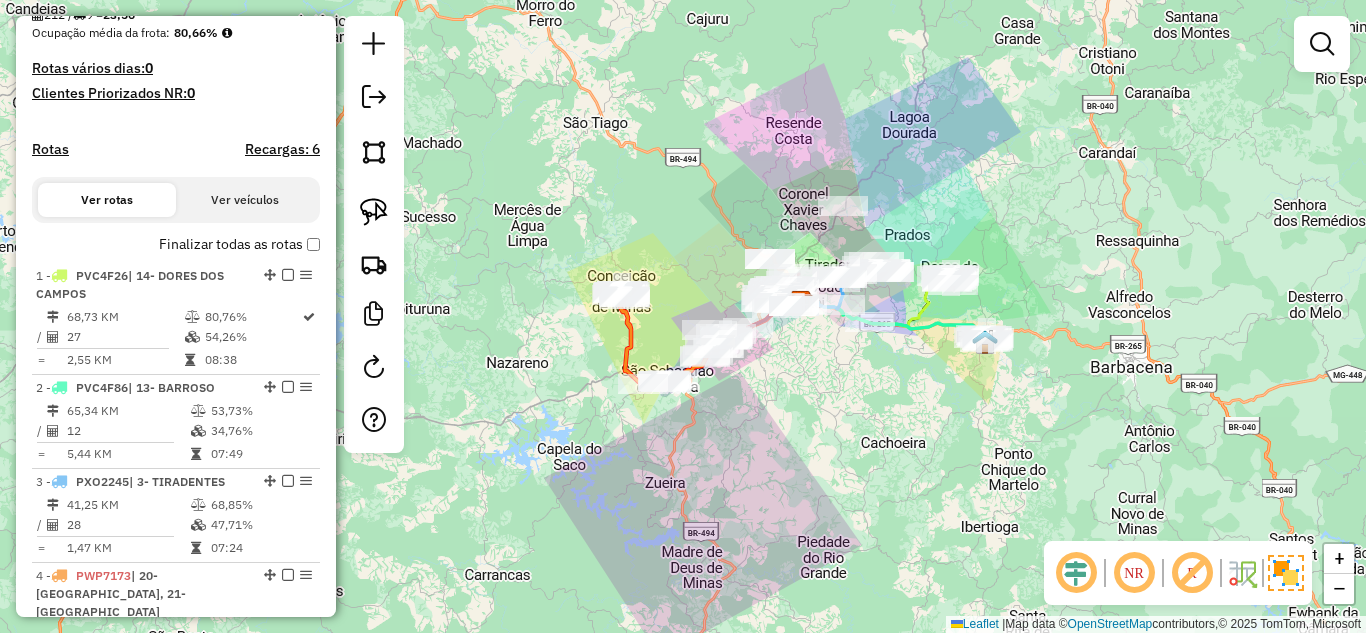 drag, startPoint x: 848, startPoint y: 488, endPoint x: 818, endPoint y: 466, distance: 37.202152 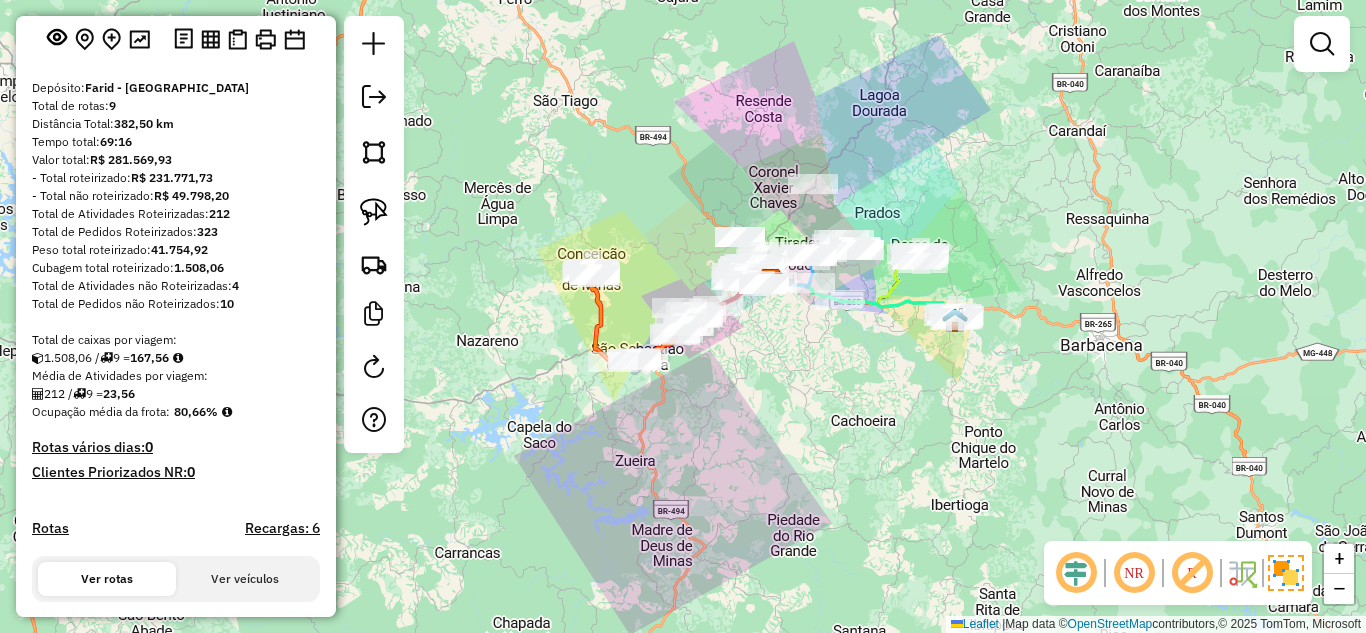 scroll, scrollTop: 0, scrollLeft: 0, axis: both 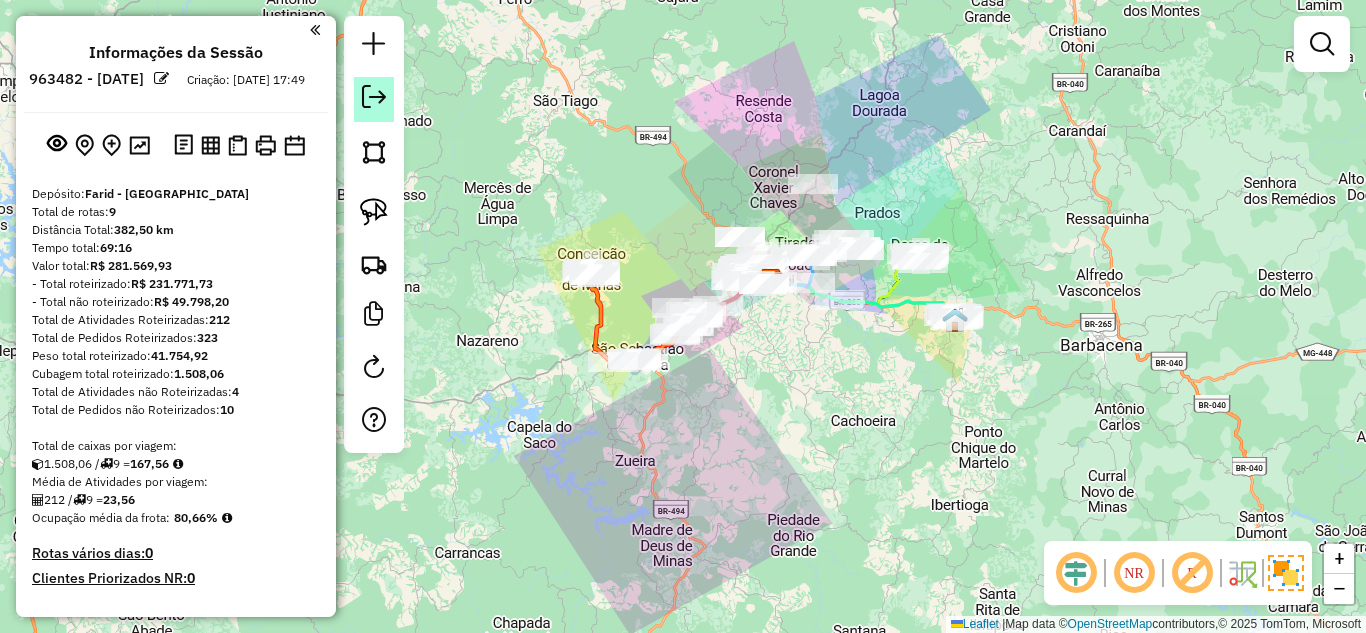 click 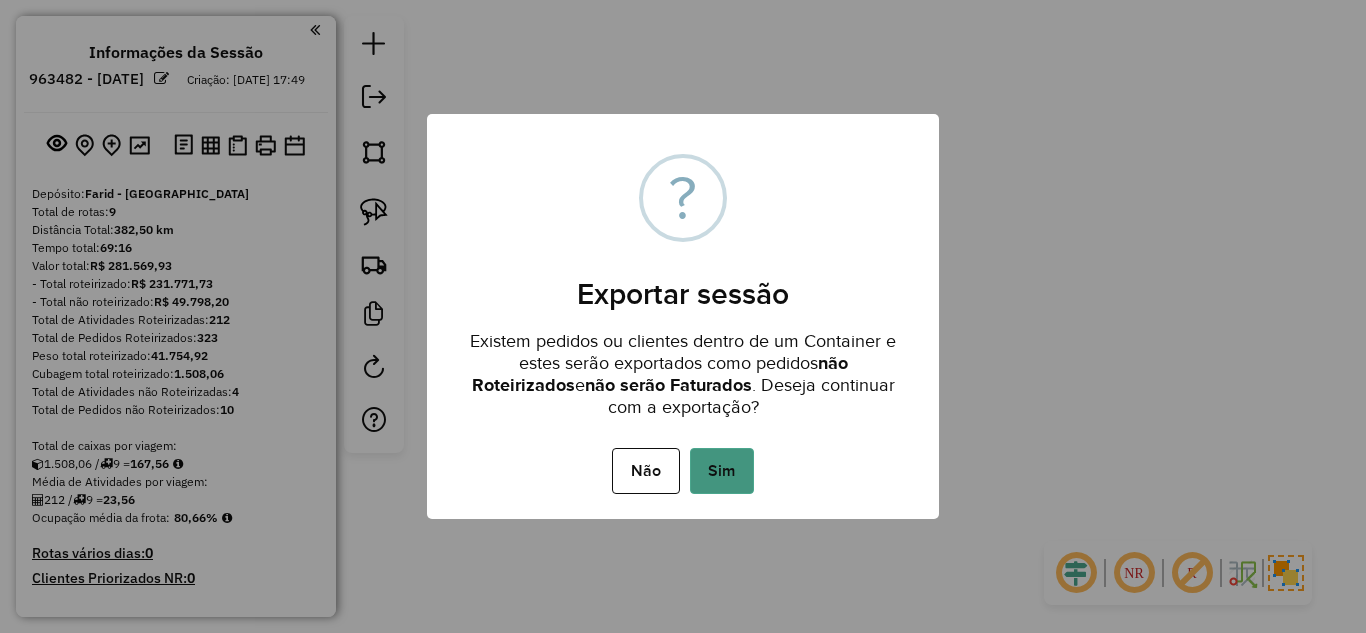click on "Sim" at bounding box center [722, 471] 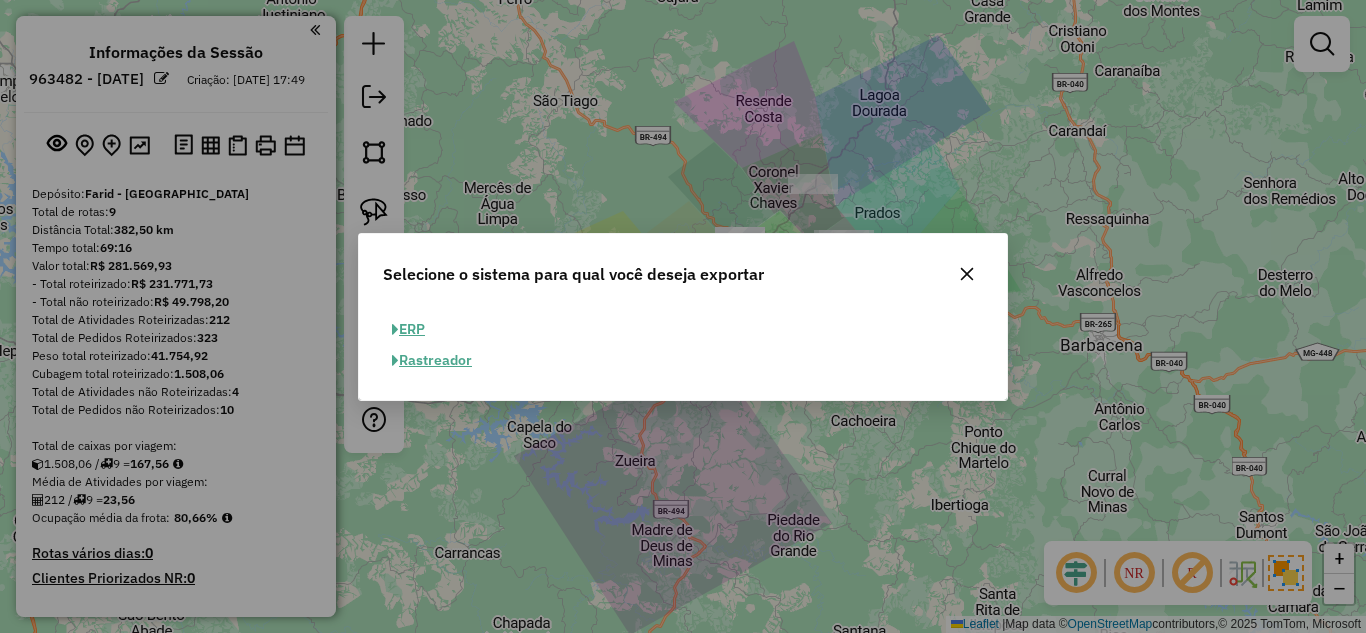 click on "ERP" 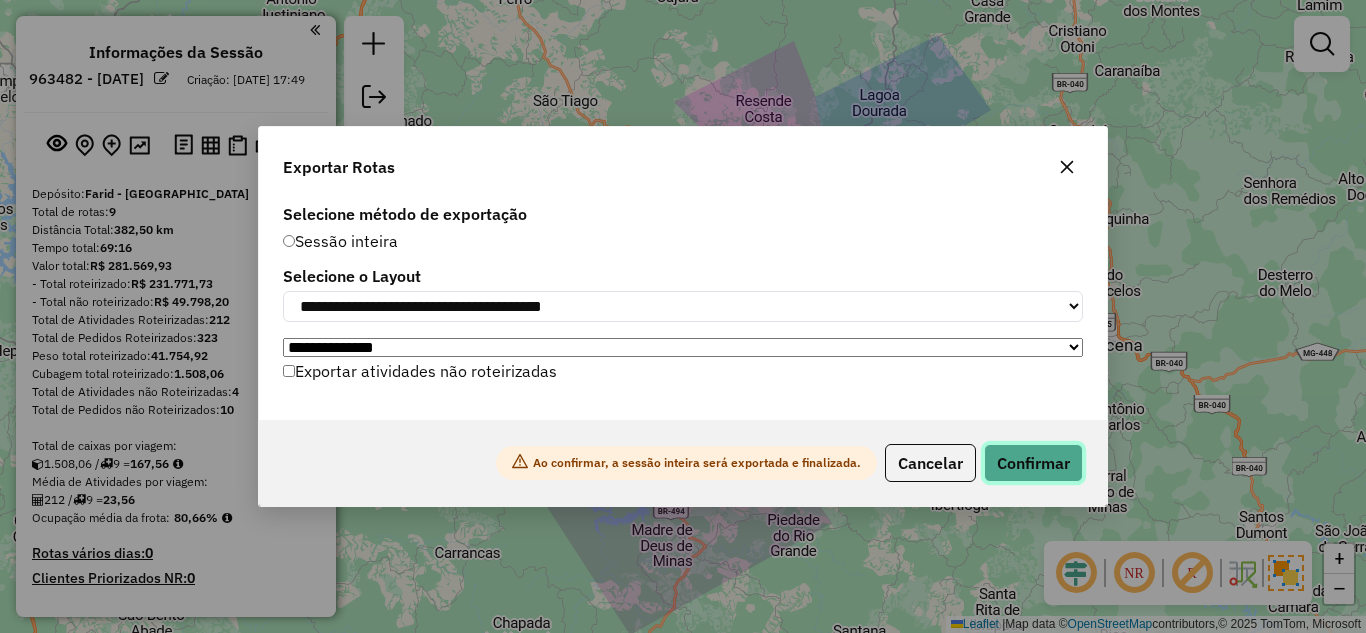 click on "Confirmar" 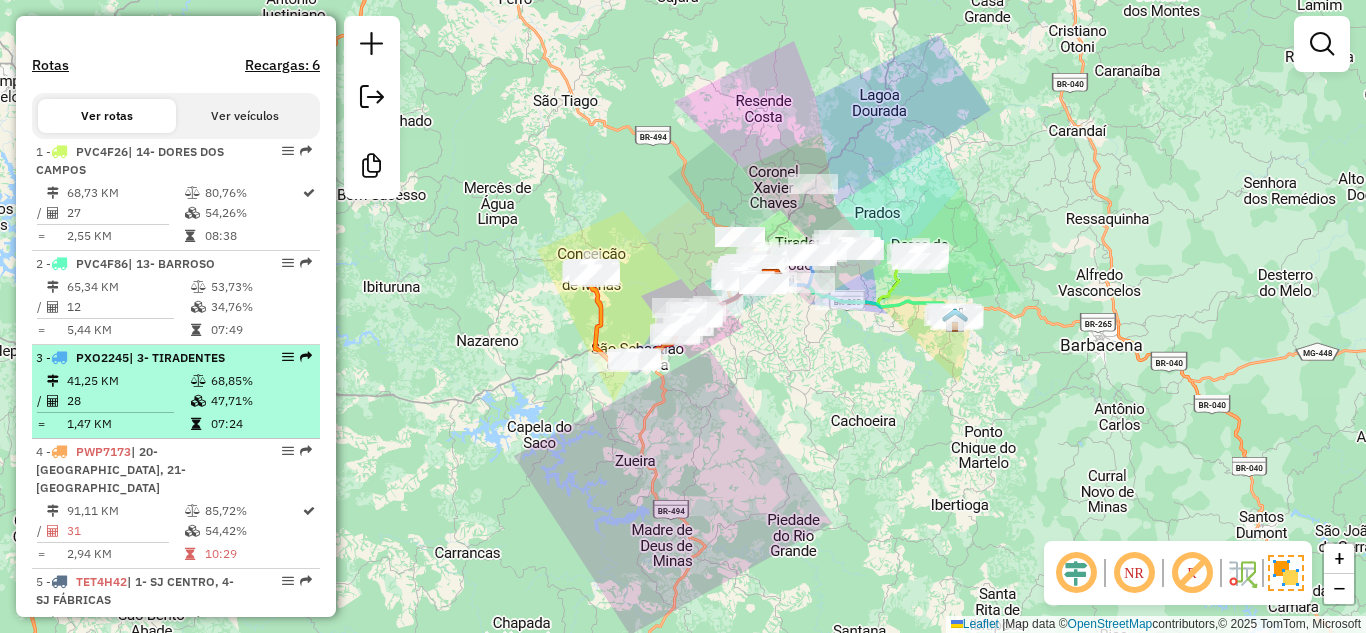 scroll, scrollTop: 700, scrollLeft: 0, axis: vertical 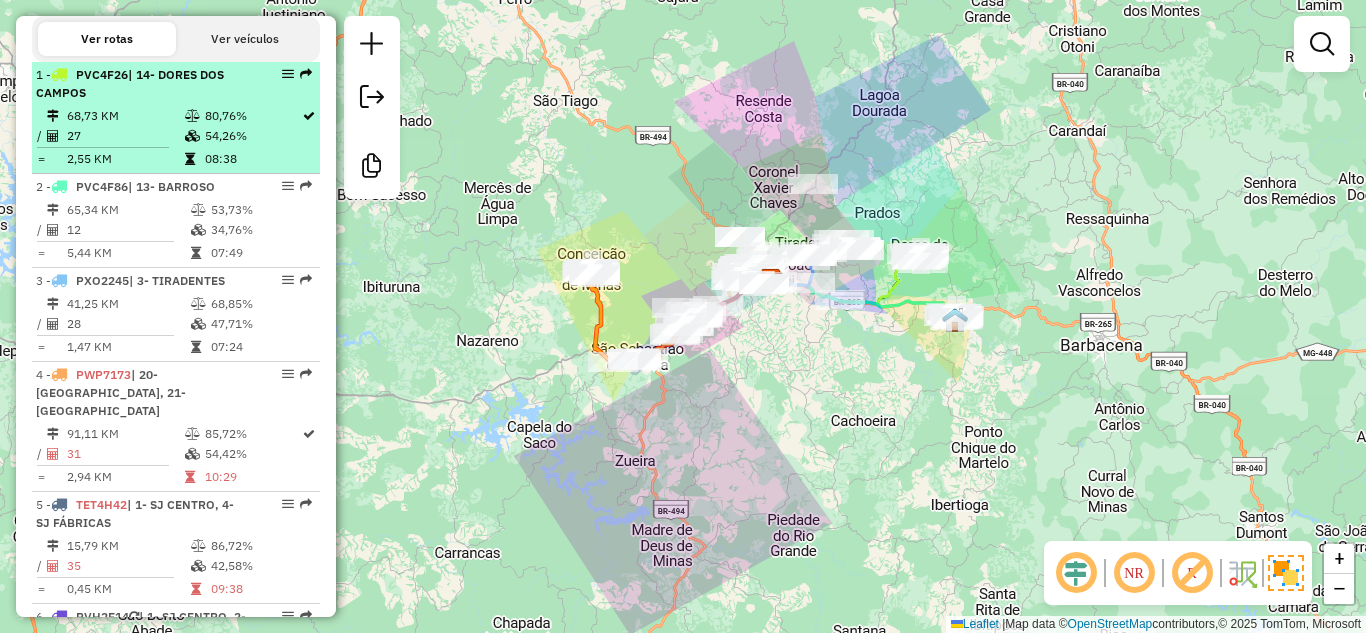 click on "1 -       PVC4F26   | 14- DORES DOS CAMPOS" at bounding box center (142, 84) 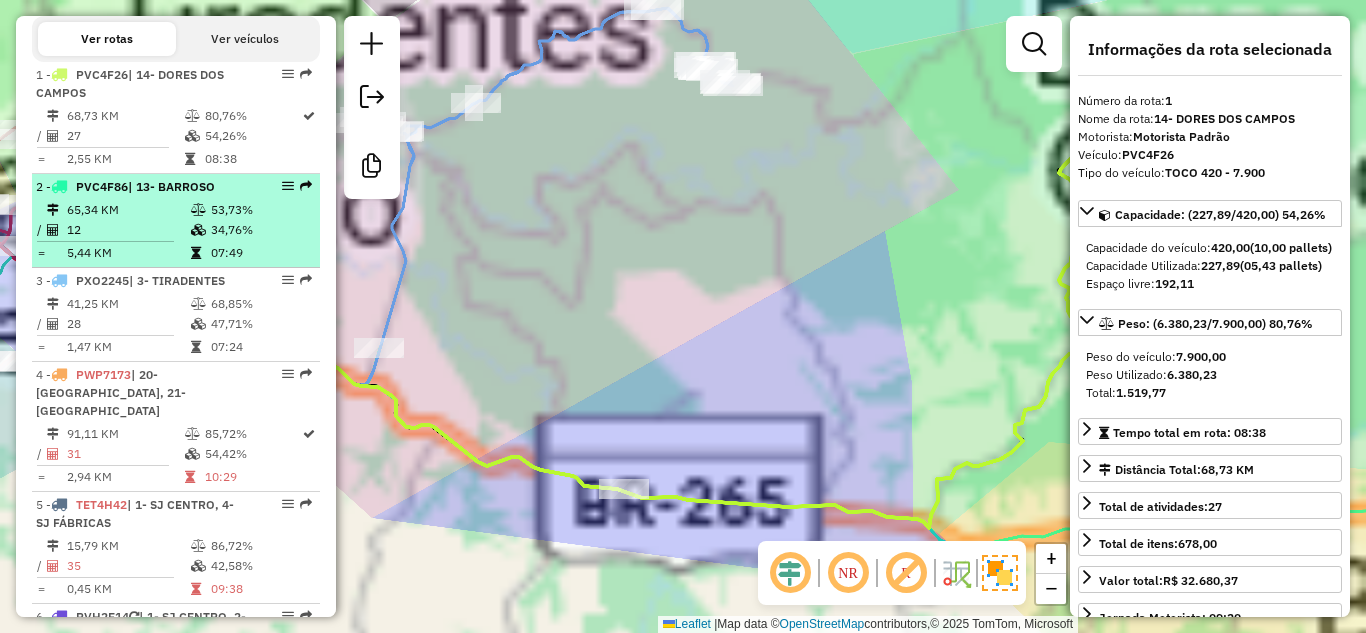 click on "65,34 KM" at bounding box center [128, 210] 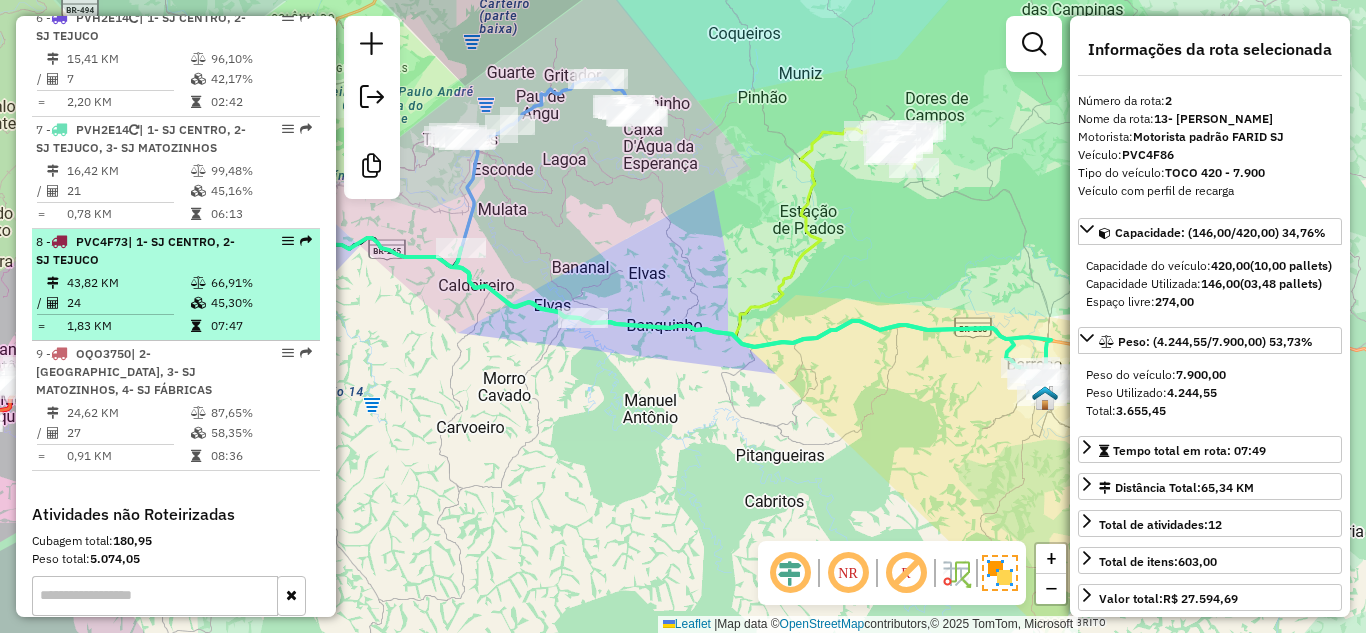 scroll, scrollTop: 1300, scrollLeft: 0, axis: vertical 